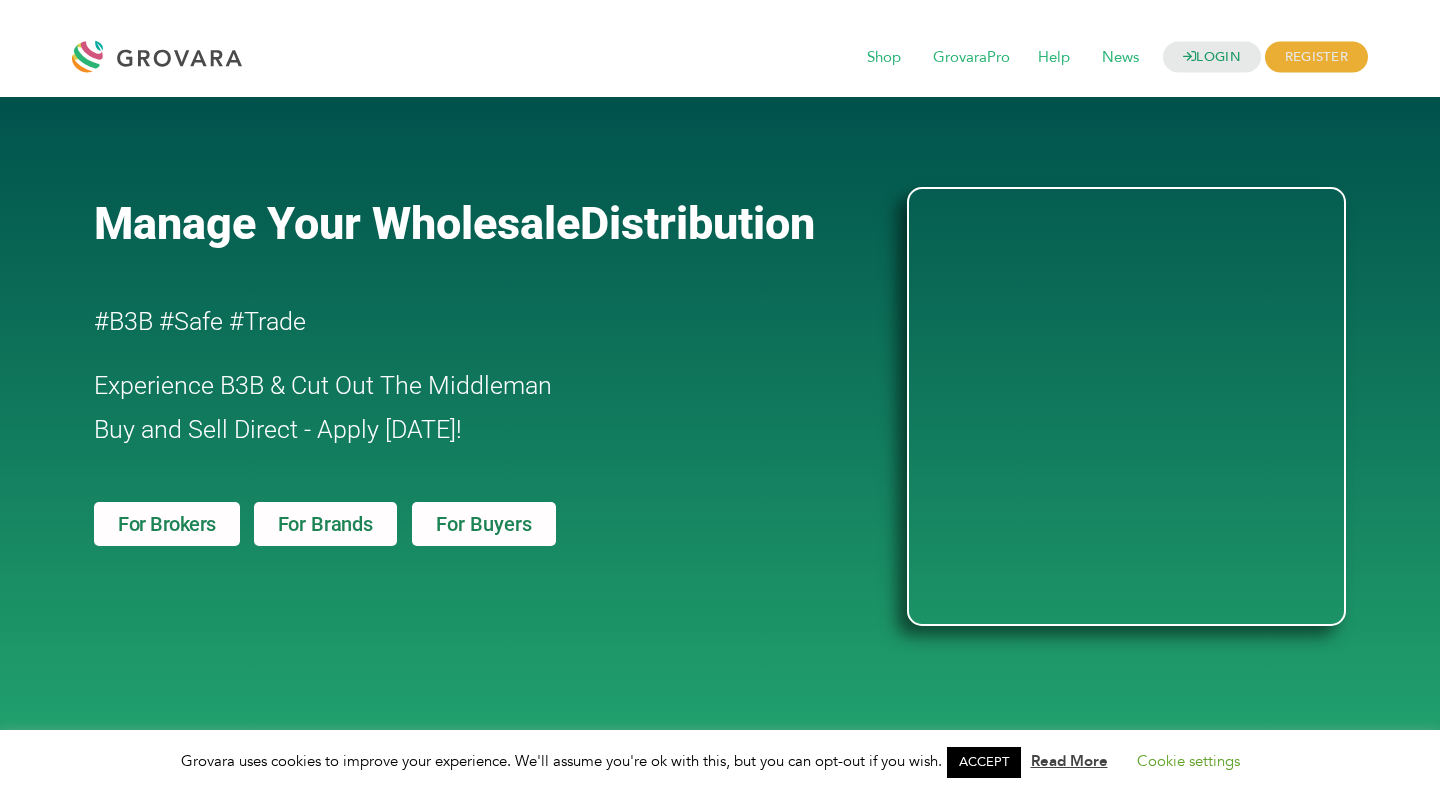 scroll, scrollTop: 0, scrollLeft: 0, axis: both 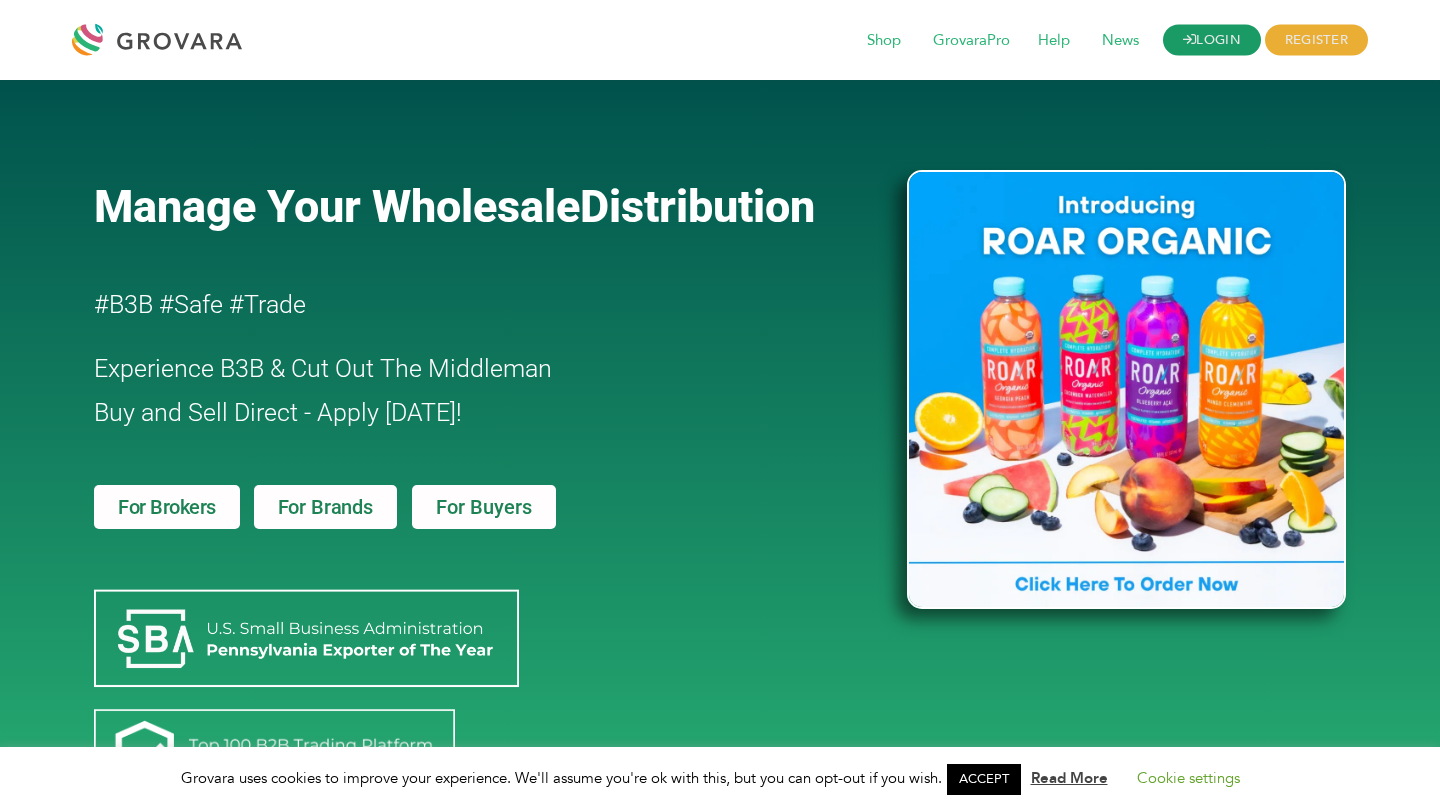click on "LOGIN" at bounding box center (1212, 40) 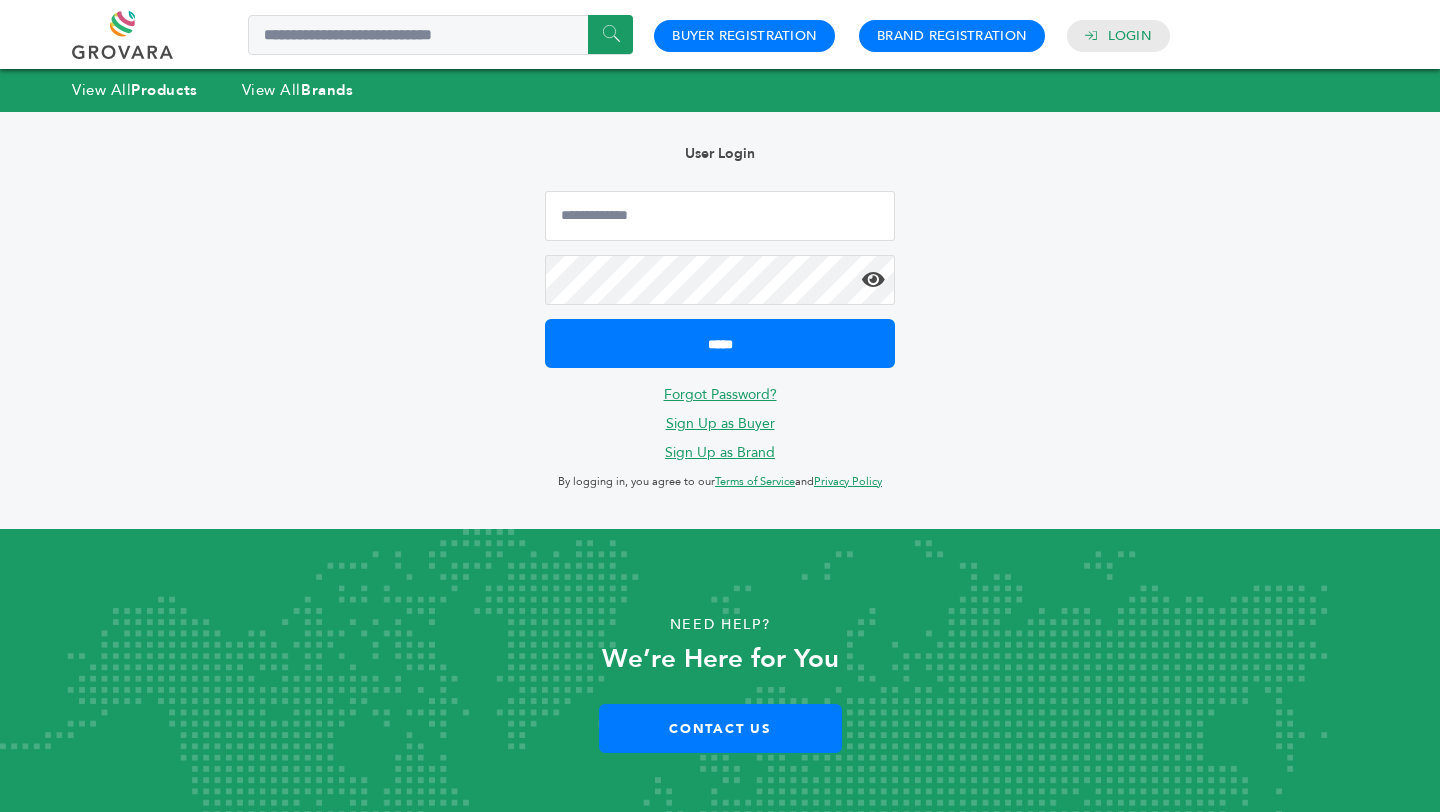 scroll, scrollTop: 0, scrollLeft: 0, axis: both 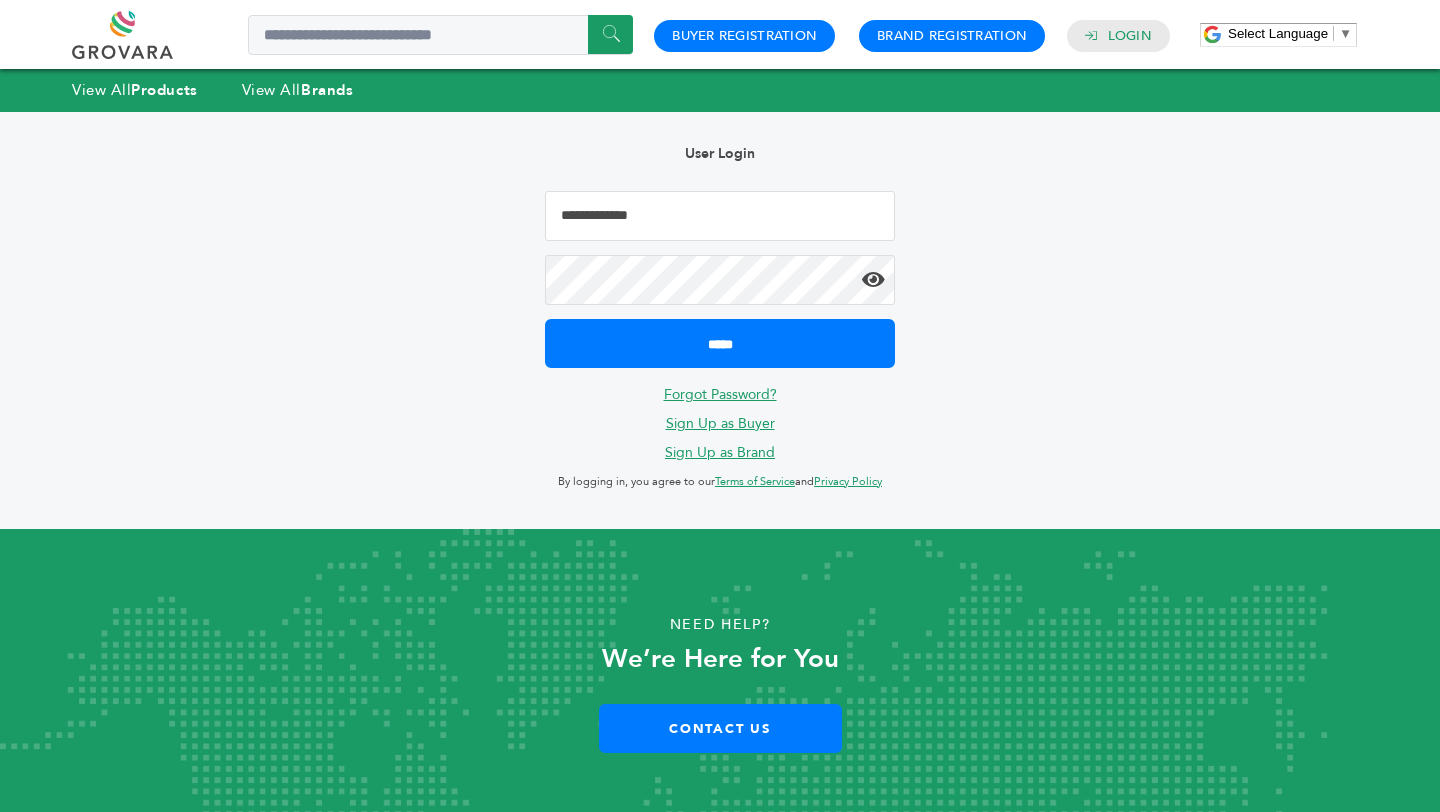 type on "**********" 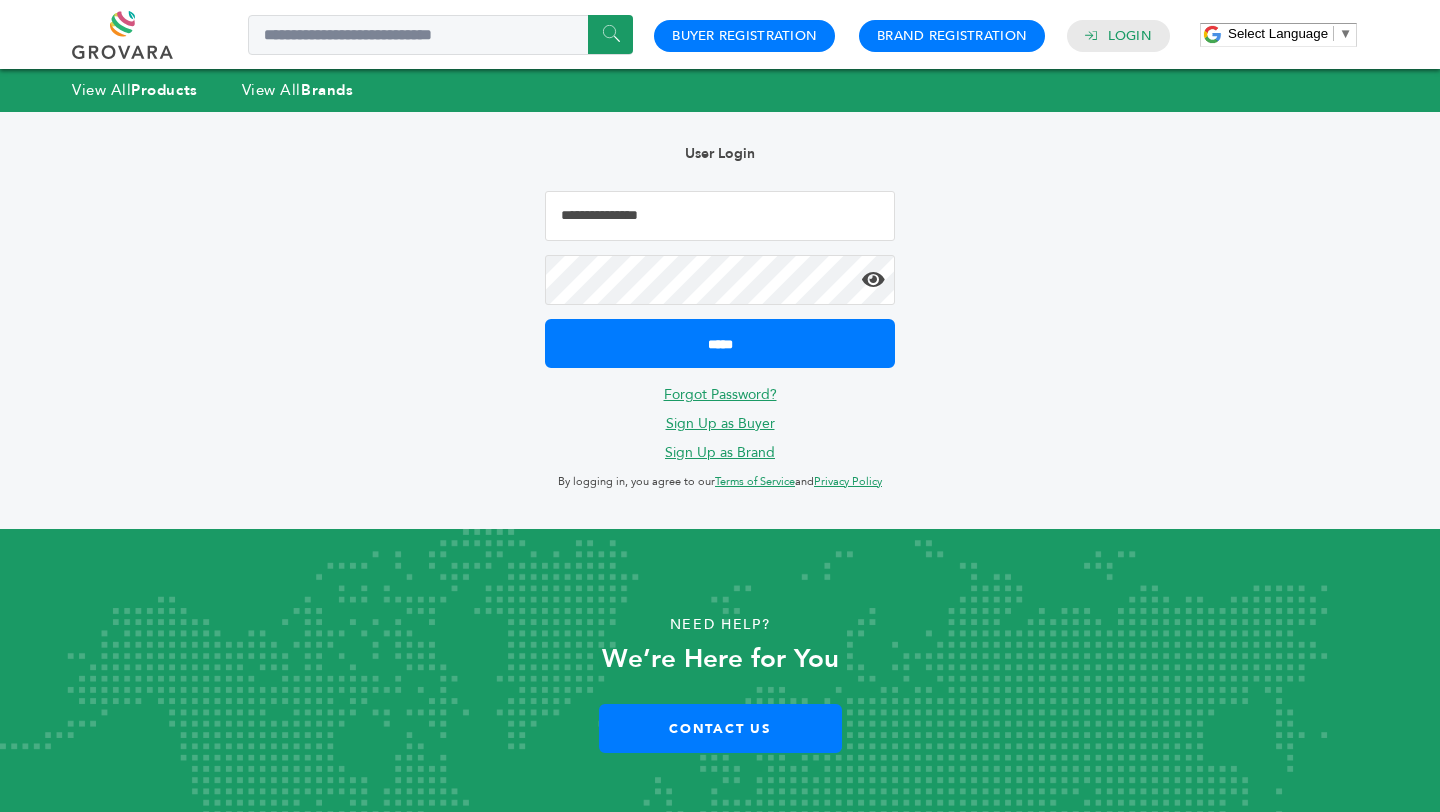 click on "**********" at bounding box center [720, 320] 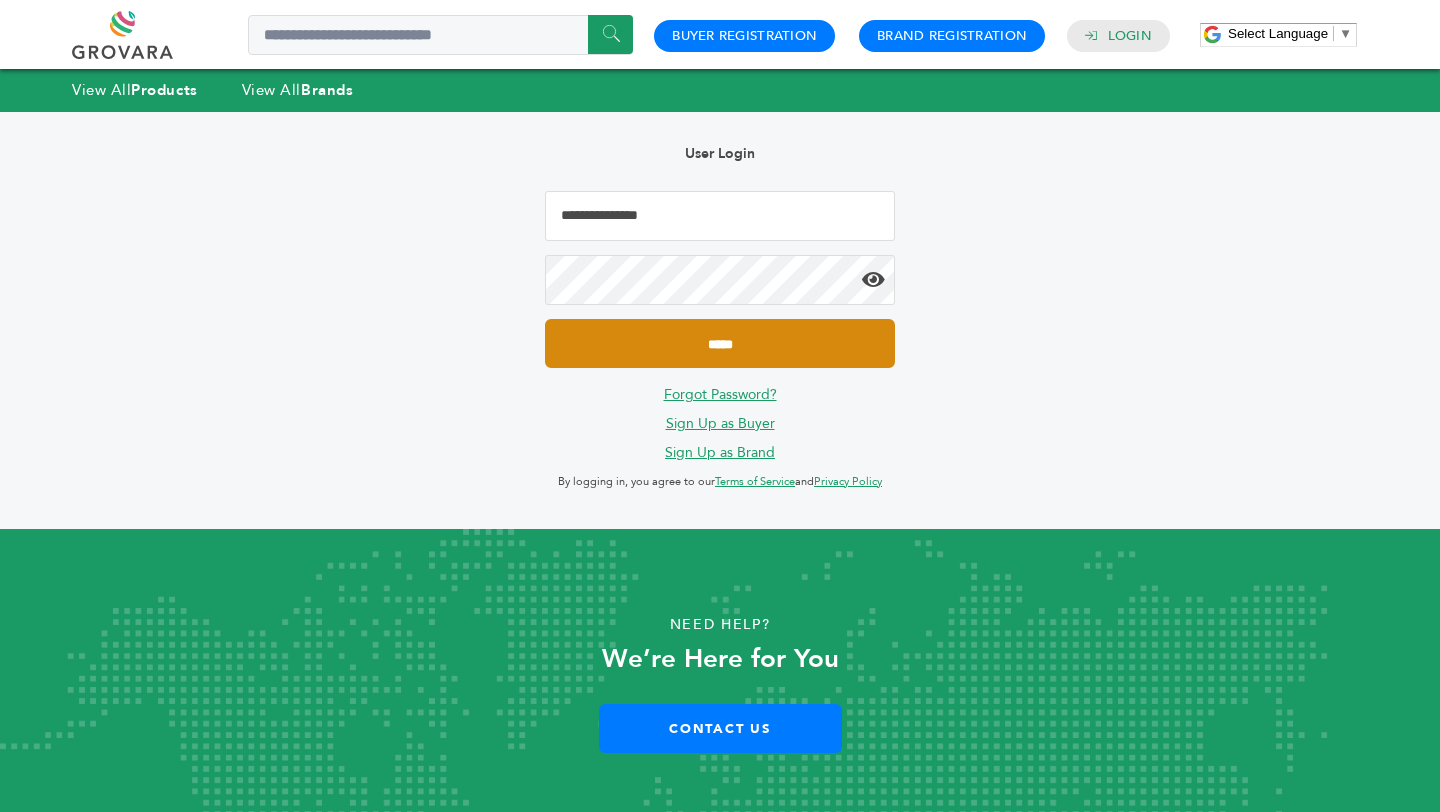 click on "*****" at bounding box center (720, 343) 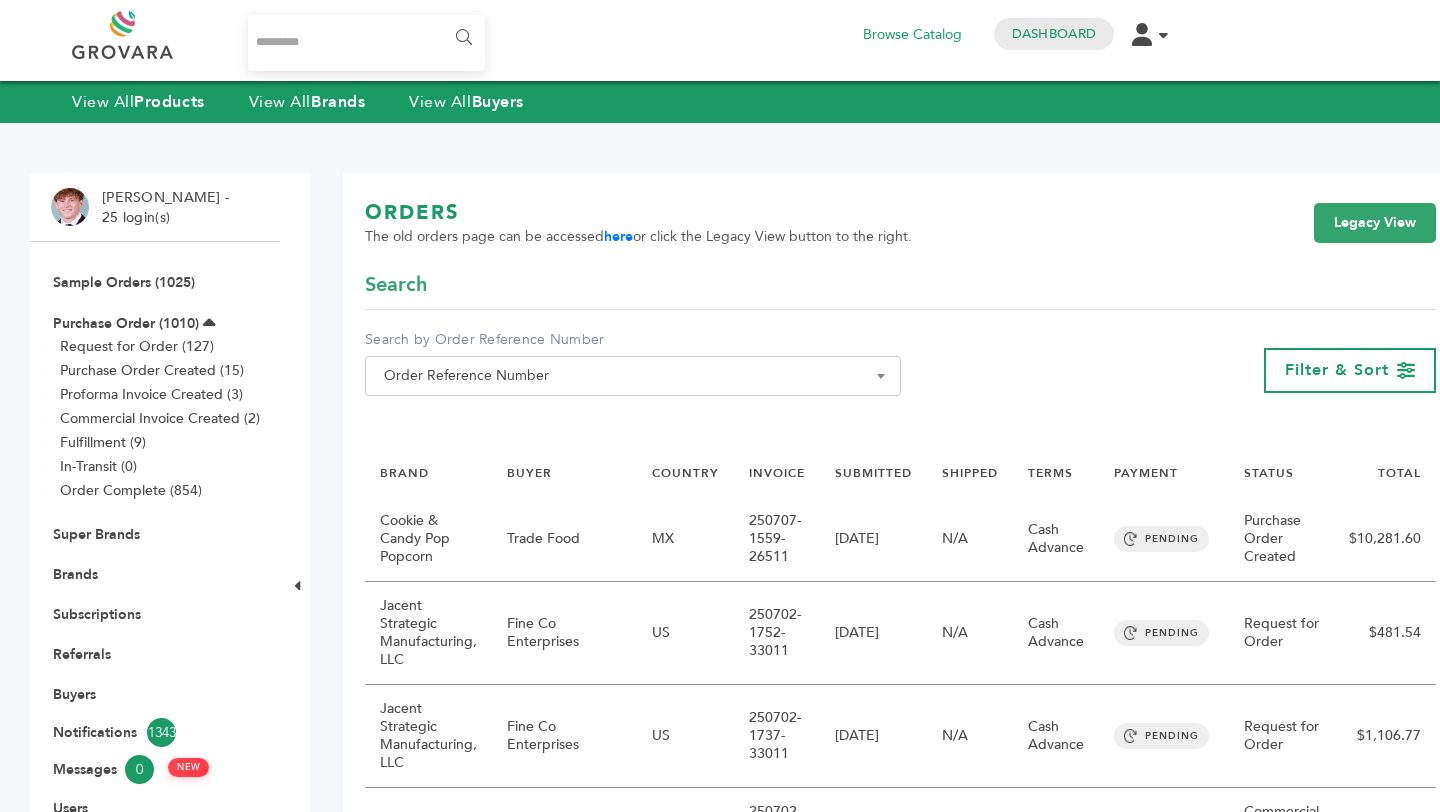 scroll, scrollTop: 0, scrollLeft: 0, axis: both 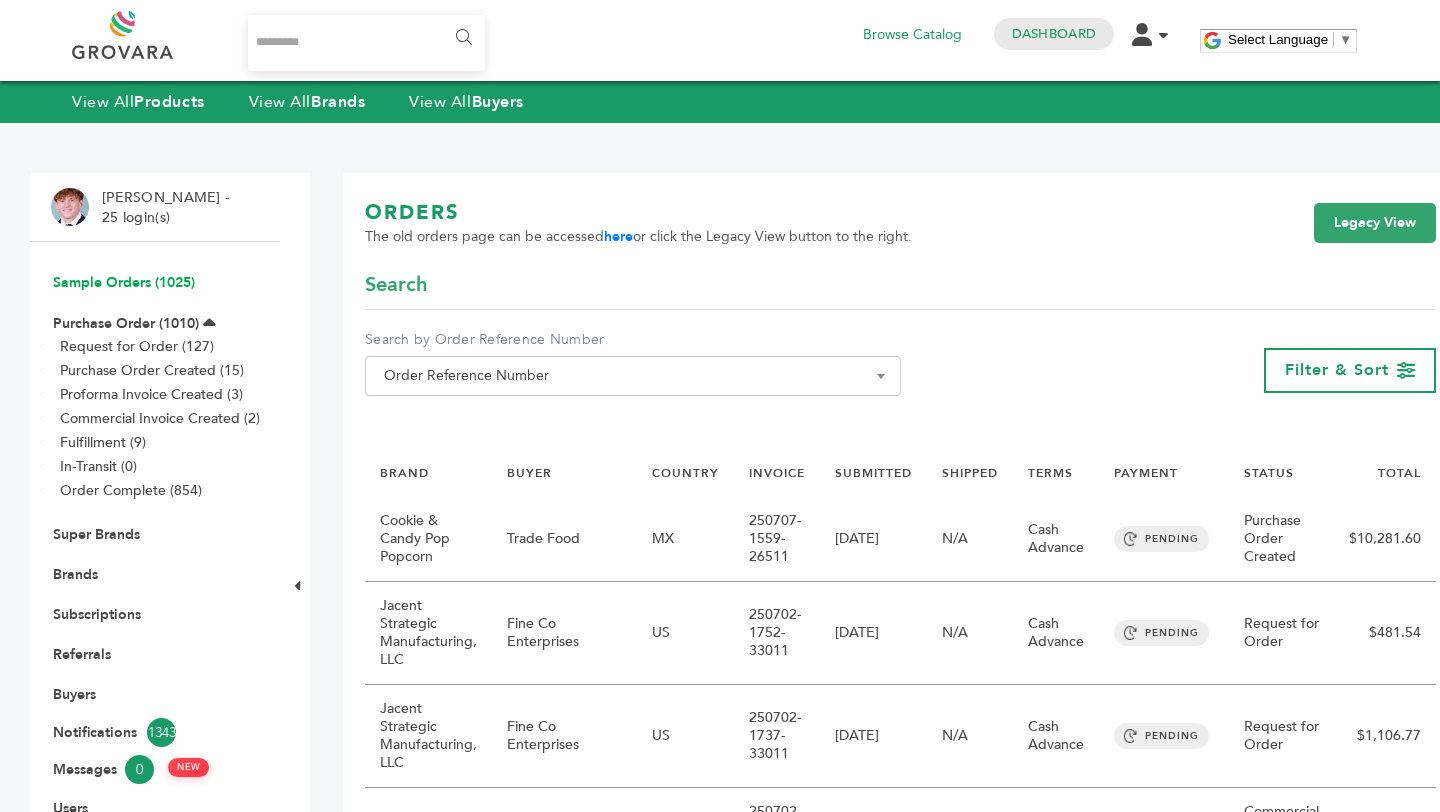 click on "Sample Orders (1025)" at bounding box center (124, 282) 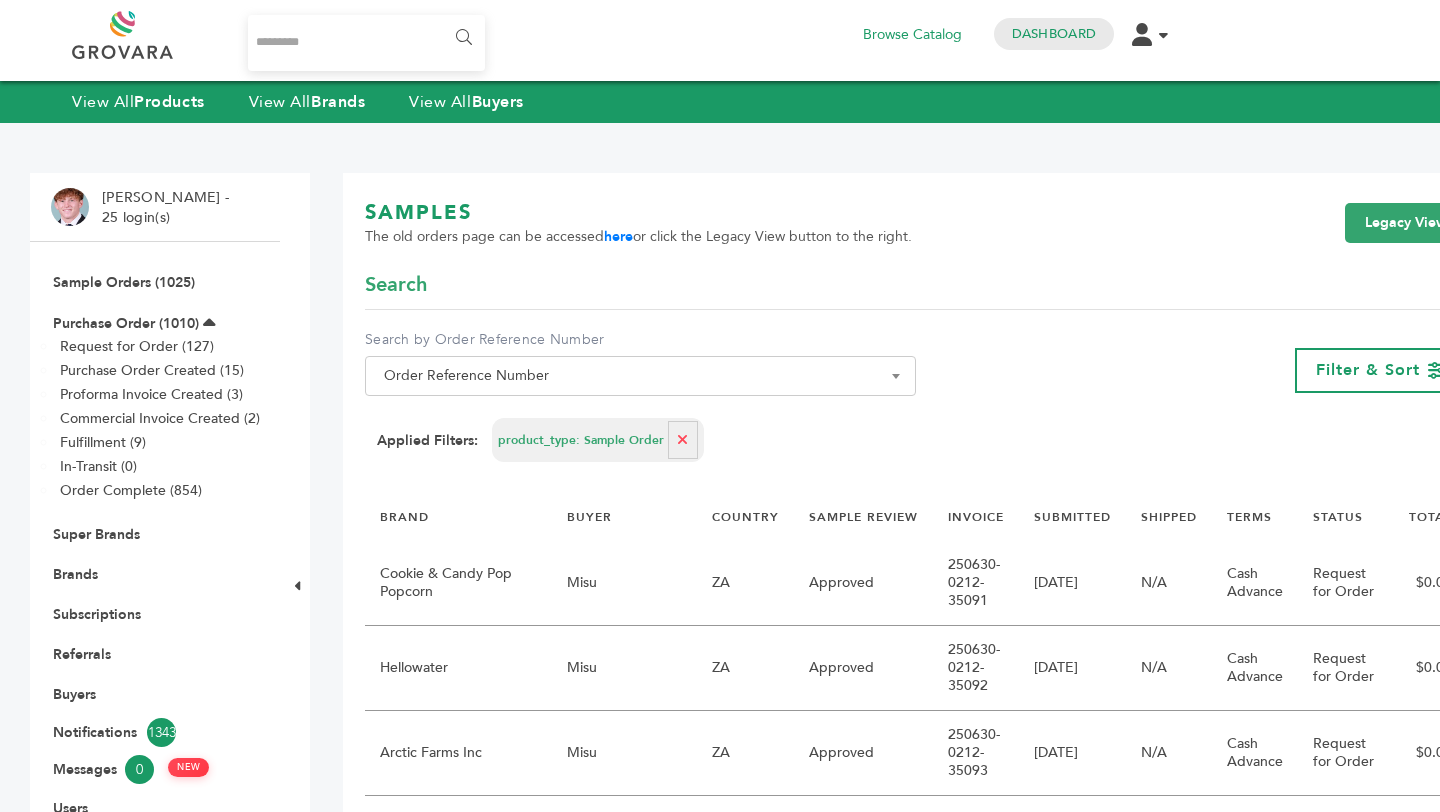 scroll, scrollTop: 0, scrollLeft: 0, axis: both 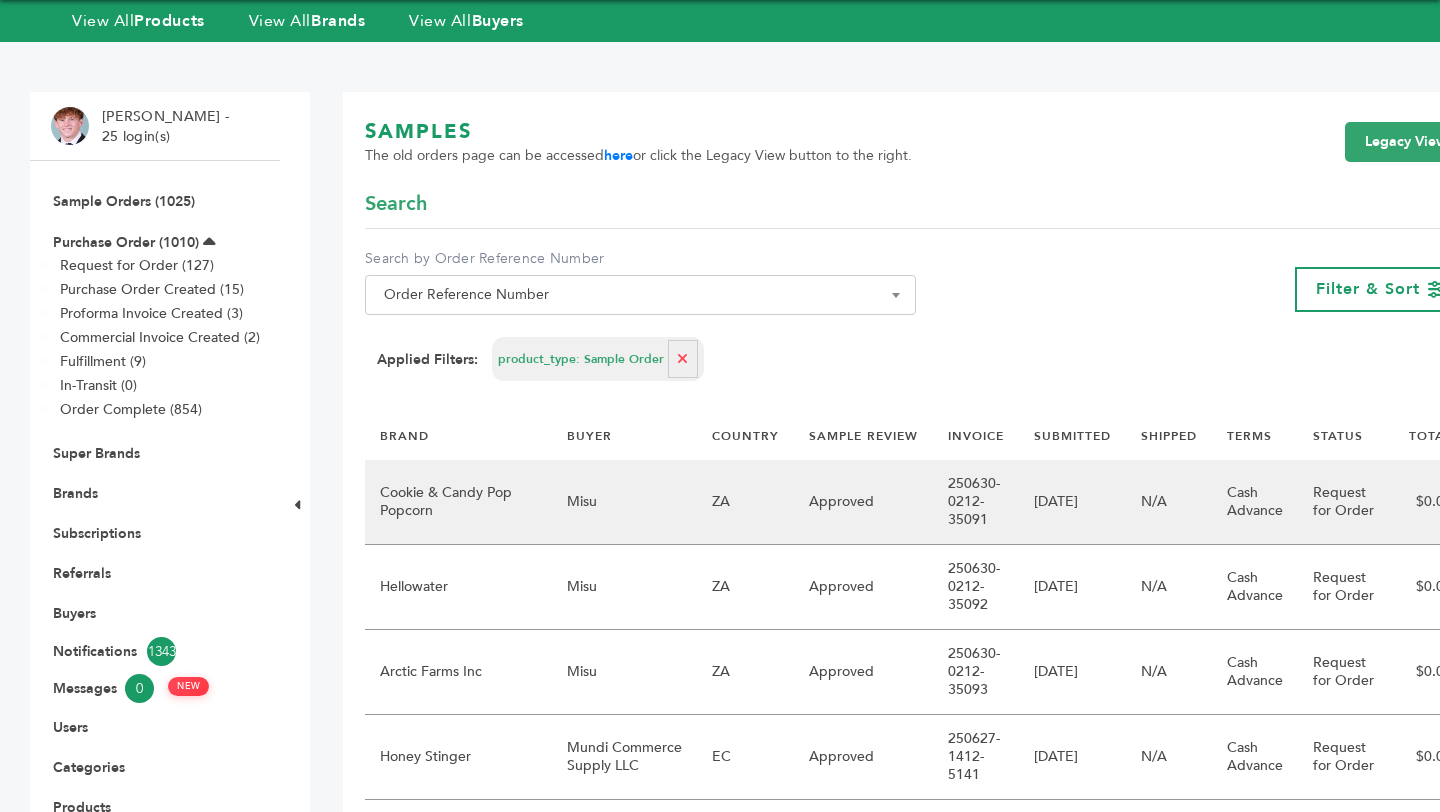 click on "ZA" at bounding box center (745, 502) 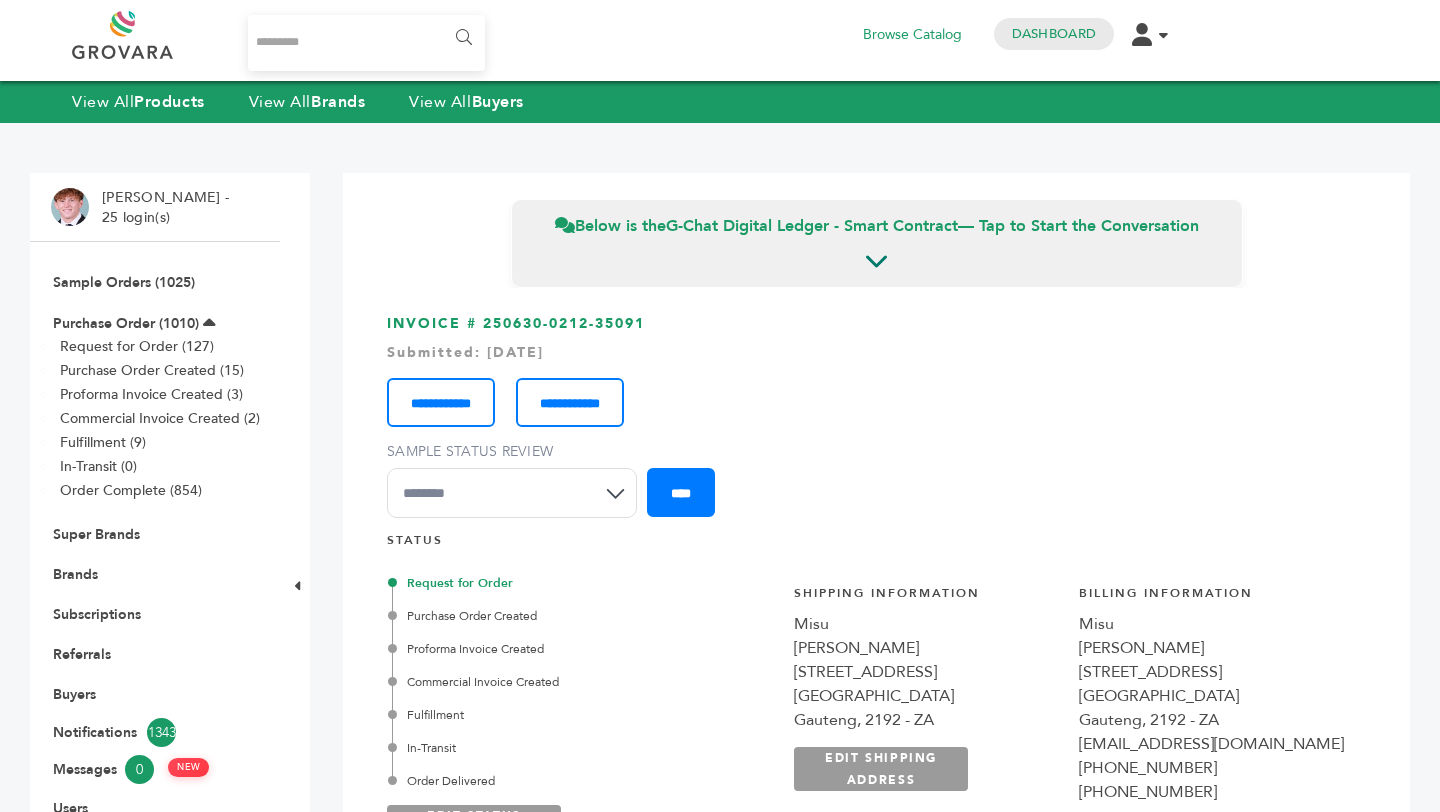 scroll, scrollTop: 0, scrollLeft: 0, axis: both 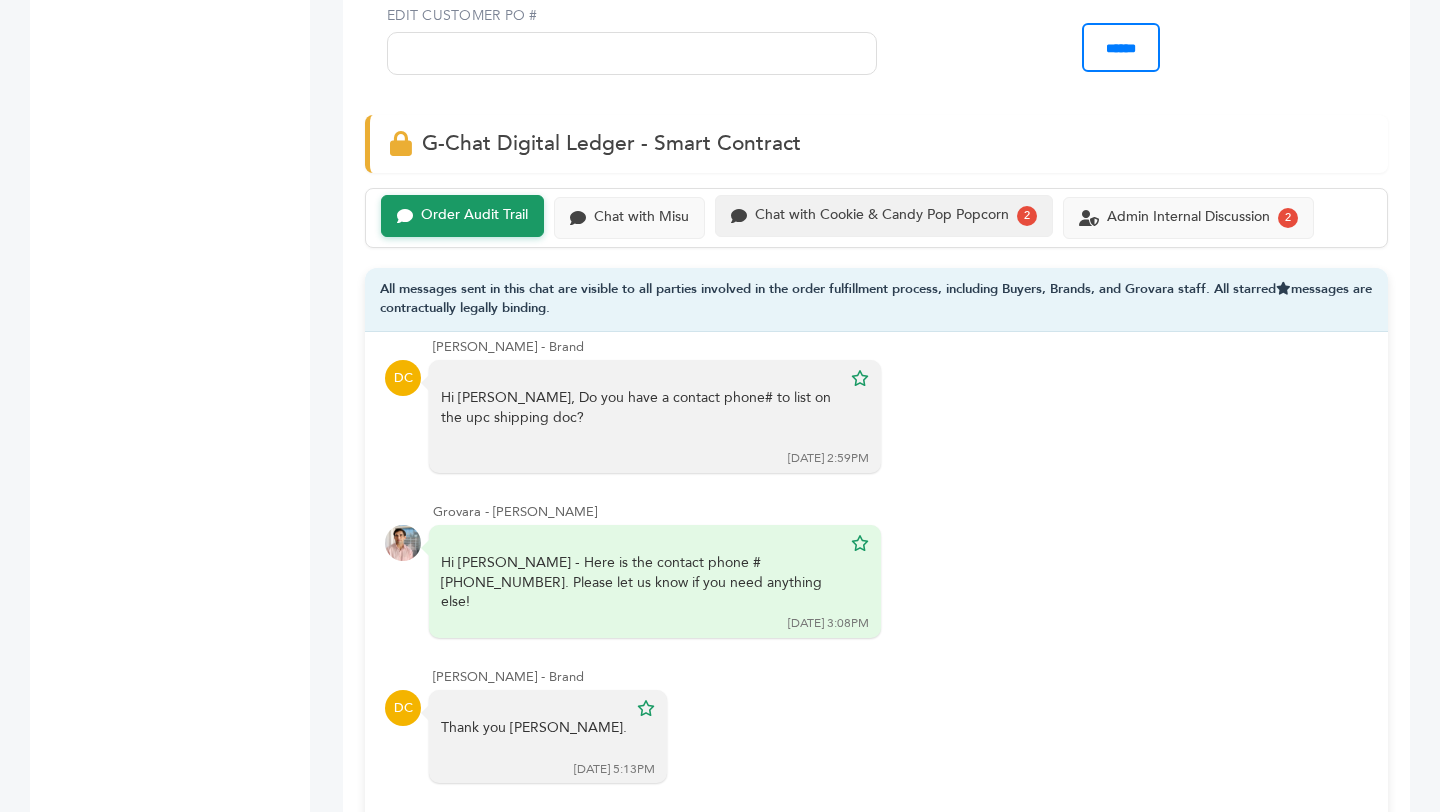 click on "Chat with Cookie & Candy Pop Popcorn" at bounding box center (882, 215) 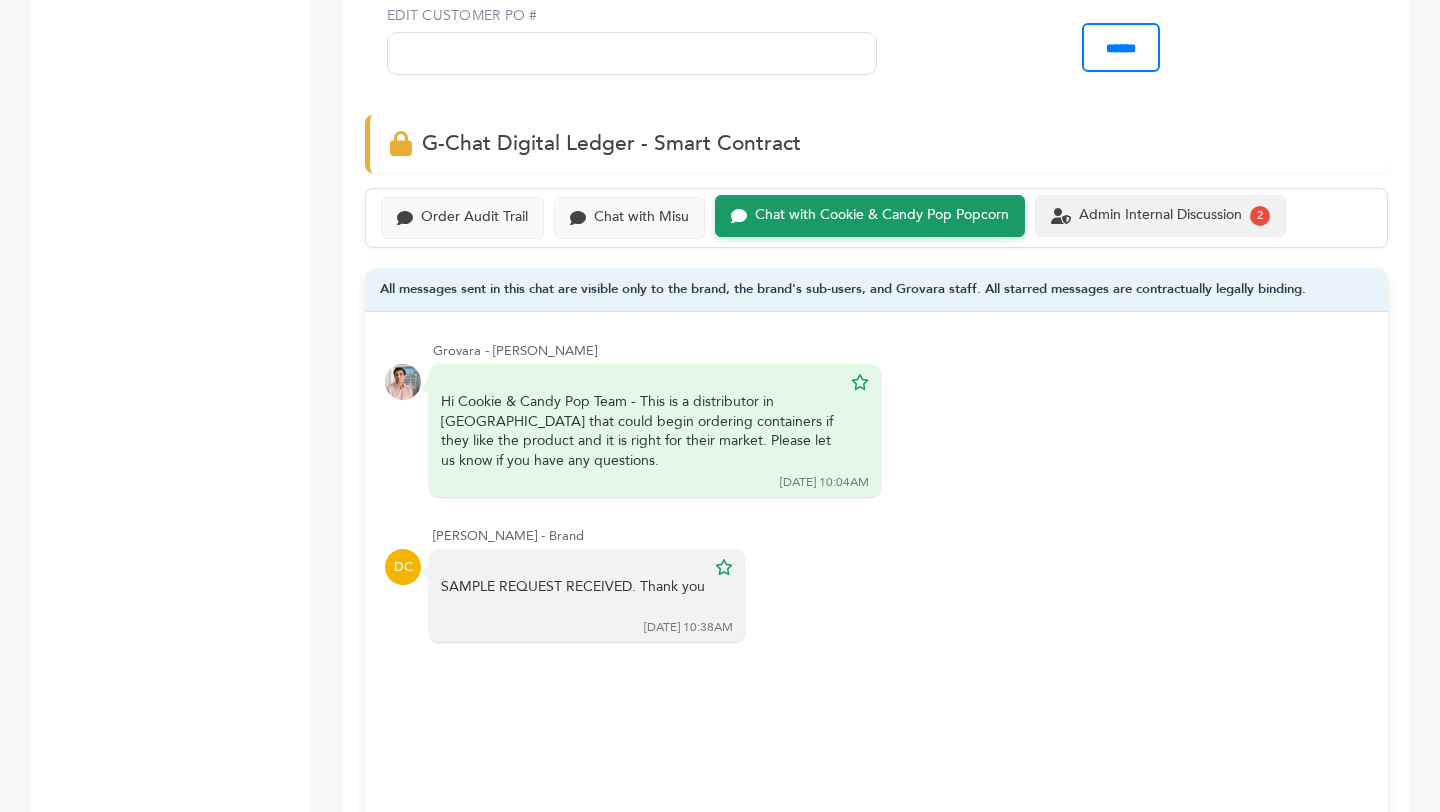 click on "Admin Internal Discussion" at bounding box center [1160, 215] 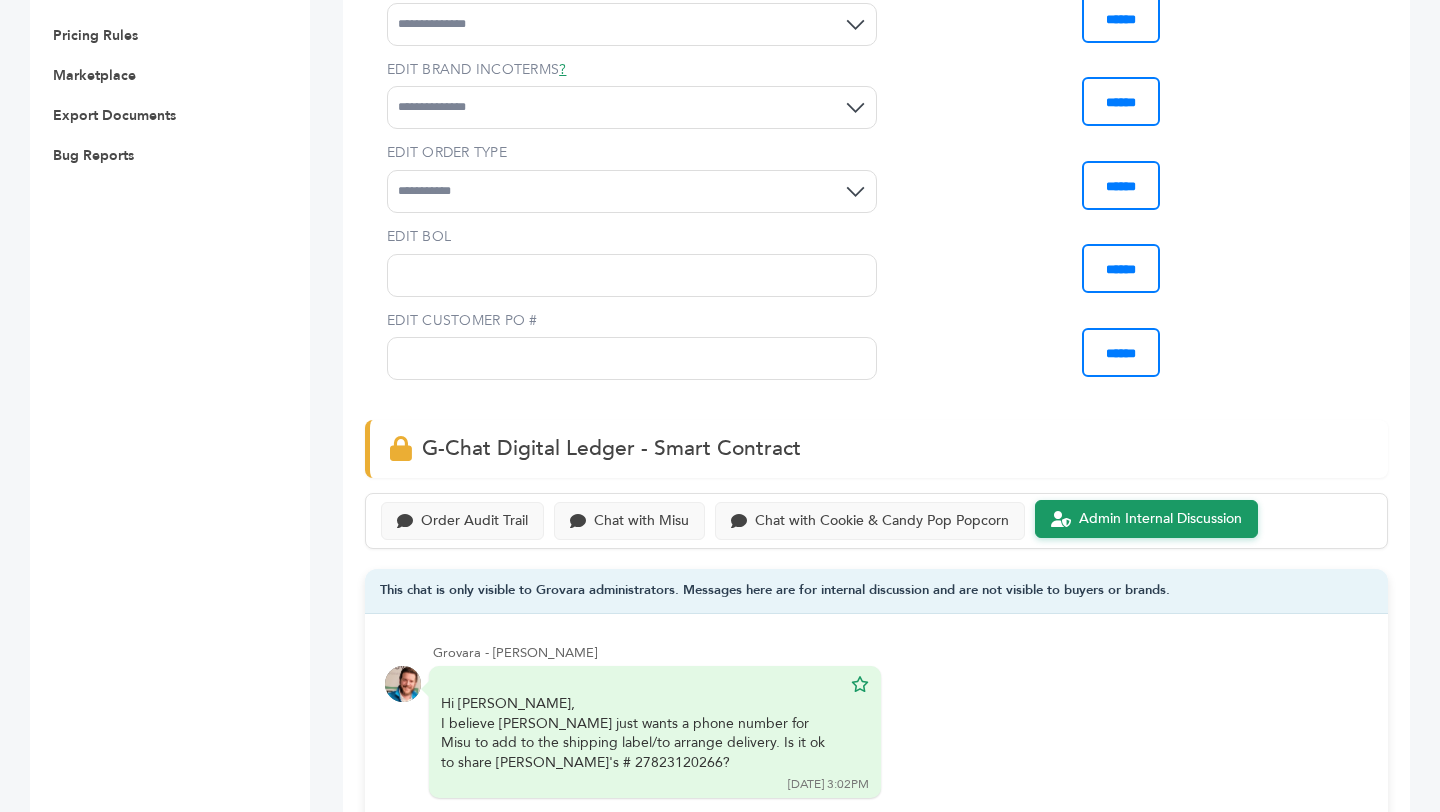 scroll, scrollTop: 1092, scrollLeft: 0, axis: vertical 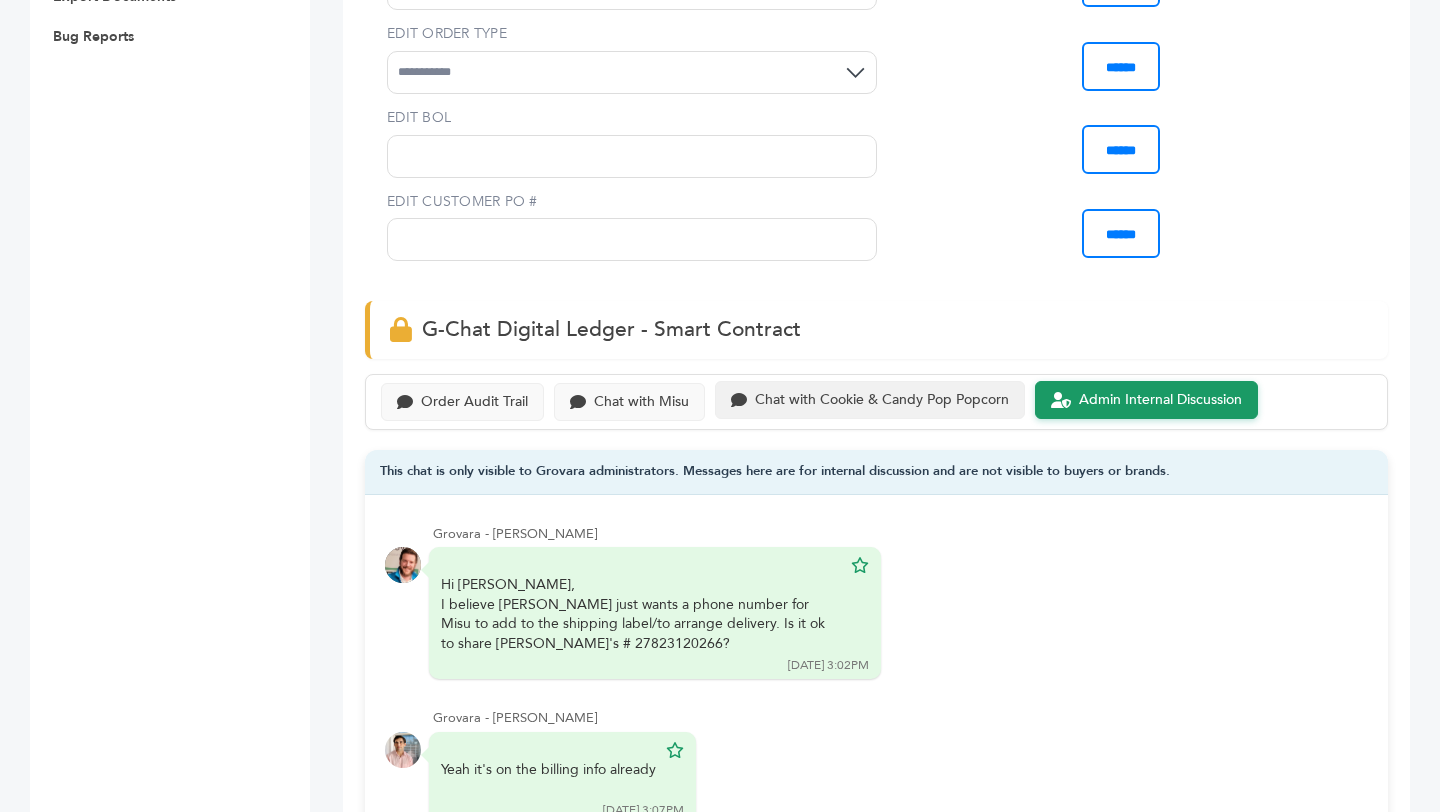 click on "Chat with Cookie & Candy Pop Popcorn" at bounding box center [882, 400] 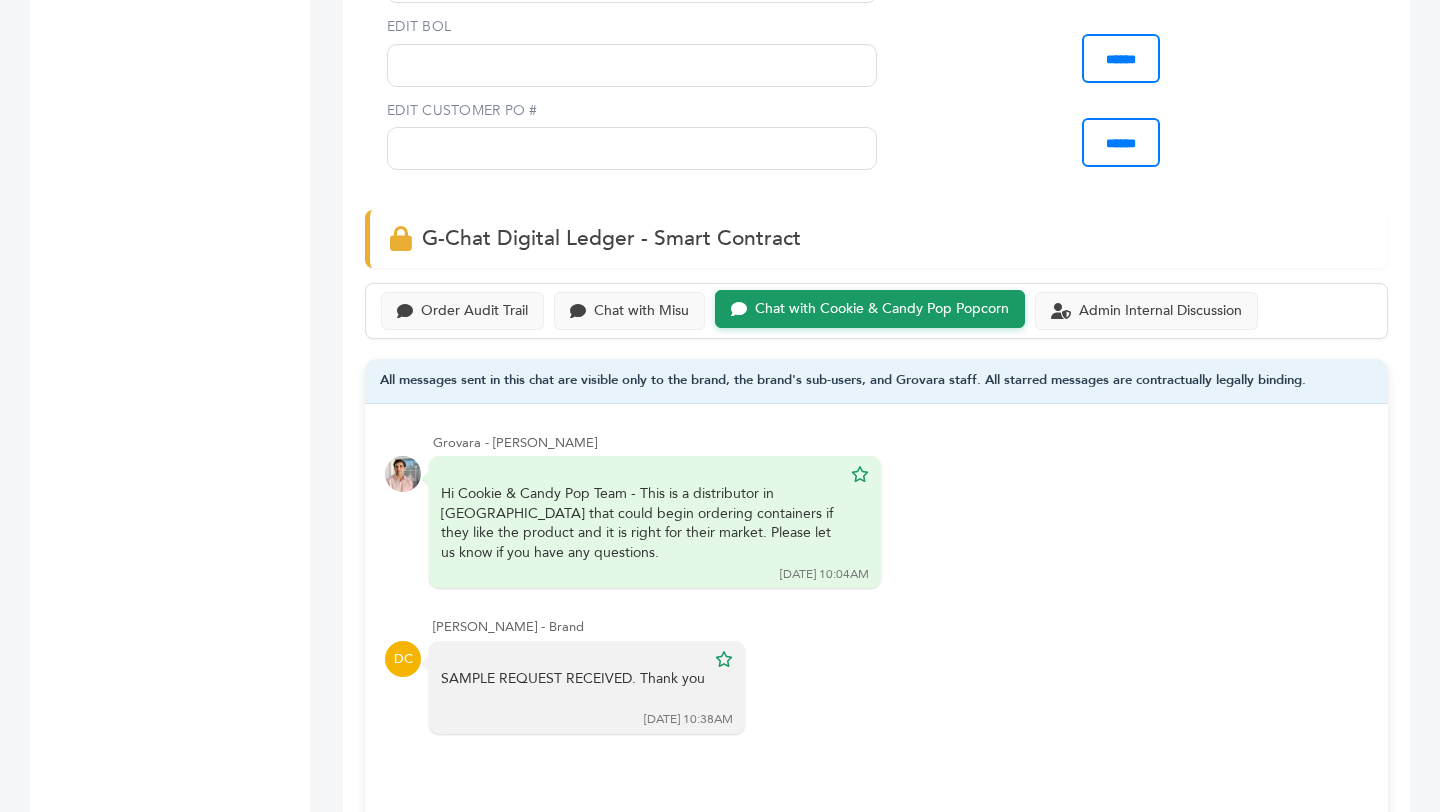 scroll, scrollTop: 1228, scrollLeft: 0, axis: vertical 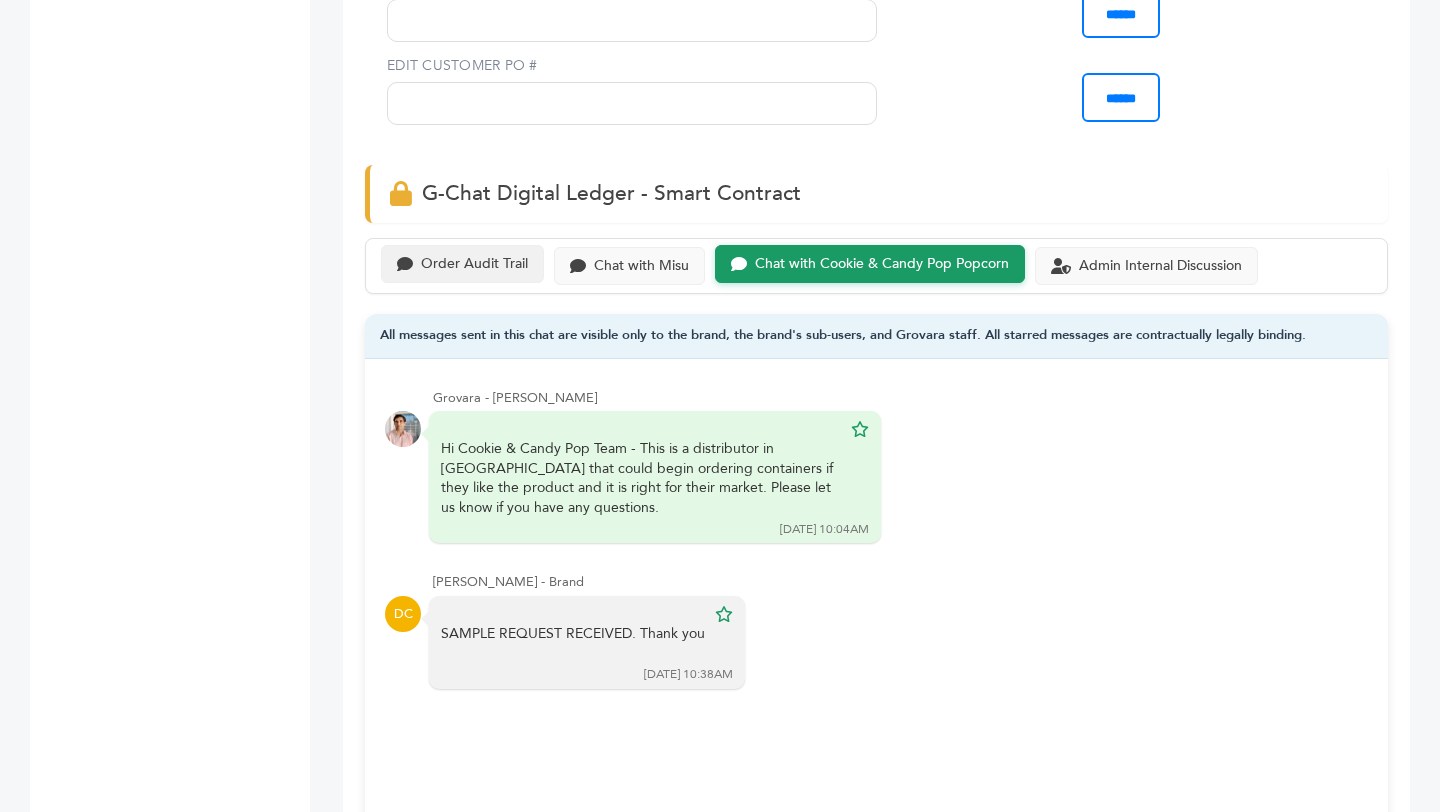 click on "Order Audit Trail" at bounding box center [474, 264] 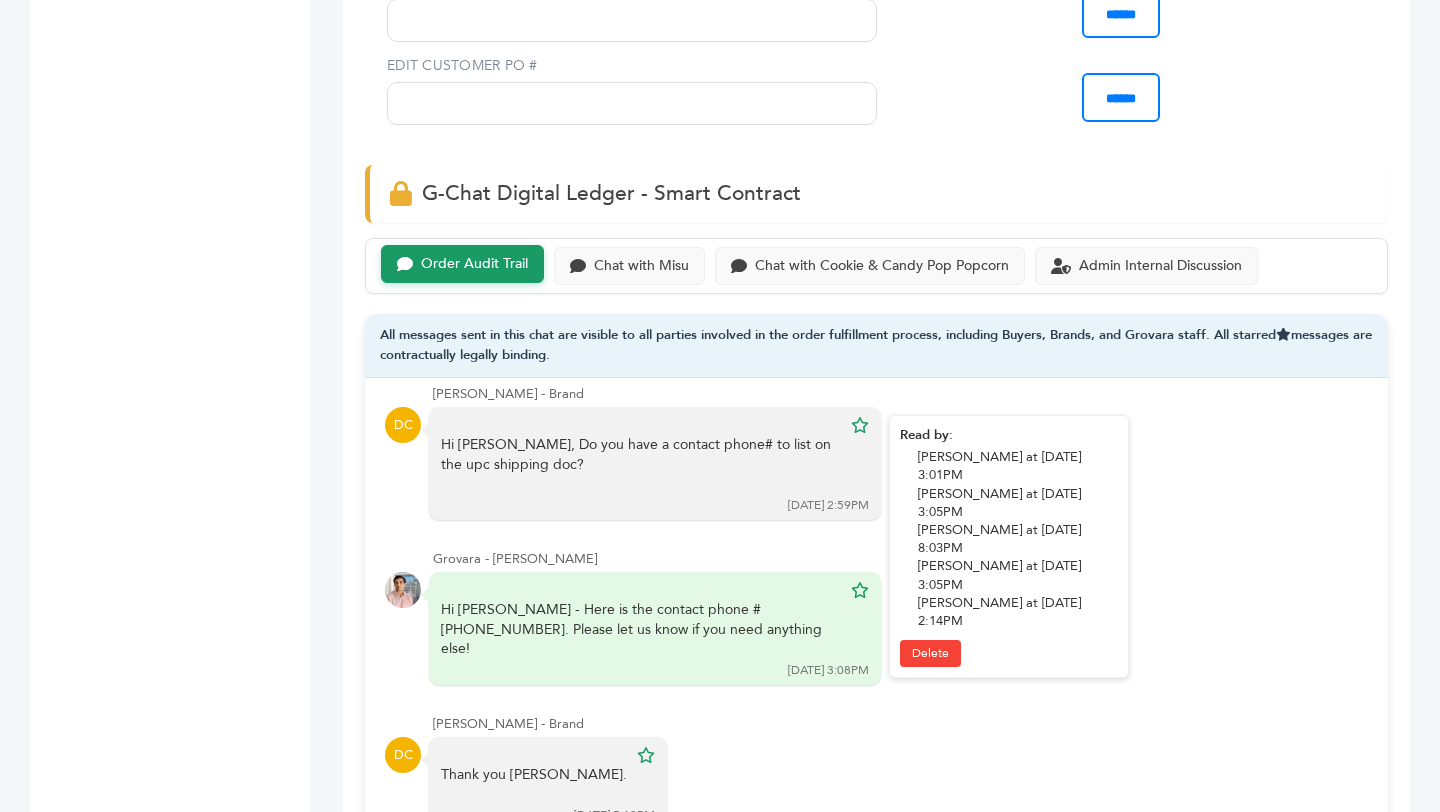 scroll, scrollTop: 551, scrollLeft: 0, axis: vertical 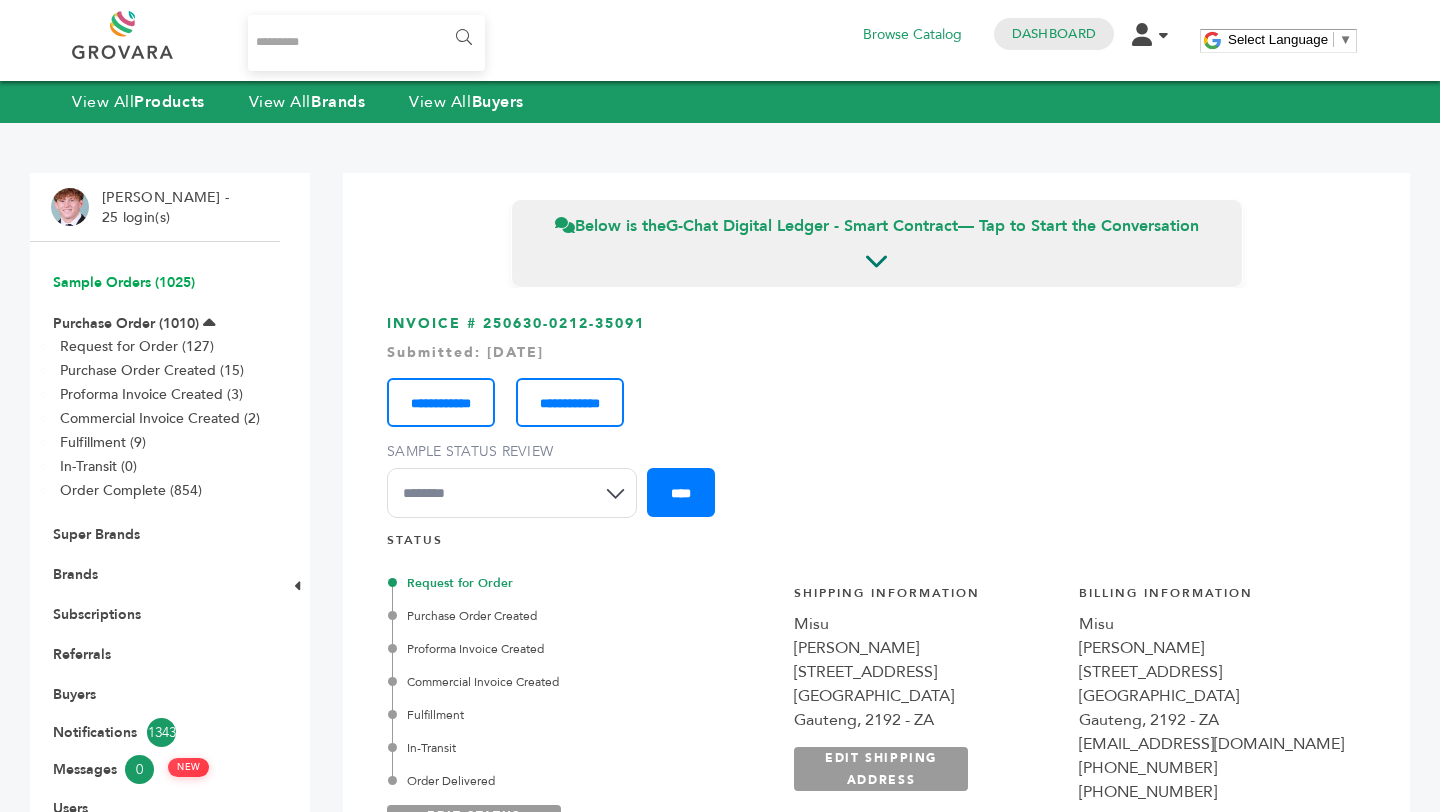 click on "Sample Orders (1025)" at bounding box center (124, 282) 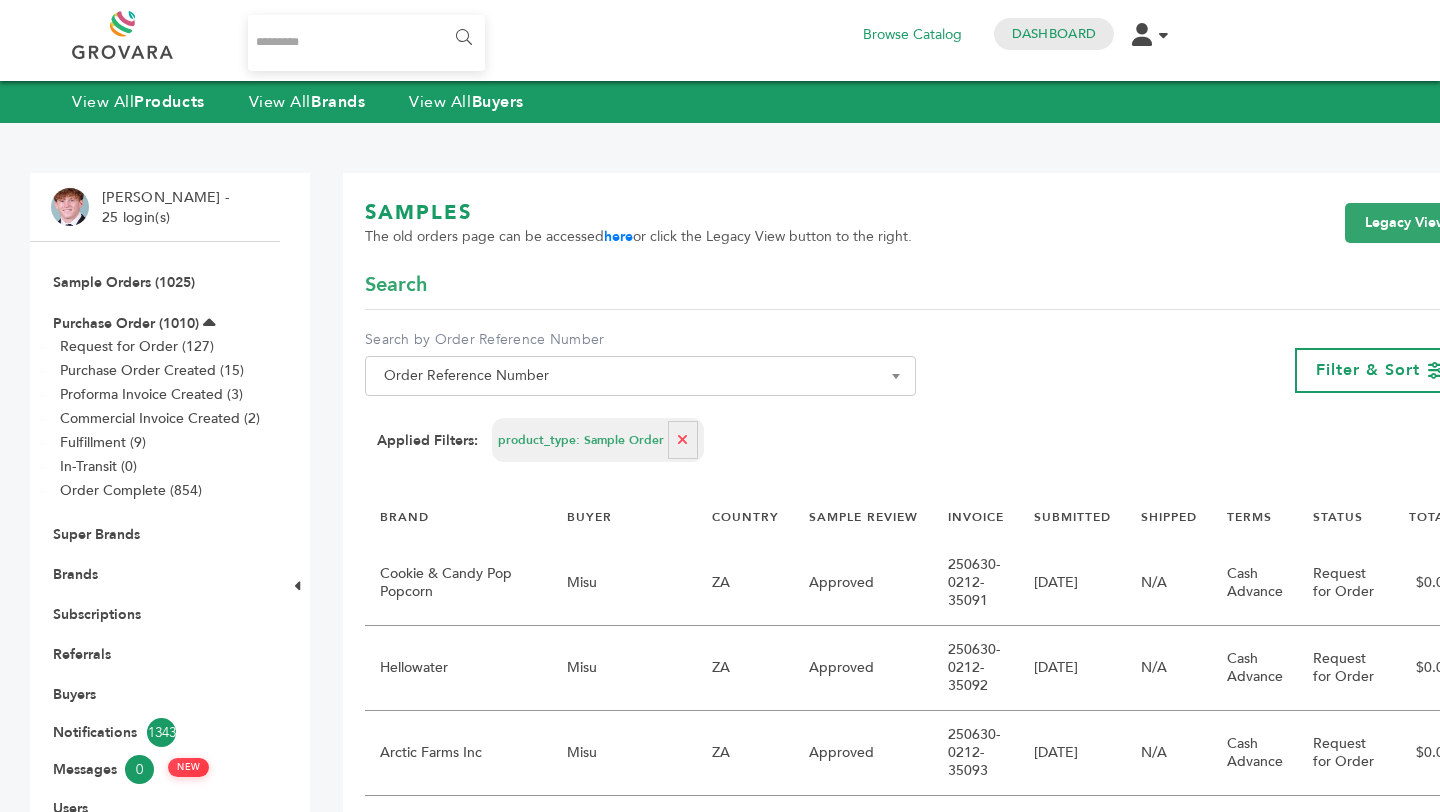 scroll, scrollTop: 0, scrollLeft: 0, axis: both 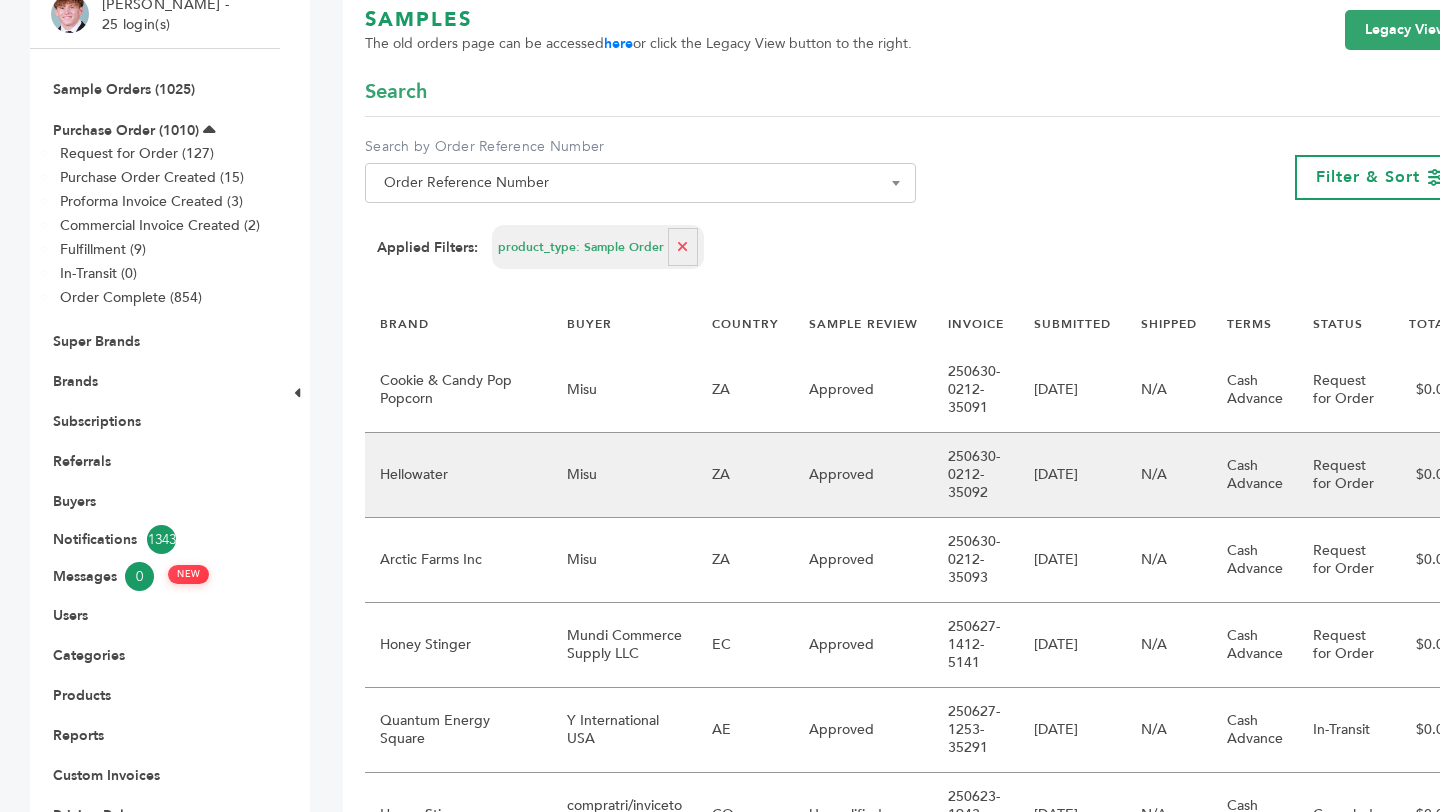 click on "Approved" at bounding box center [863, 475] 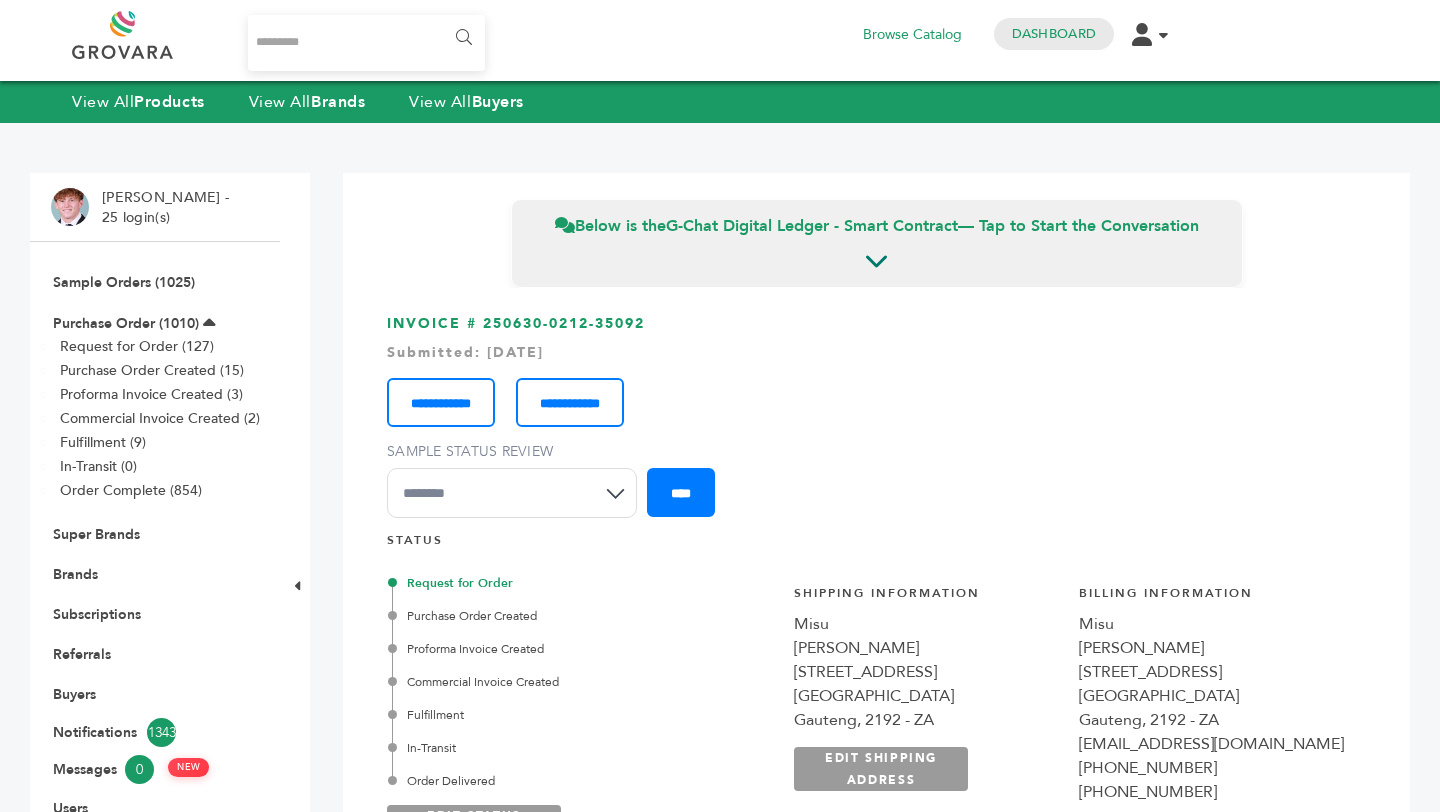 scroll, scrollTop: 0, scrollLeft: 0, axis: both 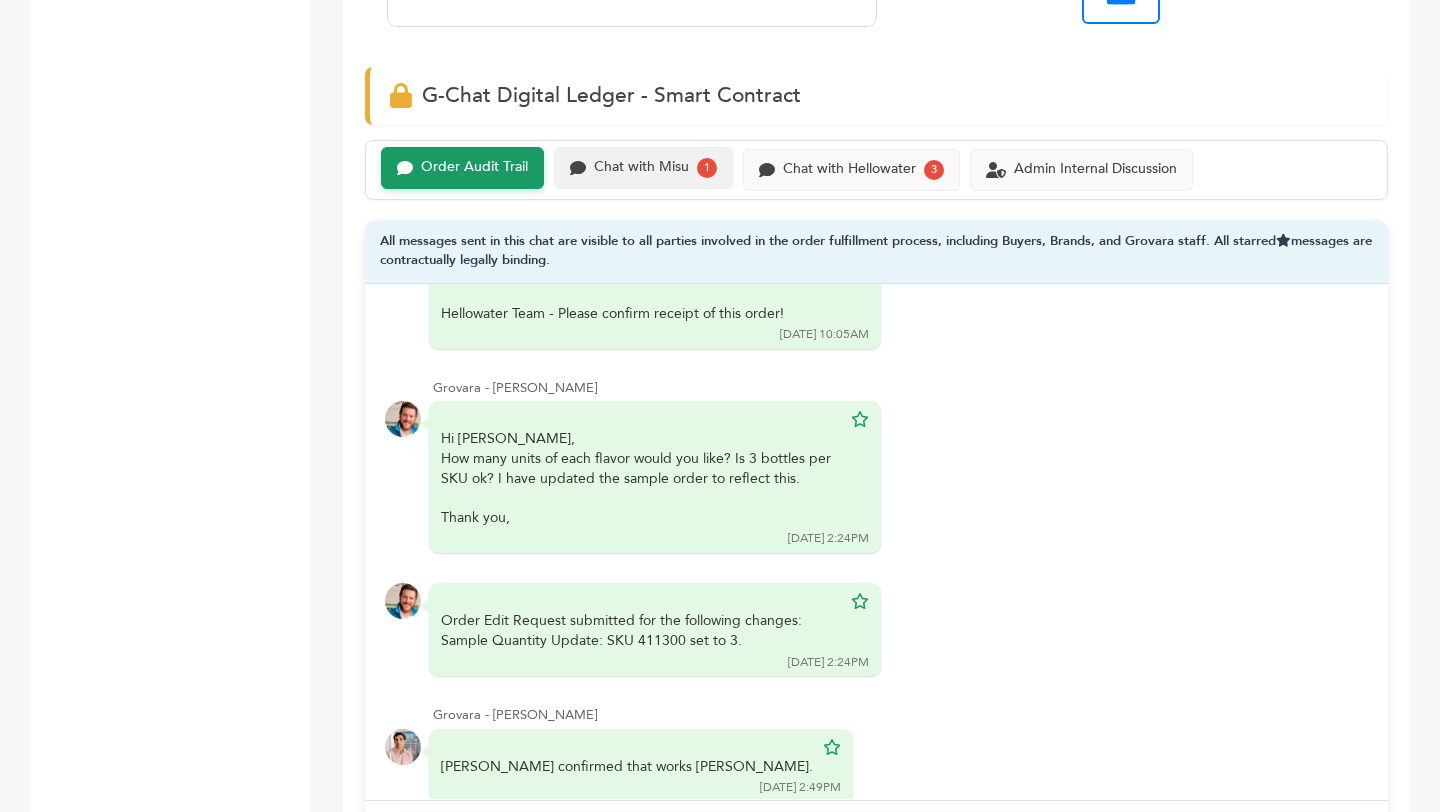 click on "Chat with Misu" at bounding box center (641, 167) 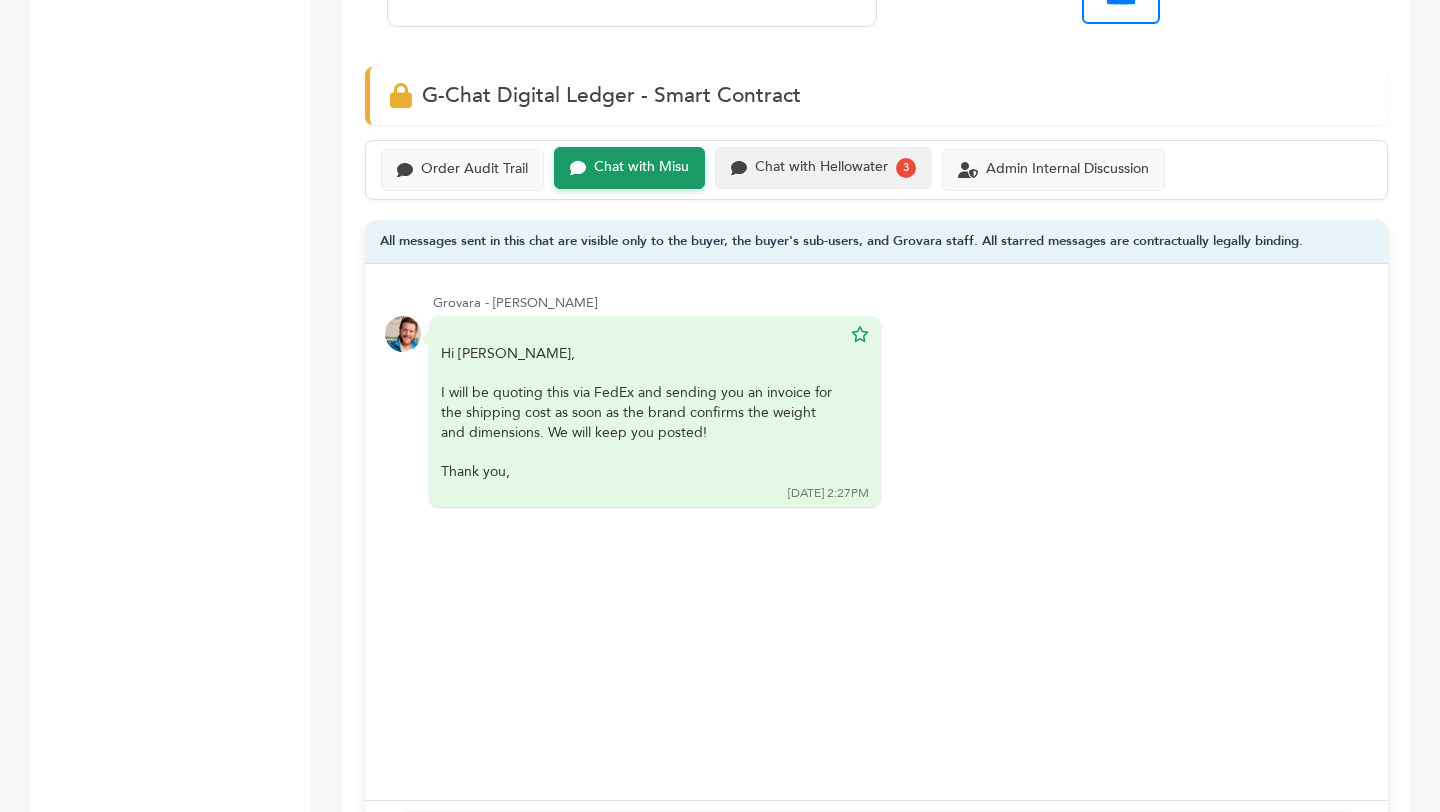 click on "Chat with Hellowater
3" at bounding box center [823, 168] 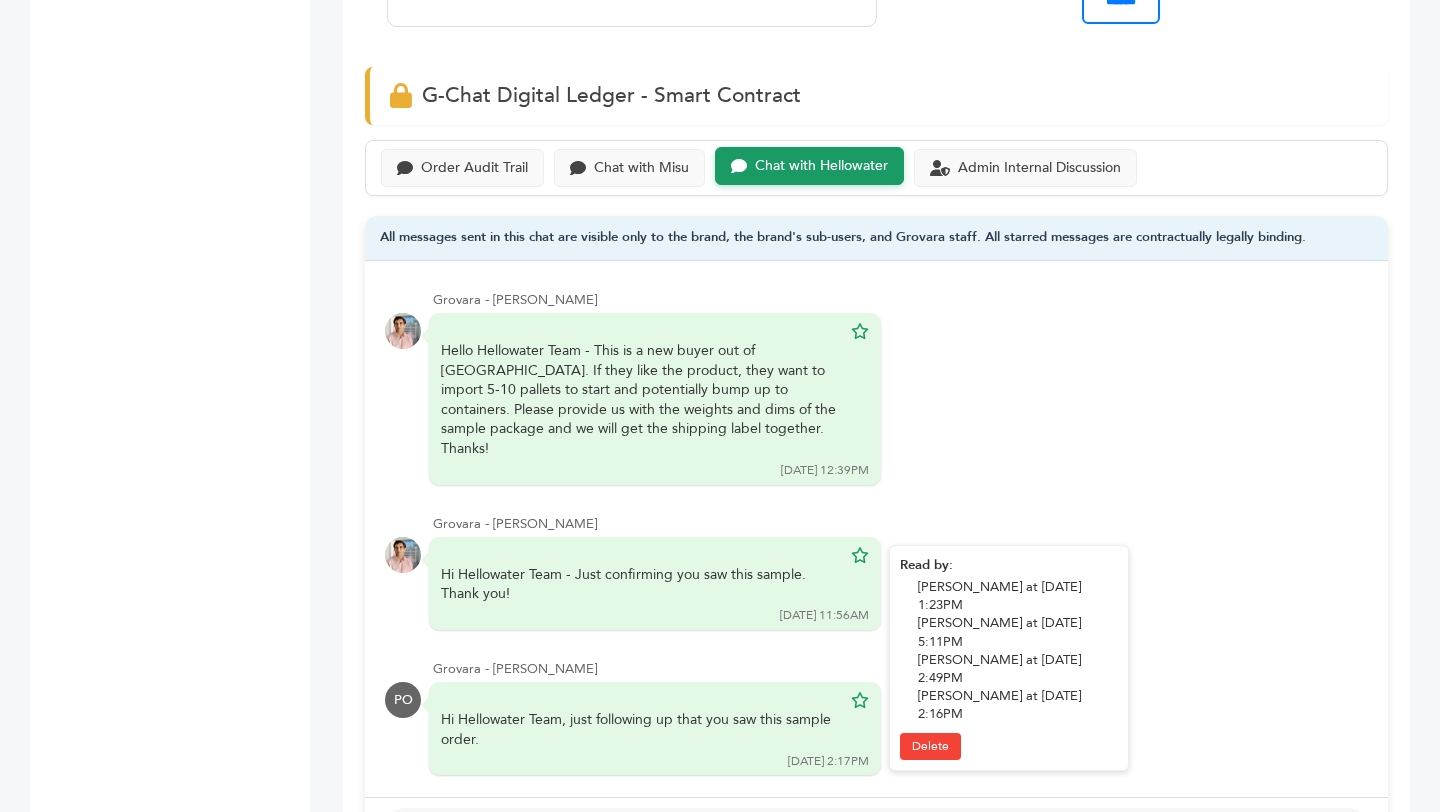 scroll, scrollTop: 93, scrollLeft: 0, axis: vertical 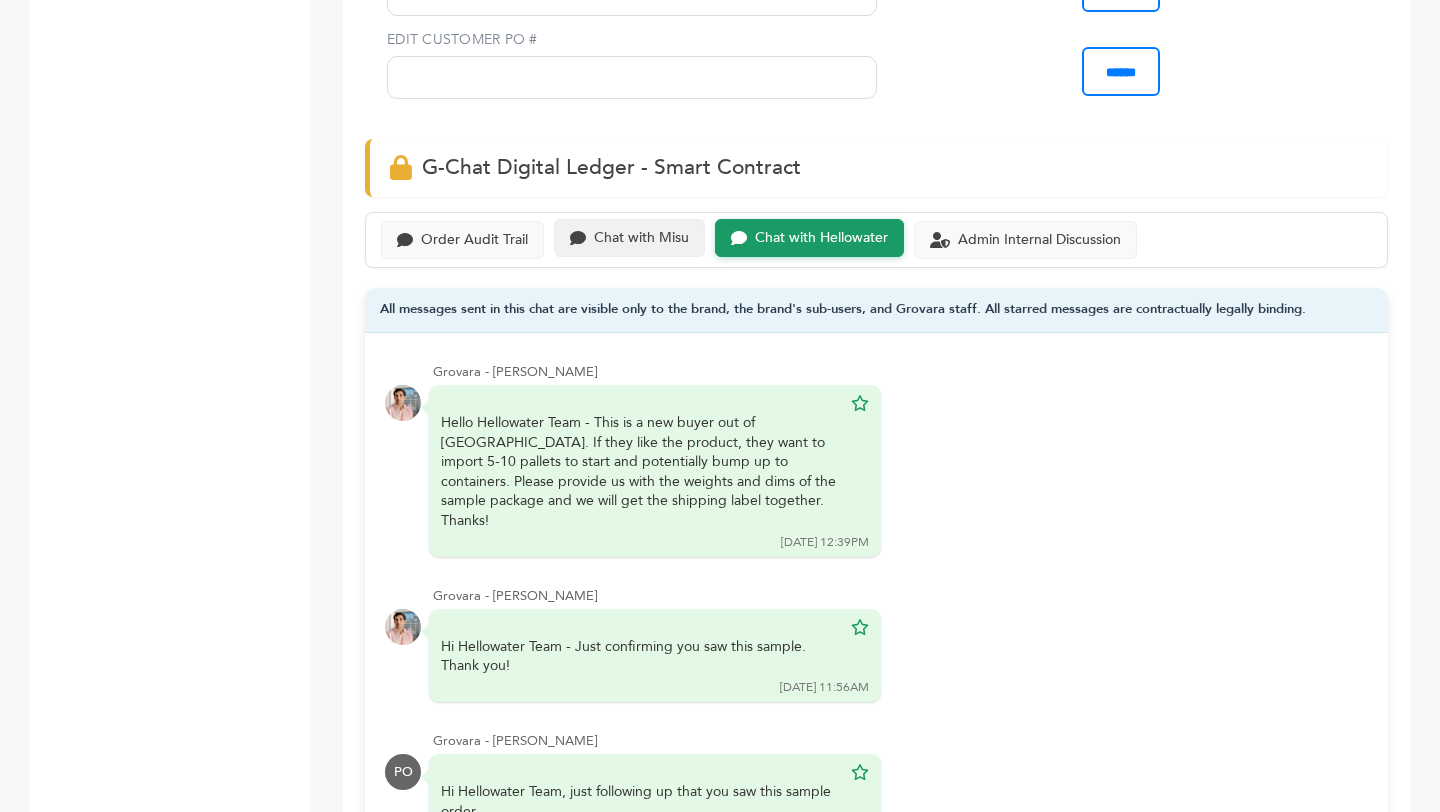 click on "Chat with Misu" at bounding box center (641, 238) 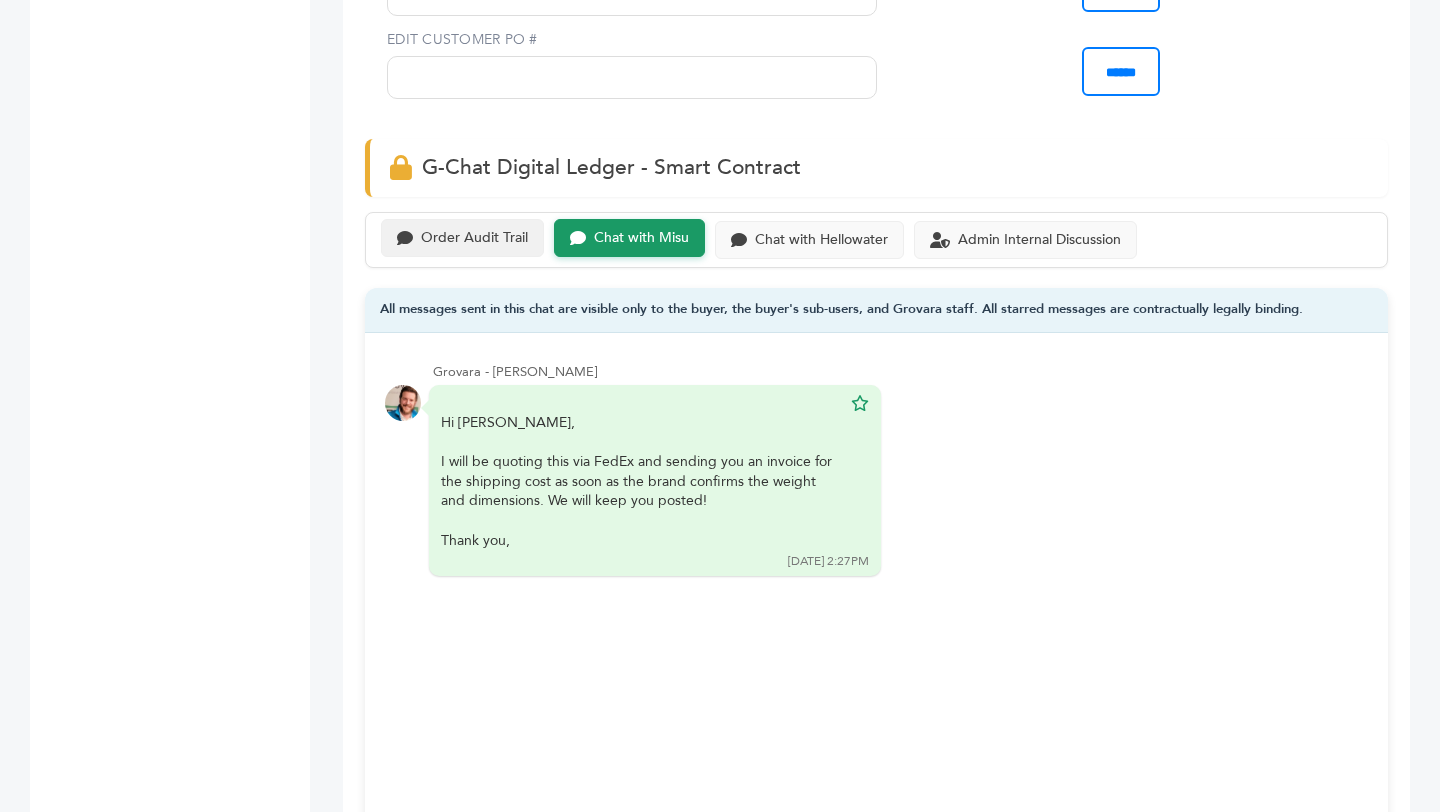click on "Order Audit Trail" at bounding box center [474, 238] 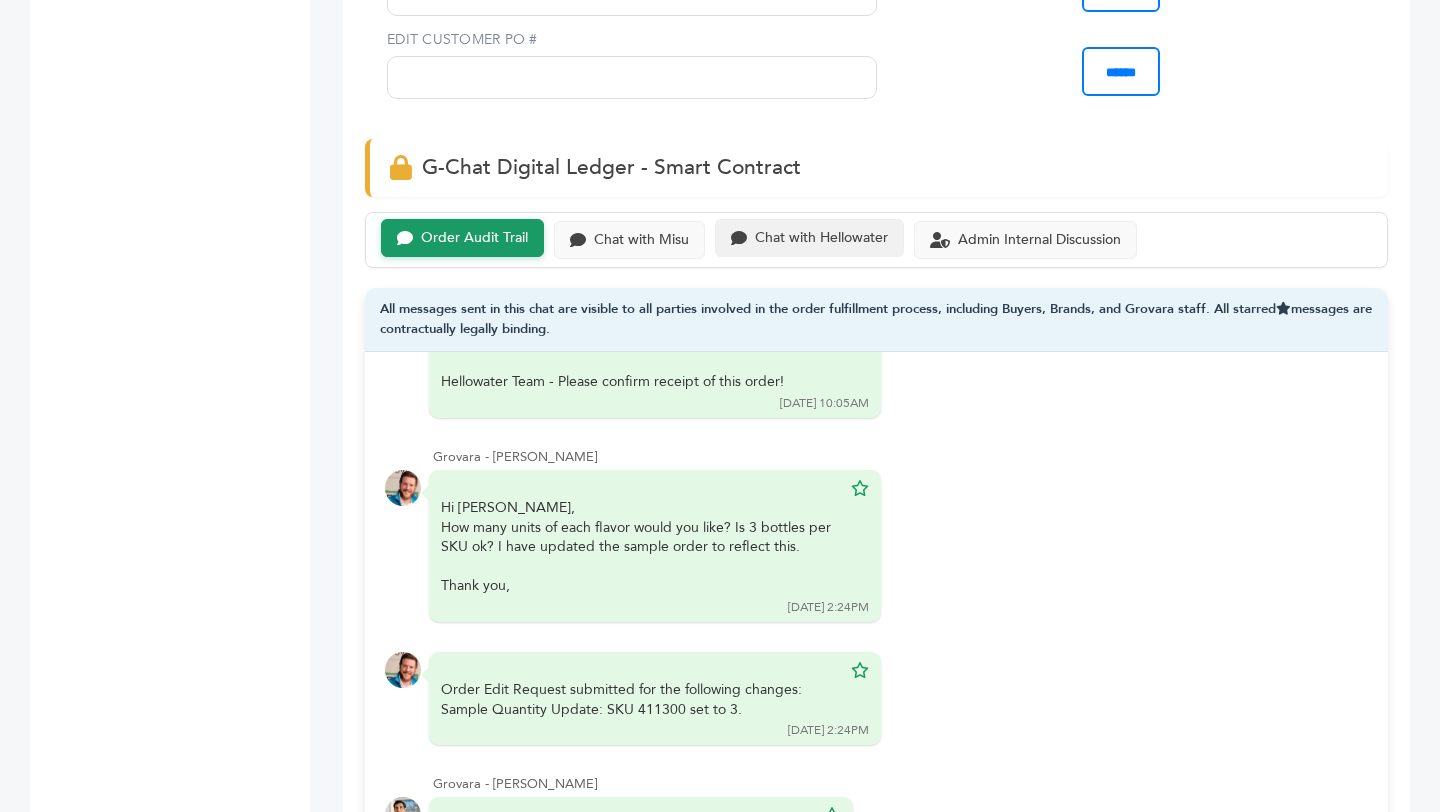 click on "Chat with Hellowater" at bounding box center [821, 238] 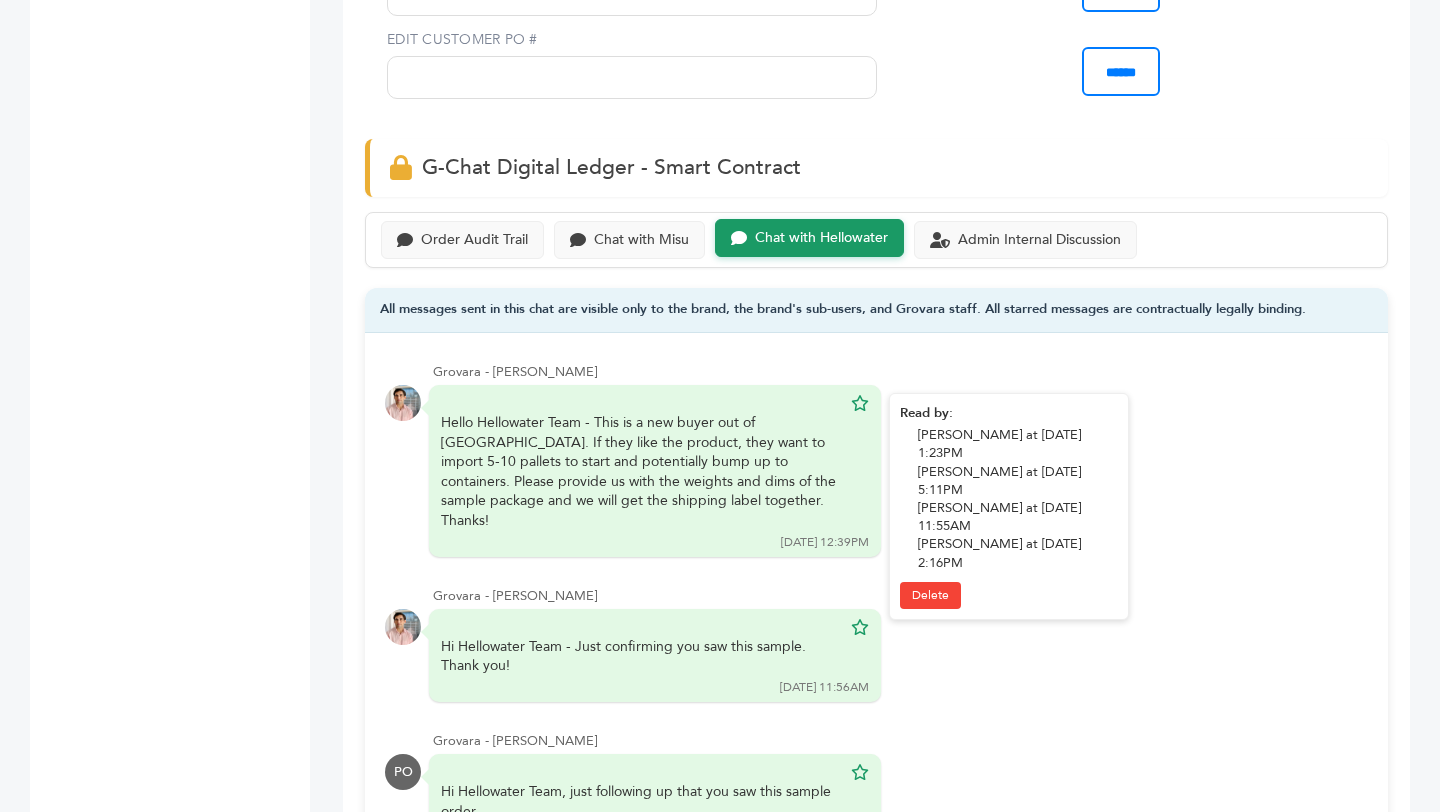 scroll, scrollTop: 93, scrollLeft: 0, axis: vertical 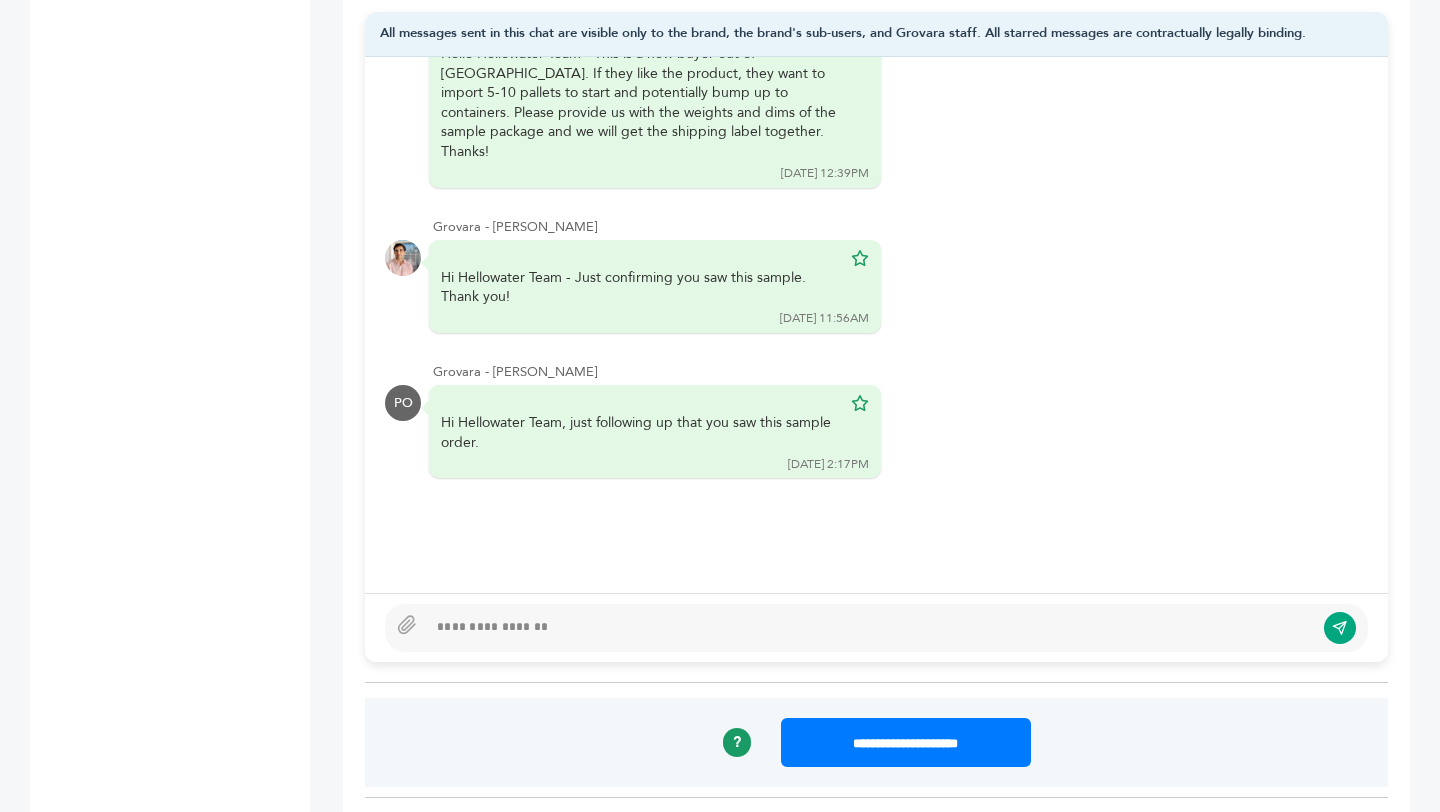 click at bounding box center [870, 628] 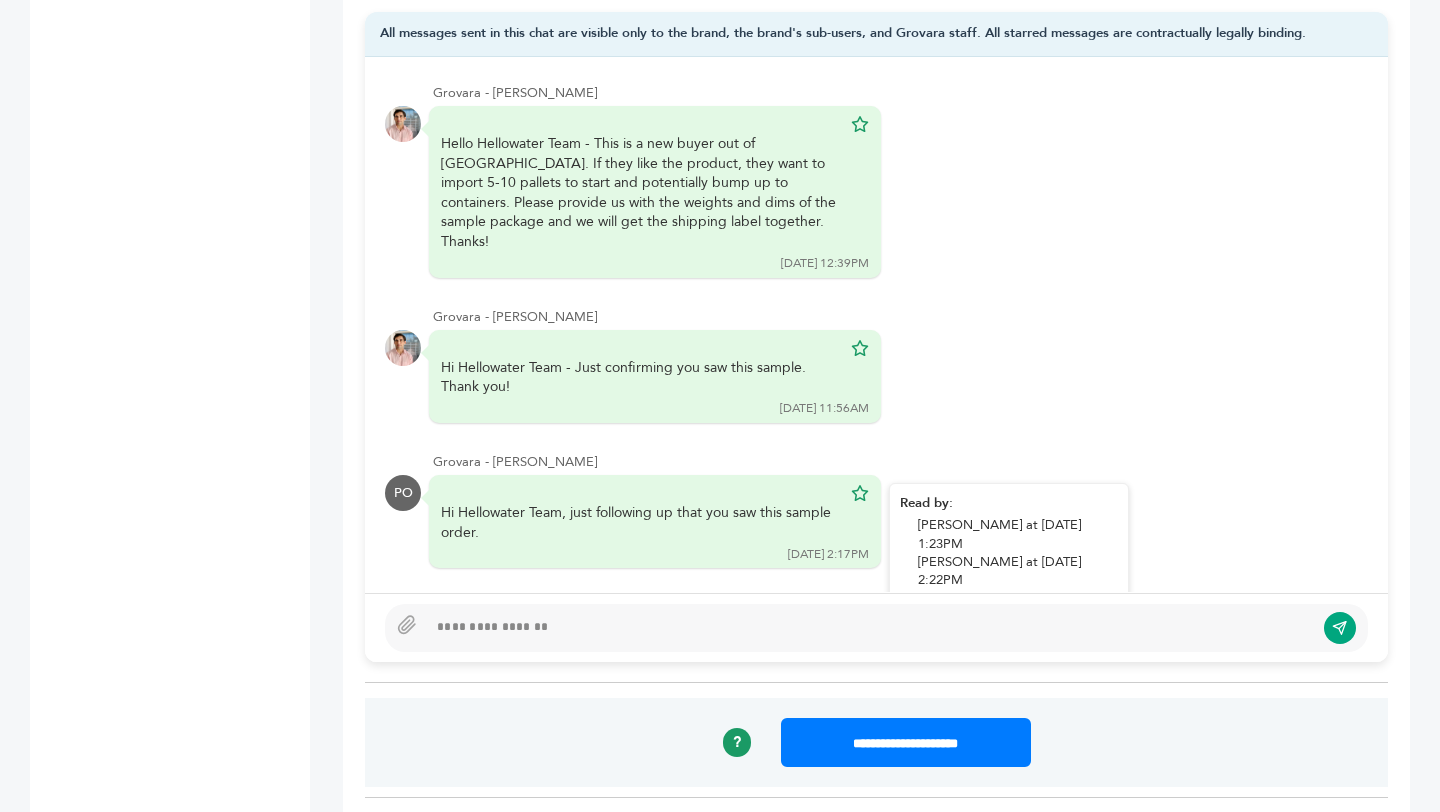 scroll, scrollTop: 0, scrollLeft: 0, axis: both 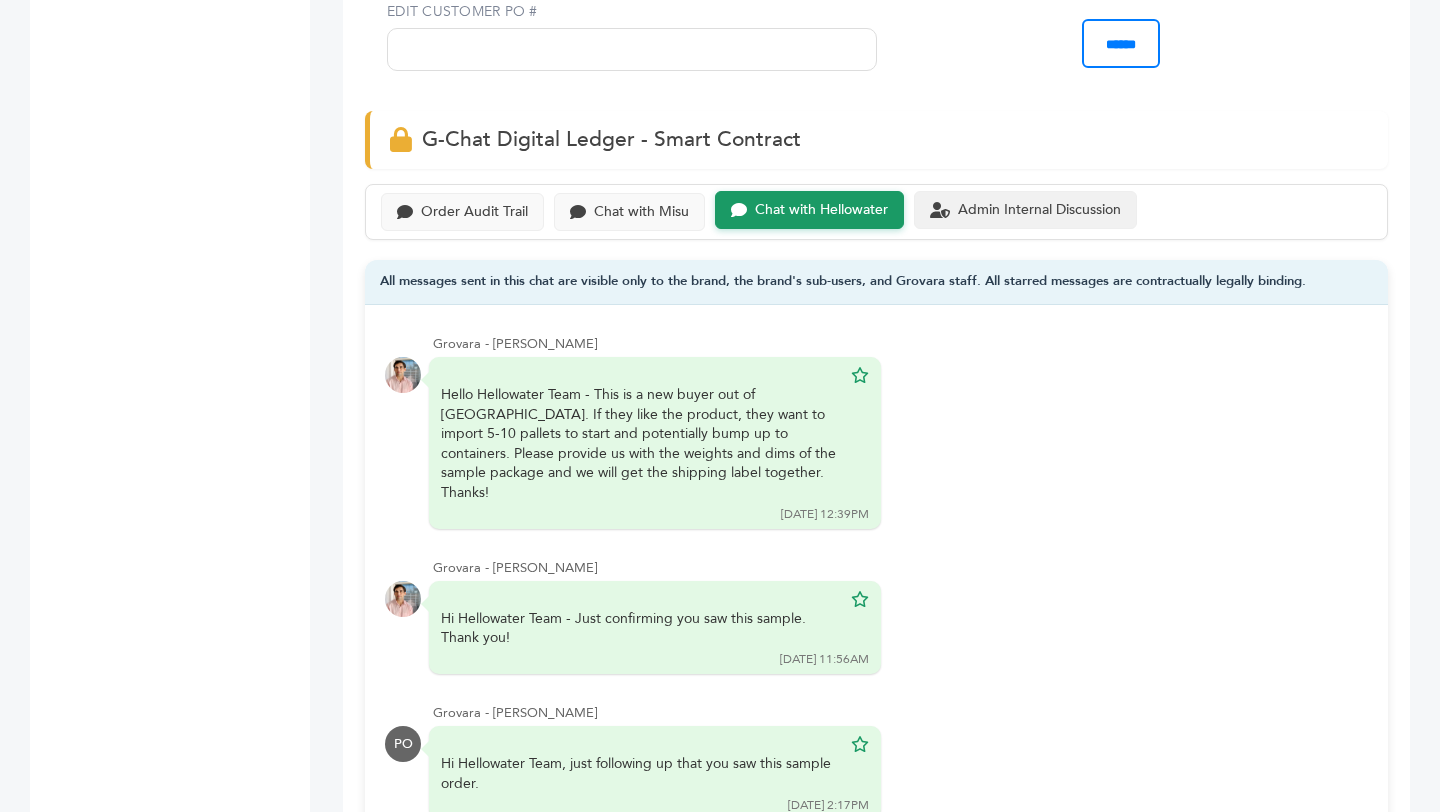 click on "Admin Internal Discussion" at bounding box center (1025, 210) 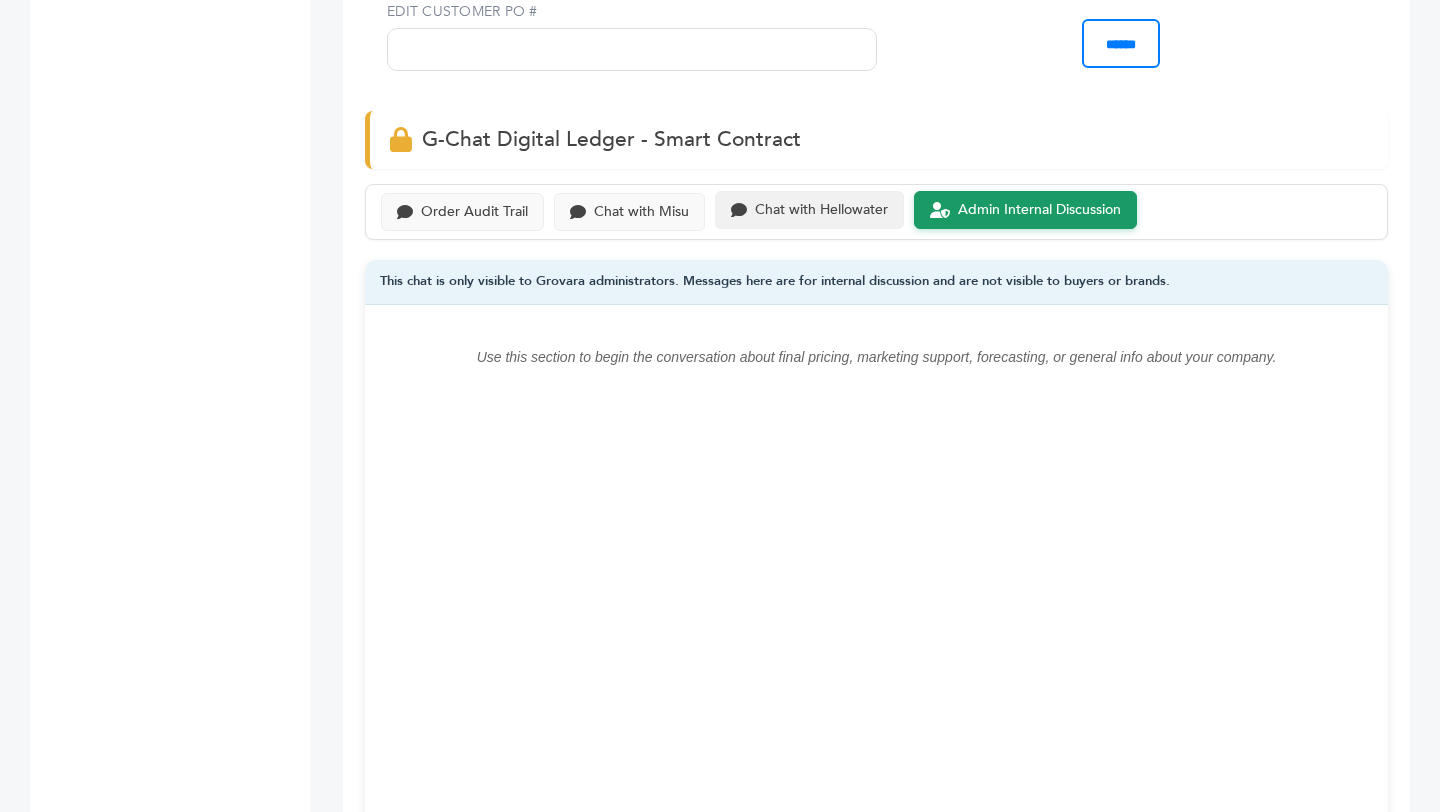 click on "Chat with Hellowater" at bounding box center [809, 210] 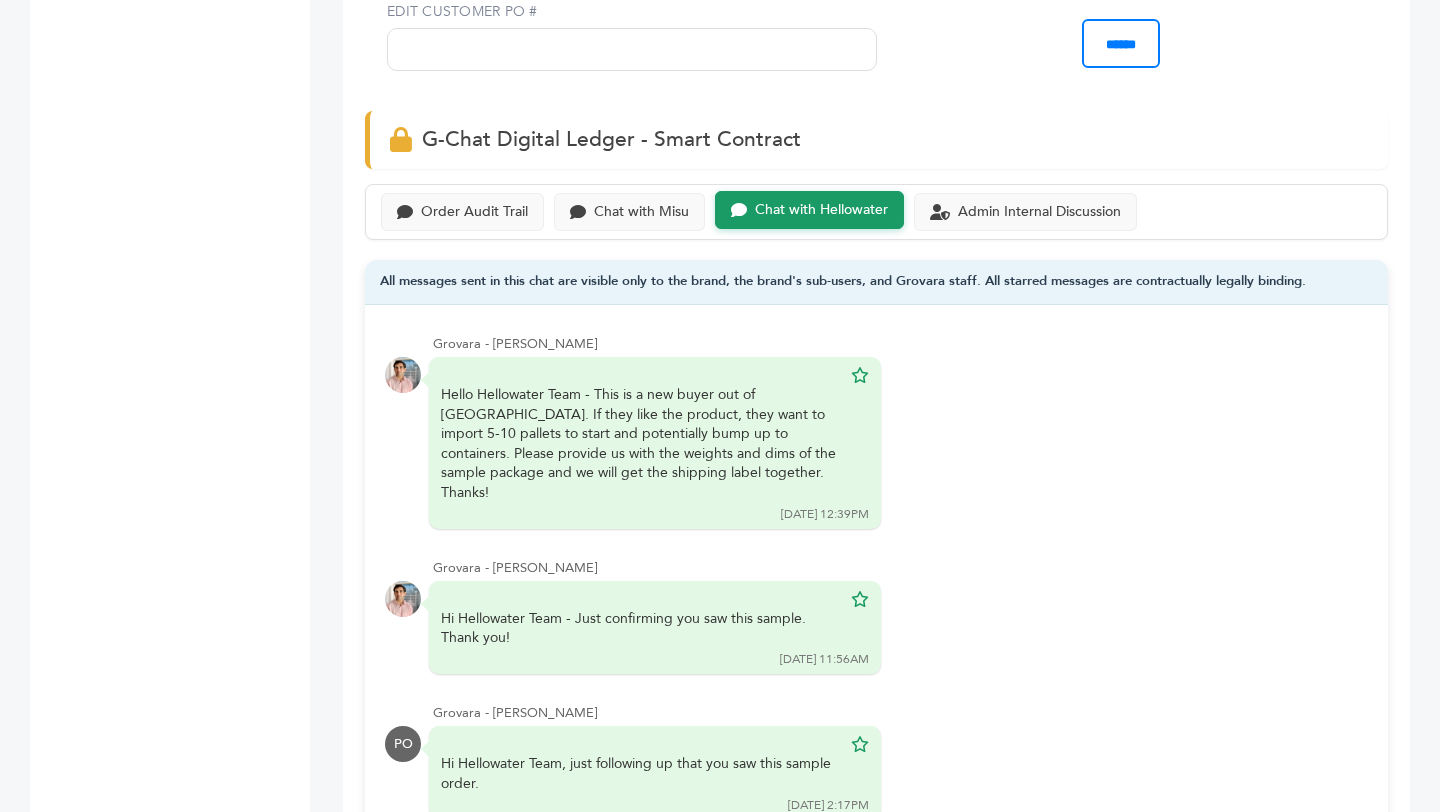 scroll, scrollTop: 93, scrollLeft: 0, axis: vertical 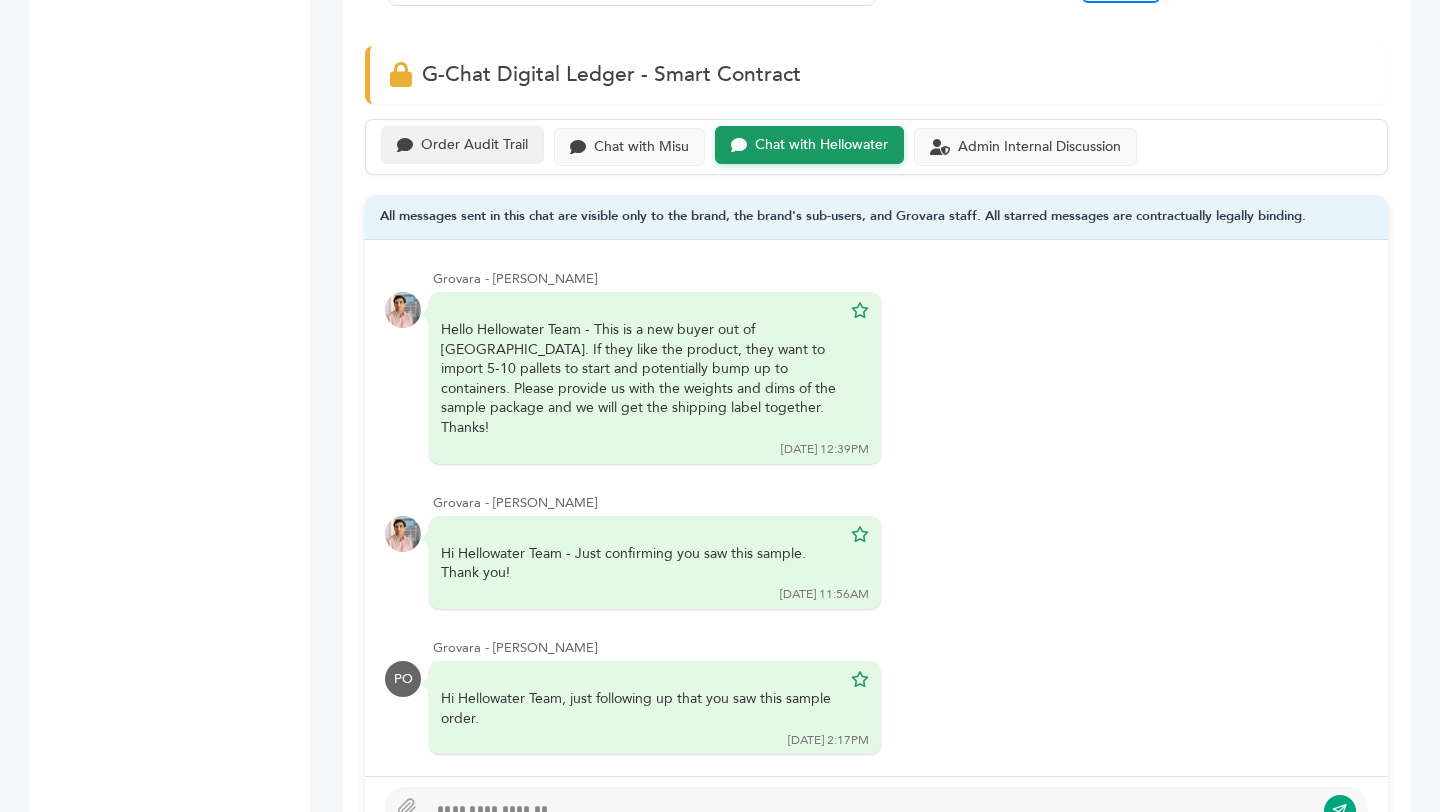 click on "Order Audit Trail" at bounding box center [474, 145] 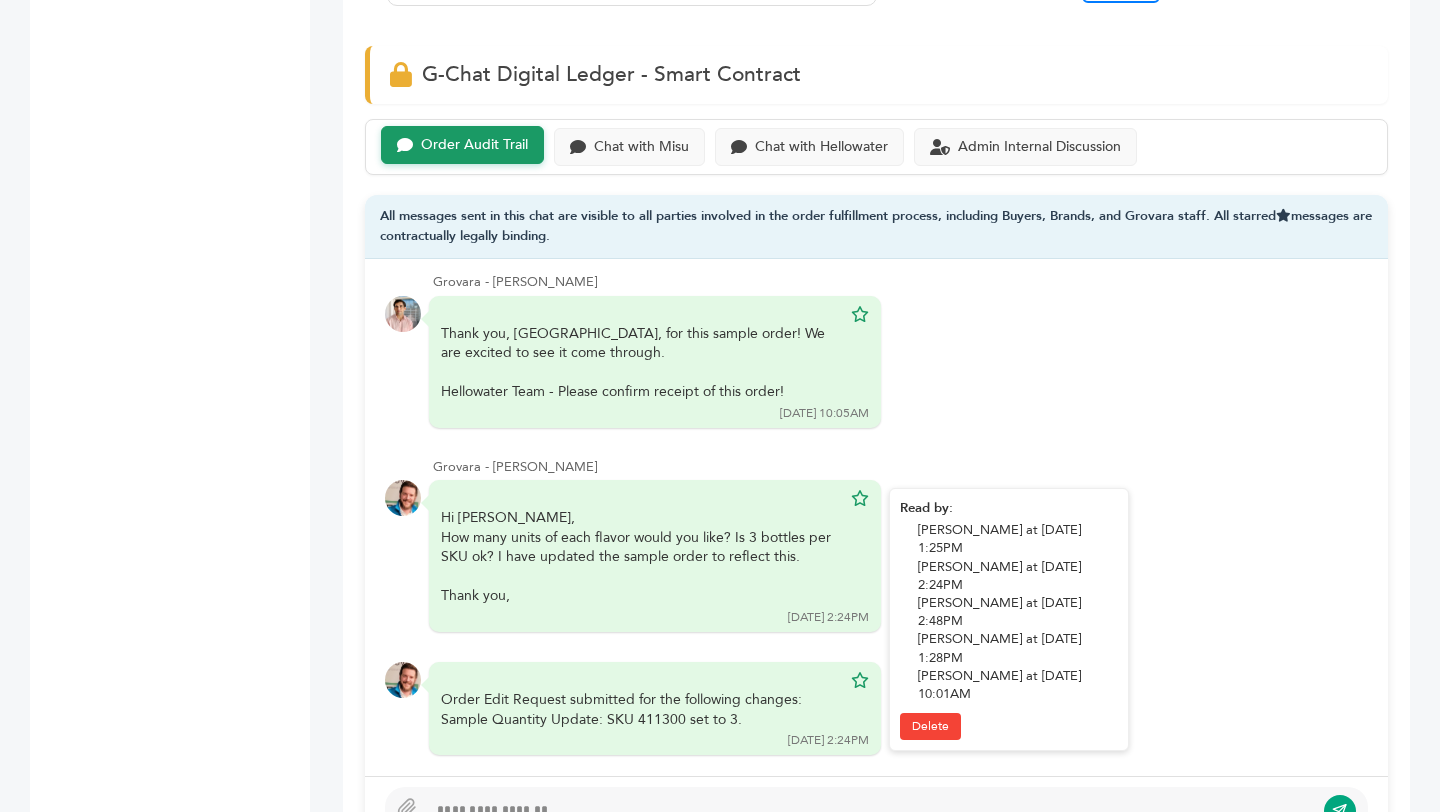 scroll, scrollTop: 0, scrollLeft: 0, axis: both 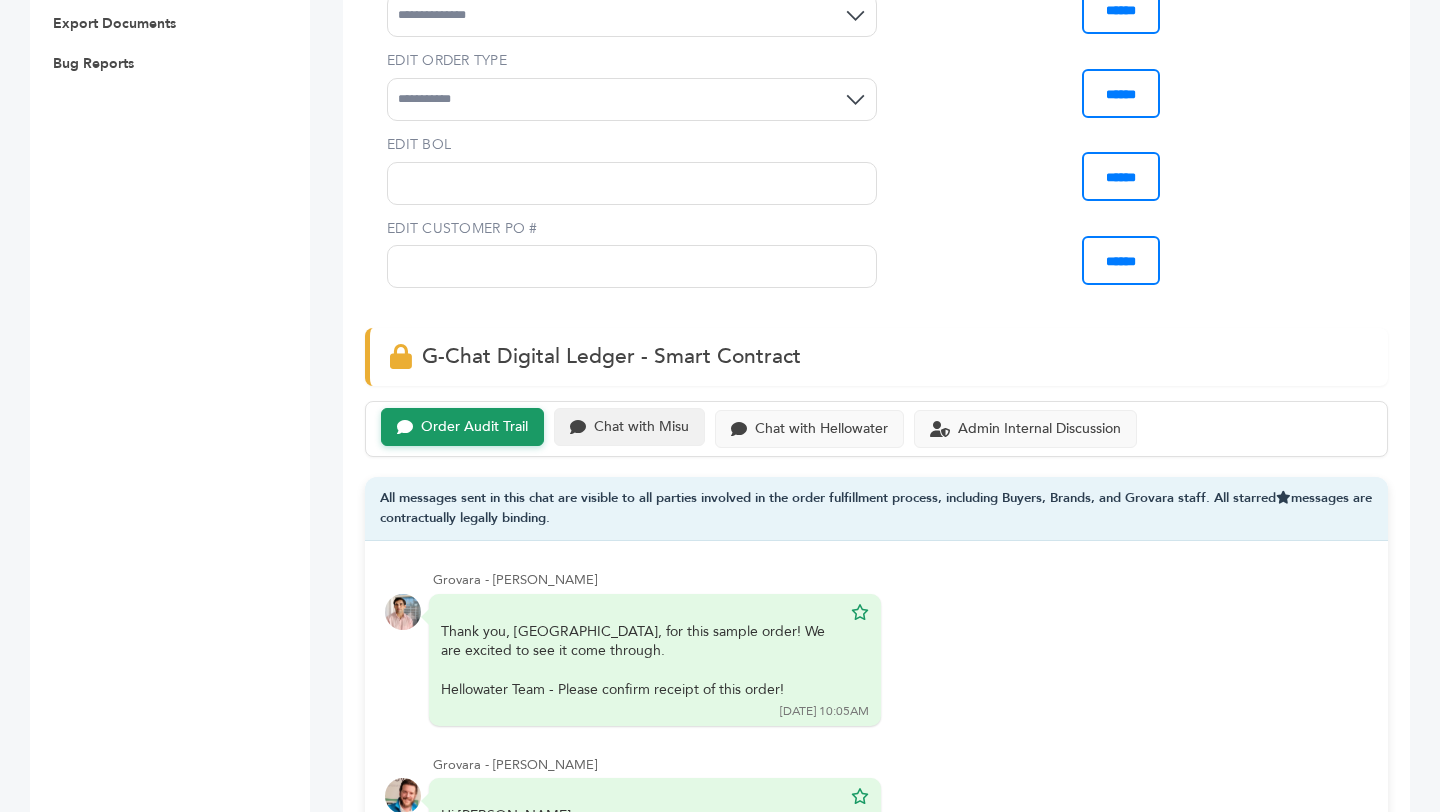 click on "Chat with Misu" at bounding box center (641, 427) 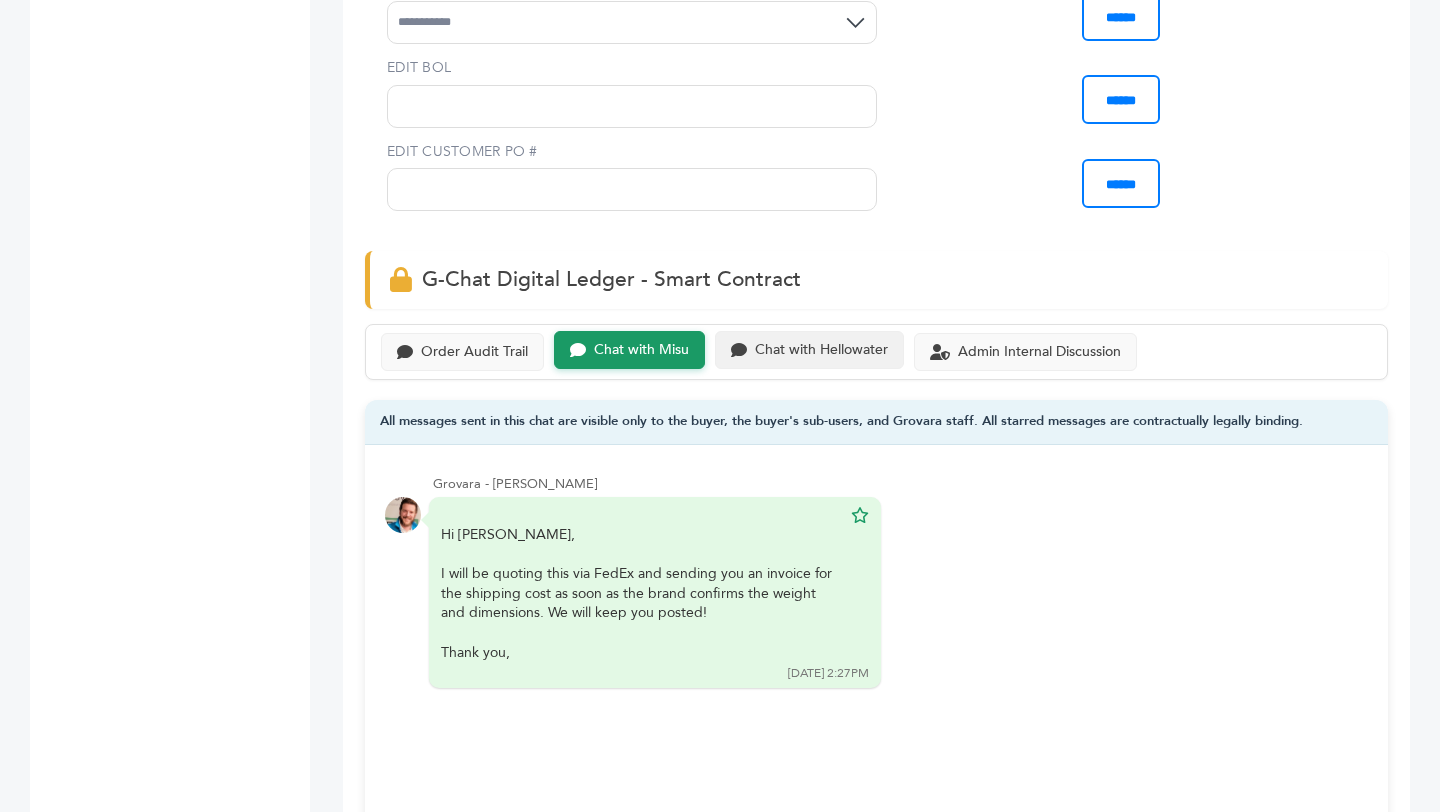 click on "Chat with Hellowater" at bounding box center (809, 350) 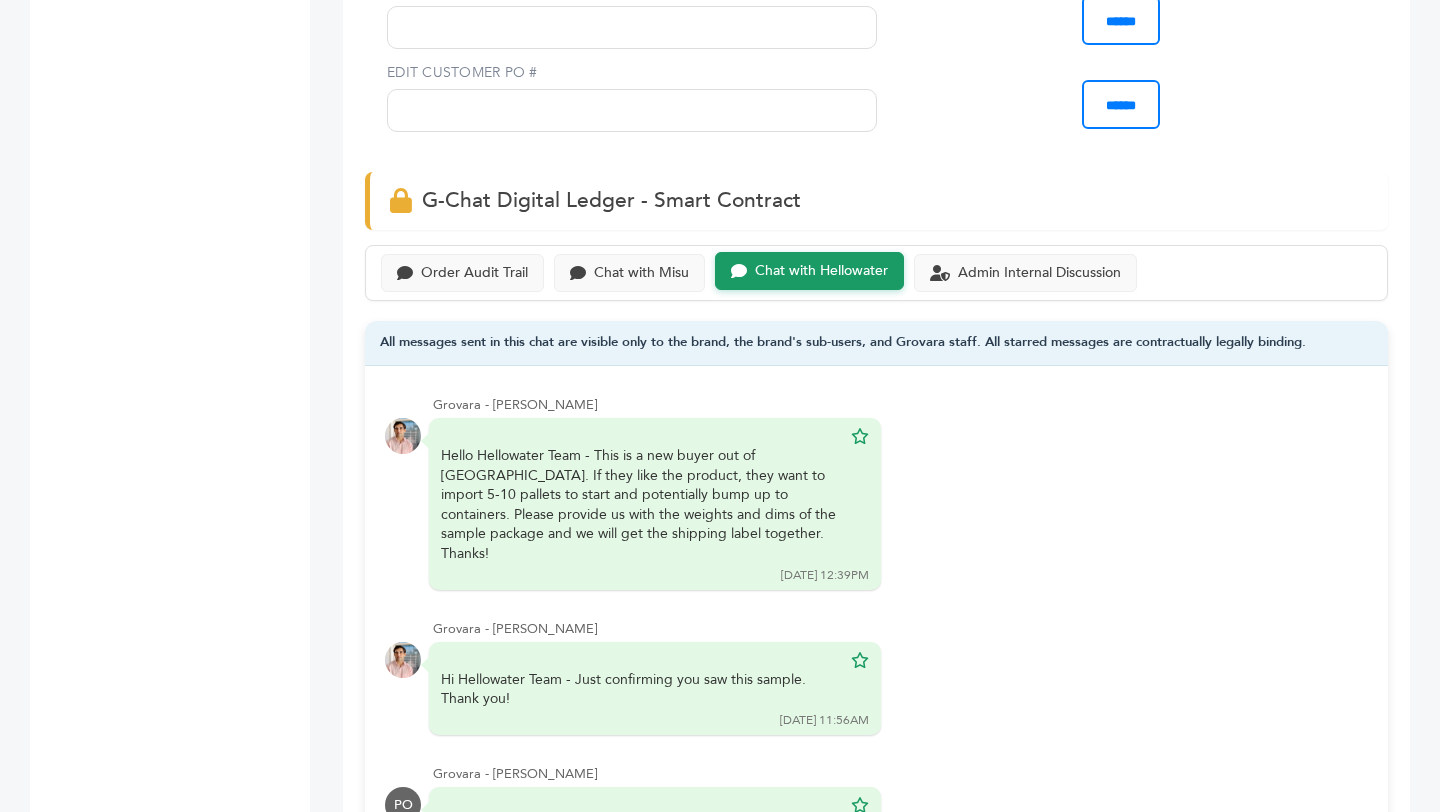 scroll, scrollTop: 1228, scrollLeft: 0, axis: vertical 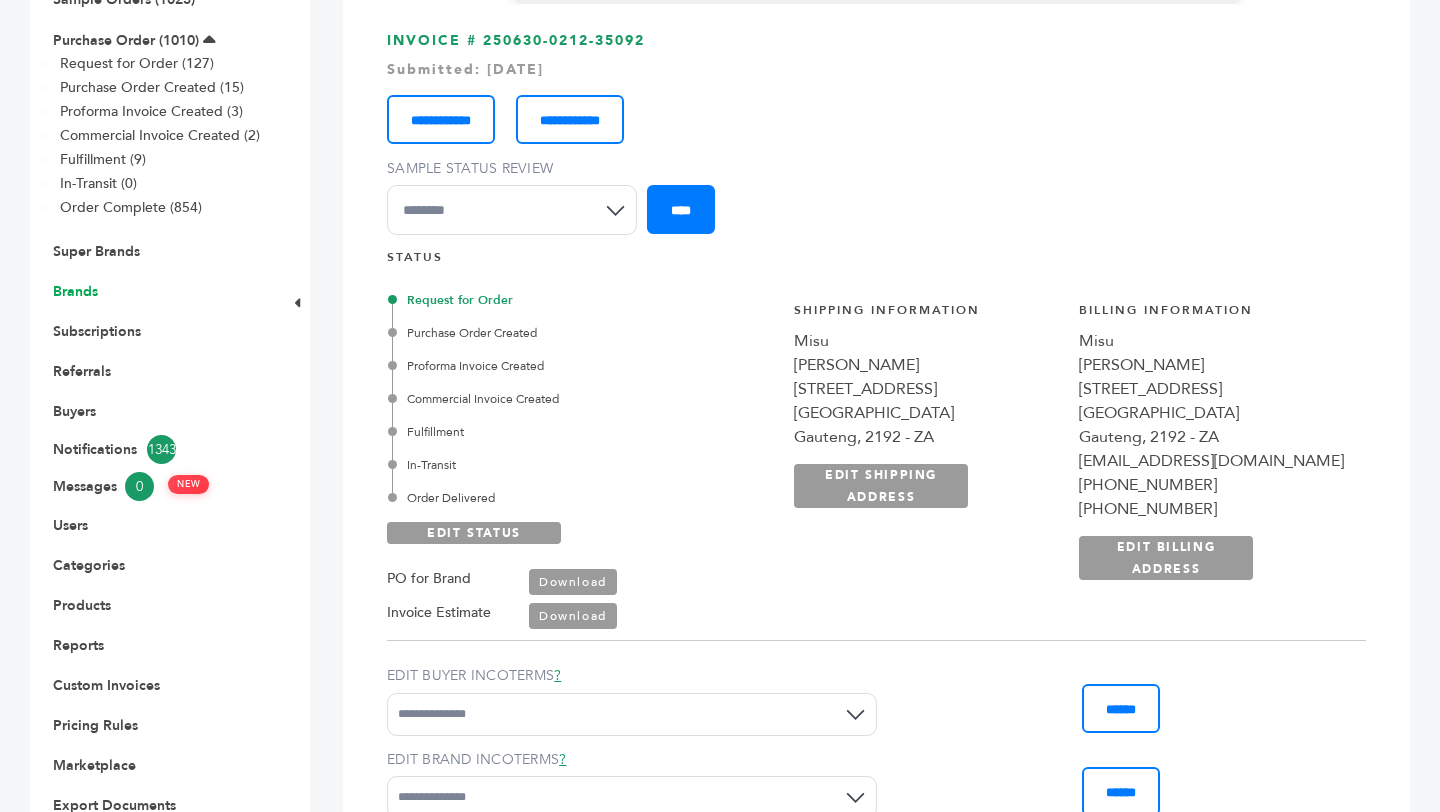 click on "Brands" at bounding box center (75, 291) 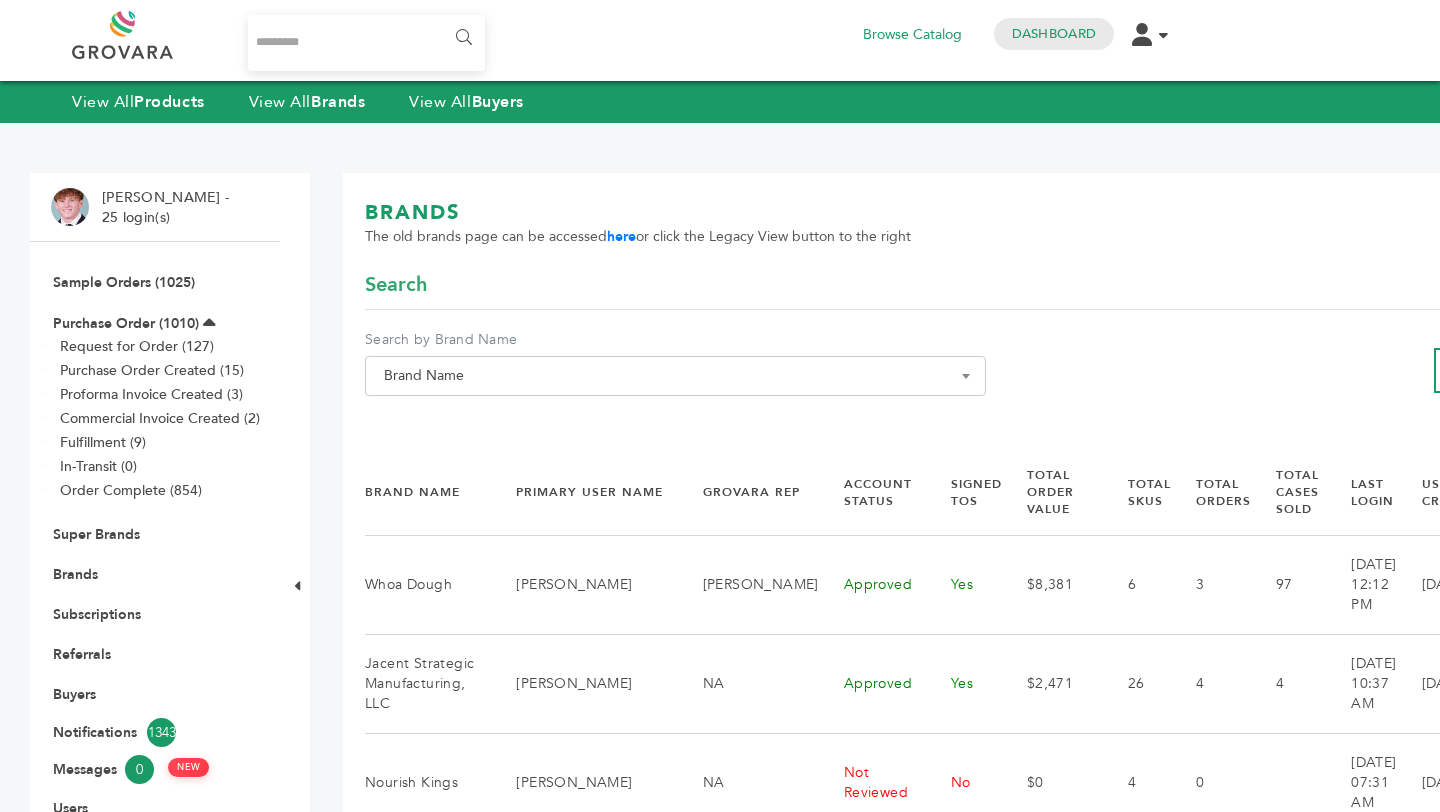 scroll, scrollTop: 0, scrollLeft: 0, axis: both 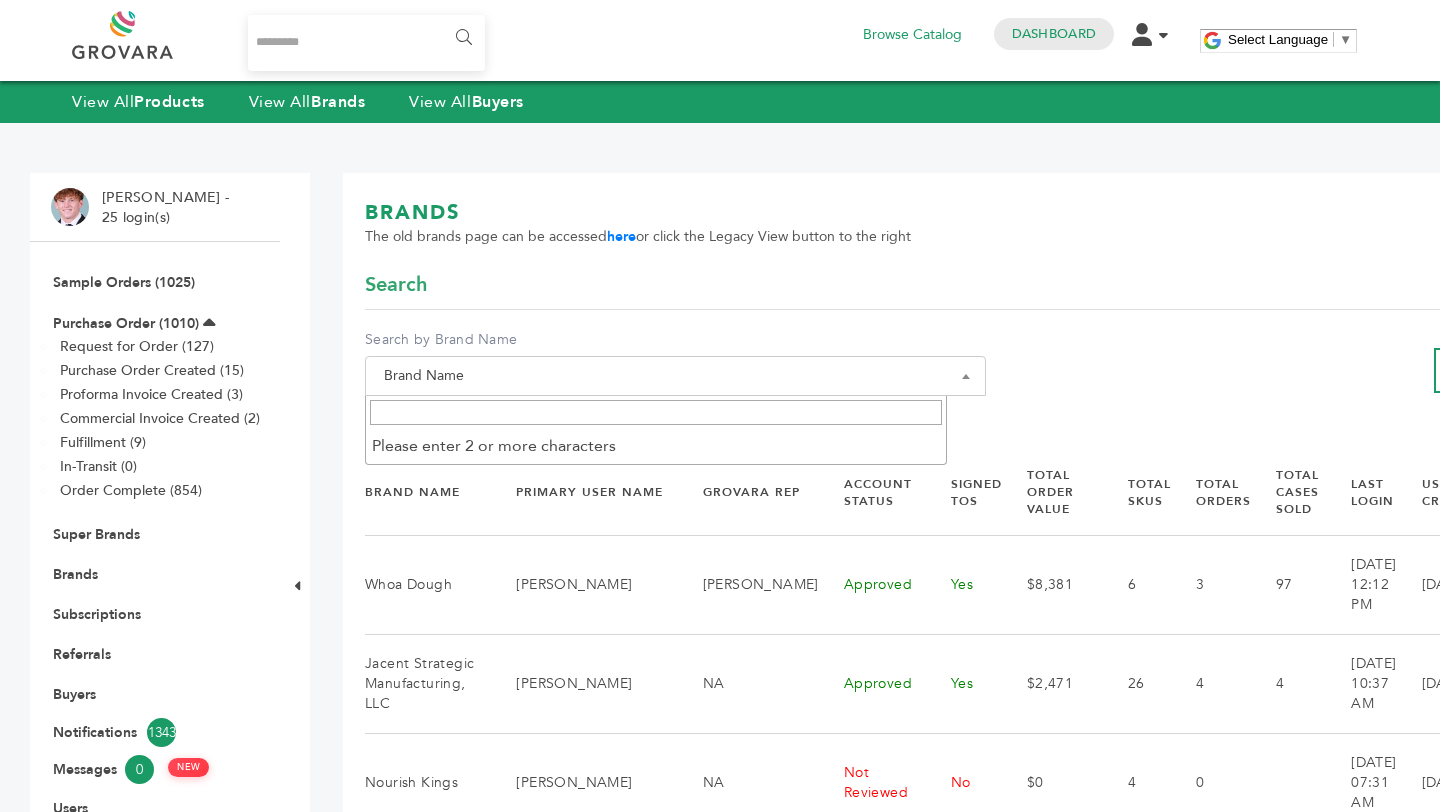 click on "Brand Name" at bounding box center [675, 376] 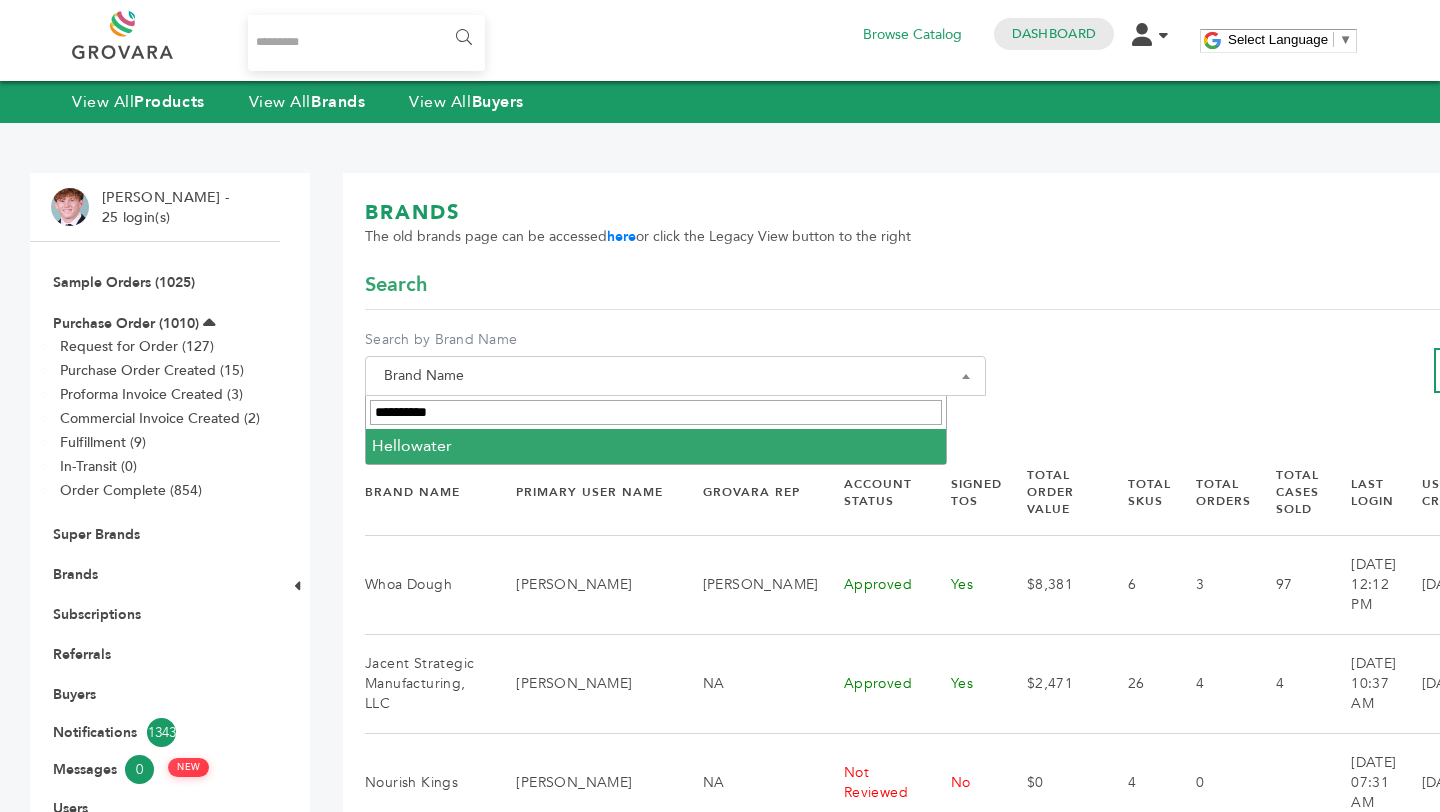 type on "**********" 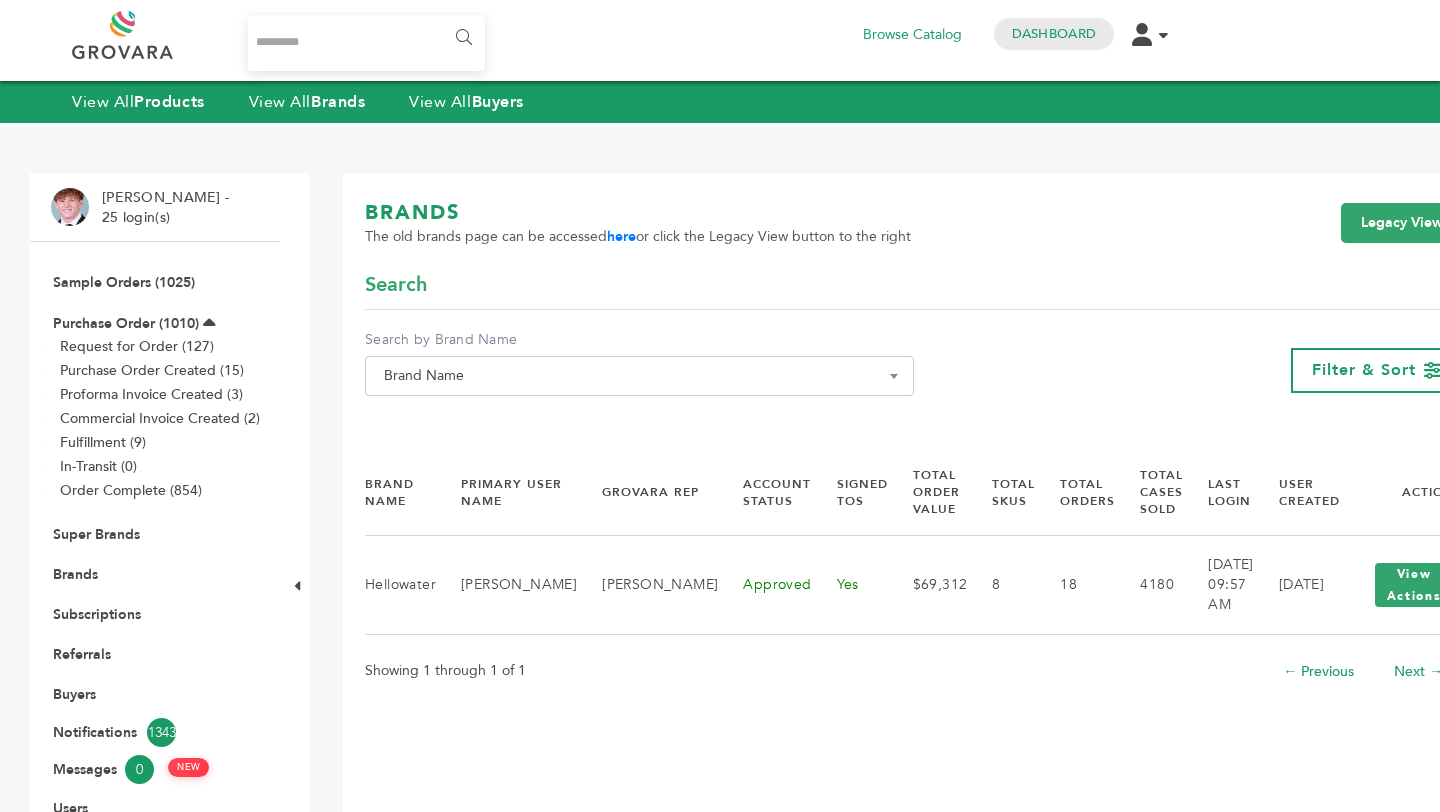 scroll, scrollTop: 0, scrollLeft: 0, axis: both 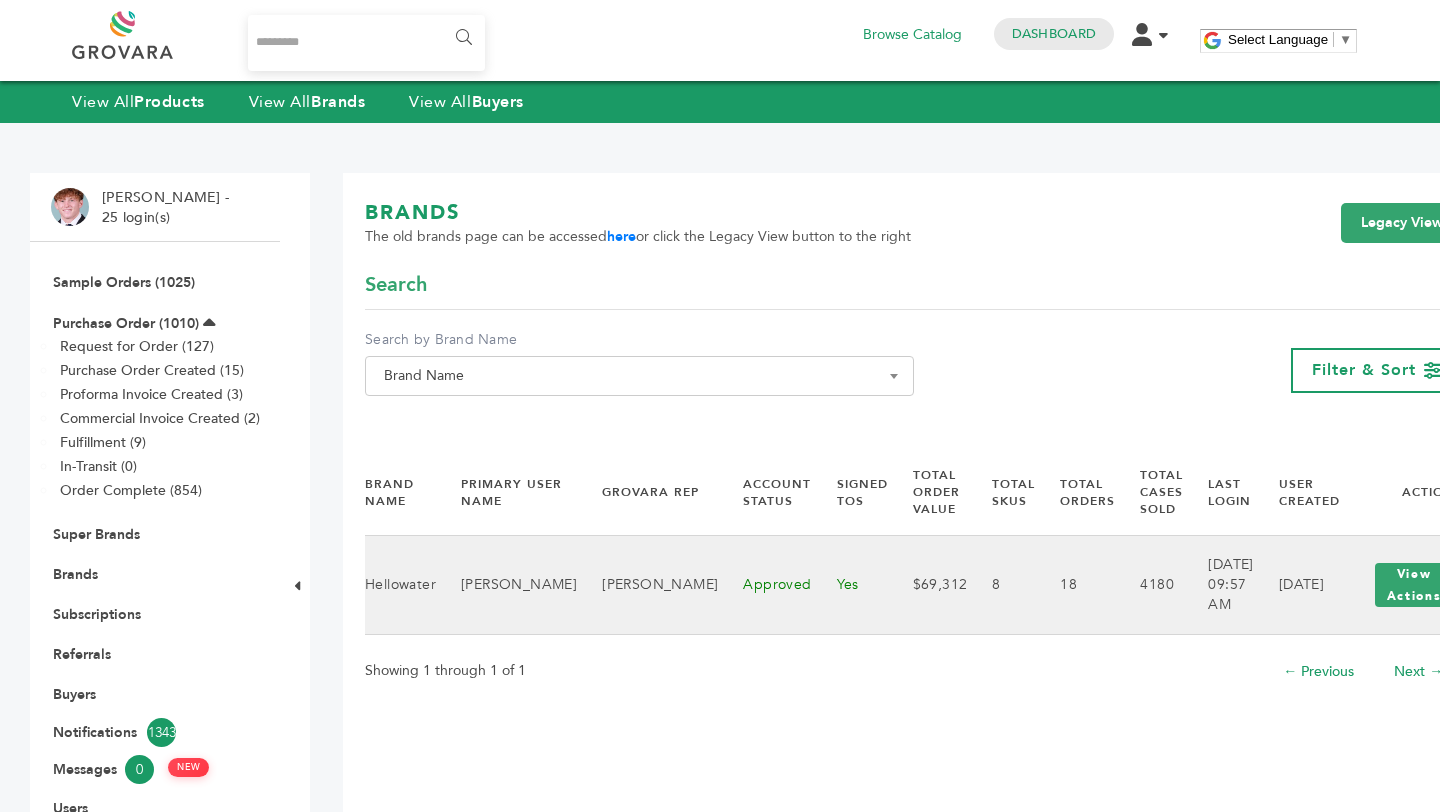click on "Hellowater" at bounding box center (400, 584) 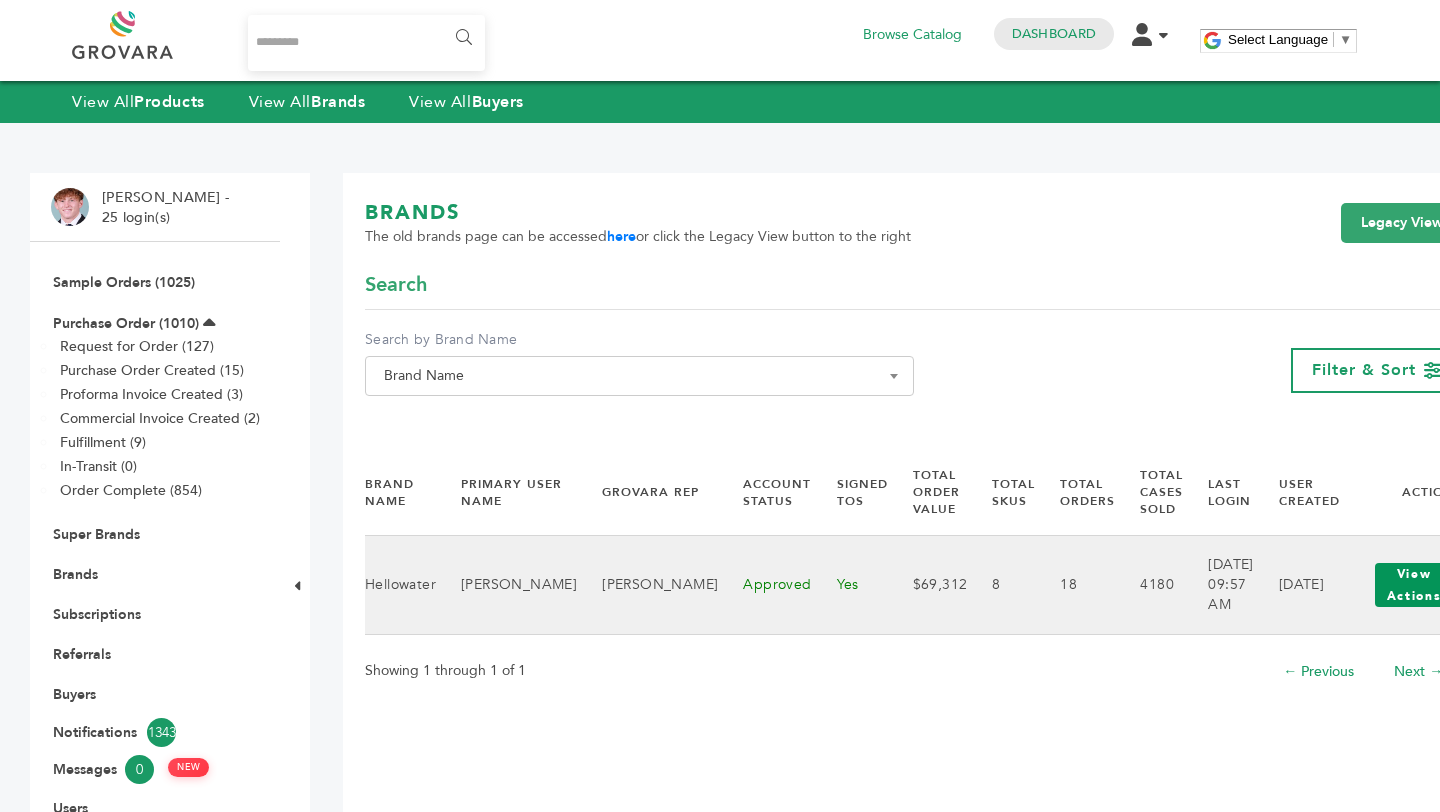 click on "View Actions" at bounding box center [1414, 585] 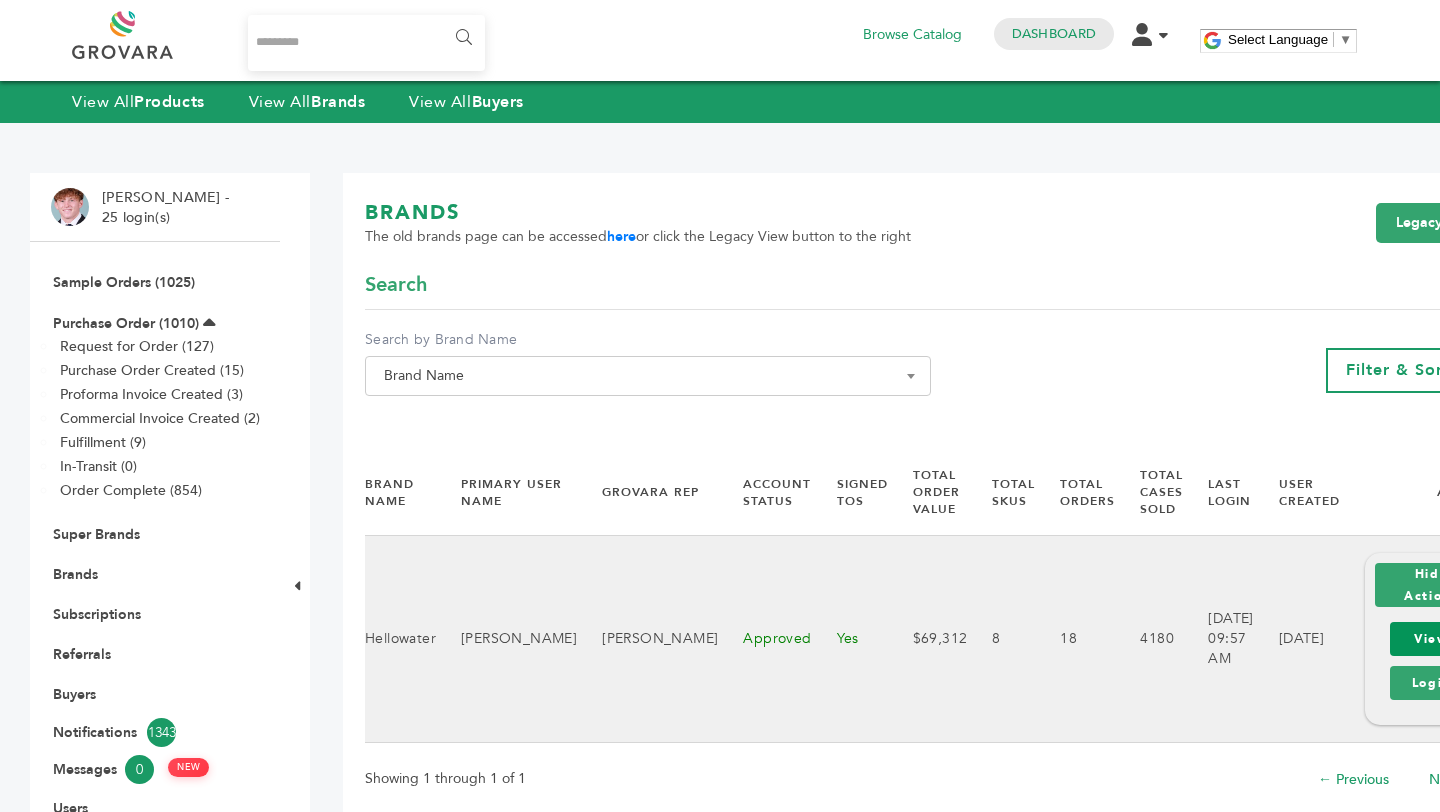 click on "View" at bounding box center (1431, 639) 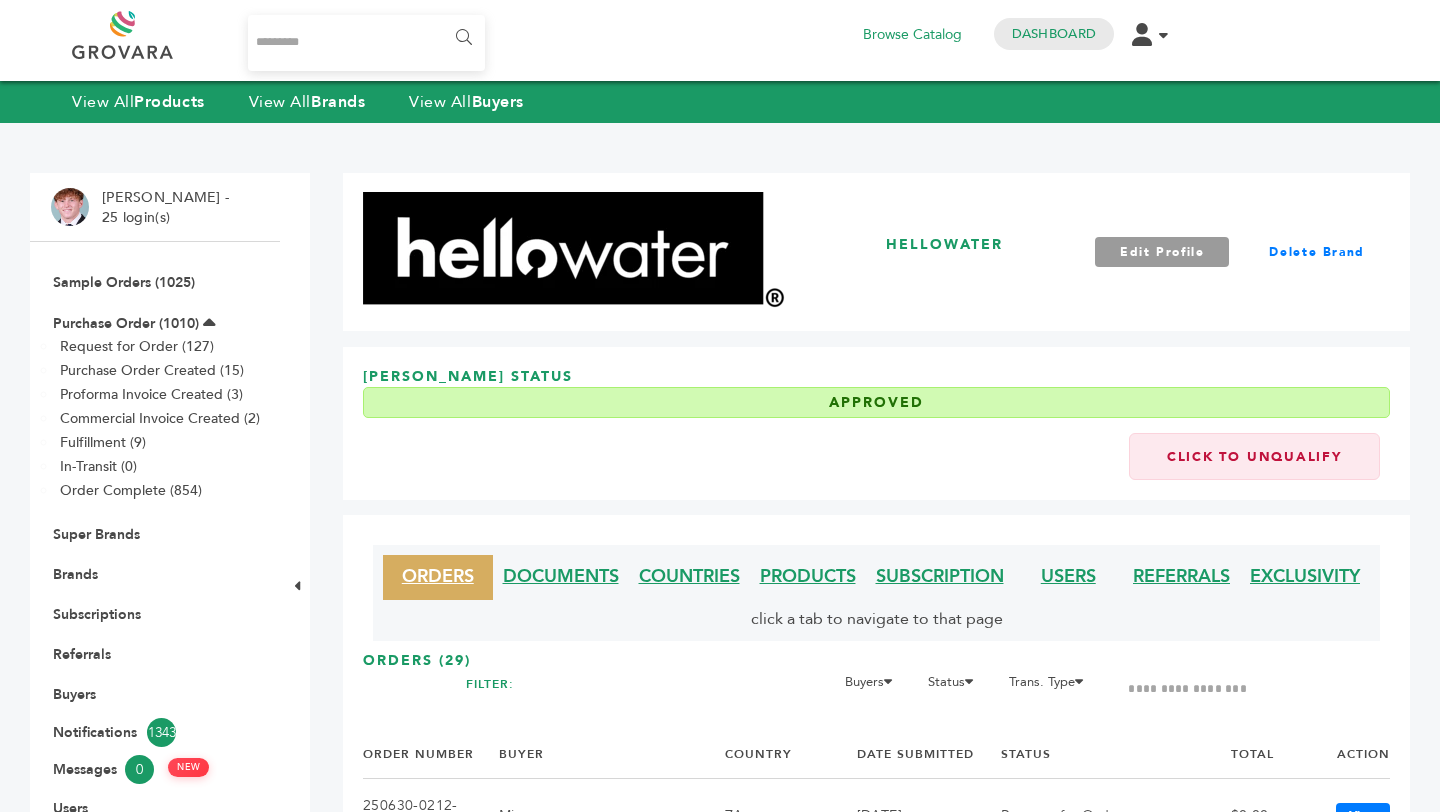 scroll, scrollTop: 0, scrollLeft: 0, axis: both 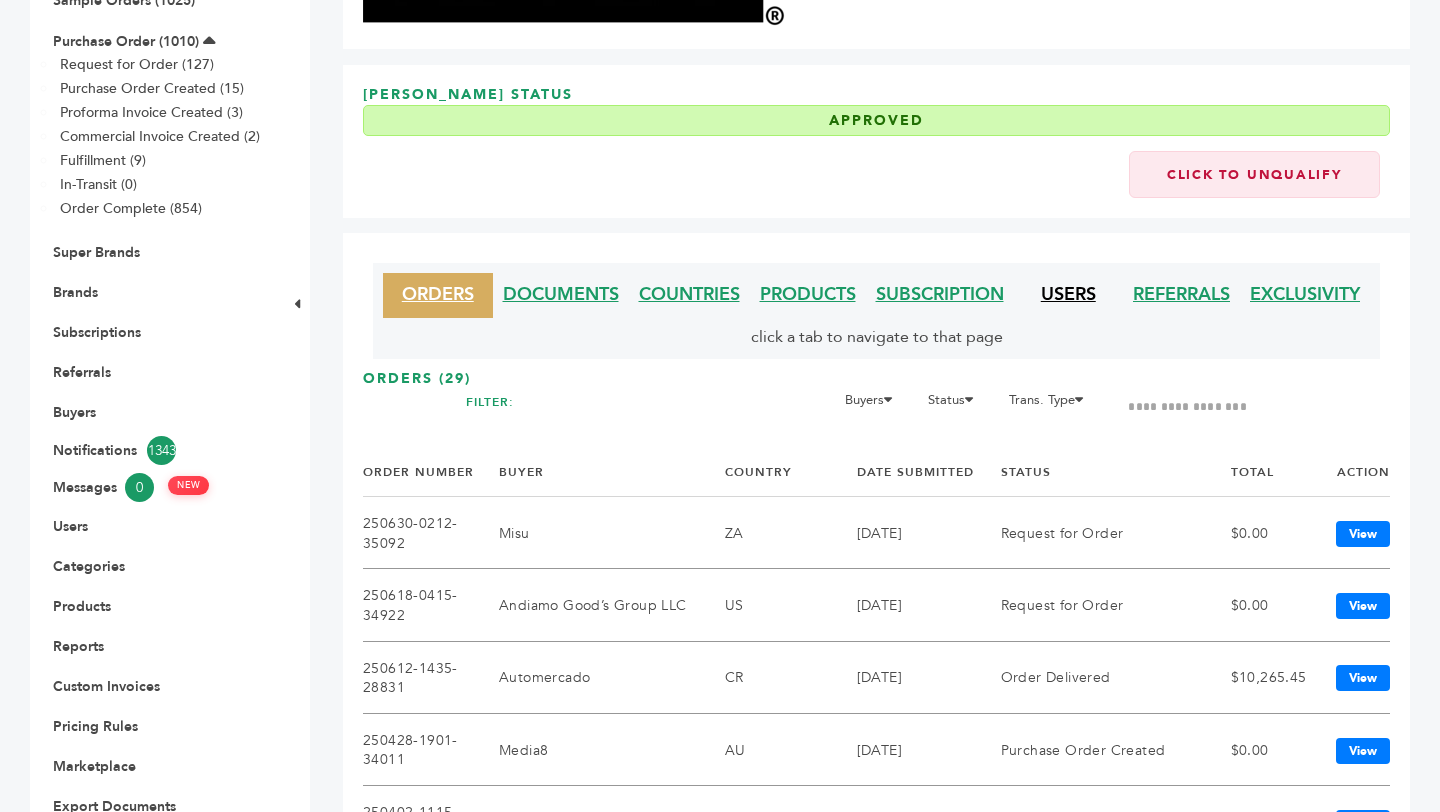 click on "USERS" at bounding box center (1068, 294) 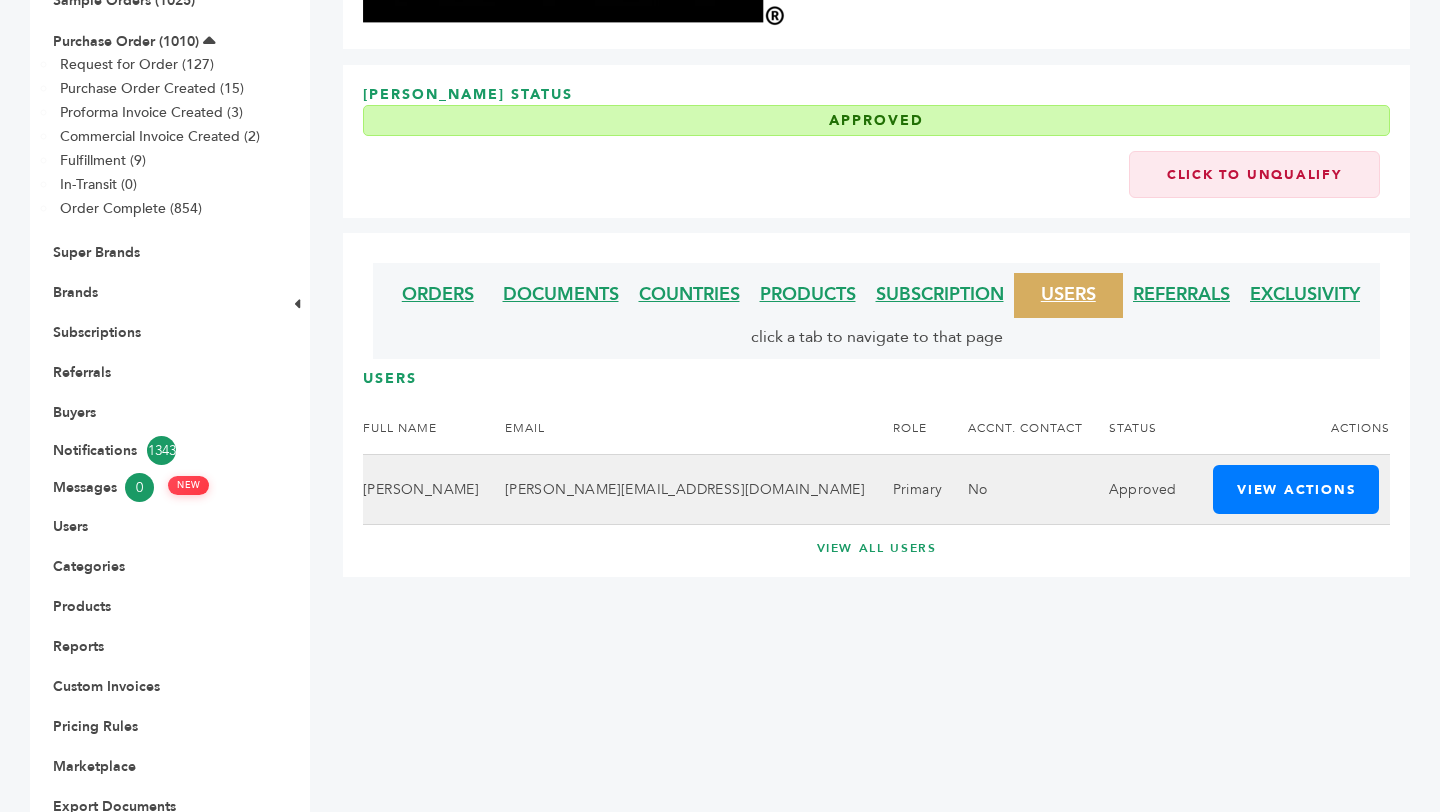 click on "tom@hellowater.com" at bounding box center (674, 490) 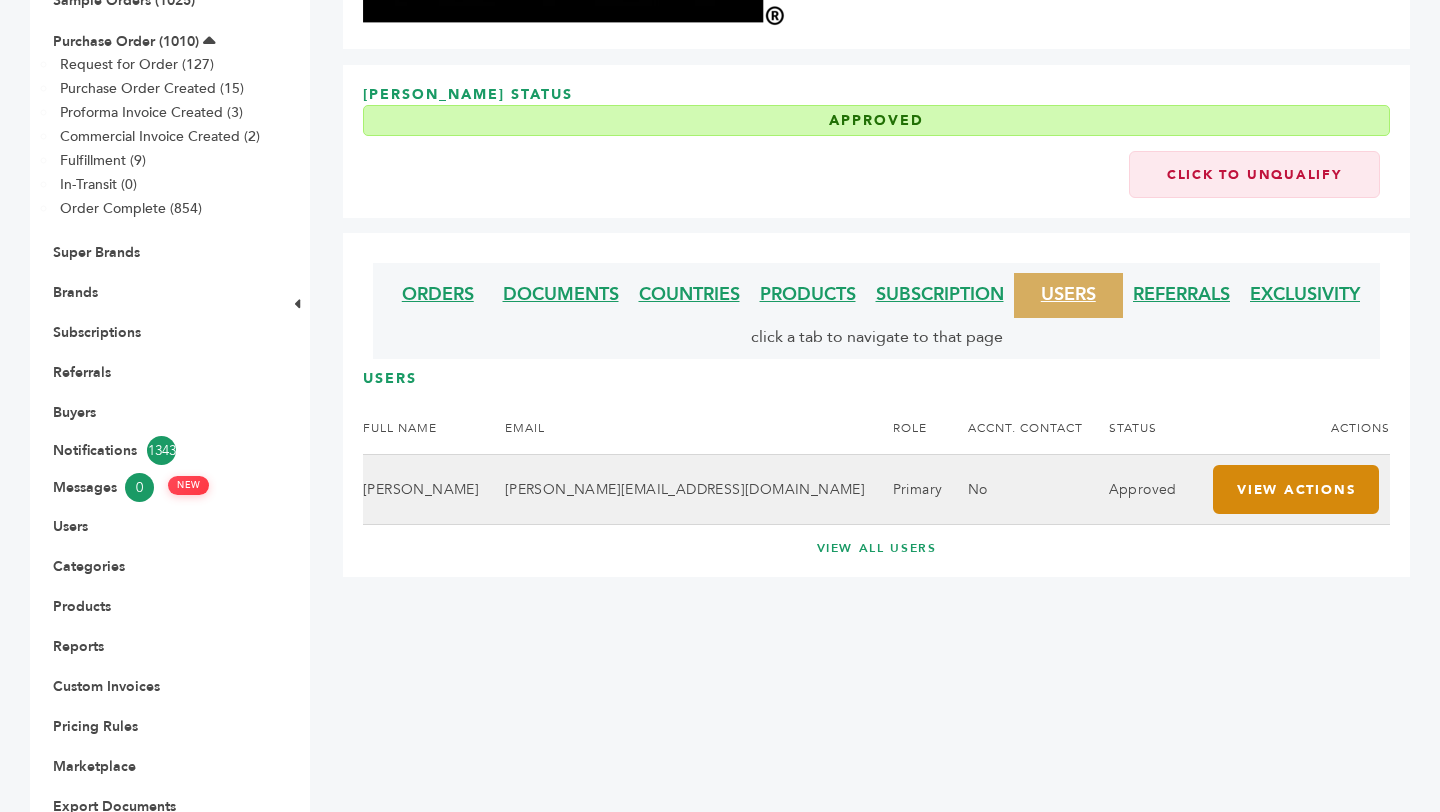 click on "View Actions" at bounding box center [1296, 489] 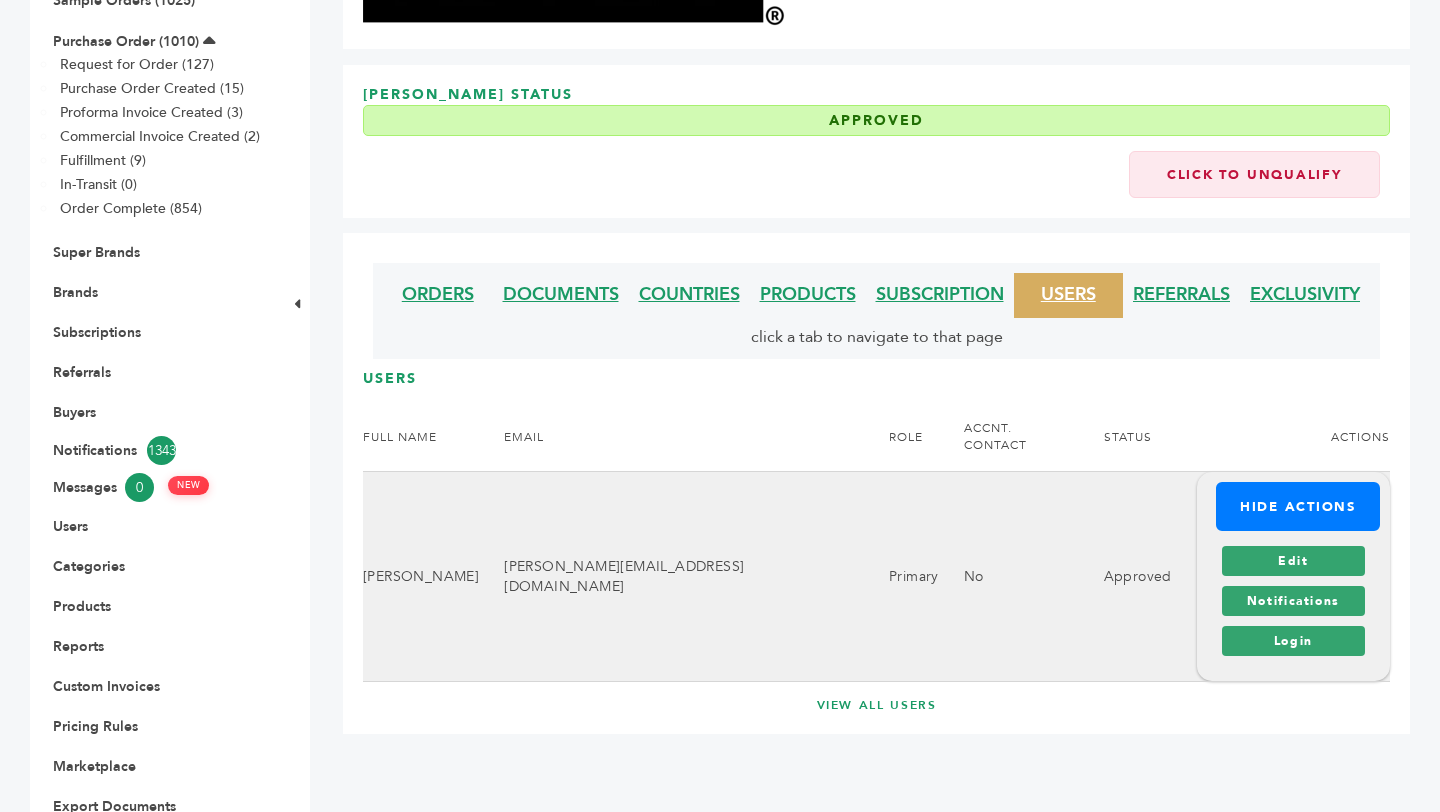 scroll, scrollTop: 281, scrollLeft: 0, axis: vertical 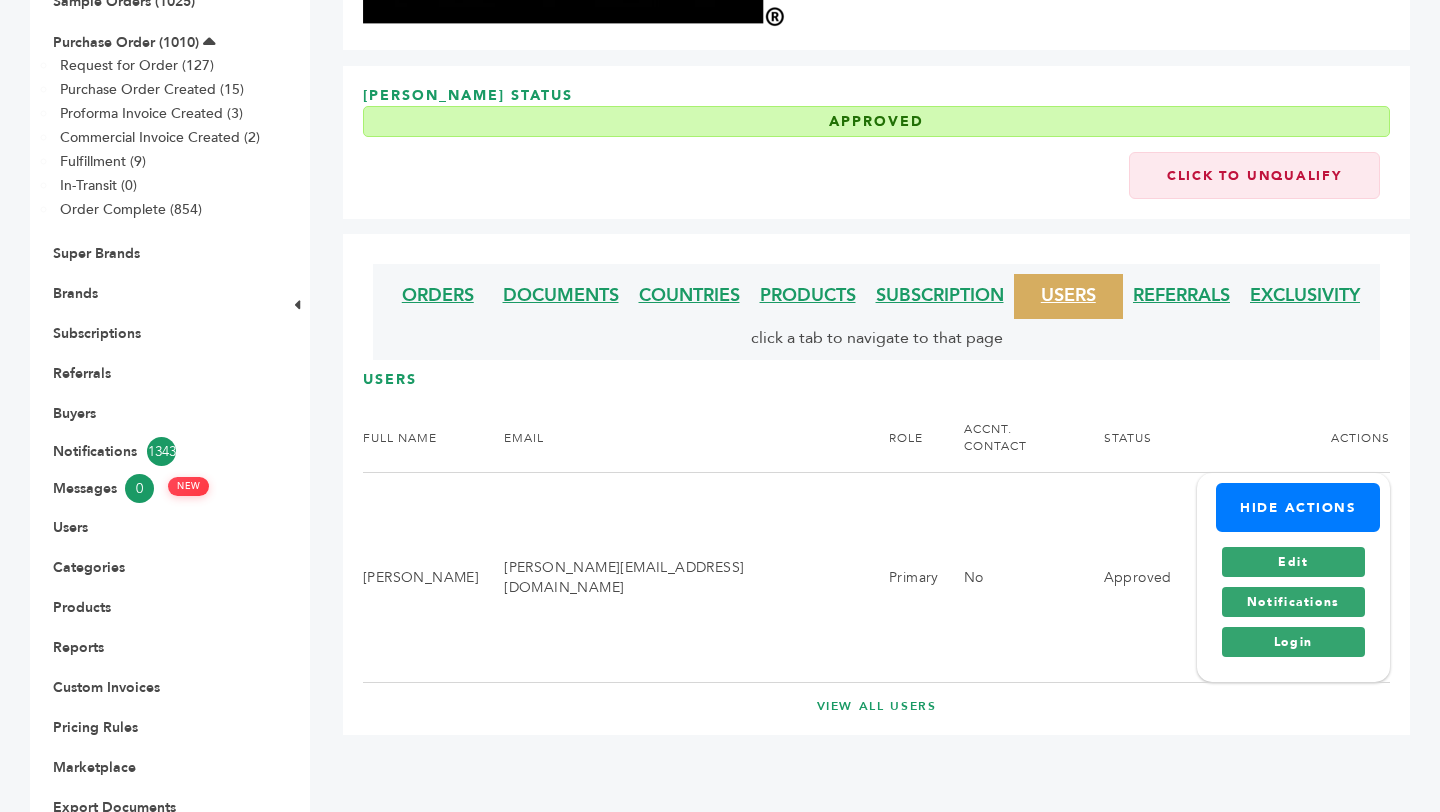 click on "VIEW ALL USERS" at bounding box center [876, 706] 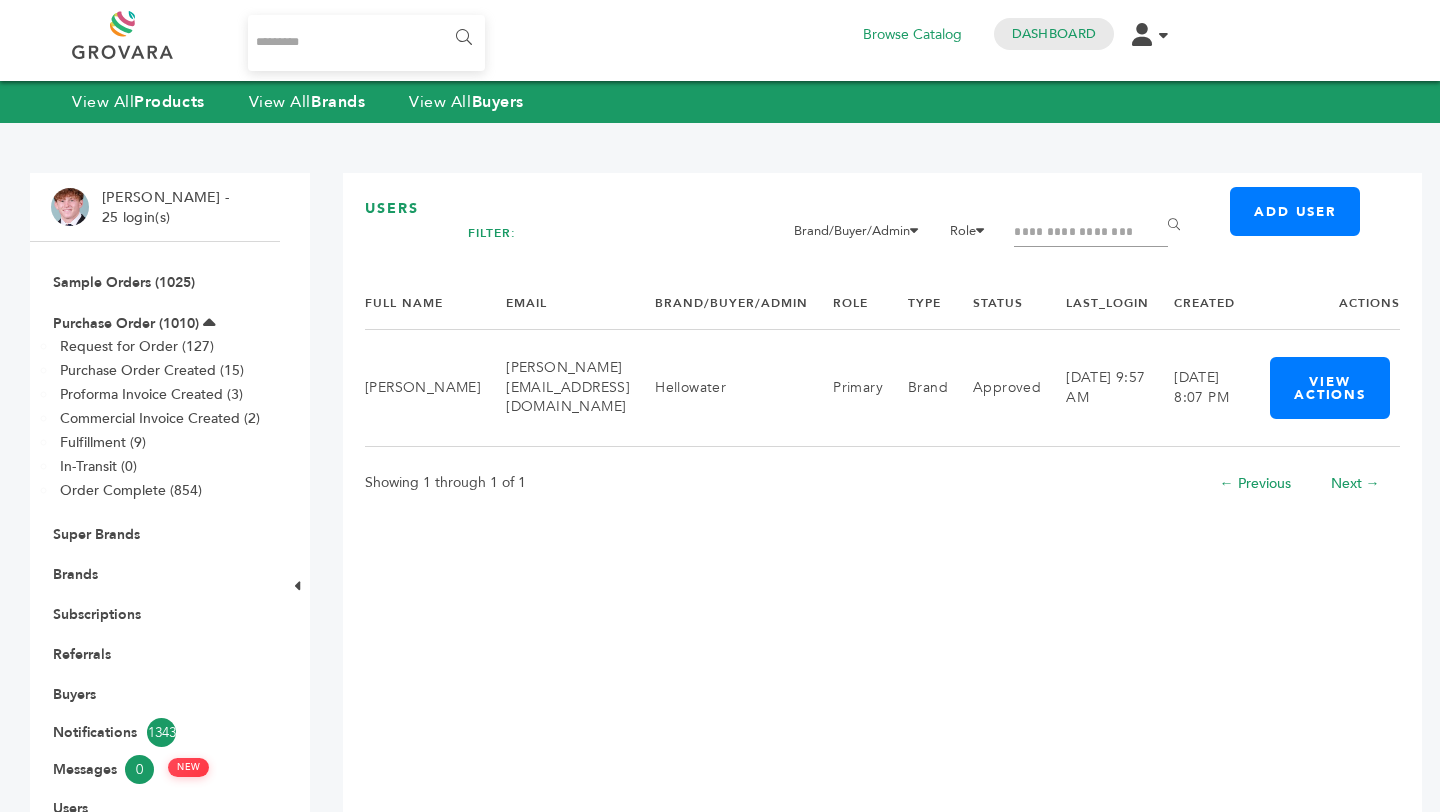 scroll, scrollTop: 0, scrollLeft: 0, axis: both 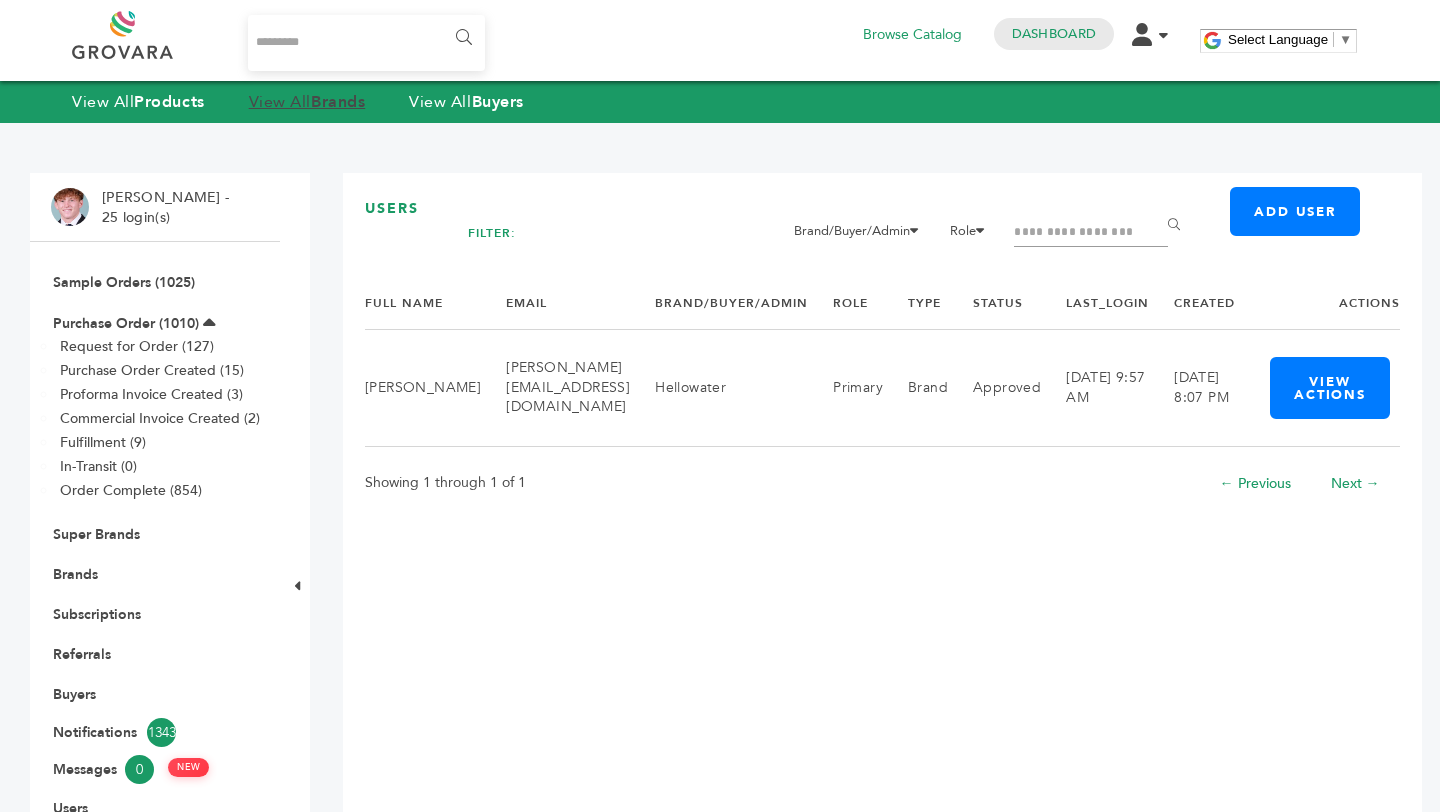 click on "Brands" 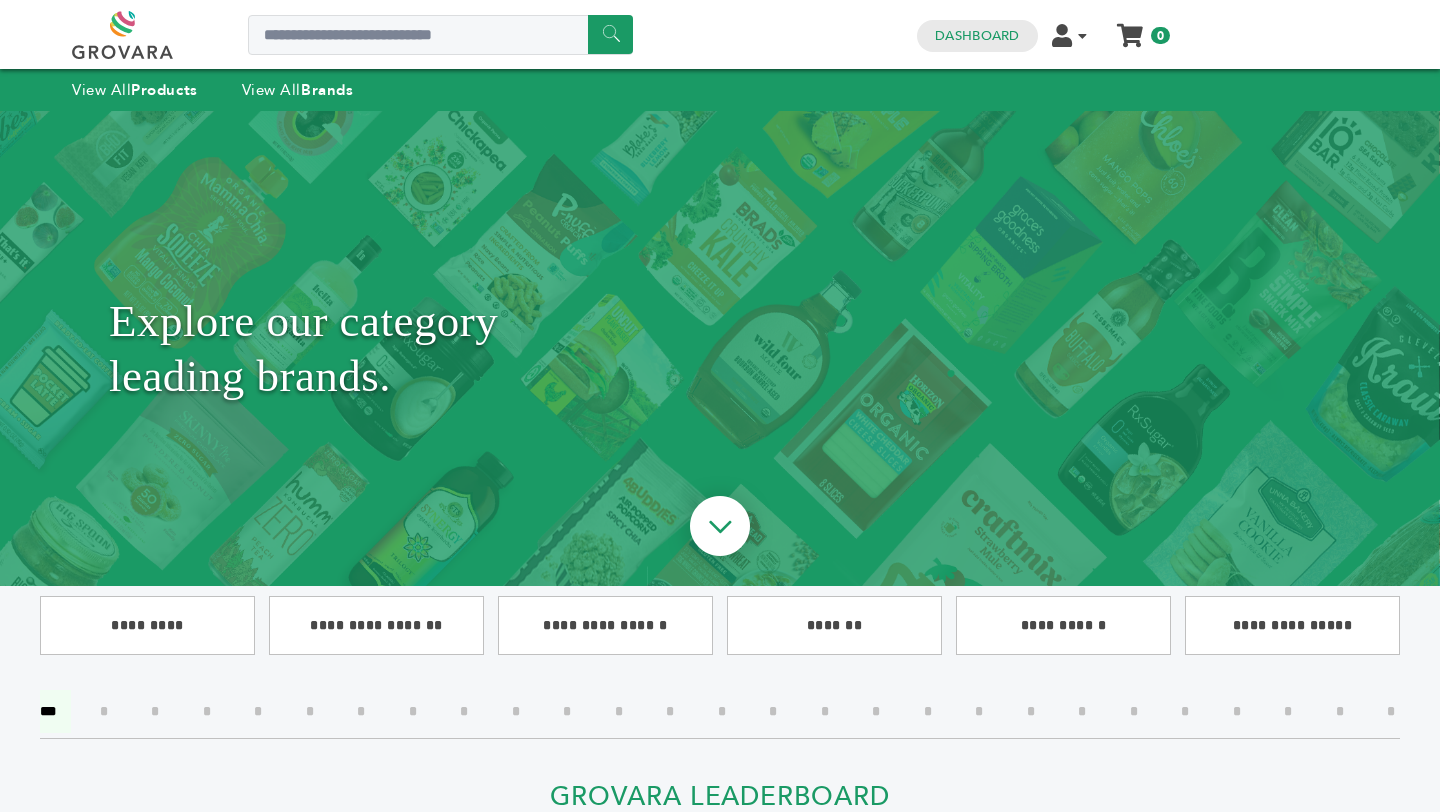 scroll, scrollTop: 0, scrollLeft: 0, axis: both 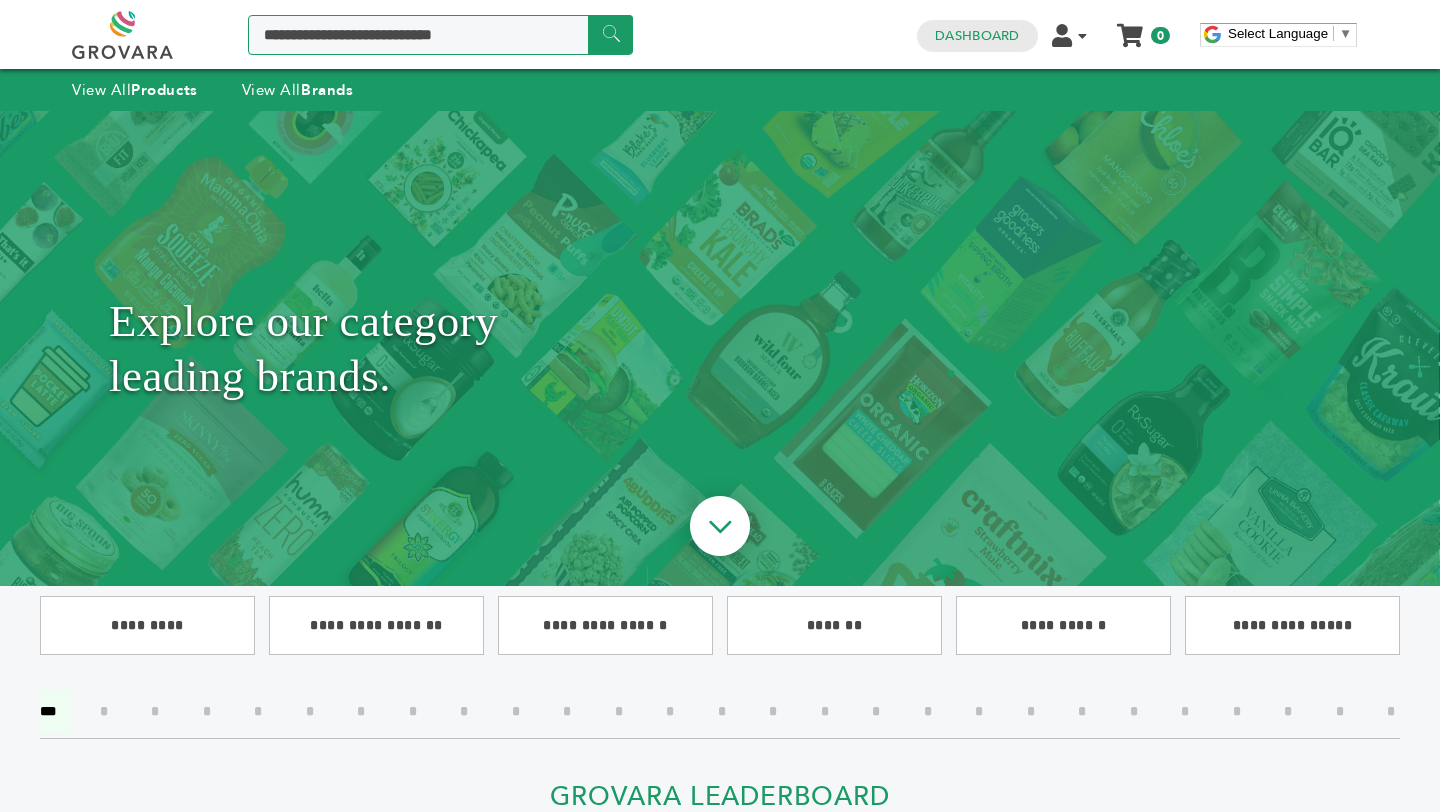 click at bounding box center [440, 35] 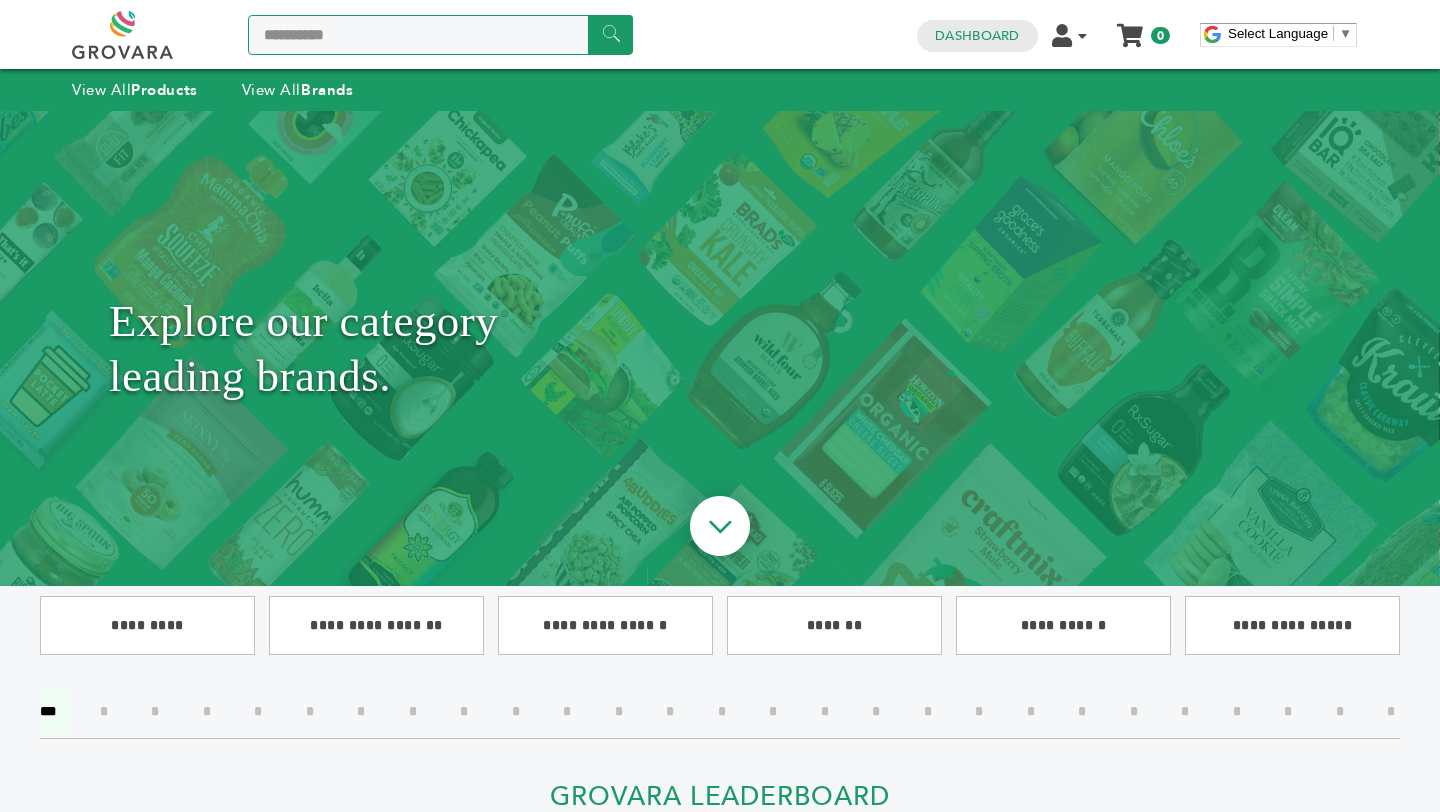 type on "**********" 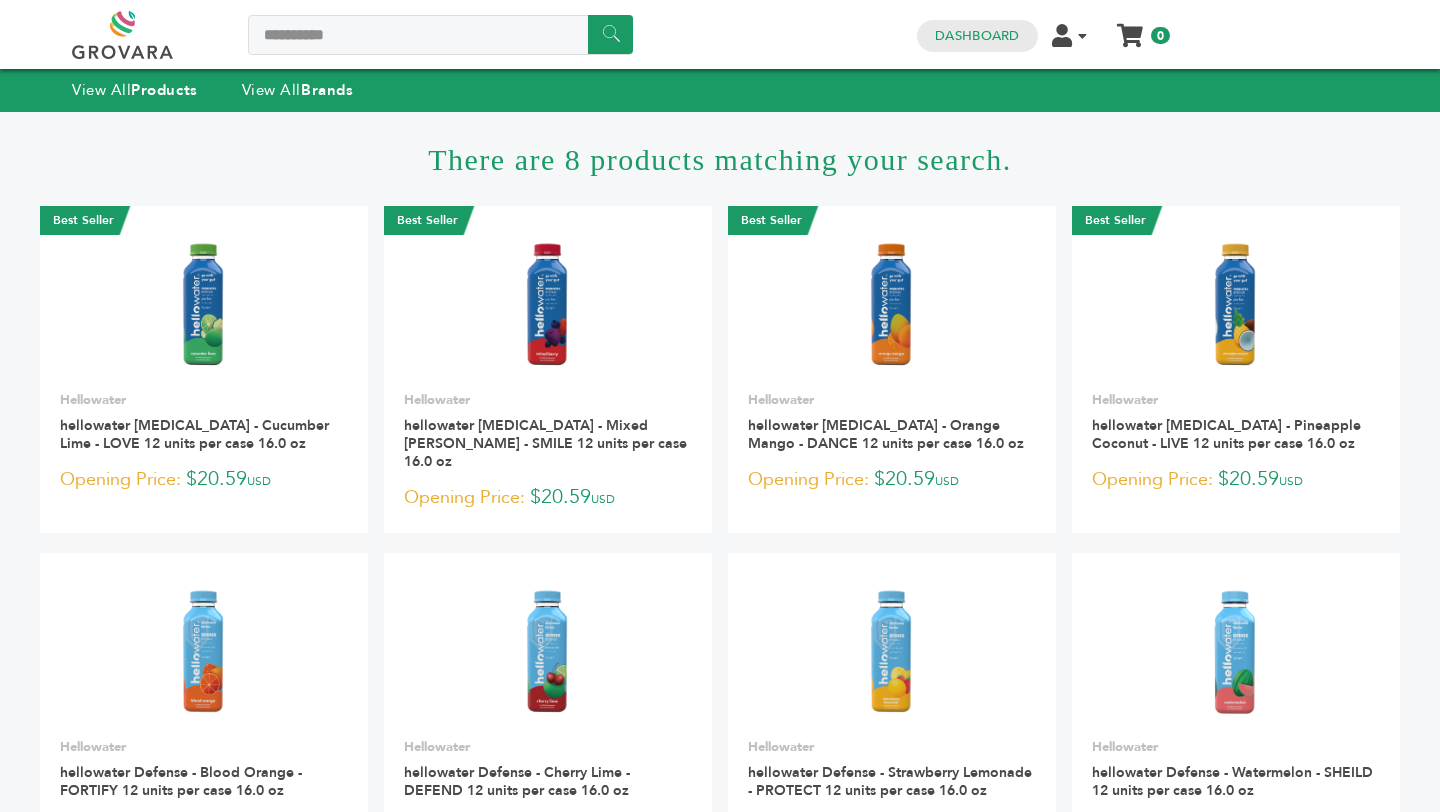 scroll, scrollTop: 0, scrollLeft: 0, axis: both 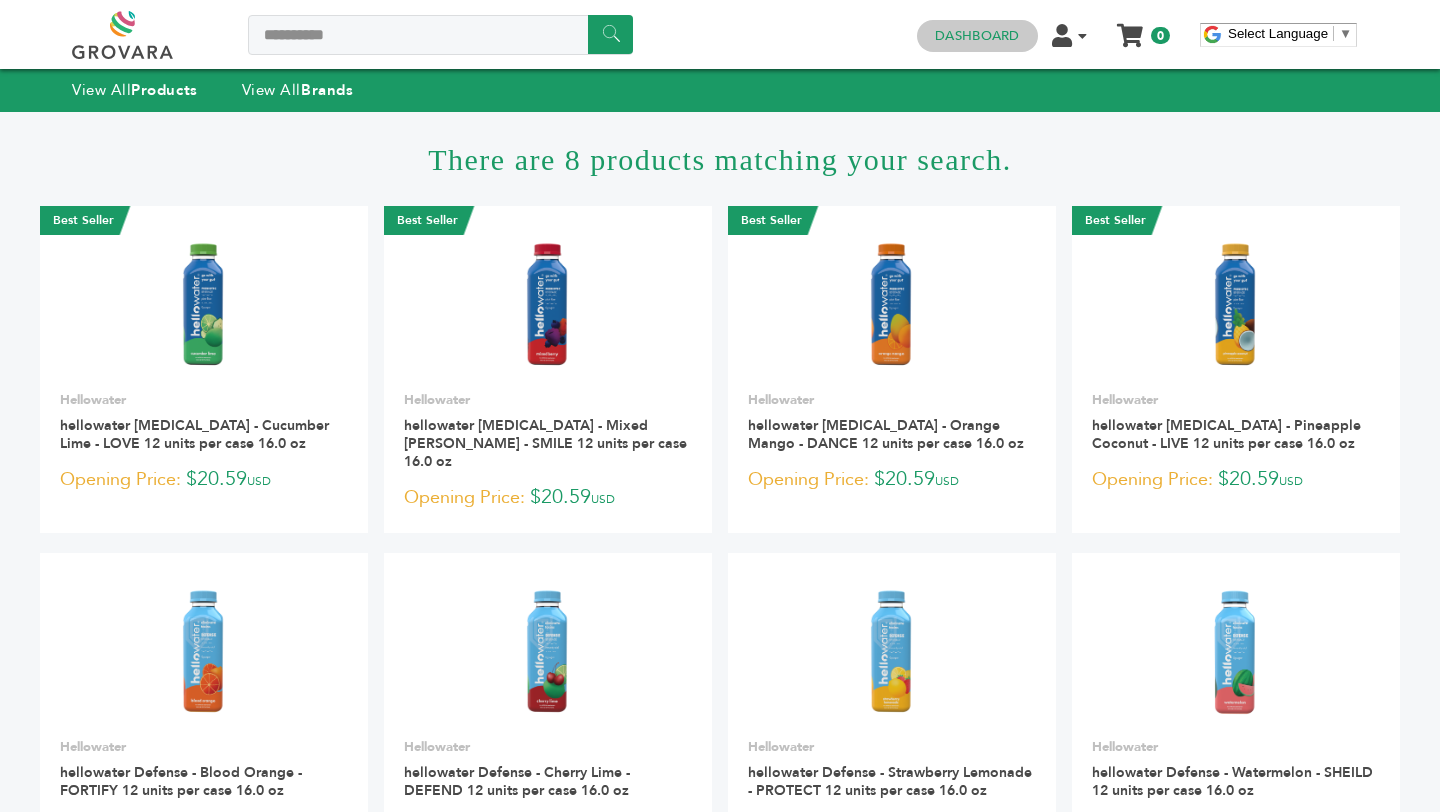 click on "Dashboard" at bounding box center (977, 36) 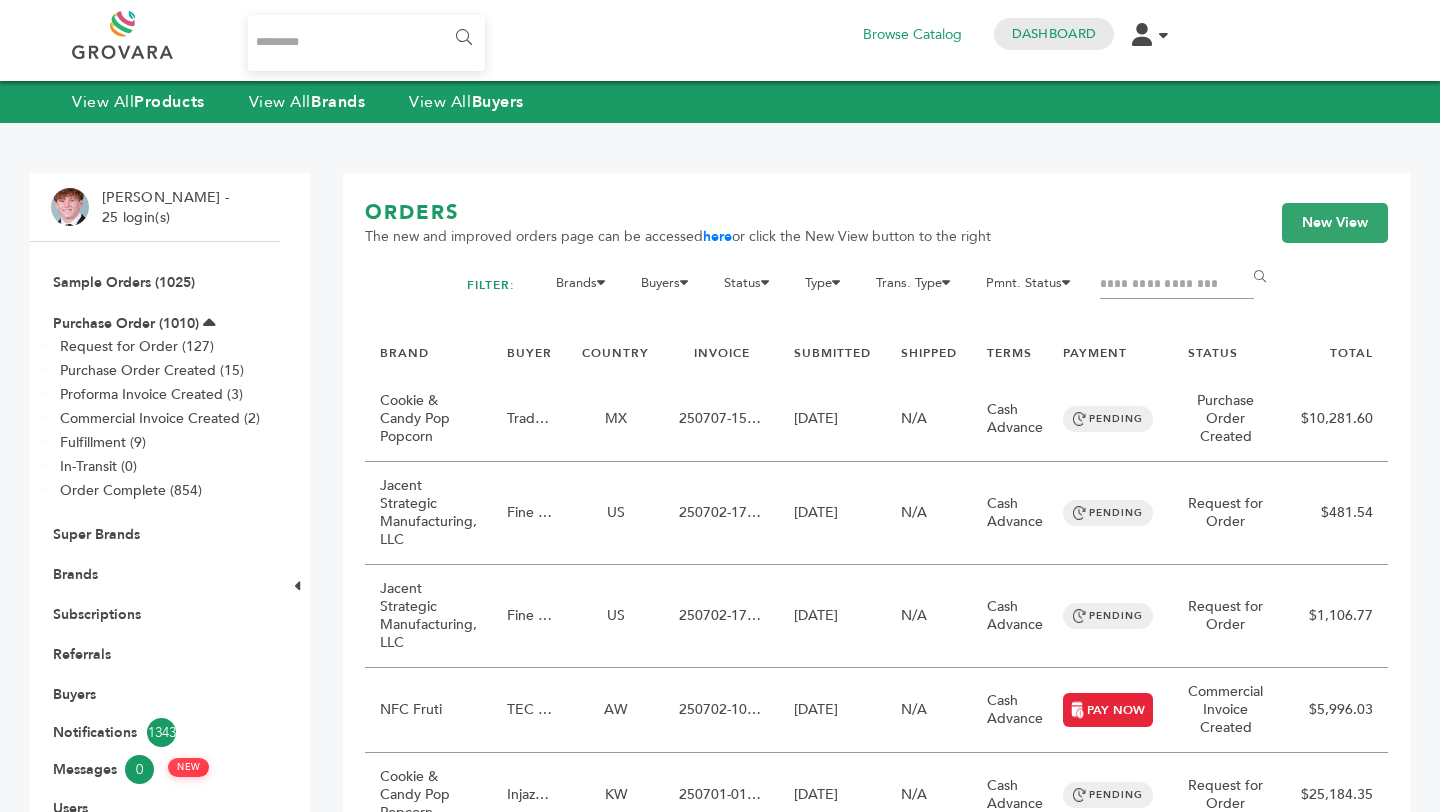 scroll, scrollTop: 0, scrollLeft: 0, axis: both 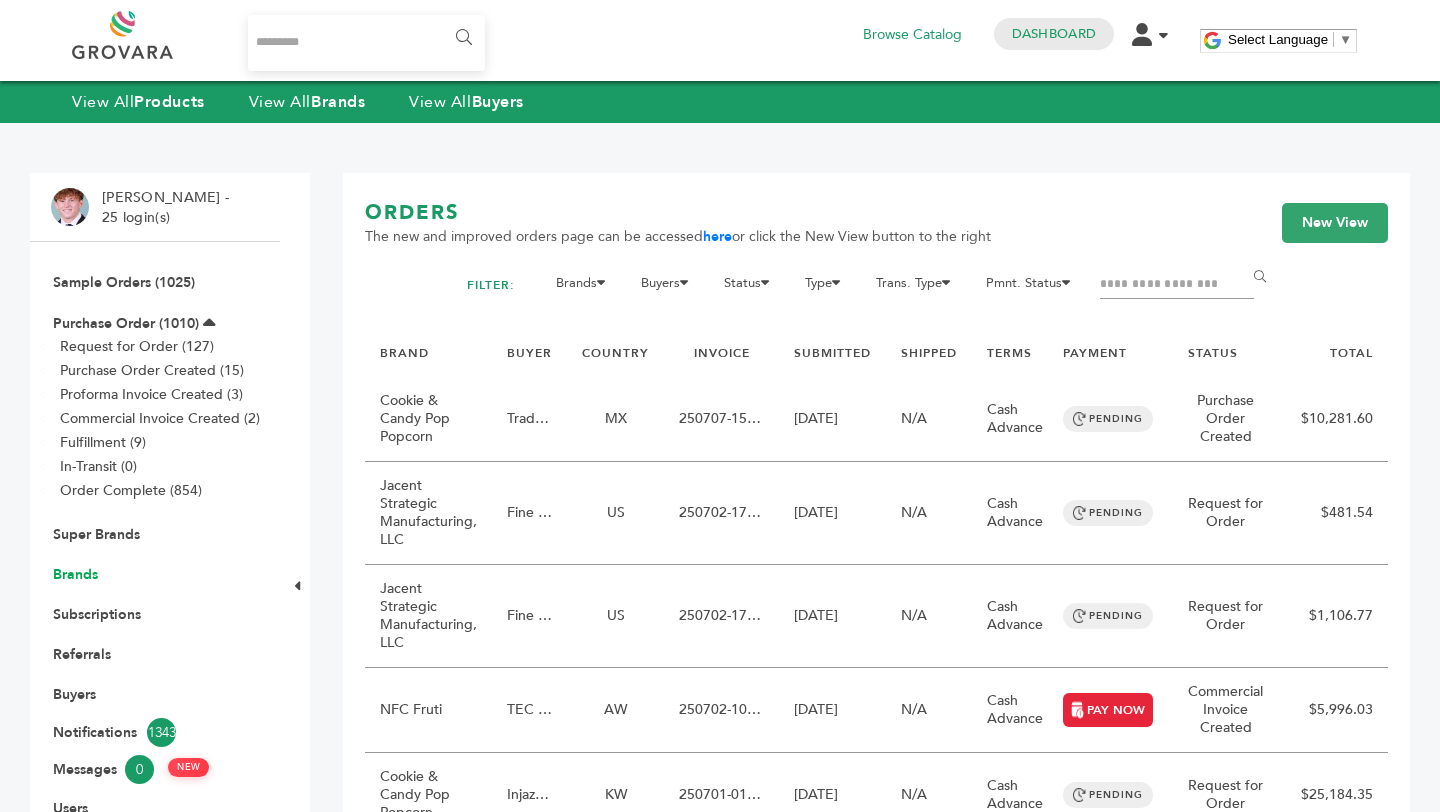click on "Brands" at bounding box center [75, 574] 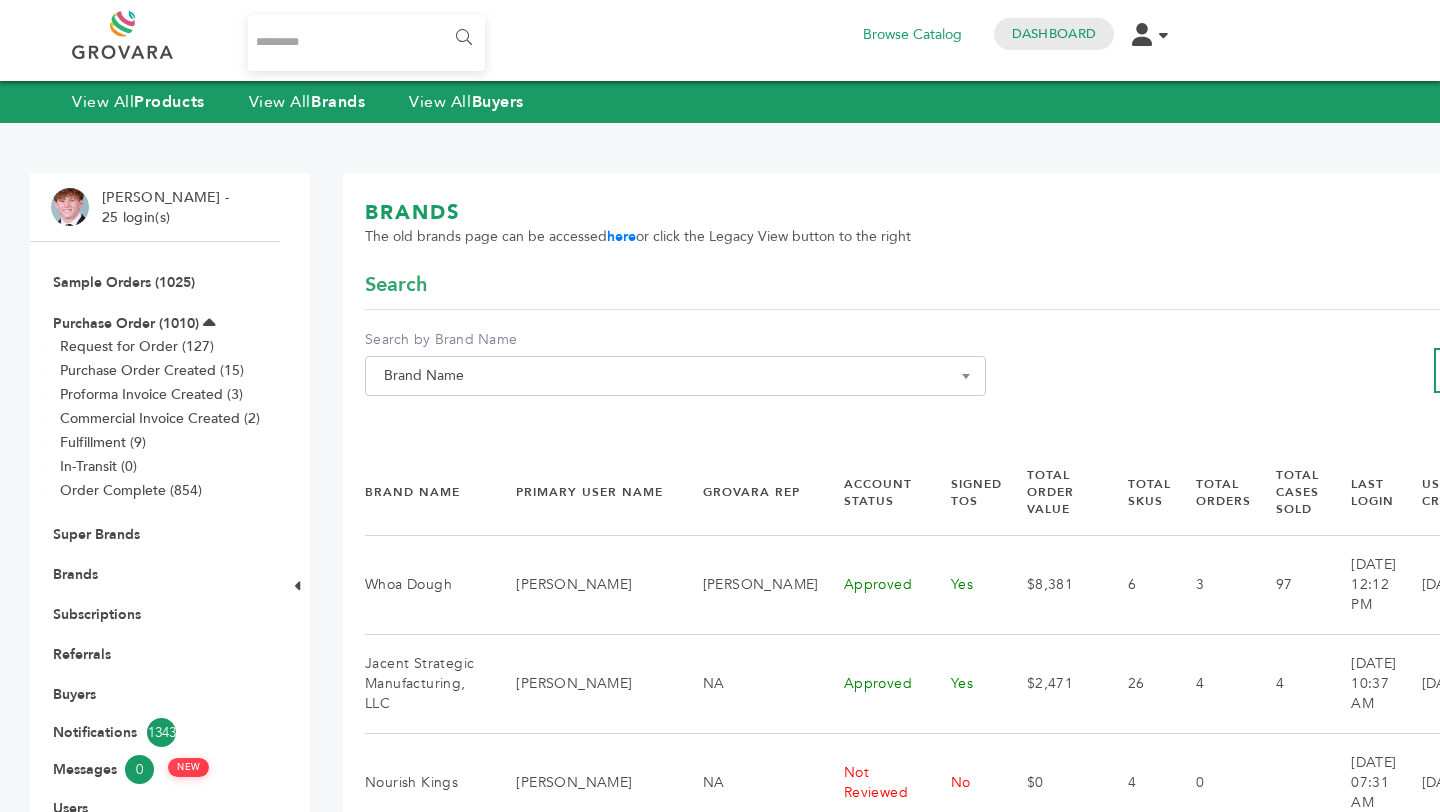 scroll, scrollTop: 0, scrollLeft: 0, axis: both 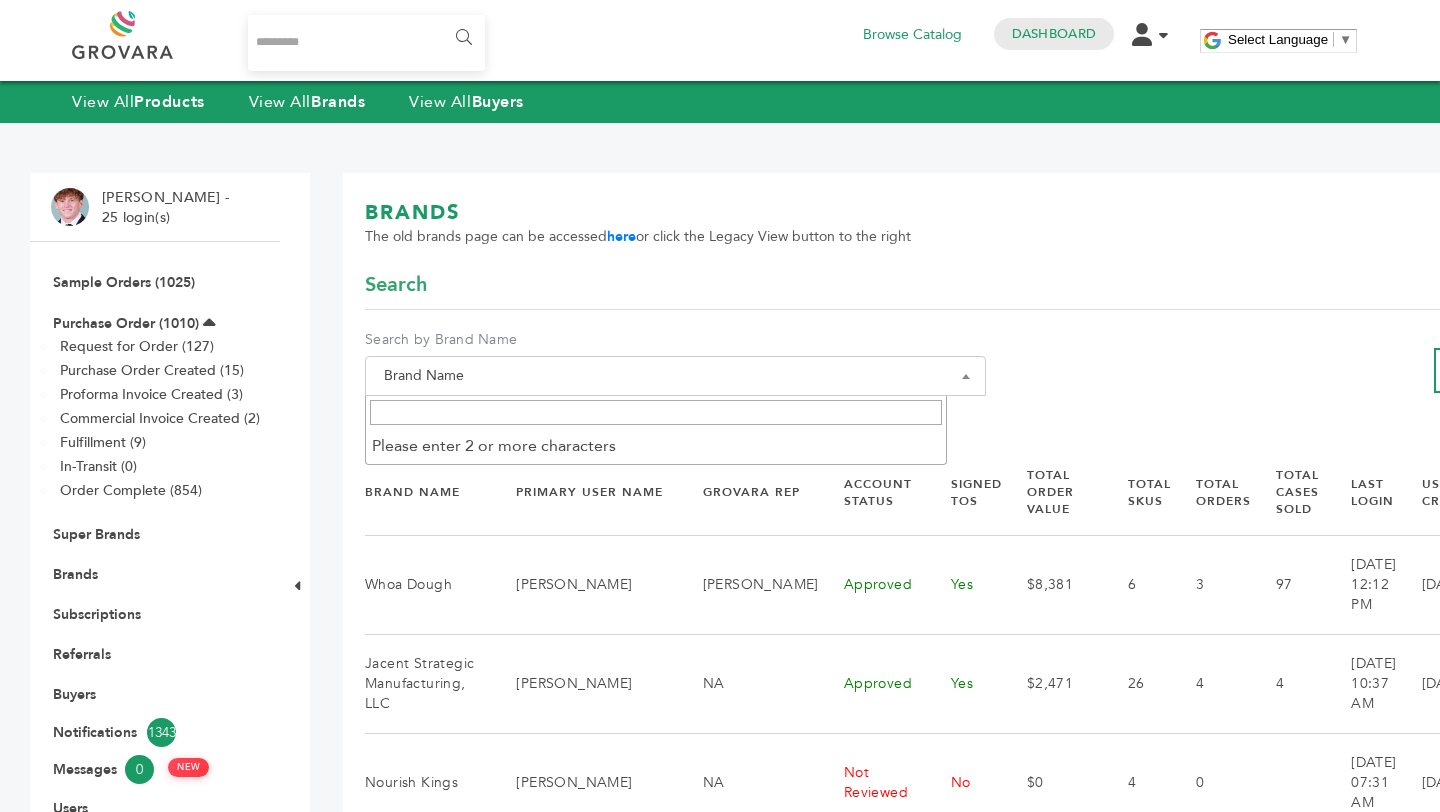click on "Brand Name" at bounding box center [675, 376] 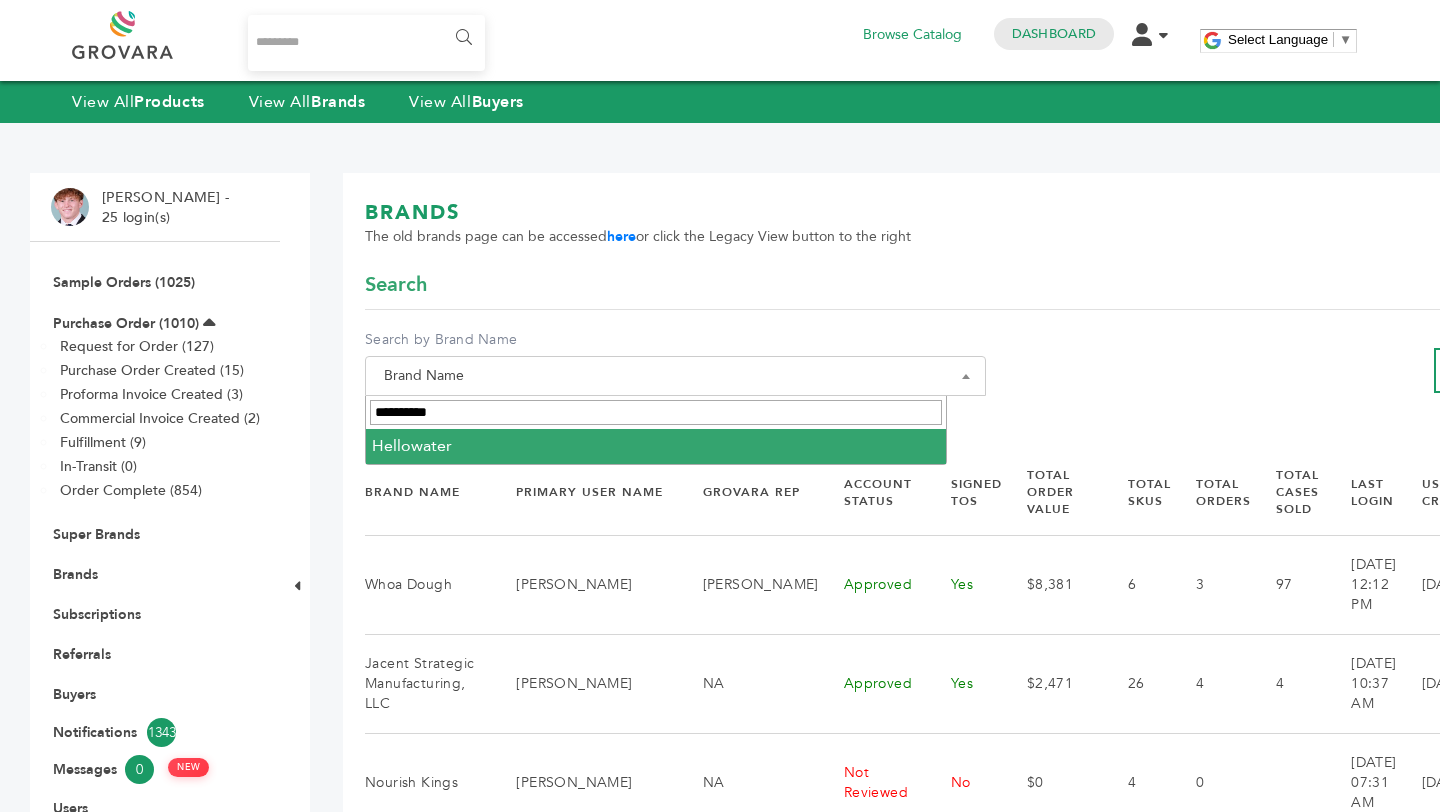 type on "**********" 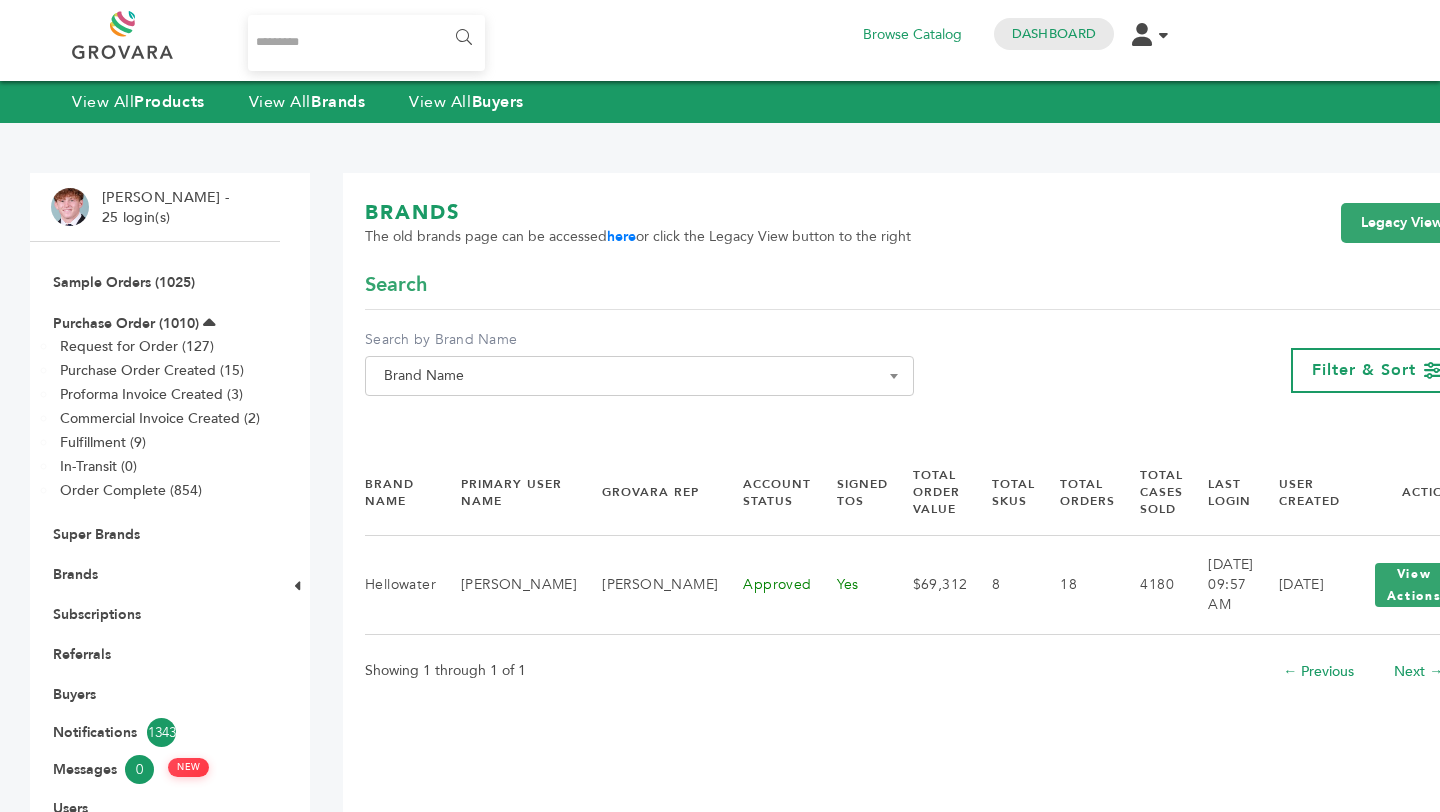 scroll, scrollTop: 0, scrollLeft: 0, axis: both 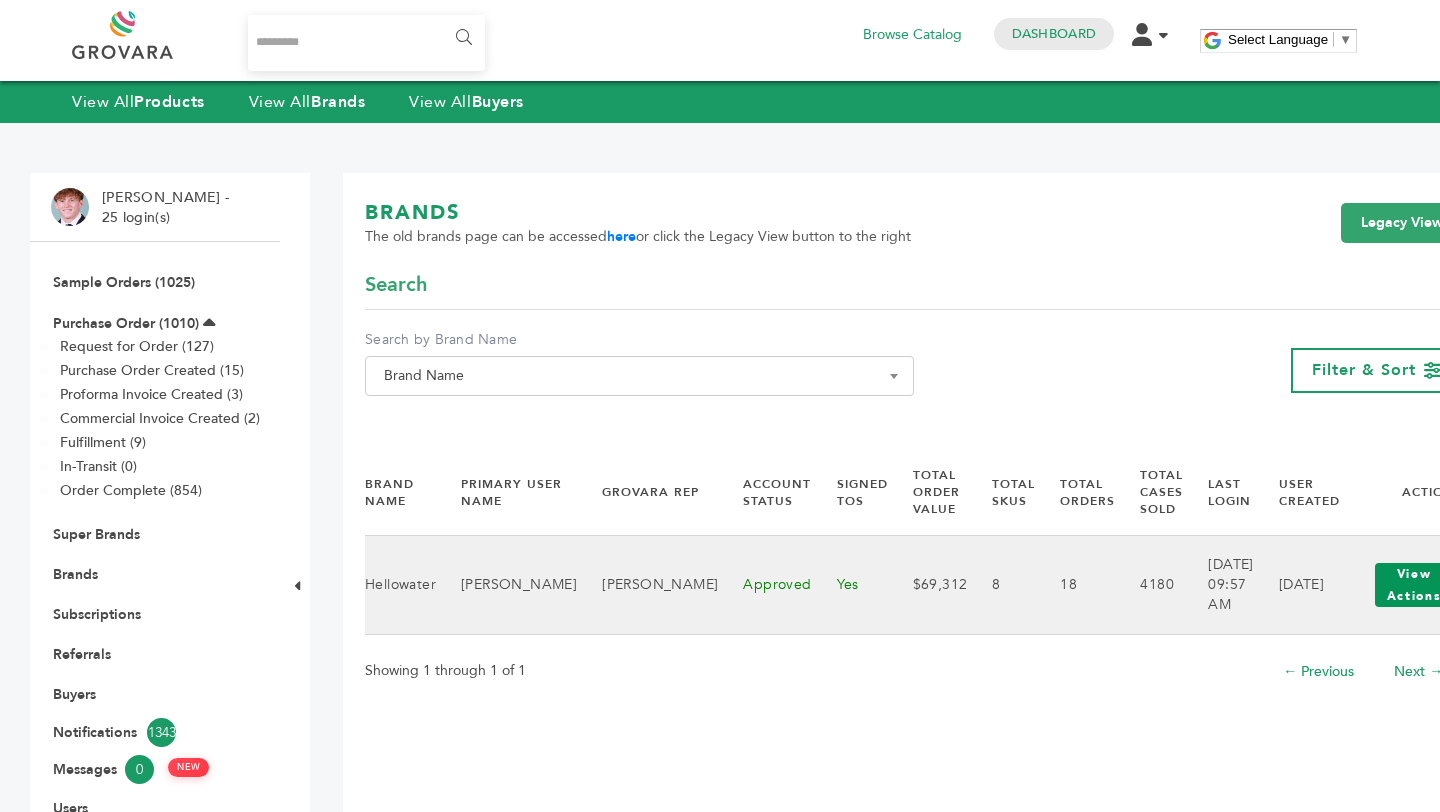 click on "View Actions" at bounding box center [1414, 585] 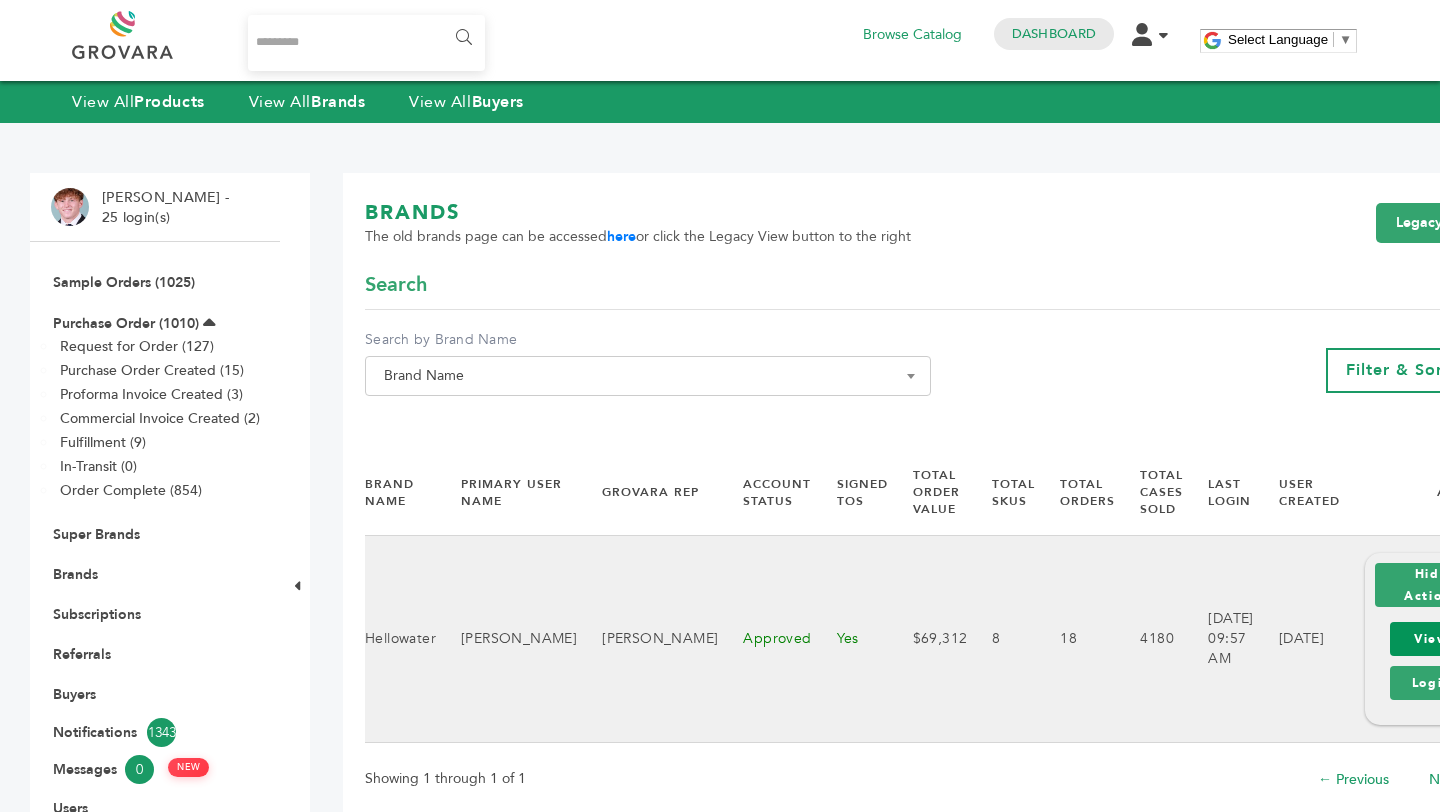 click on "View" at bounding box center [1431, 639] 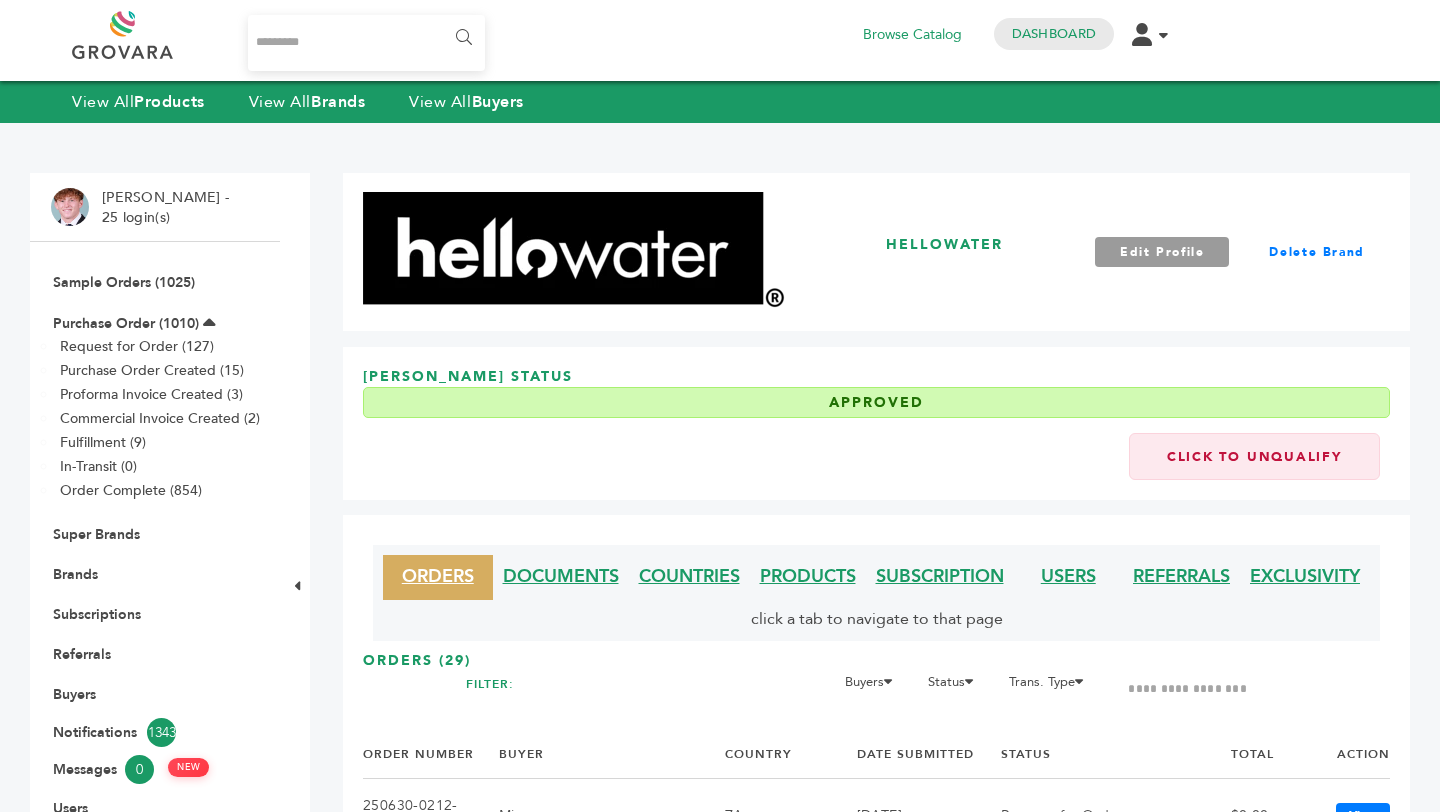 scroll, scrollTop: 0, scrollLeft: 0, axis: both 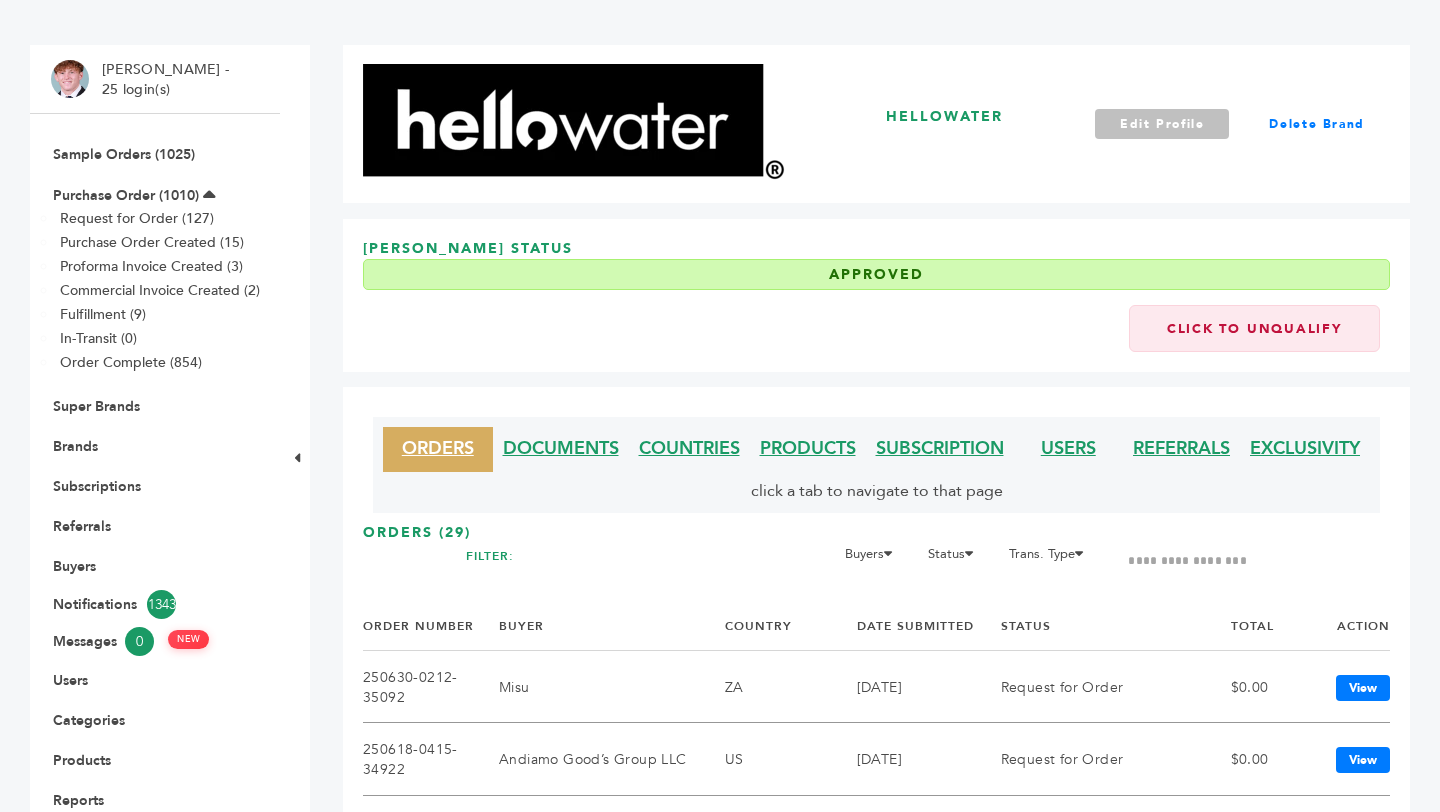 click on "Edit Profile" at bounding box center (1162, 124) 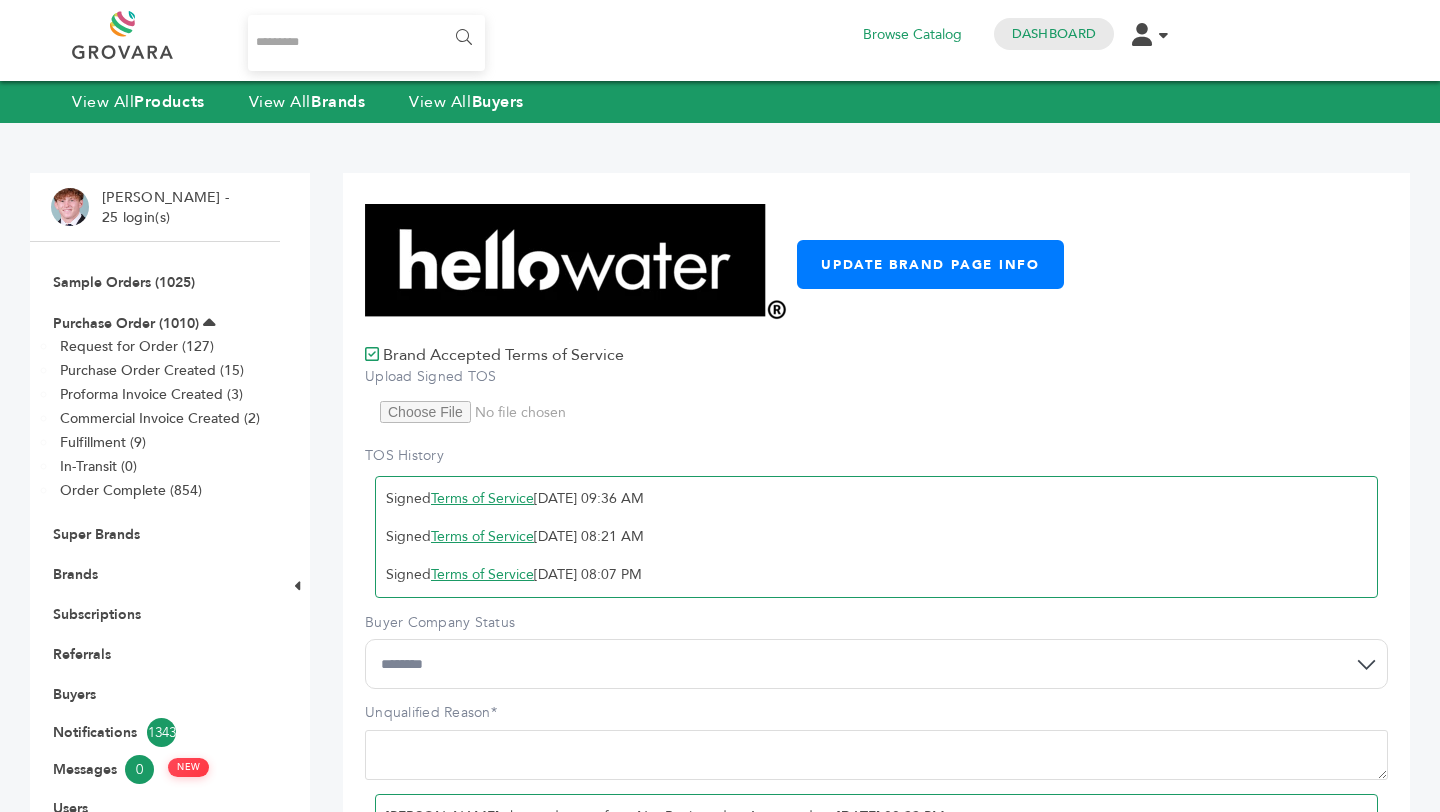 scroll, scrollTop: 0, scrollLeft: 0, axis: both 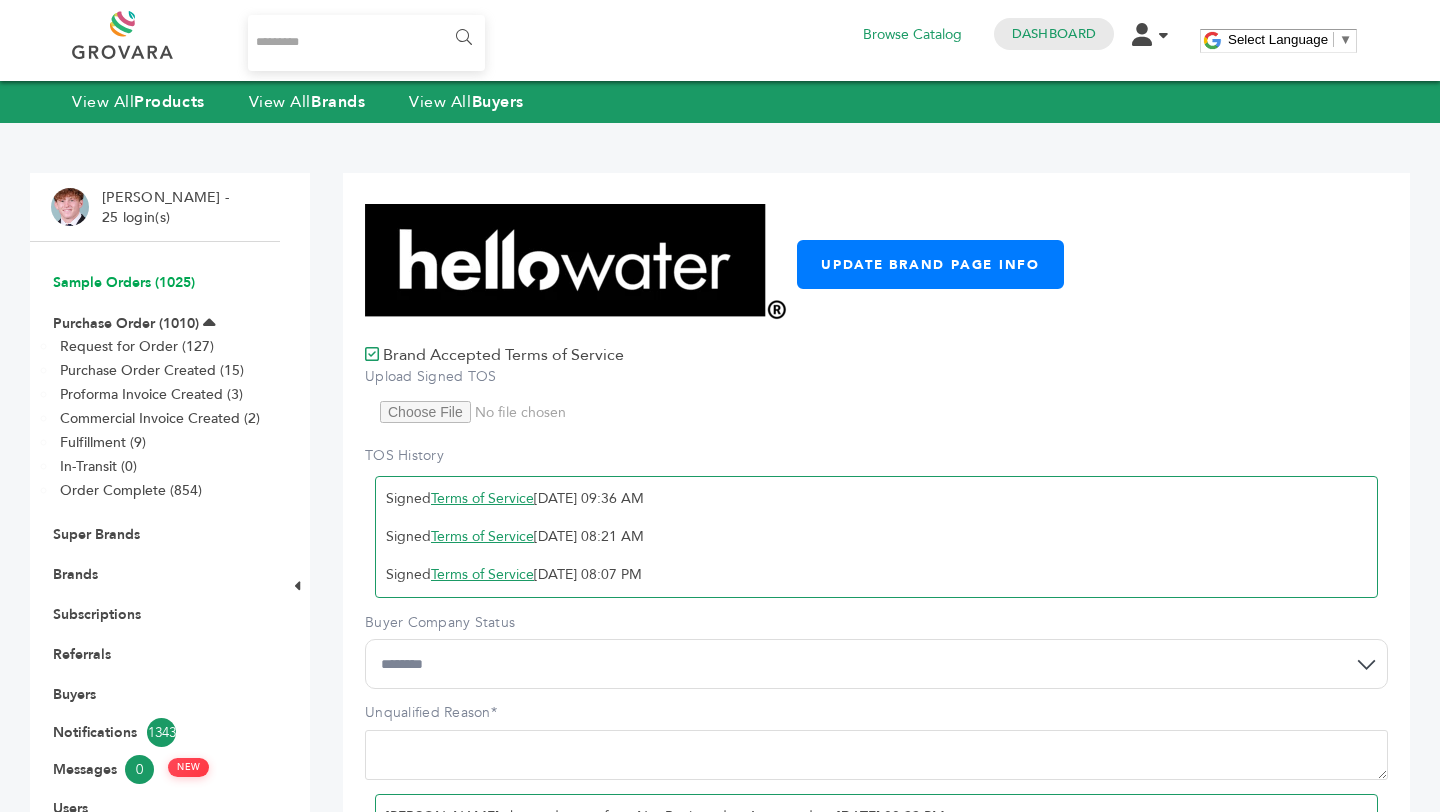 click on "Sample Orders (1025)" at bounding box center (124, 282) 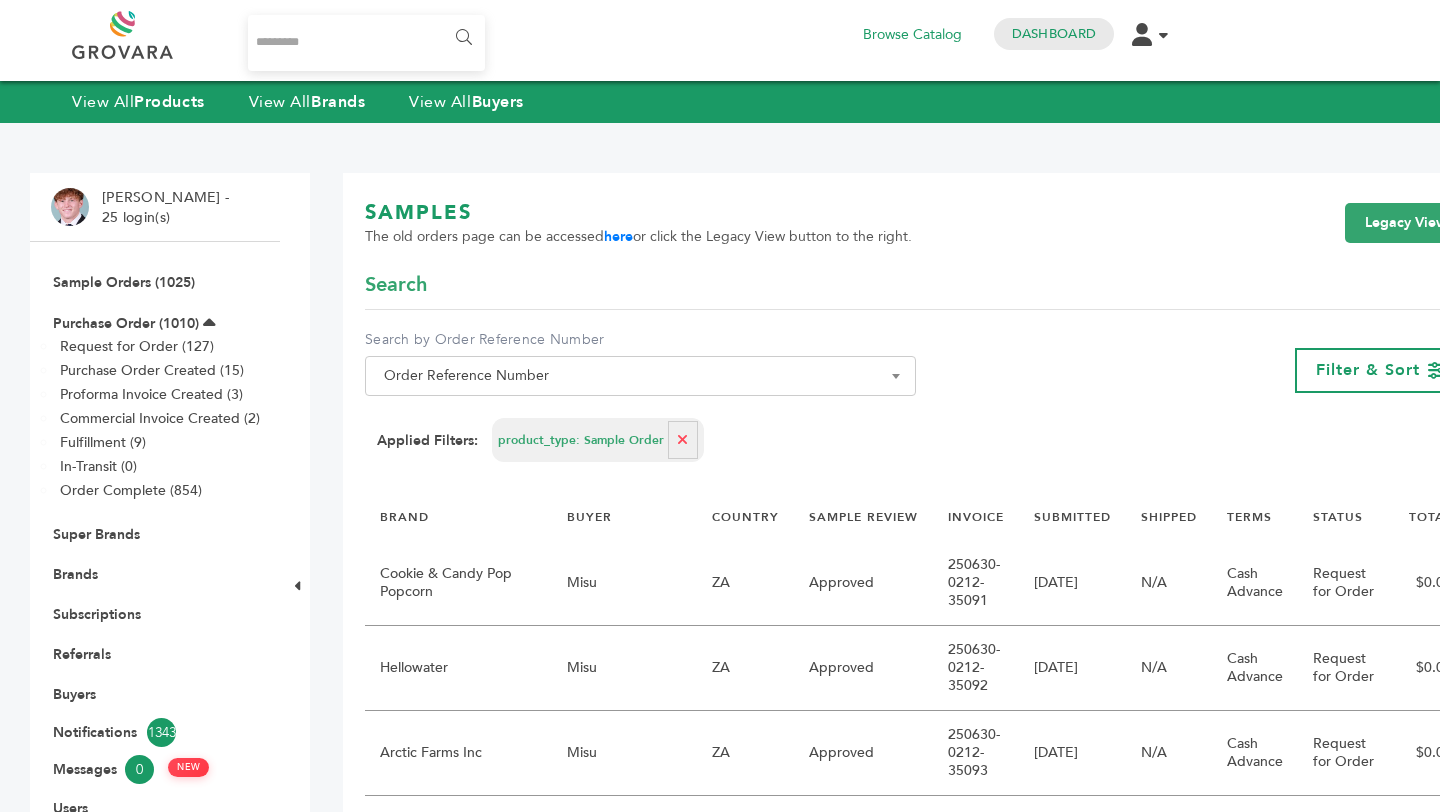 scroll, scrollTop: 0, scrollLeft: 0, axis: both 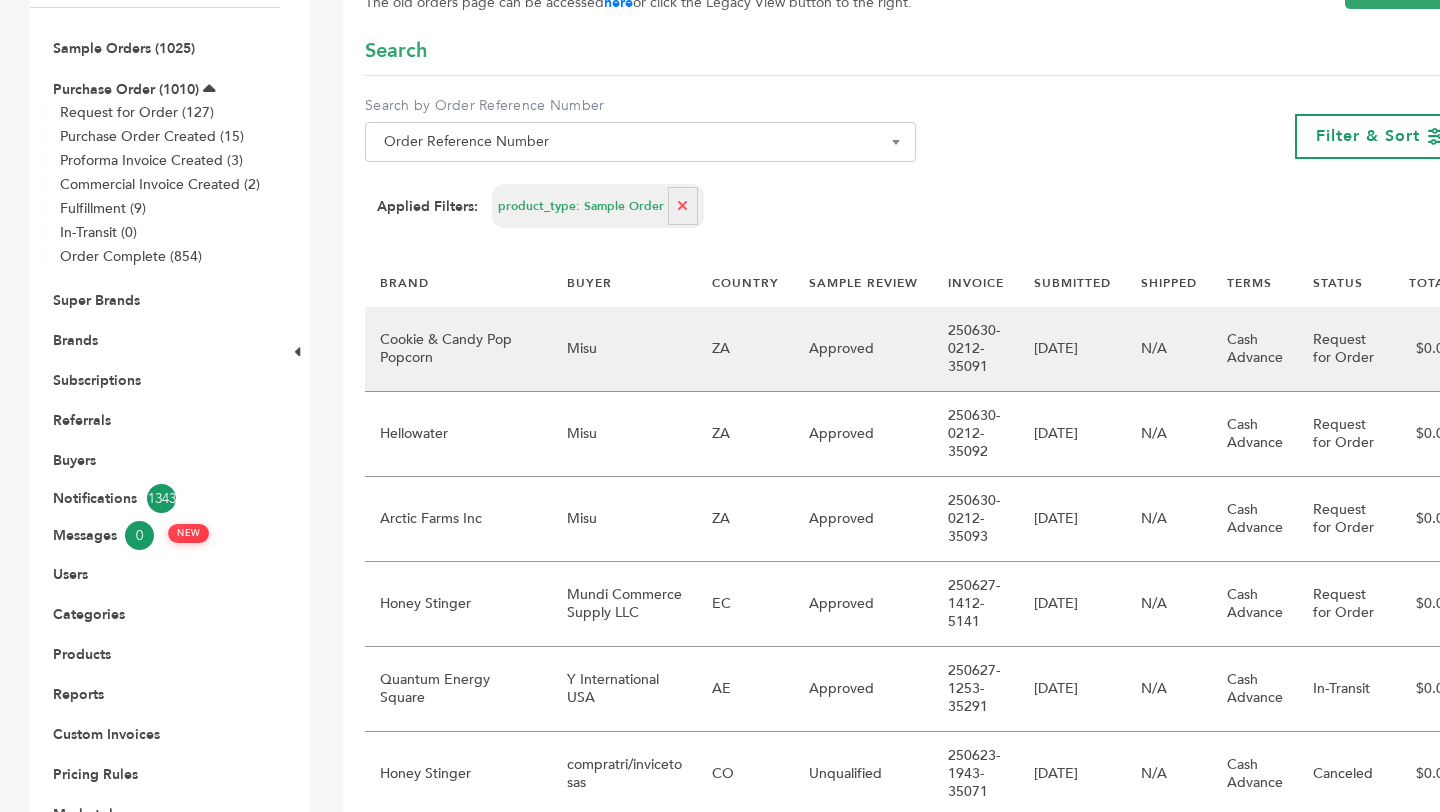 click on "Approved" at bounding box center (863, 349) 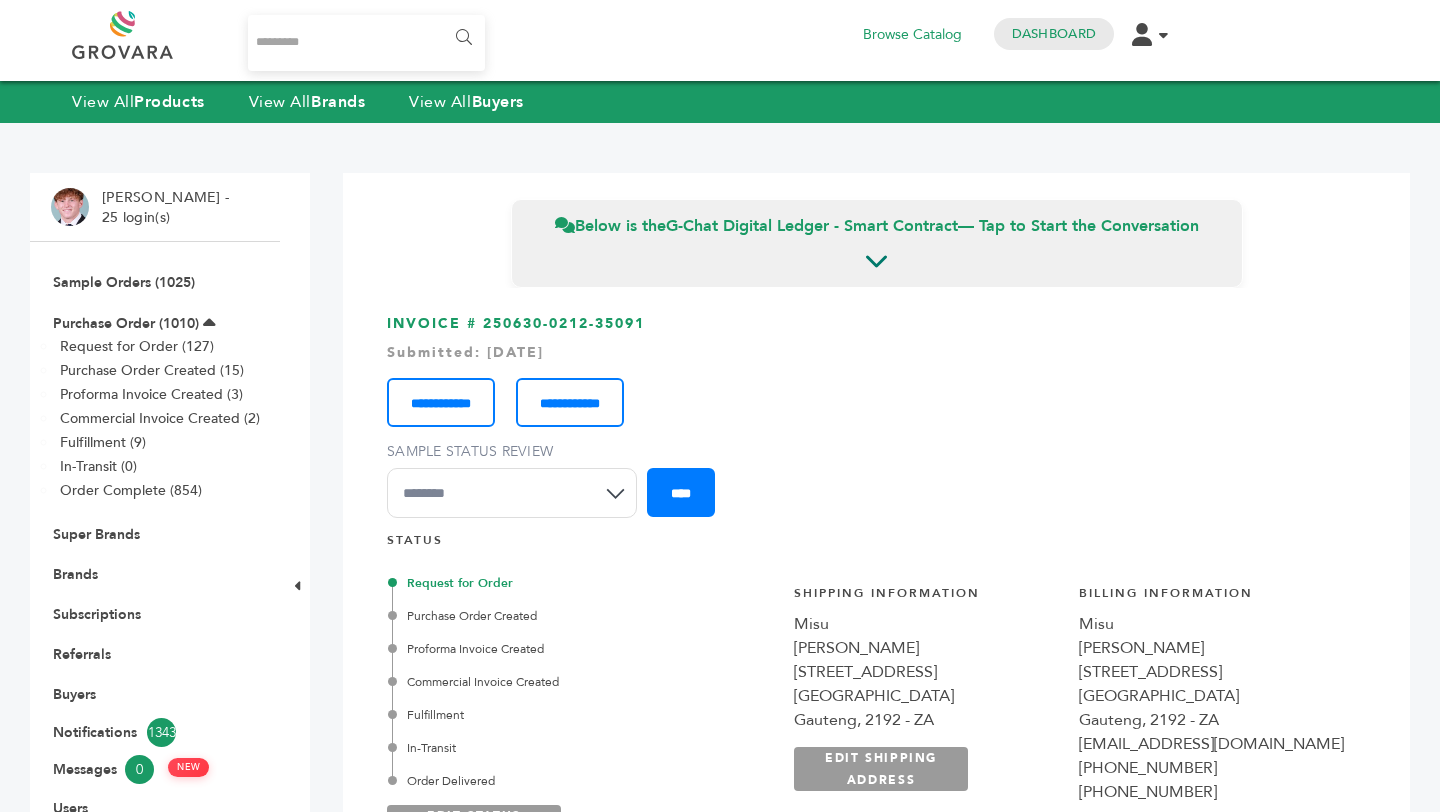 scroll, scrollTop: 0, scrollLeft: 0, axis: both 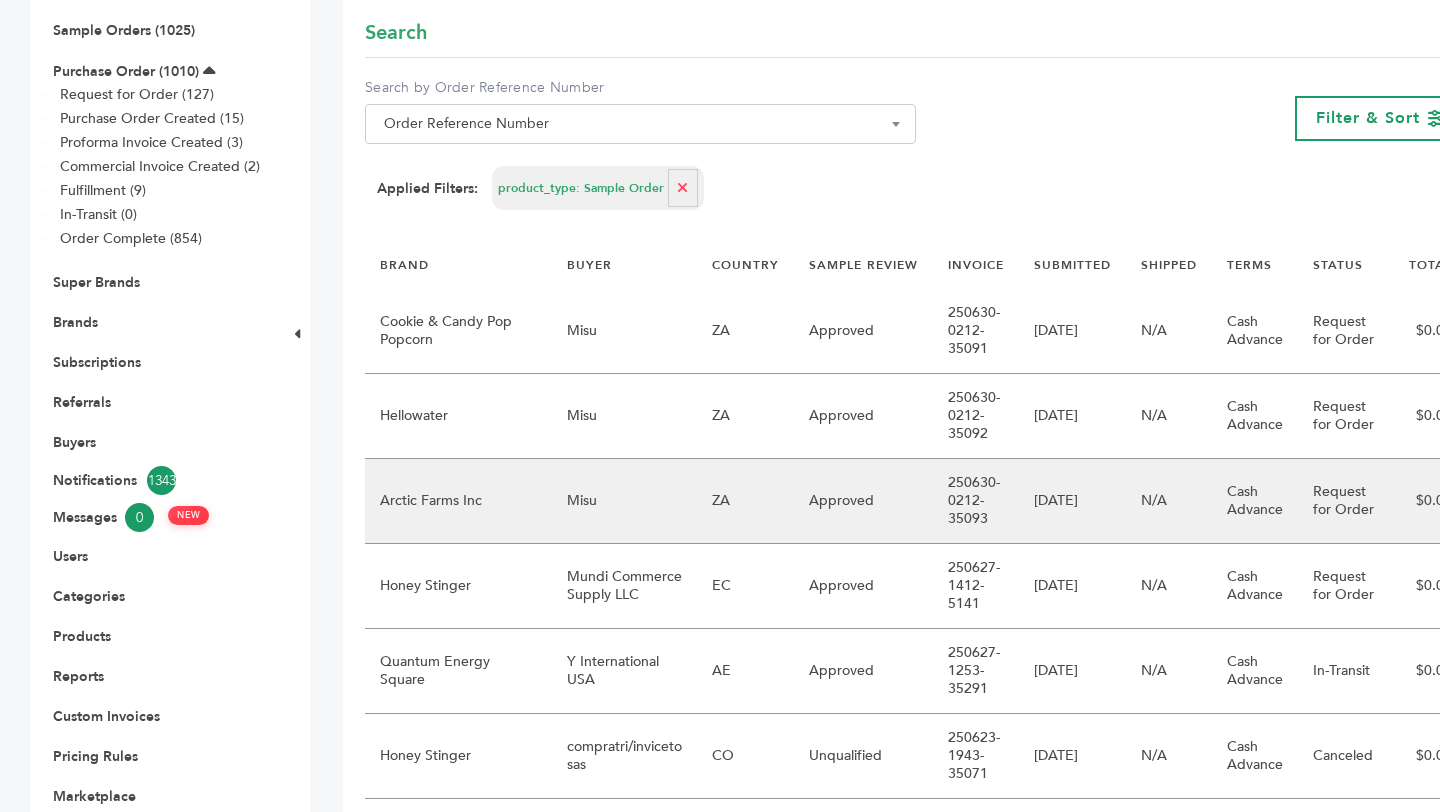 click on "ZA" at bounding box center [745, 501] 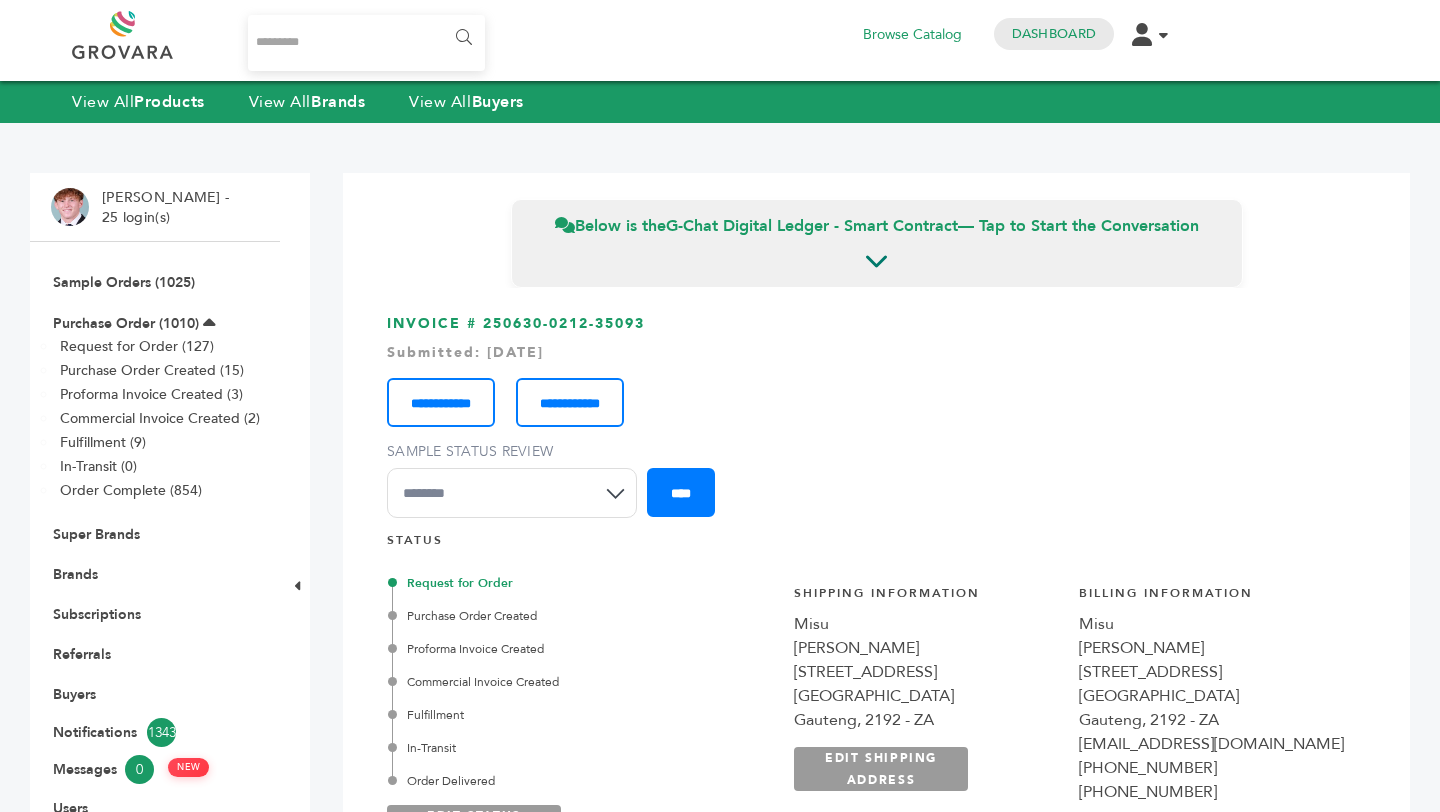 scroll, scrollTop: 0, scrollLeft: 0, axis: both 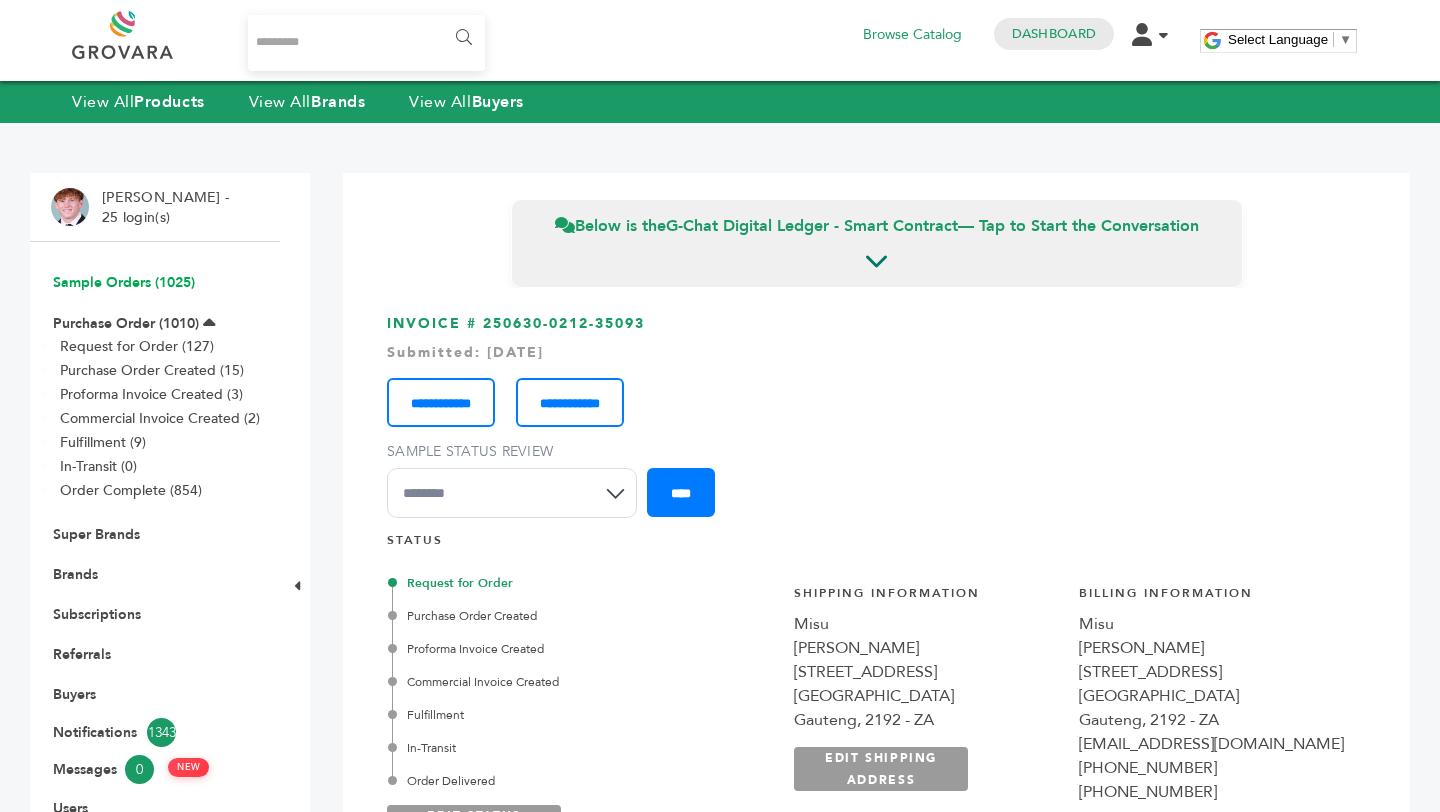 click on "Sample Orders (1025)" at bounding box center (124, 282) 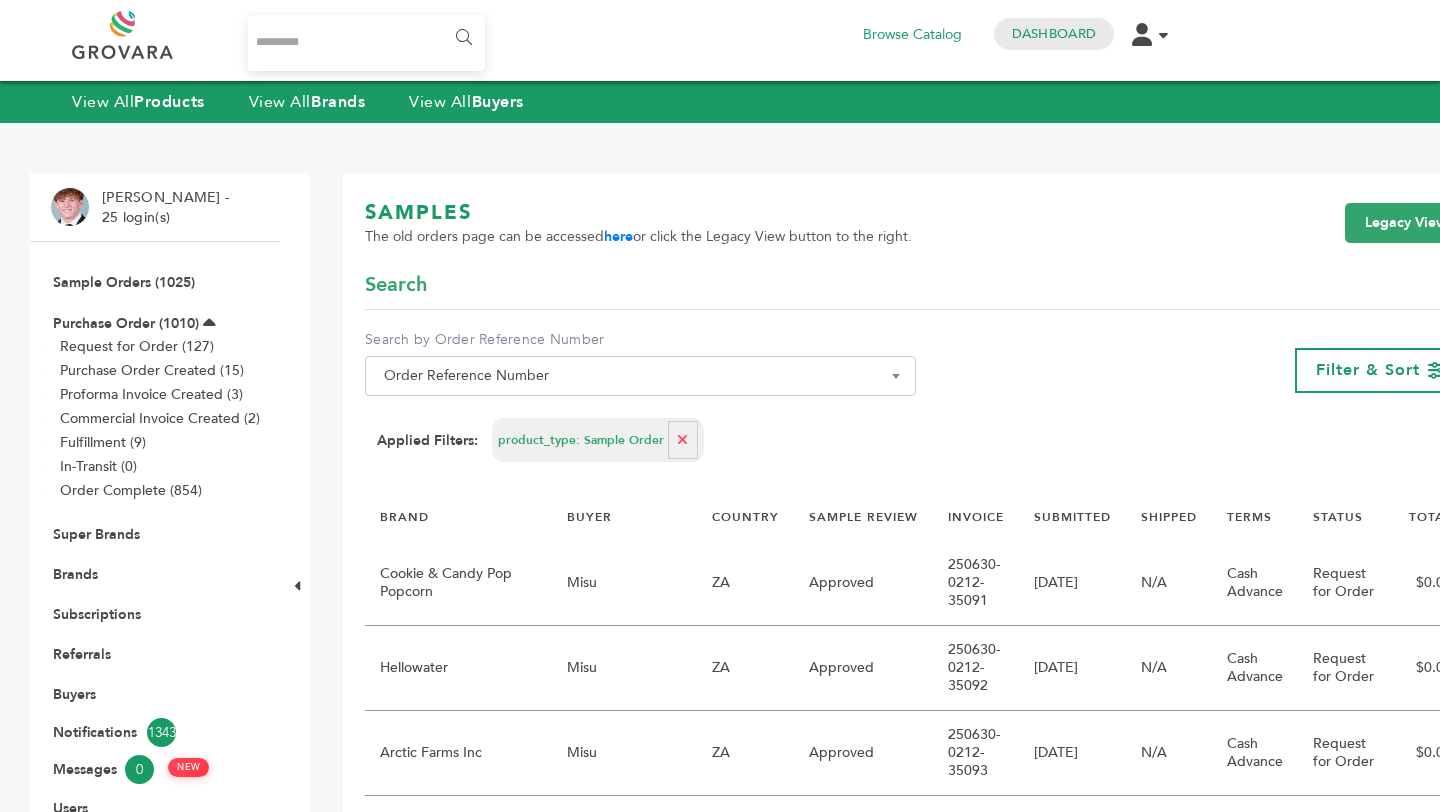 scroll, scrollTop: 0, scrollLeft: 0, axis: both 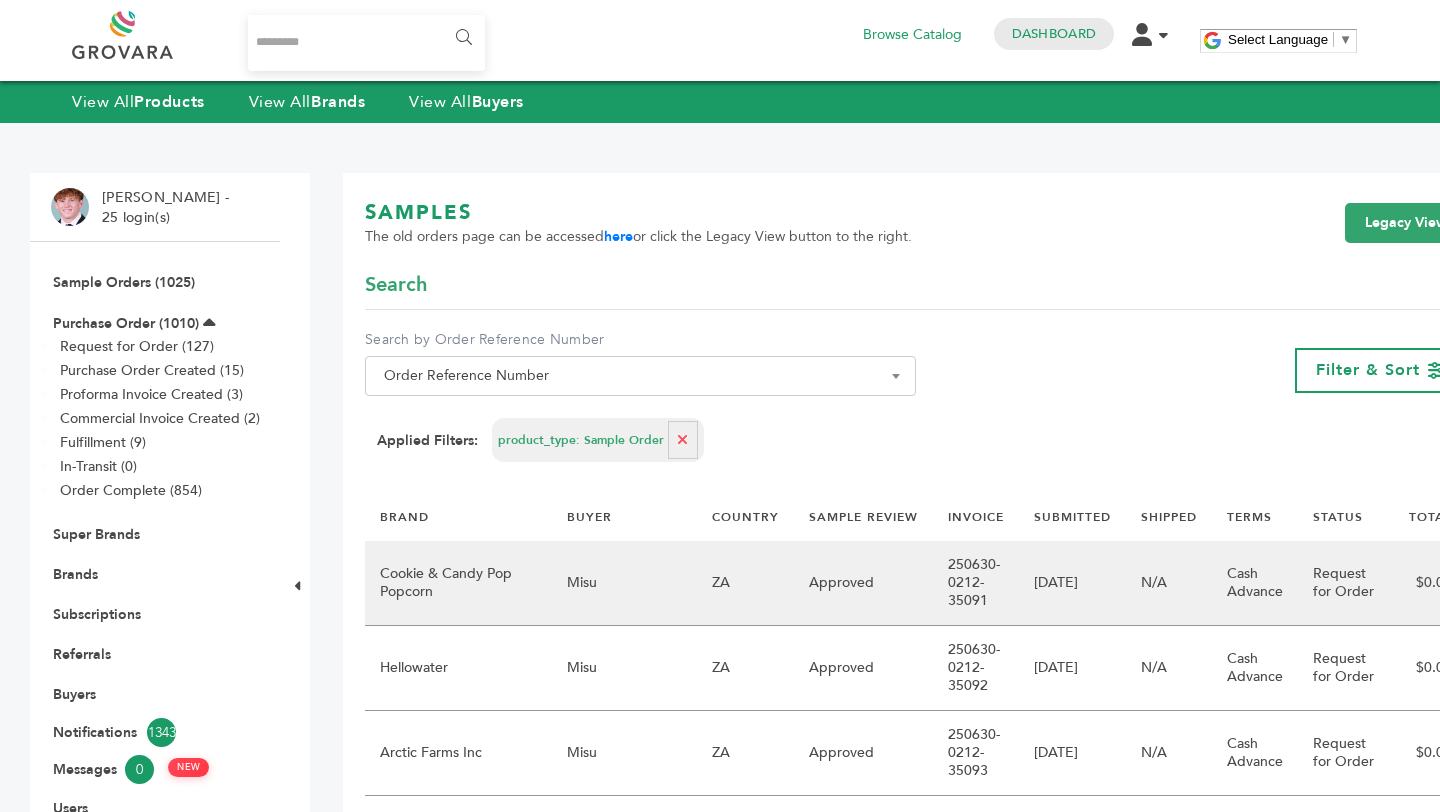 click on "Misu" at bounding box center [624, 583] 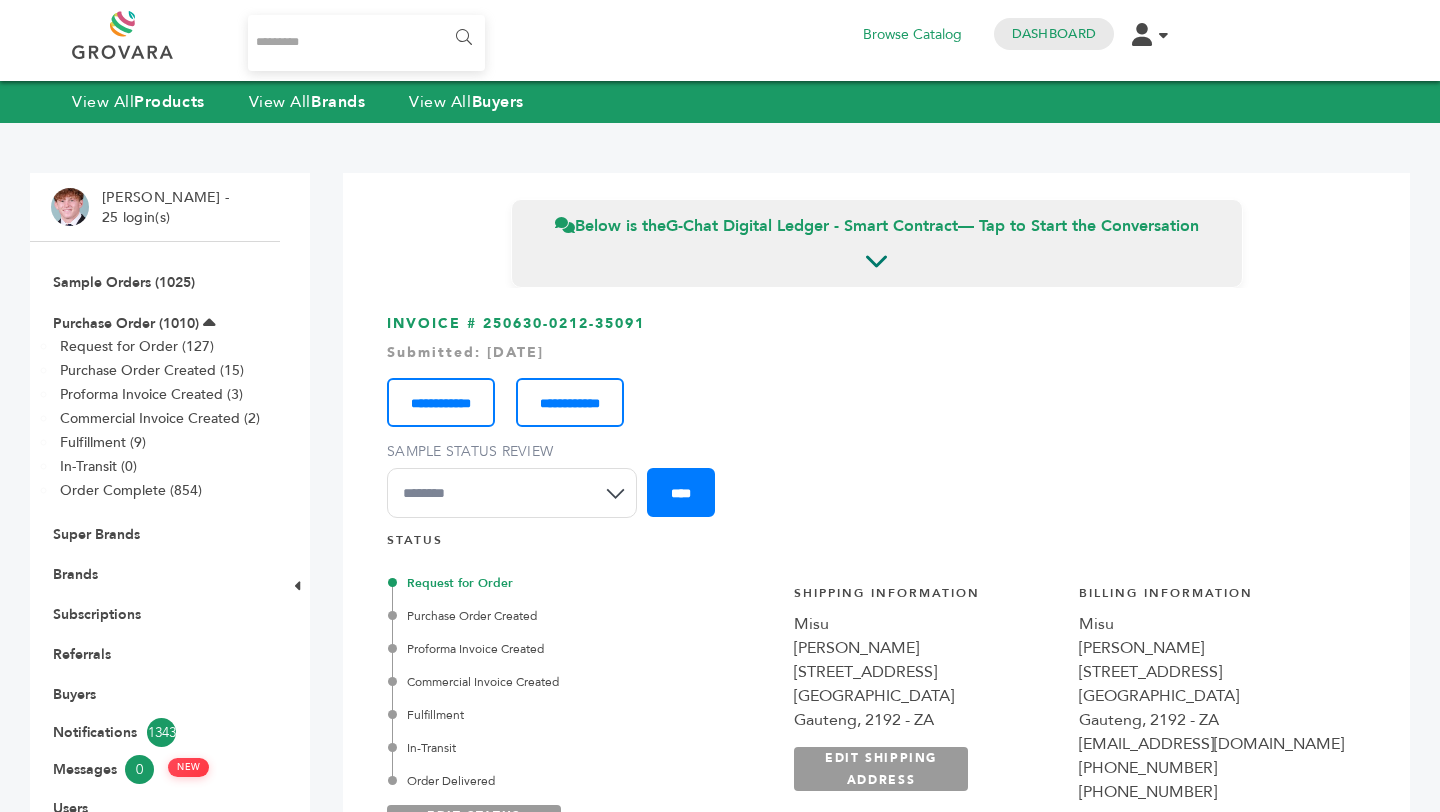 scroll, scrollTop: 0, scrollLeft: 0, axis: both 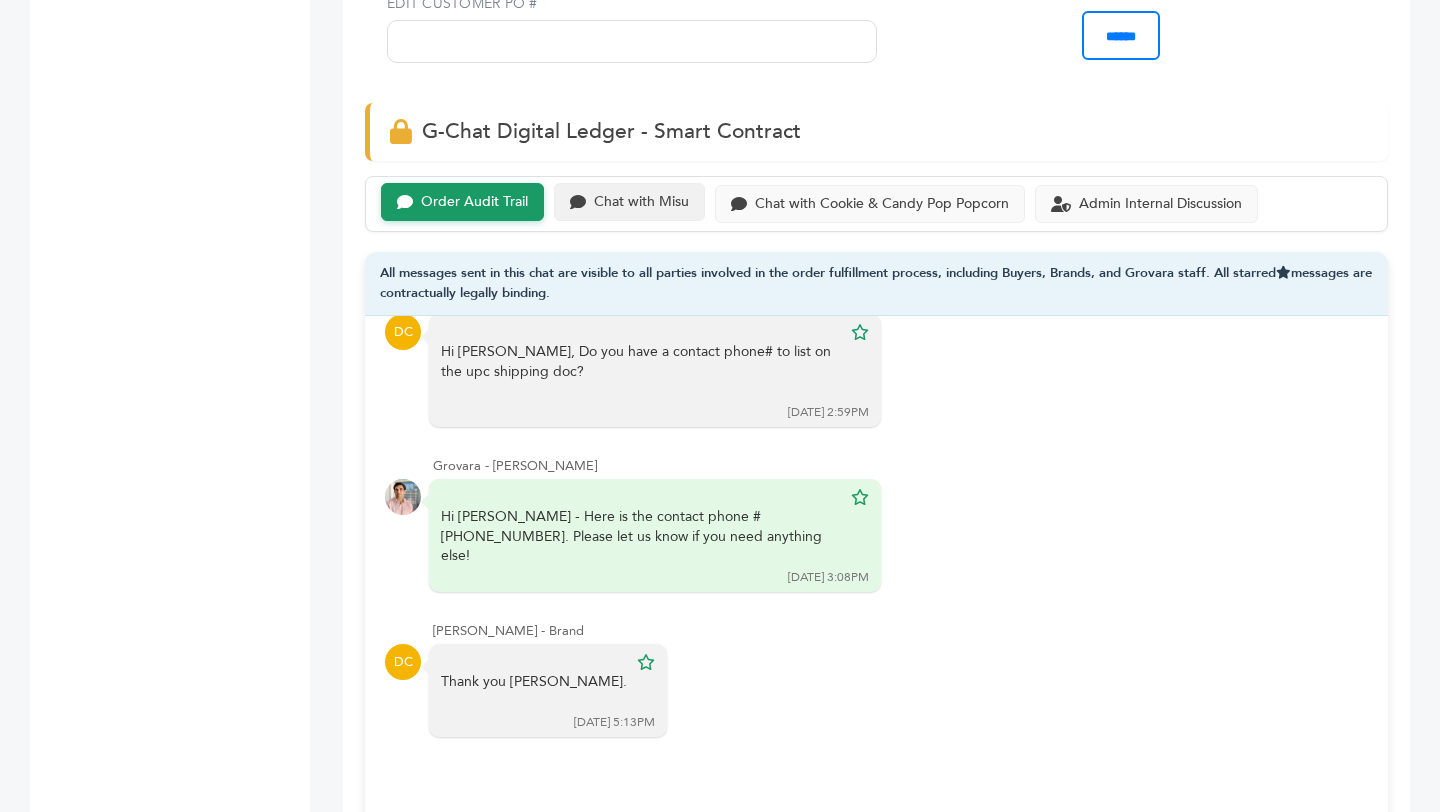 click on "Chat with Misu" at bounding box center [629, 202] 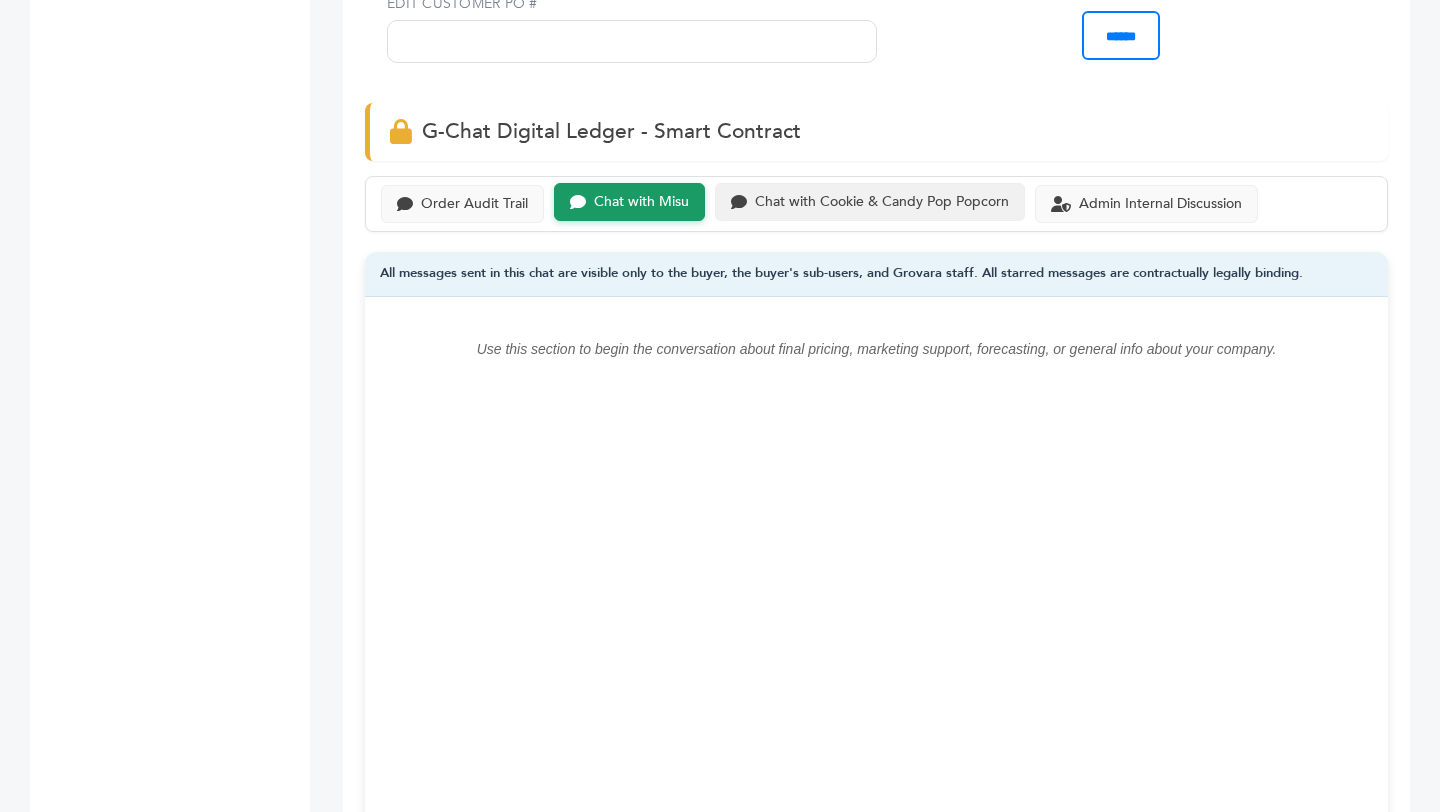 click on "Chat with Cookie & Candy Pop Popcorn" at bounding box center (882, 202) 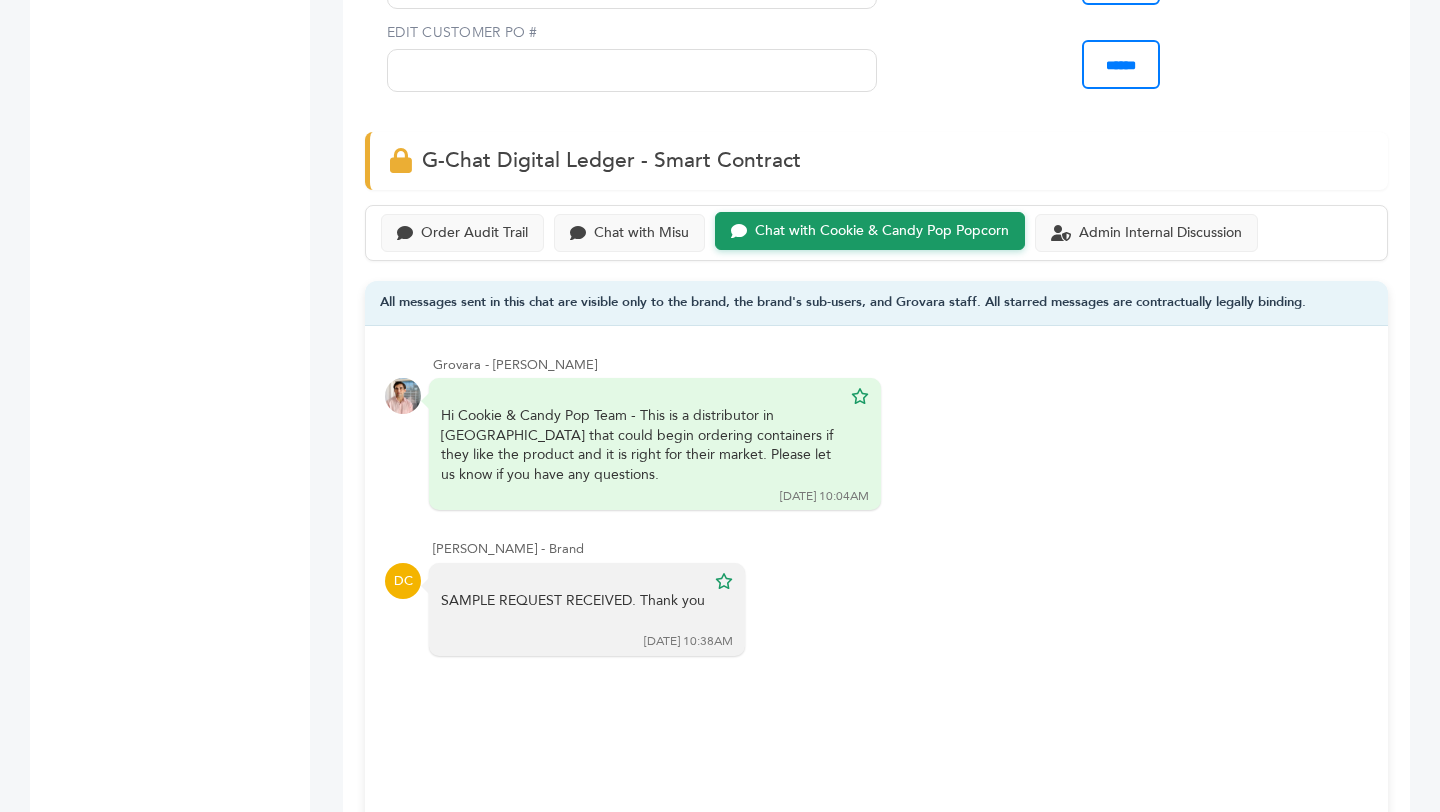 scroll, scrollTop: 1166, scrollLeft: 0, axis: vertical 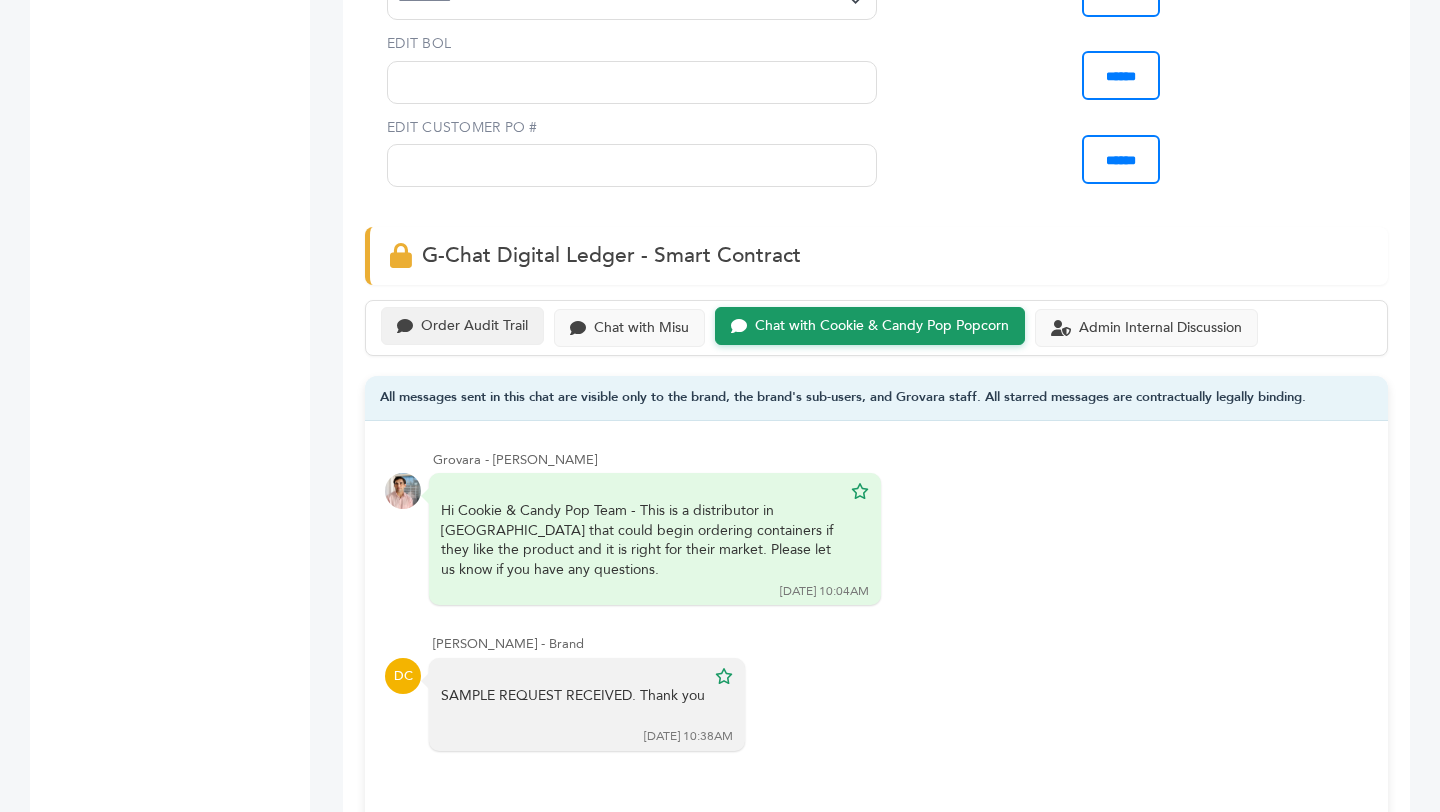 click on "Order Audit Trail" at bounding box center [474, 326] 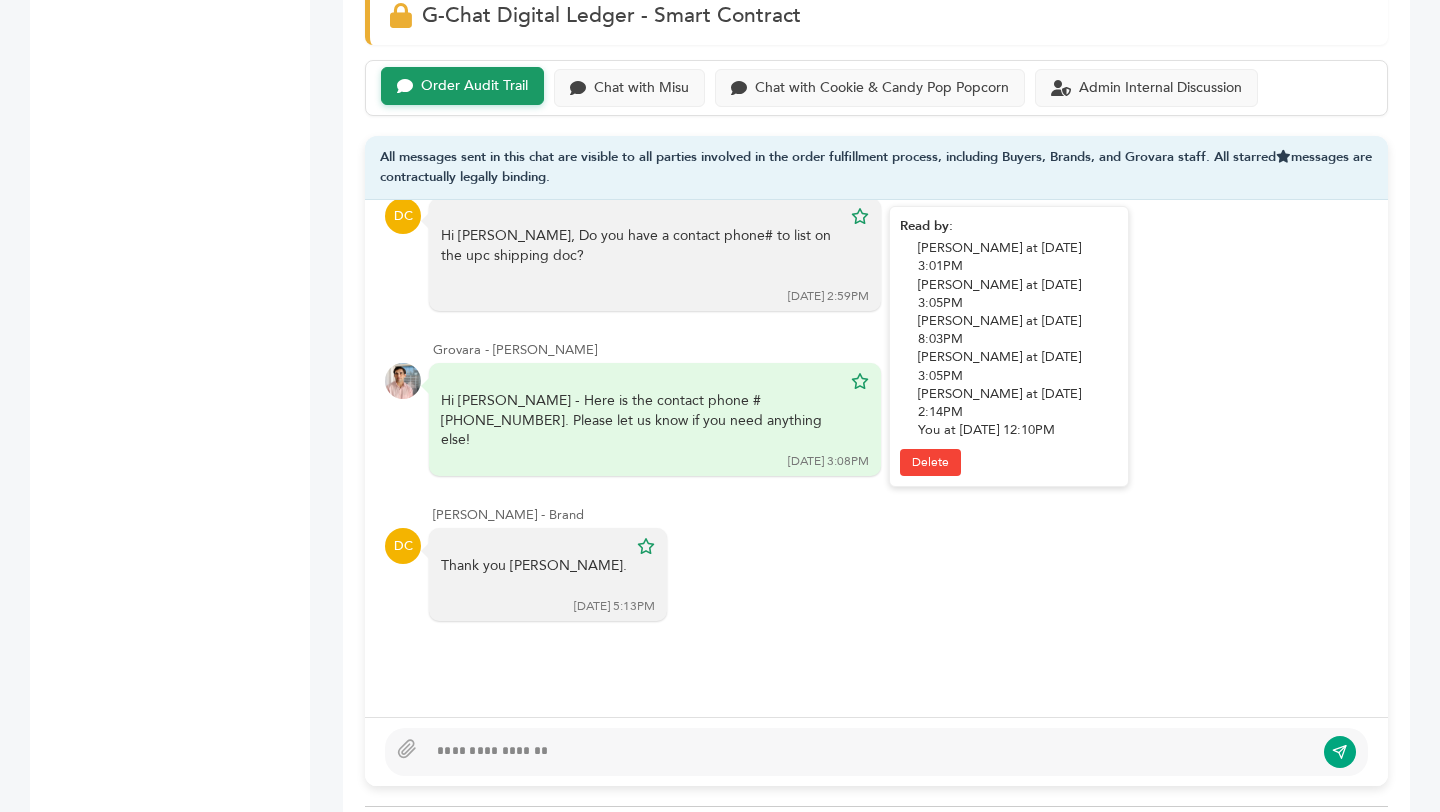 scroll, scrollTop: 1408, scrollLeft: 0, axis: vertical 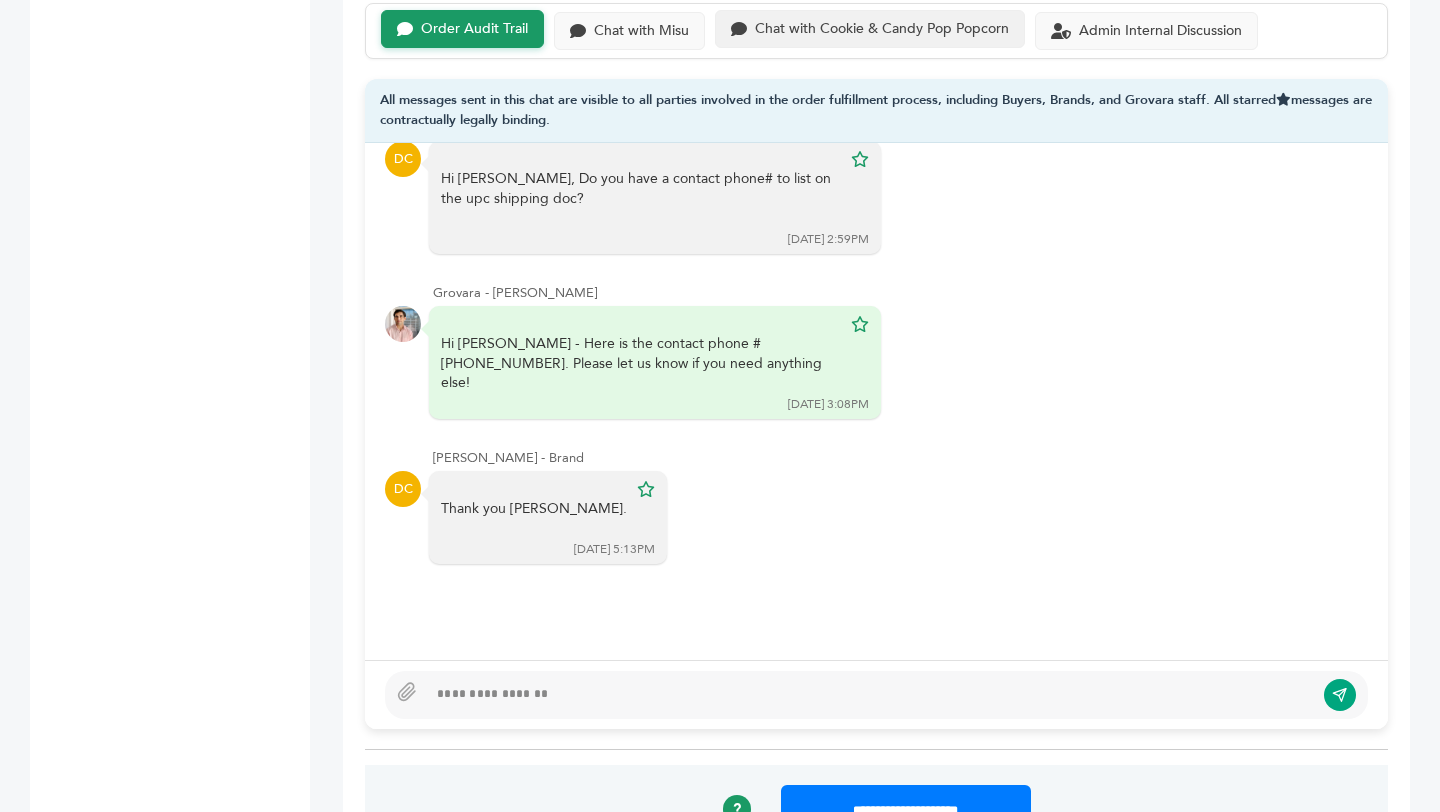 click on "Chat with Cookie & Candy Pop Popcorn" at bounding box center (882, 29) 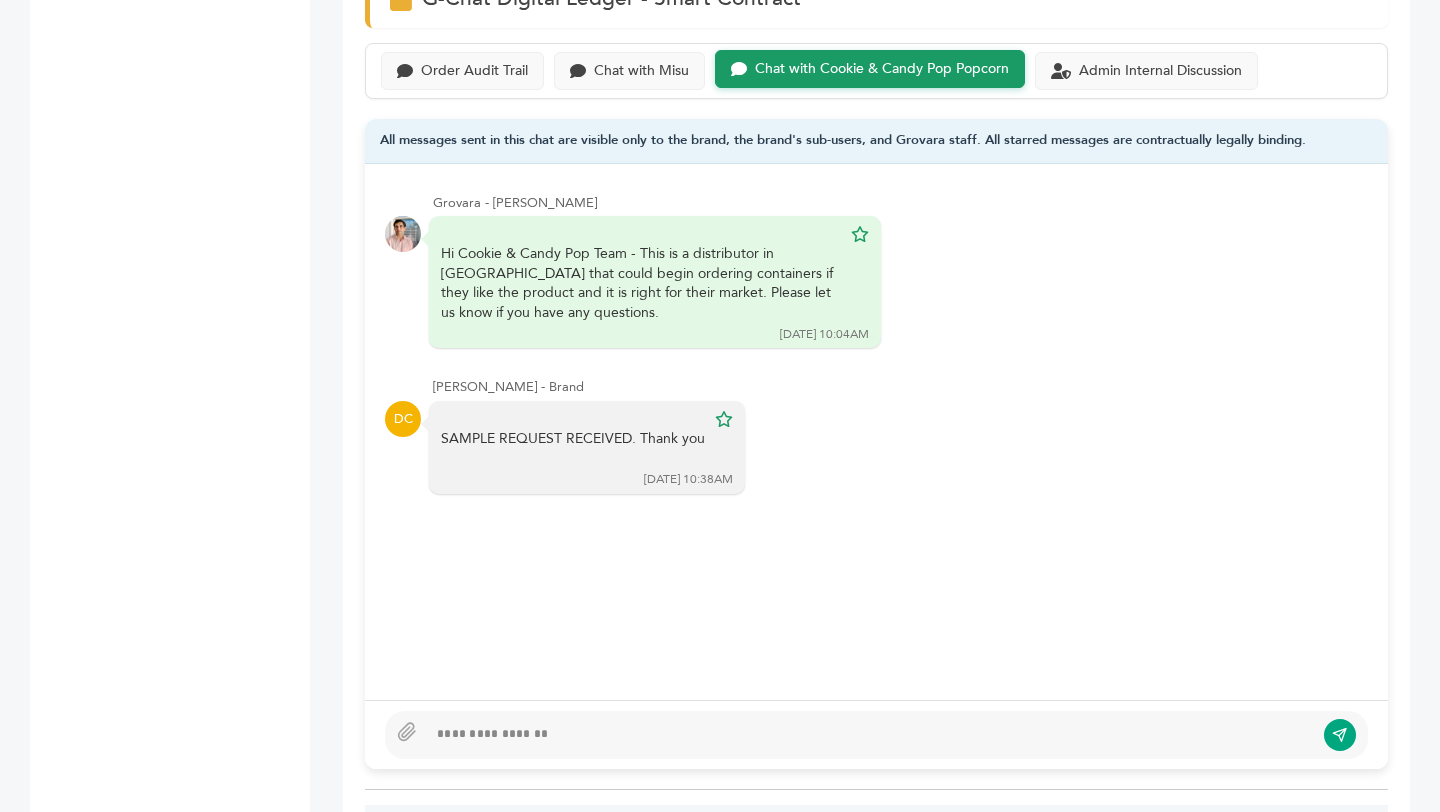 scroll, scrollTop: 1403, scrollLeft: 0, axis: vertical 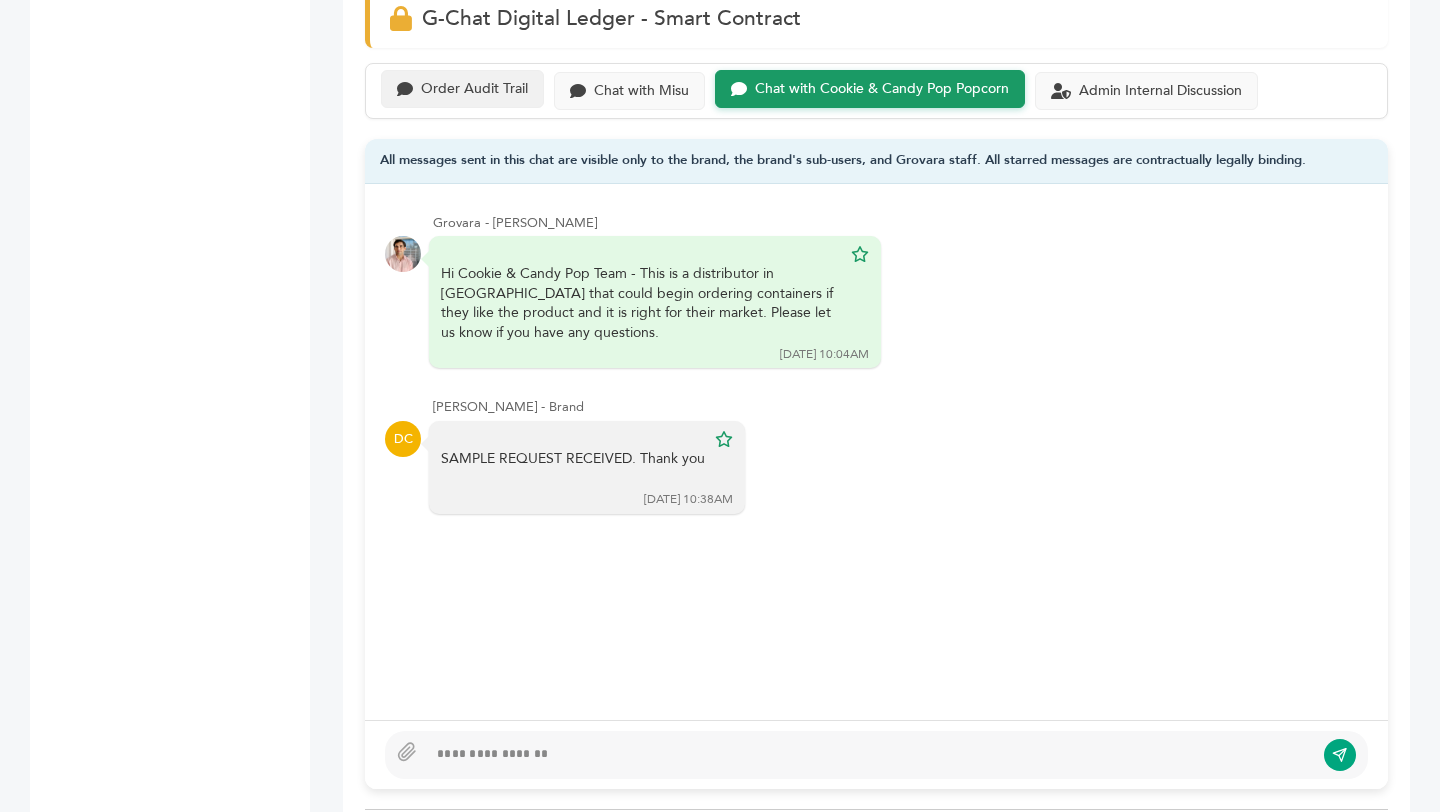 click on "Order Audit Trail" at bounding box center (474, 89) 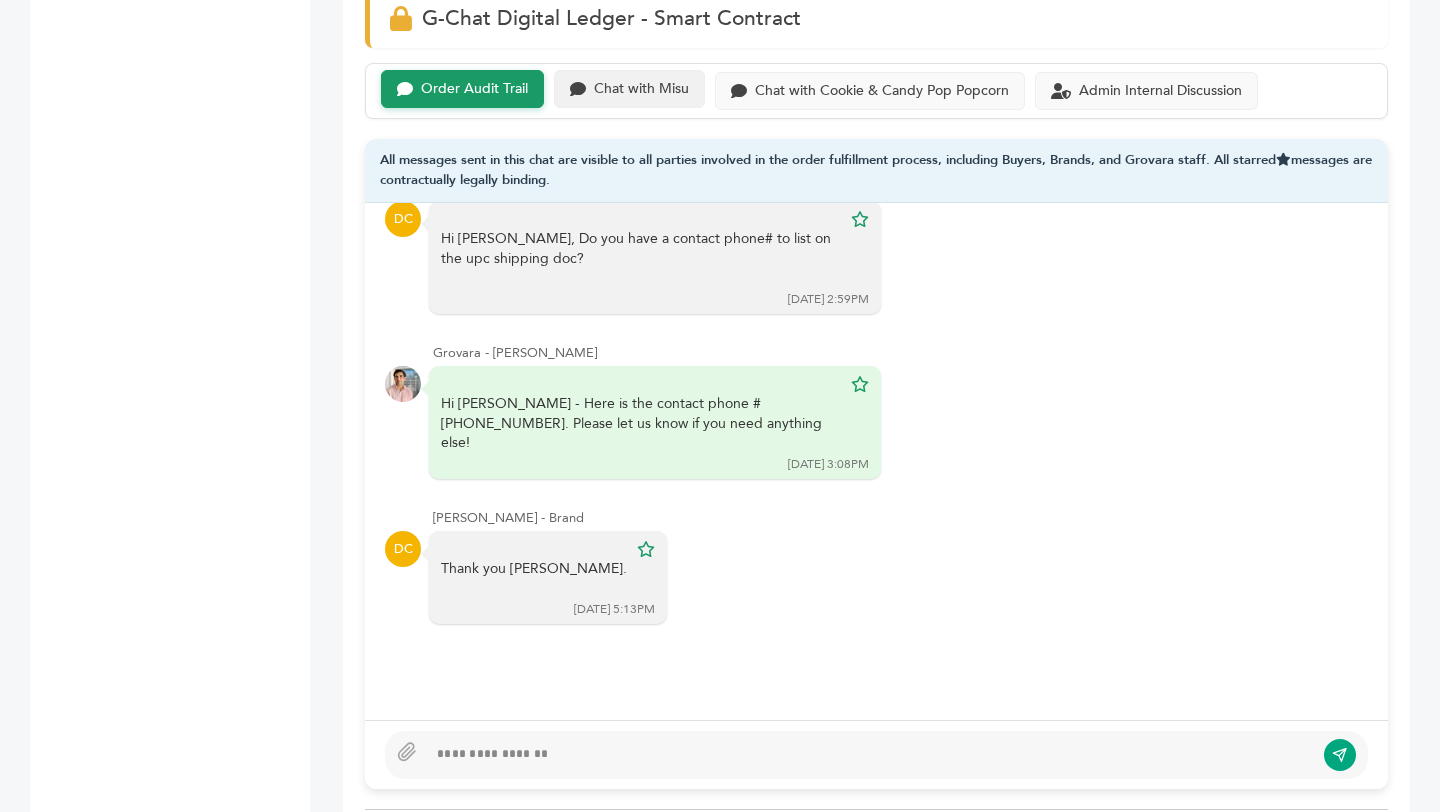 click on "Chat with Misu" at bounding box center [641, 89] 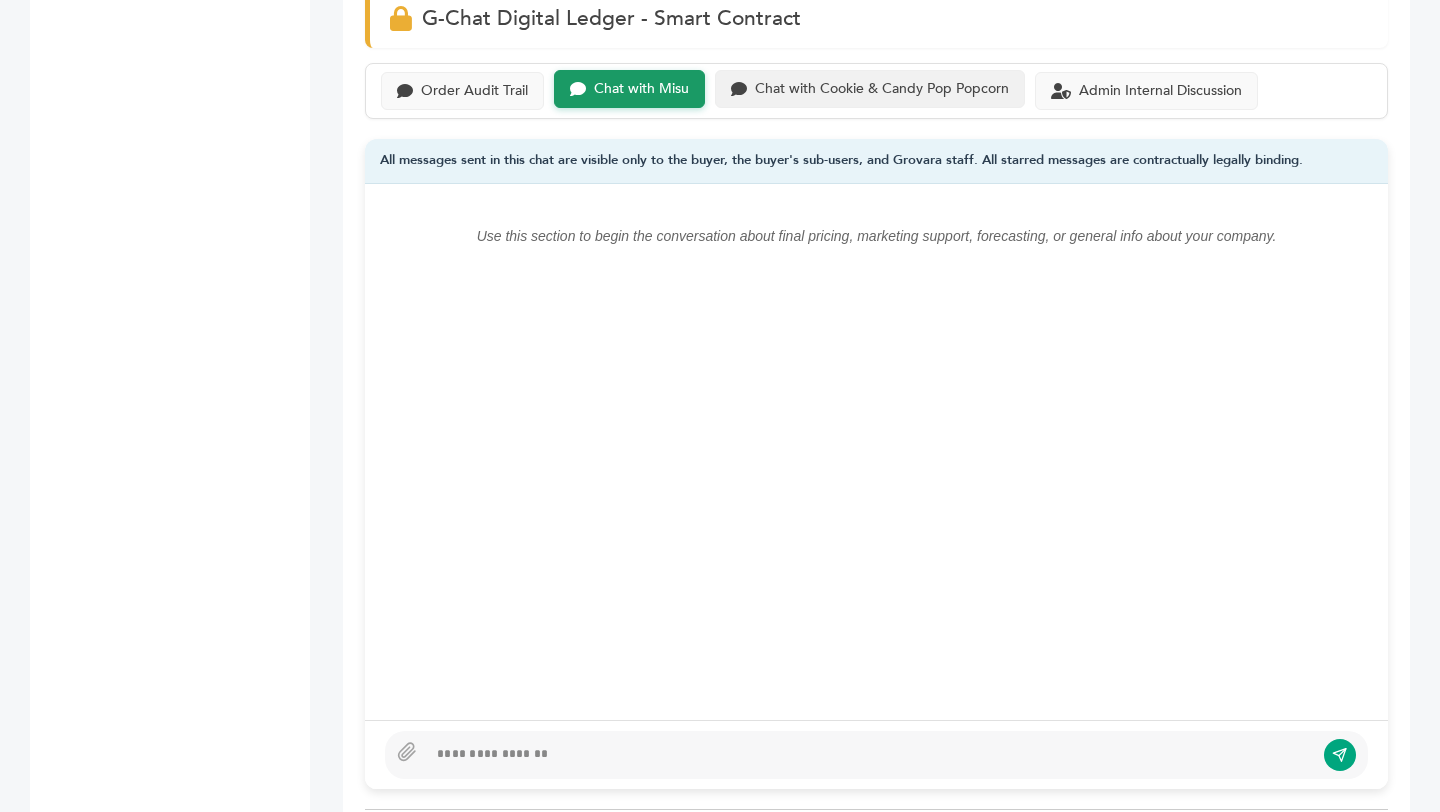 click on "Chat with Cookie & Candy Pop Popcorn" at bounding box center (870, 89) 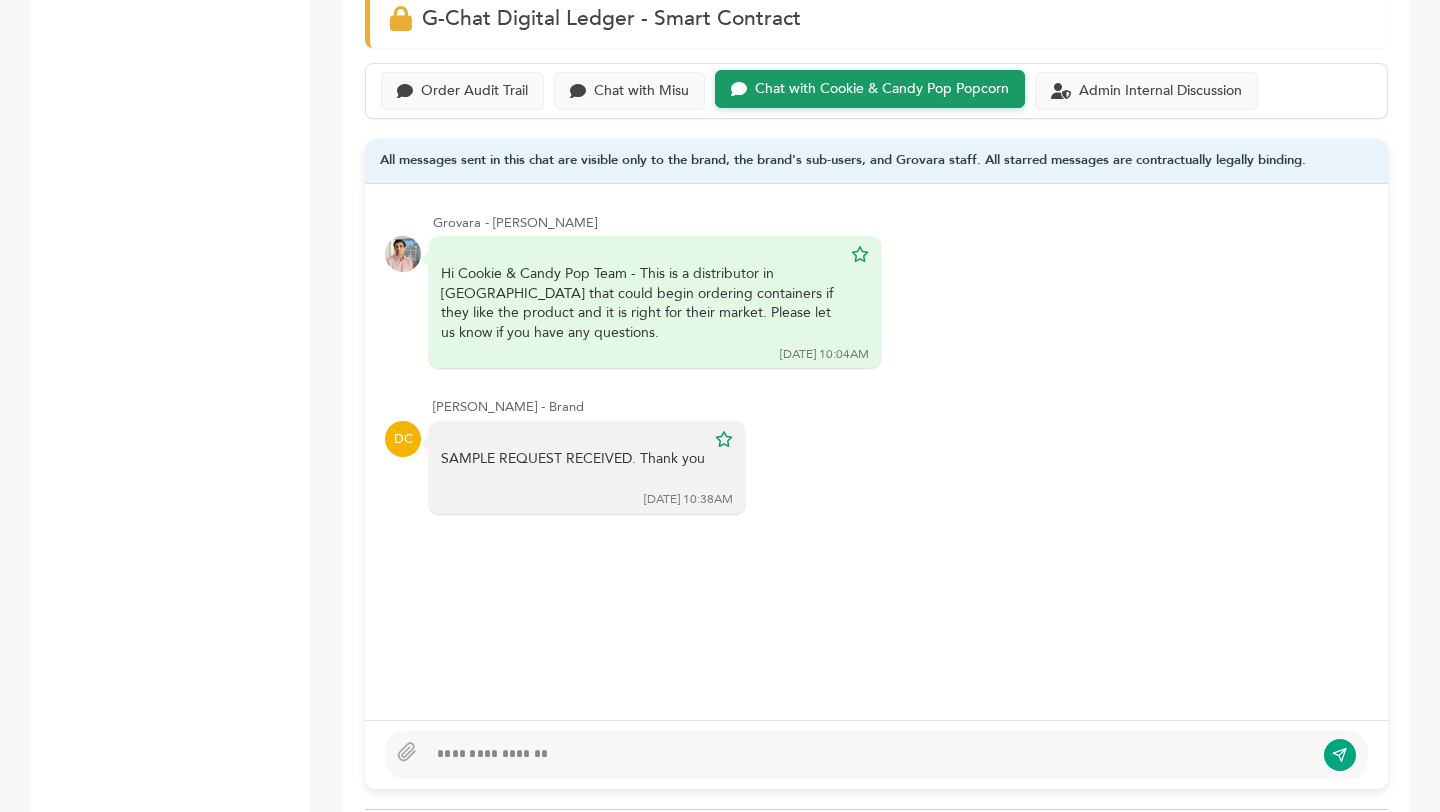 click at bounding box center (870, 755) 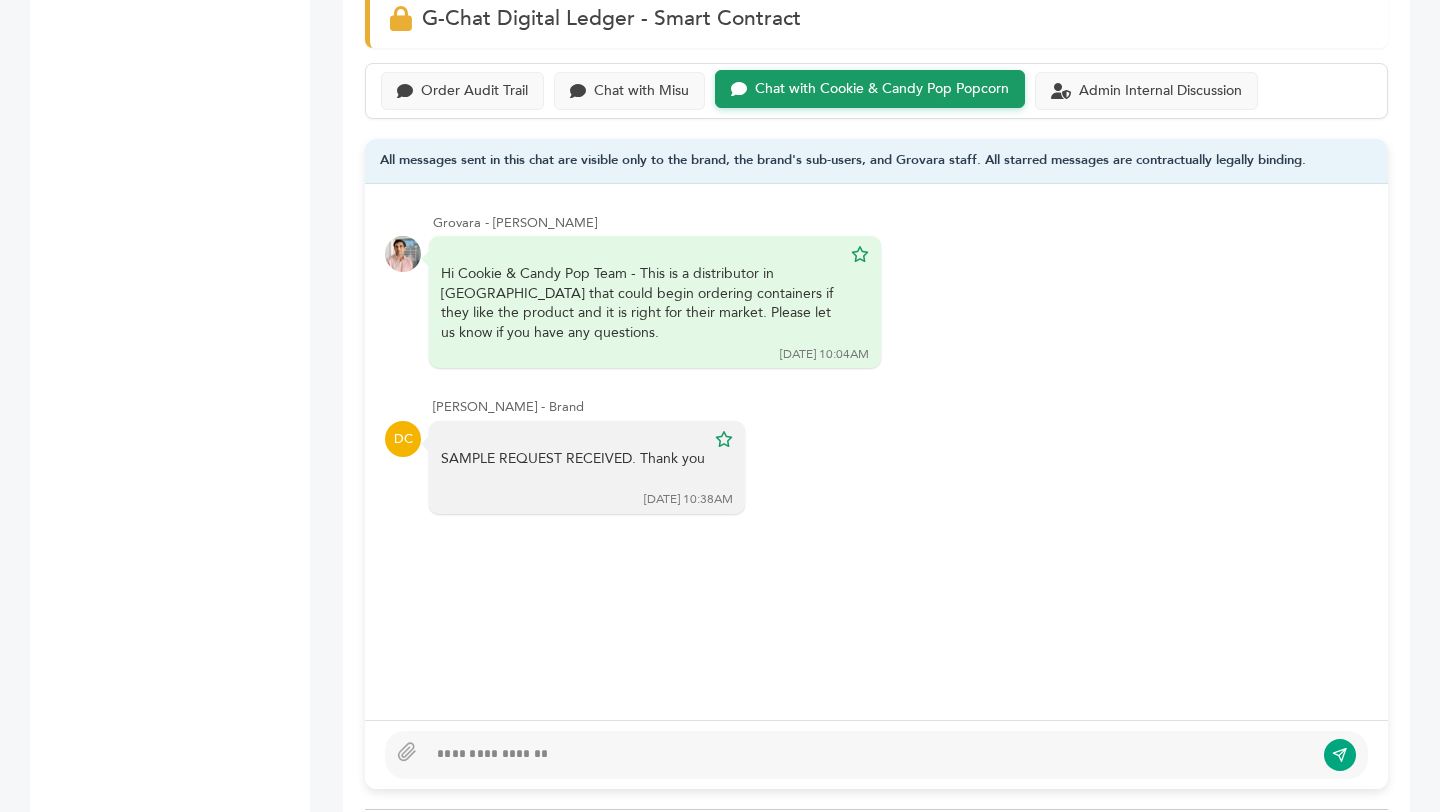 click at bounding box center [870, 755] 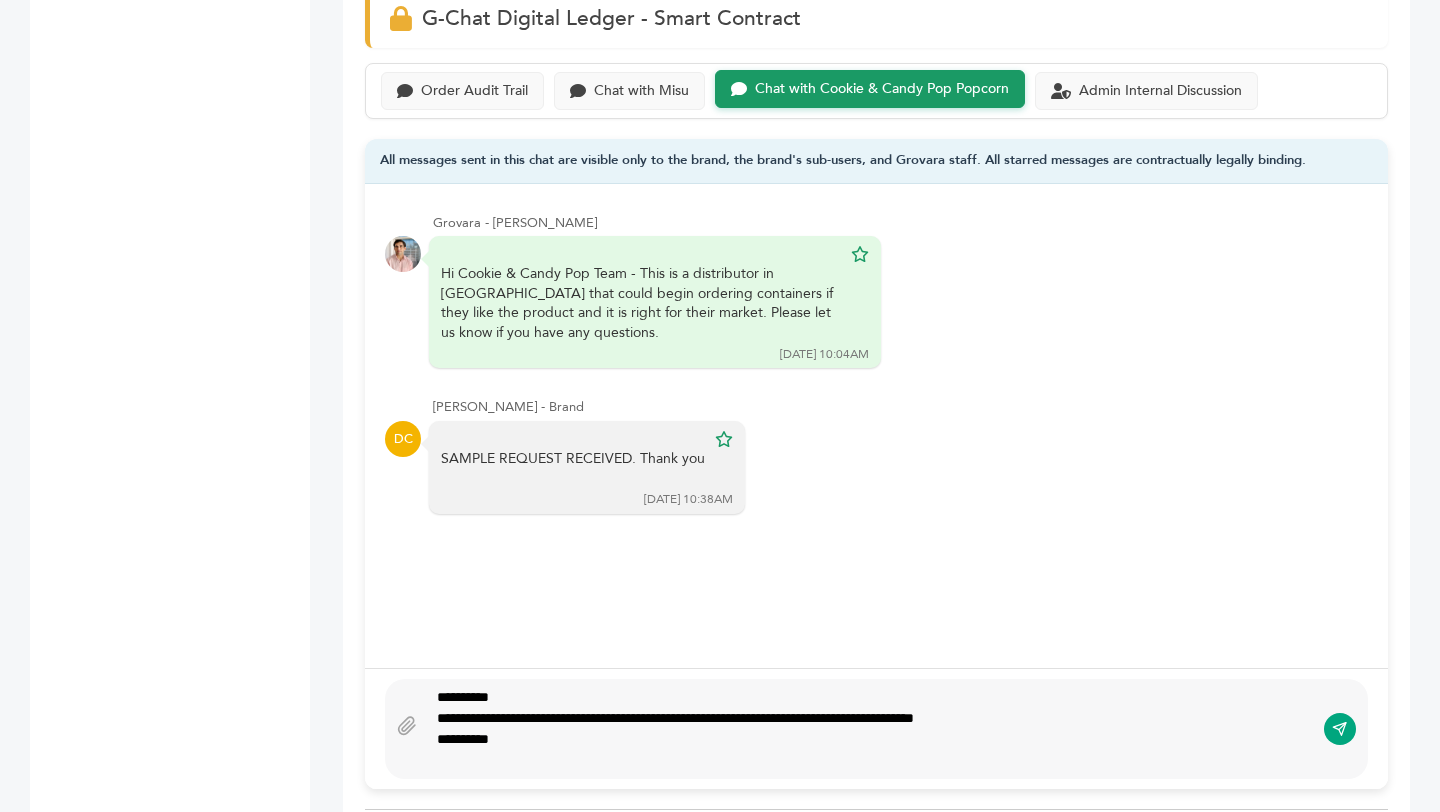 scroll, scrollTop: 1382, scrollLeft: 0, axis: vertical 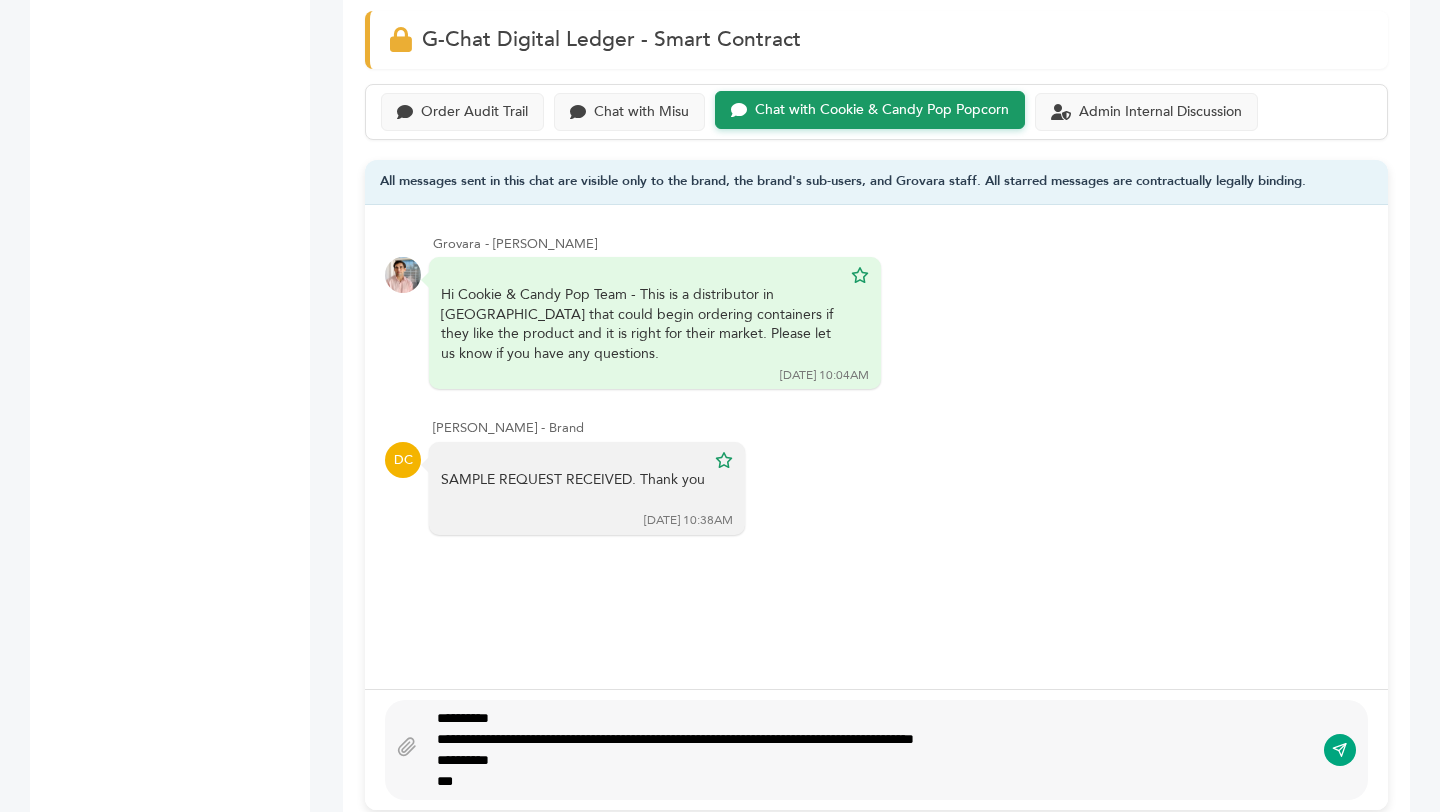 click on "**********" at bounding box center [870, 739] 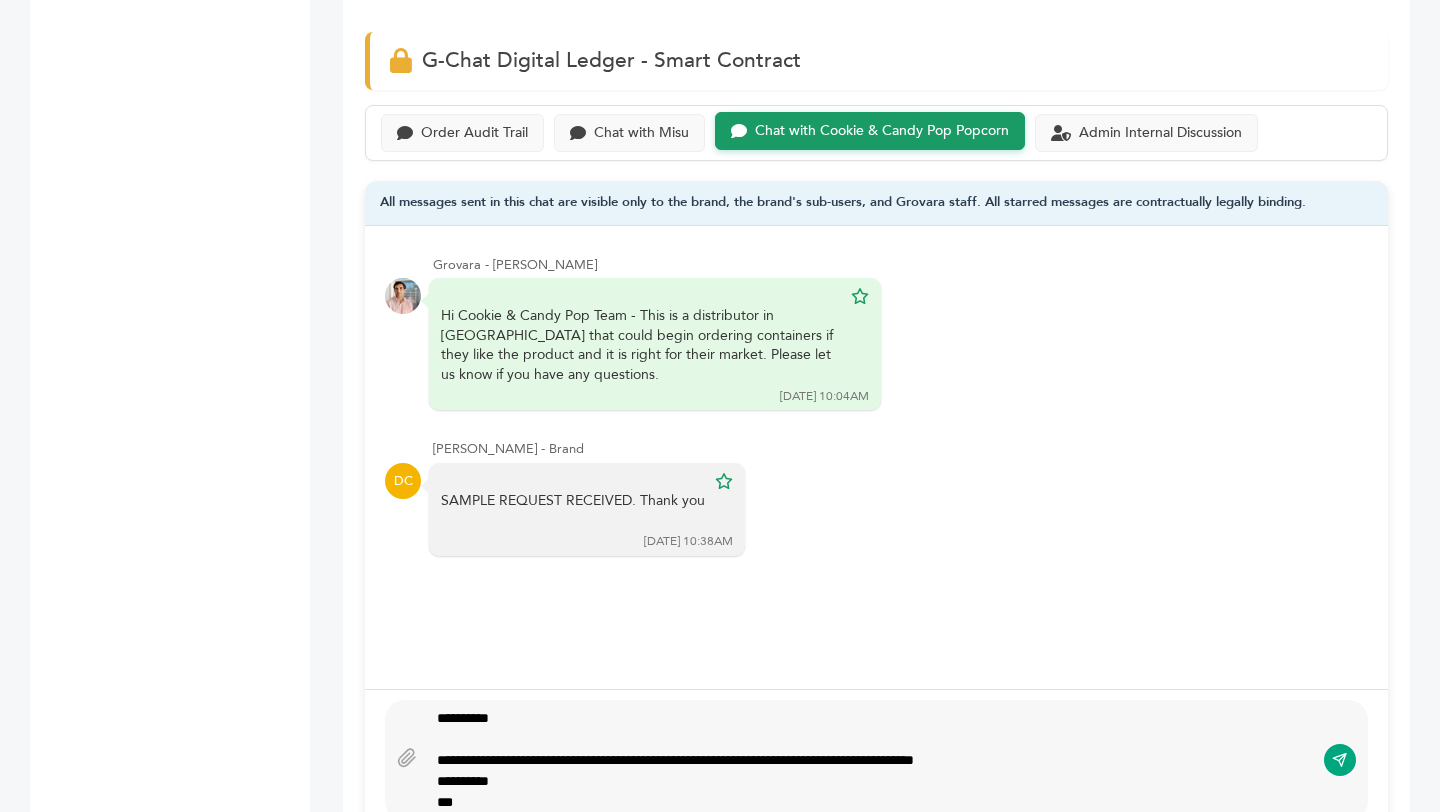 click on "**********" at bounding box center (870, 760) 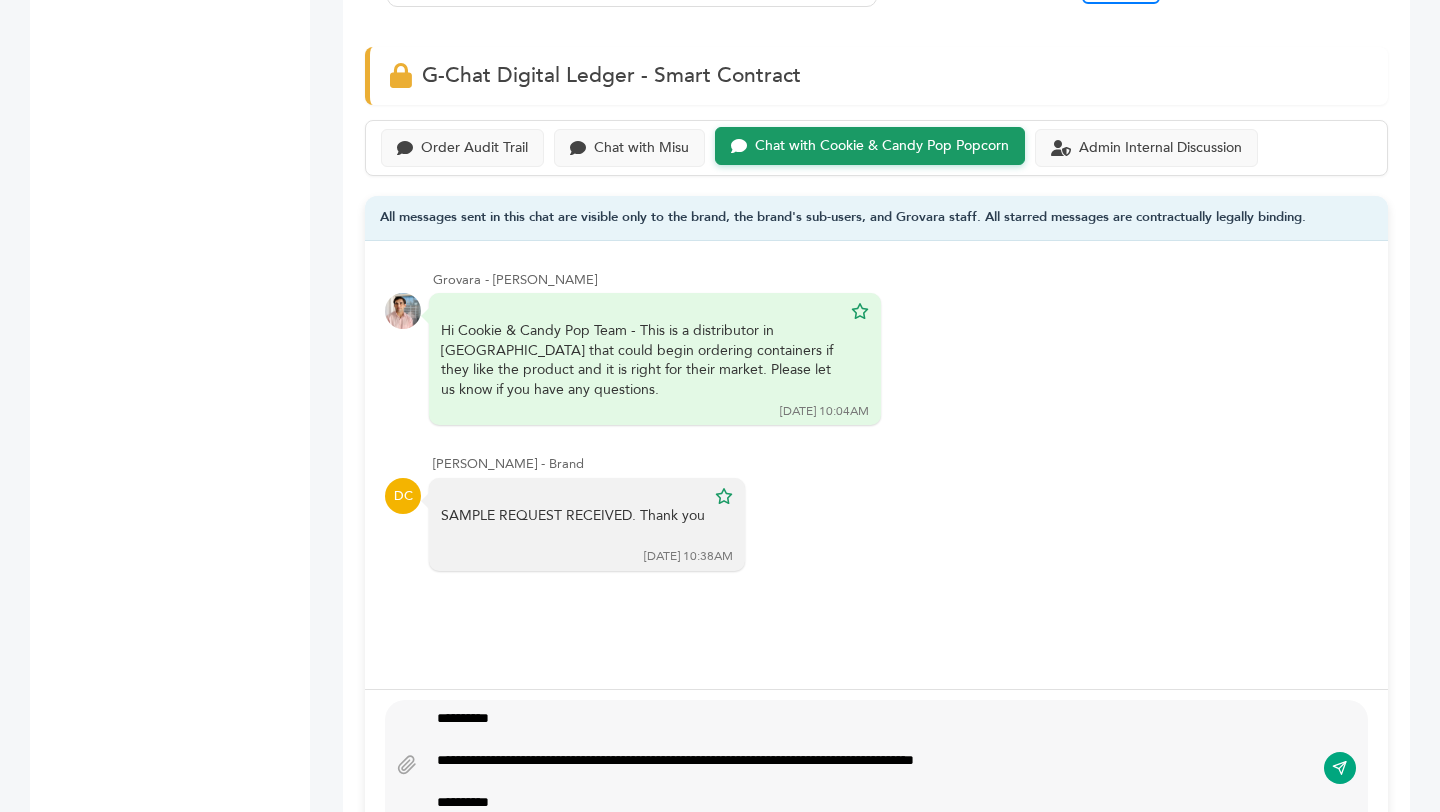 scroll, scrollTop: 6, scrollLeft: 0, axis: vertical 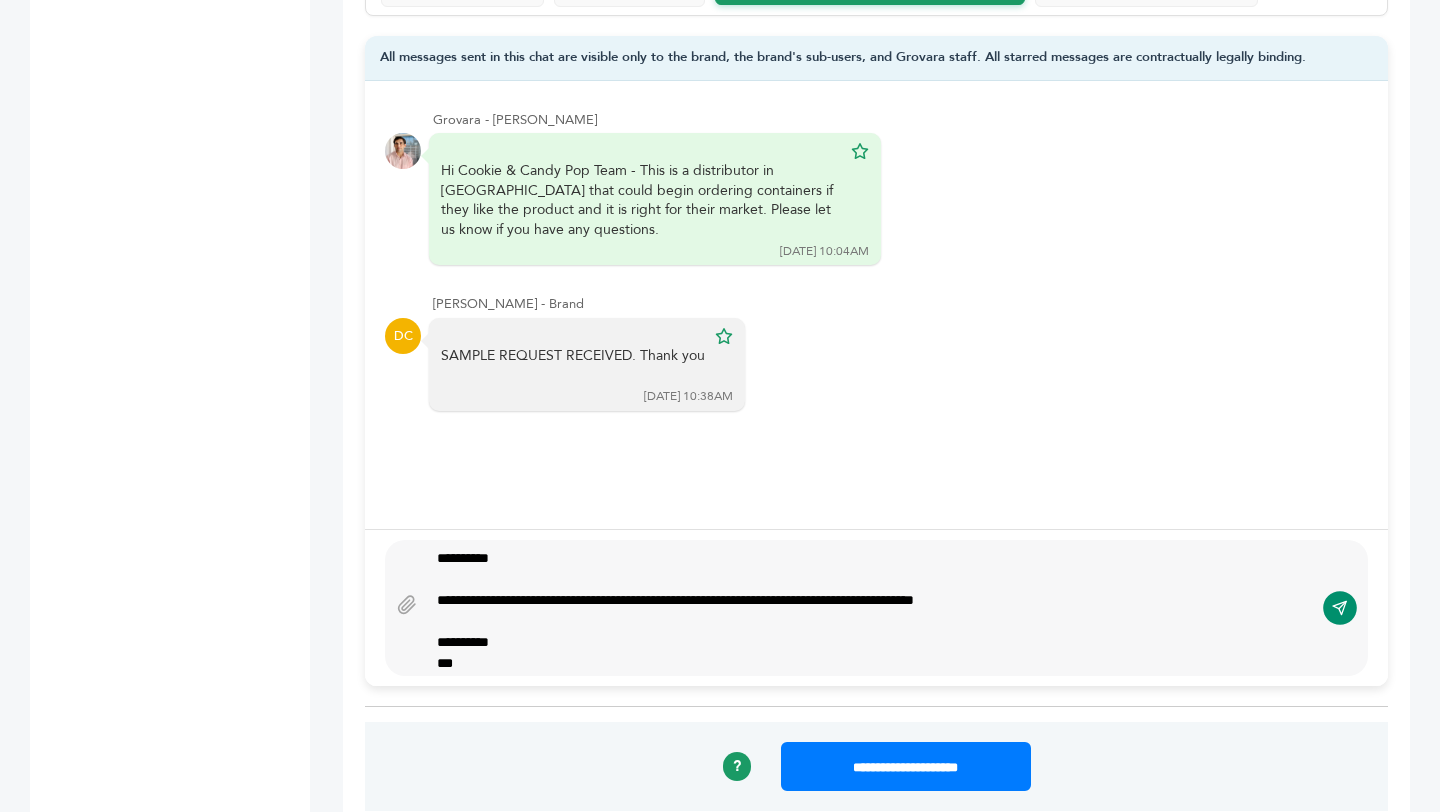 click 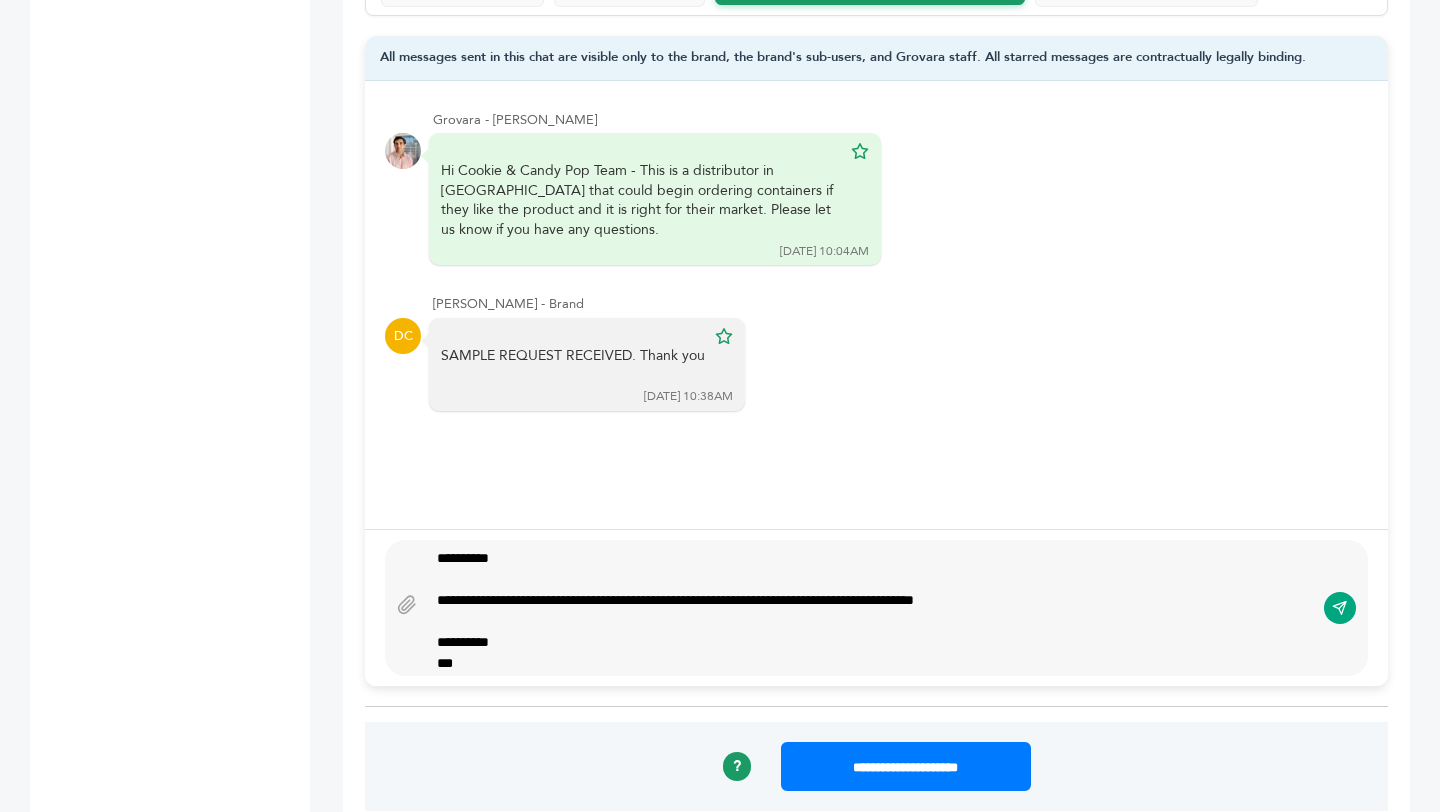 type 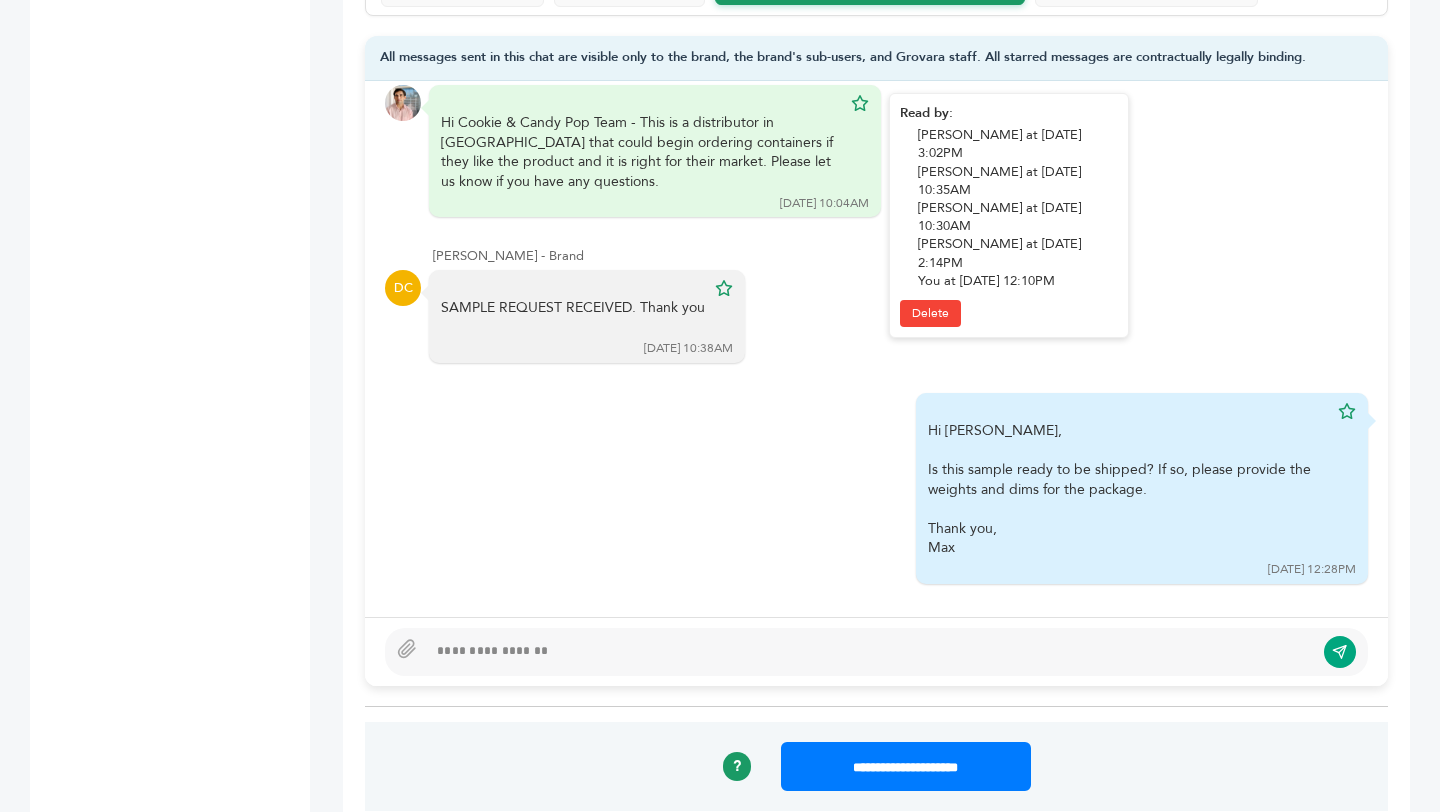scroll, scrollTop: 0, scrollLeft: 0, axis: both 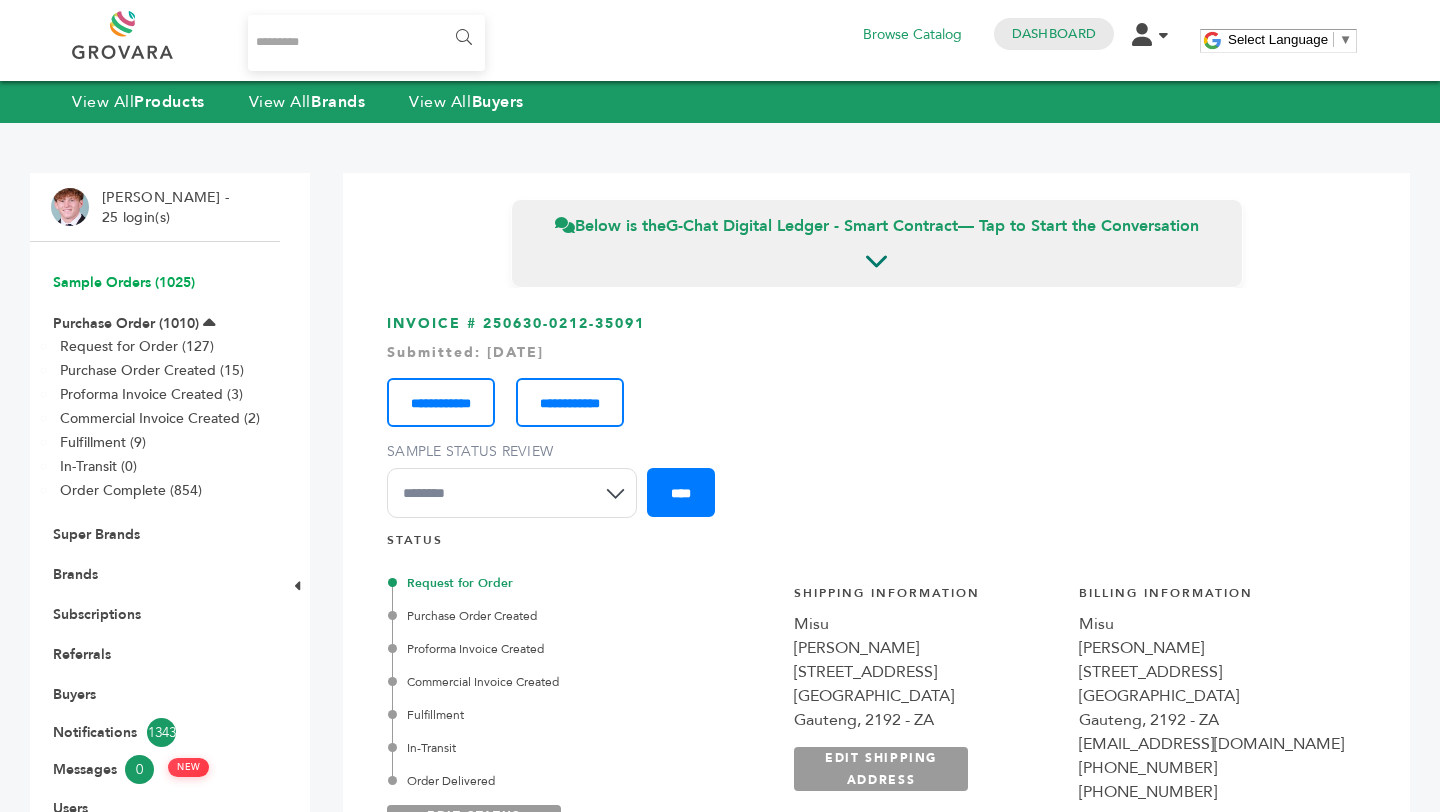 click on "Sample Orders (1025)" at bounding box center [124, 282] 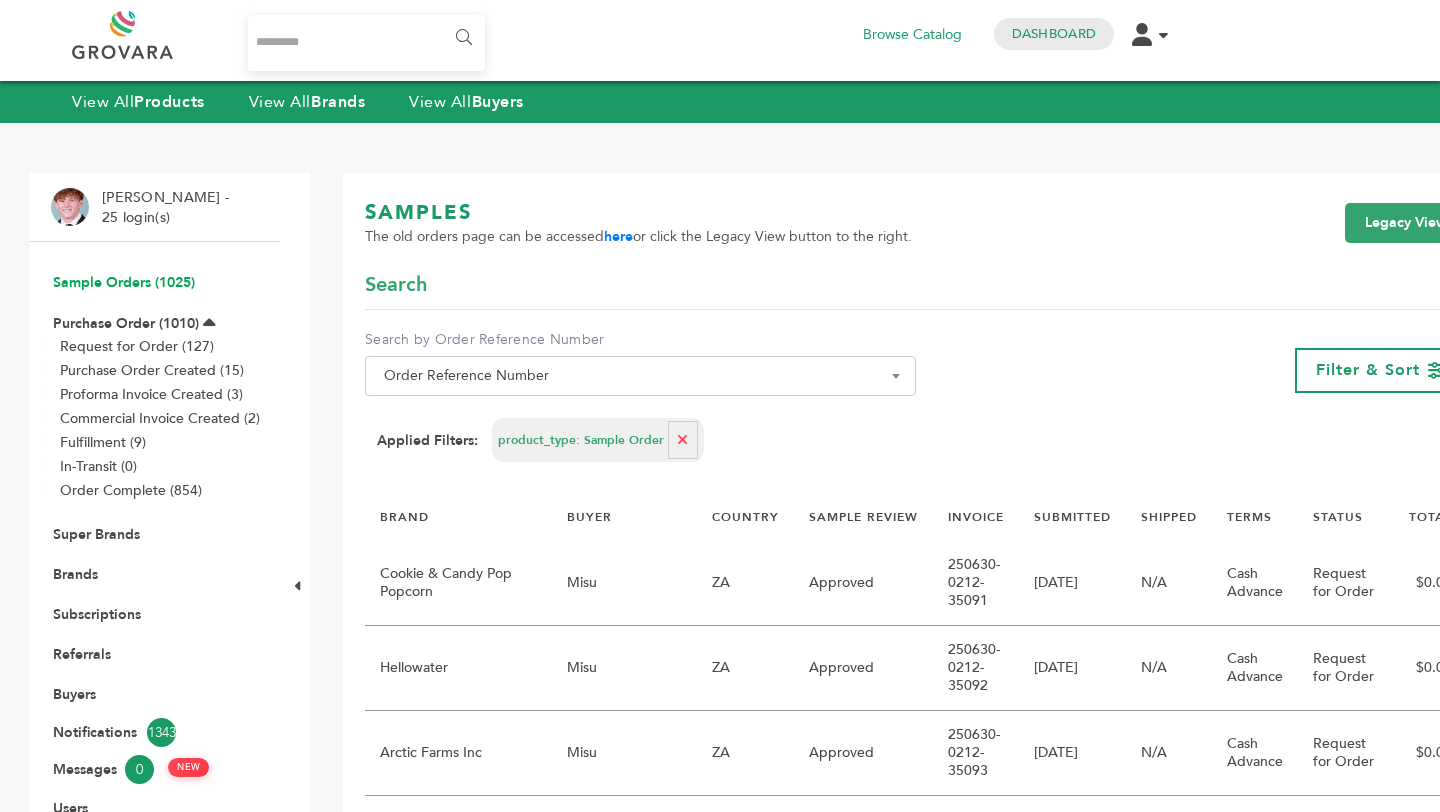 scroll, scrollTop: 0, scrollLeft: 0, axis: both 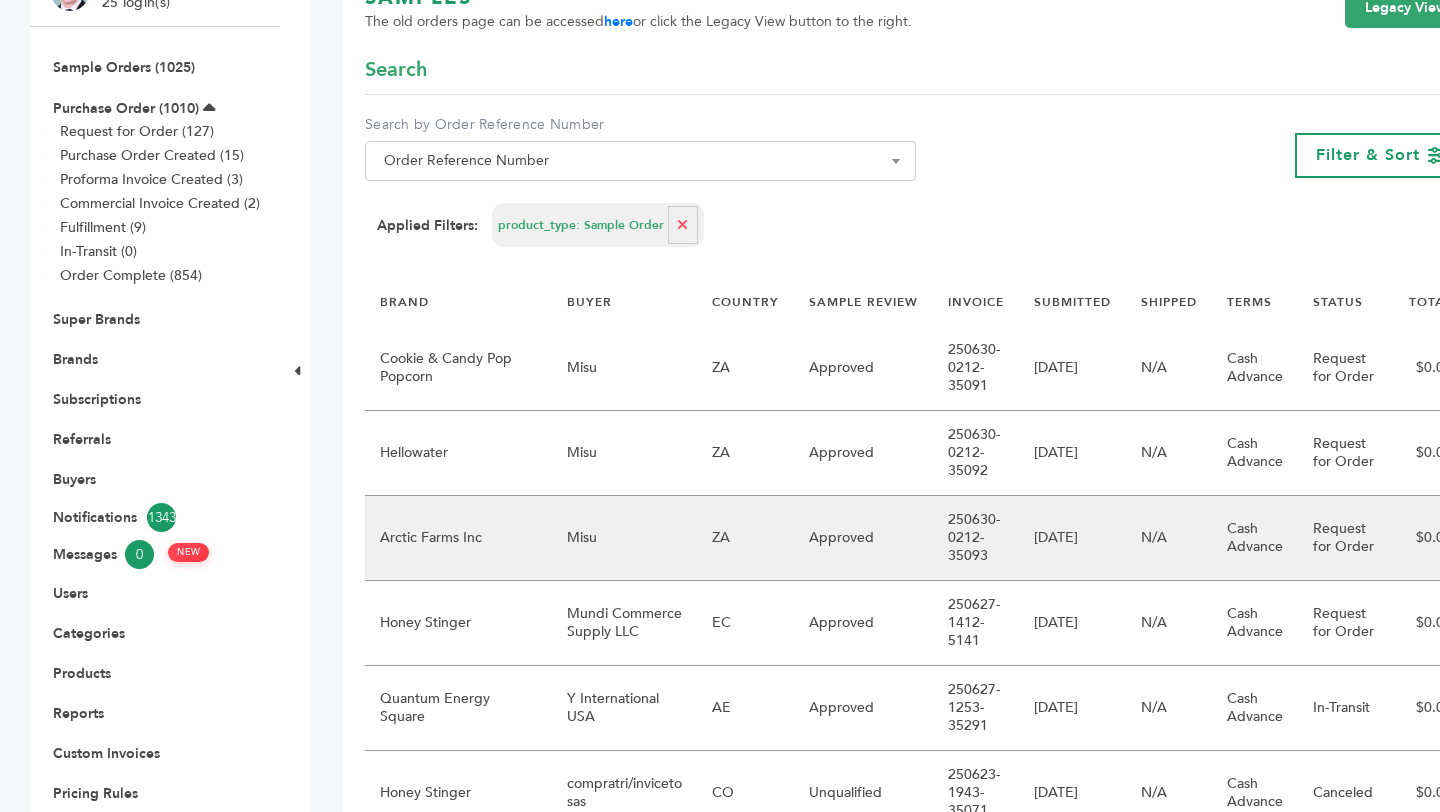 click on "Misu" at bounding box center [624, 538] 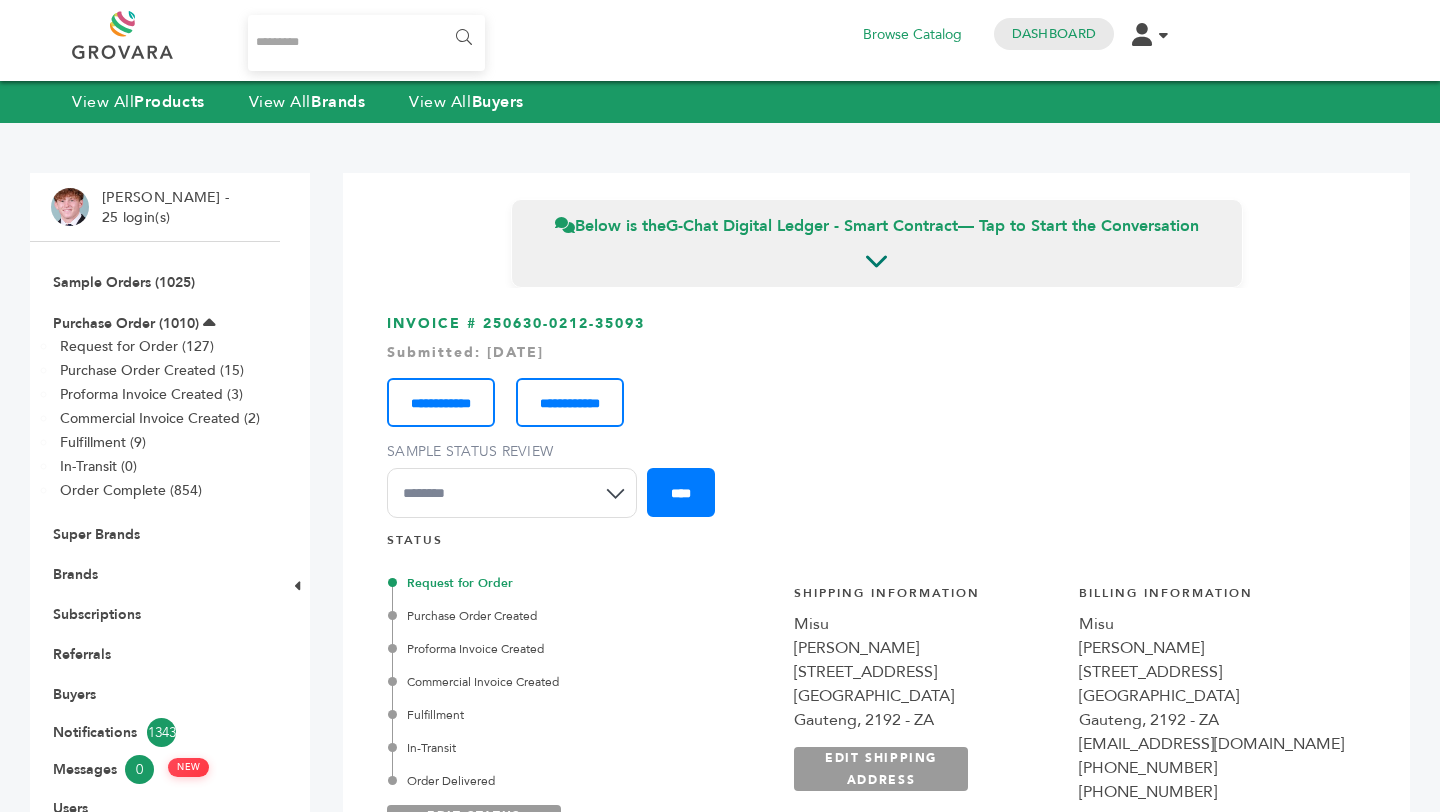 scroll, scrollTop: 112, scrollLeft: 0, axis: vertical 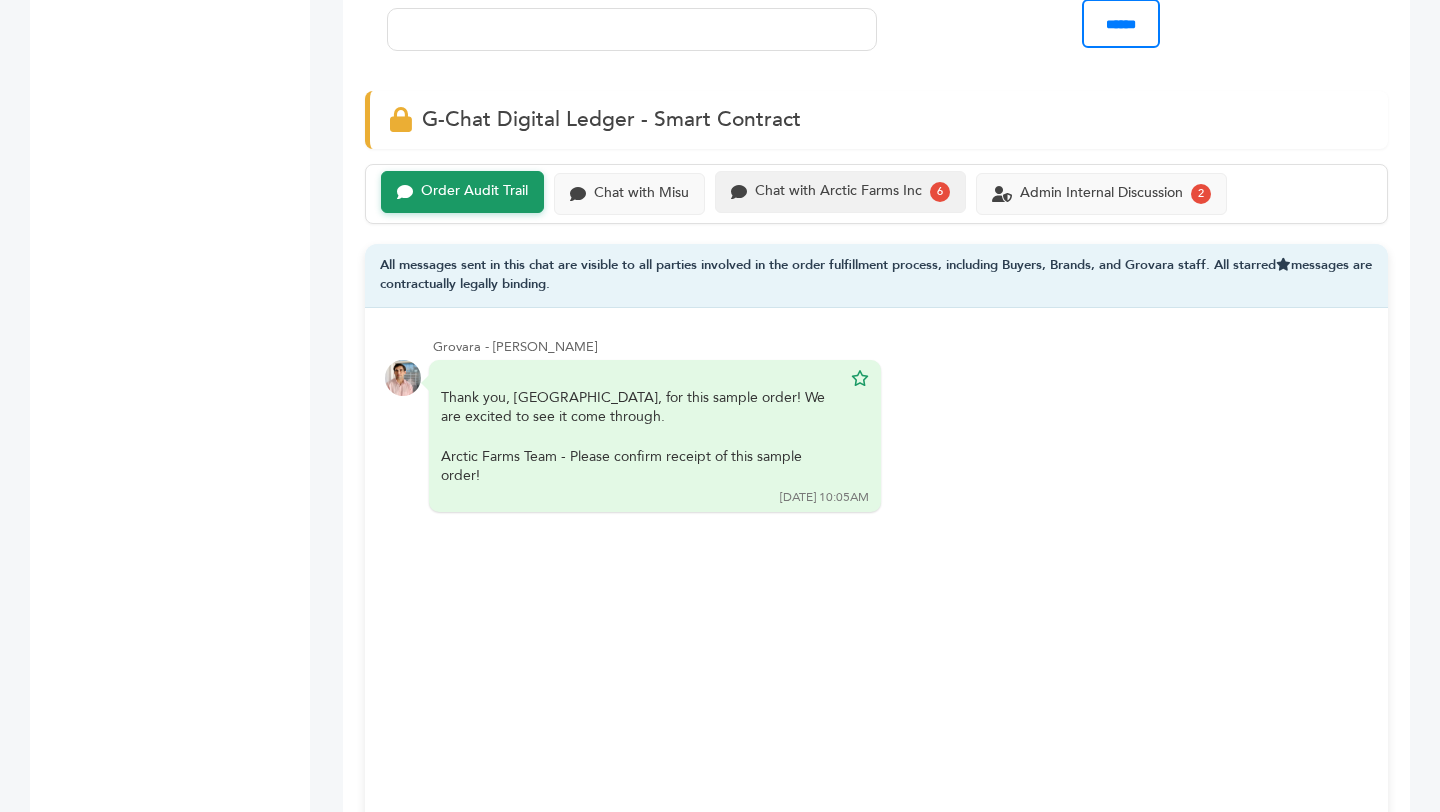 click on "Chat with Arctic Farms Inc" at bounding box center (838, 191) 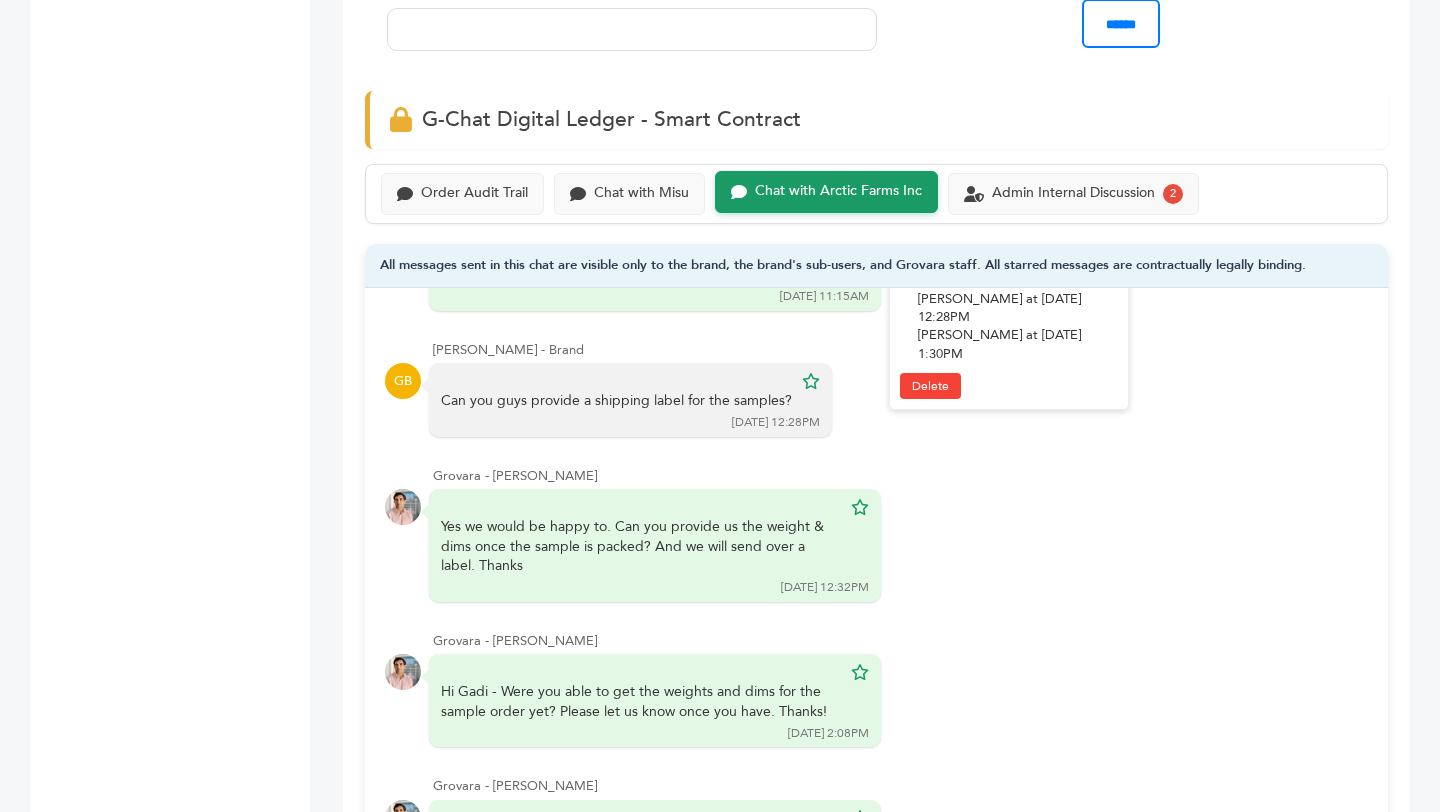 scroll, scrollTop: 456, scrollLeft: 0, axis: vertical 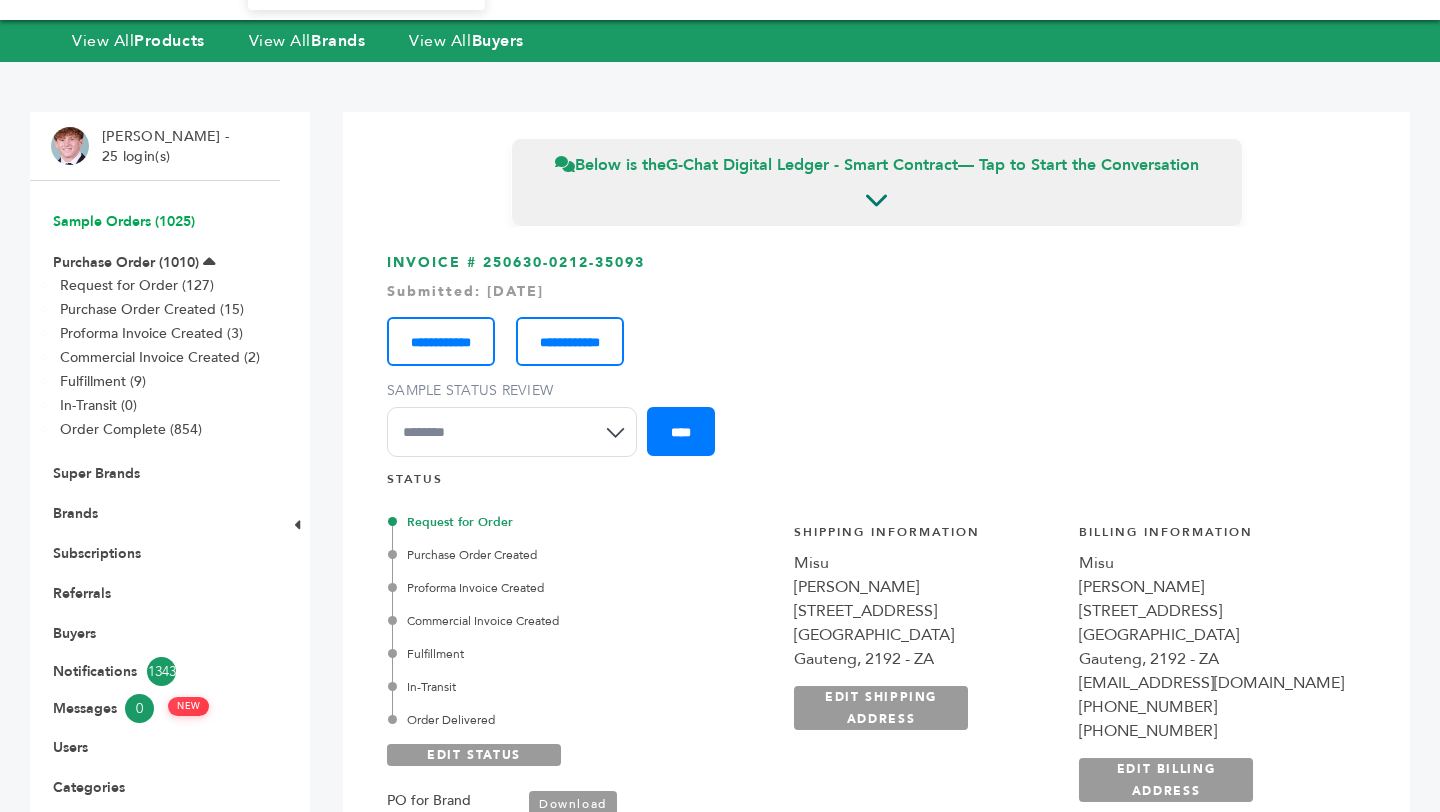 click on "Sample Orders (1025)" at bounding box center [124, 221] 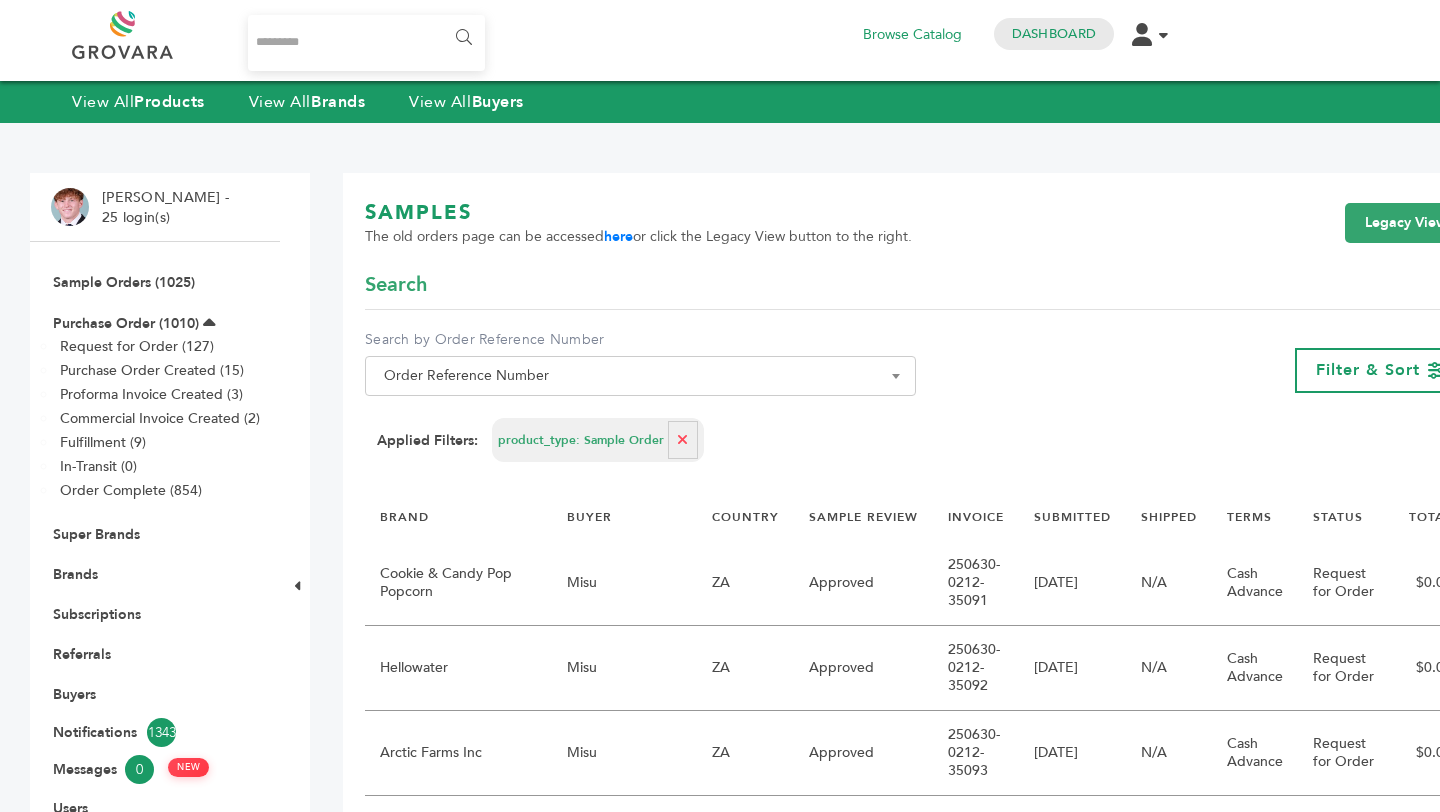 scroll, scrollTop: 0, scrollLeft: 0, axis: both 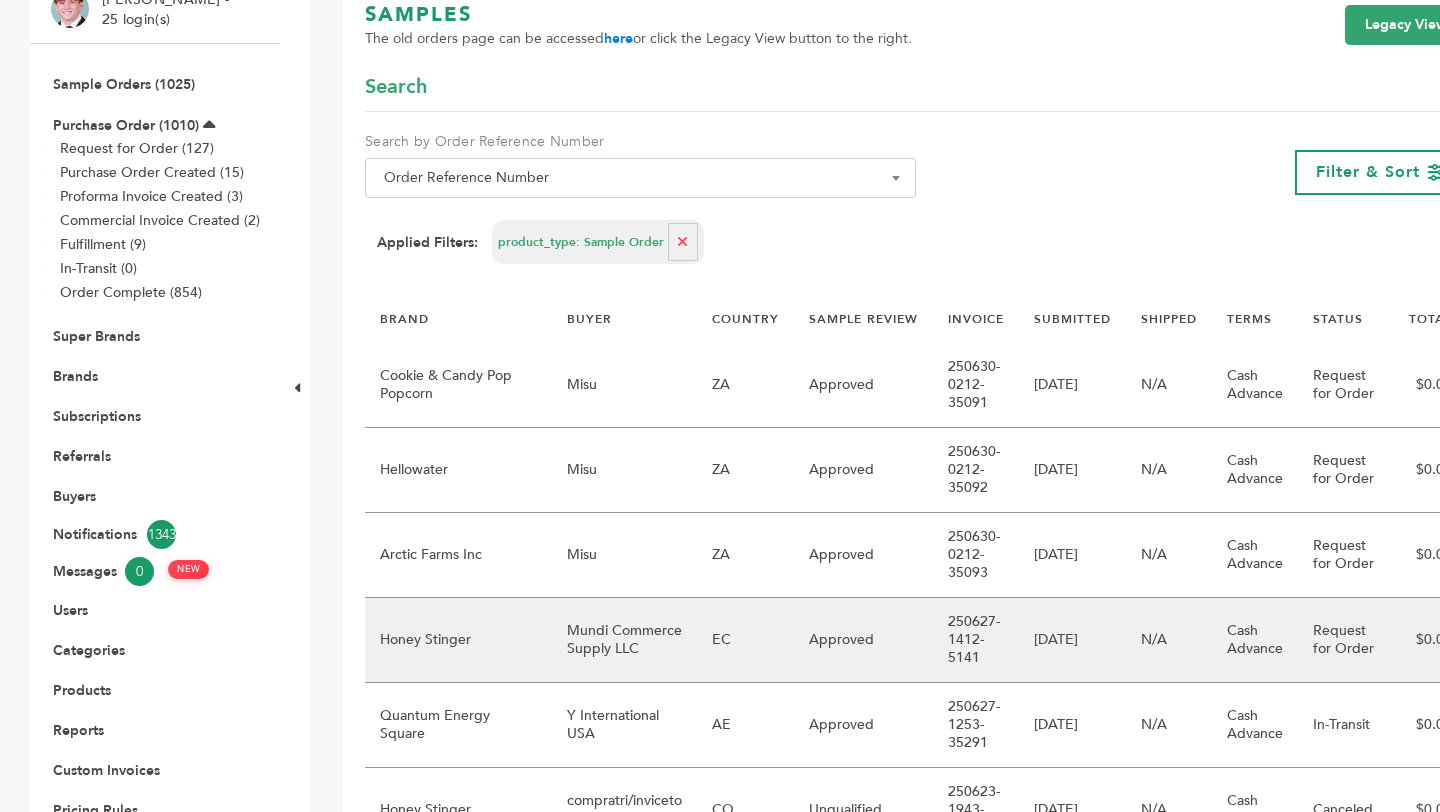 click on "EC" at bounding box center (745, 640) 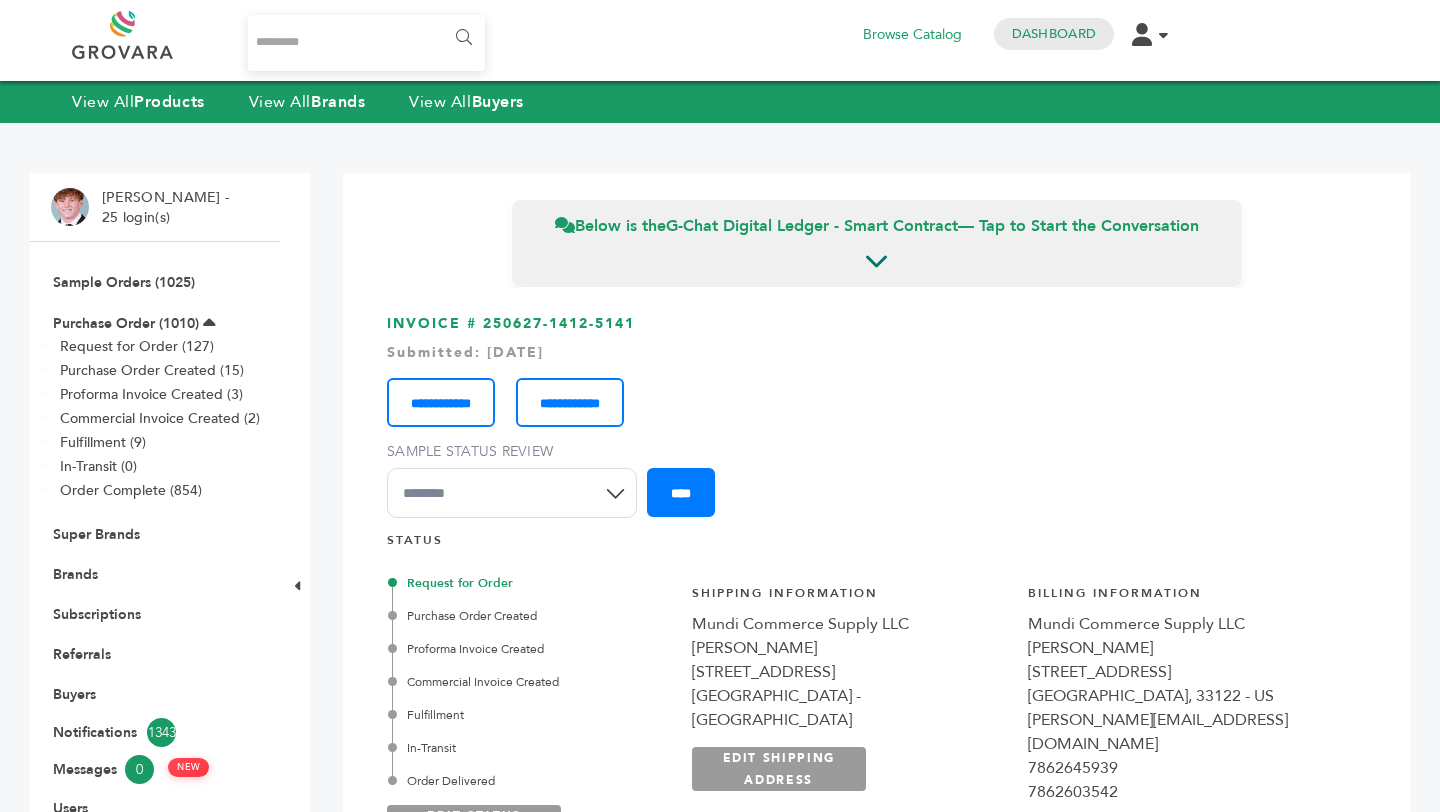 scroll, scrollTop: 0, scrollLeft: 0, axis: both 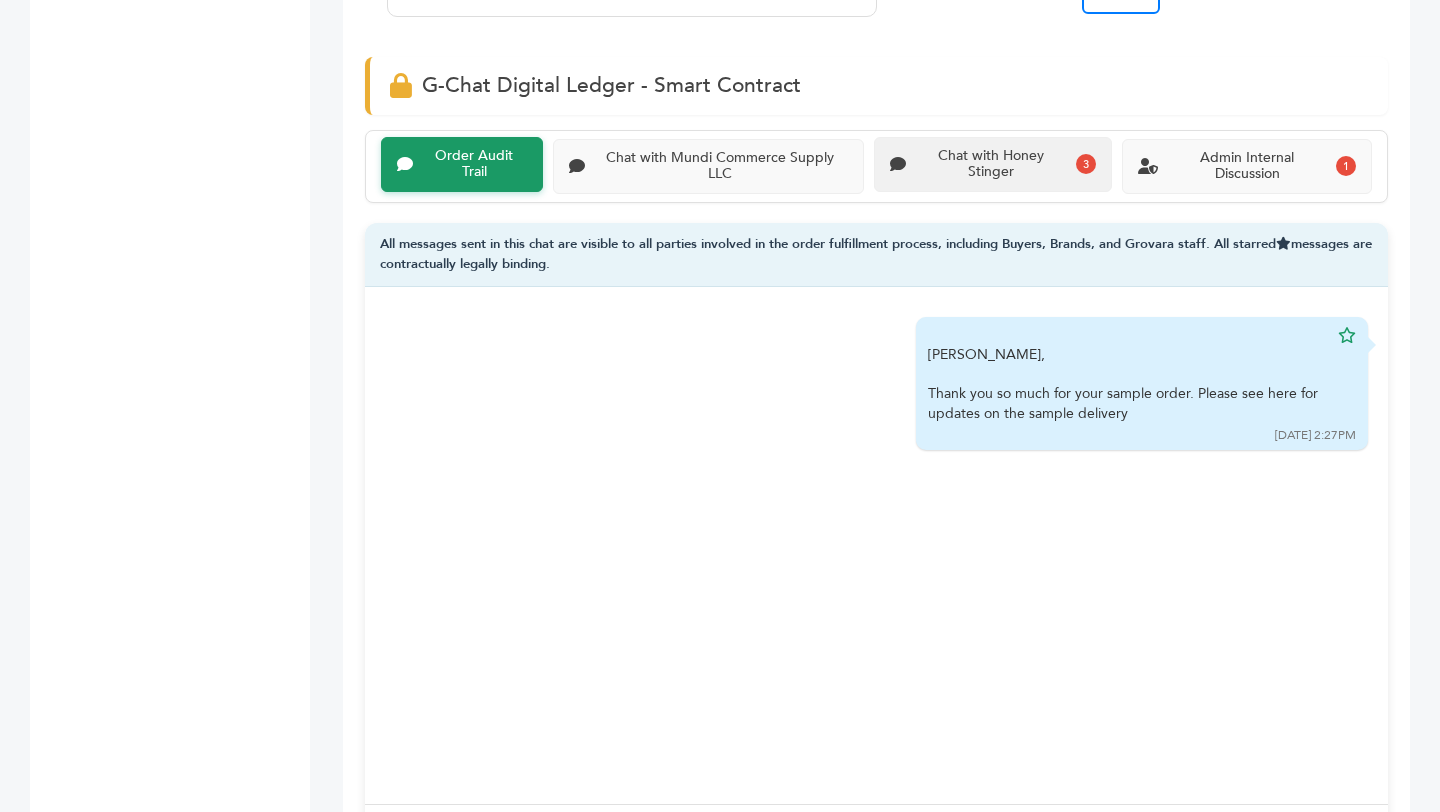 click on "Chat with Honey Stinger" at bounding box center [991, 165] 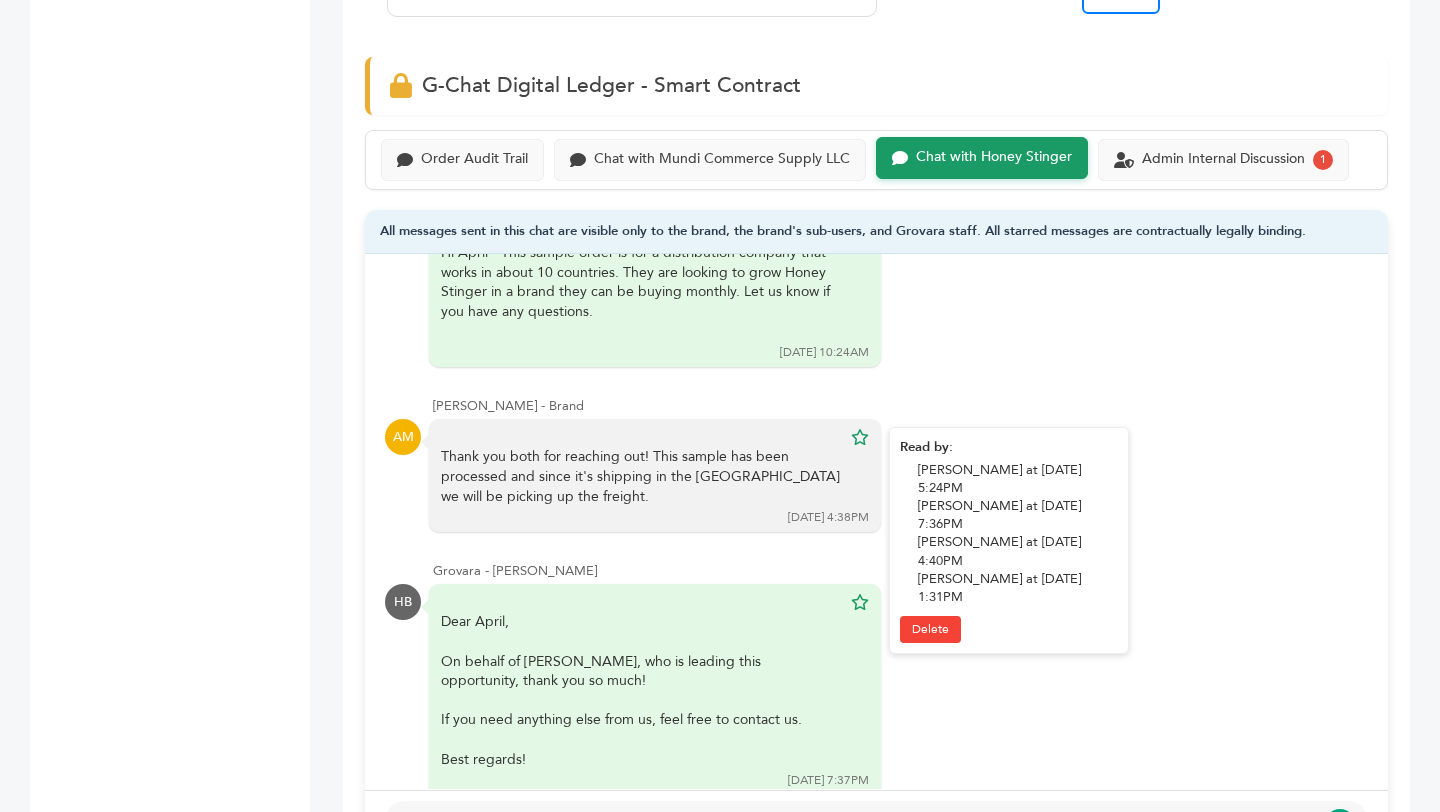 scroll, scrollTop: 311, scrollLeft: 0, axis: vertical 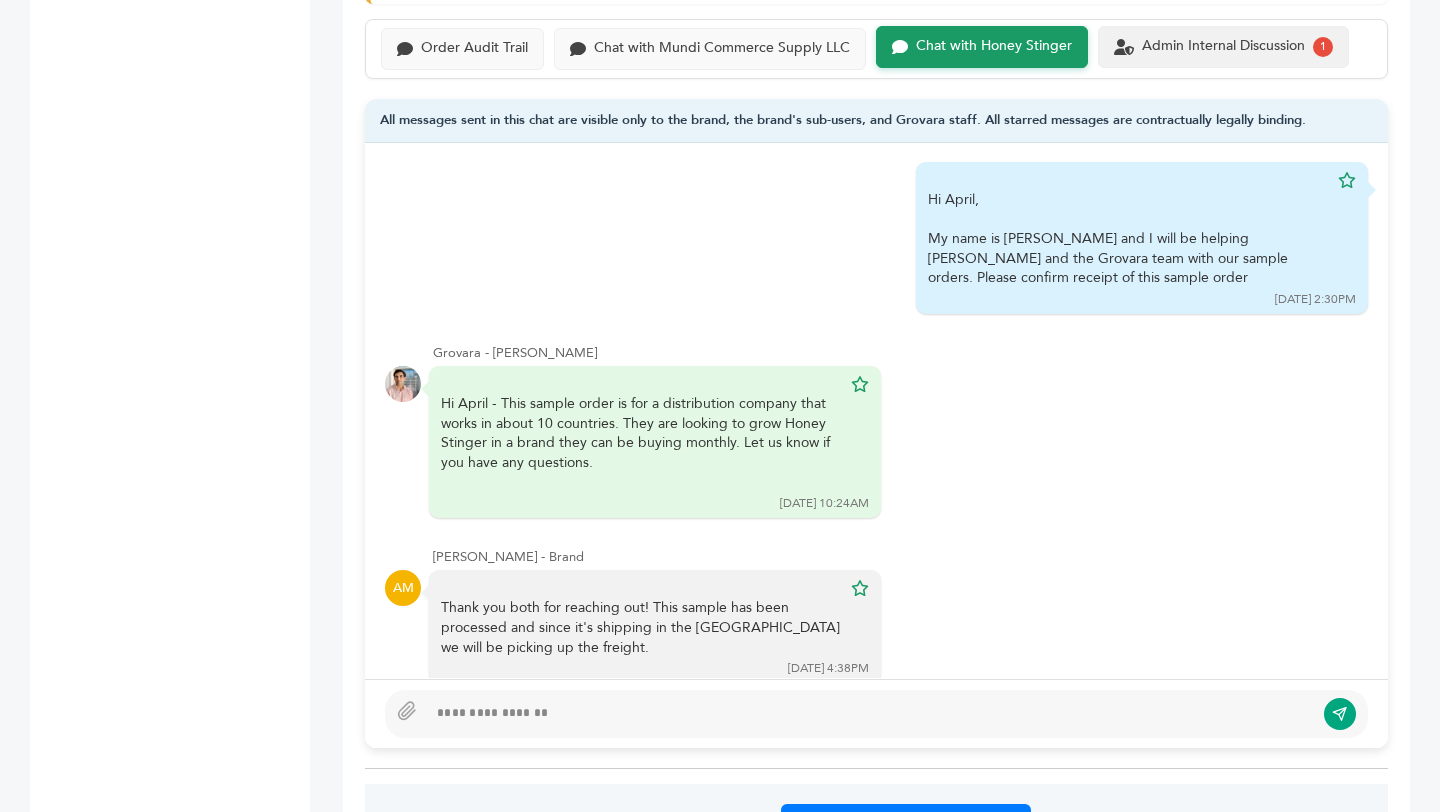 click on "Admin Internal Discussion" at bounding box center (1223, 46) 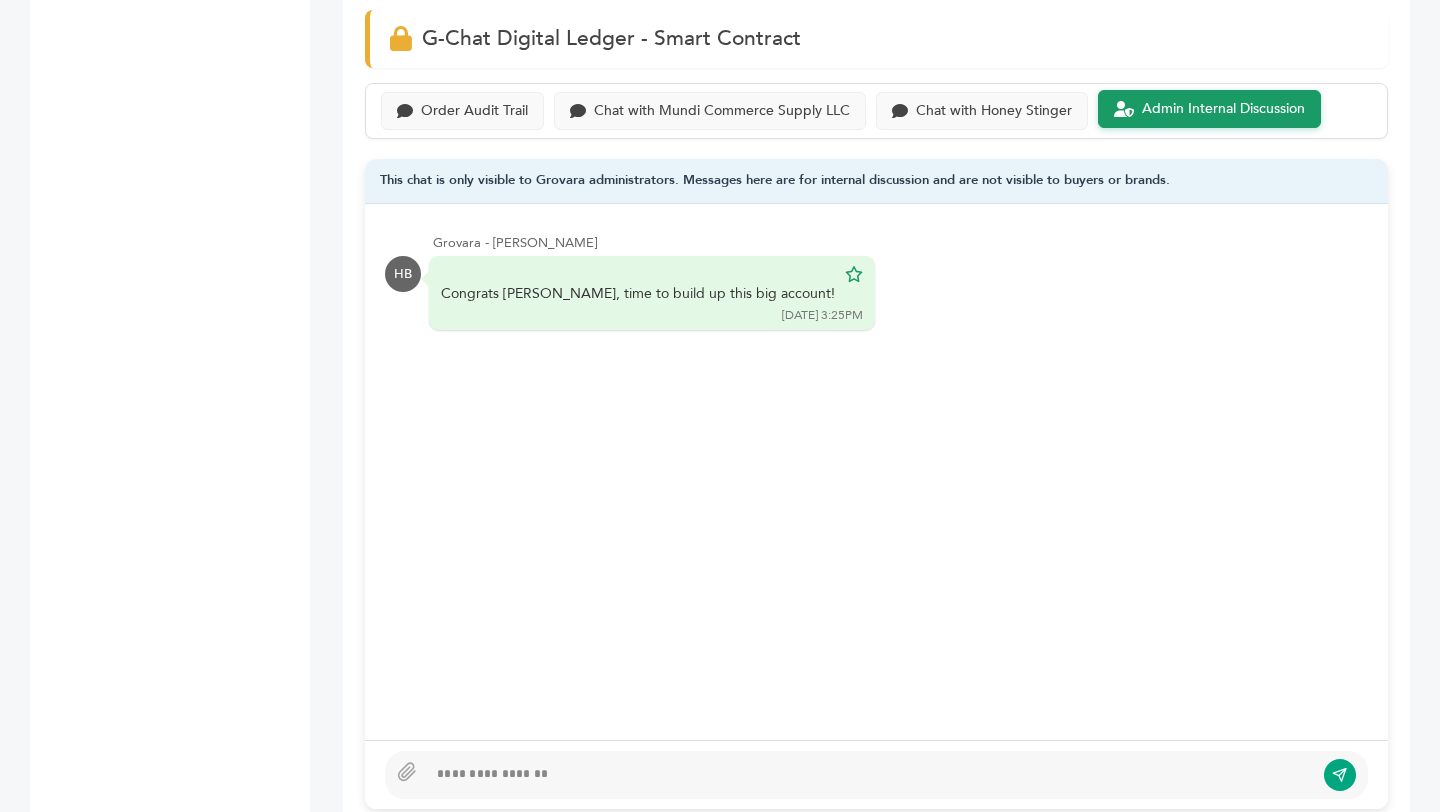 scroll, scrollTop: 1374, scrollLeft: 0, axis: vertical 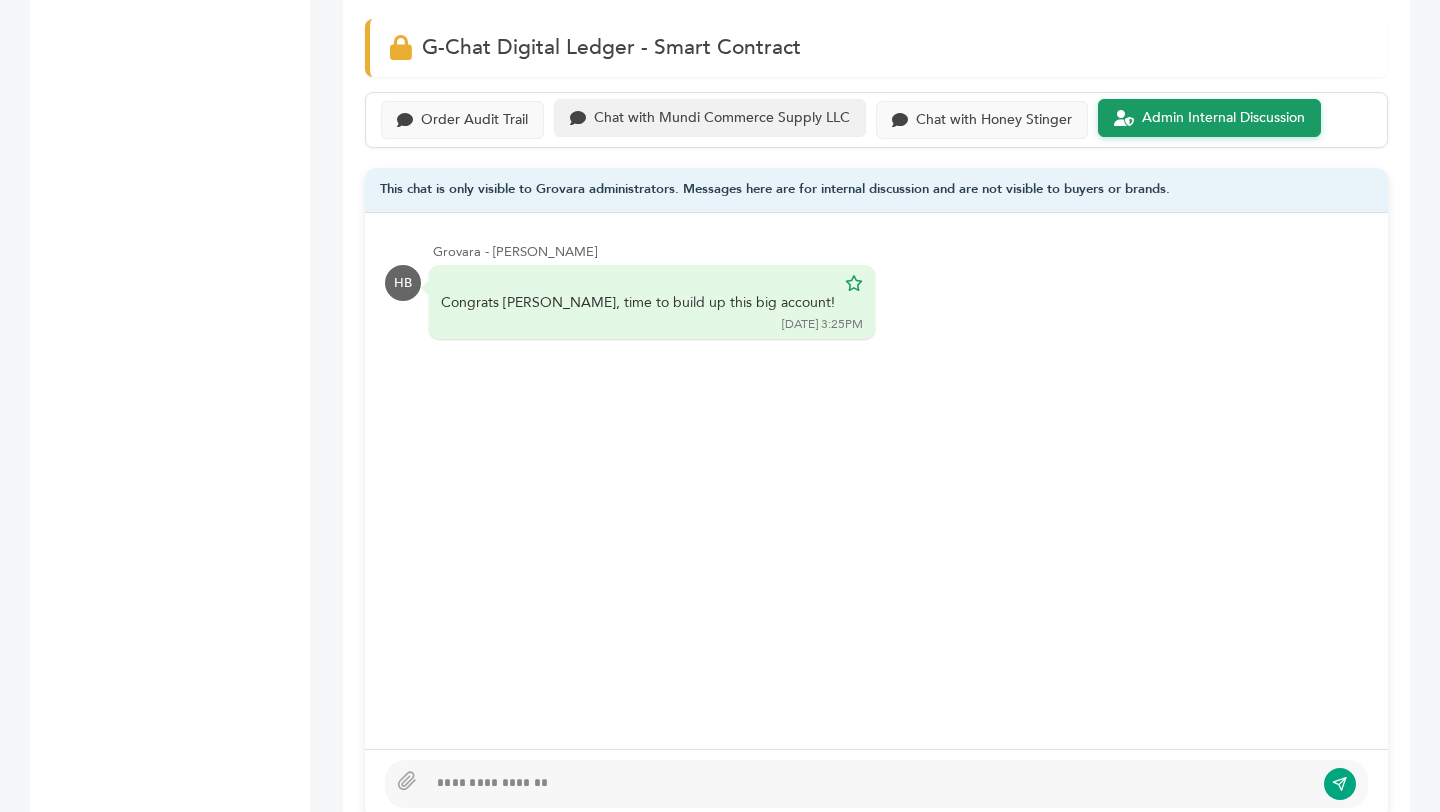 click on "Chat with Mundi Commerce Supply LLC" at bounding box center (722, 118) 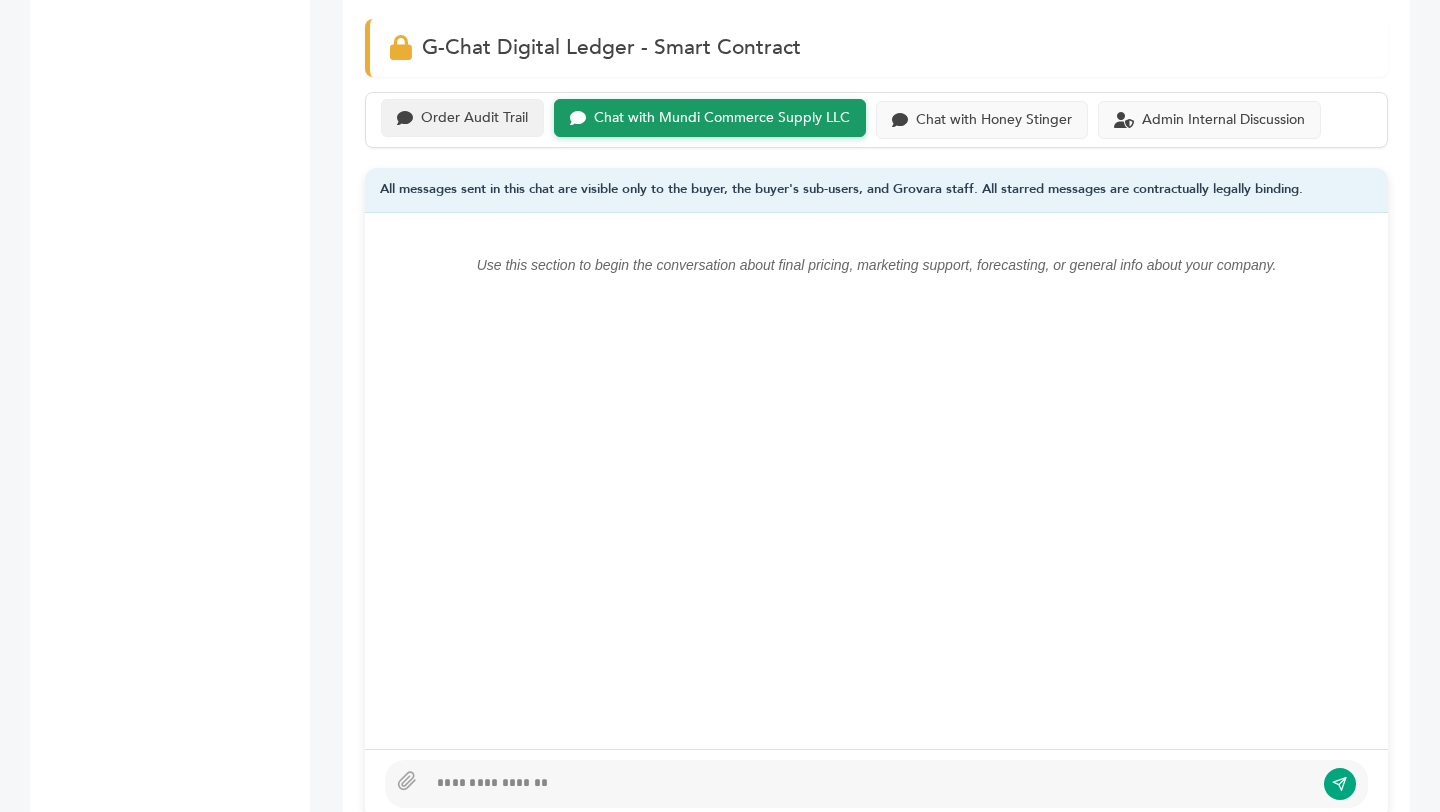 click on "Order Audit Trail" at bounding box center (462, 118) 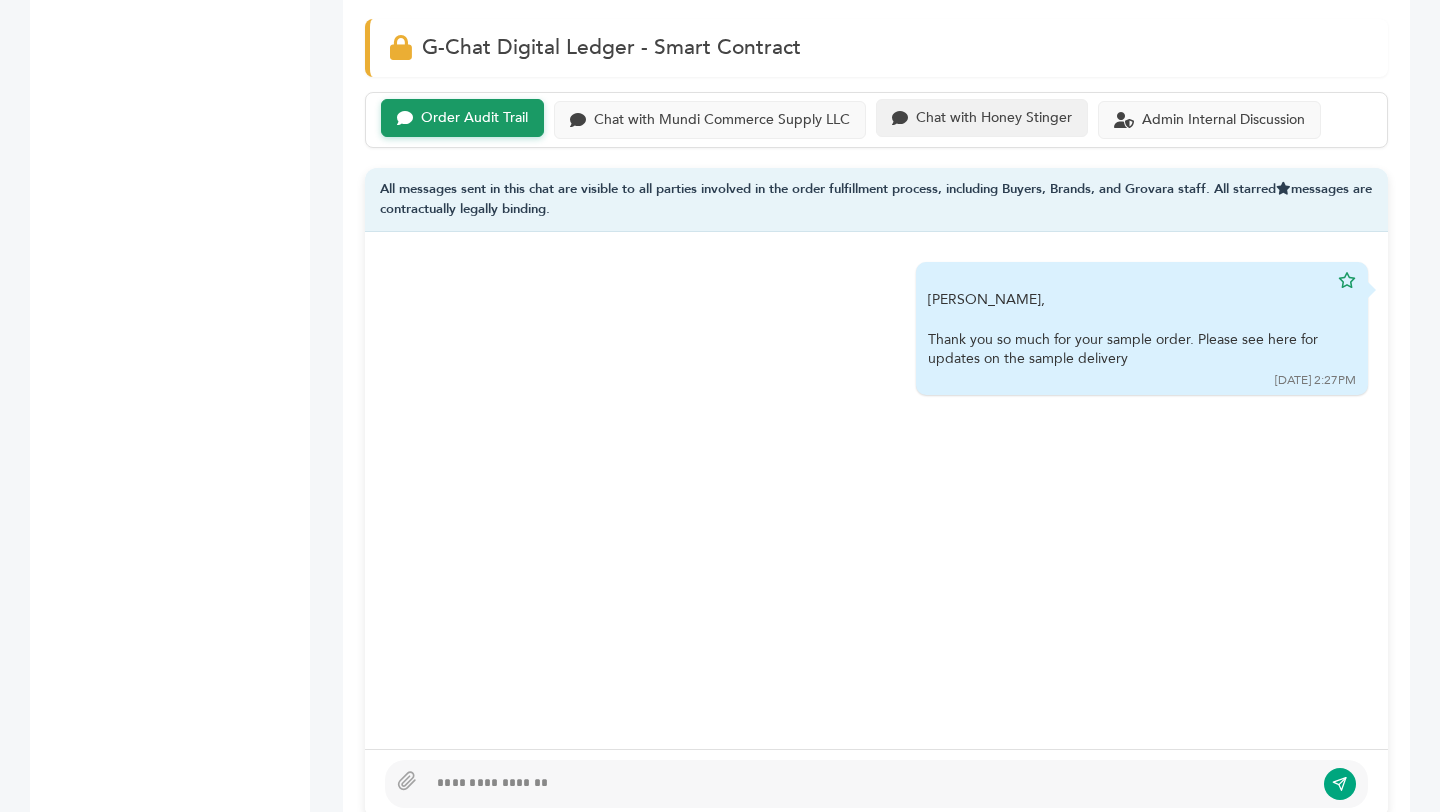 click on "Chat with Honey Stinger" at bounding box center (994, 118) 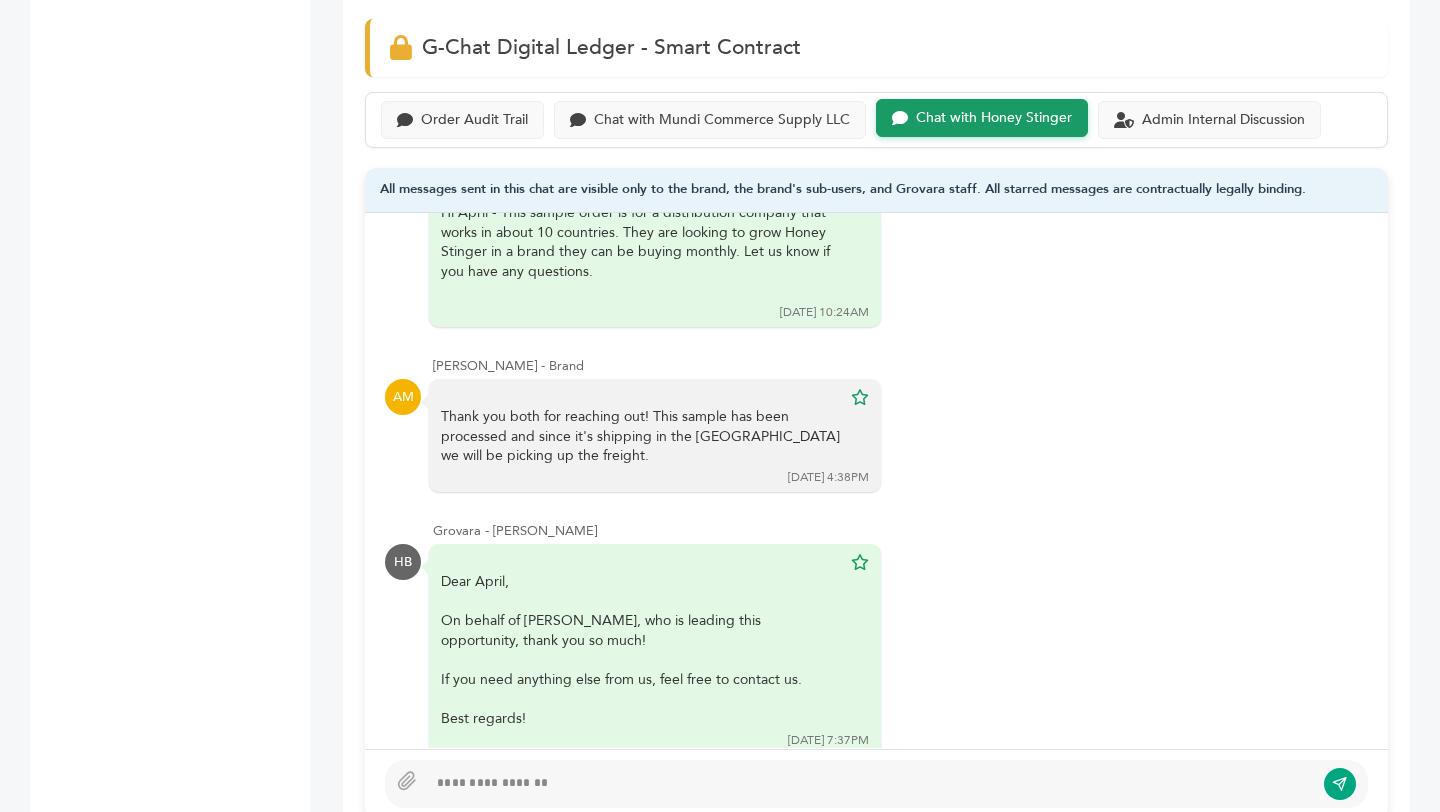scroll, scrollTop: 311, scrollLeft: 0, axis: vertical 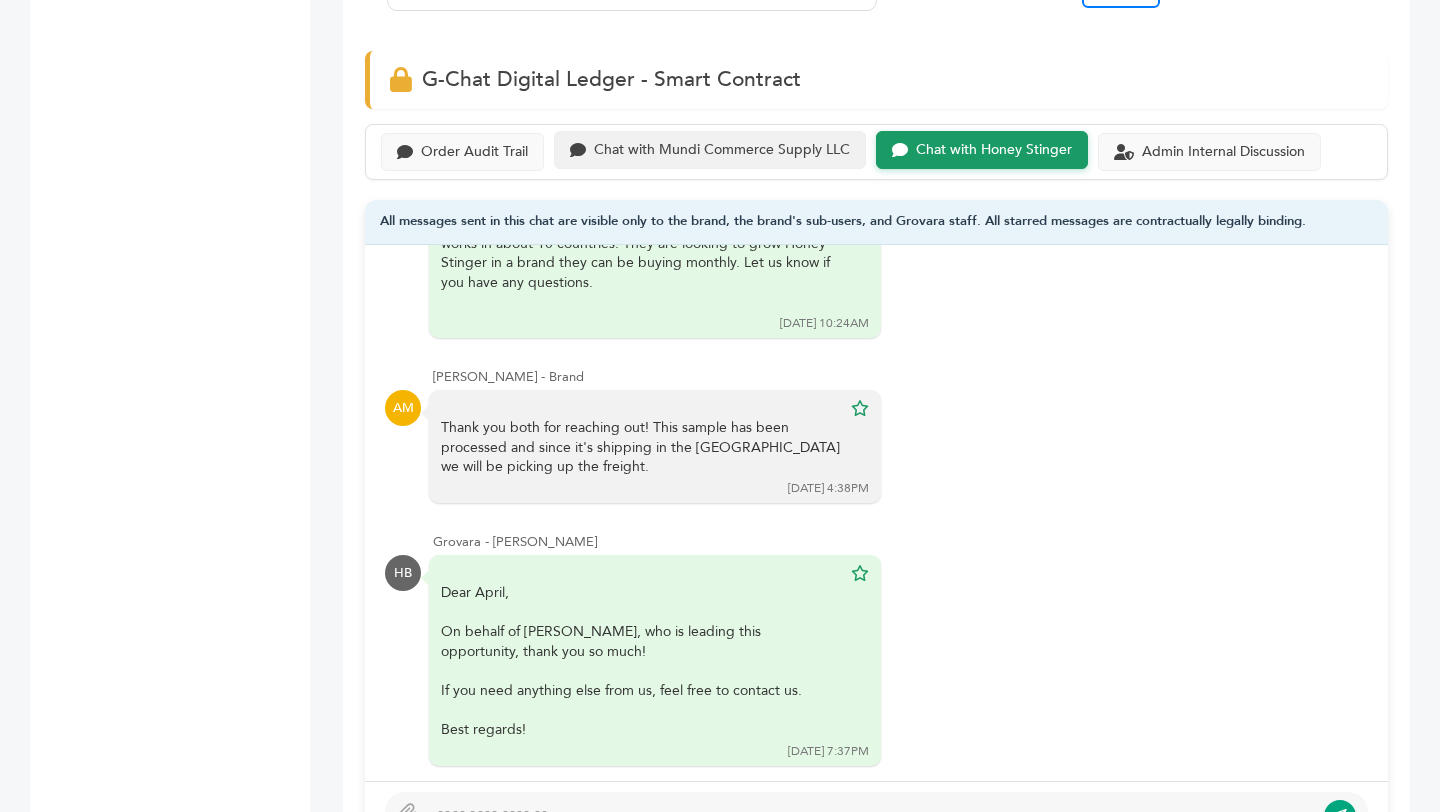 click on "Chat with Mundi Commerce Supply LLC" at bounding box center [722, 150] 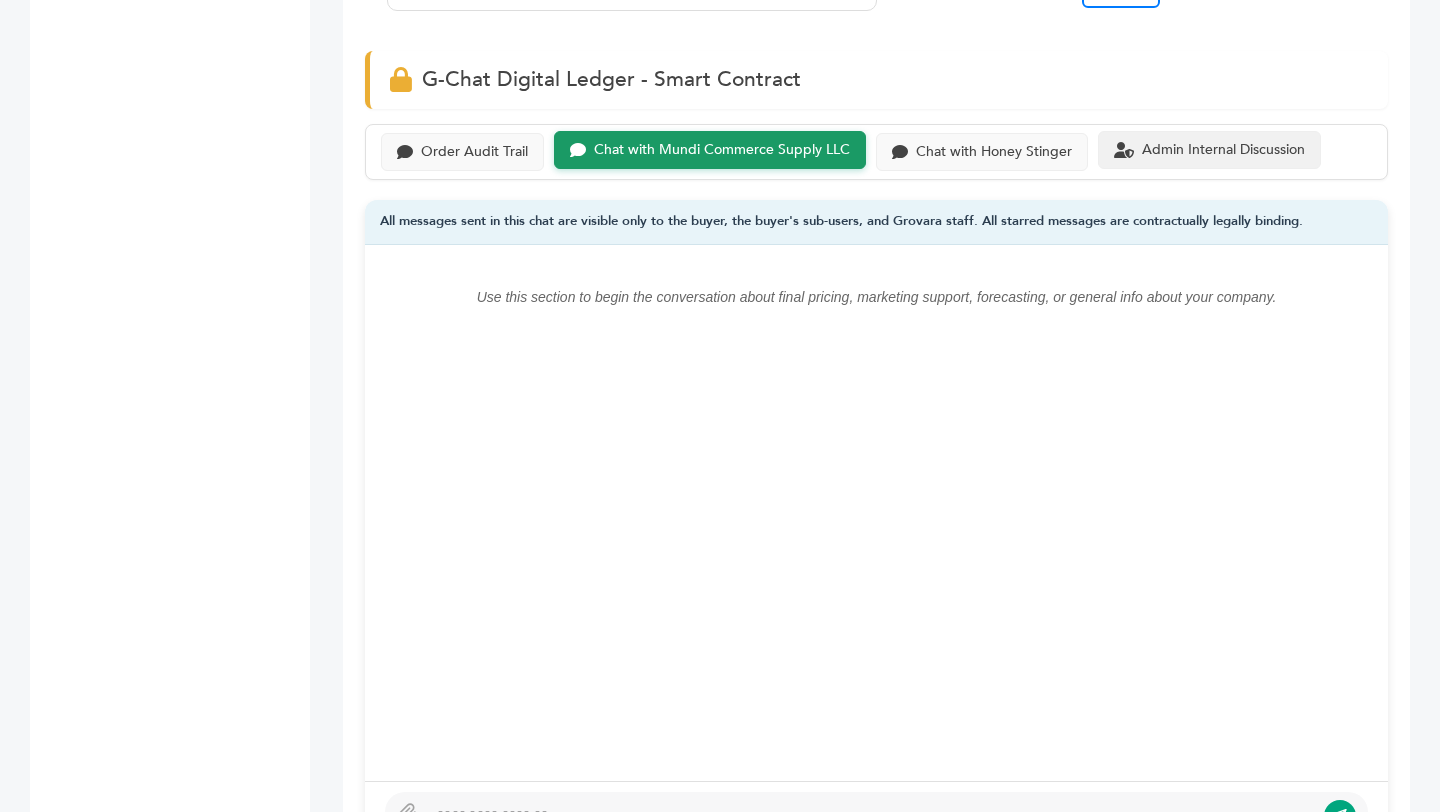 click on "Admin Internal Discussion" at bounding box center [1209, 150] 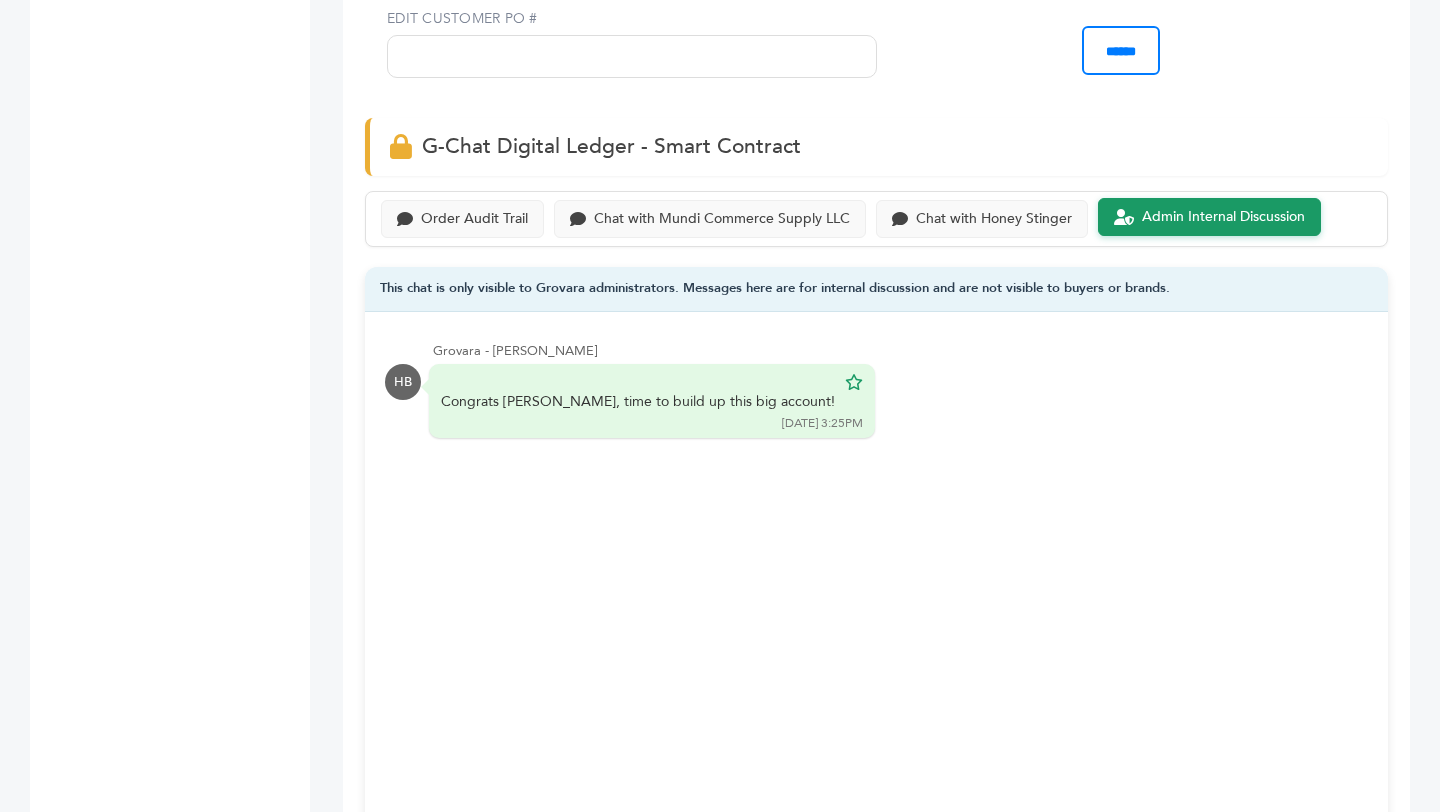 scroll, scrollTop: 1274, scrollLeft: 0, axis: vertical 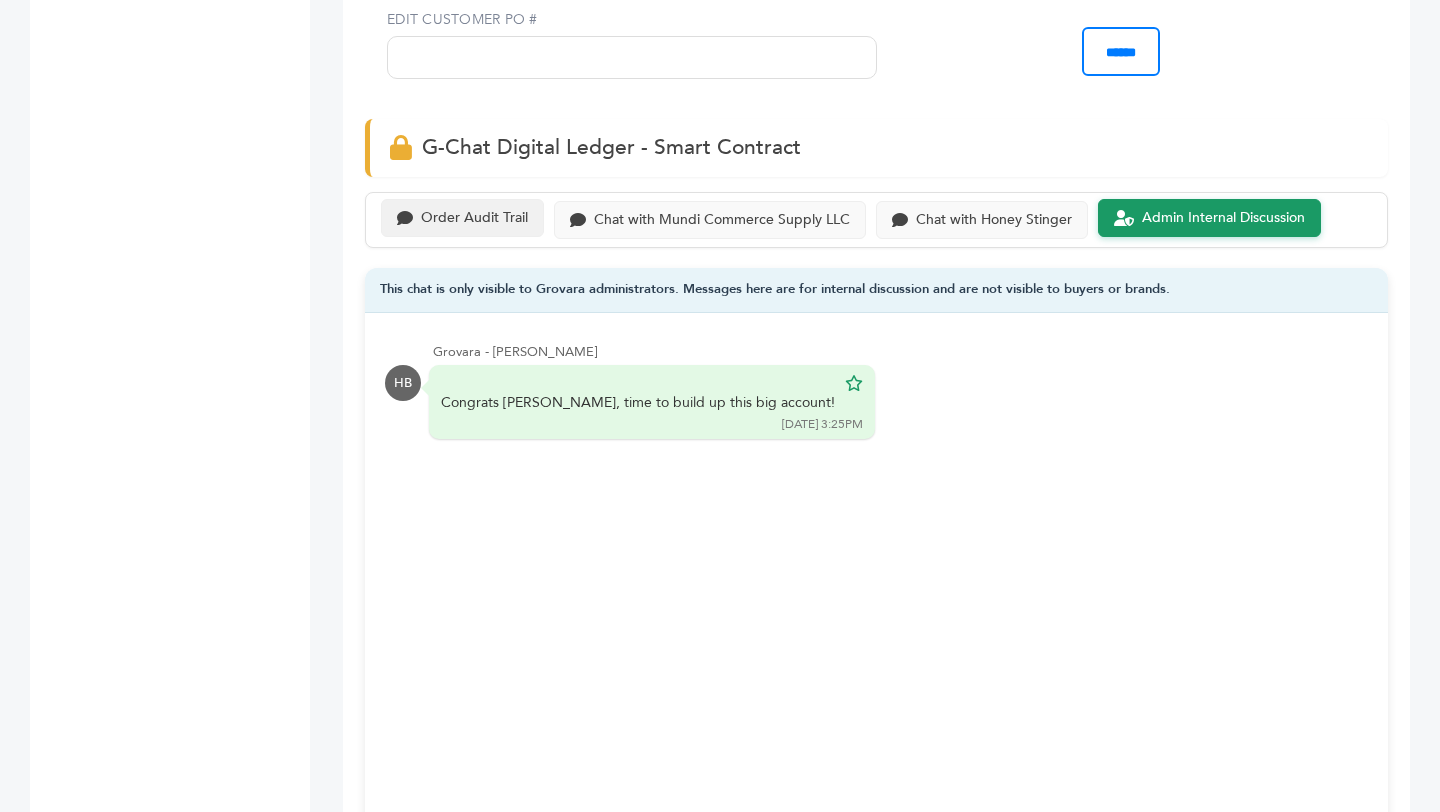 click on "Order Audit Trail" at bounding box center (474, 218) 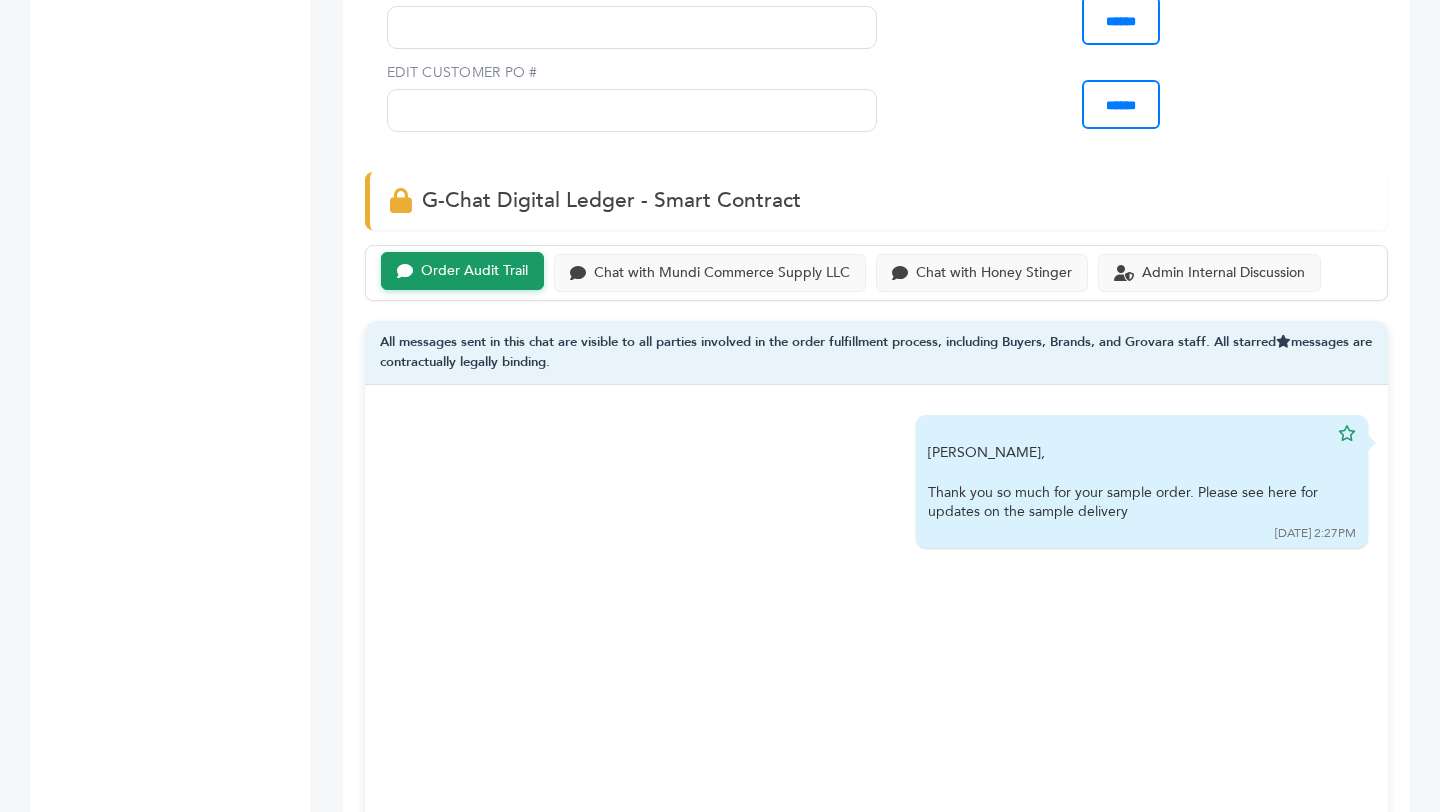 scroll, scrollTop: 1262, scrollLeft: 0, axis: vertical 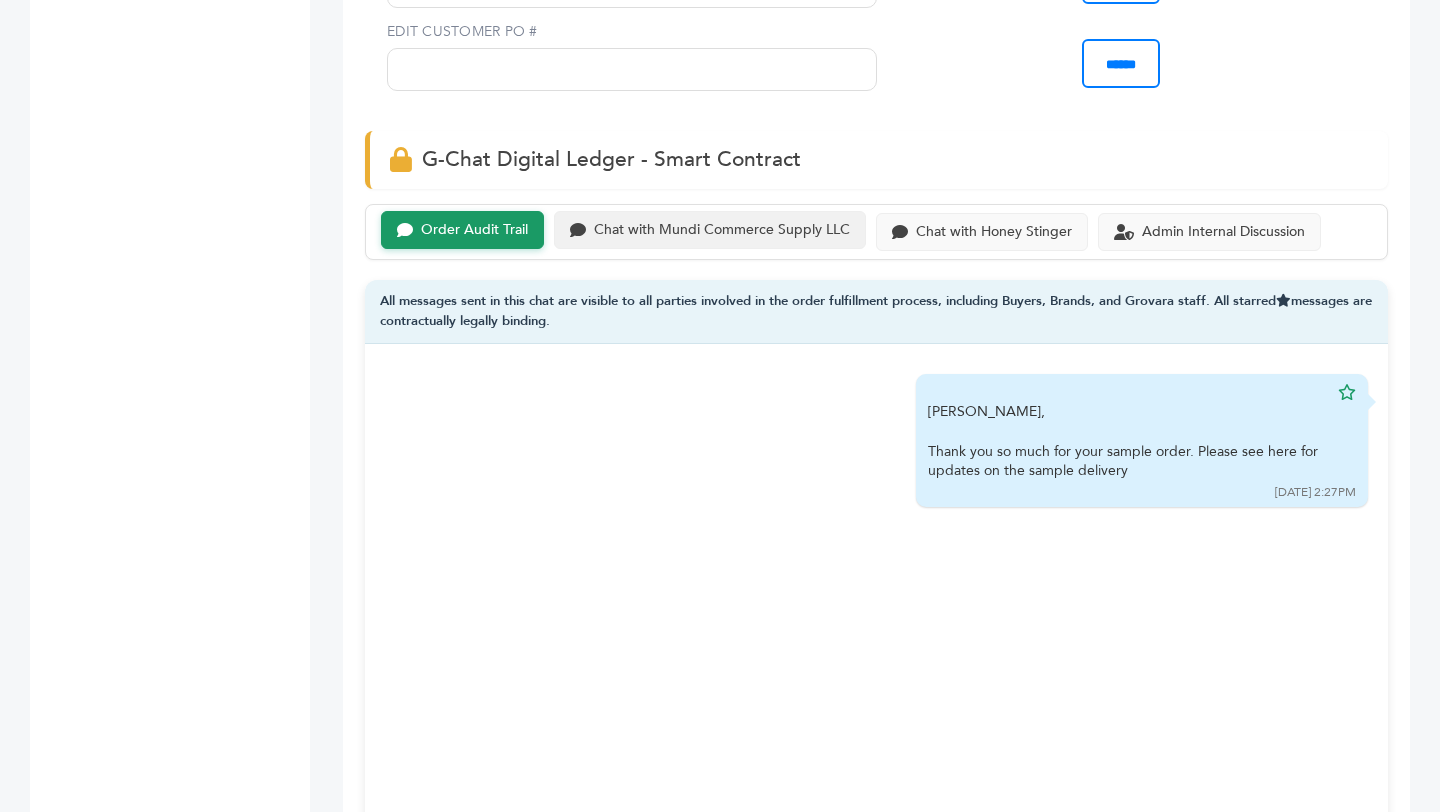 click on "Chat with Mundi Commerce Supply LLC" at bounding box center [722, 230] 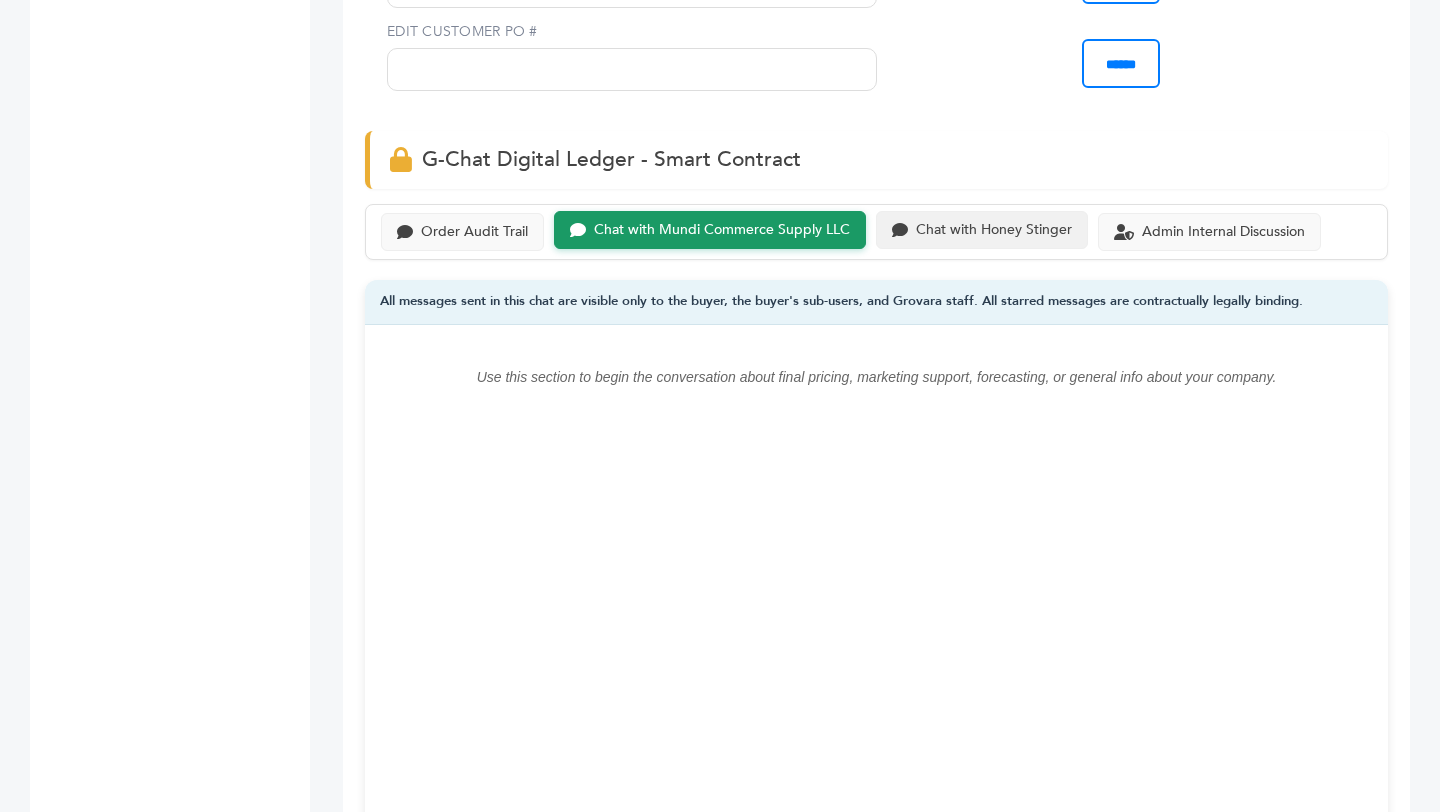 click on "Chat with Honey Stinger" at bounding box center [994, 230] 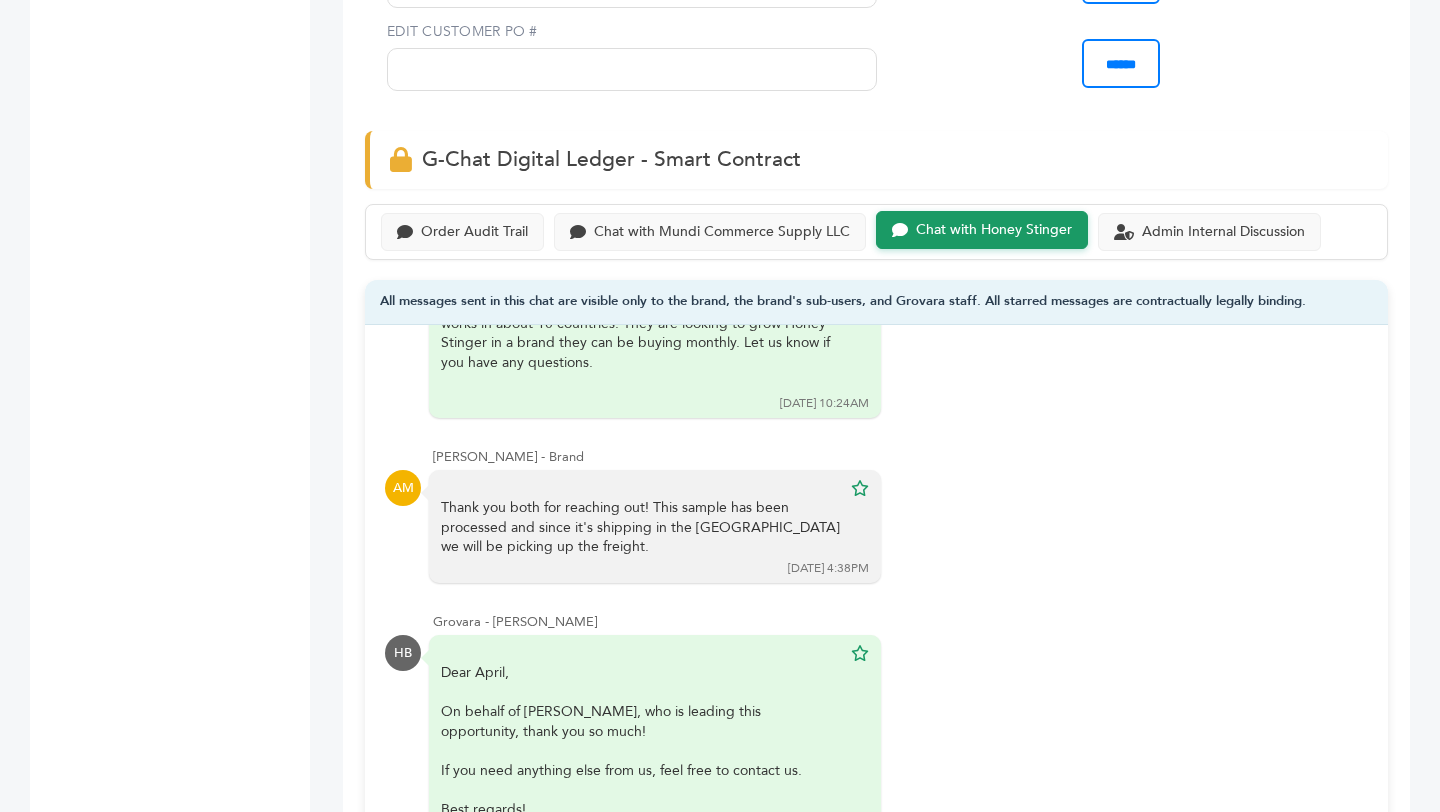 scroll, scrollTop: 311, scrollLeft: 0, axis: vertical 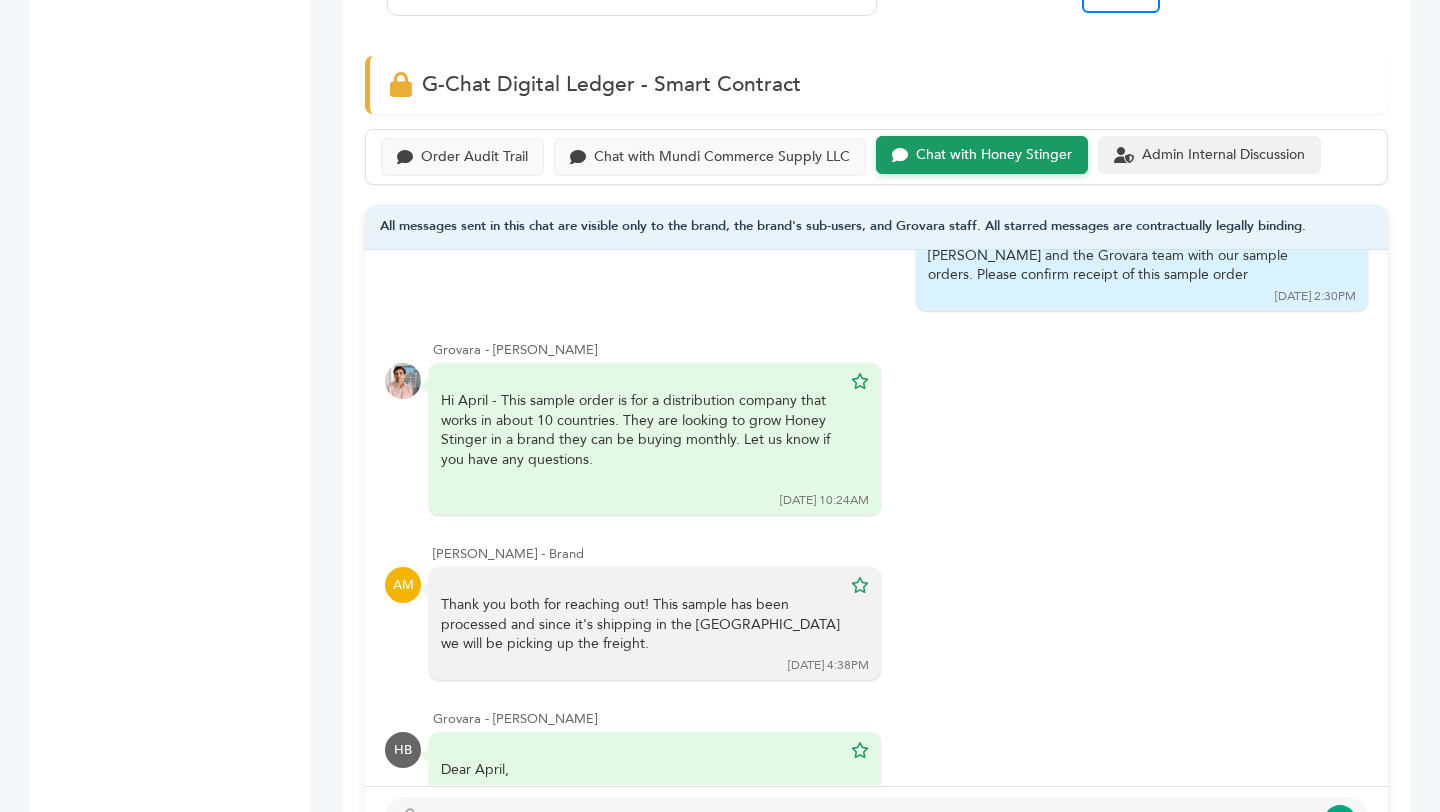 click on "Admin Internal Discussion" at bounding box center (1223, 155) 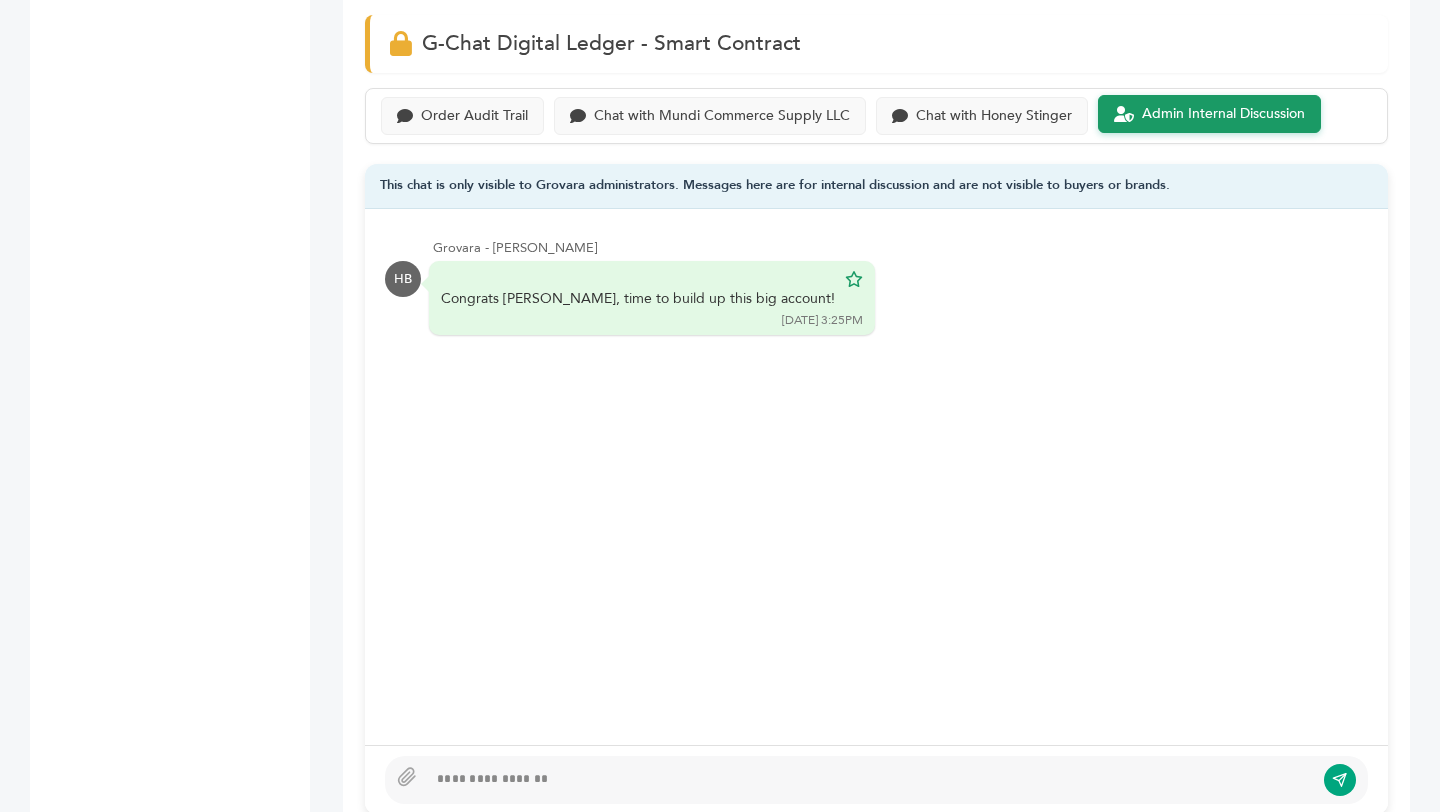 scroll, scrollTop: 1385, scrollLeft: 0, axis: vertical 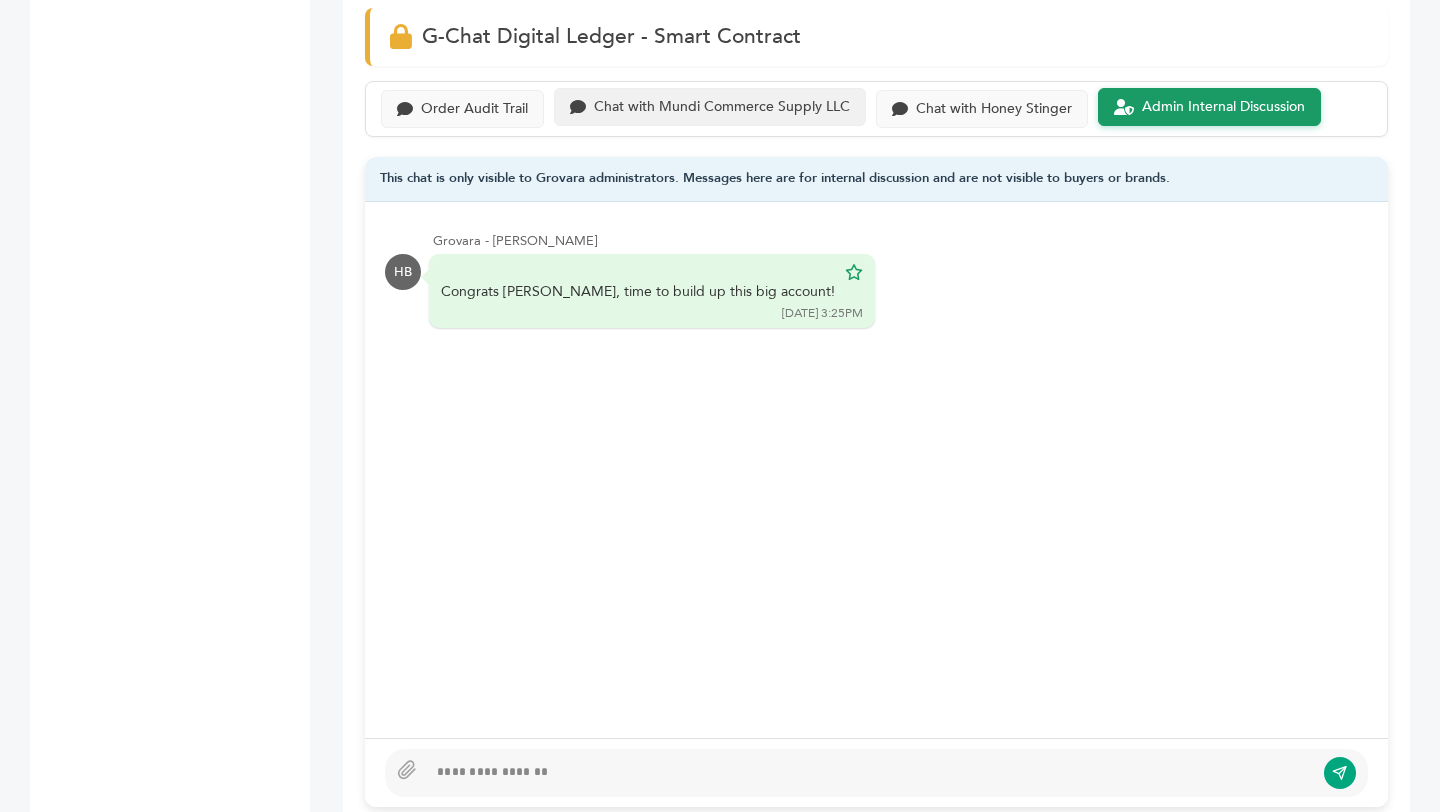 click on "Chat with Mundi Commerce Supply LLC" at bounding box center [710, 107] 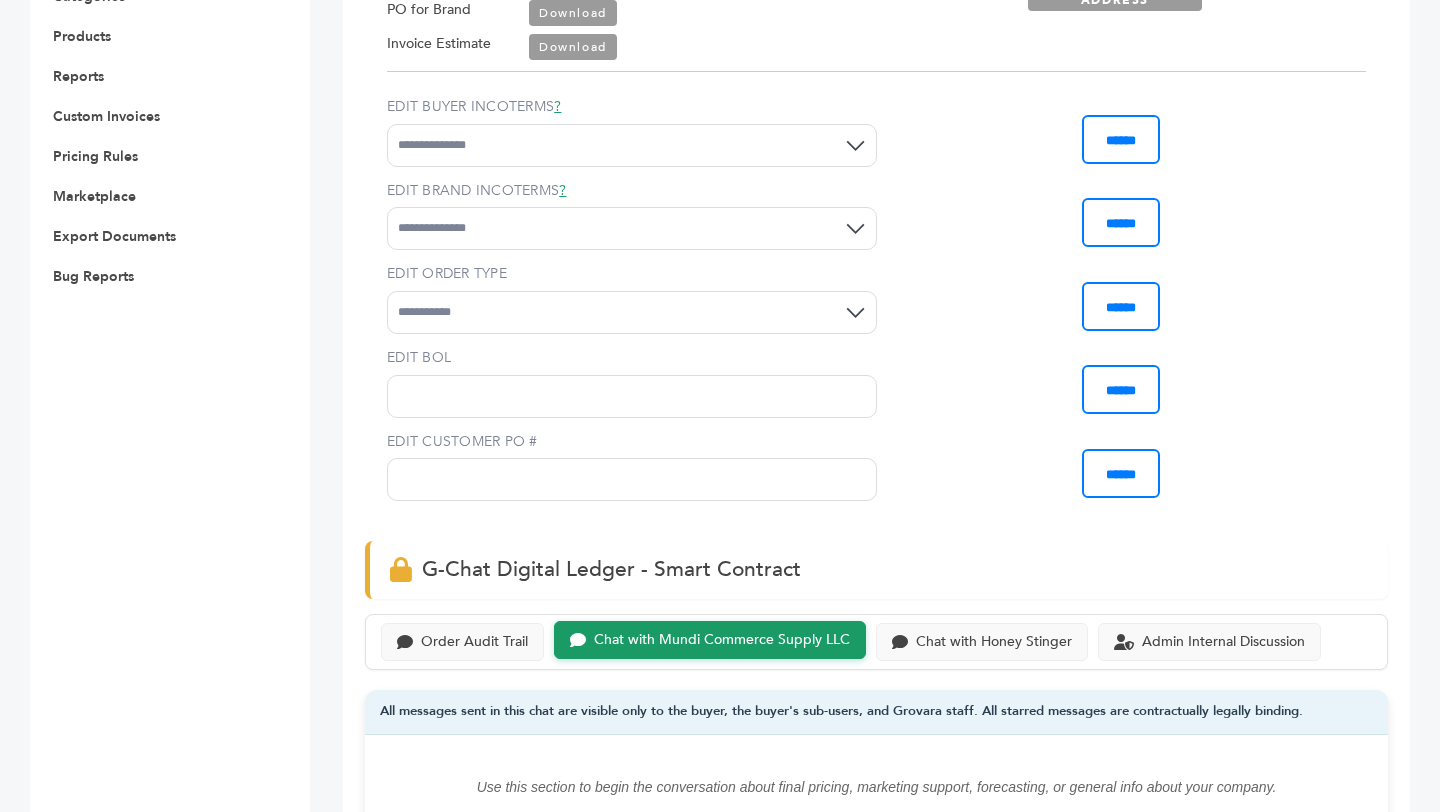 scroll, scrollTop: 940, scrollLeft: 0, axis: vertical 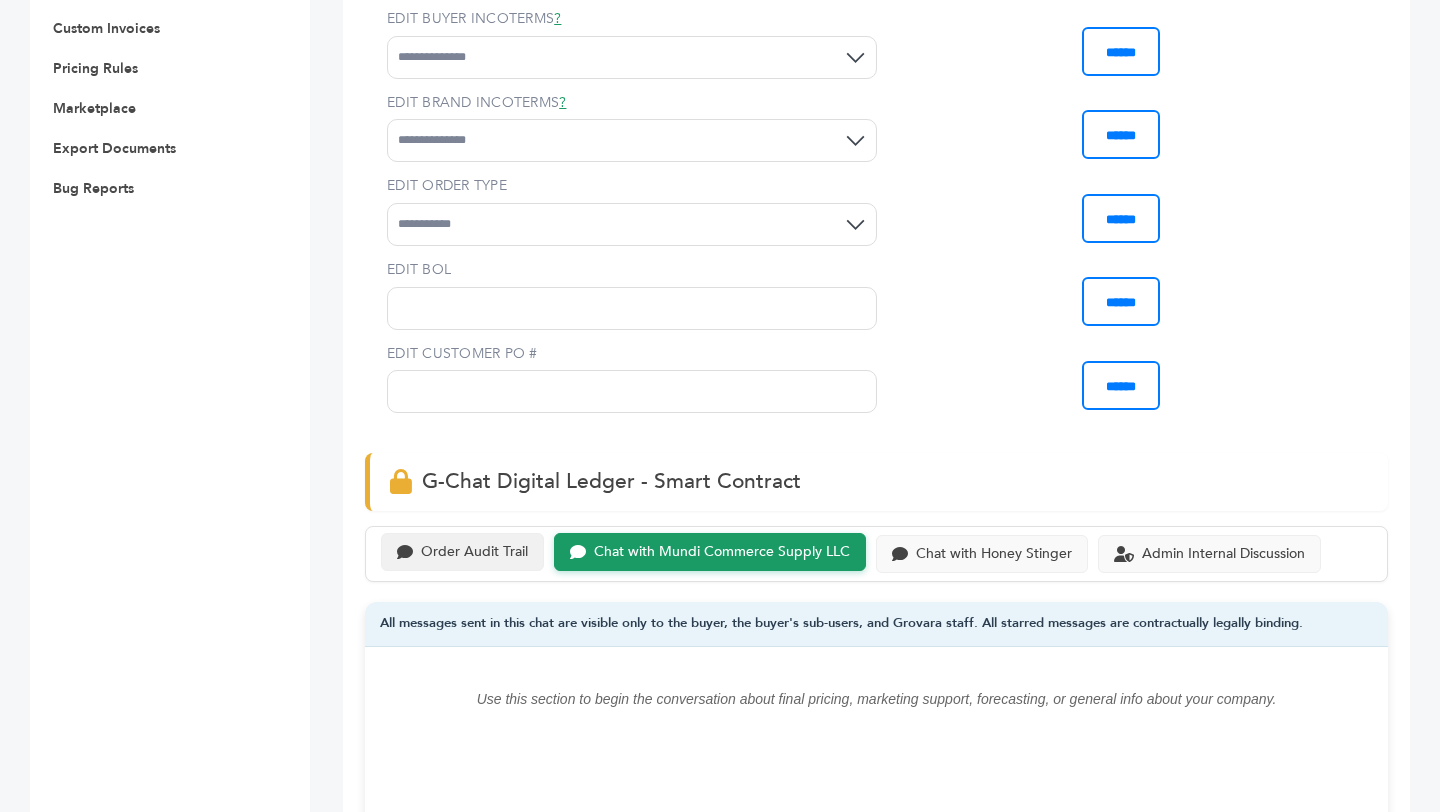 click on "Order Audit Trail" at bounding box center [474, 552] 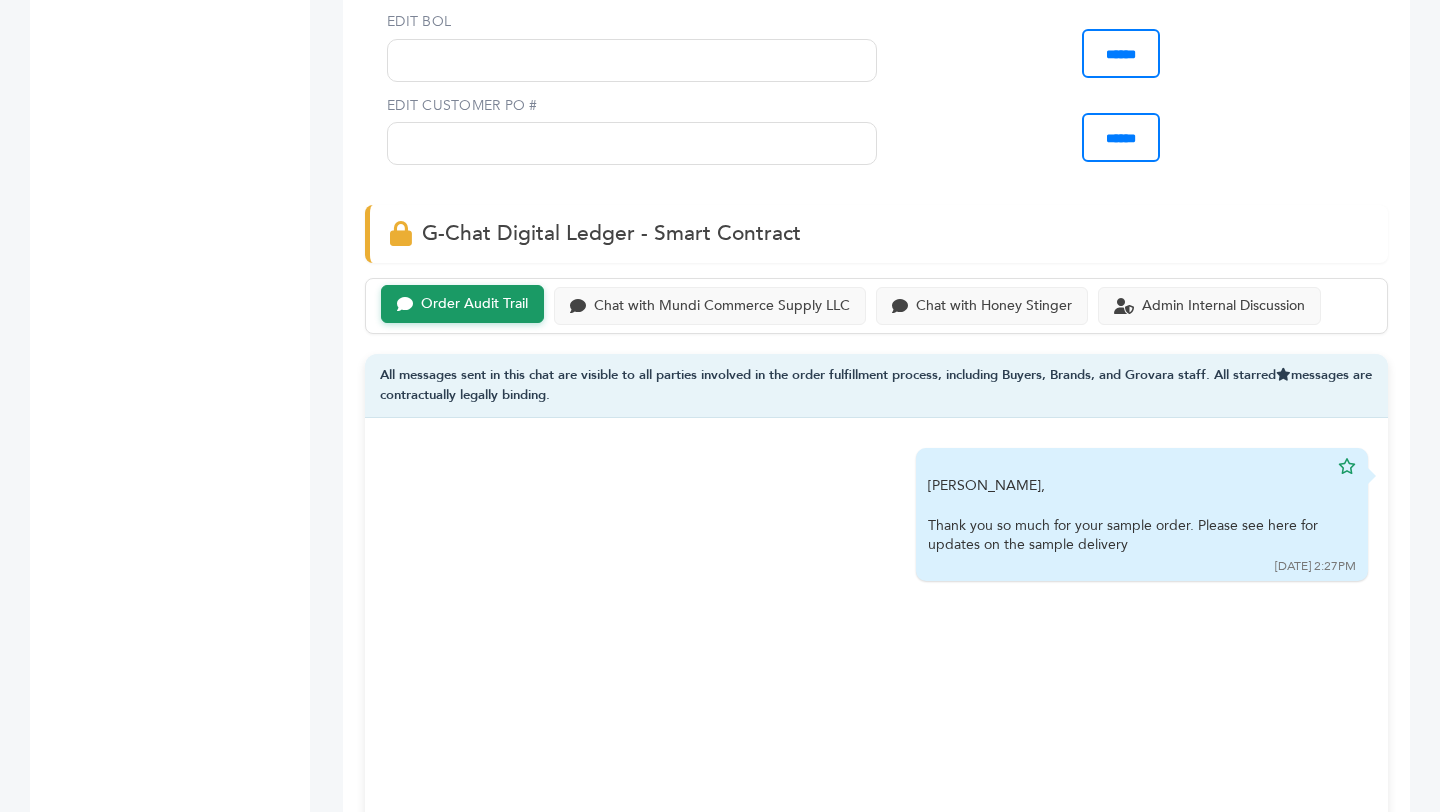 scroll, scrollTop: 1261, scrollLeft: 0, axis: vertical 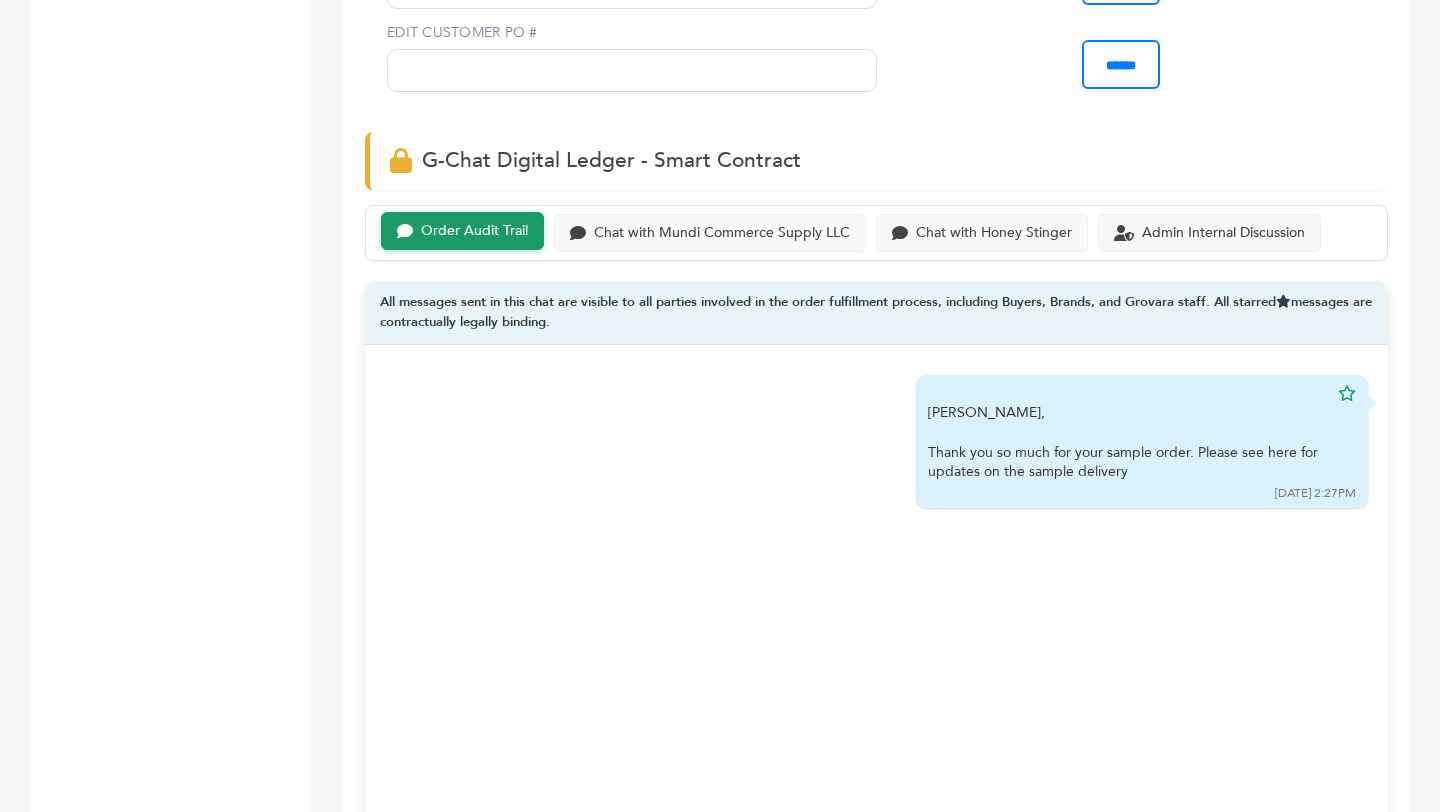 click on "Order Audit Trail
Chat with Mundi Commerce Supply LLC
Chat with Honey Stinger
Admin Internal Discussion" at bounding box center [876, 233] 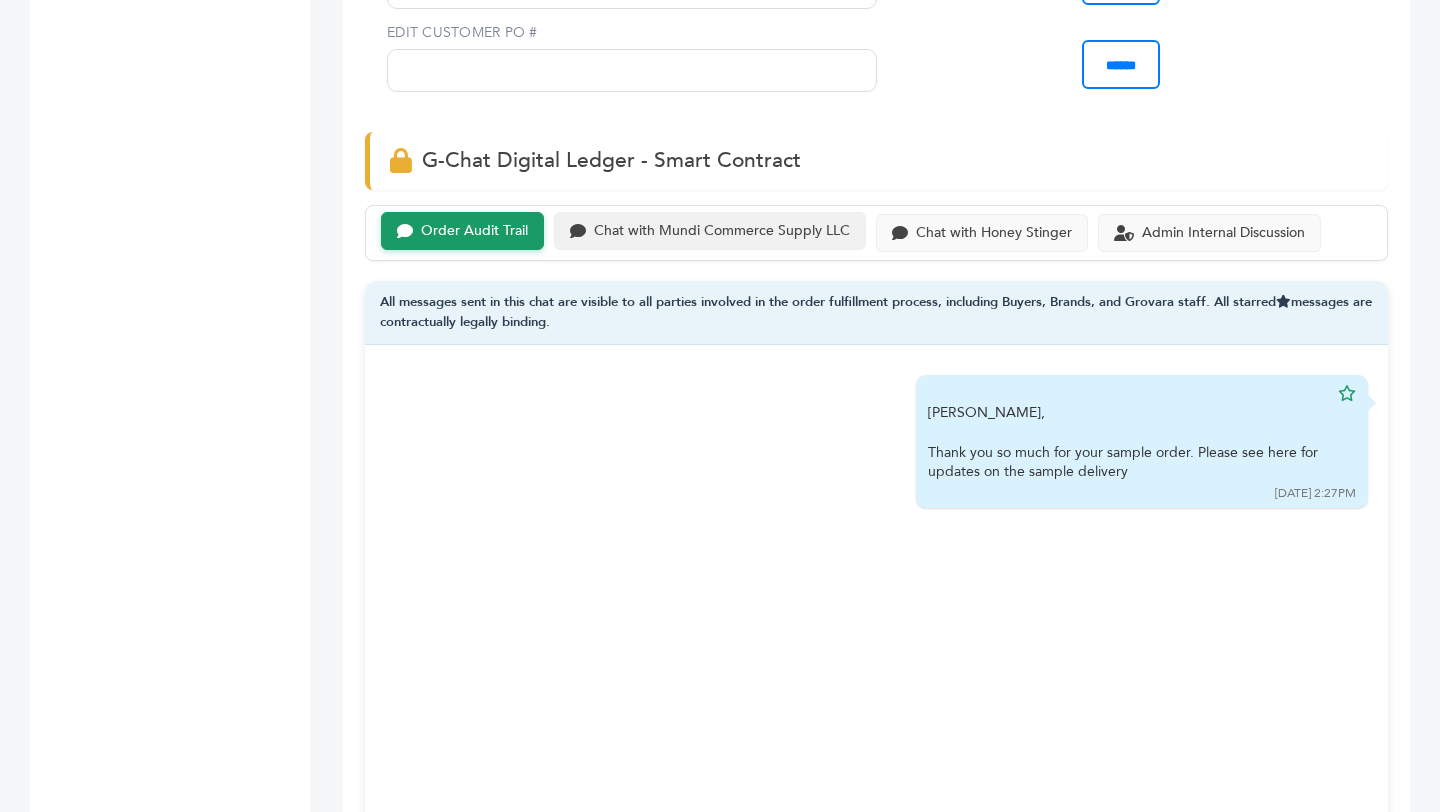 click on "Chat with Mundi Commerce Supply LLC" at bounding box center (722, 231) 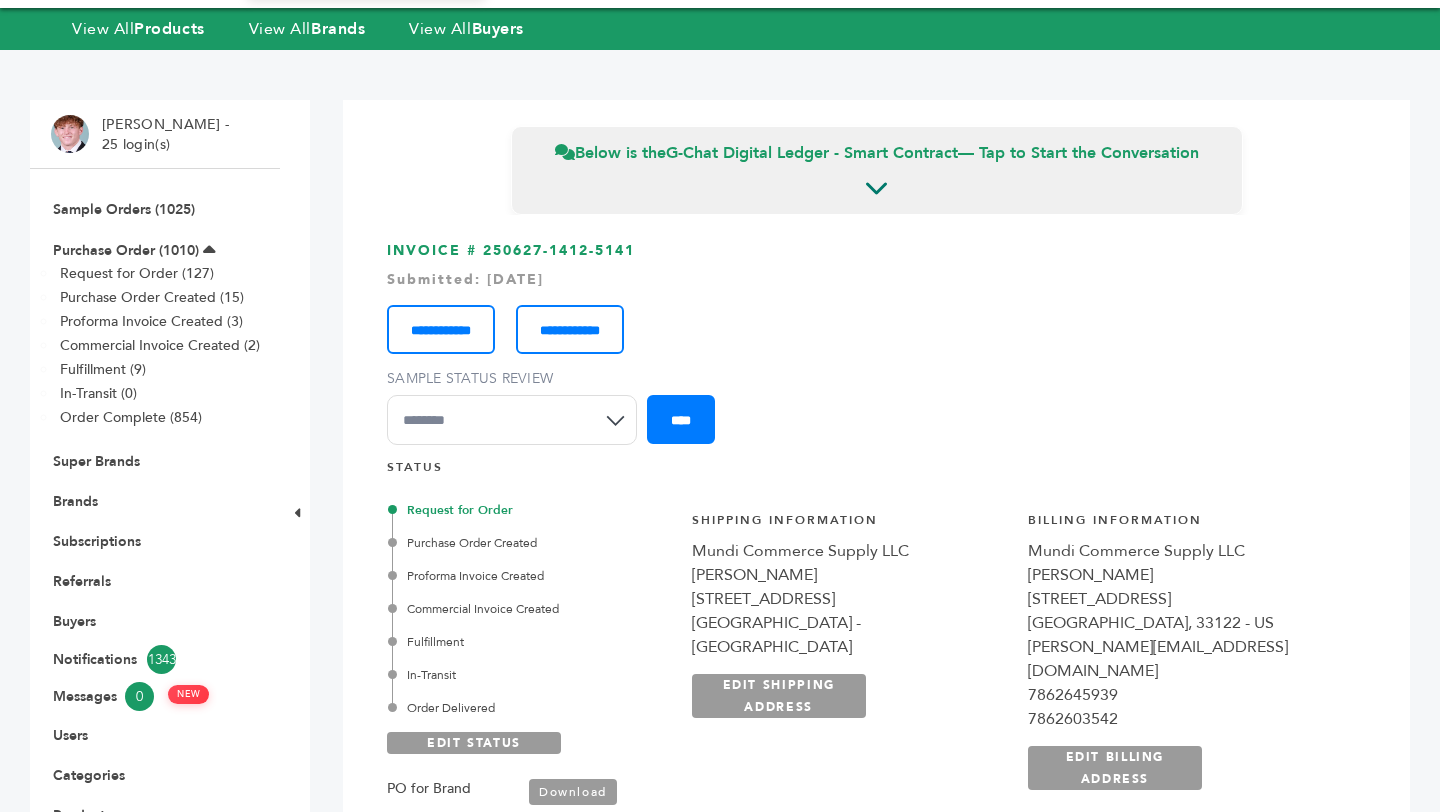 scroll, scrollTop: 0, scrollLeft: 0, axis: both 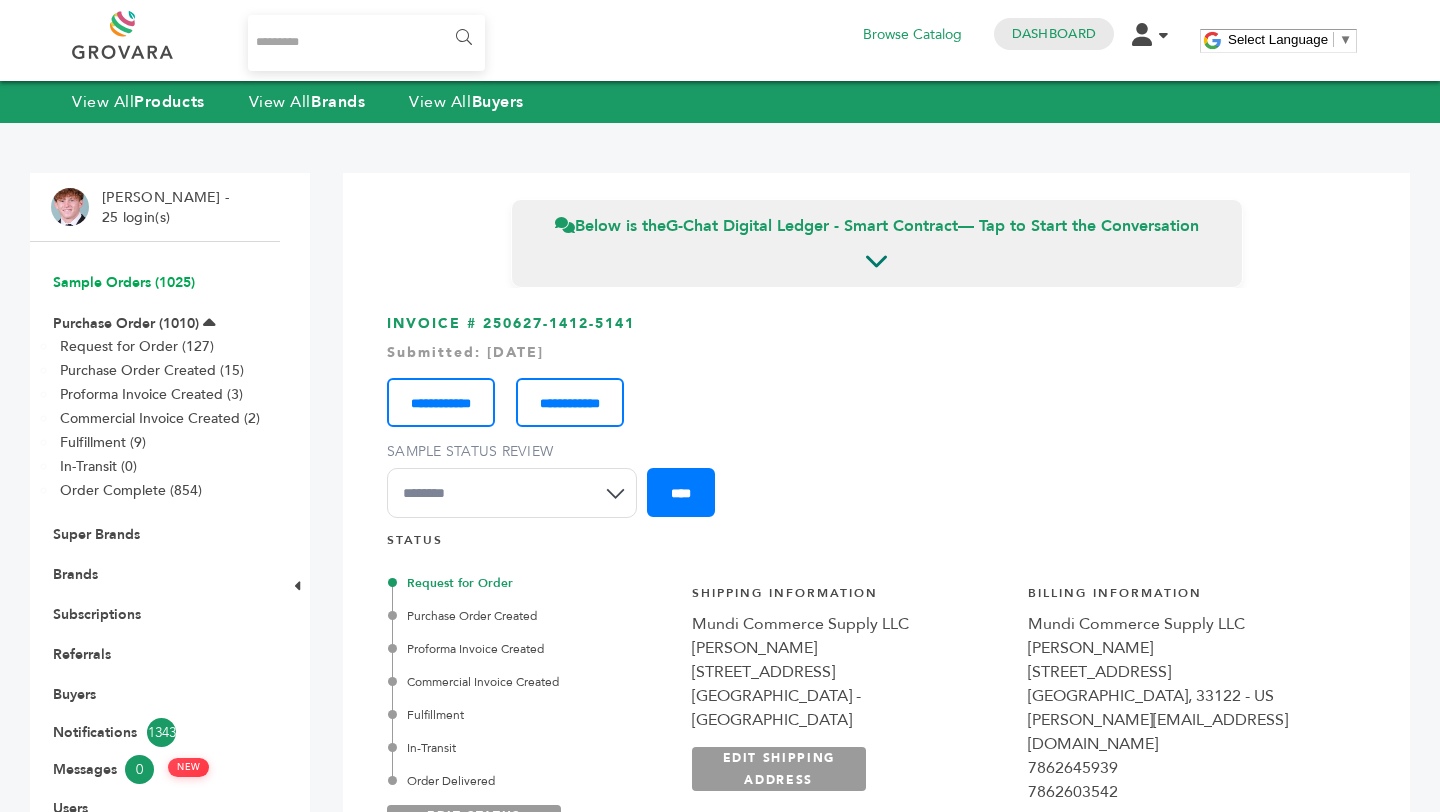 click on "Sample Orders (1025)" at bounding box center (124, 282) 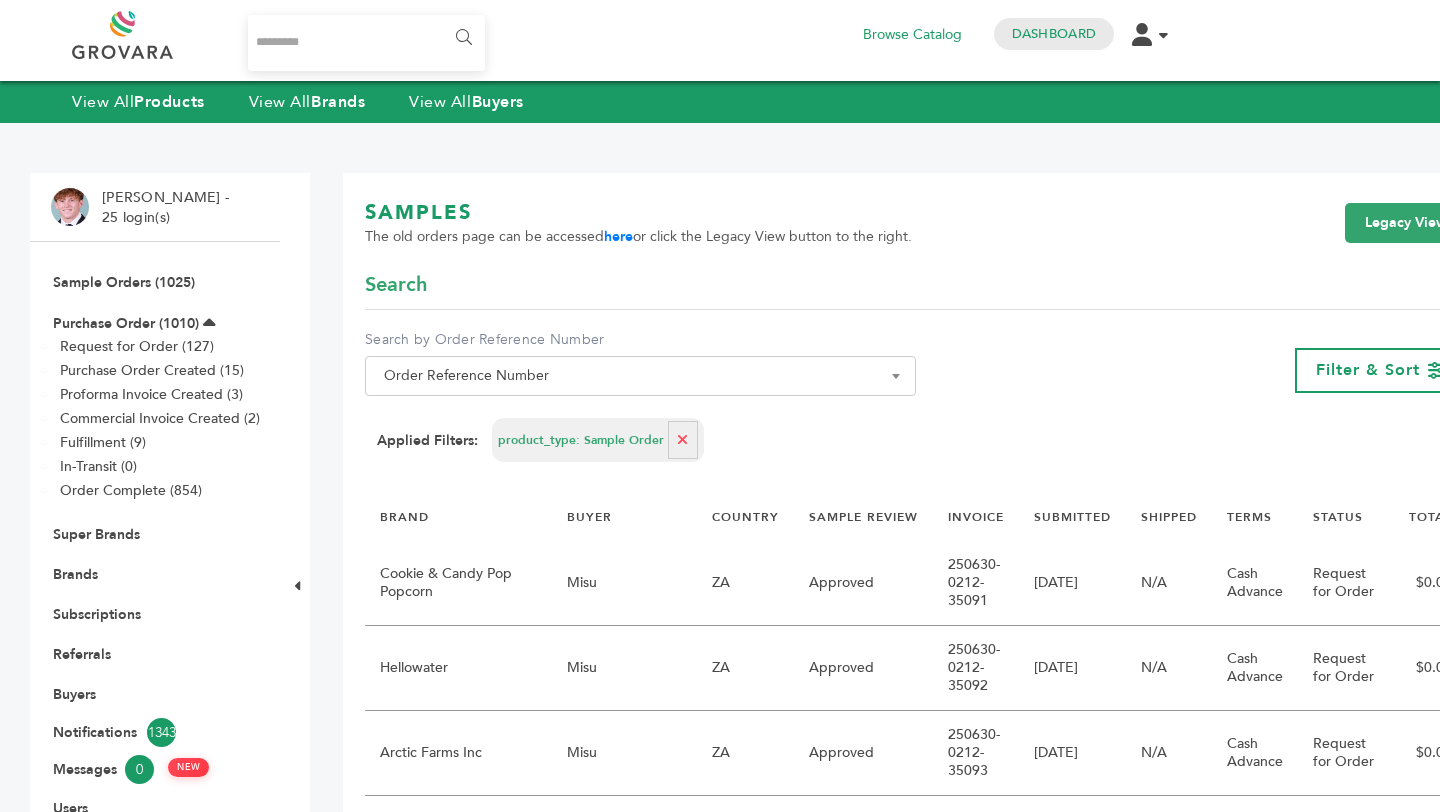 scroll, scrollTop: 0, scrollLeft: 0, axis: both 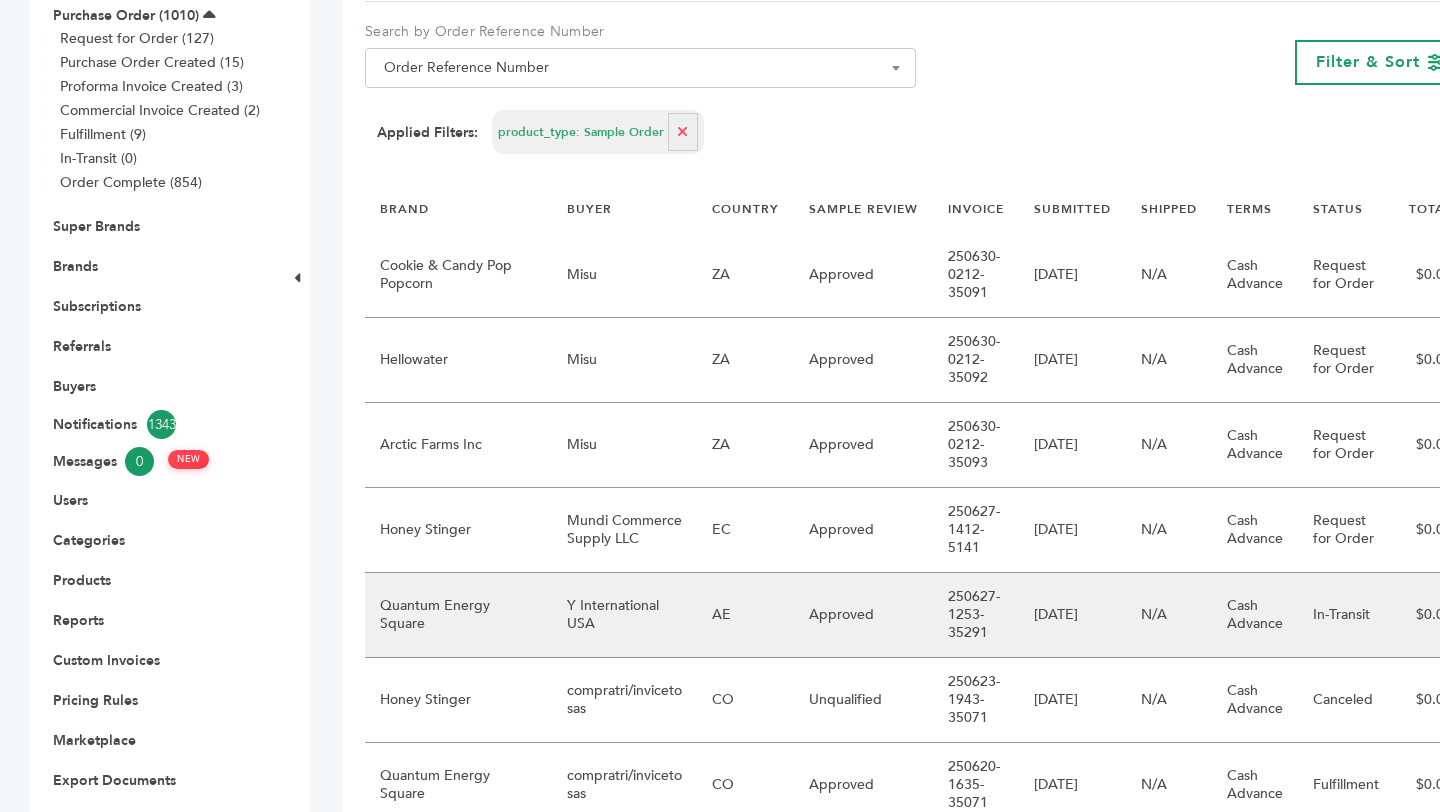click on "Y International USA" at bounding box center [624, 615] 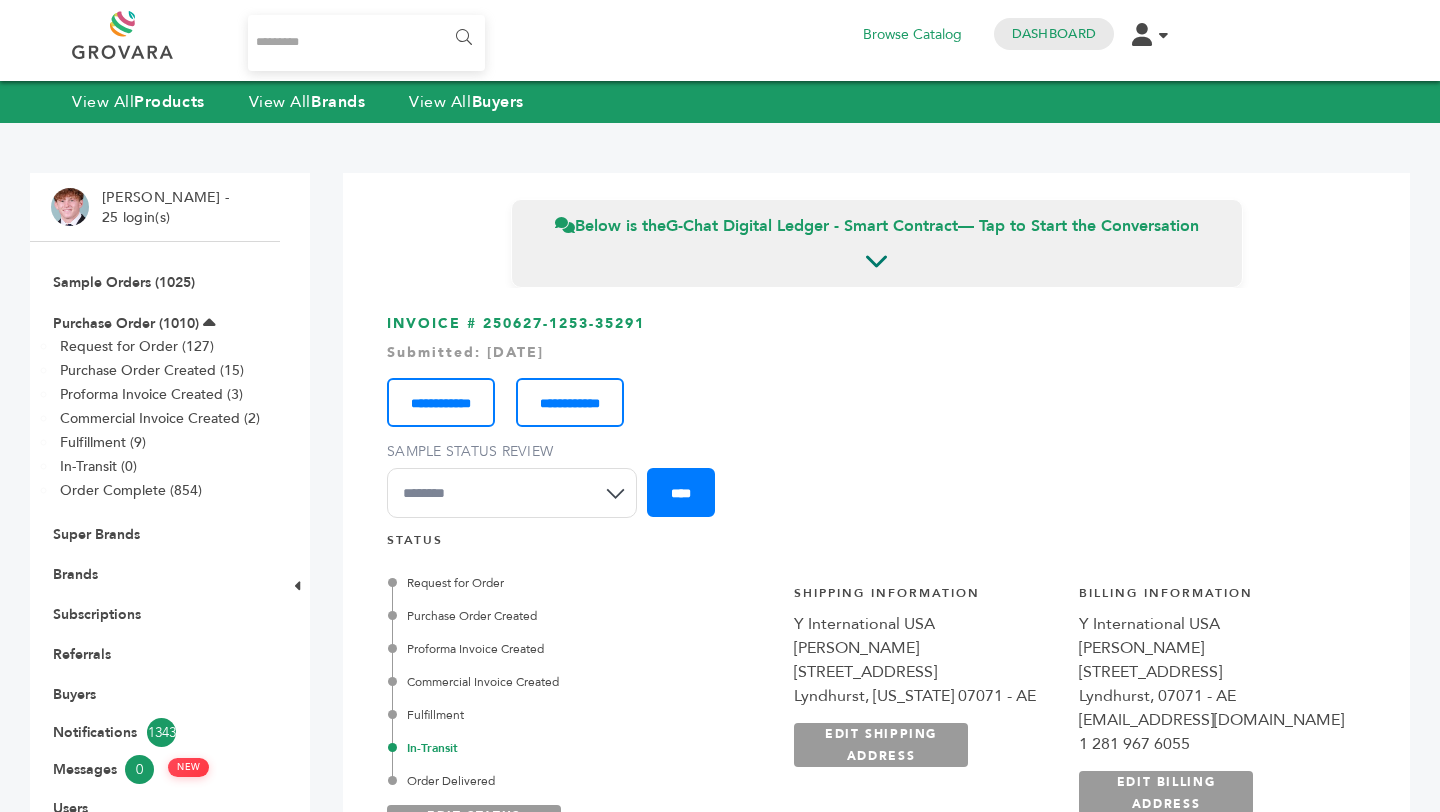 scroll, scrollTop: 0, scrollLeft: 0, axis: both 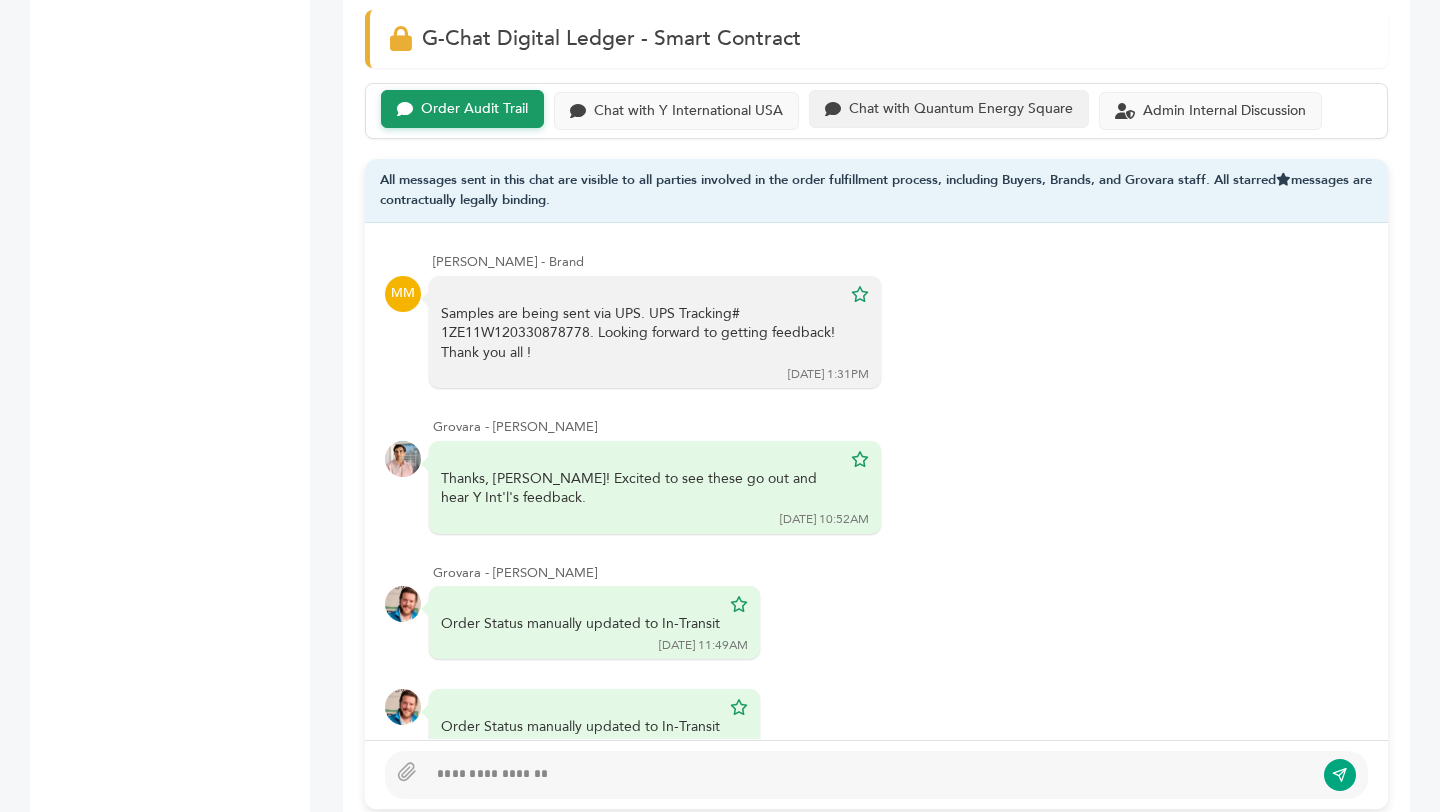click on "Chat with Quantum Energy Square" at bounding box center [961, 109] 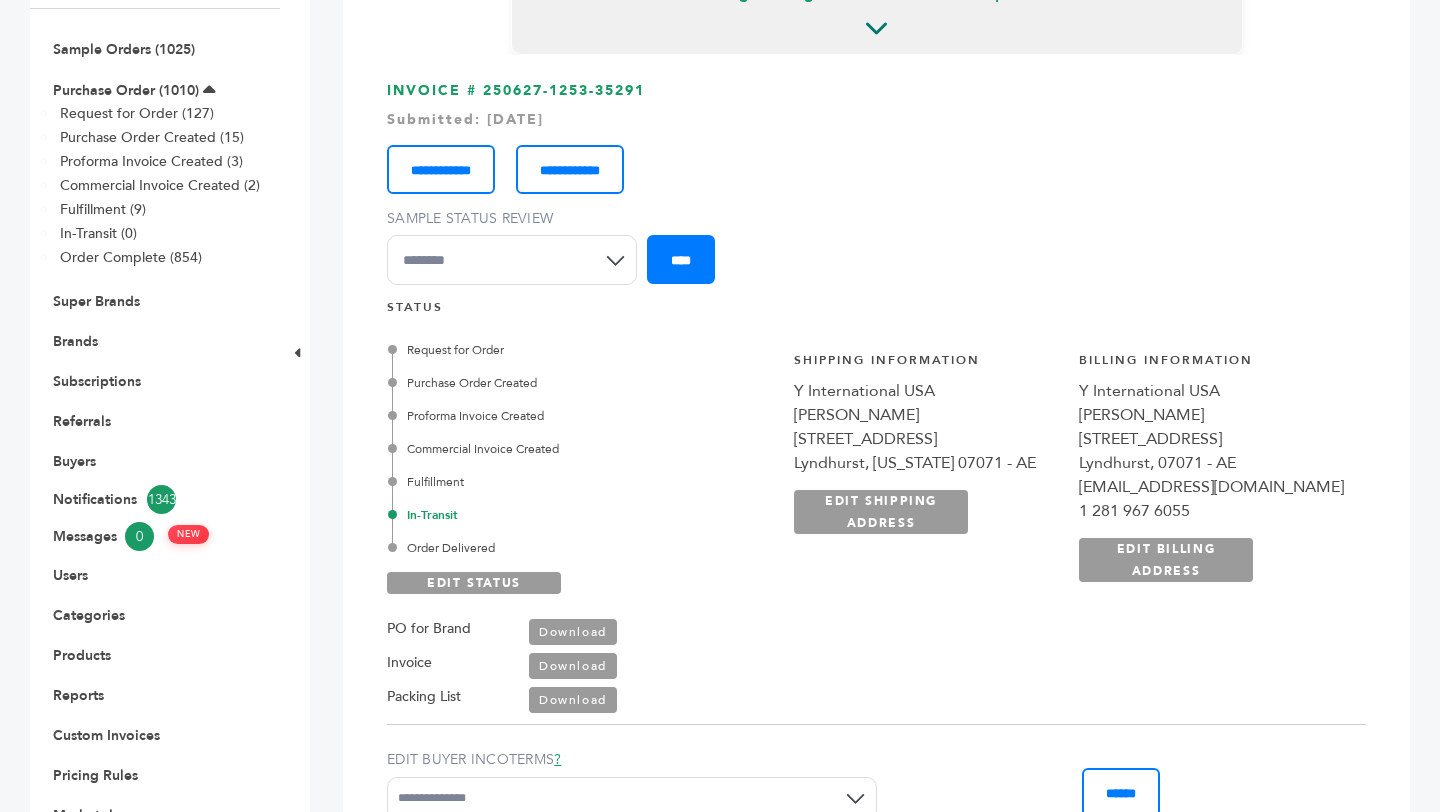 scroll, scrollTop: 0, scrollLeft: 0, axis: both 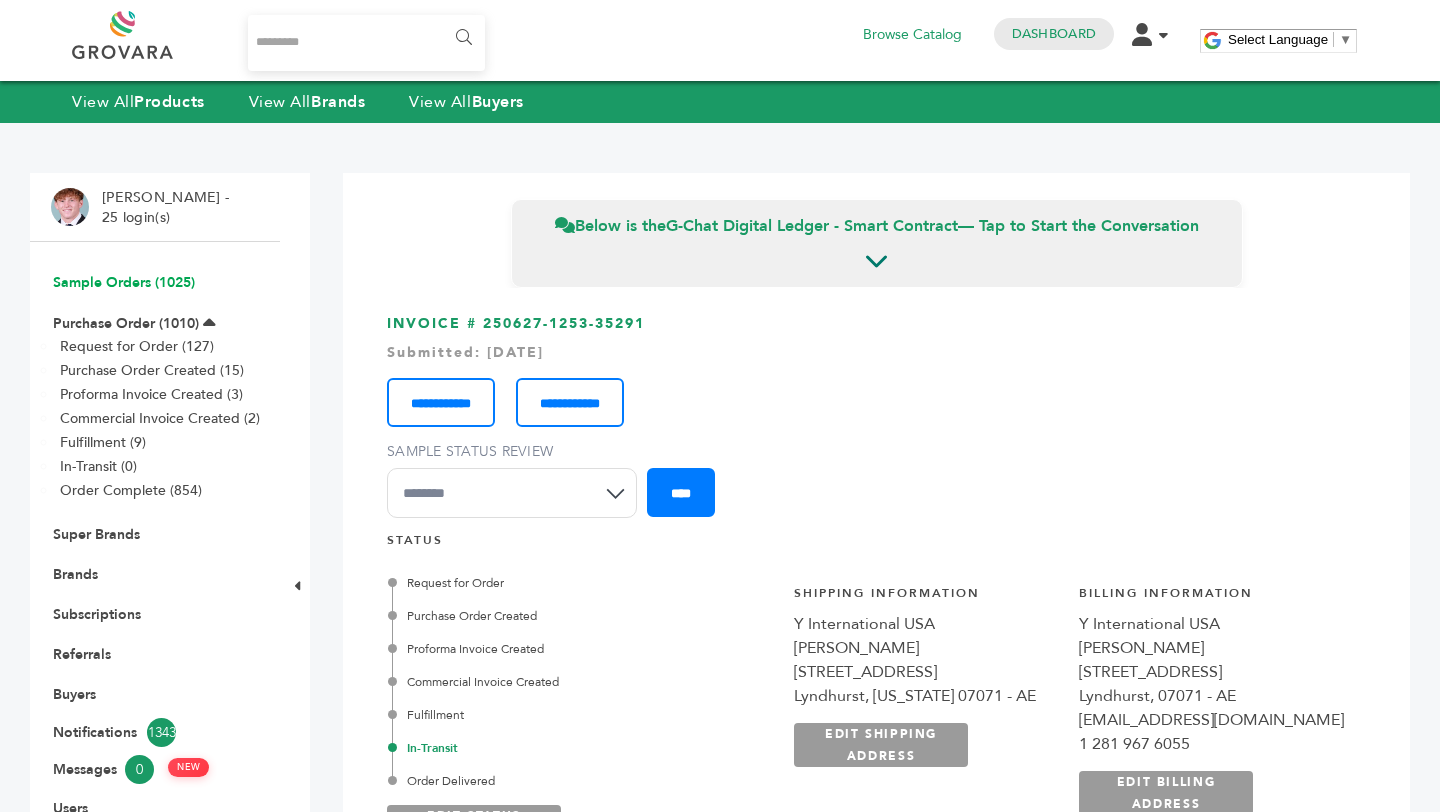 click on "Sample Orders (1025)" at bounding box center (124, 282) 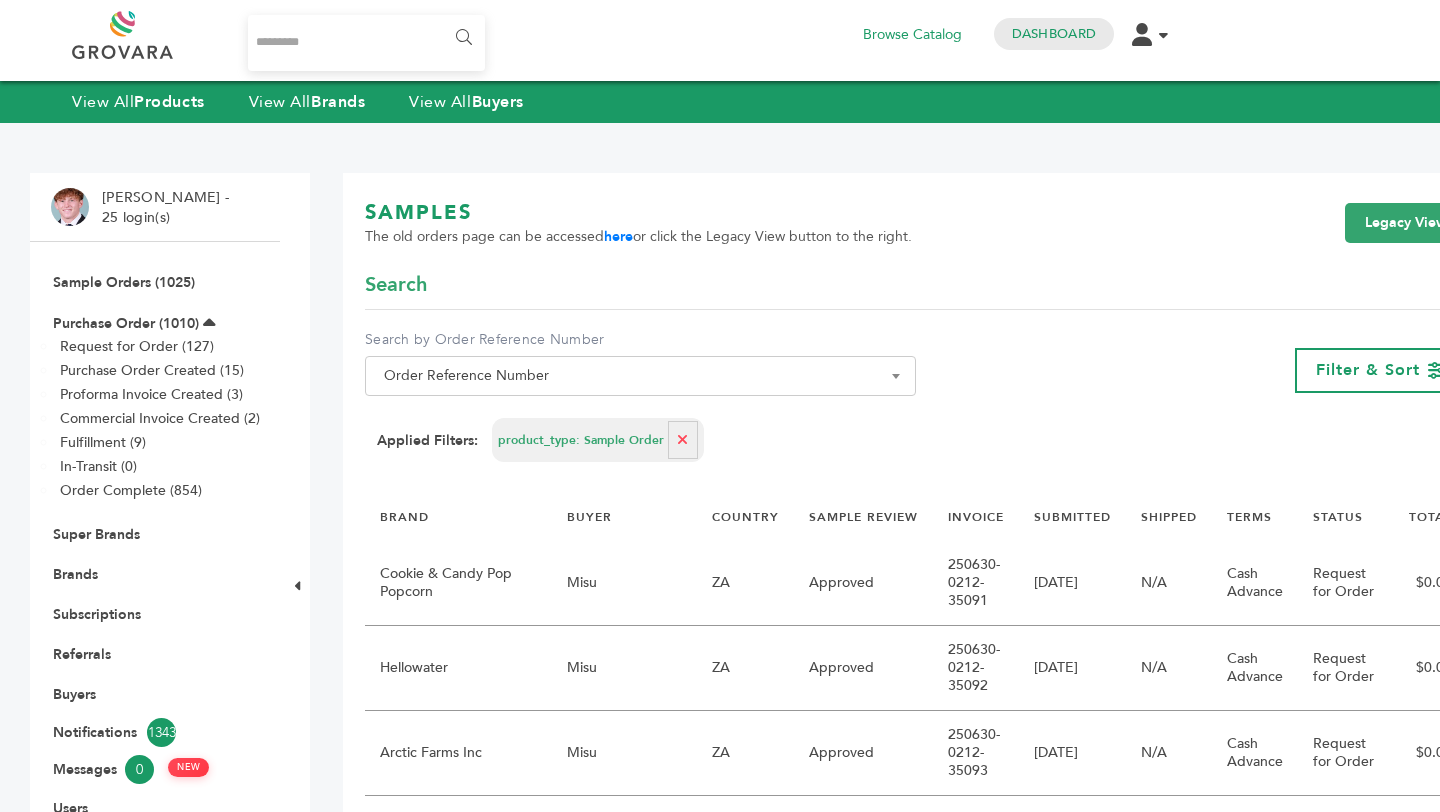 scroll, scrollTop: 0, scrollLeft: 0, axis: both 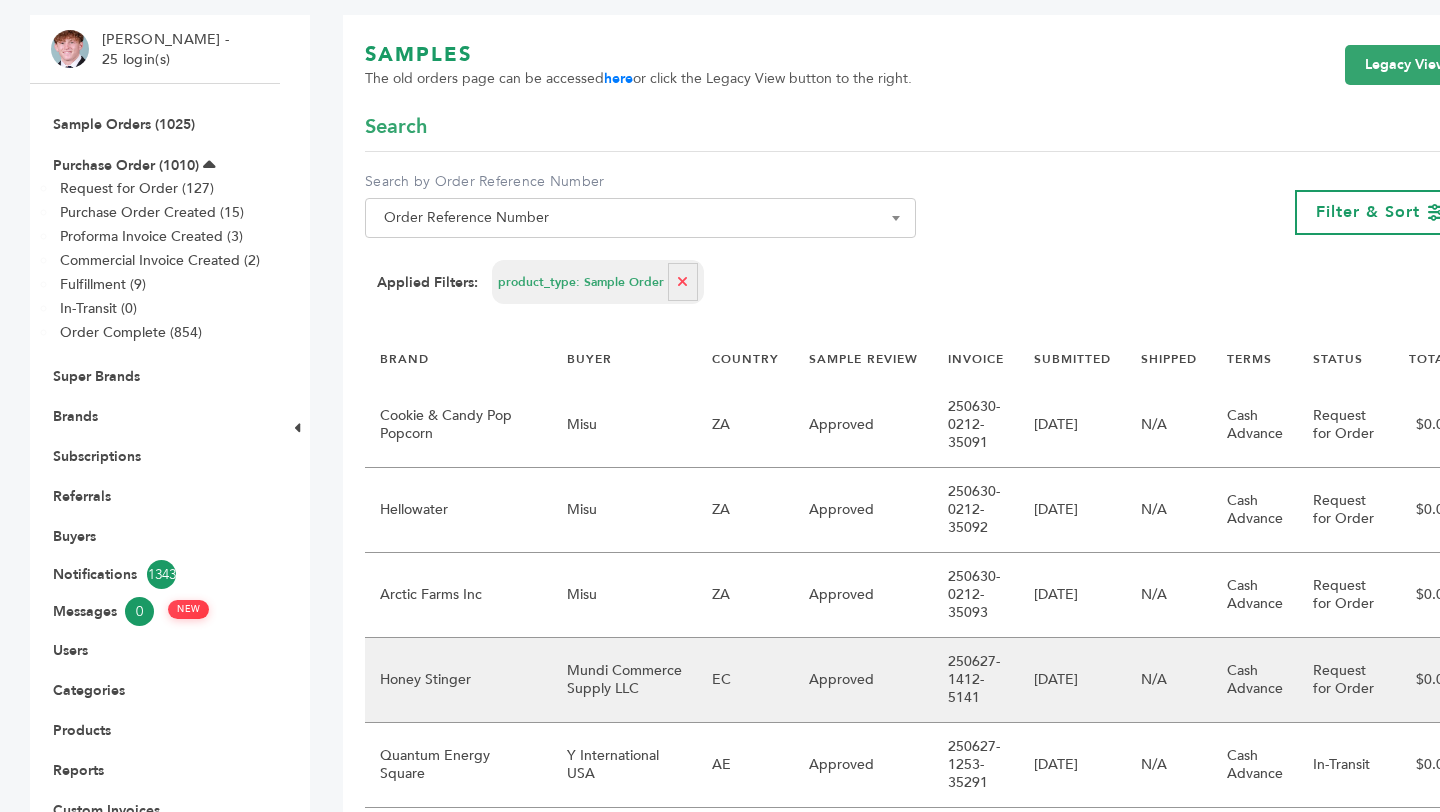 click on "[DATE]" at bounding box center (1072, 680) 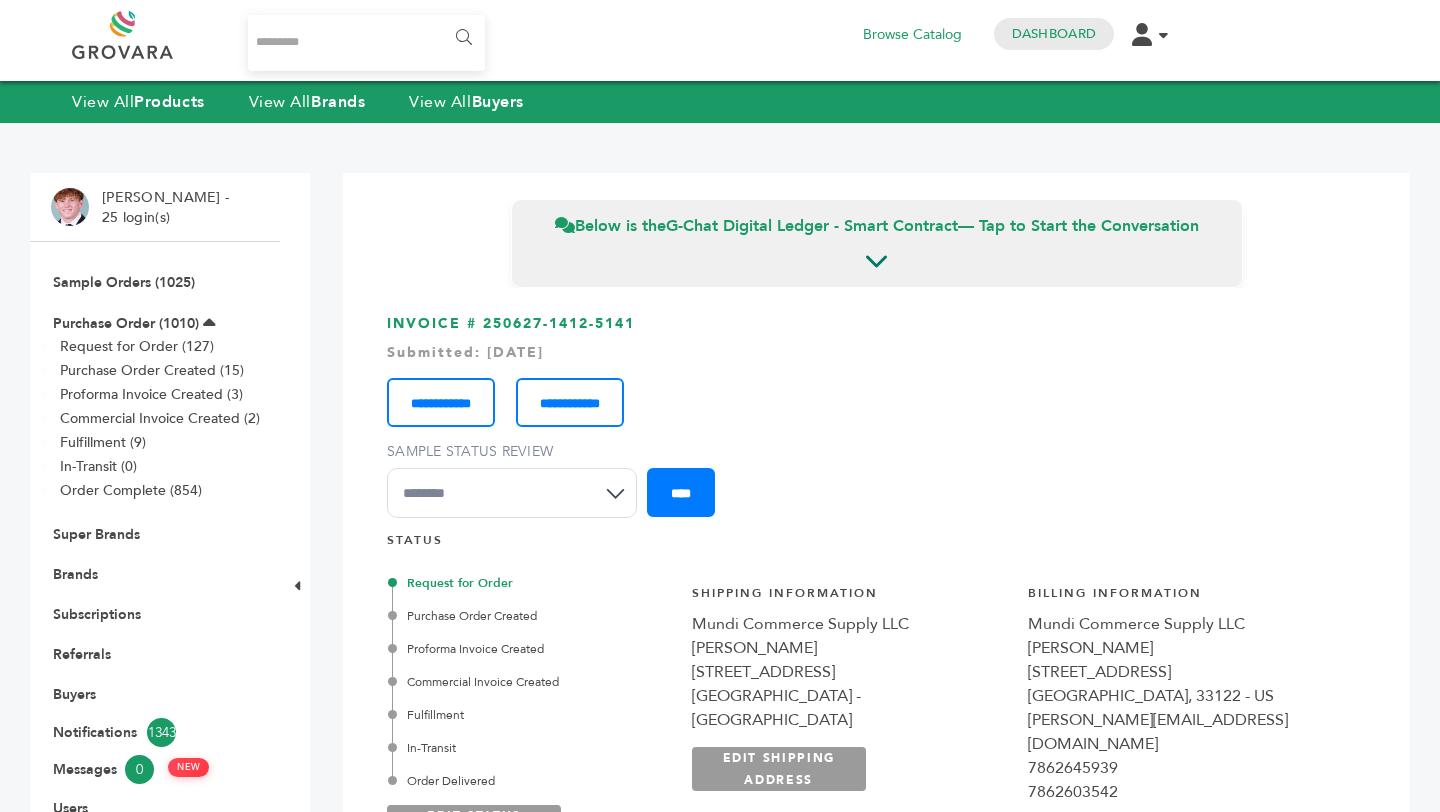 scroll, scrollTop: 0, scrollLeft: 0, axis: both 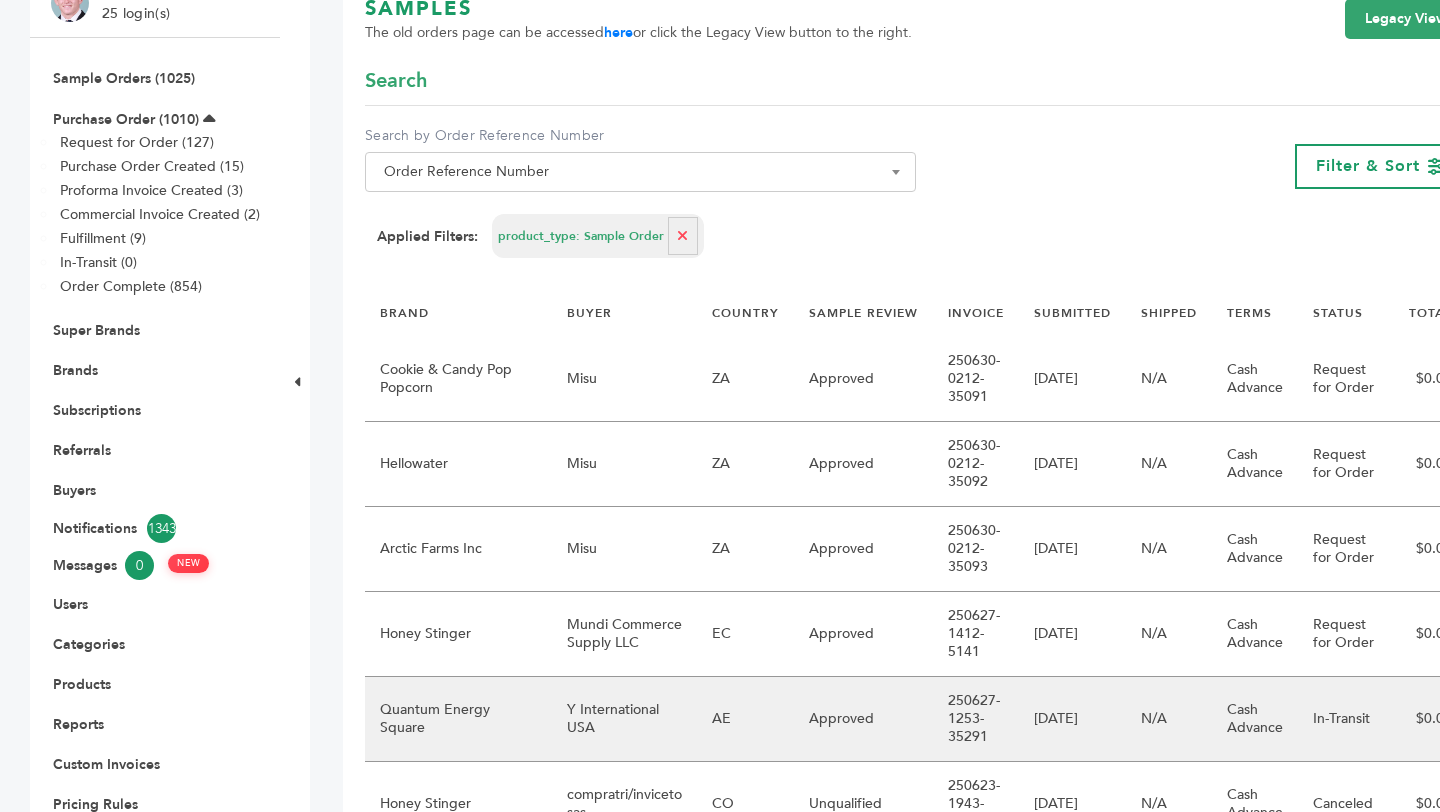 click on "Y International USA" at bounding box center (624, 719) 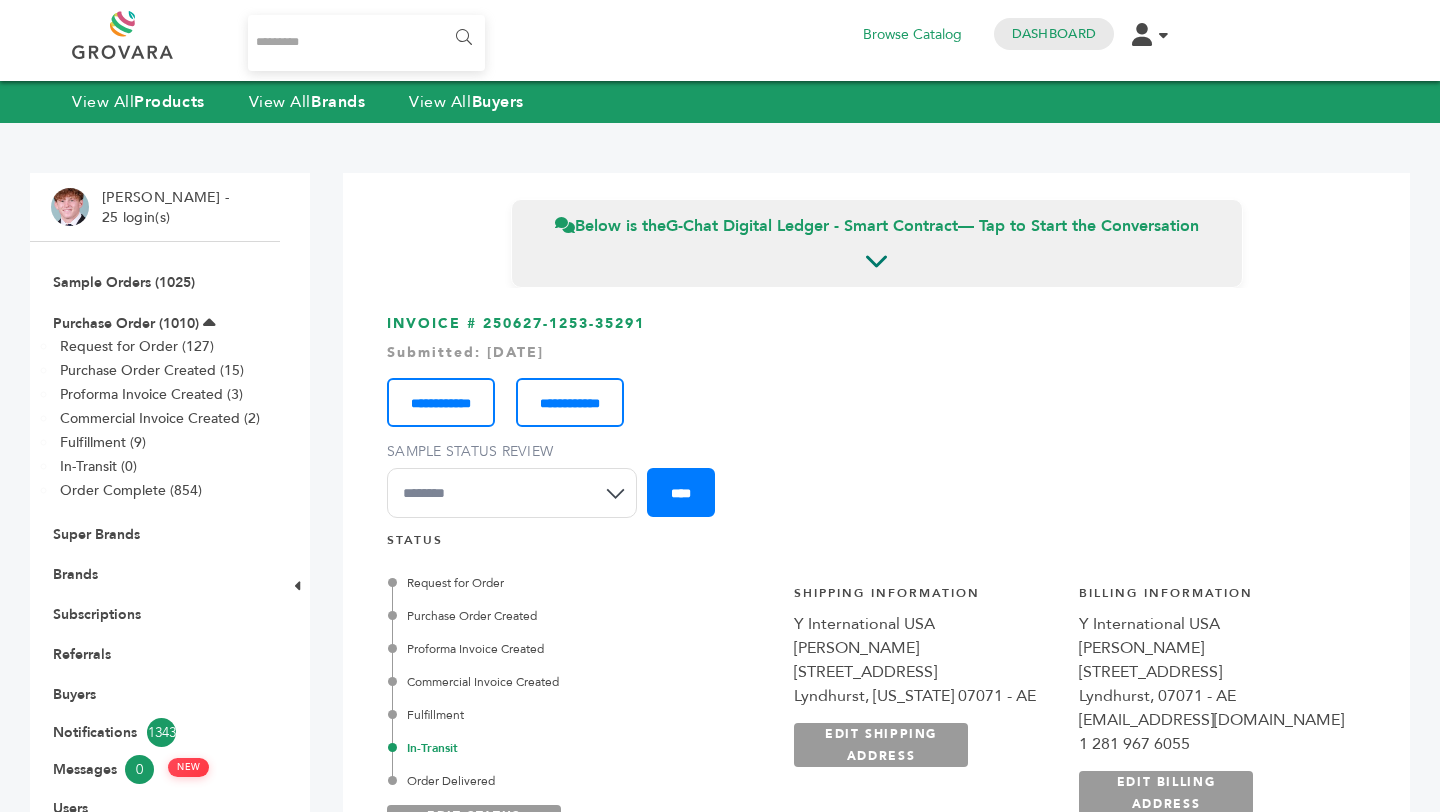scroll, scrollTop: 0, scrollLeft: 0, axis: both 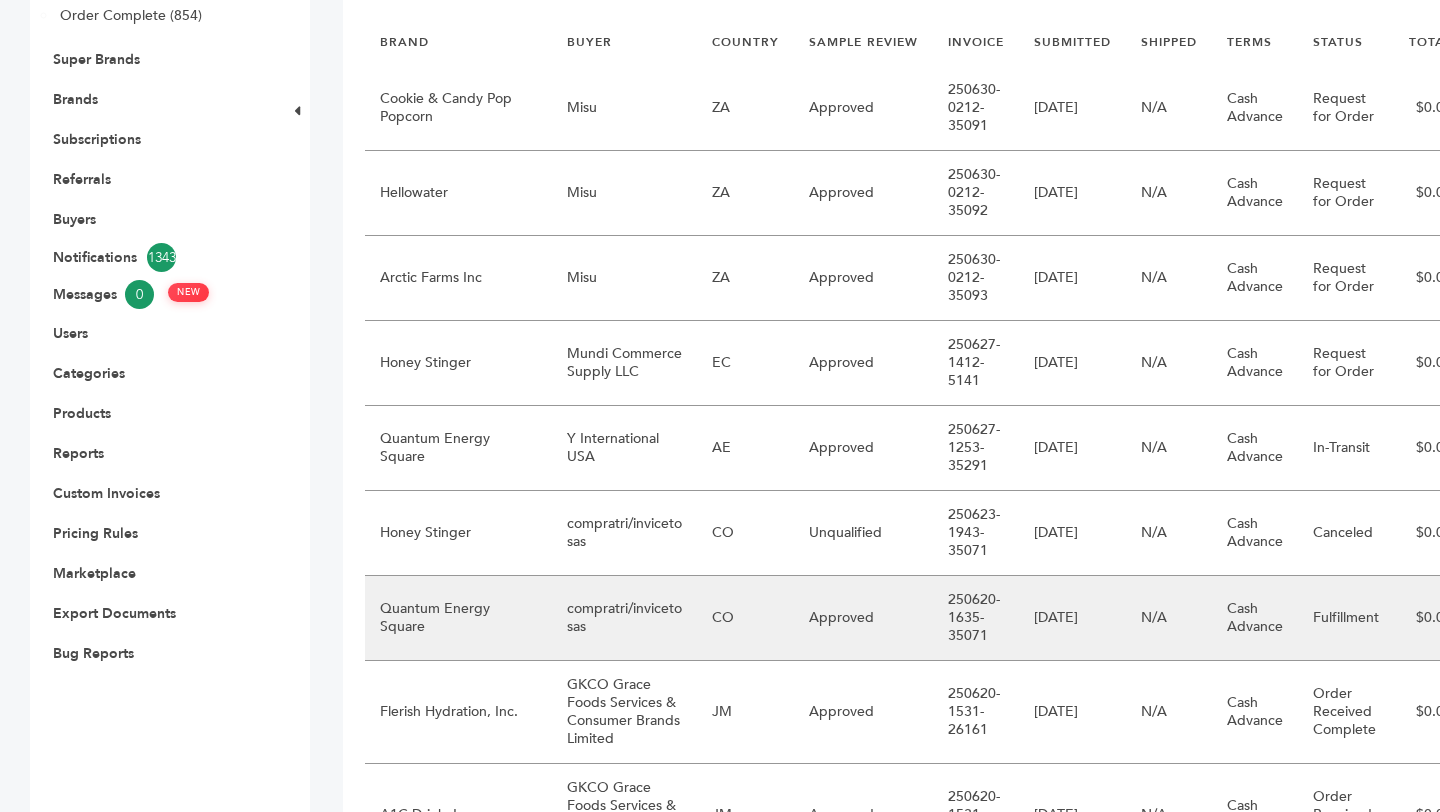 click on "compratri/inviceto sas" at bounding box center (624, 618) 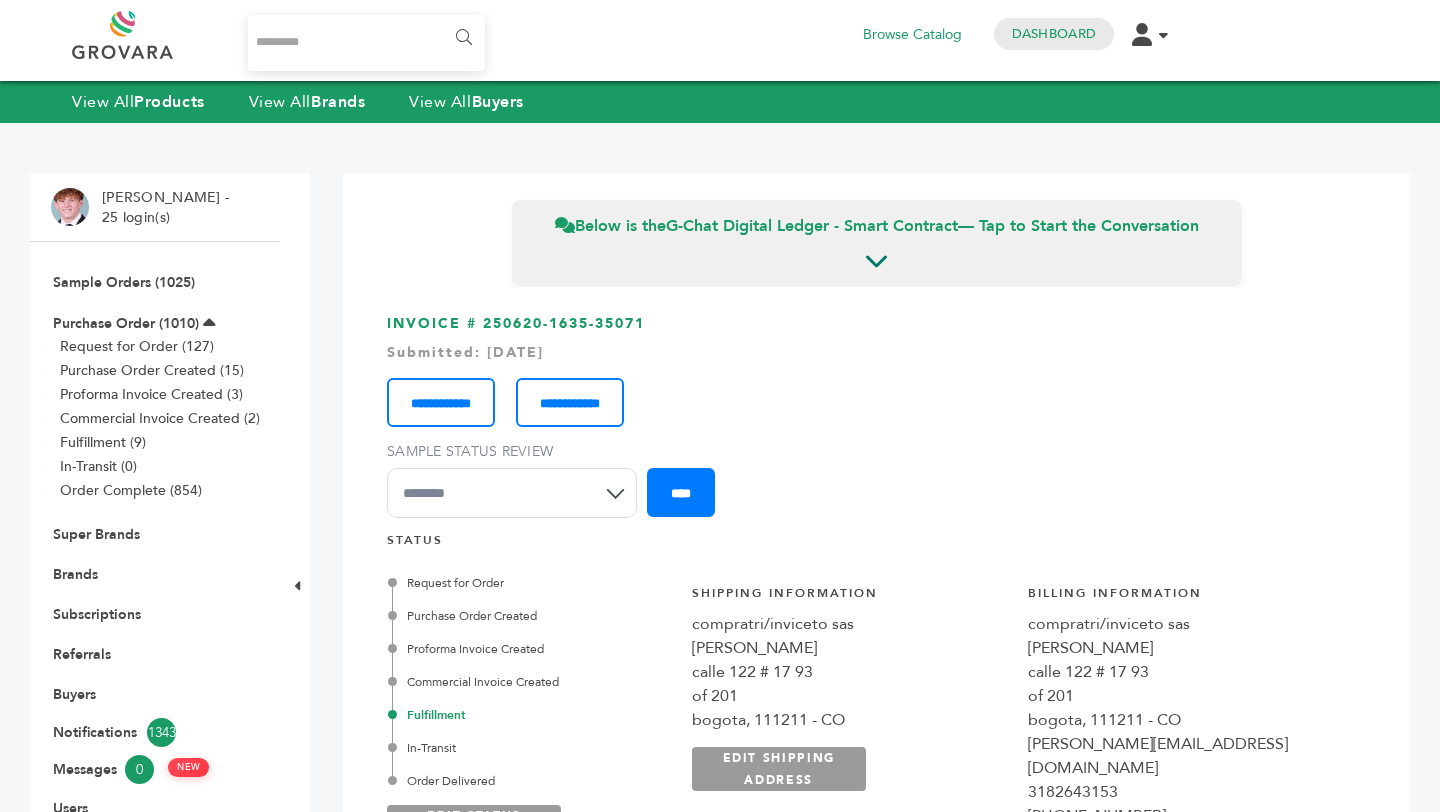 scroll, scrollTop: 0, scrollLeft: 0, axis: both 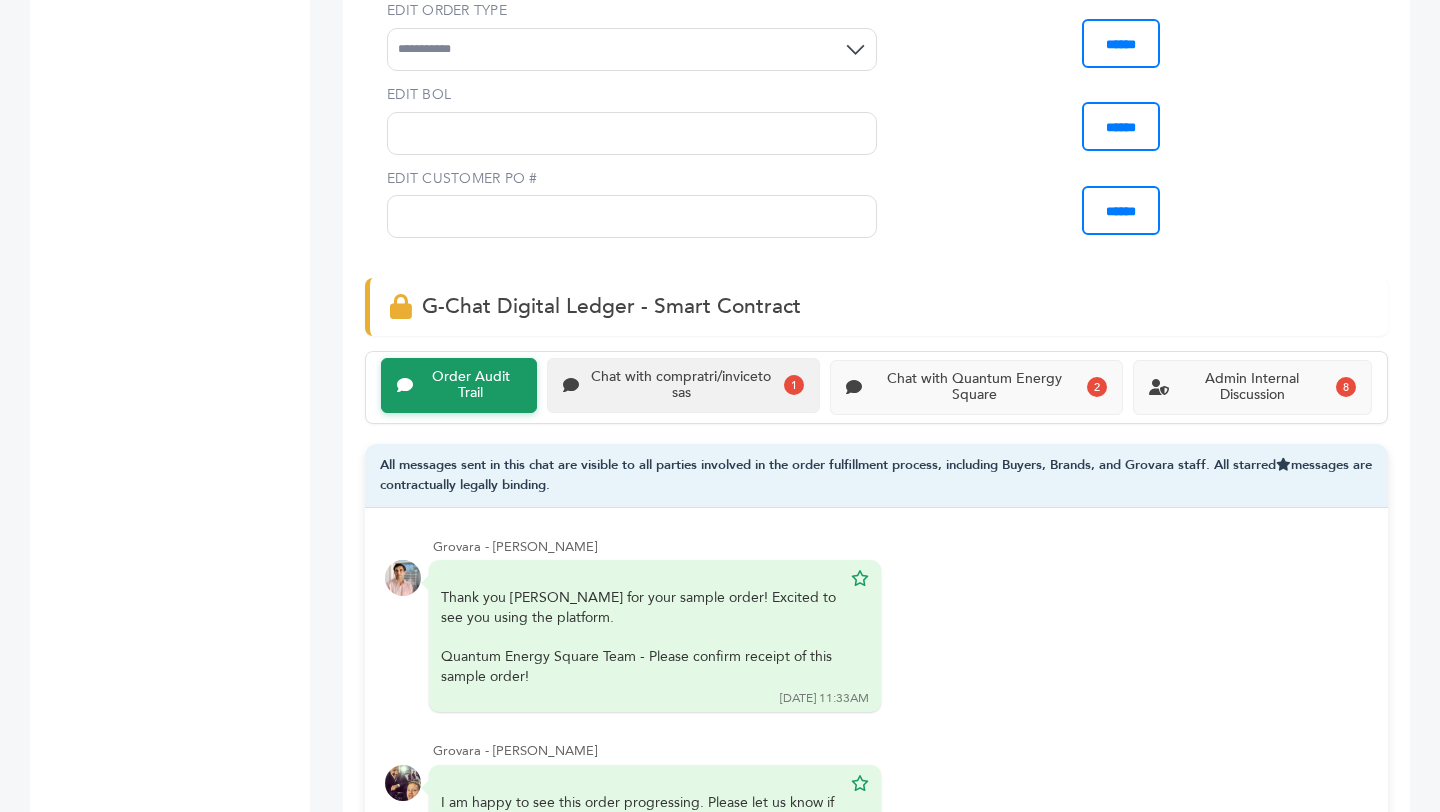 click on "Chat with compratri/inviceto sas" at bounding box center (681, 386) 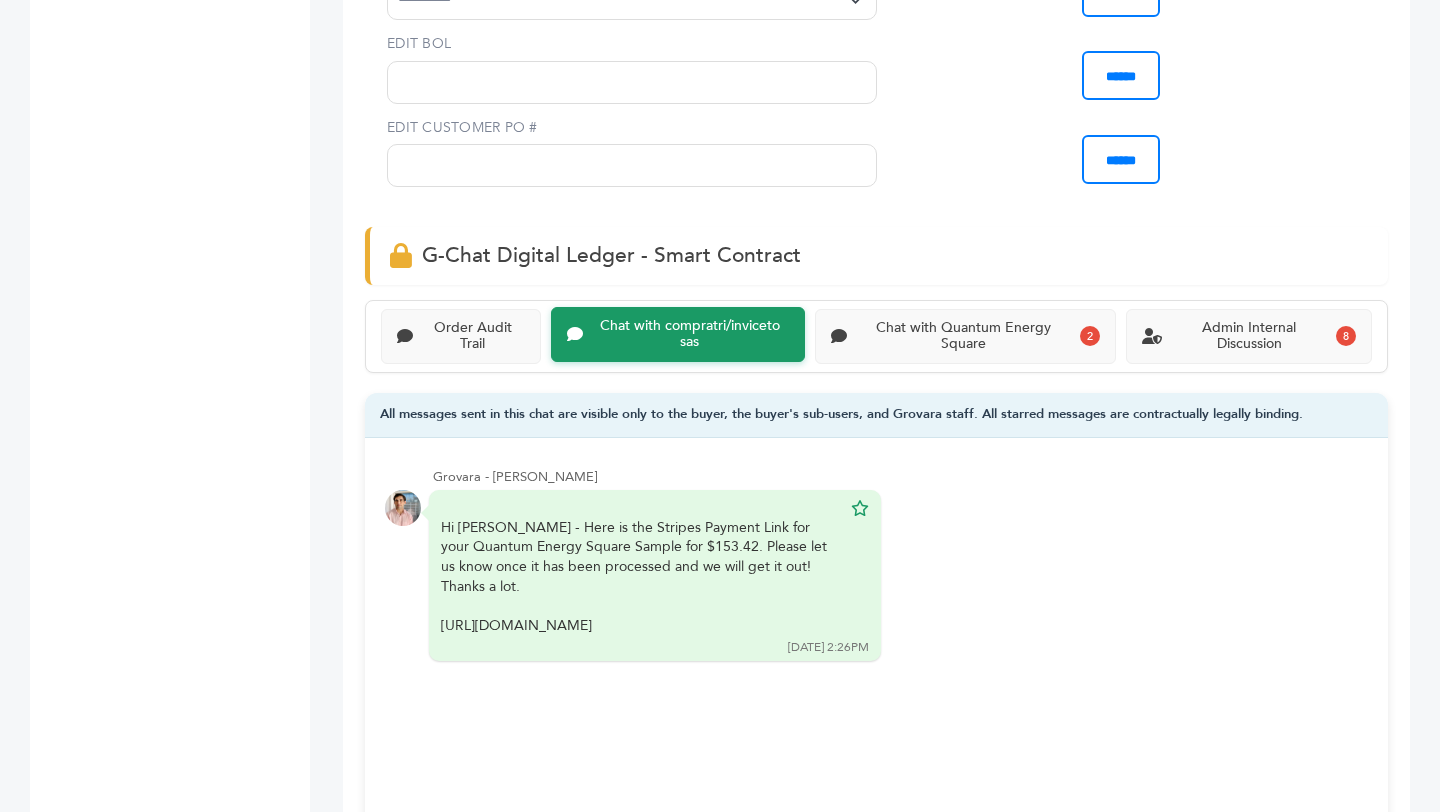 scroll, scrollTop: 1210, scrollLeft: 0, axis: vertical 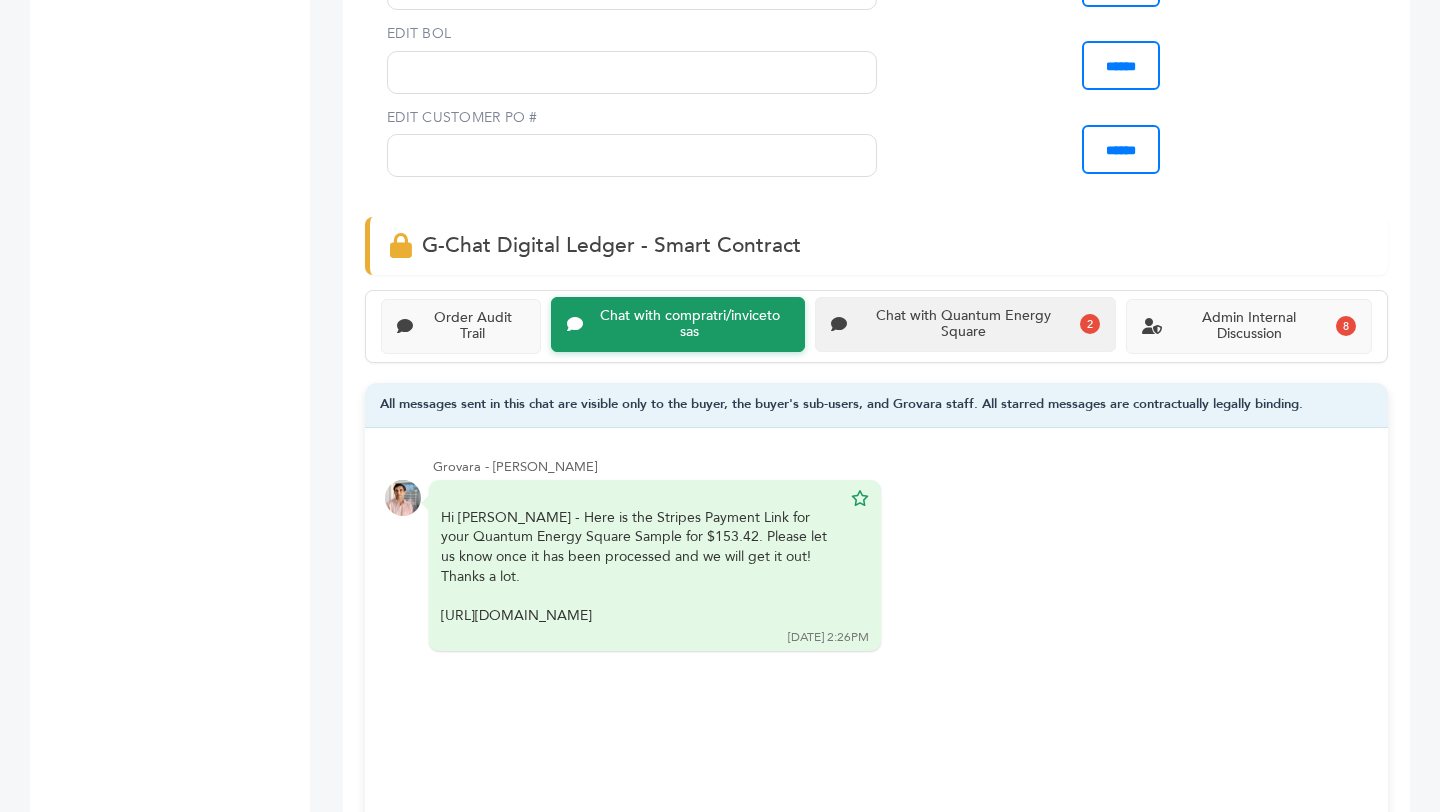 click on "Chat with Quantum Energy Square" at bounding box center [964, 325] 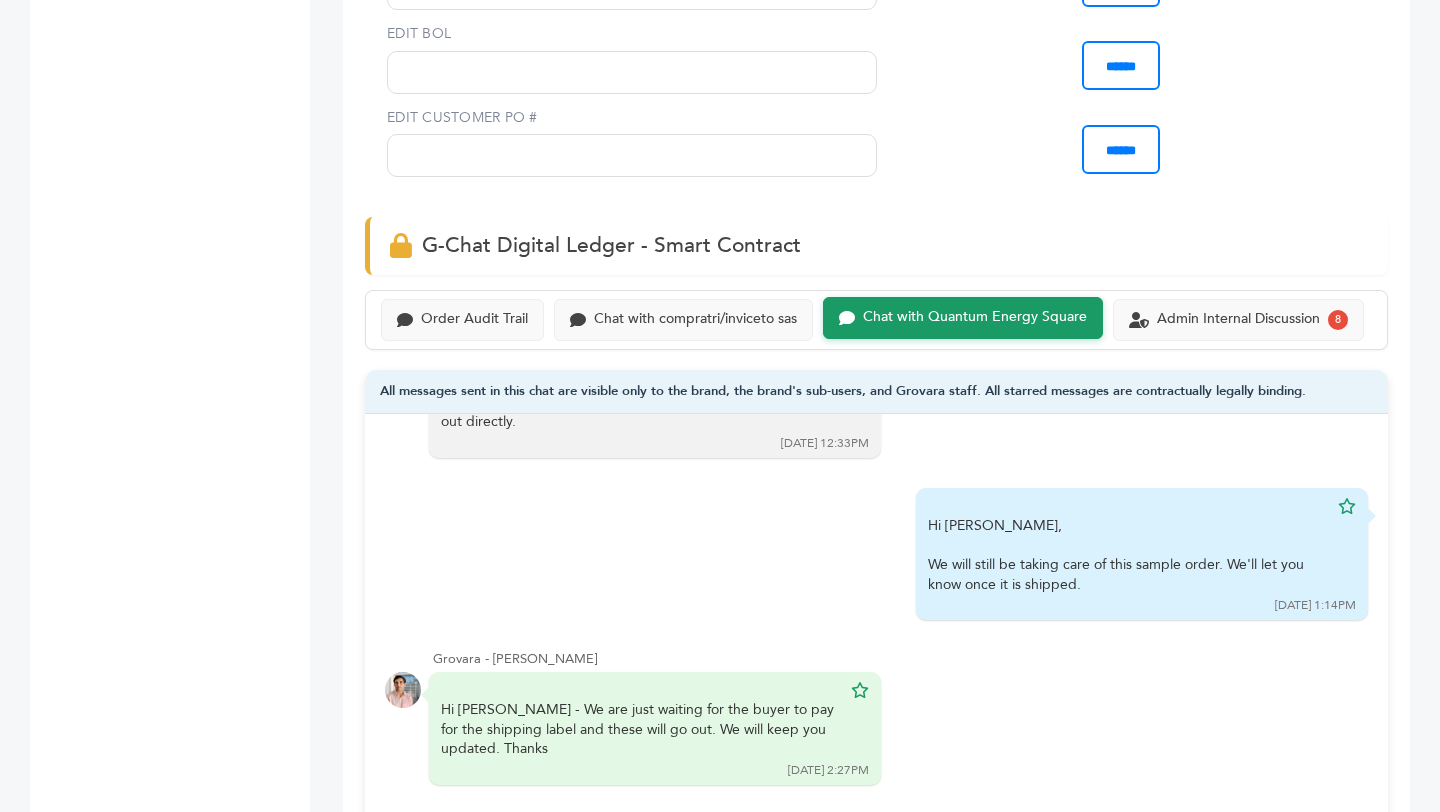 scroll, scrollTop: 679, scrollLeft: 0, axis: vertical 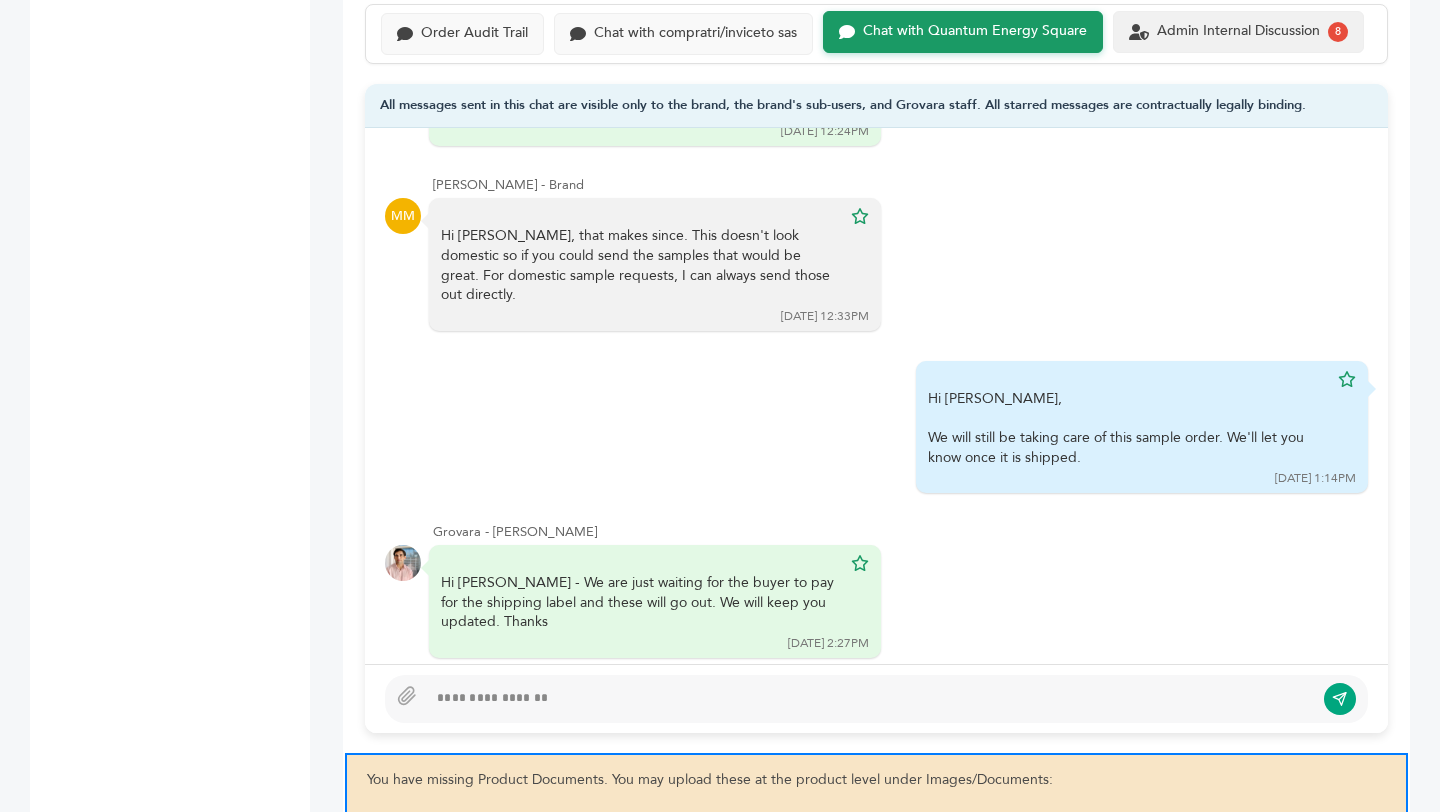 click on "Admin Internal Discussion" at bounding box center (1238, 31) 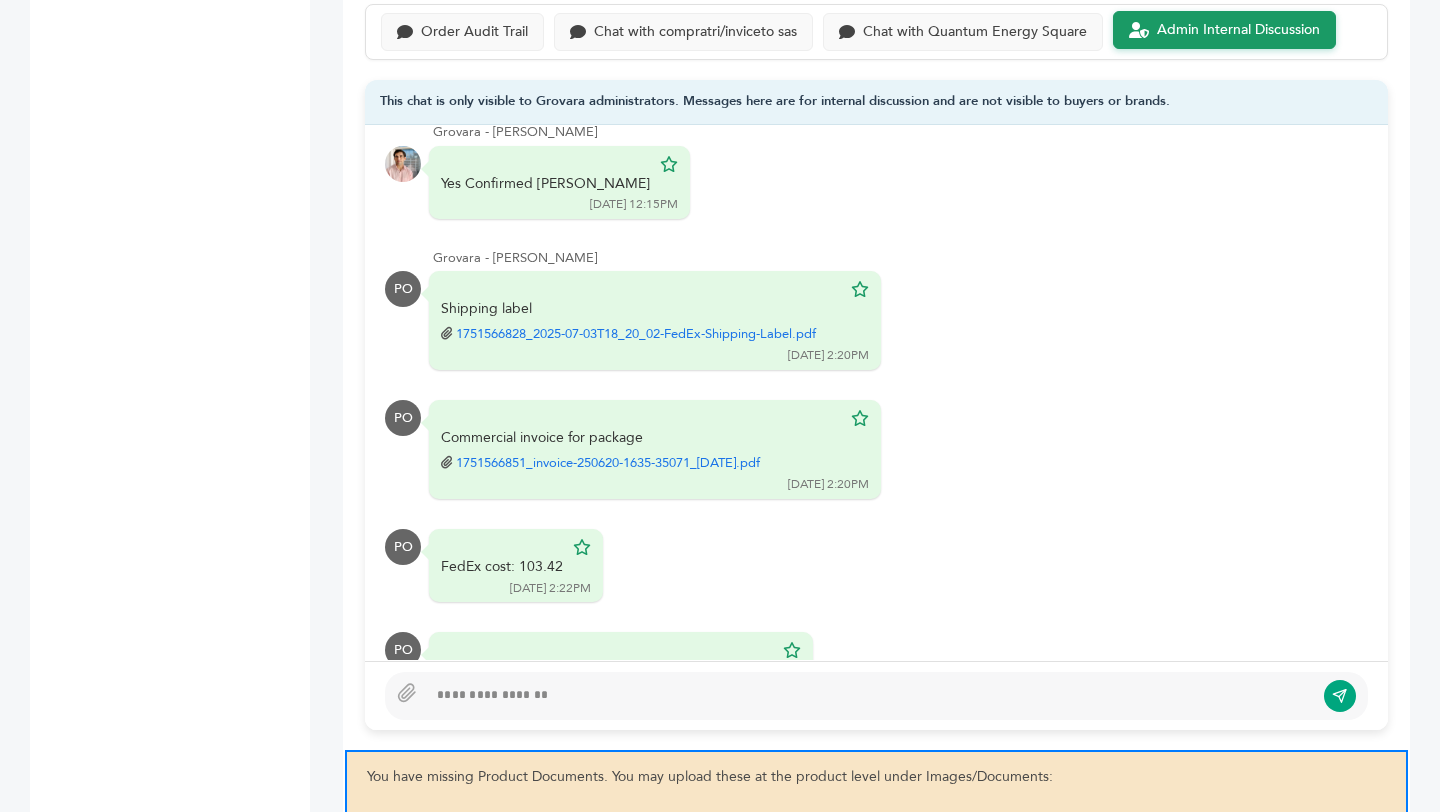 scroll, scrollTop: 986, scrollLeft: 0, axis: vertical 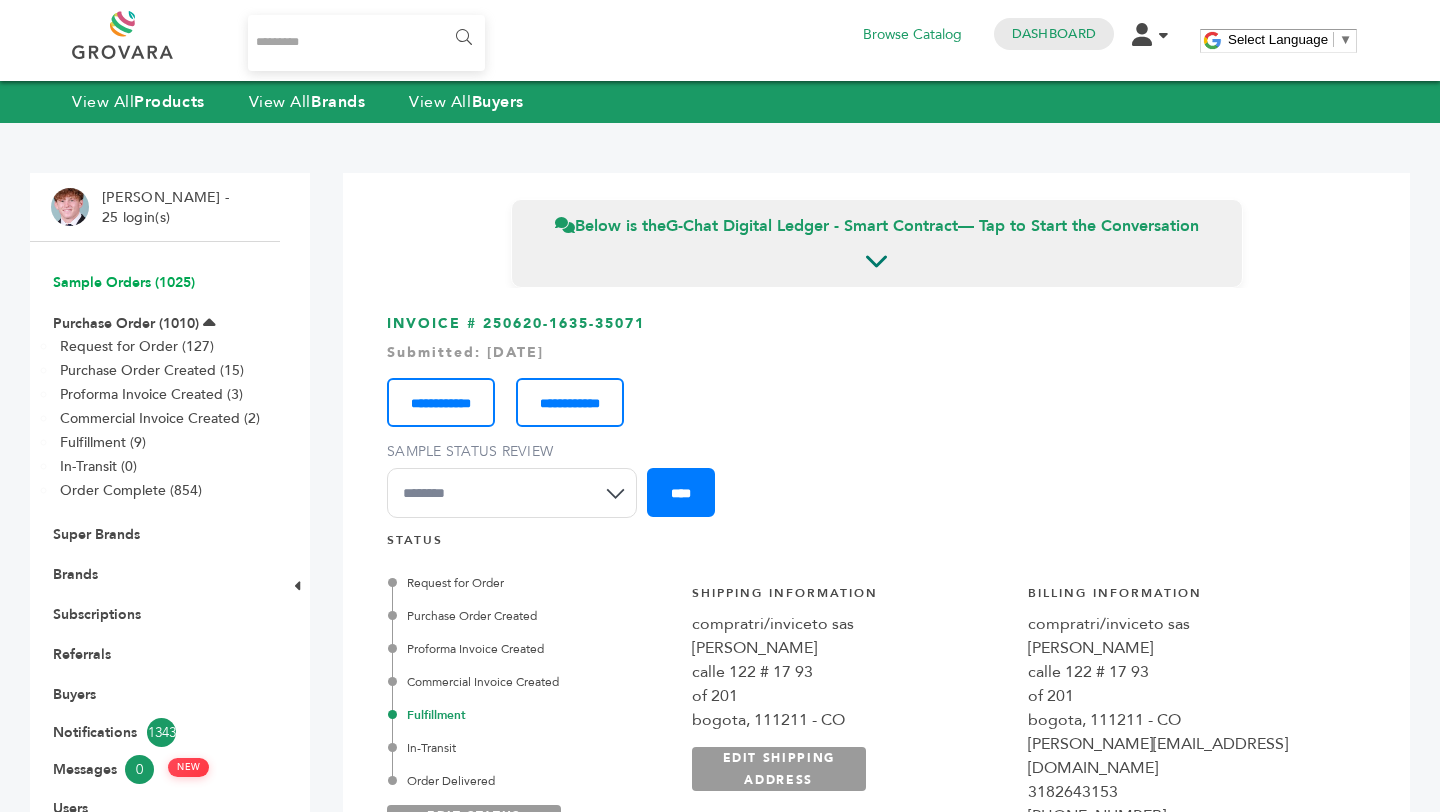 click on "Sample Orders (1025)" at bounding box center [124, 282] 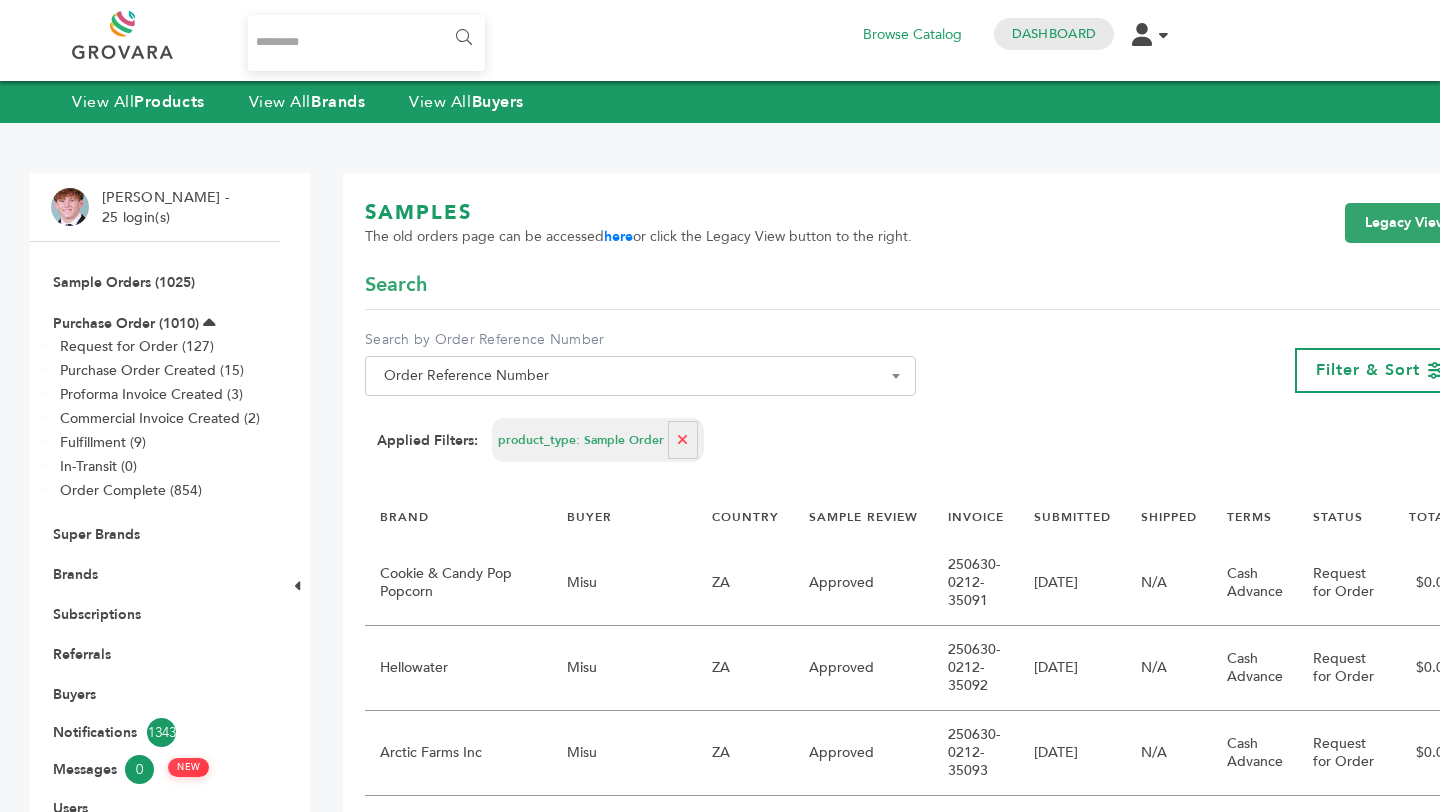 scroll, scrollTop: 0, scrollLeft: 0, axis: both 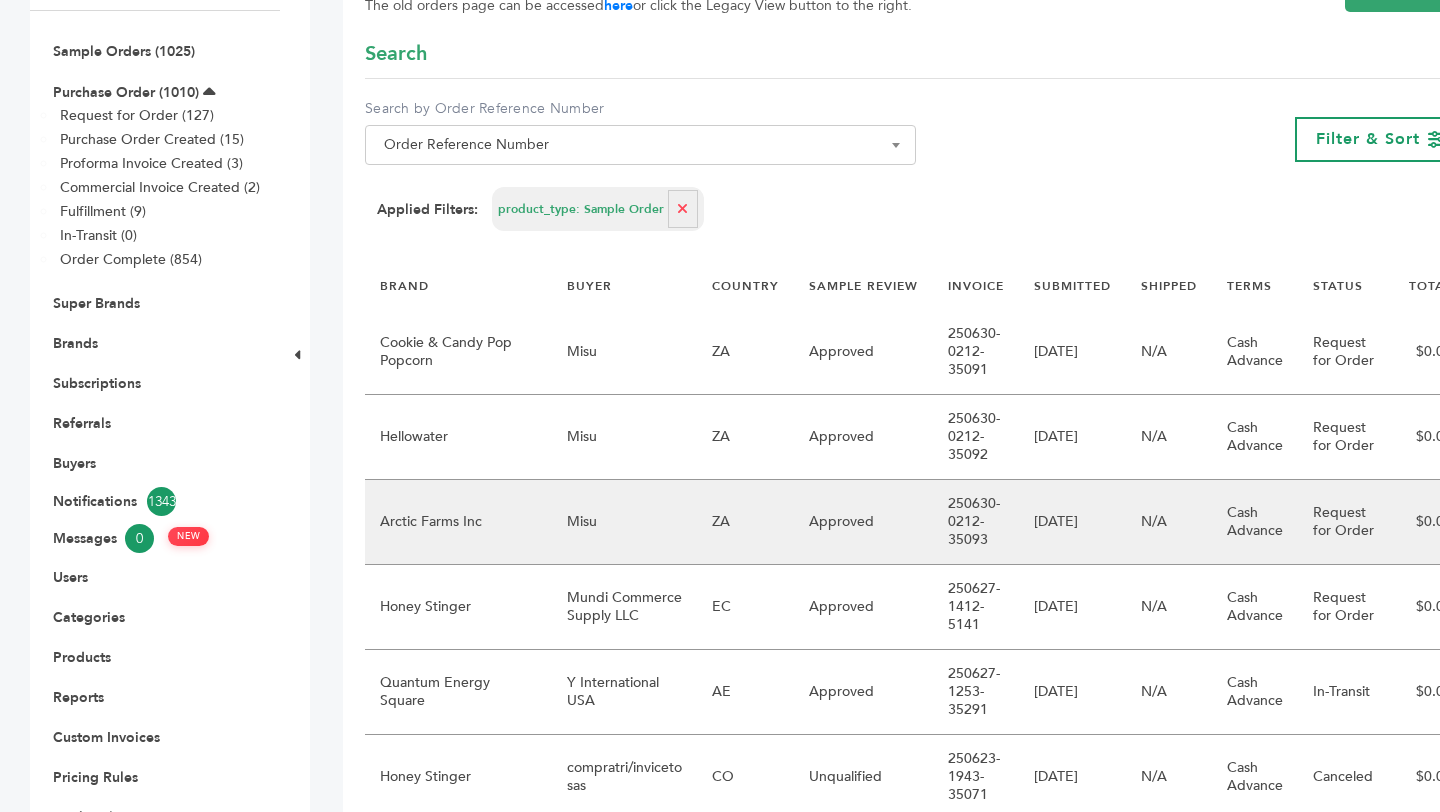 click on "Arctic Farms Inc" at bounding box center (458, 522) 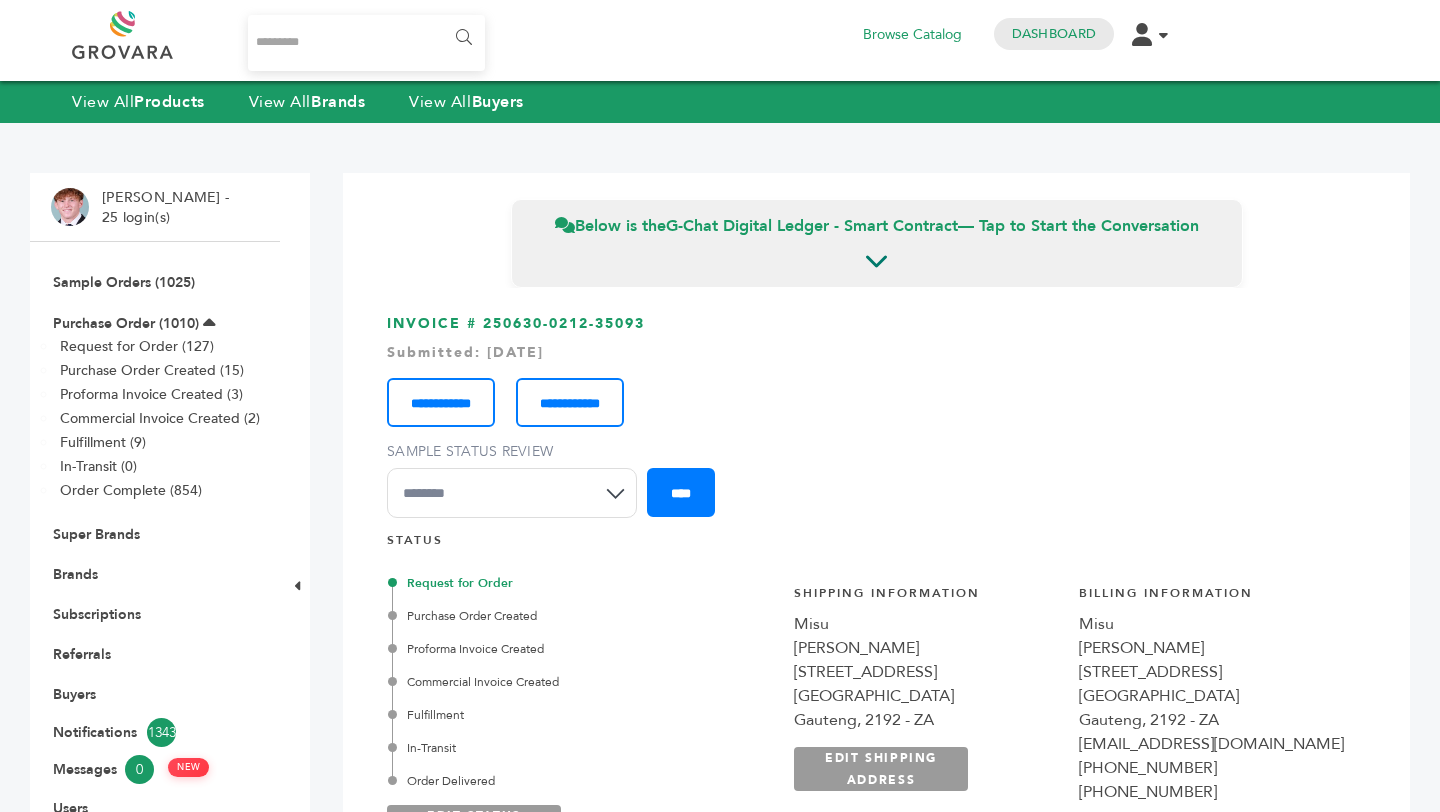 scroll, scrollTop: 0, scrollLeft: 0, axis: both 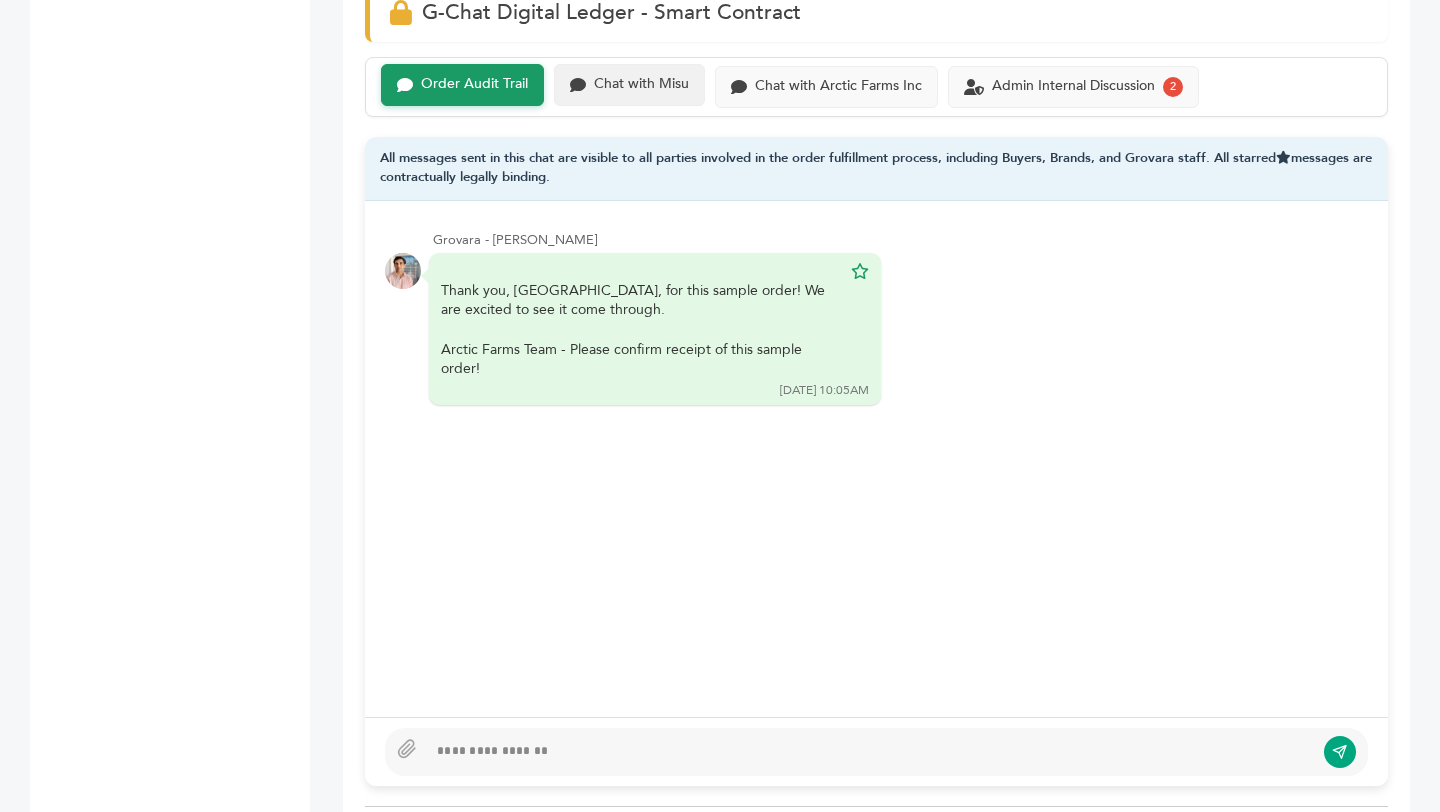 click on "Chat with Misu" at bounding box center (641, 84) 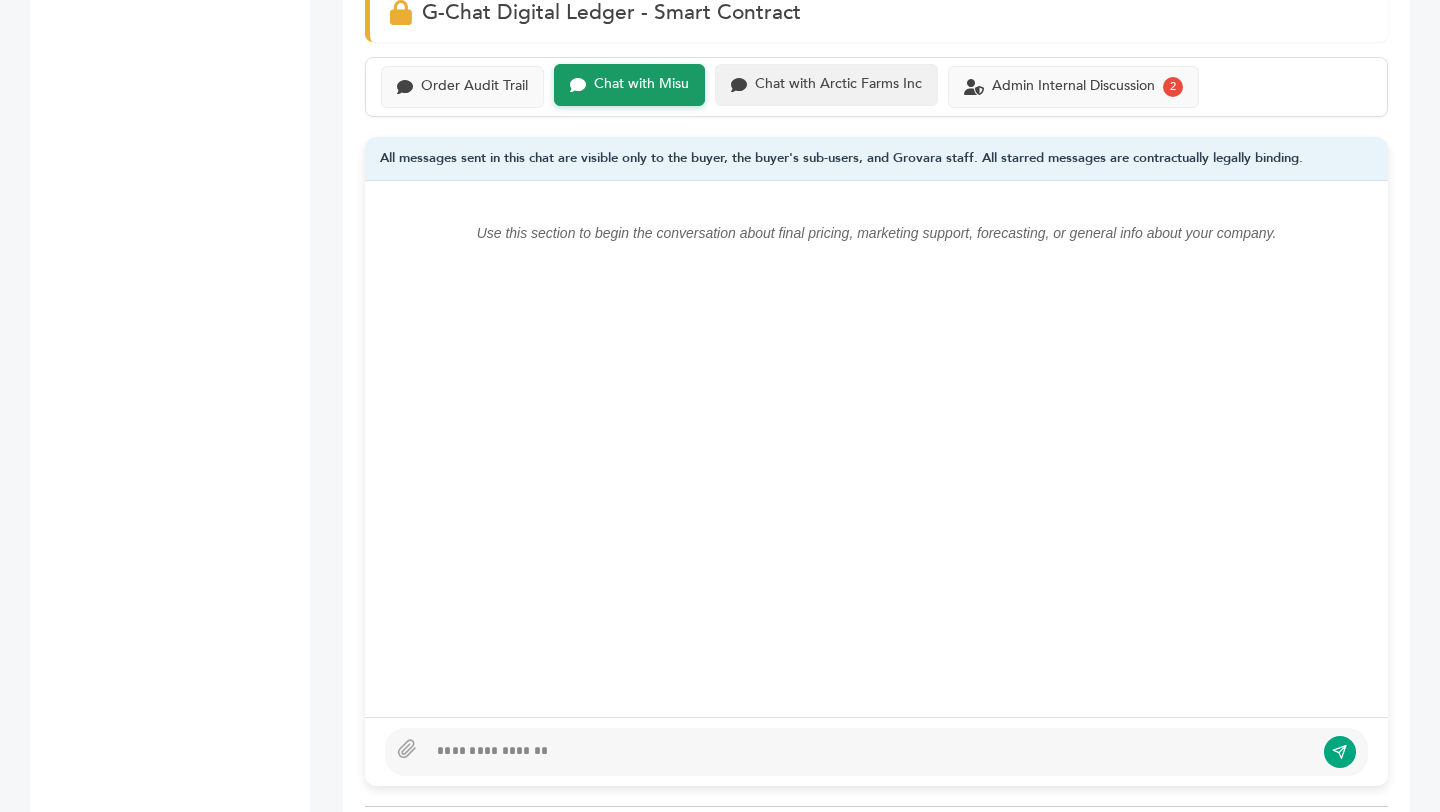 click on "Chat with Arctic Farms Inc" at bounding box center (838, 84) 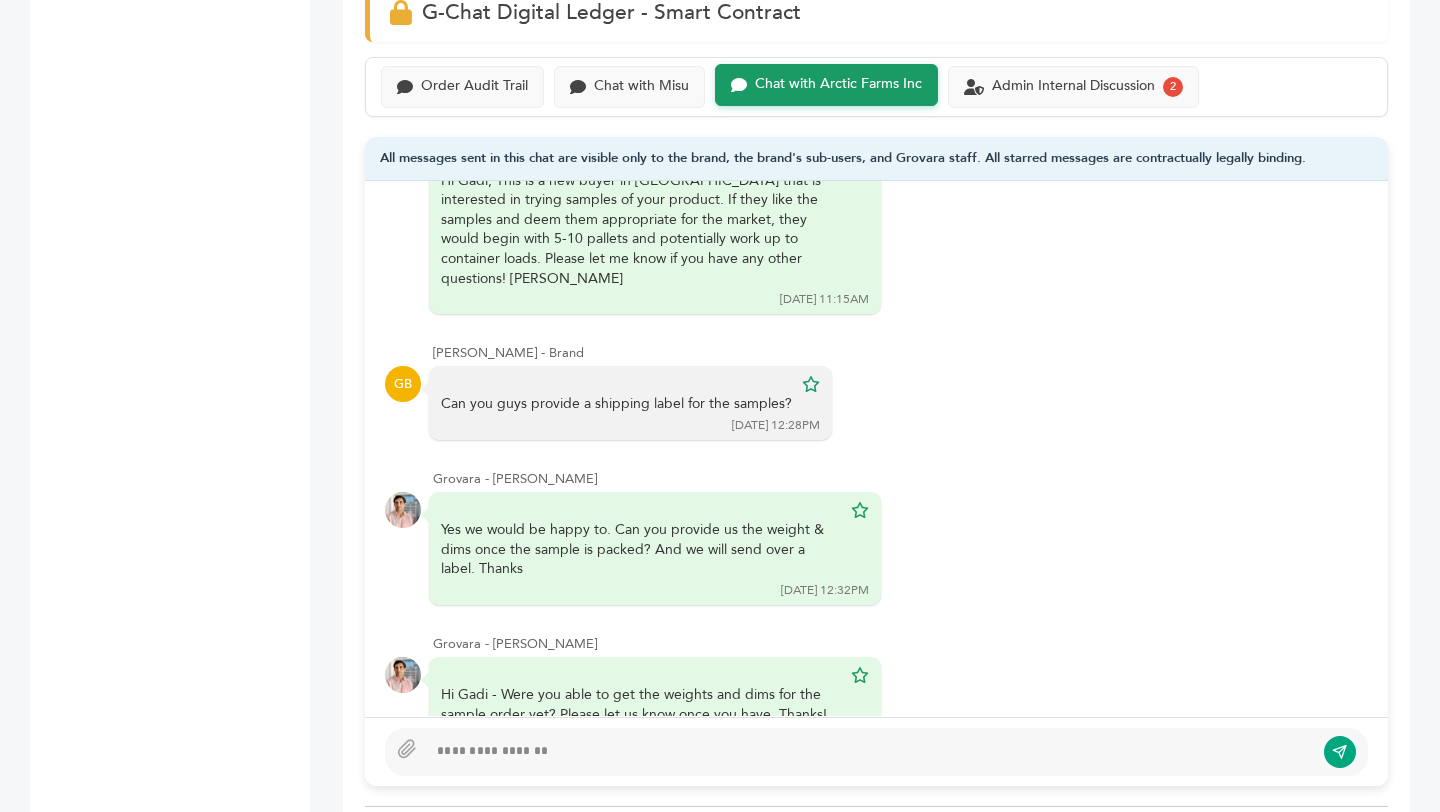 scroll, scrollTop: 0, scrollLeft: 0, axis: both 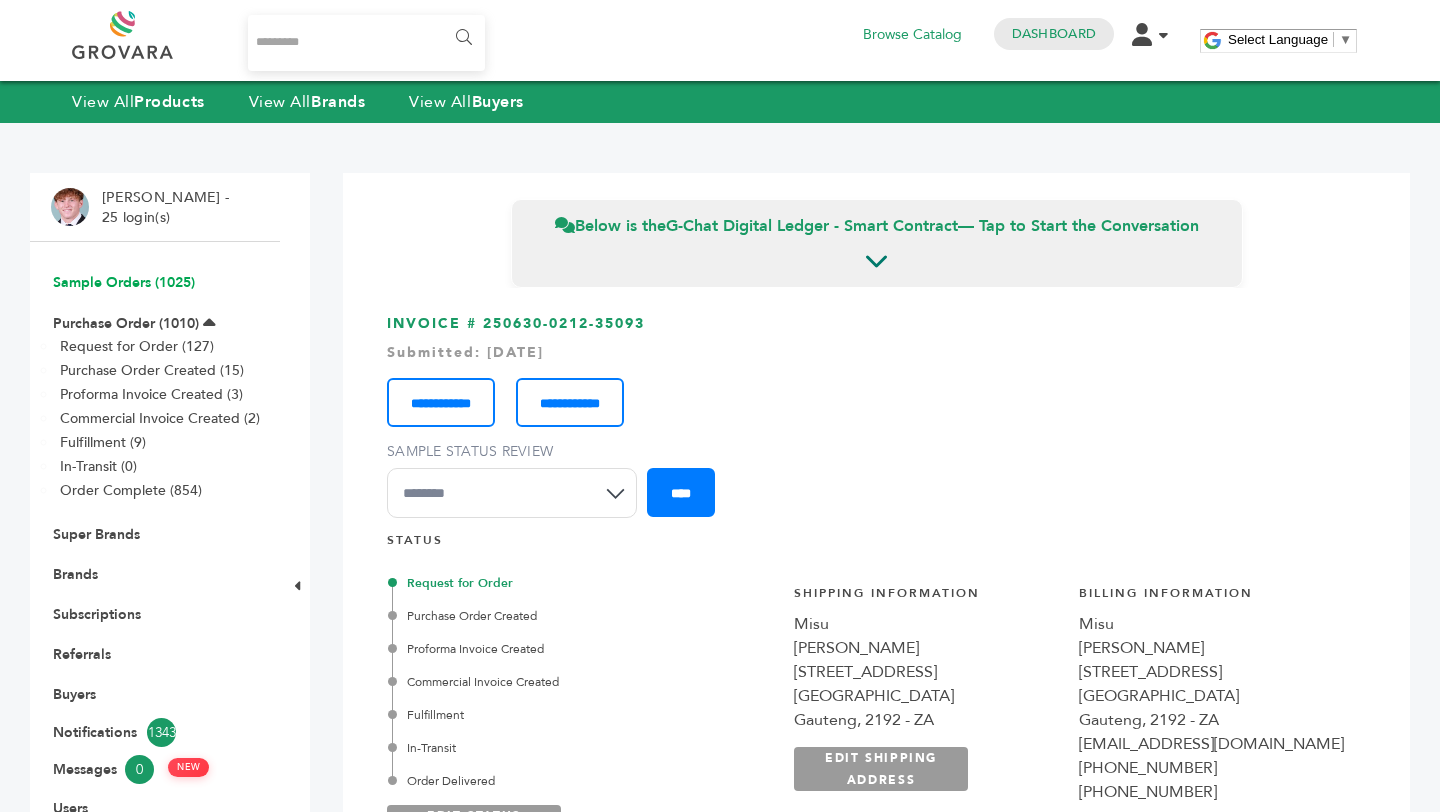 click on "Sample Orders (1025)" at bounding box center [124, 282] 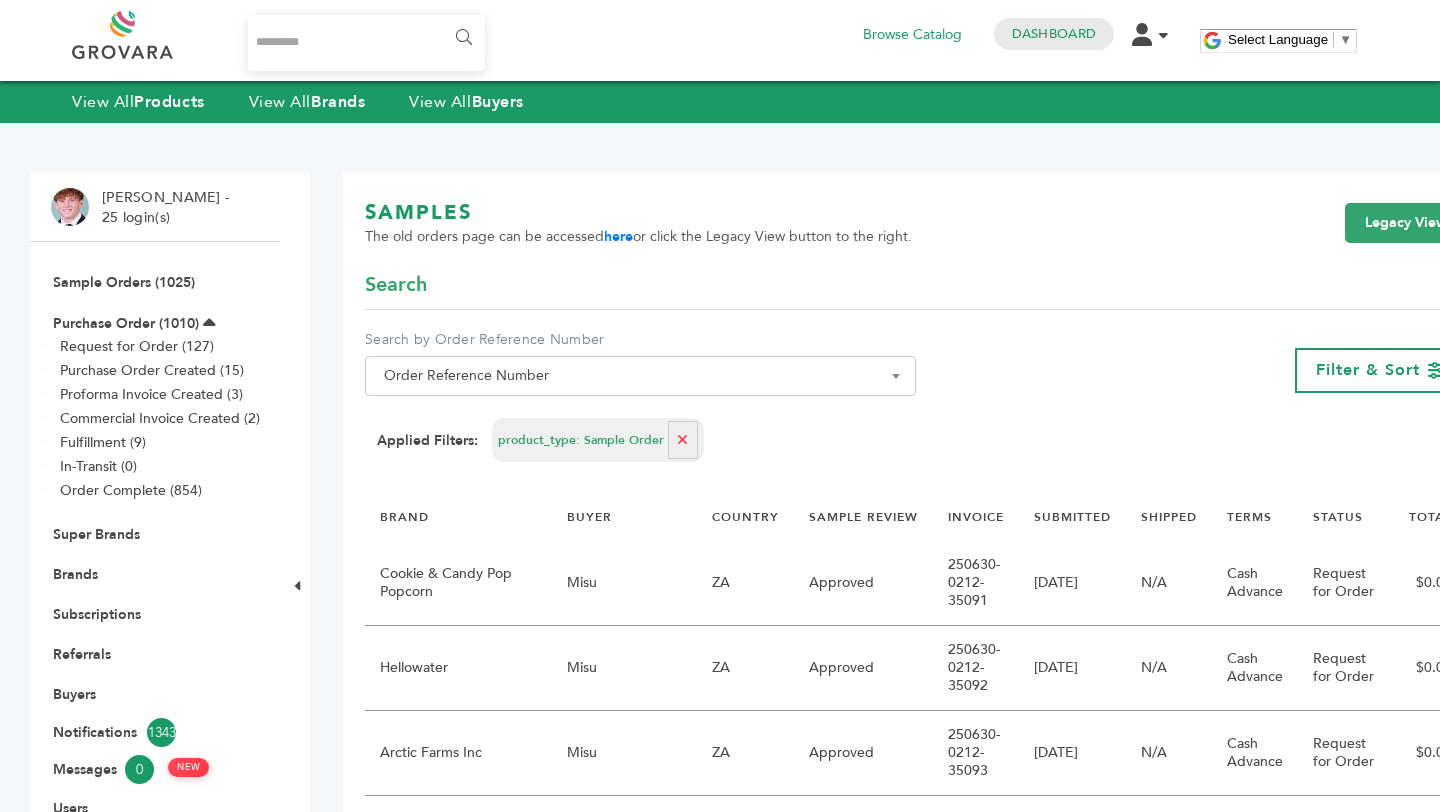 scroll, scrollTop: 110, scrollLeft: 0, axis: vertical 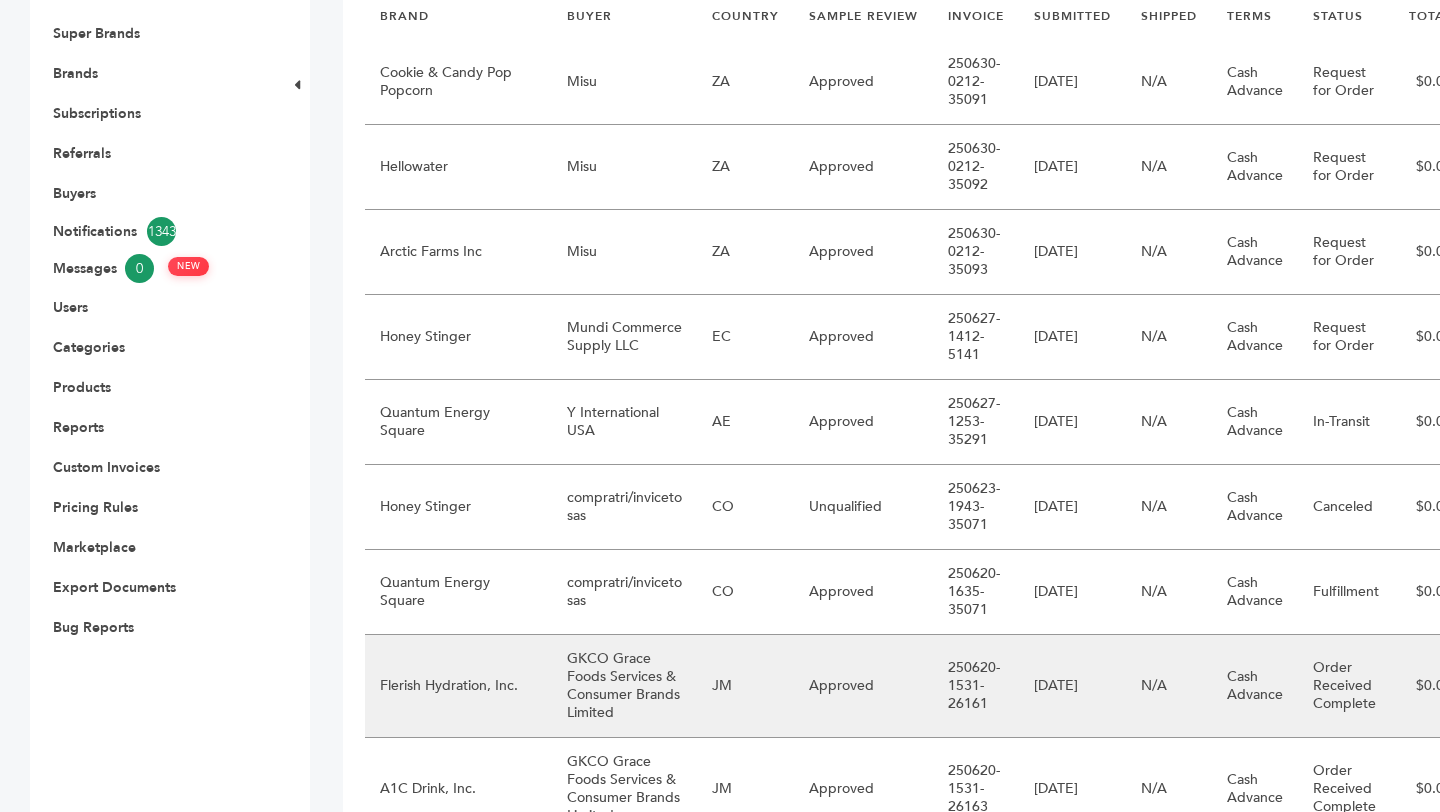 click on "Flerish Hydration, Inc." at bounding box center (458, 686) 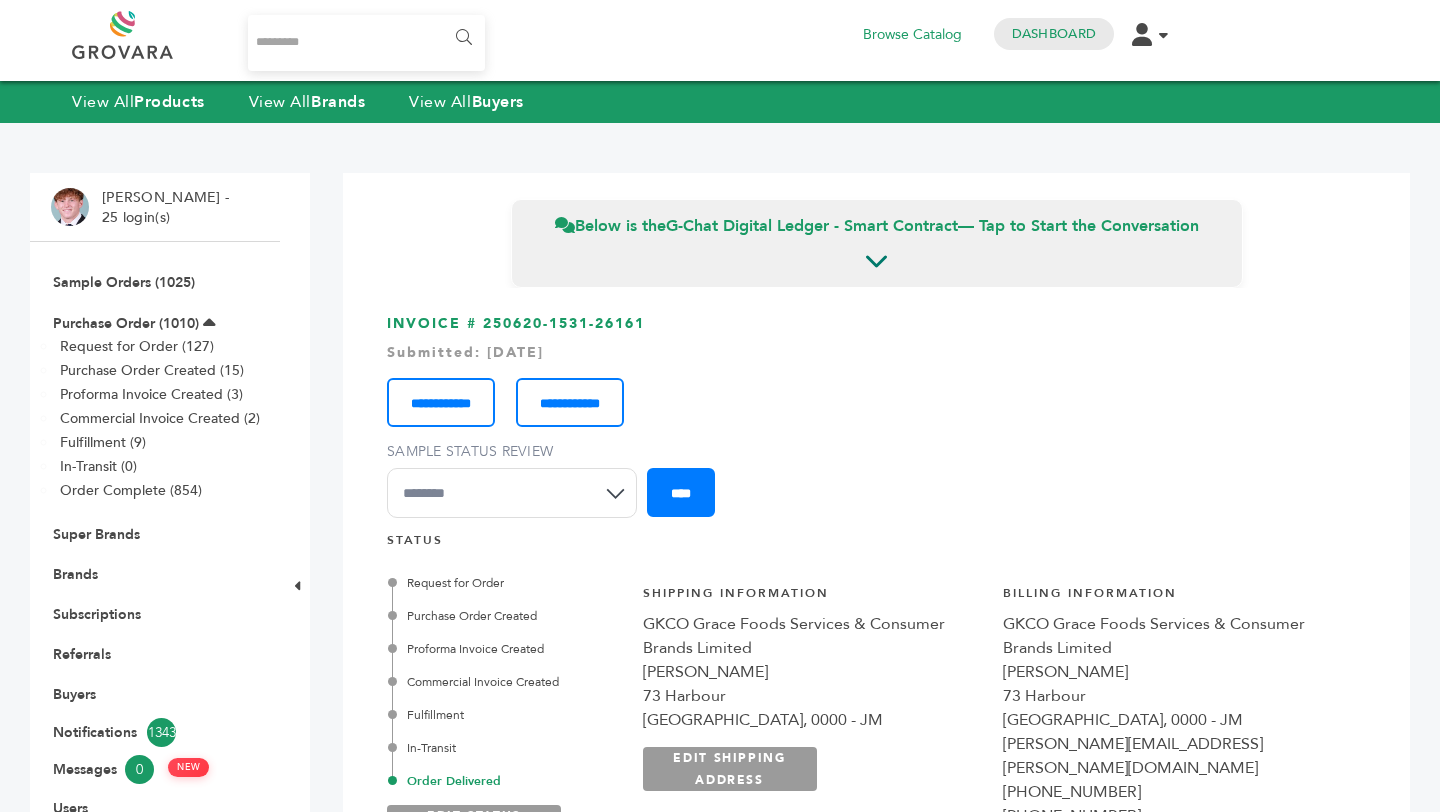 scroll, scrollTop: 0, scrollLeft: 0, axis: both 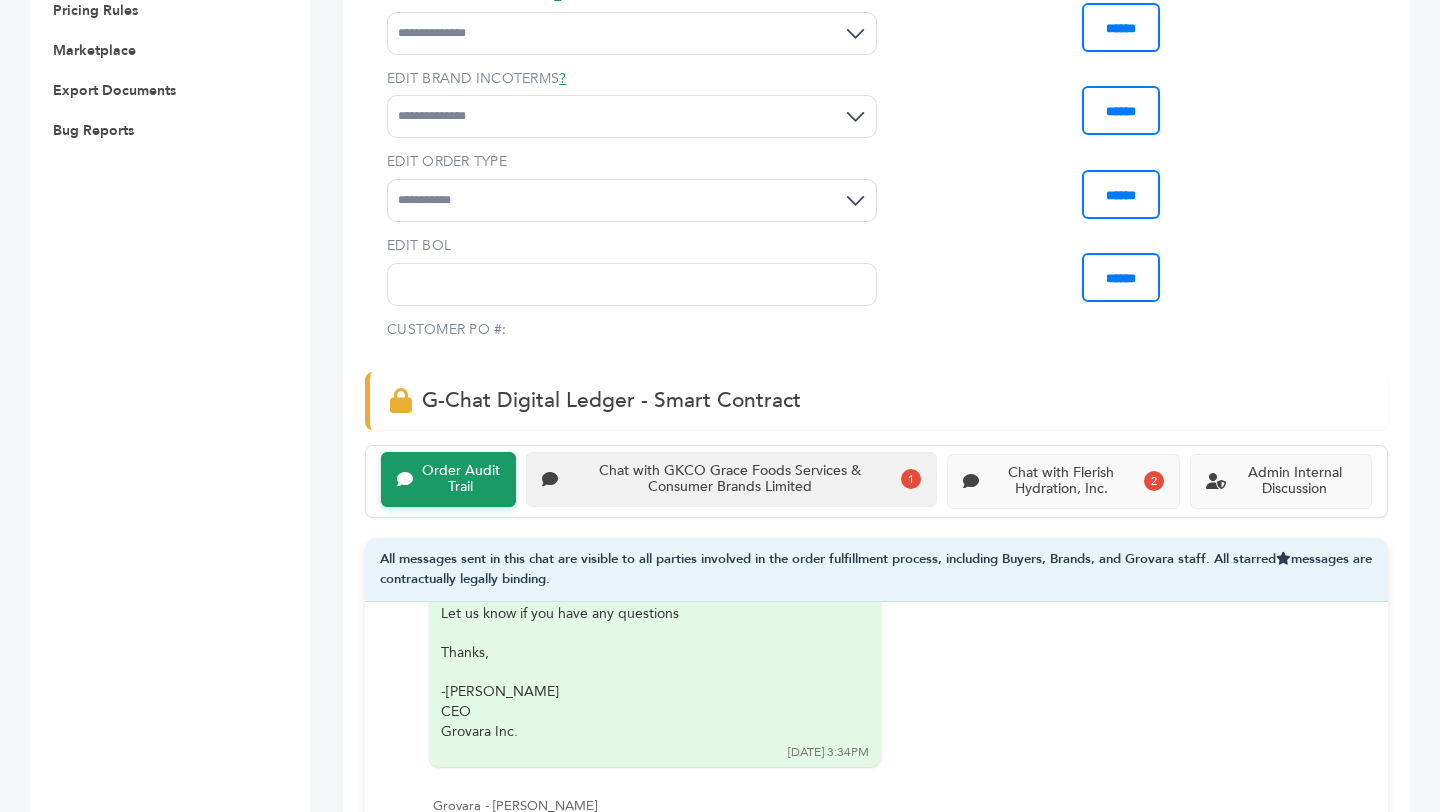 click on "Chat with GKCO Grace Foods Services & Consumer Brands Limited" at bounding box center [729, 480] 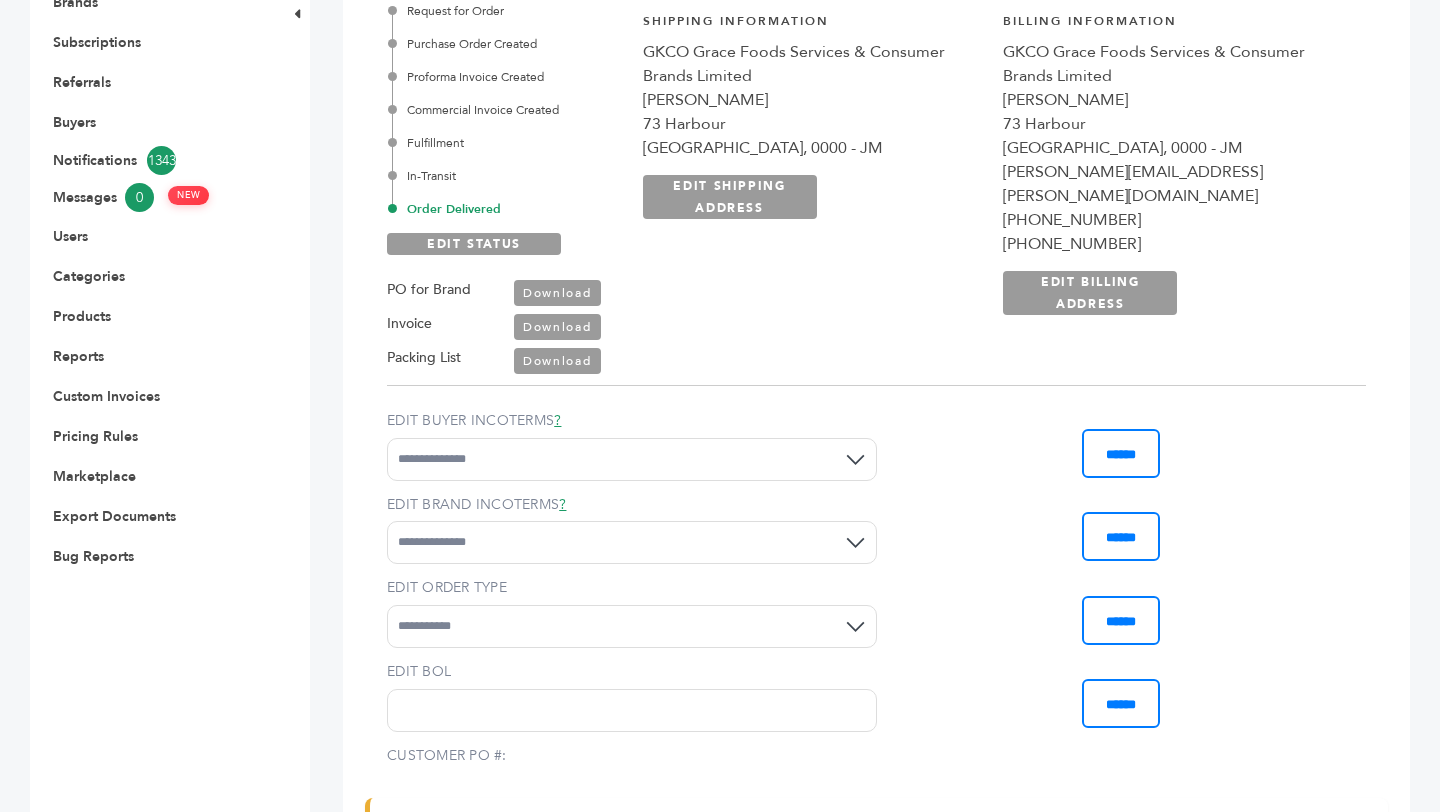 scroll, scrollTop: 0, scrollLeft: 0, axis: both 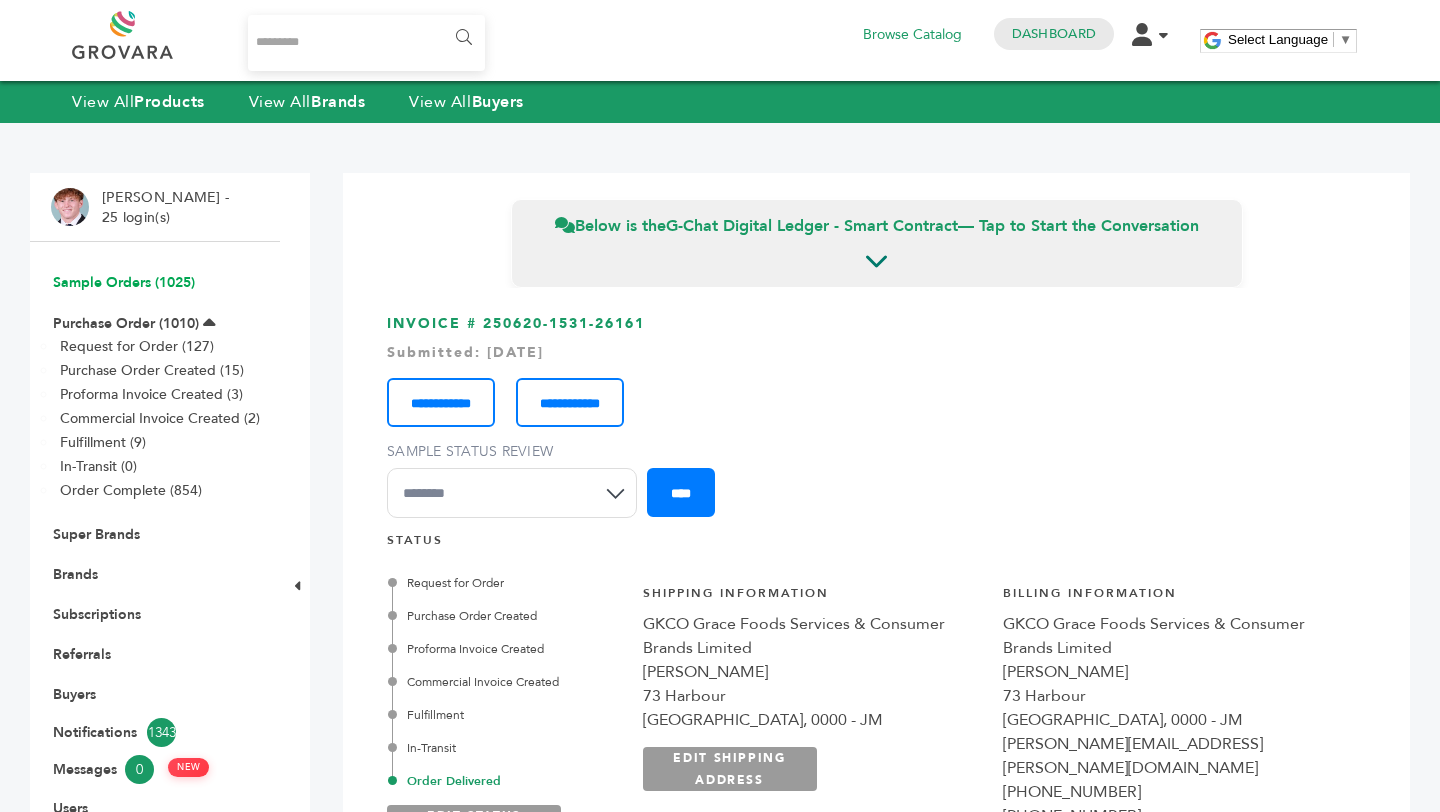 click on "Sample Orders (1025)" at bounding box center [124, 282] 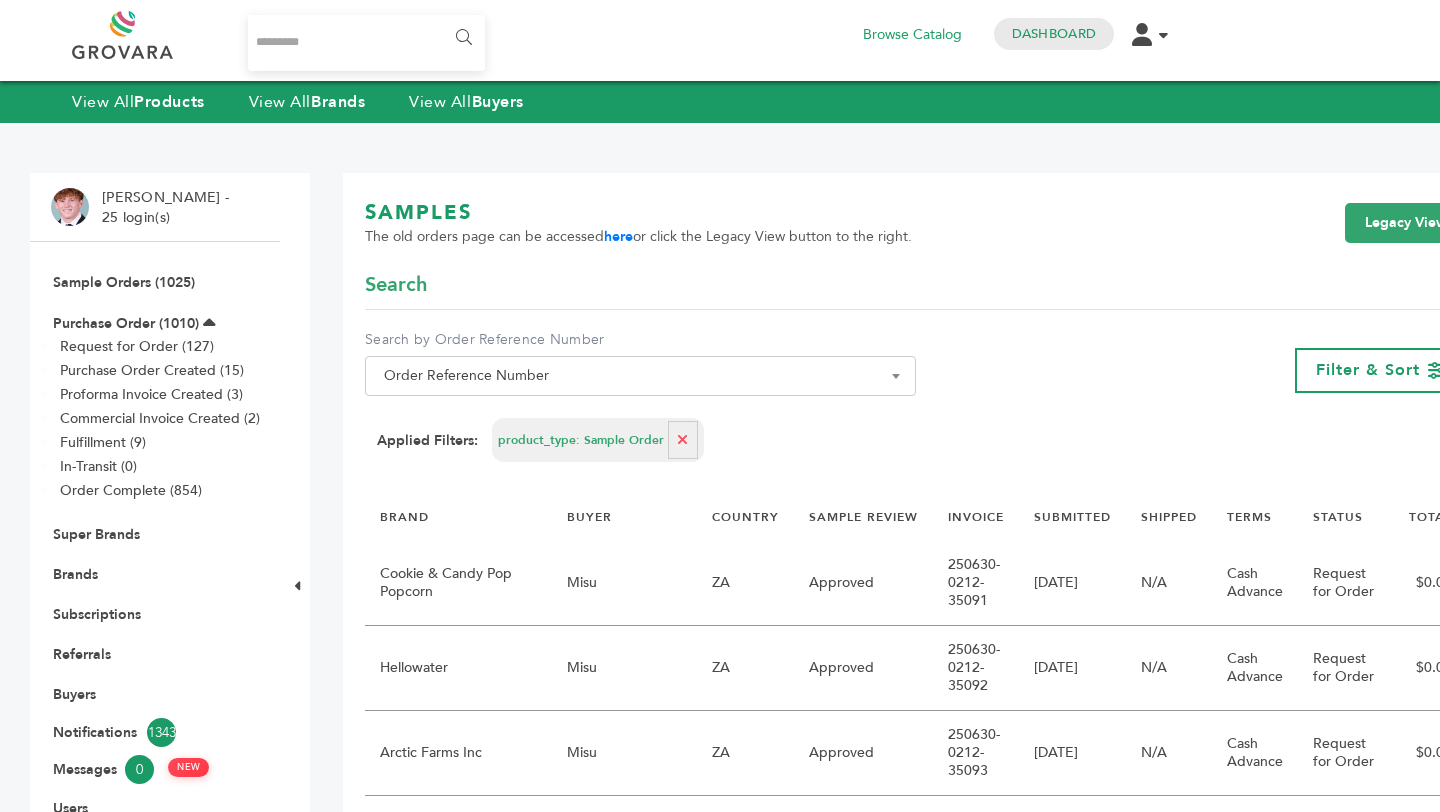 scroll, scrollTop: 0, scrollLeft: 0, axis: both 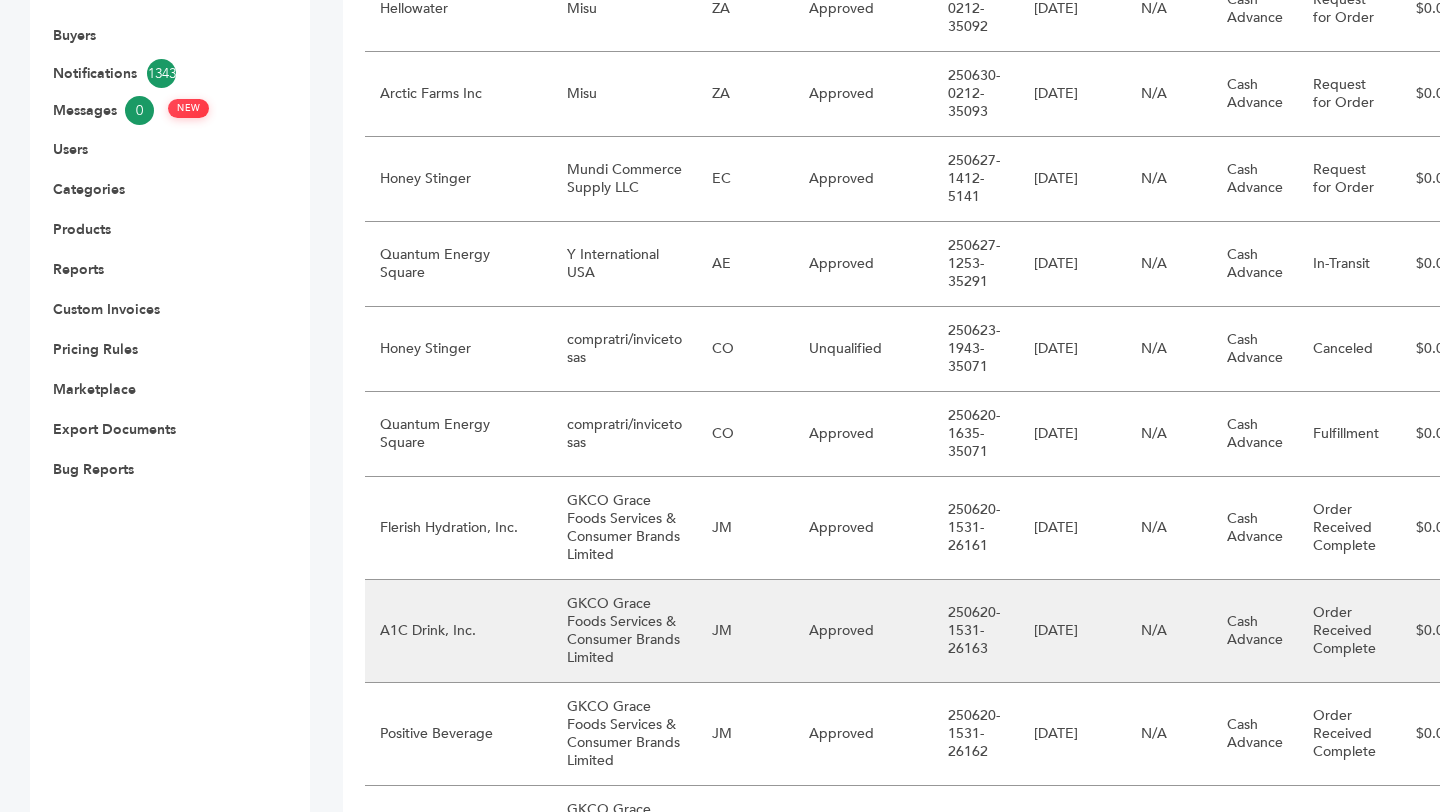 click on "N/A" at bounding box center [1169, 631] 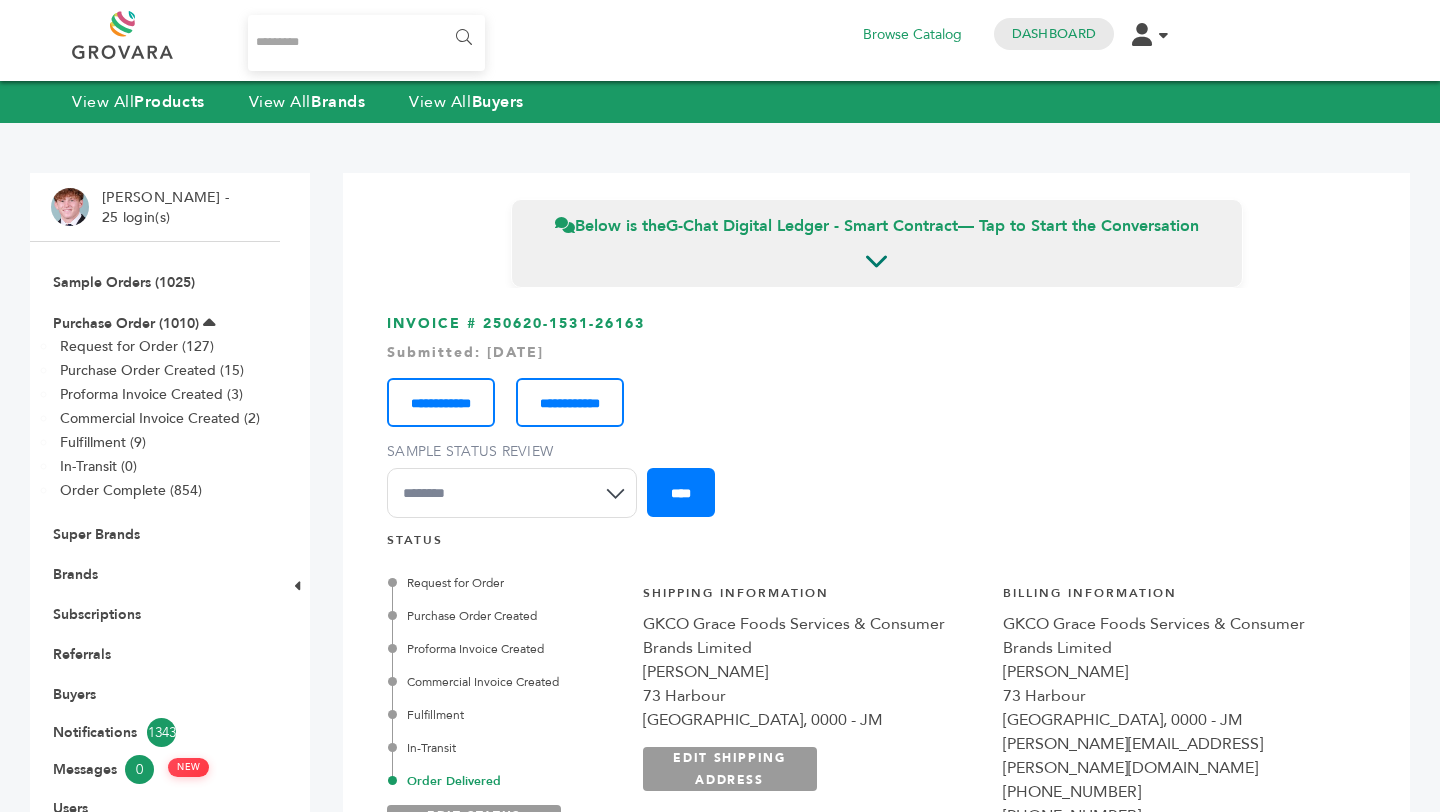 scroll, scrollTop: 0, scrollLeft: 0, axis: both 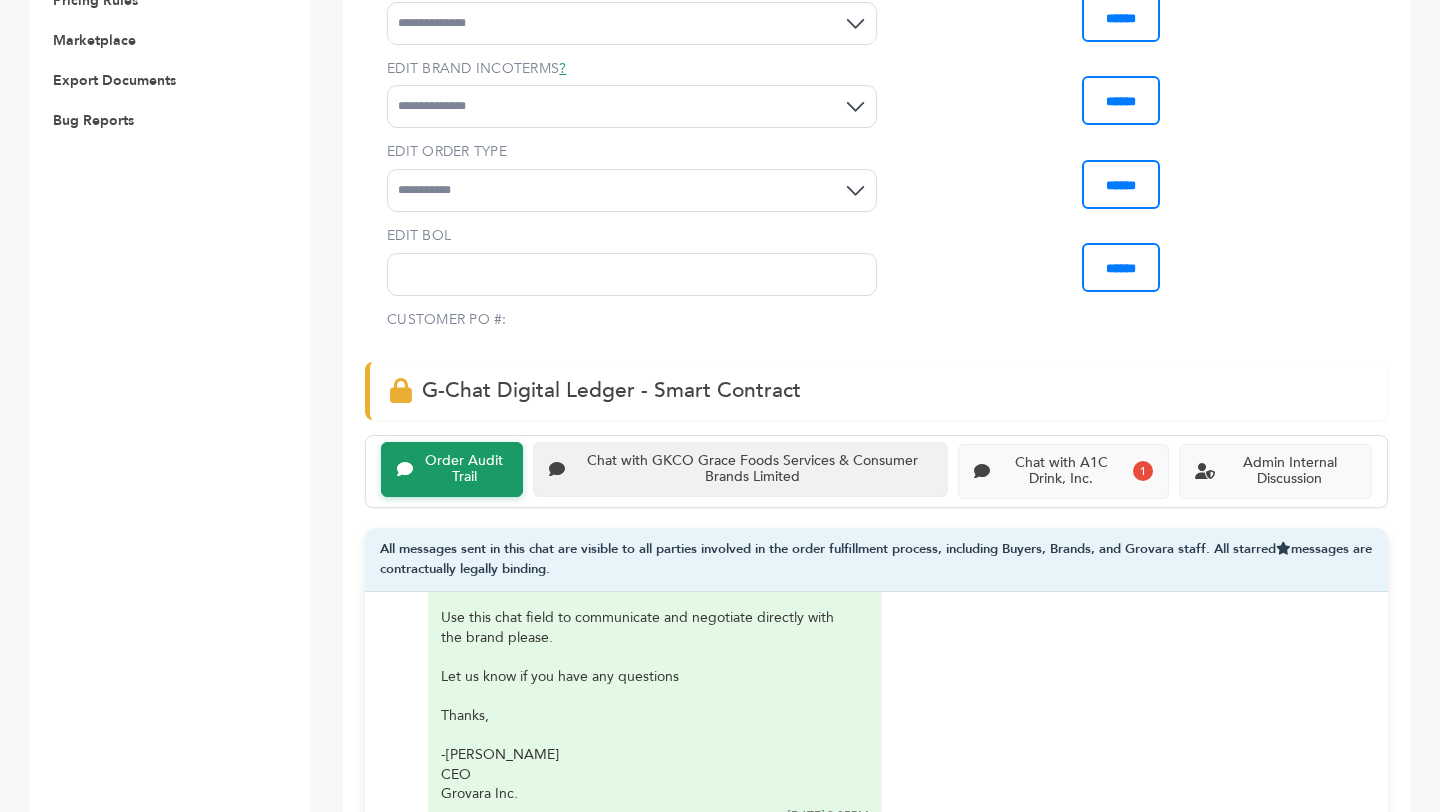 click on "Chat with GKCO Grace Foods Services & Consumer Brands Limited" at bounding box center [740, 470] 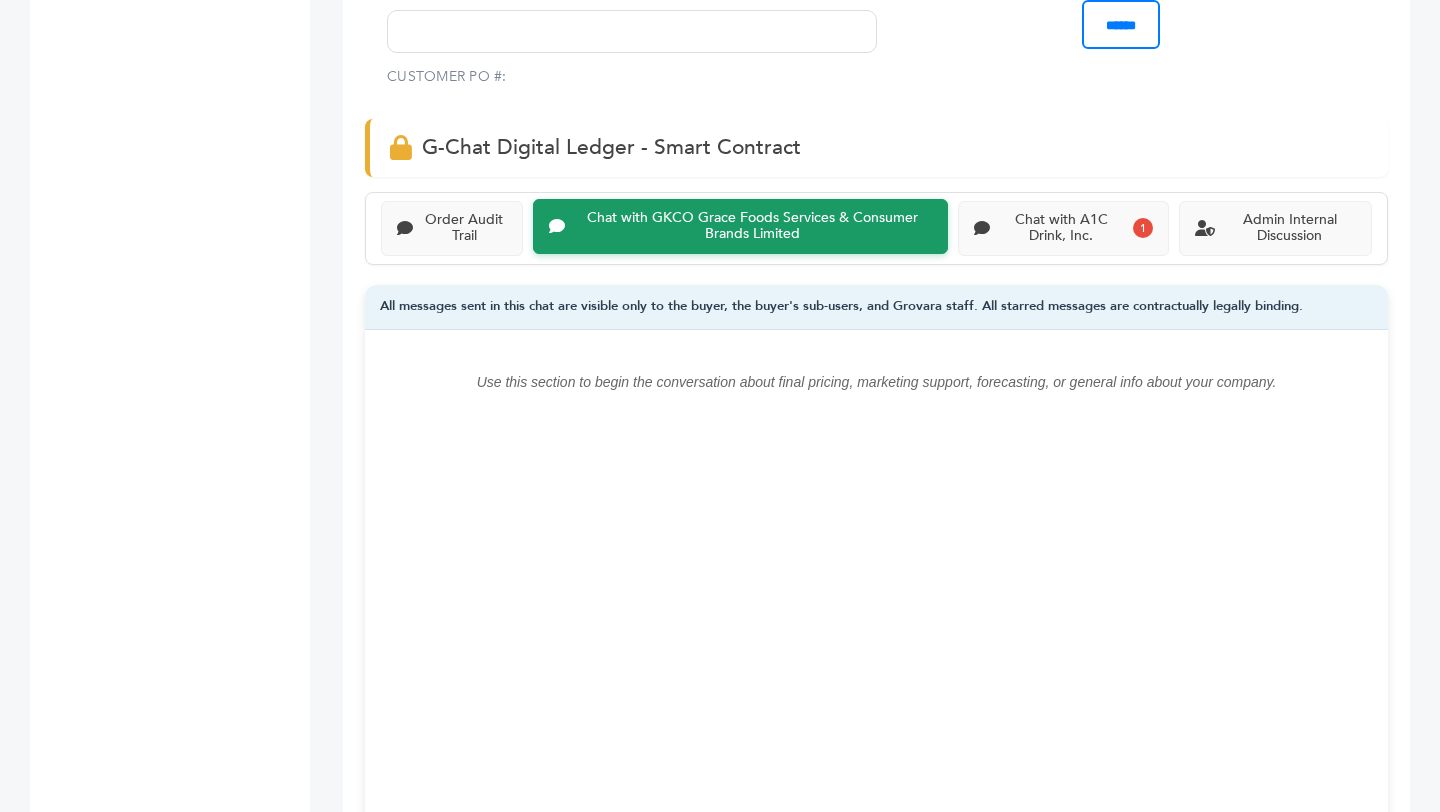 scroll, scrollTop: 1231, scrollLeft: 0, axis: vertical 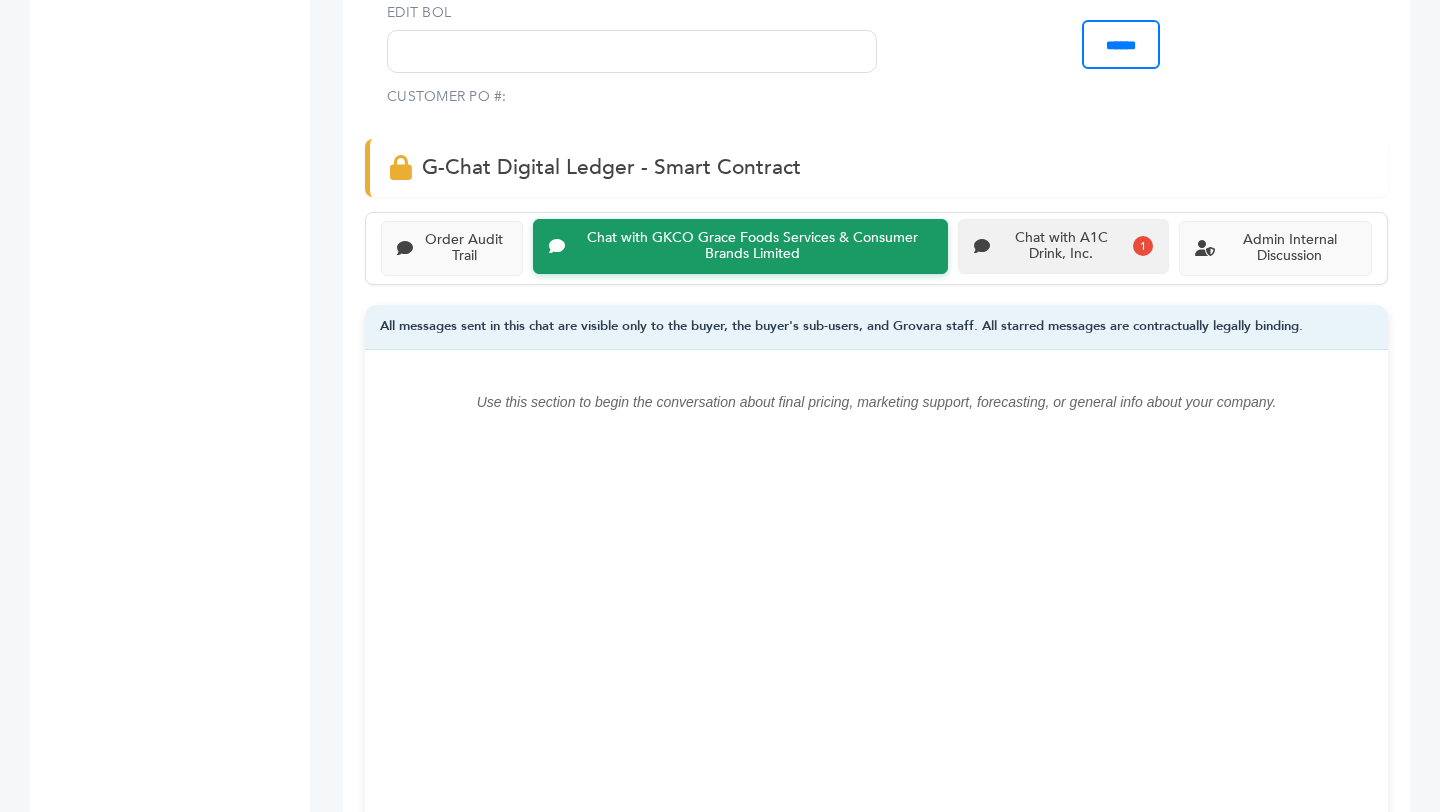 click on "Chat with A1C Drink, Inc." at bounding box center (1061, 247) 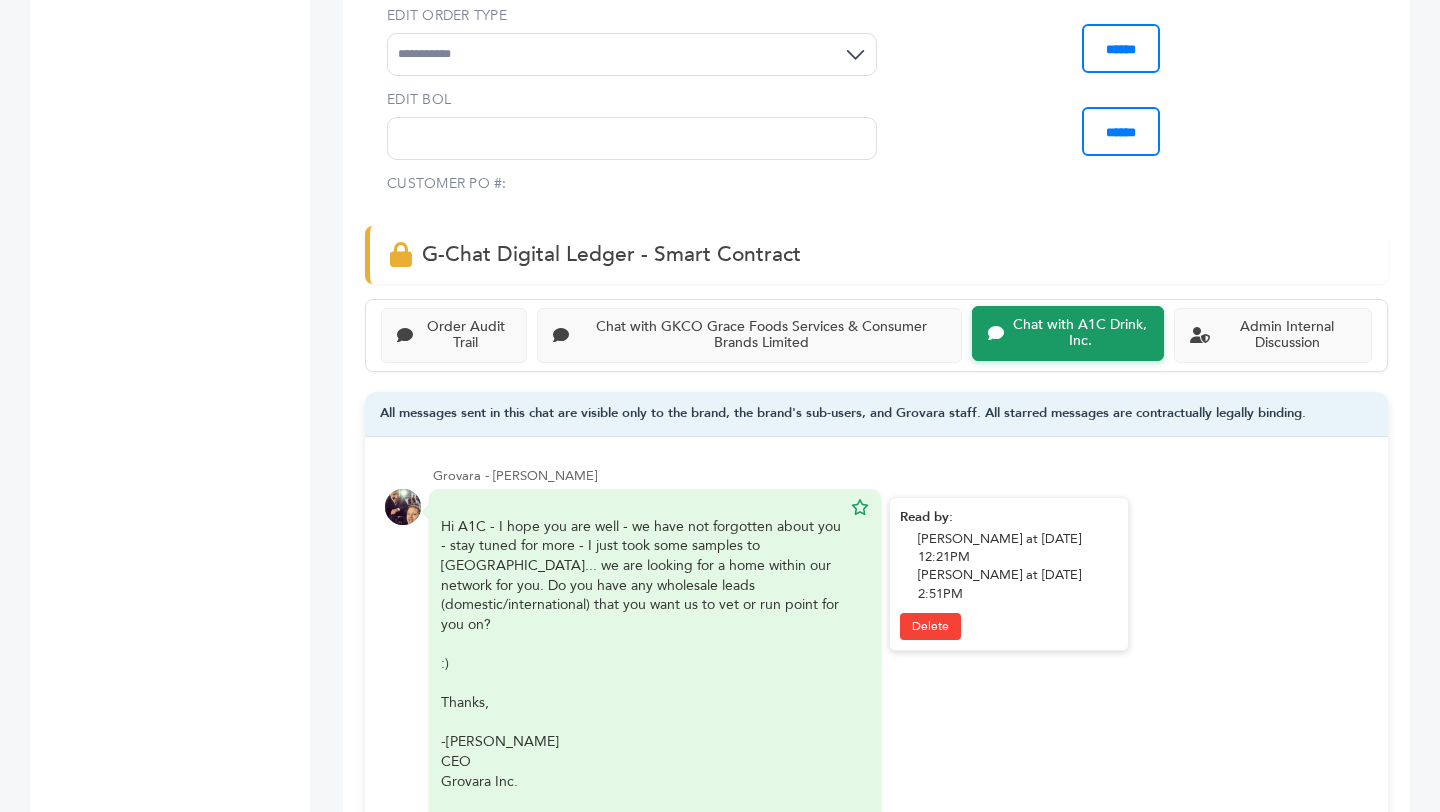 scroll, scrollTop: 1197, scrollLeft: 0, axis: vertical 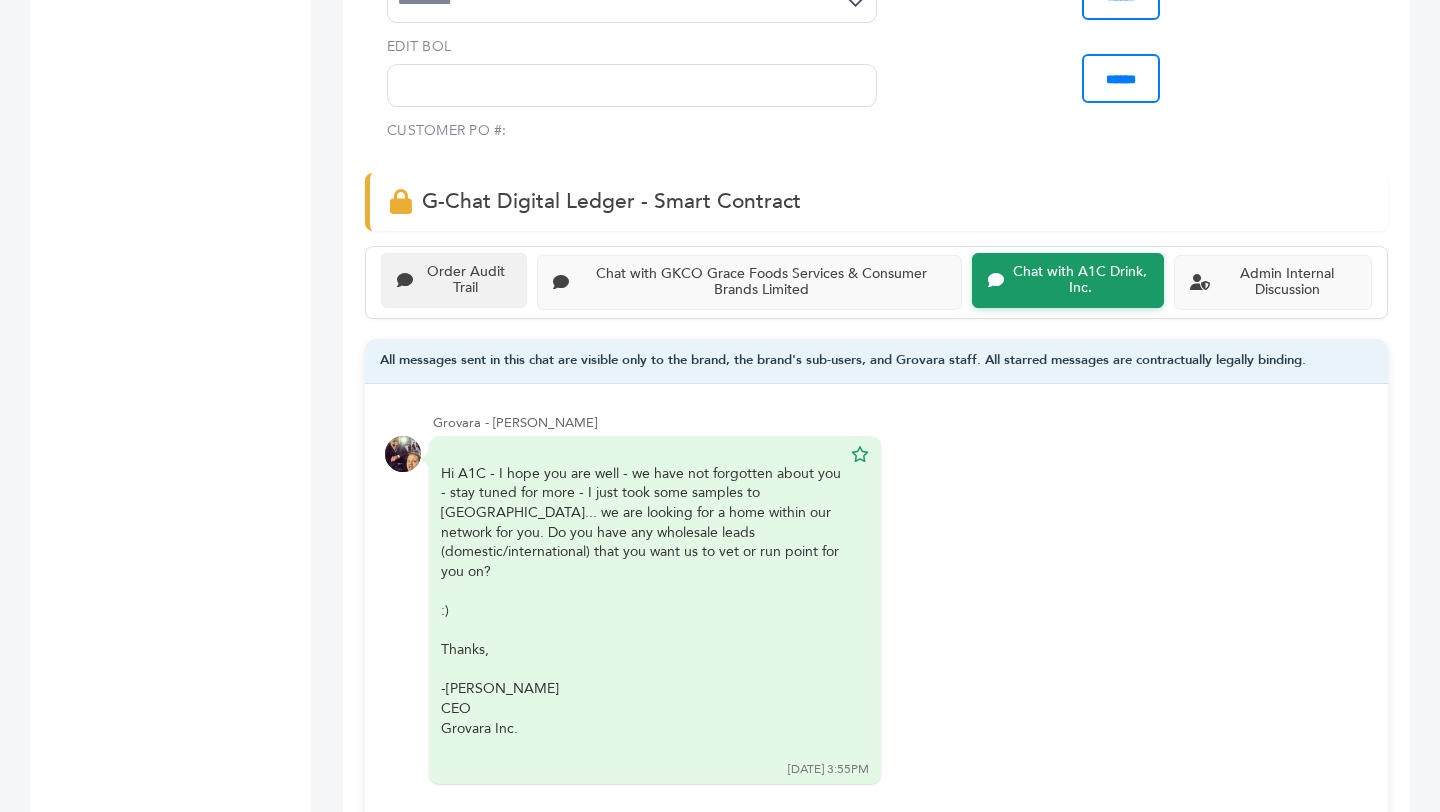 click on "Order Audit Trail" at bounding box center [466, 281] 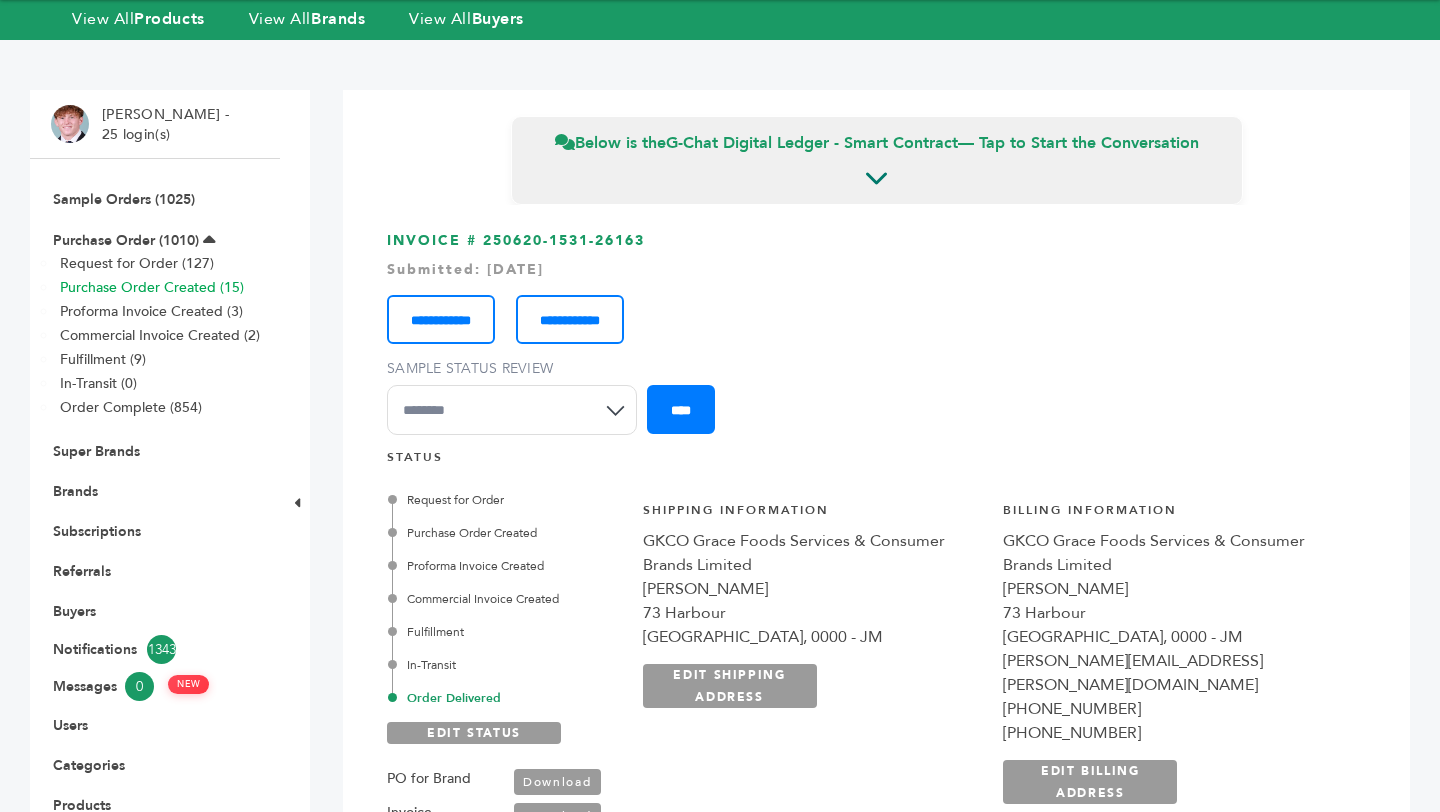 scroll, scrollTop: 77, scrollLeft: 0, axis: vertical 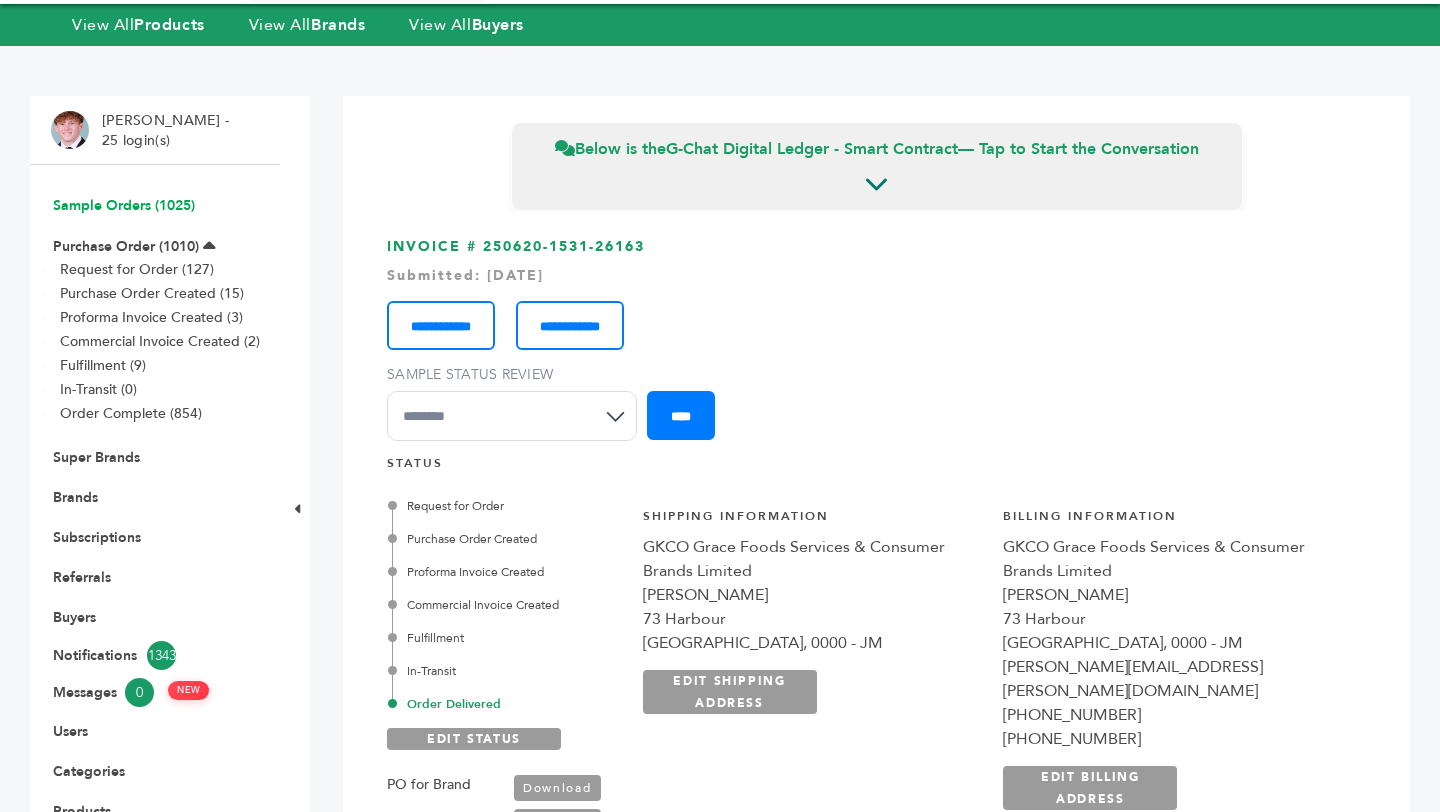 click on "Sample Orders (1025)" at bounding box center [124, 205] 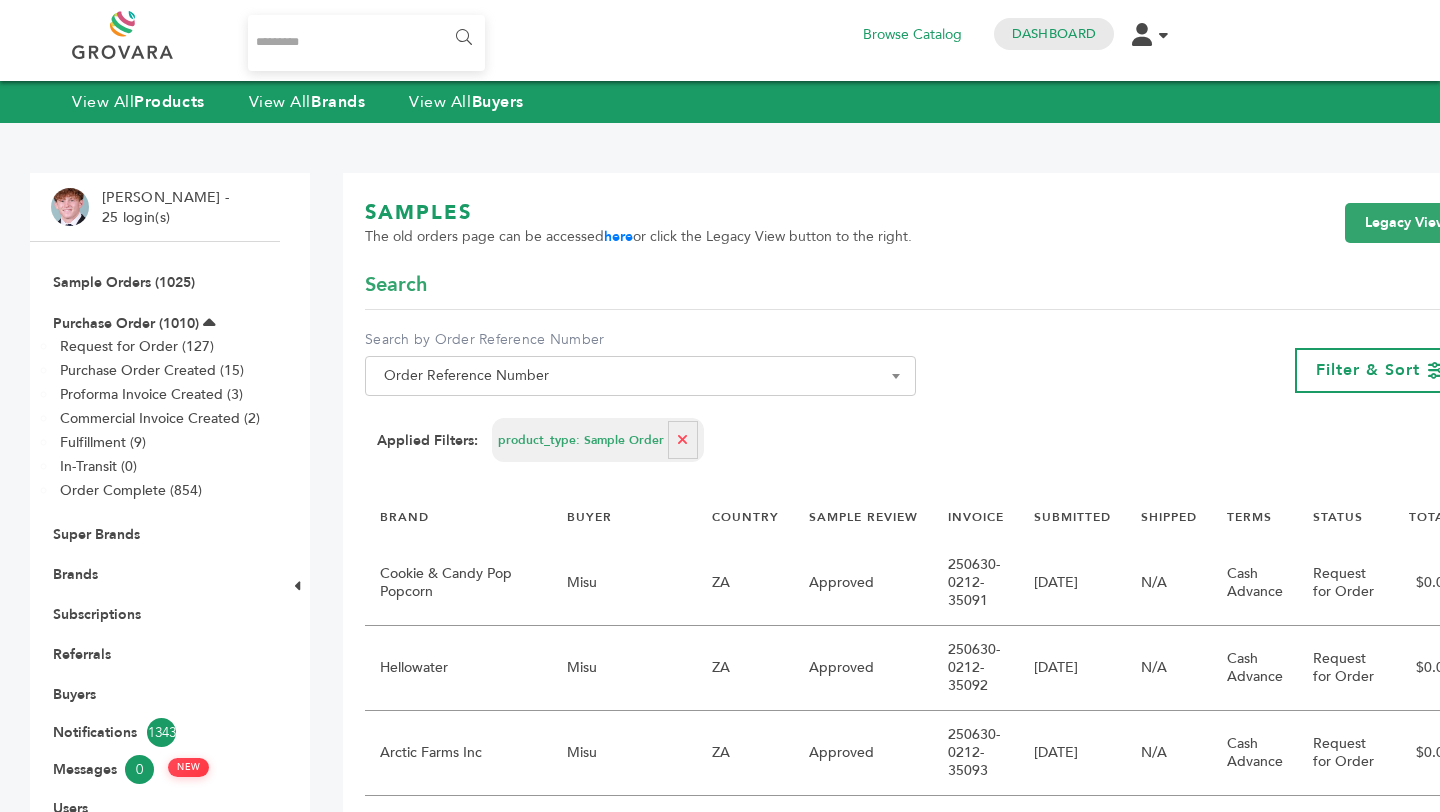 scroll, scrollTop: 0, scrollLeft: 0, axis: both 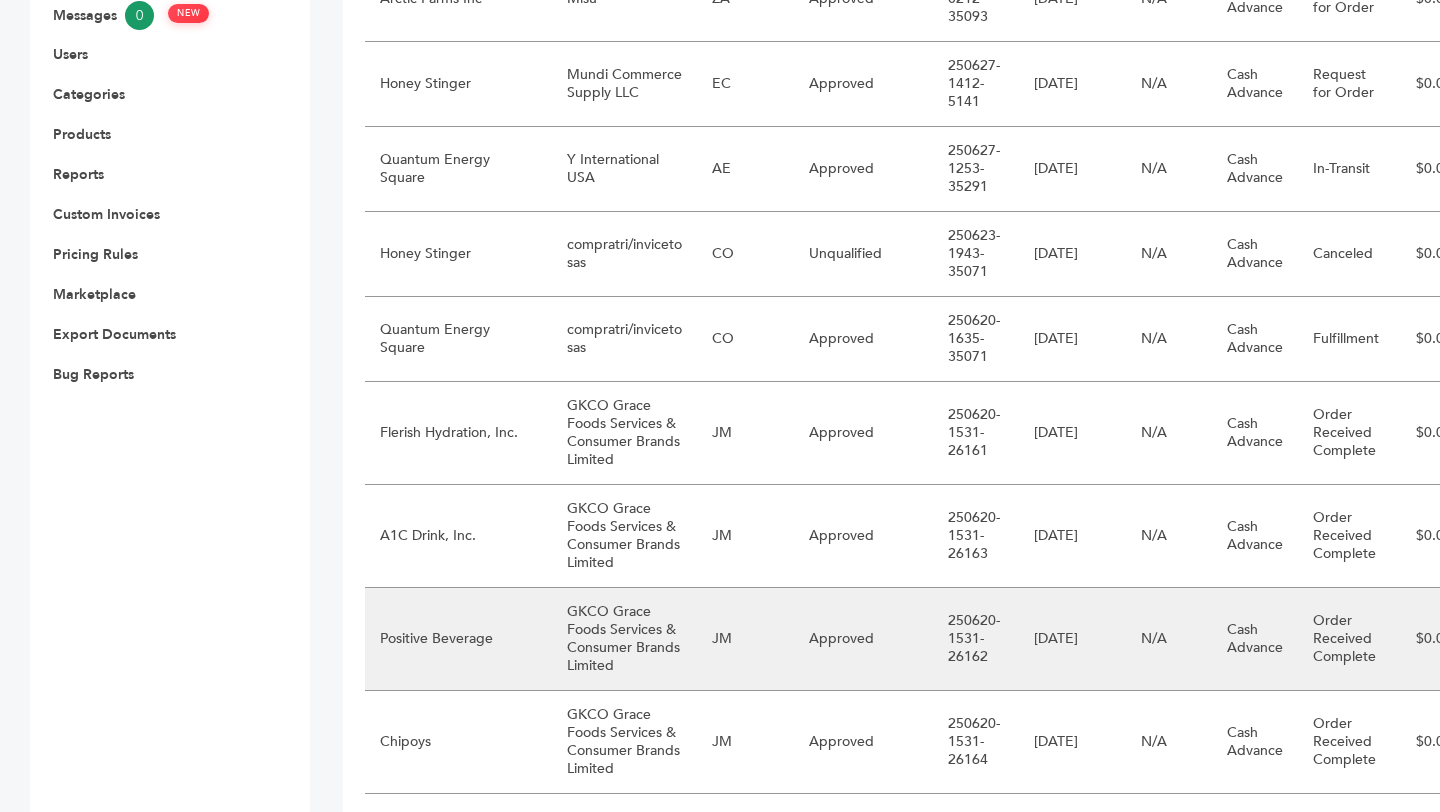 click on "Positive Beverage" at bounding box center [458, 639] 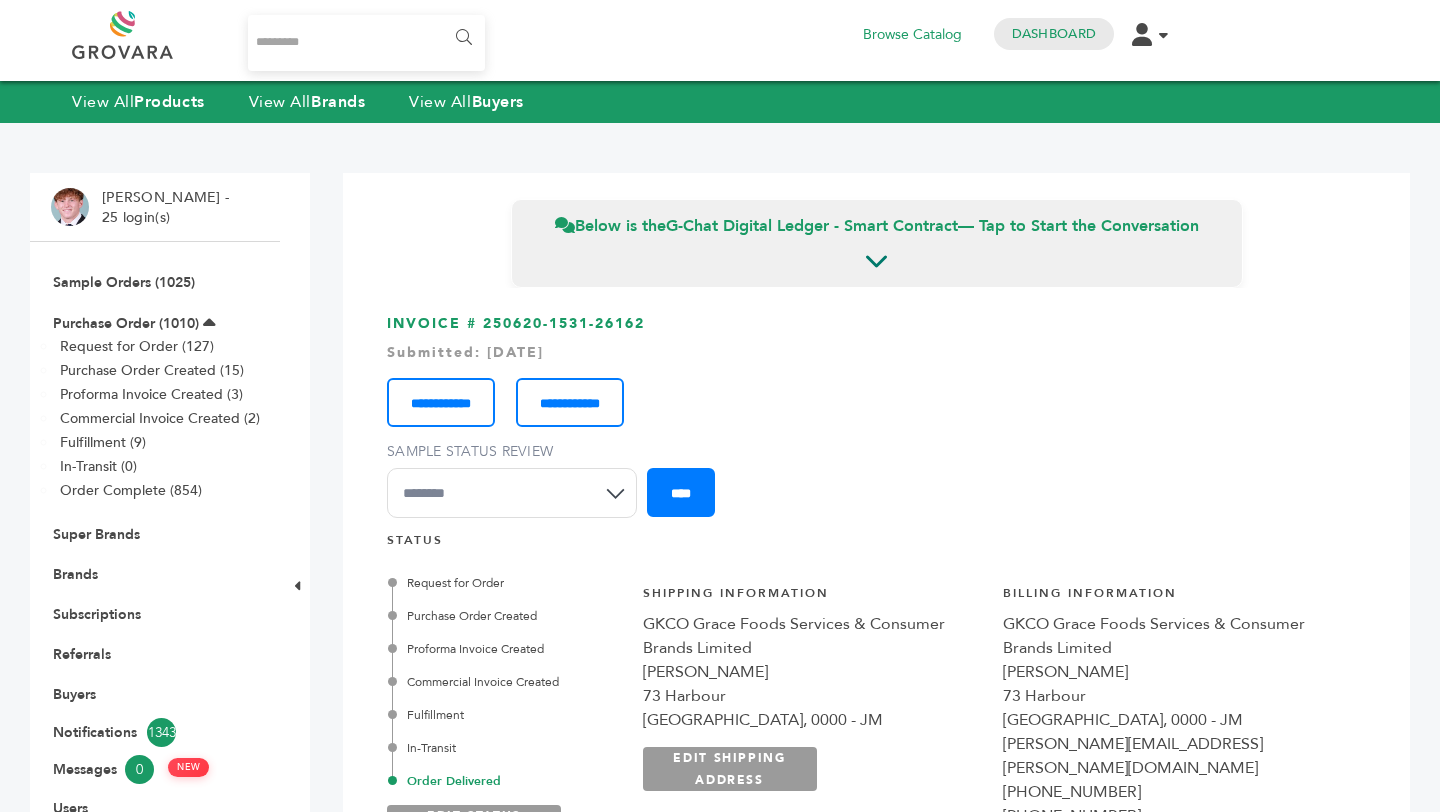 scroll, scrollTop: 0, scrollLeft: 0, axis: both 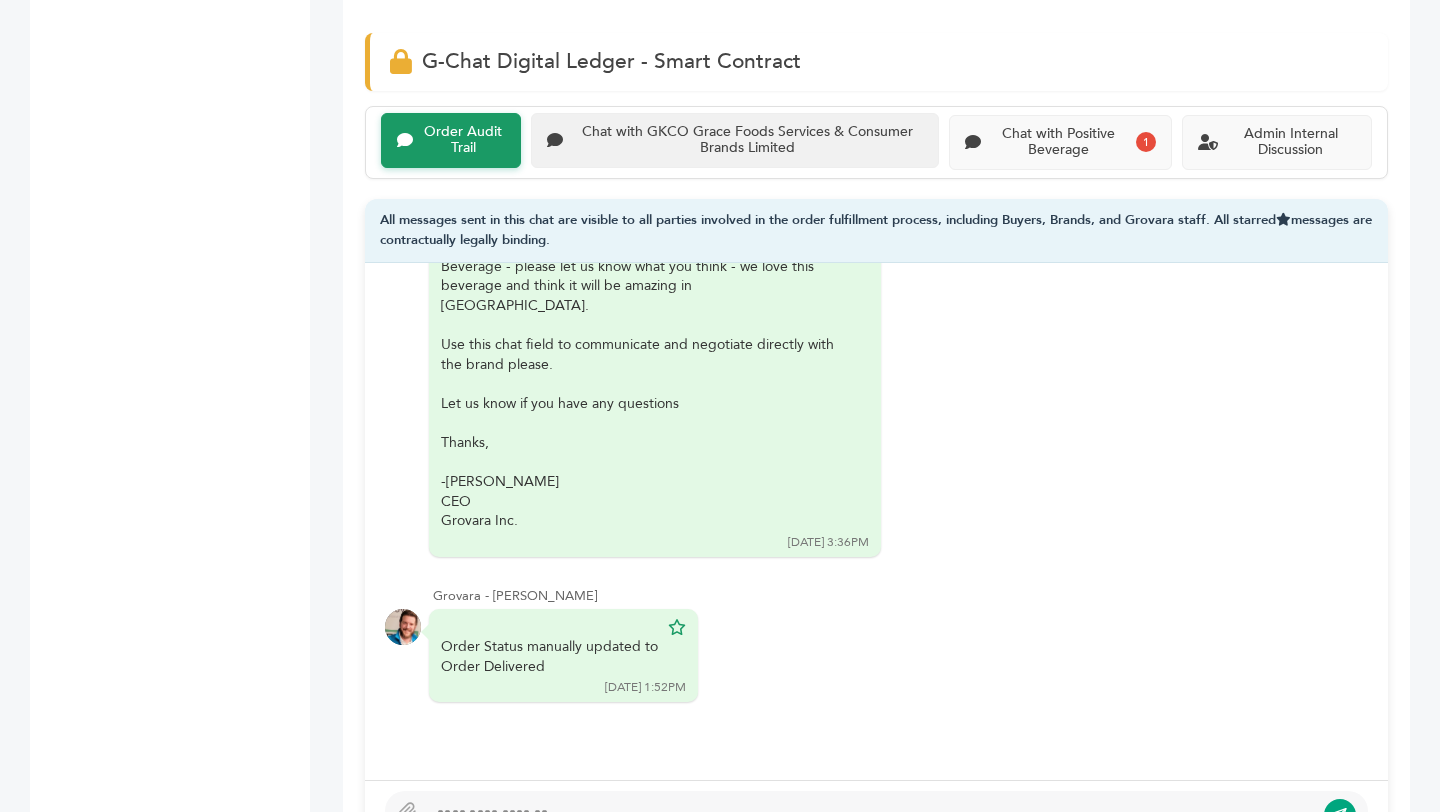 click on "Chat with GKCO Grace Foods Services & Consumer Brands Limited" at bounding box center (735, 141) 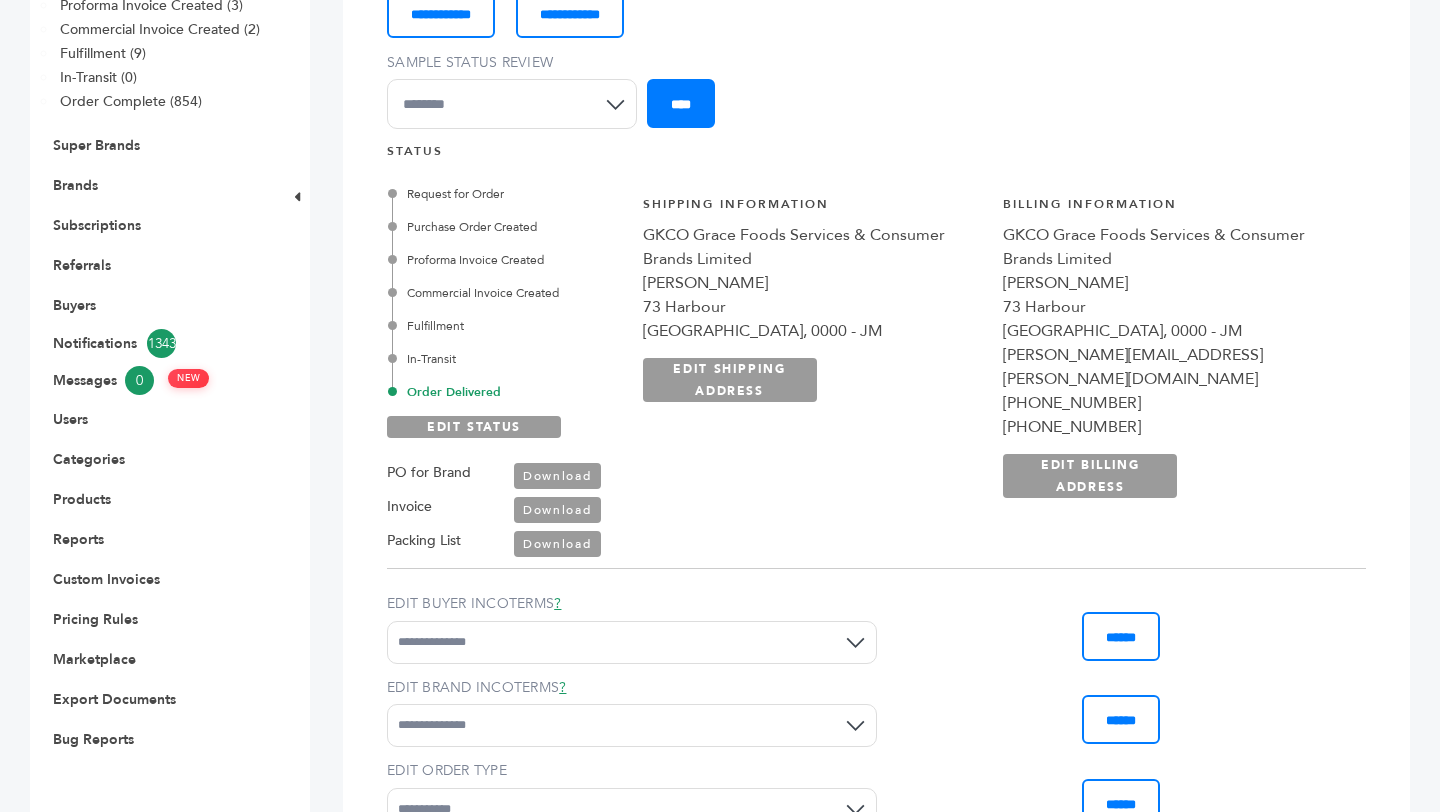 scroll, scrollTop: 67, scrollLeft: 0, axis: vertical 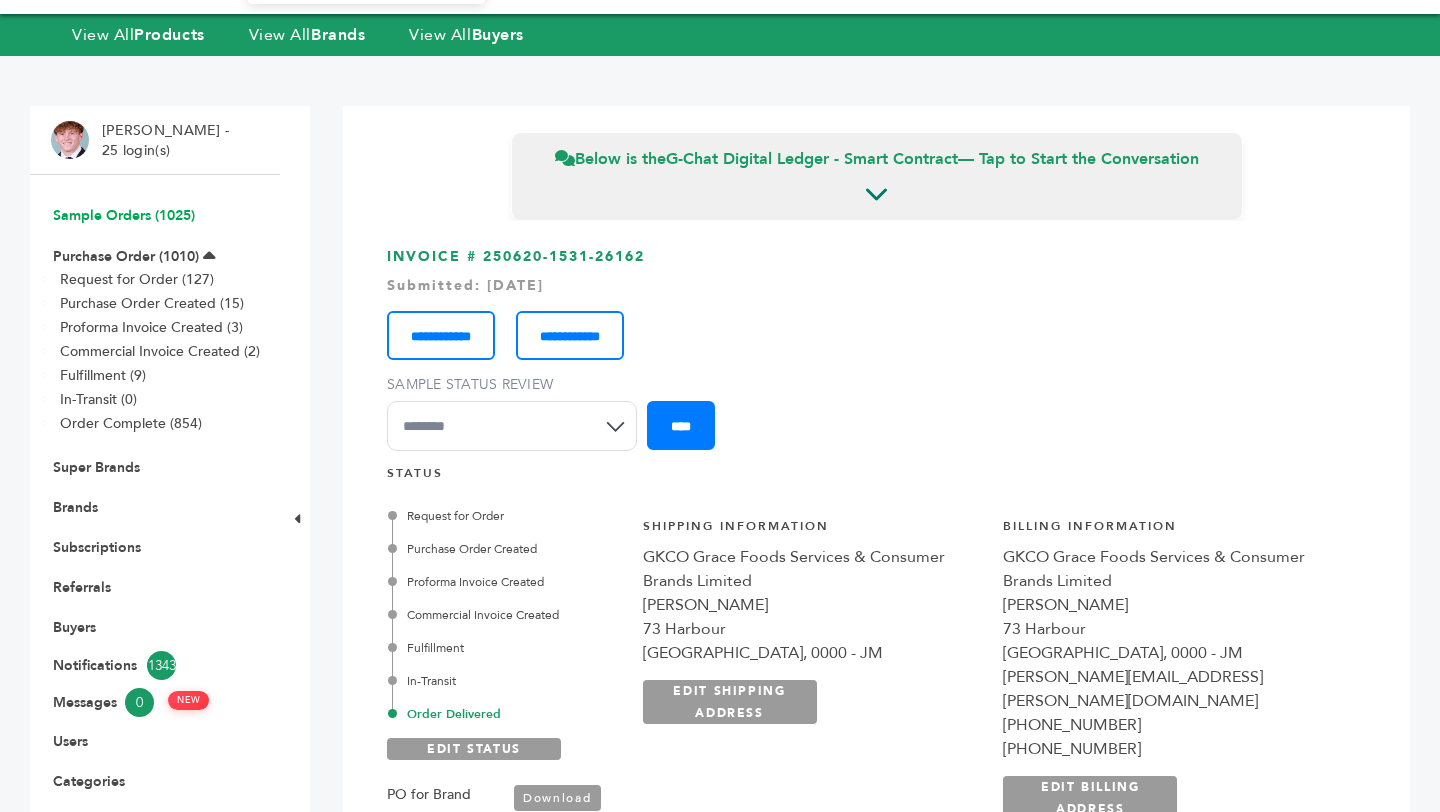 click on "Sample Orders (1025)" at bounding box center [124, 215] 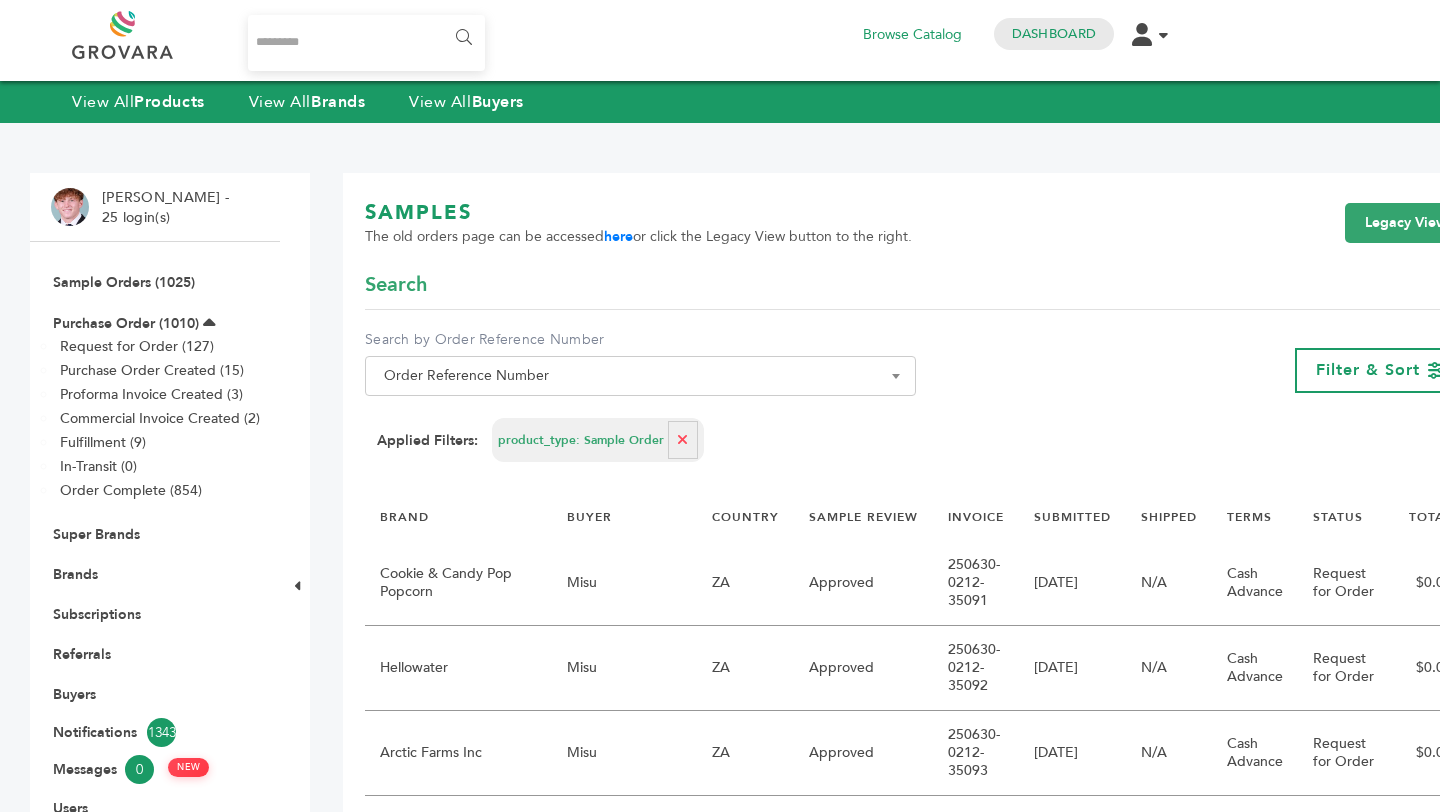 scroll, scrollTop: 0, scrollLeft: 0, axis: both 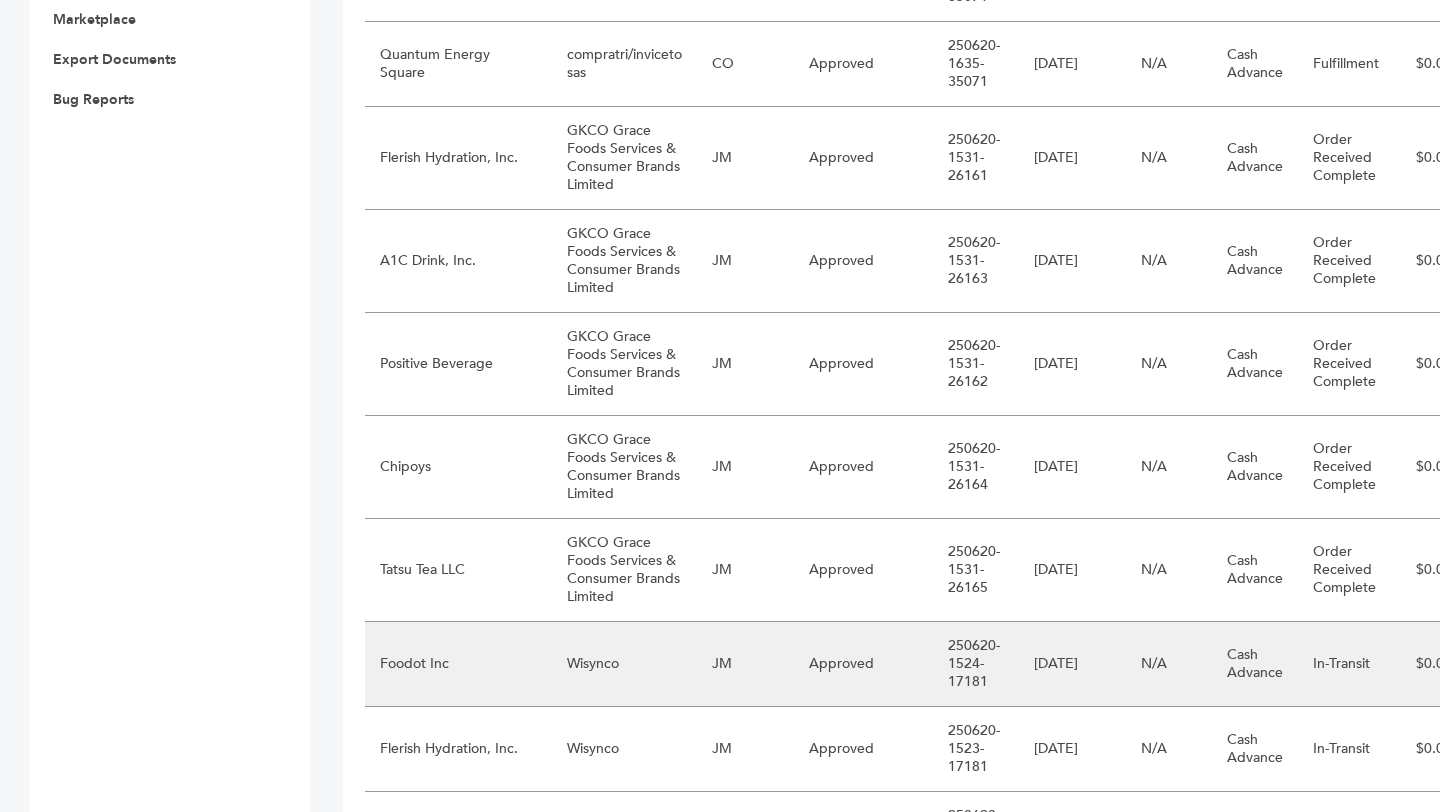 click on "Wisynco" at bounding box center [624, 664] 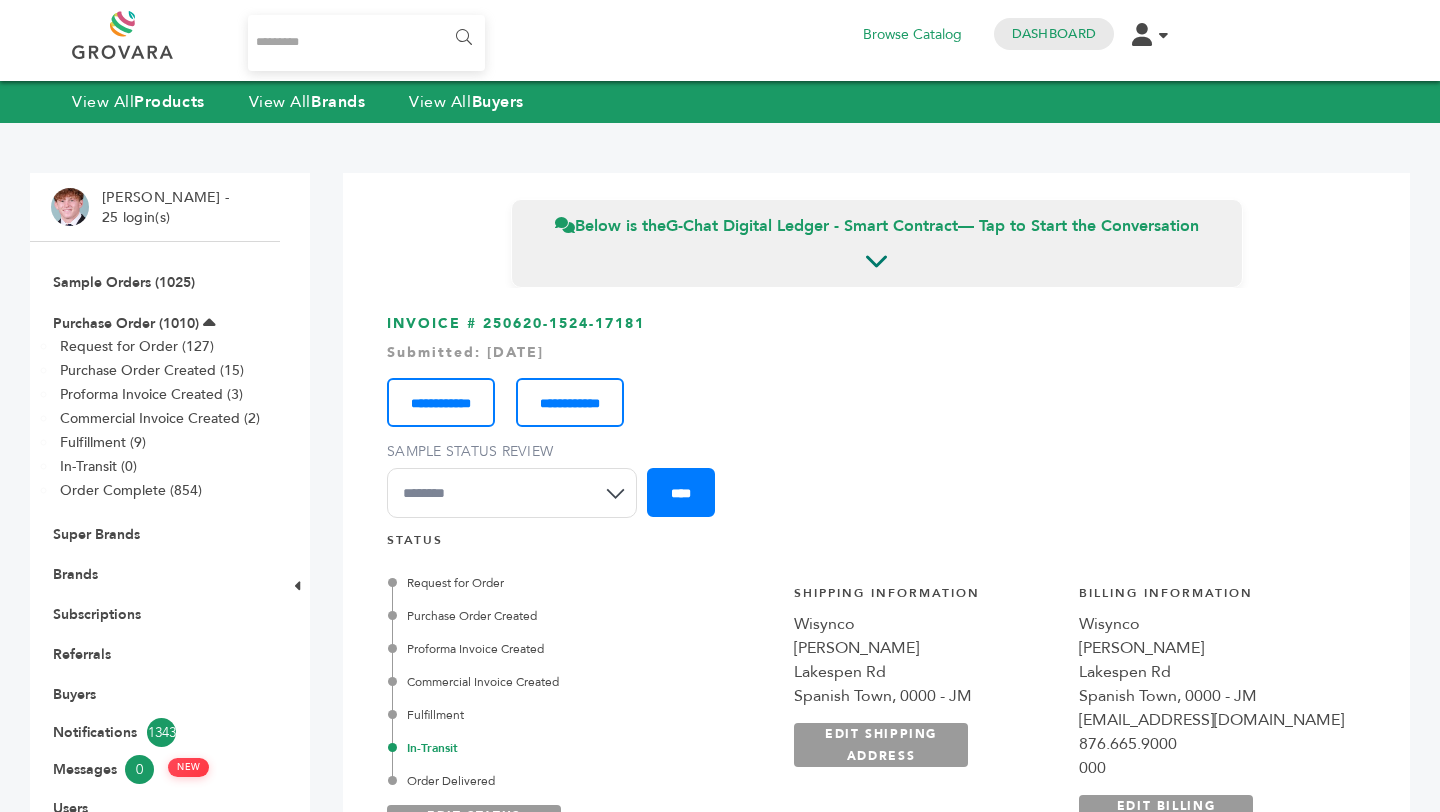 scroll, scrollTop: 0, scrollLeft: 0, axis: both 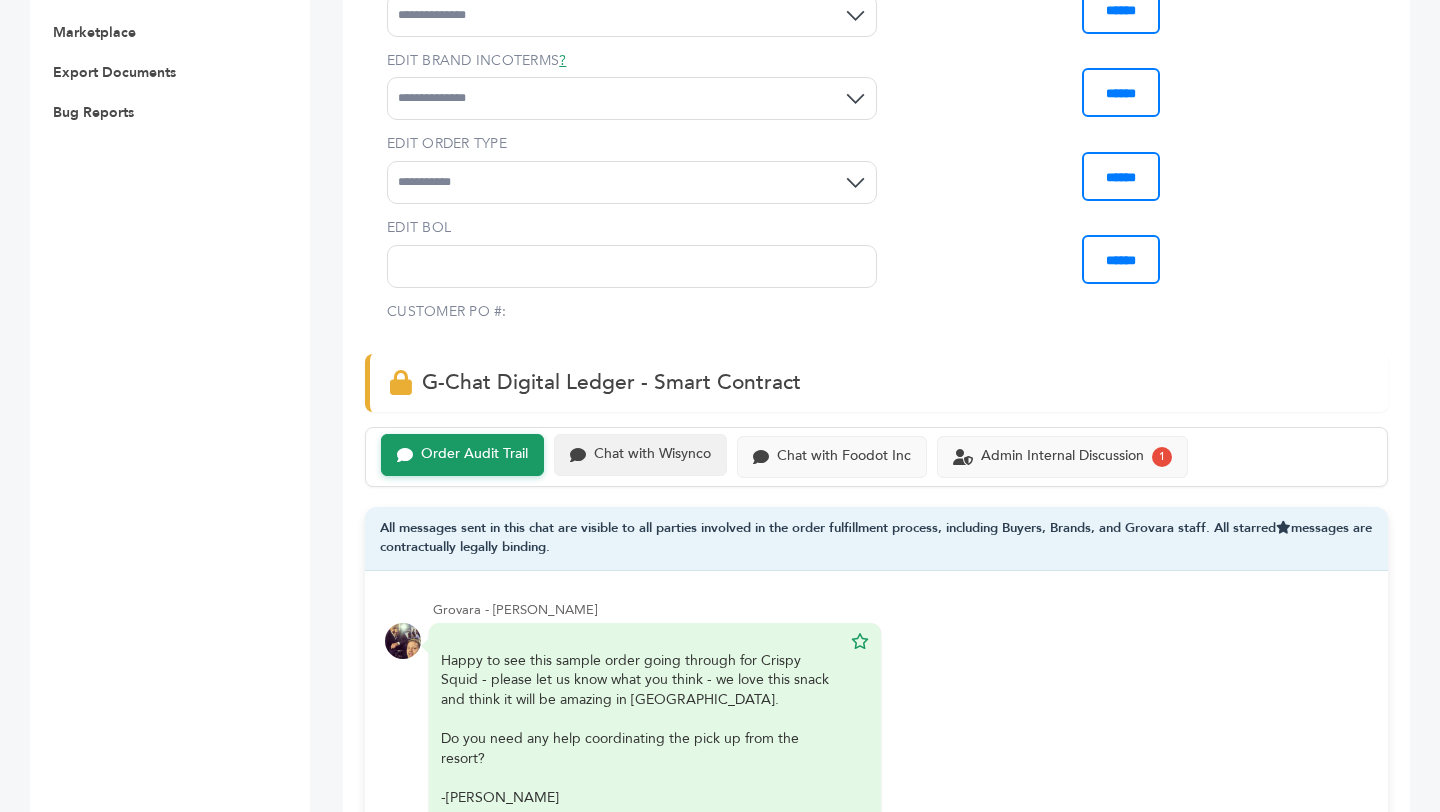 click on "Chat with Wisynco" at bounding box center [652, 454] 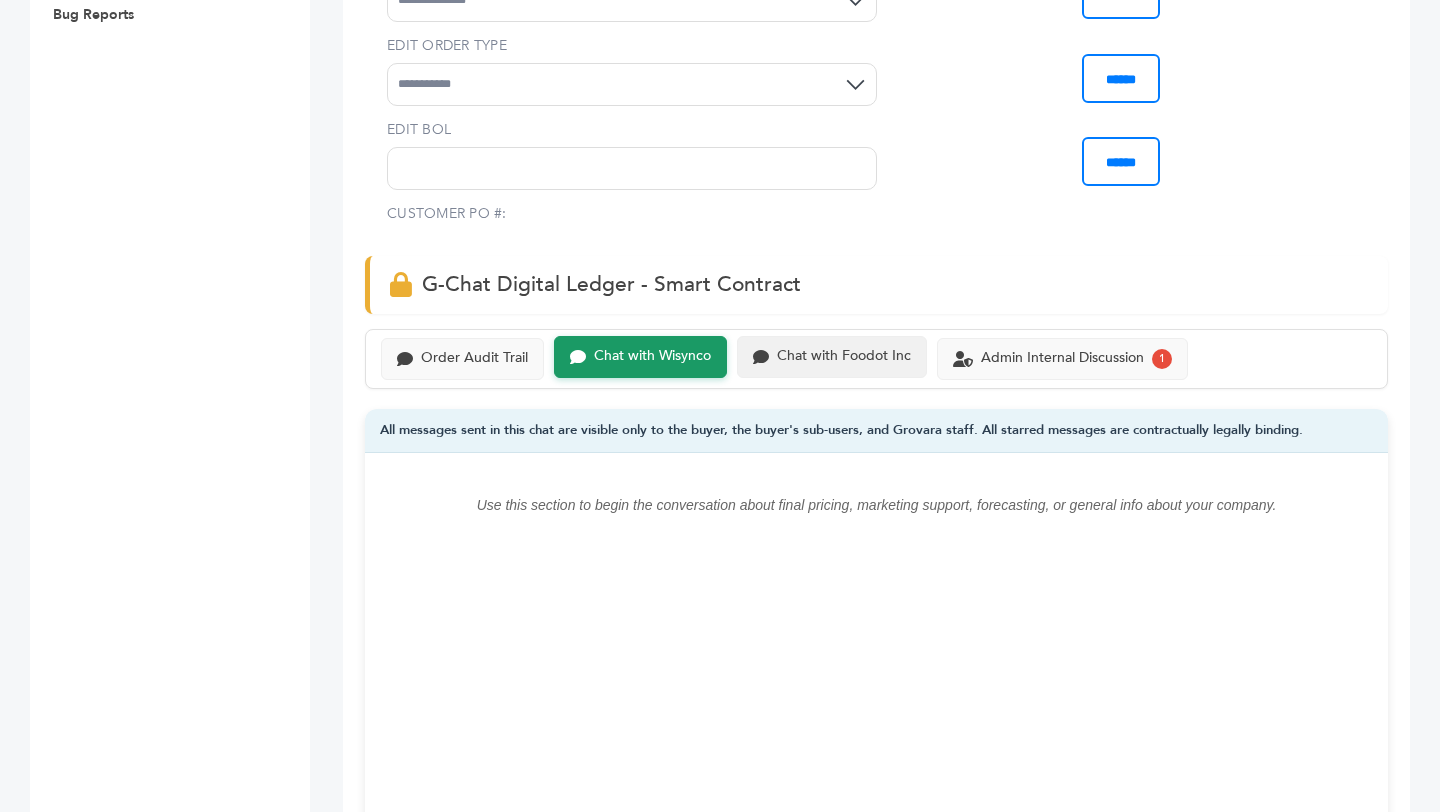 scroll, scrollTop: 1141, scrollLeft: 0, axis: vertical 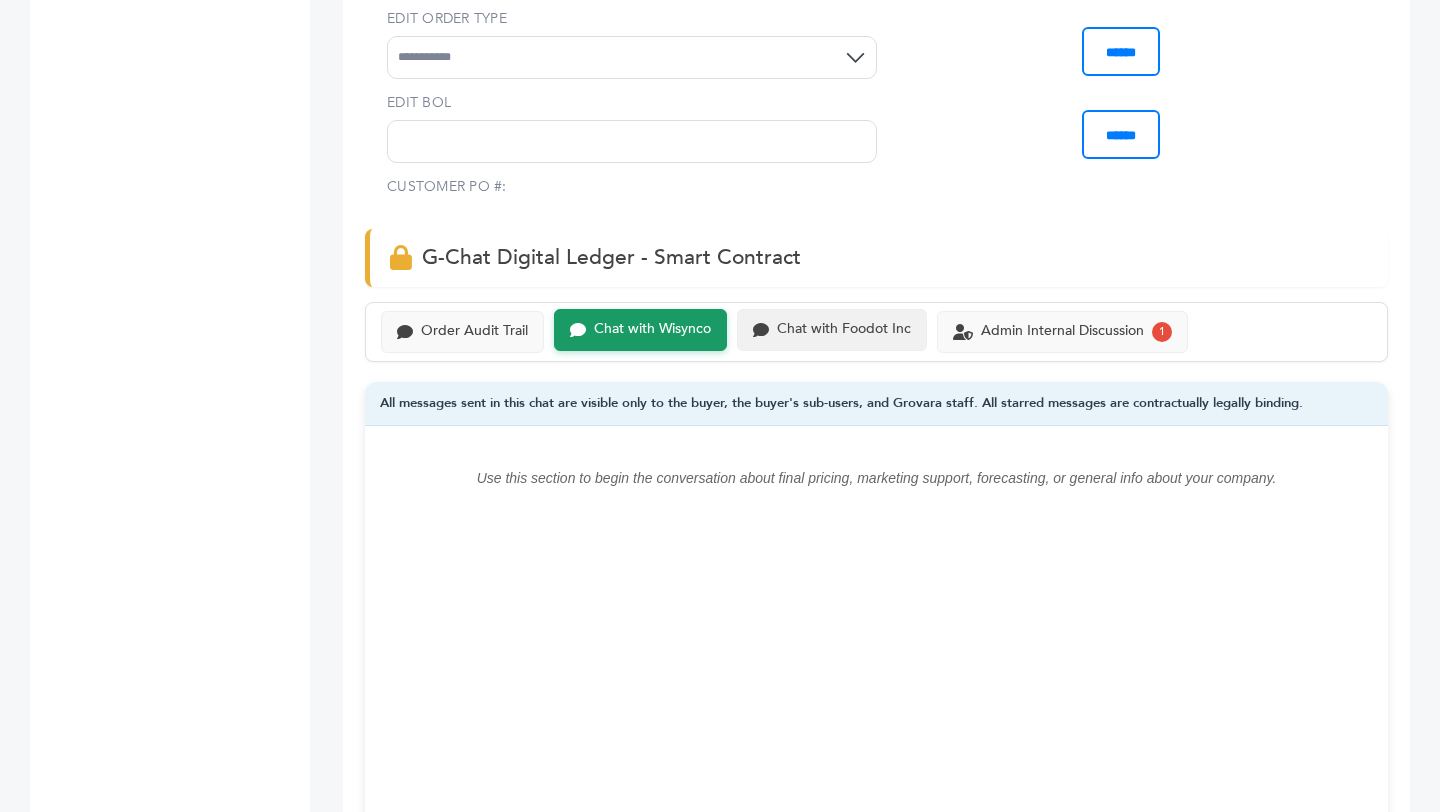 click on "Chat with Foodot Inc" at bounding box center [844, 329] 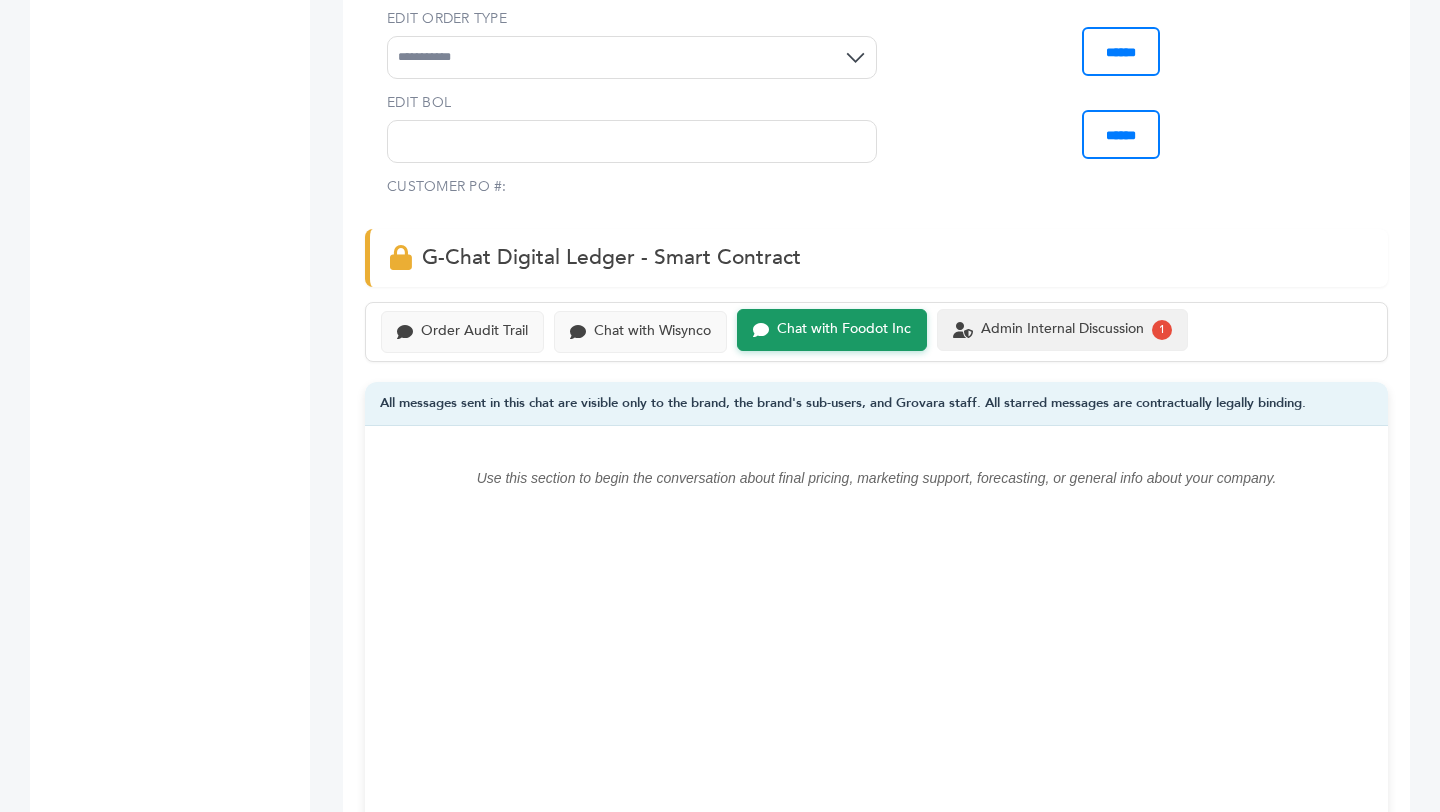 click on "Admin Internal Discussion" at bounding box center (1062, 329) 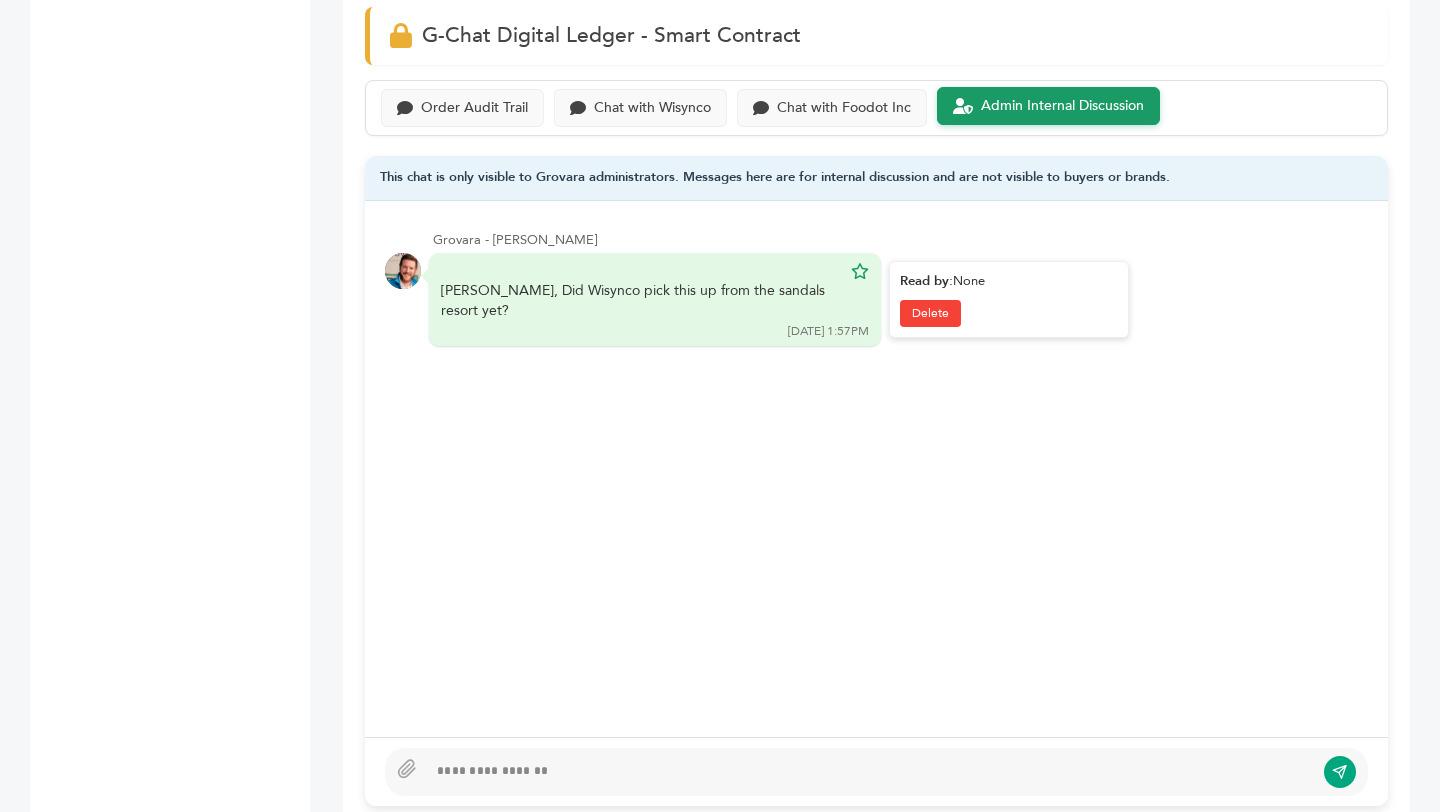 scroll, scrollTop: 1362, scrollLeft: 0, axis: vertical 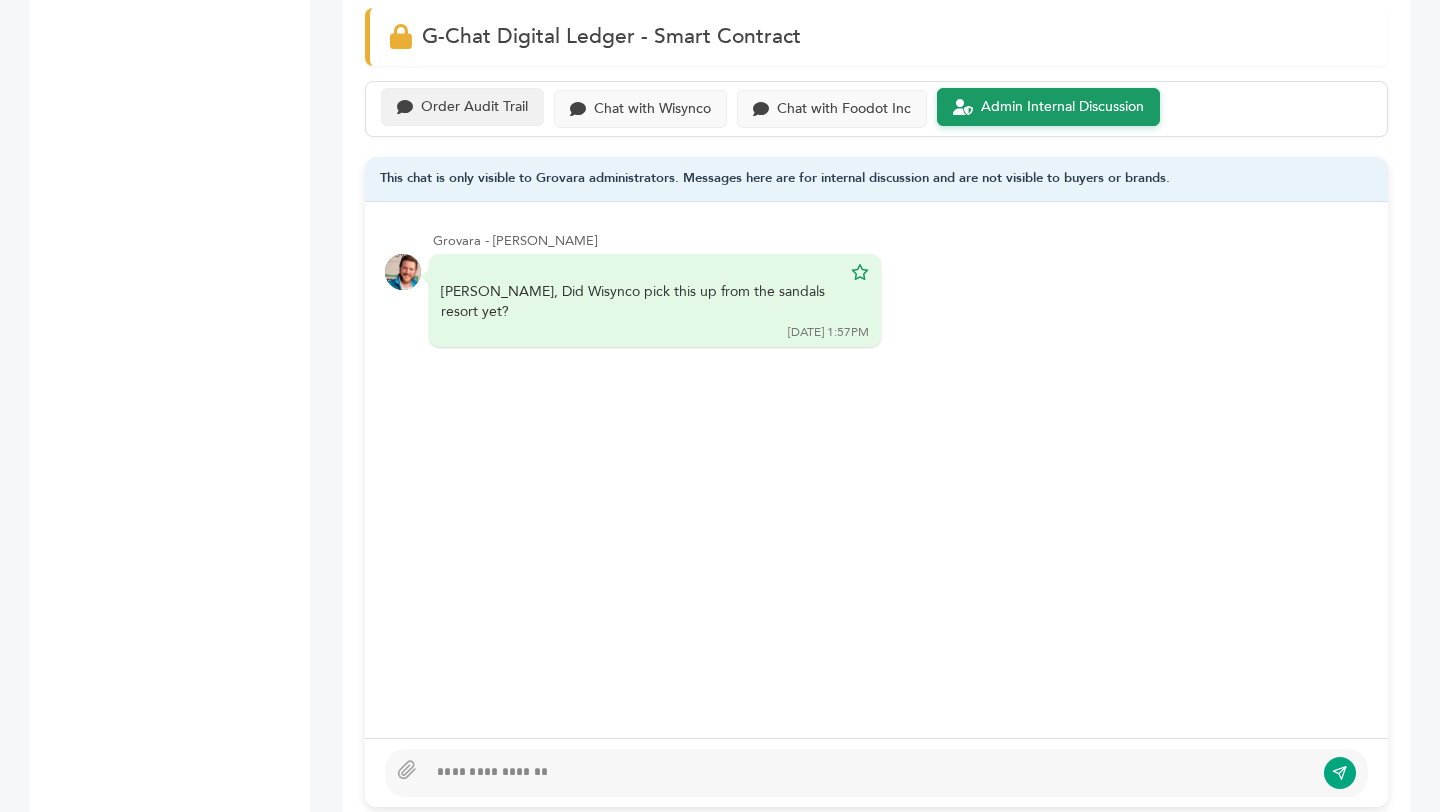 click on "Order Audit Trail" at bounding box center [474, 107] 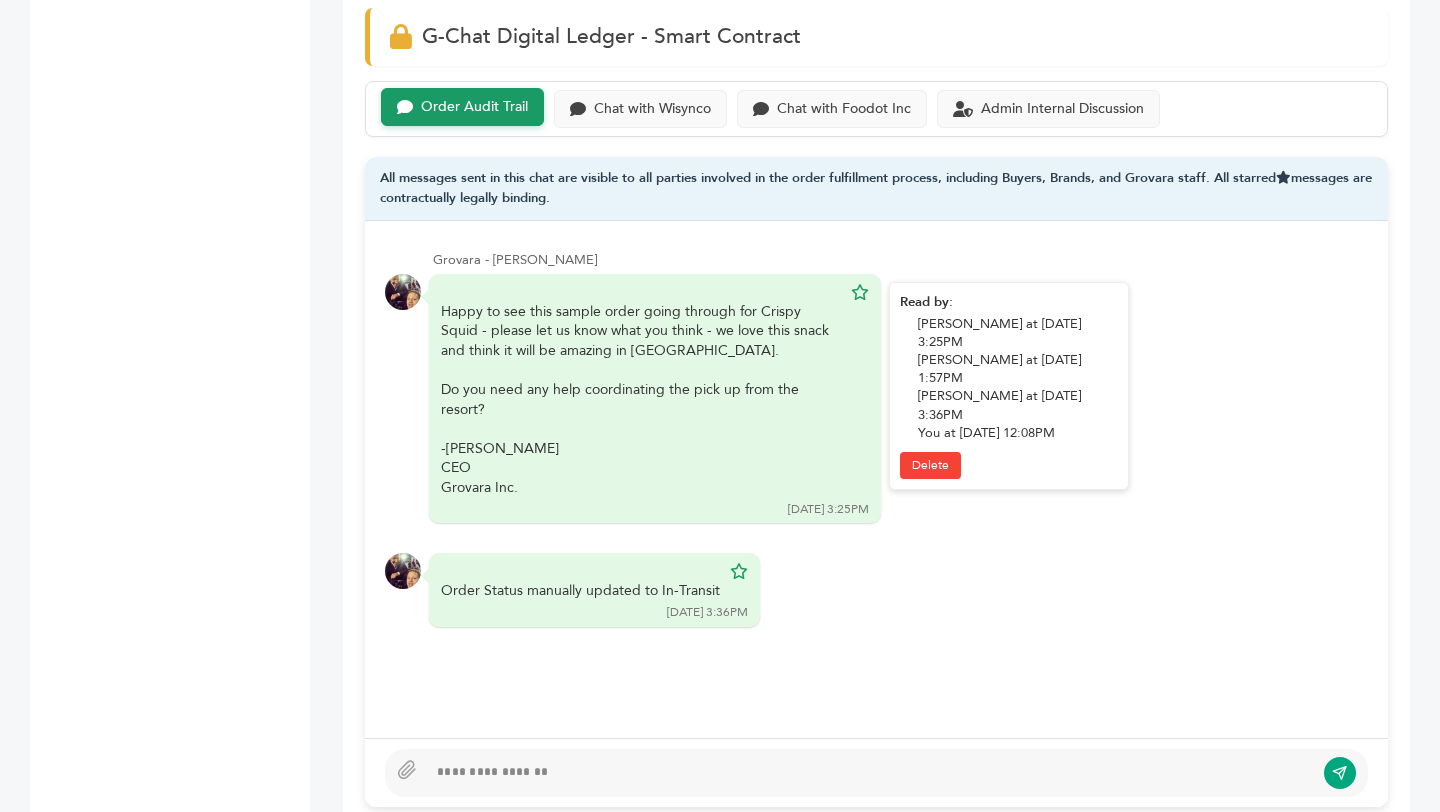 scroll, scrollTop: 6, scrollLeft: 0, axis: vertical 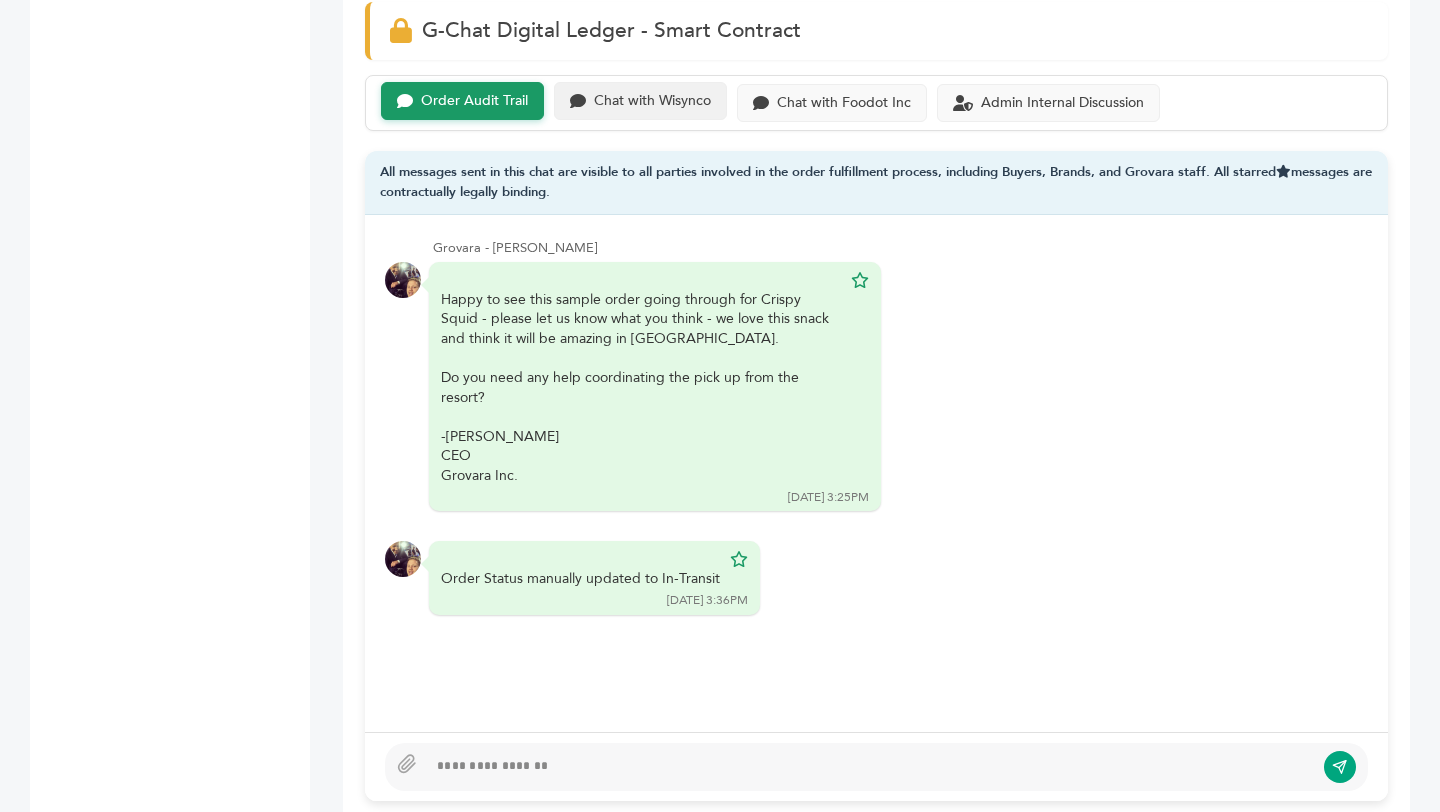 click on "Chat with Wisynco" at bounding box center [652, 101] 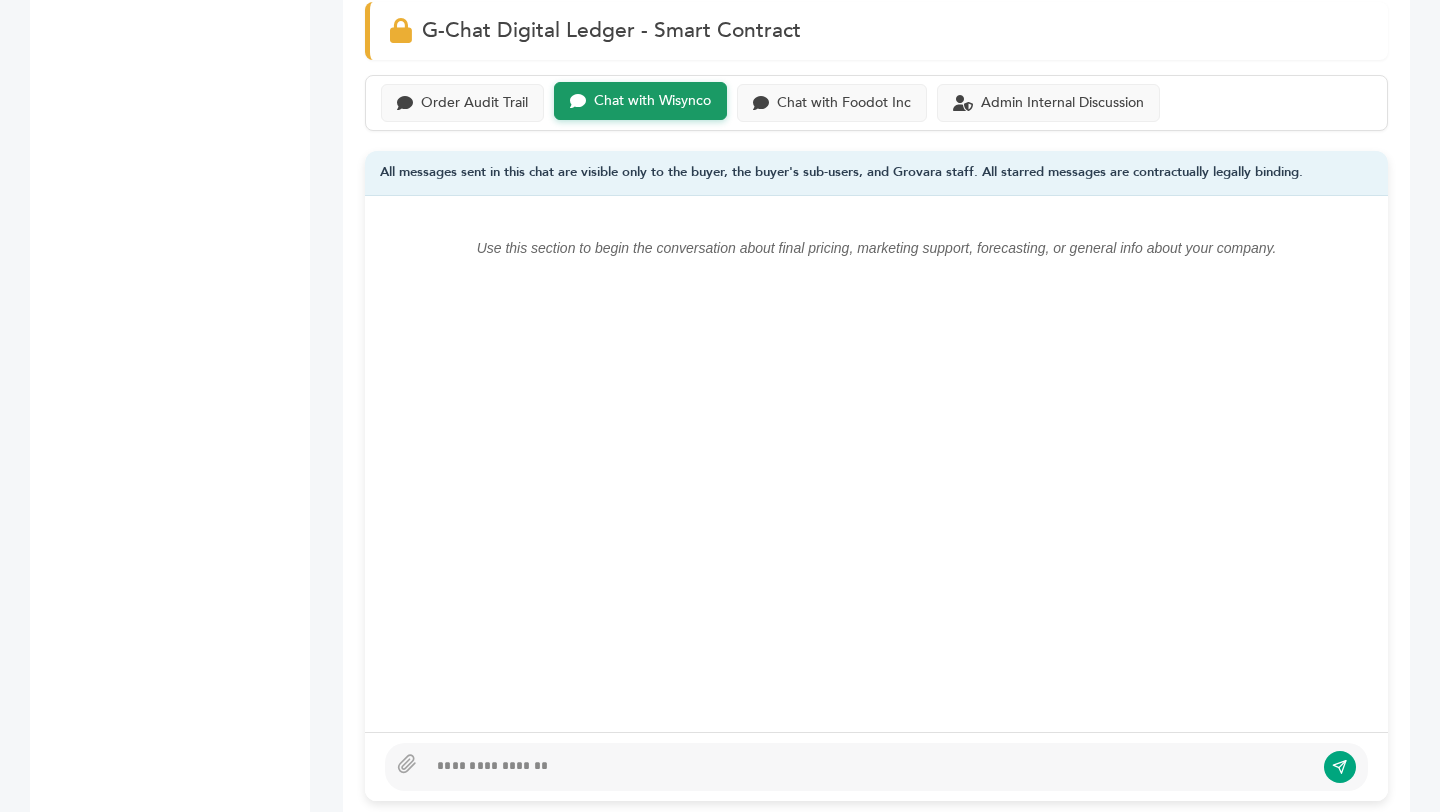 click on "EXW "EXW (Ex-Works)"
The seller delivers when it places the goods at the disposal of the buyer at the seller’s premises or at another named place (i.e.,works, factory, warehouse, etc.). The seller does not need to load the goods on any collecting vehicle, nor does it need to clear the goods for export, where such clearance is applicable.
FCA "FCA (Free Carrier)"
The seller delivers the goods to the carrier or another person nominated by the buyer at the seller’s premises or another named place. The parties are well advised to specify as clearly as possible the point within the named place of delivery, as the risk passes to the buyer at that point.
CPT "CPT (Carriage Paid To)"
DAP "DAP (Delivered at Place)"
DDP "DDP (Delivered Duties Paid)"
****" at bounding box center [876, 690] 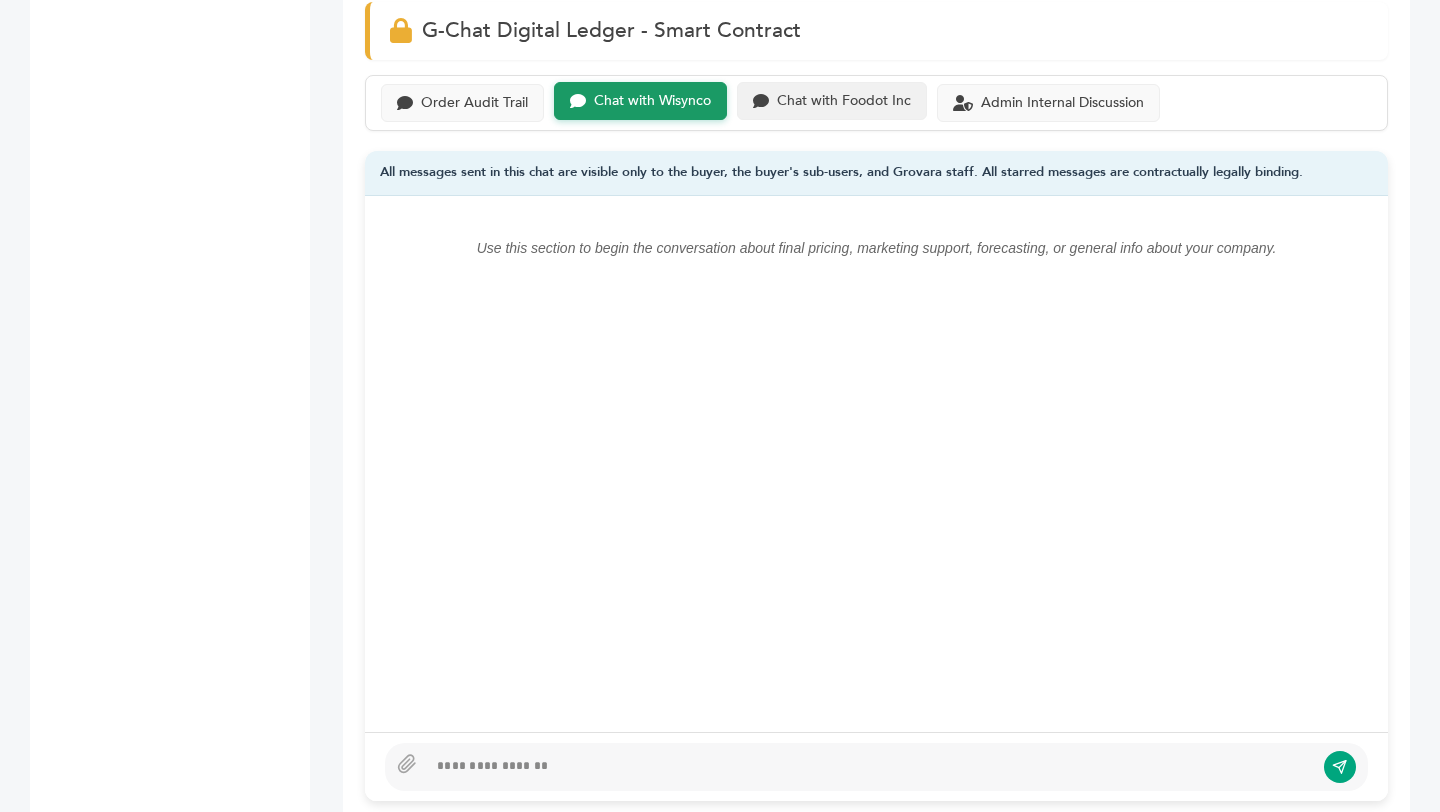 click on "Chat with Foodot Inc" at bounding box center (844, 101) 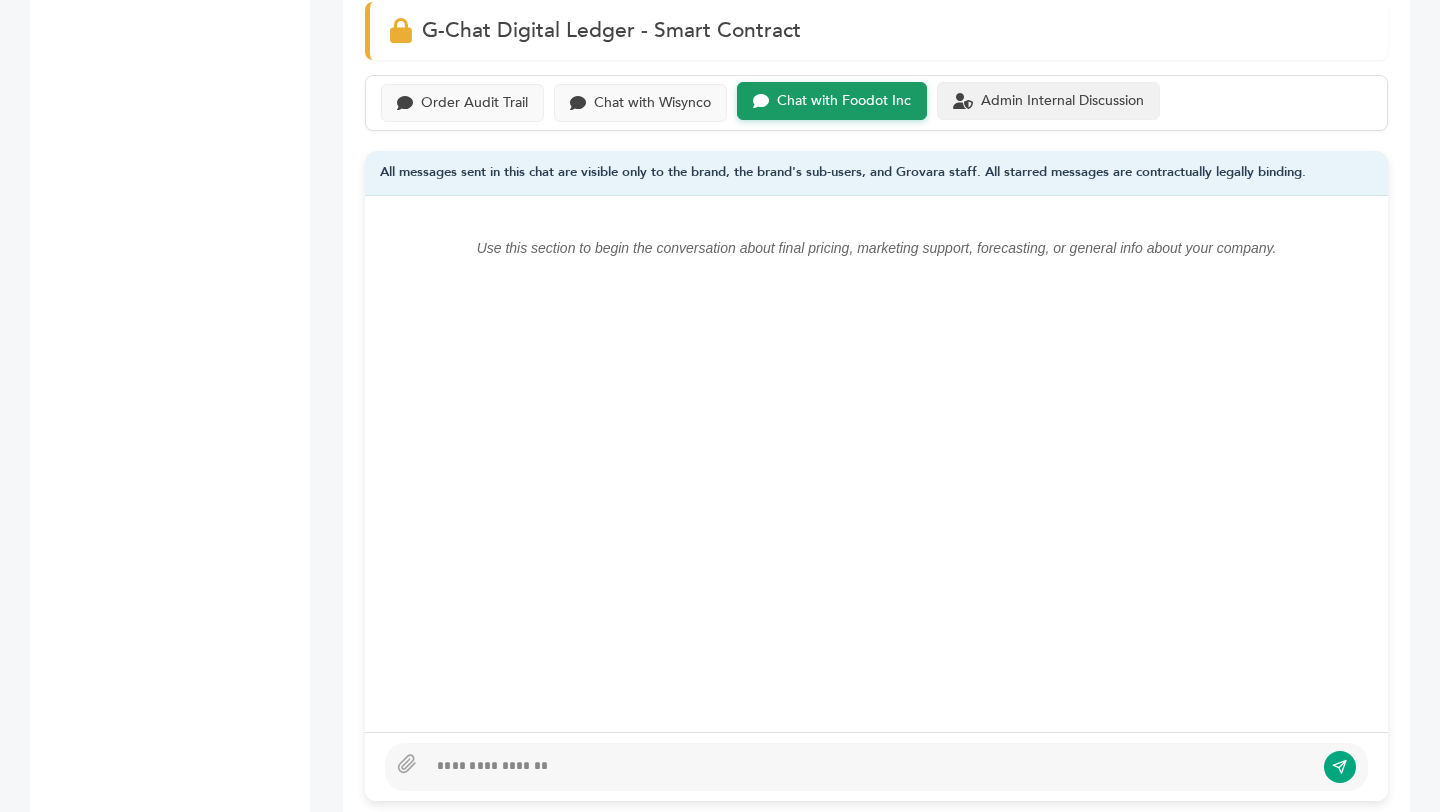 click on "Admin Internal Discussion" at bounding box center [1062, 101] 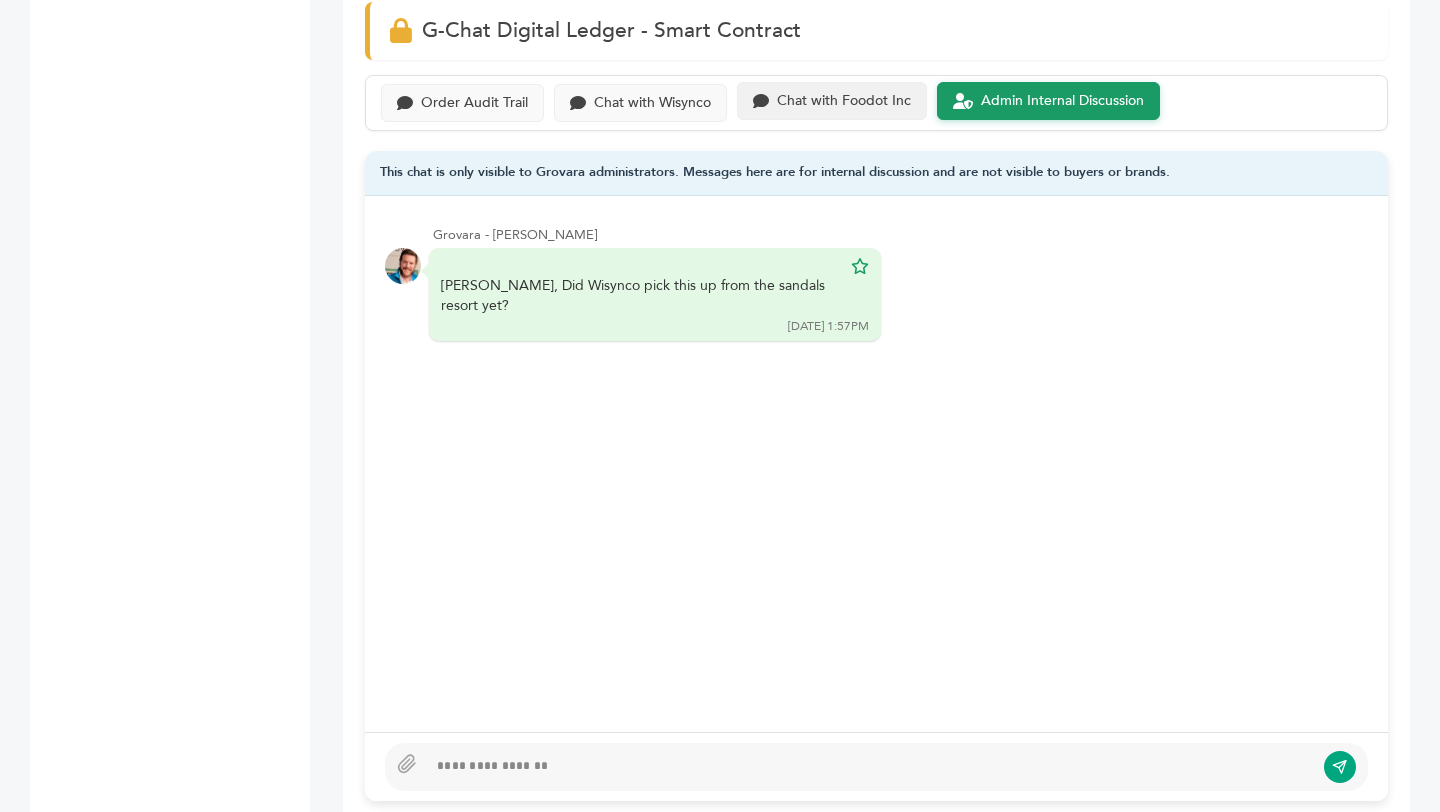 click on "Chat with Foodot Inc" at bounding box center [844, 101] 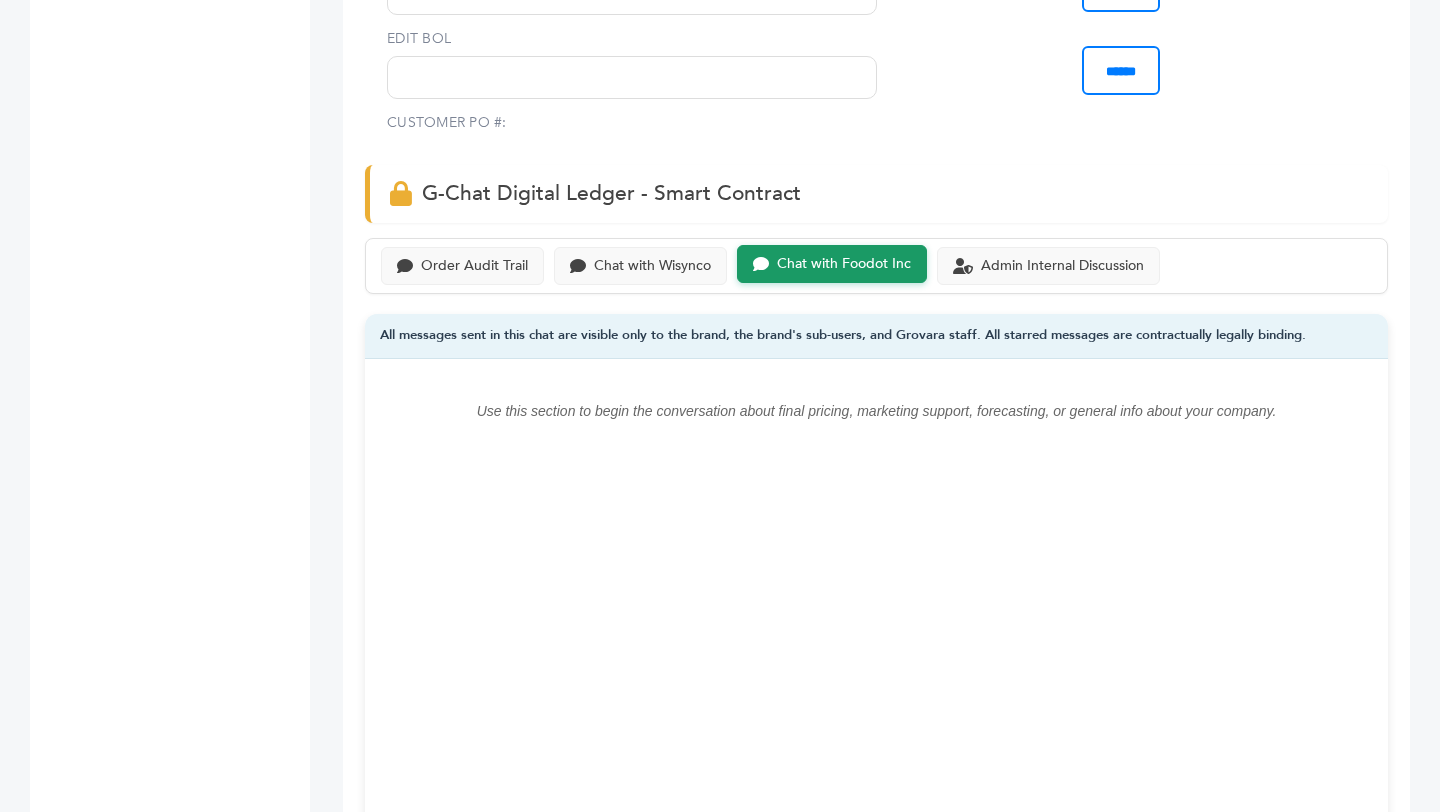 scroll, scrollTop: 1197, scrollLeft: 0, axis: vertical 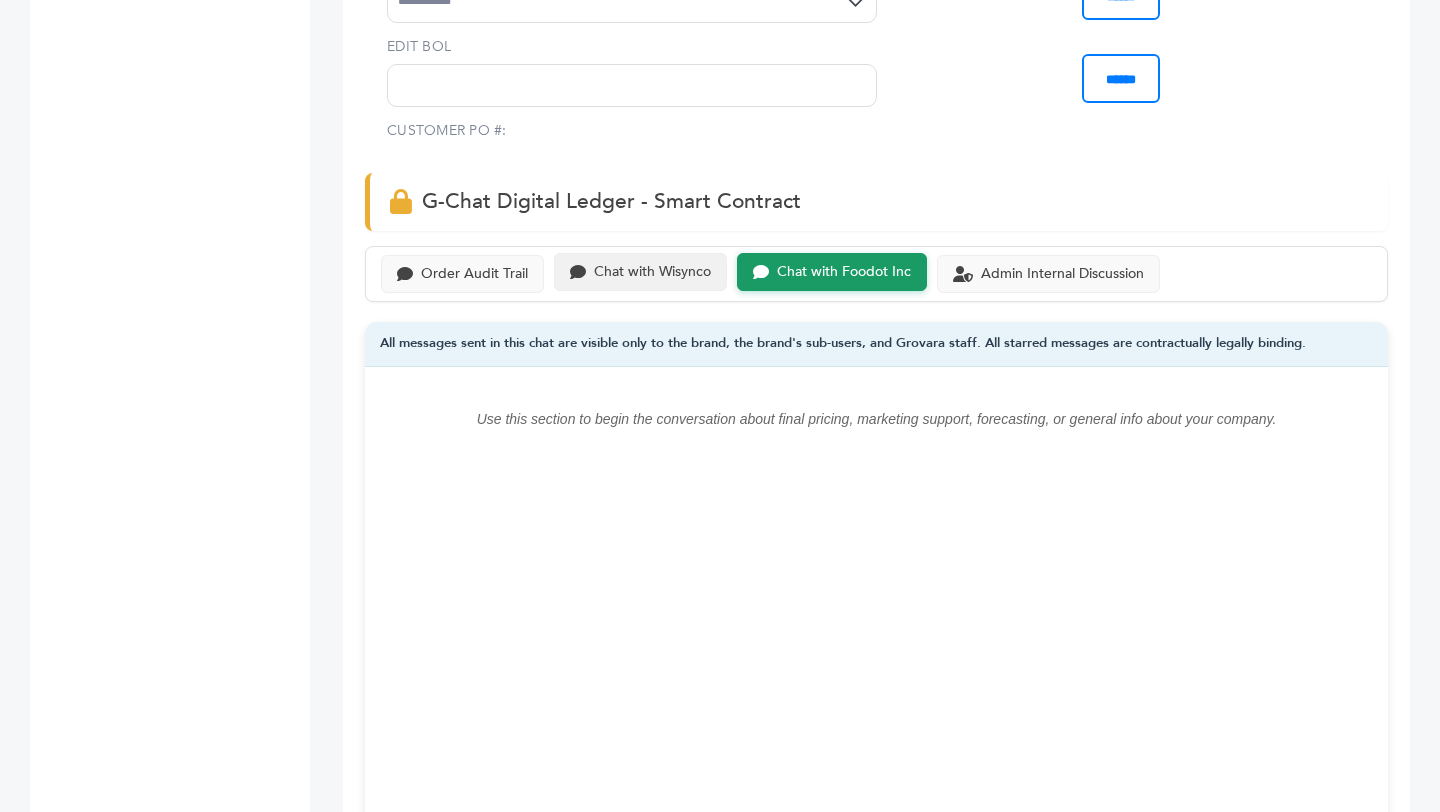 click on "Chat with Wisynco" at bounding box center (652, 272) 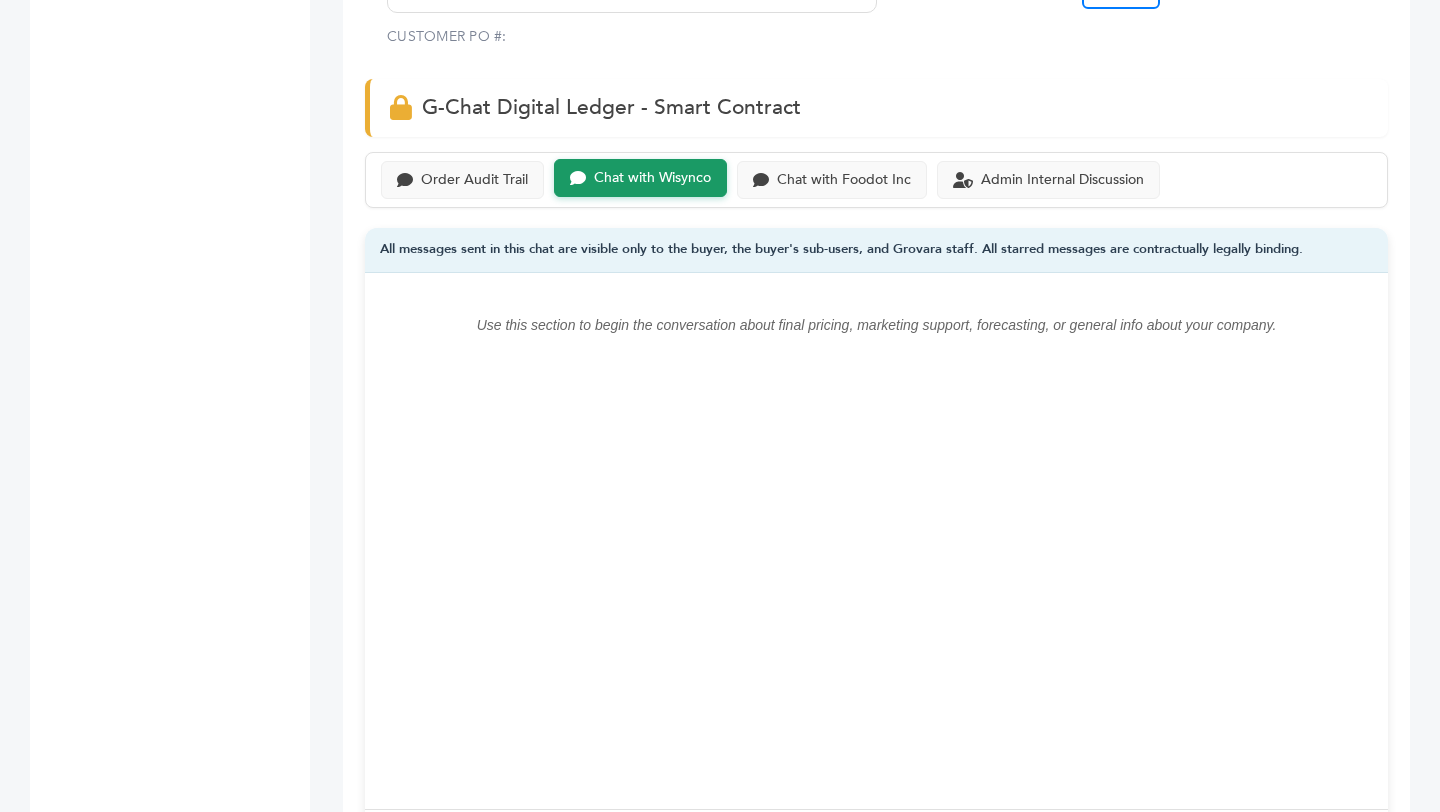 scroll, scrollTop: 1413, scrollLeft: 0, axis: vertical 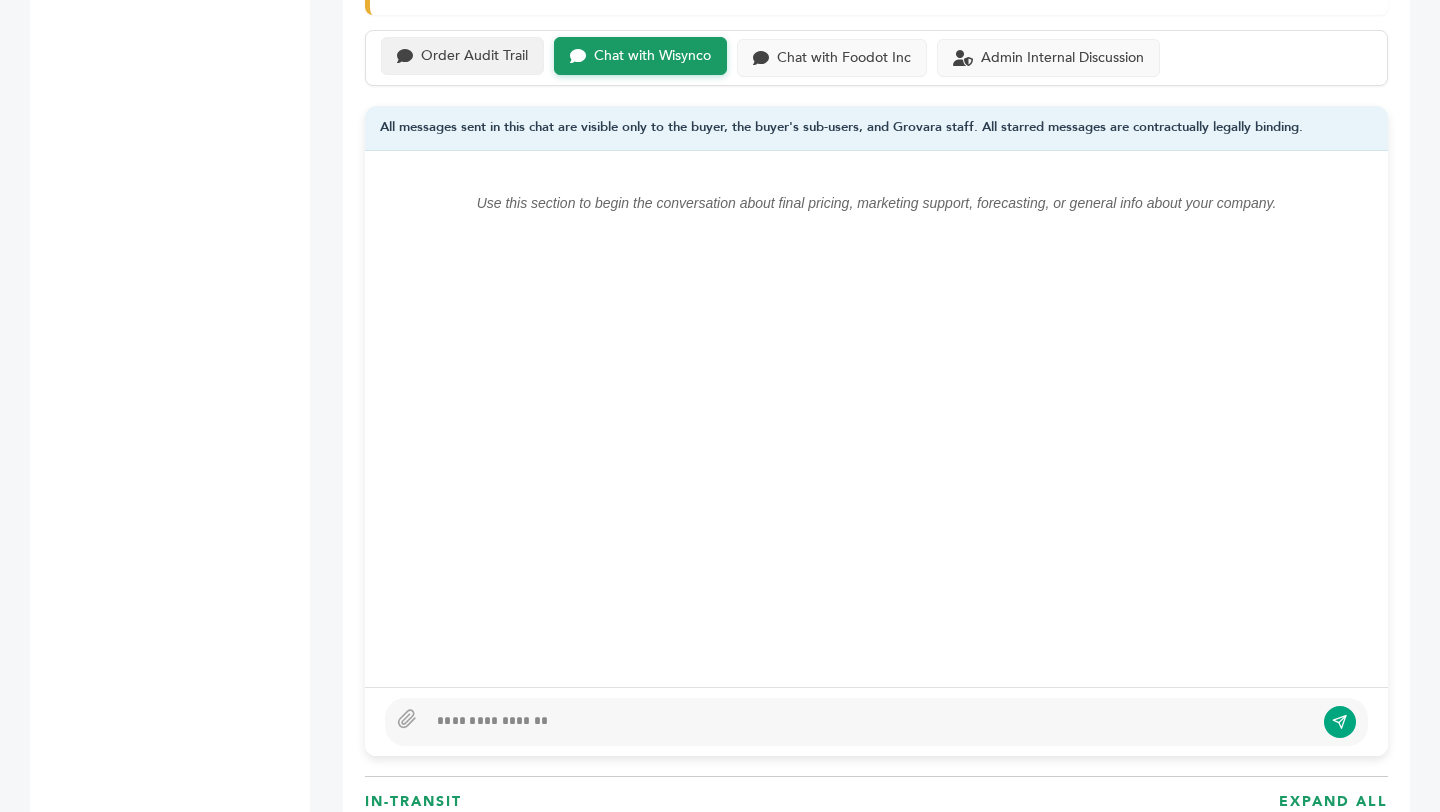 click on "Order Audit Trail" at bounding box center [474, 56] 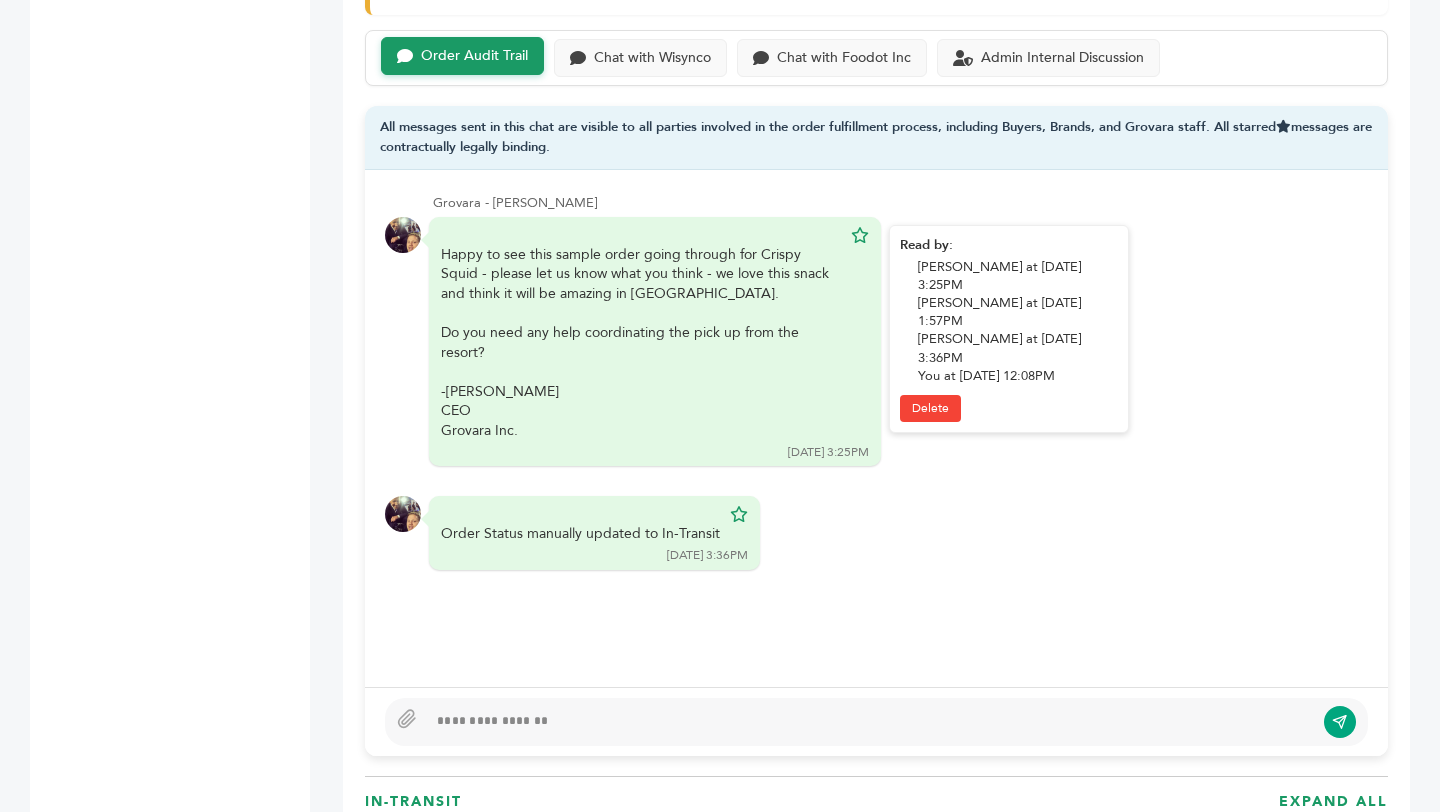scroll, scrollTop: 0, scrollLeft: 0, axis: both 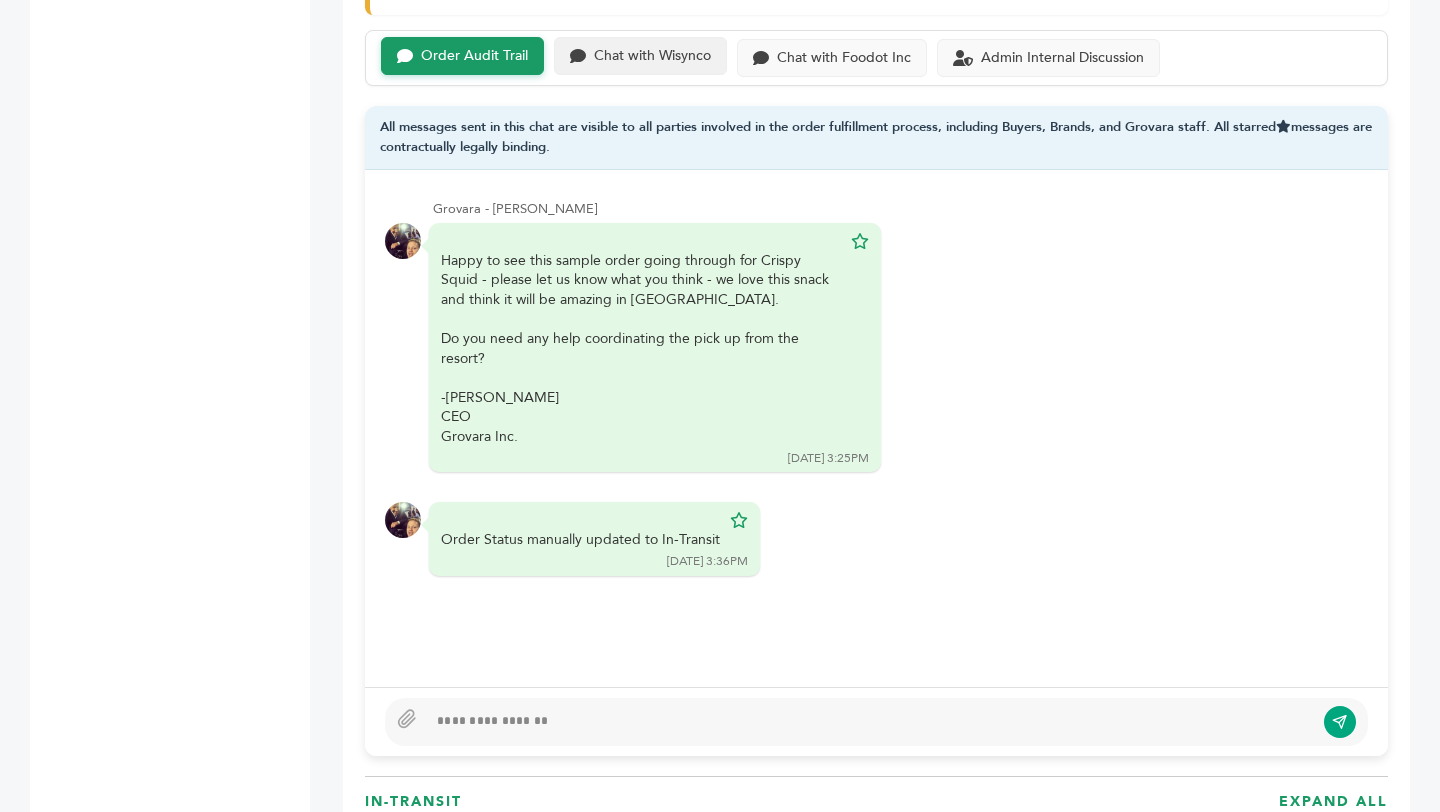 click on "Chat with Wisynco" at bounding box center [652, 56] 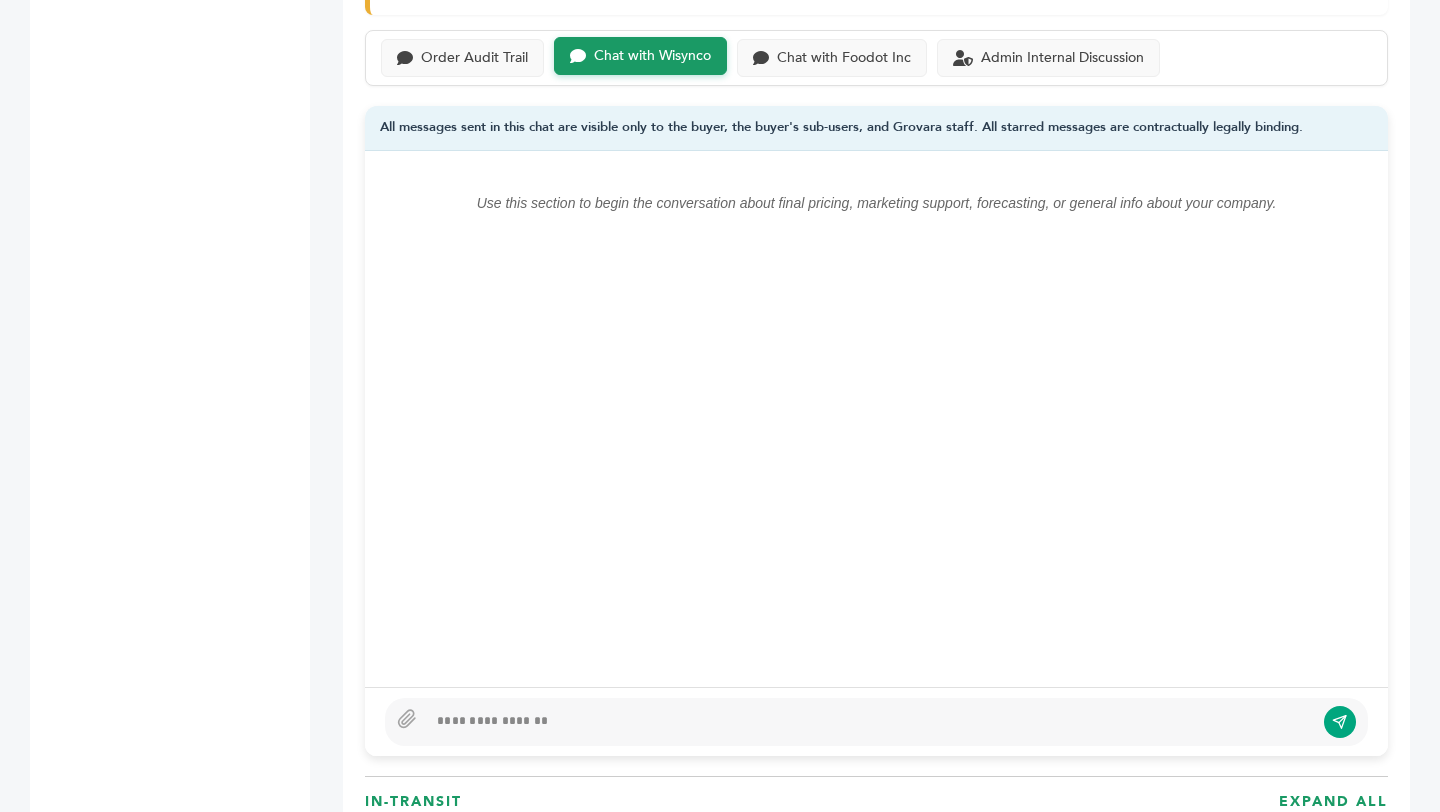 click at bounding box center [876, 721] 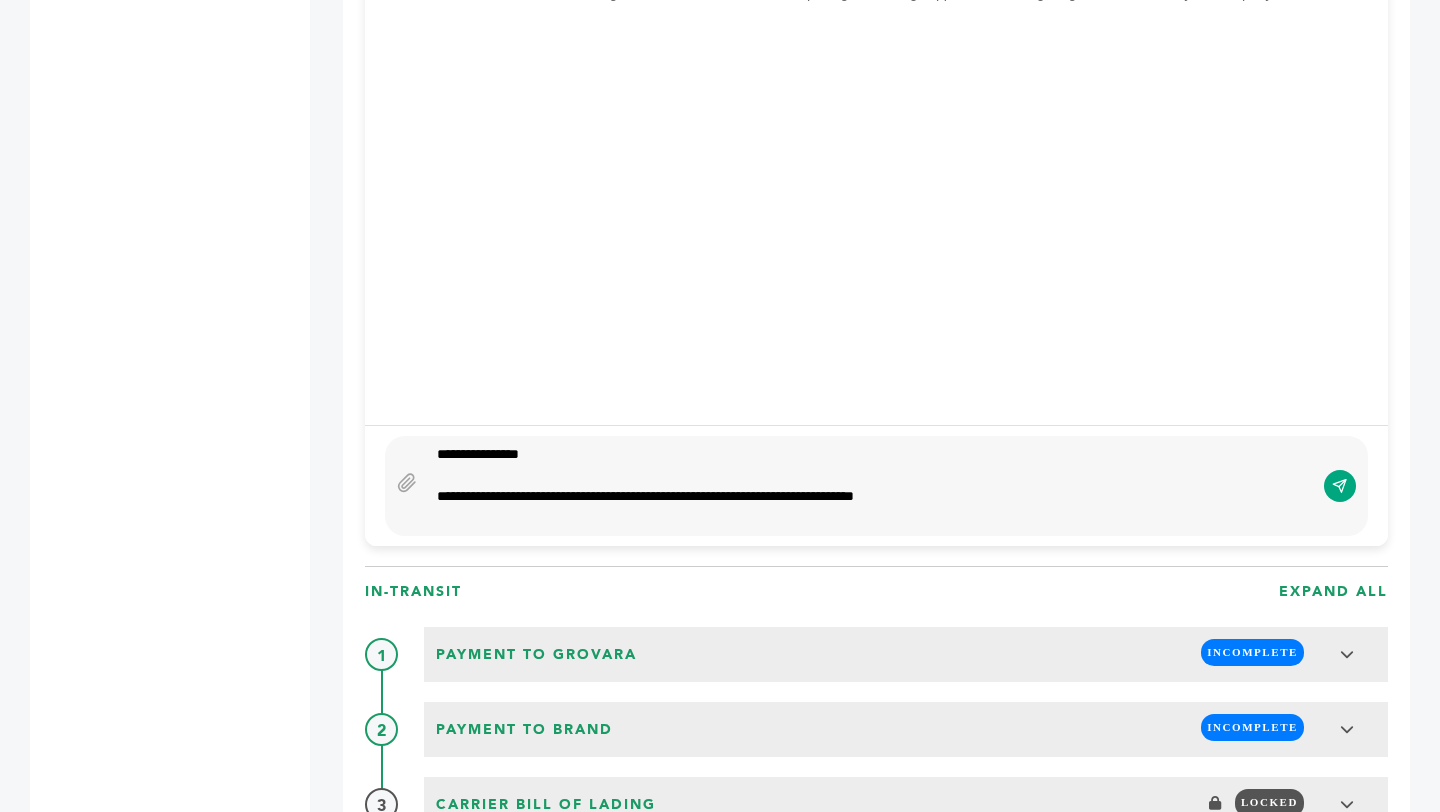 scroll, scrollTop: 1602, scrollLeft: 0, axis: vertical 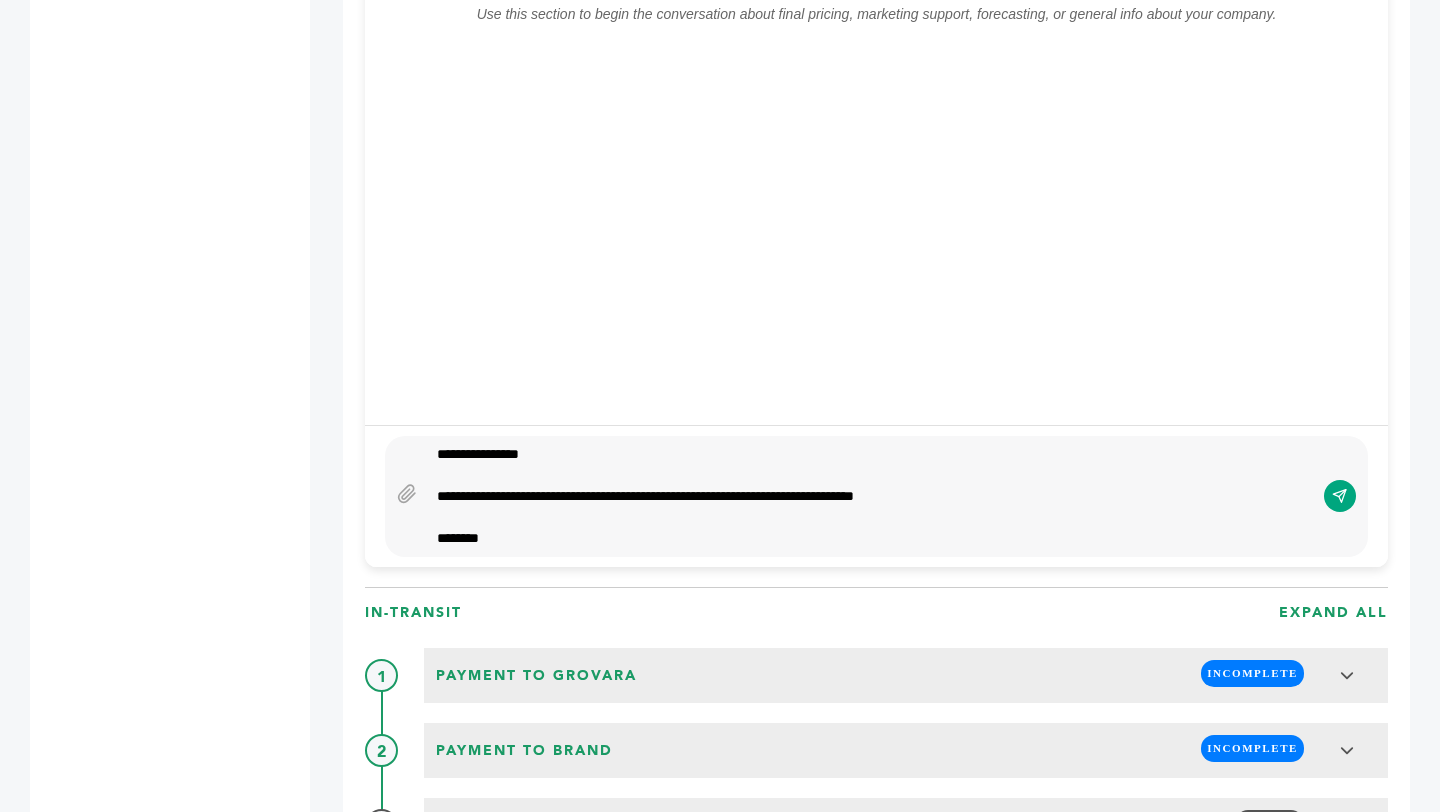type on "**********" 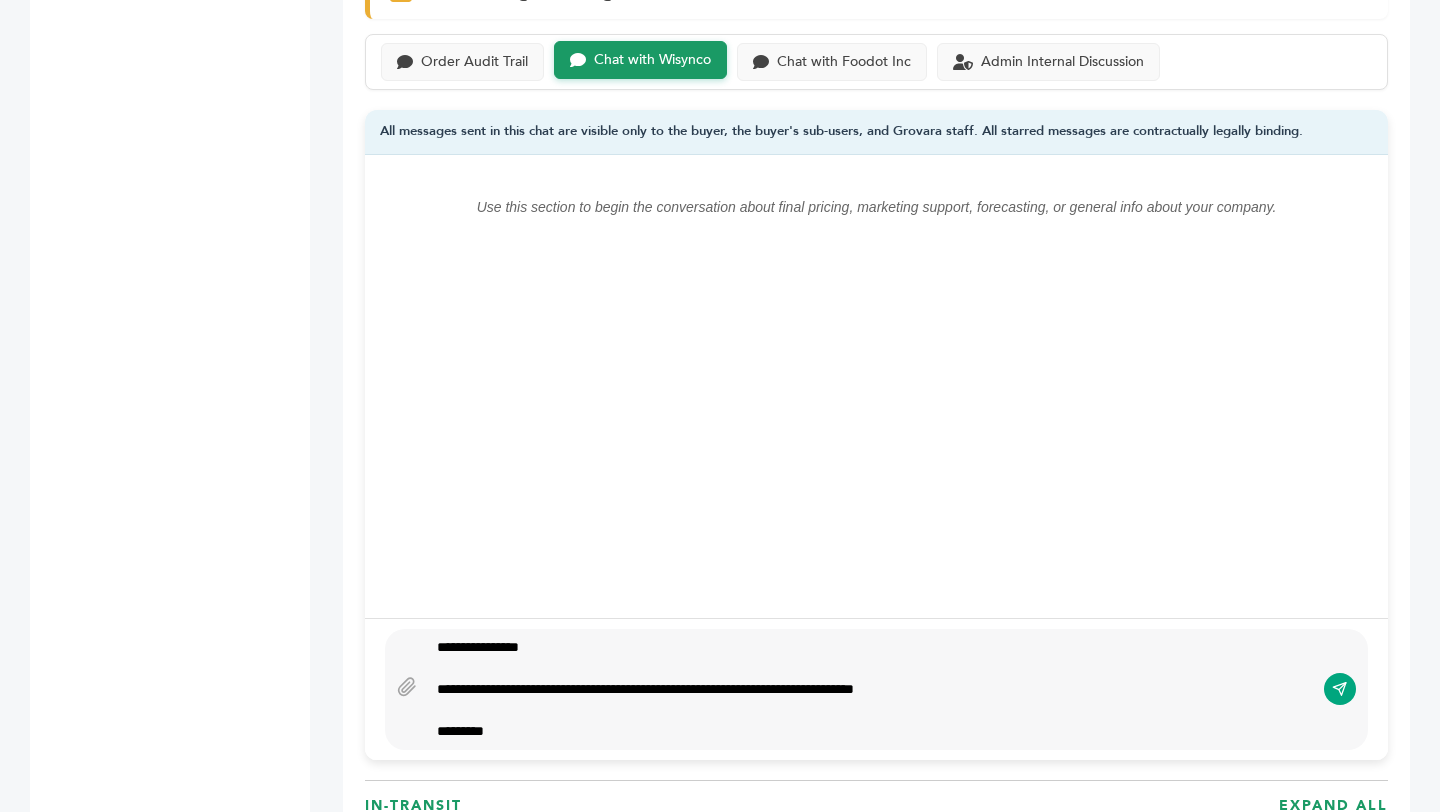 scroll, scrollTop: 1433, scrollLeft: 0, axis: vertical 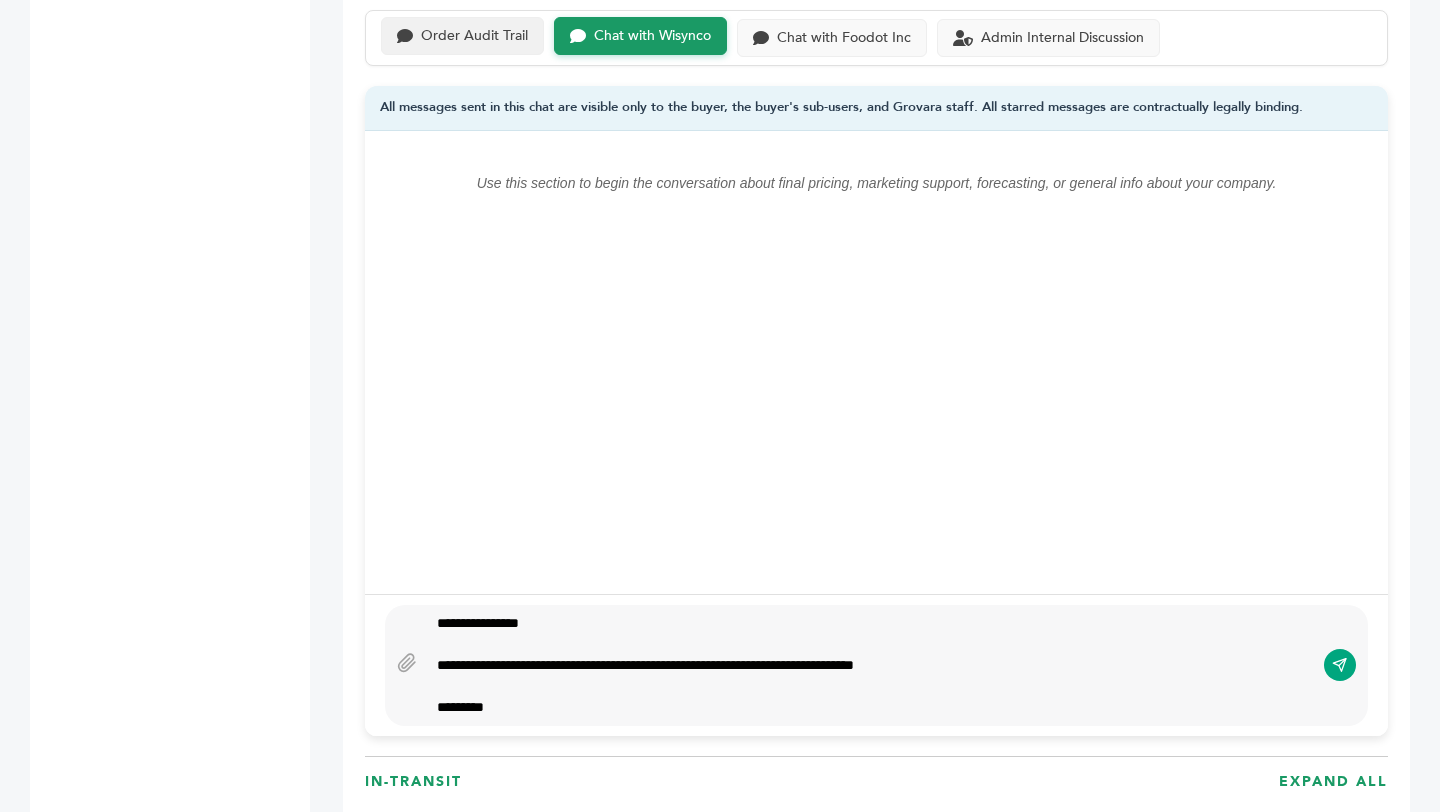 click on "Order Audit Trail" at bounding box center (462, 36) 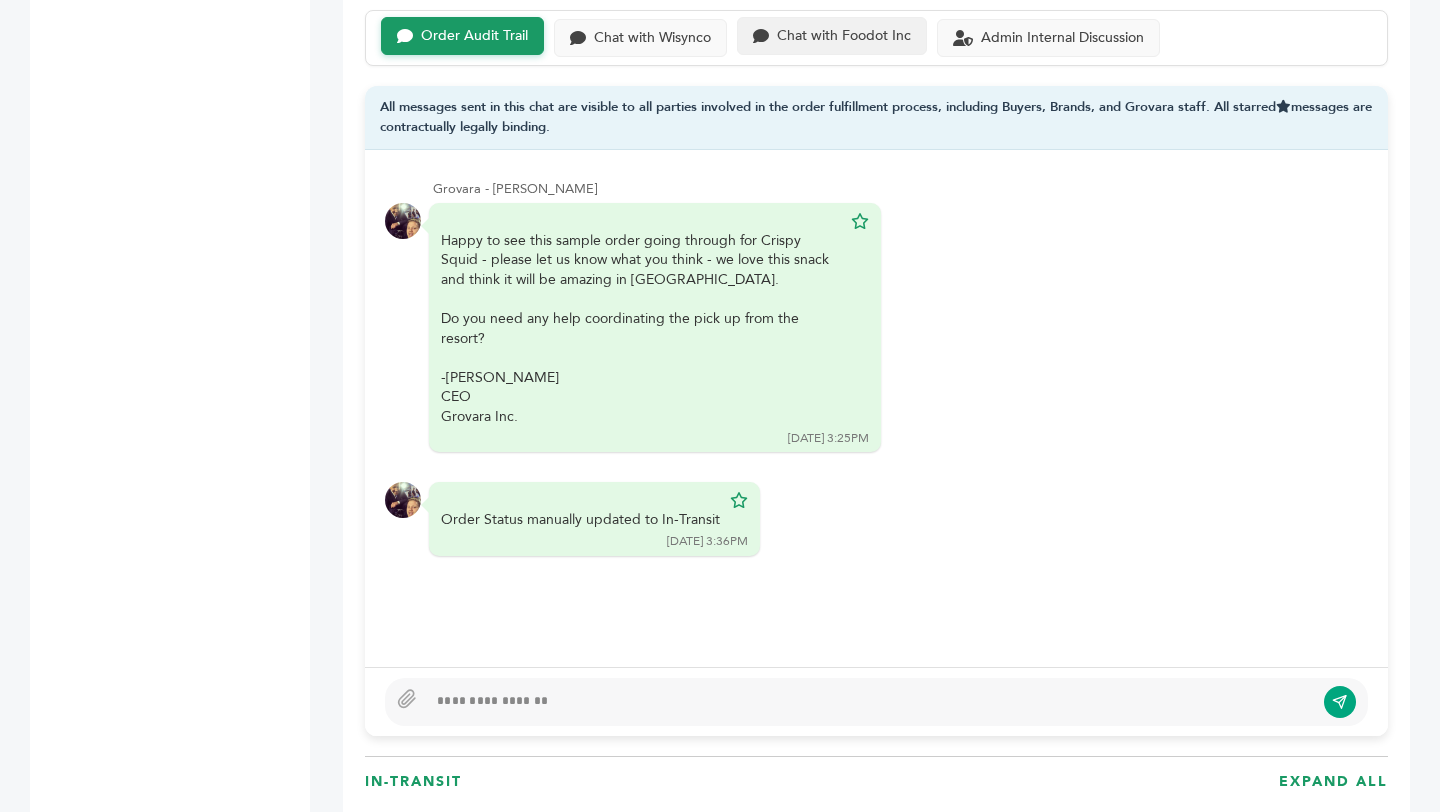 click on "Chat with Foodot Inc" at bounding box center [832, 36] 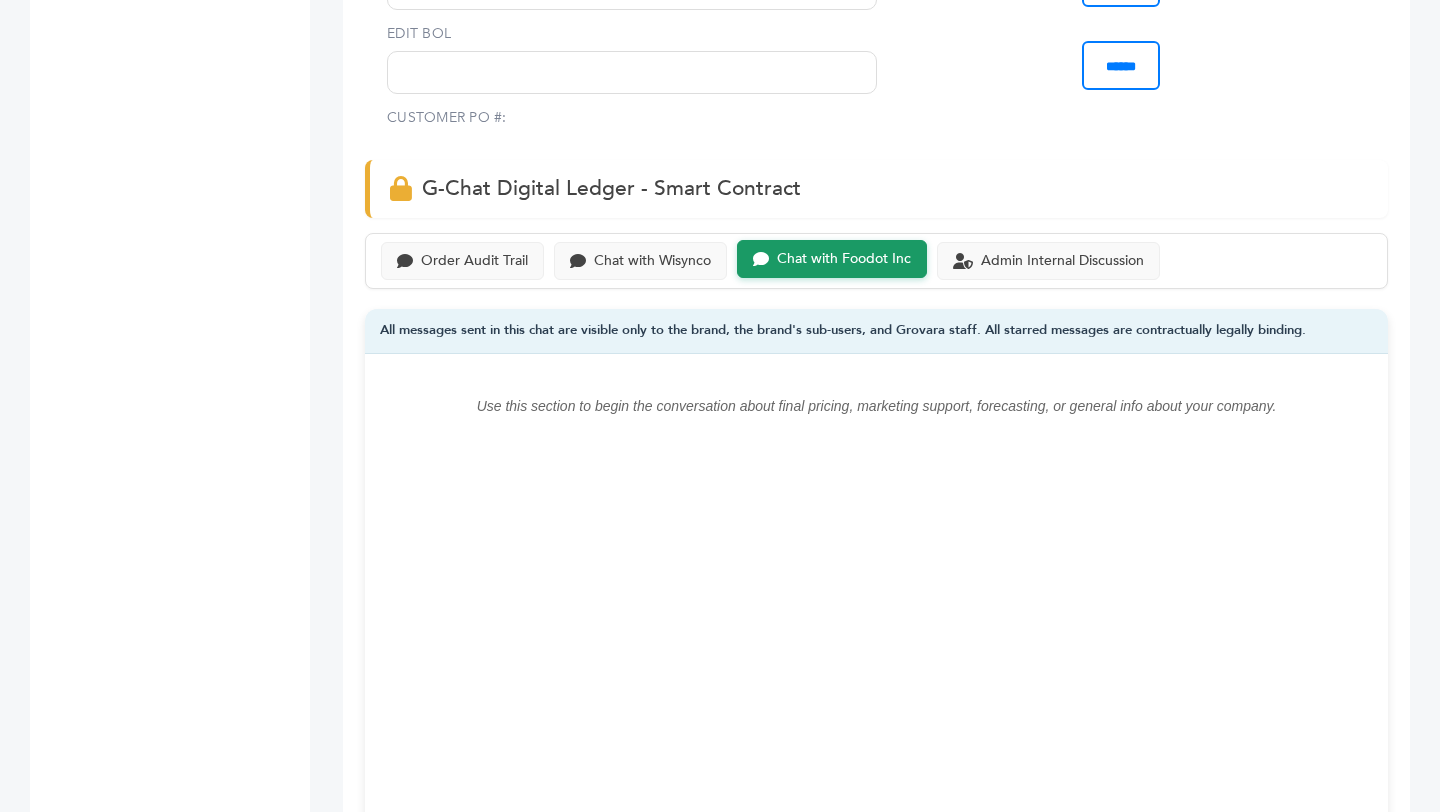 scroll, scrollTop: 1209, scrollLeft: 0, axis: vertical 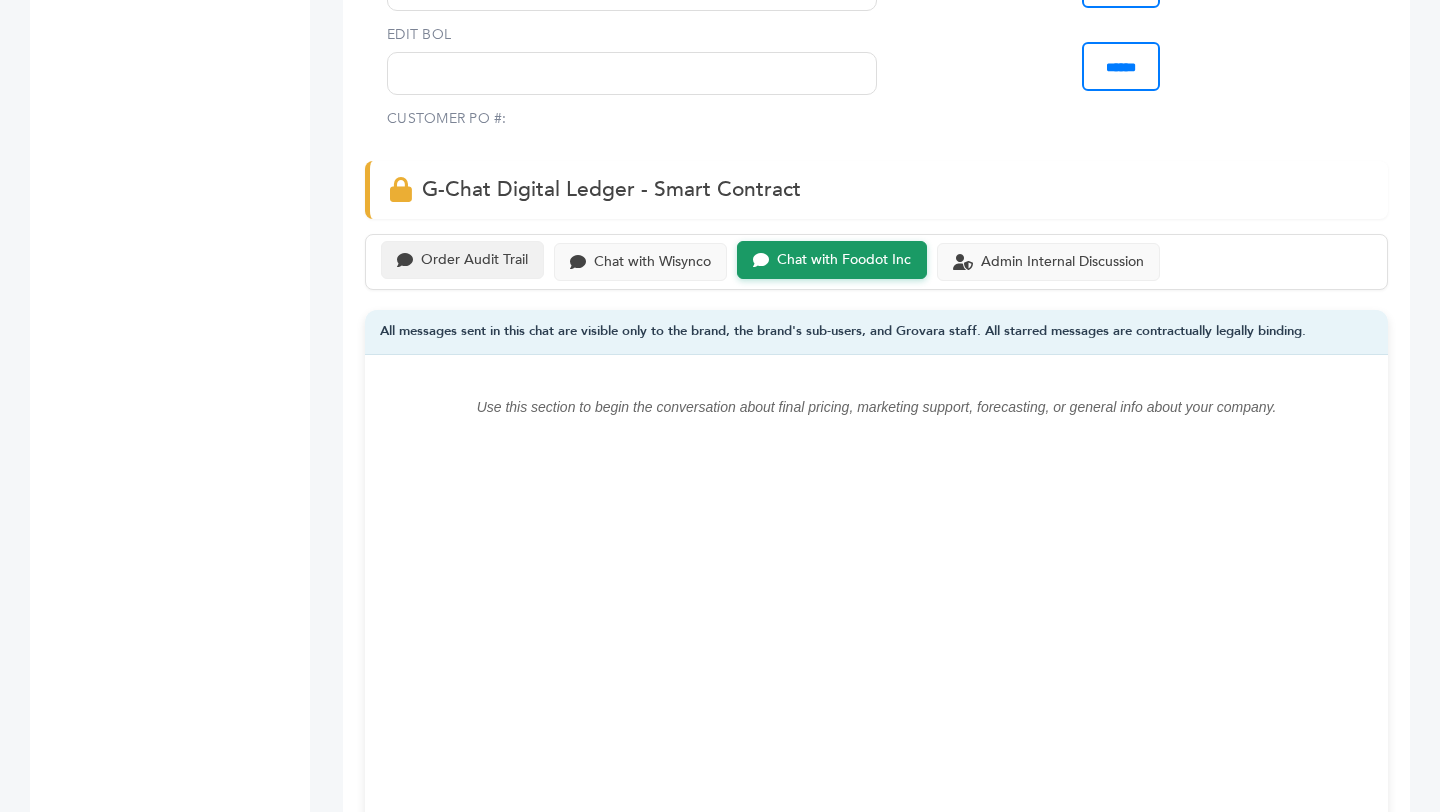 click on "Order Audit Trail" at bounding box center [462, 260] 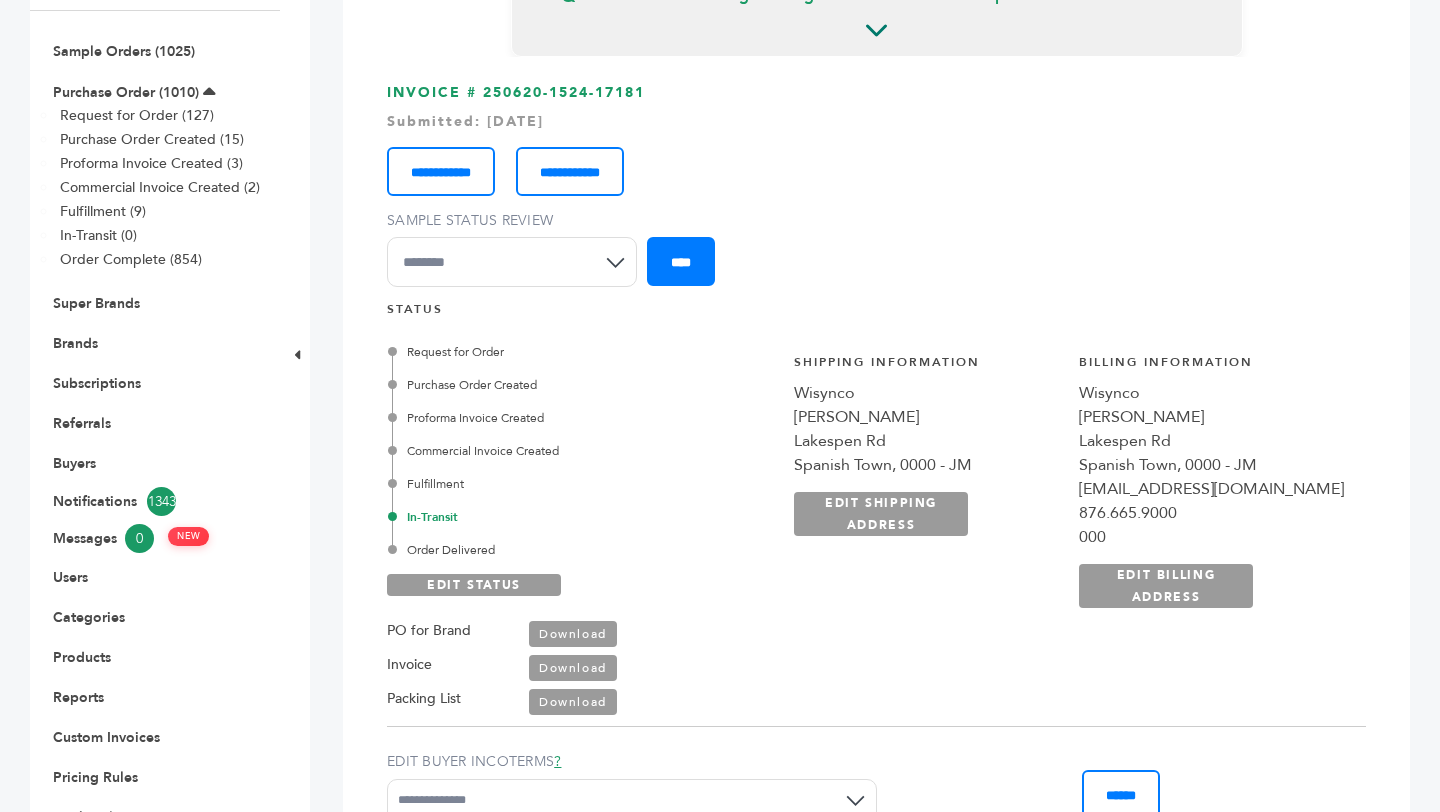 scroll, scrollTop: 0, scrollLeft: 0, axis: both 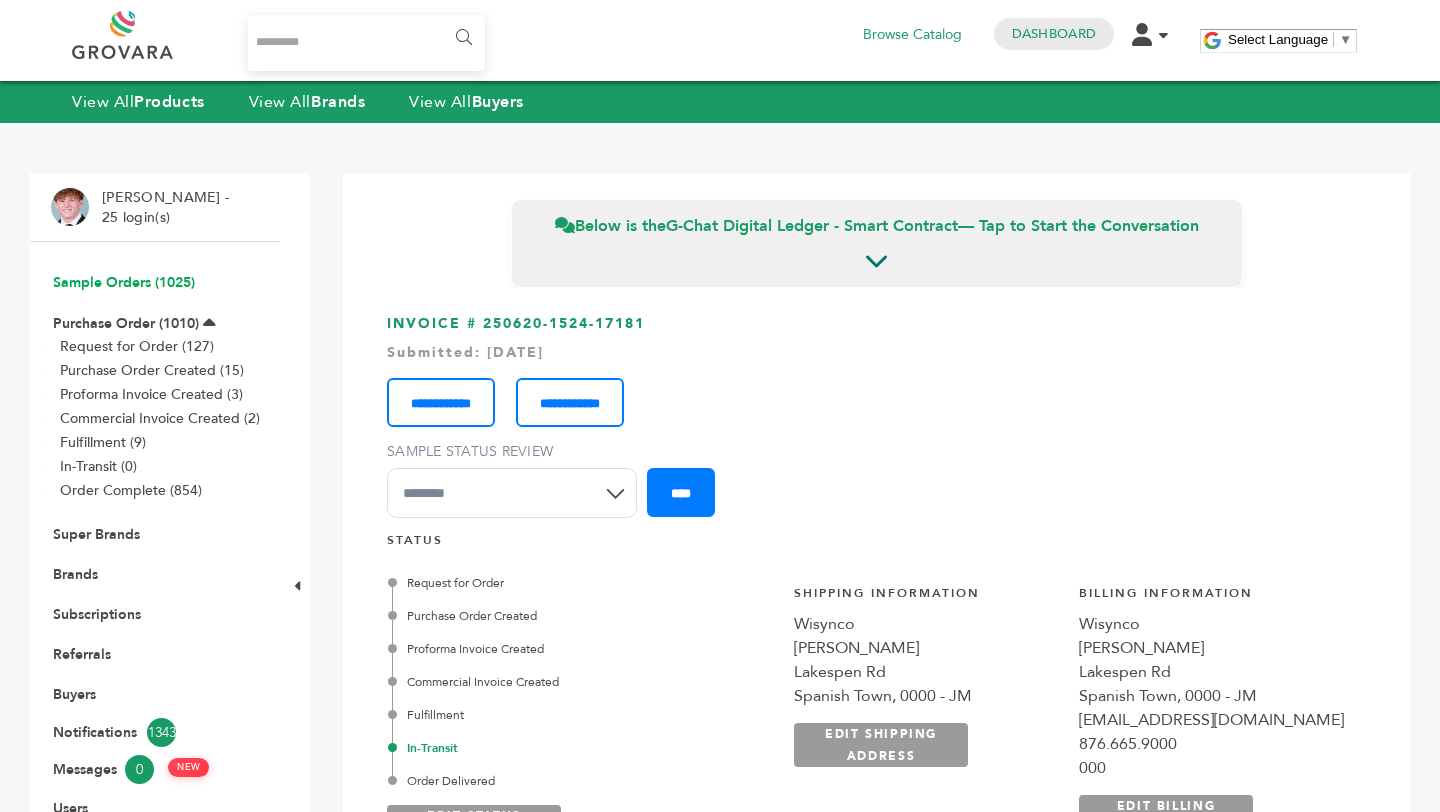click on "Sample Orders (1025)" at bounding box center [124, 282] 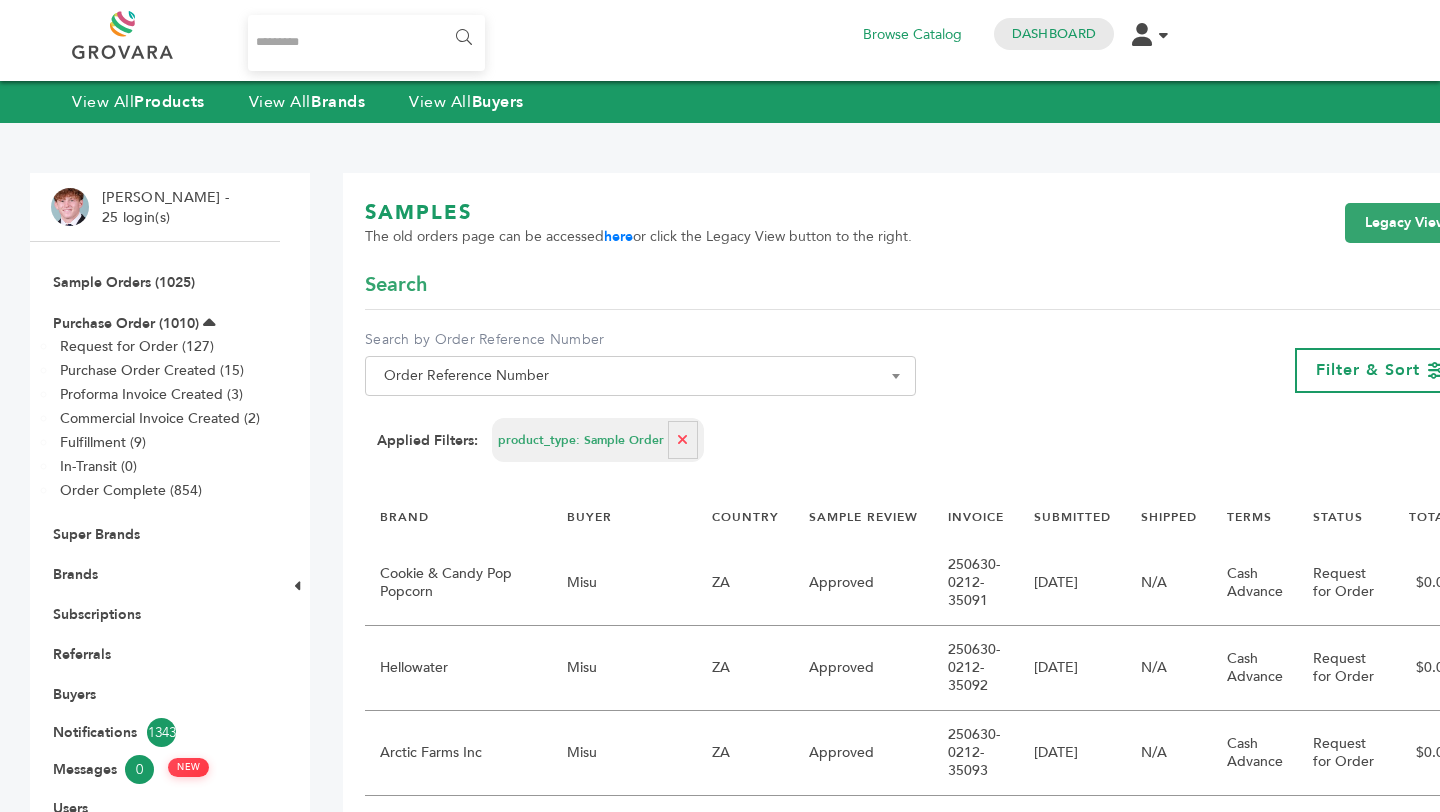 scroll, scrollTop: 0, scrollLeft: 0, axis: both 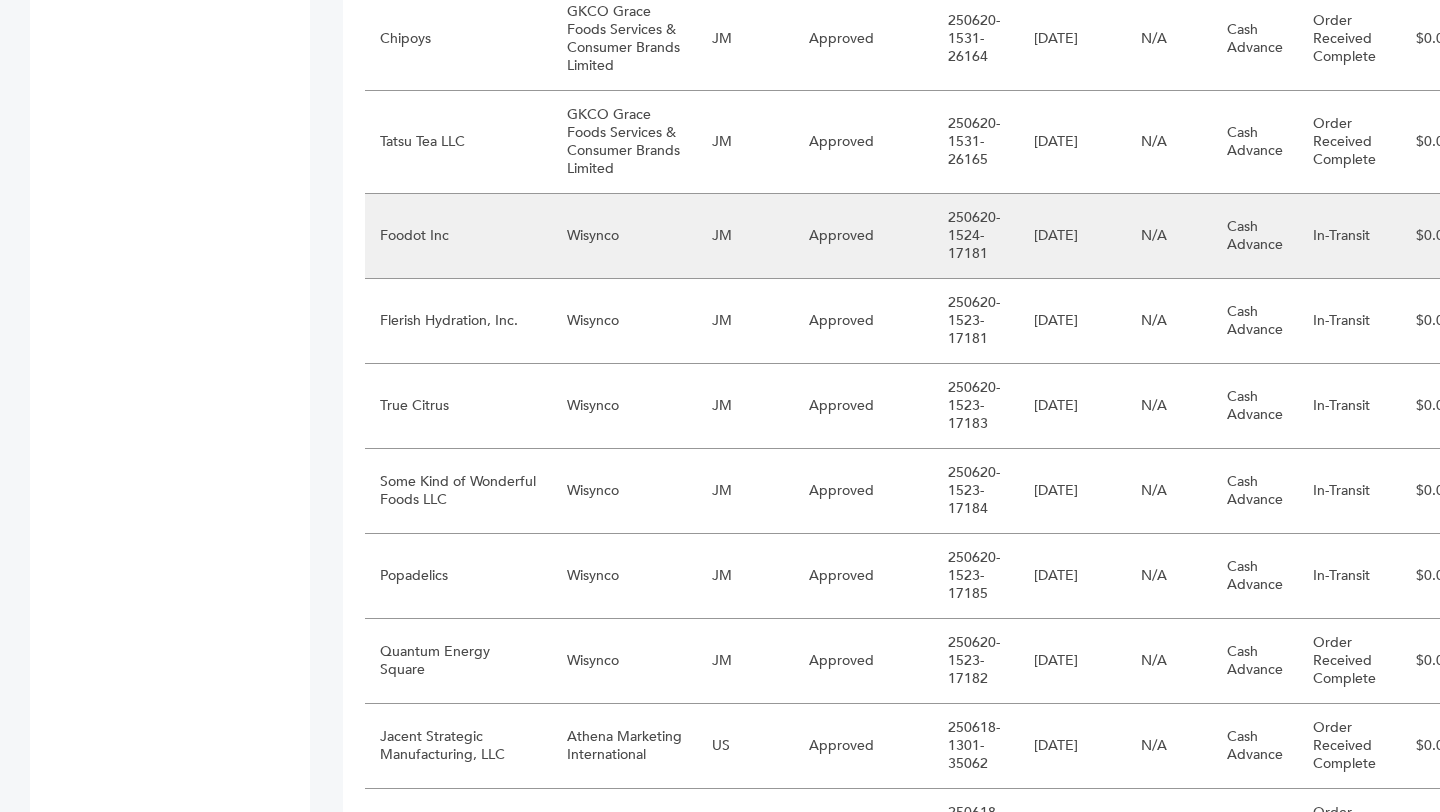 click on "Wisynco" at bounding box center [624, 236] 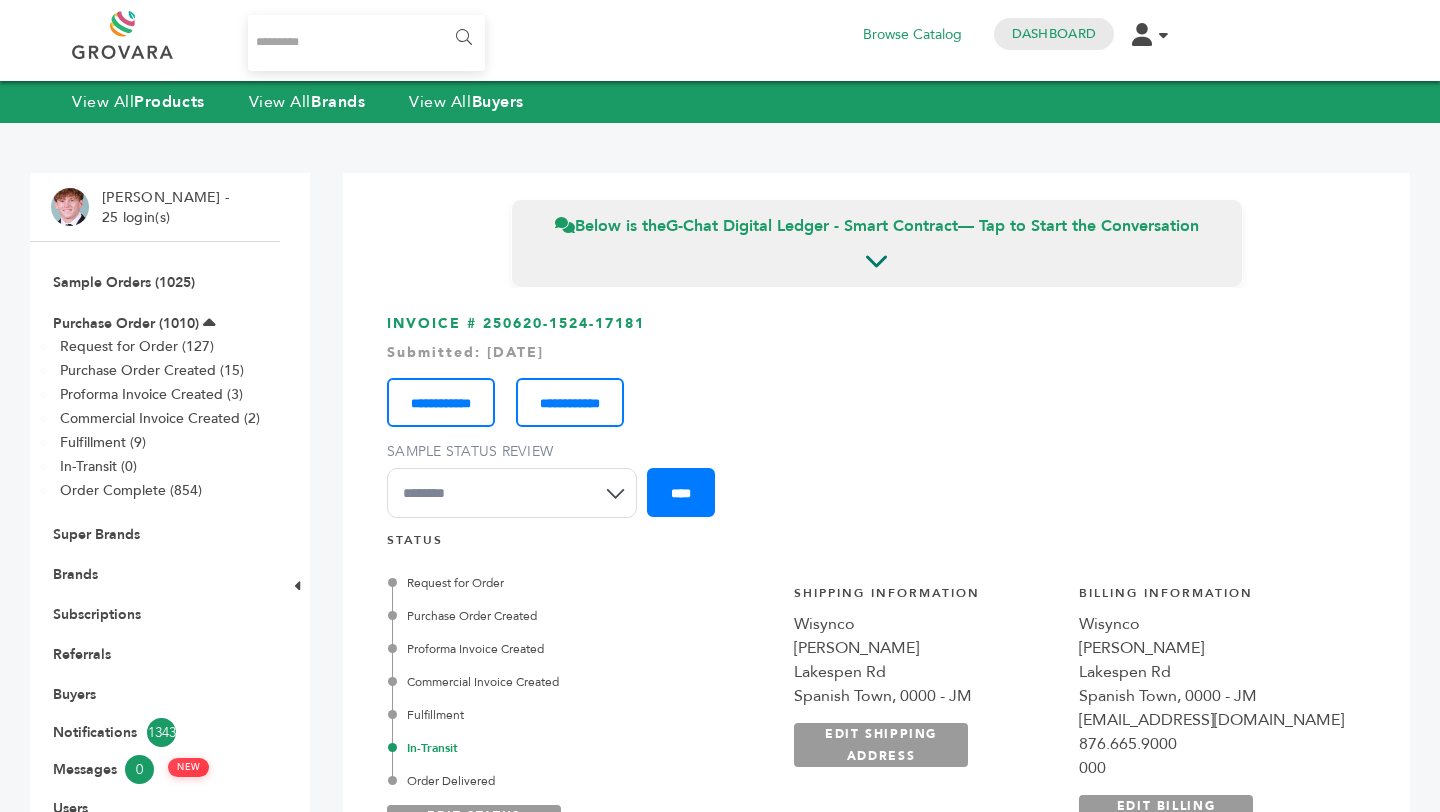 scroll, scrollTop: 0, scrollLeft: 0, axis: both 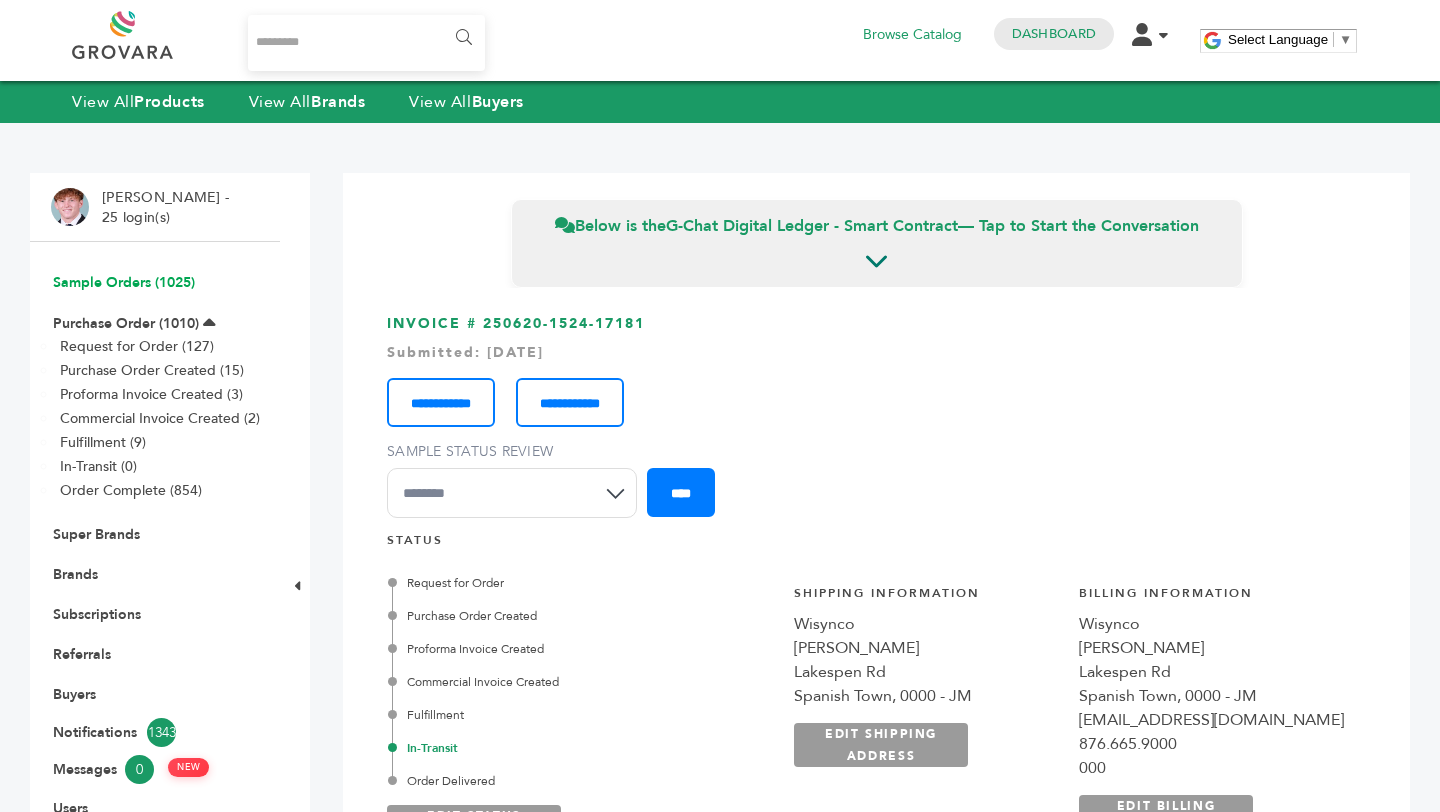 click on "Sample Orders (1025)" at bounding box center [124, 282] 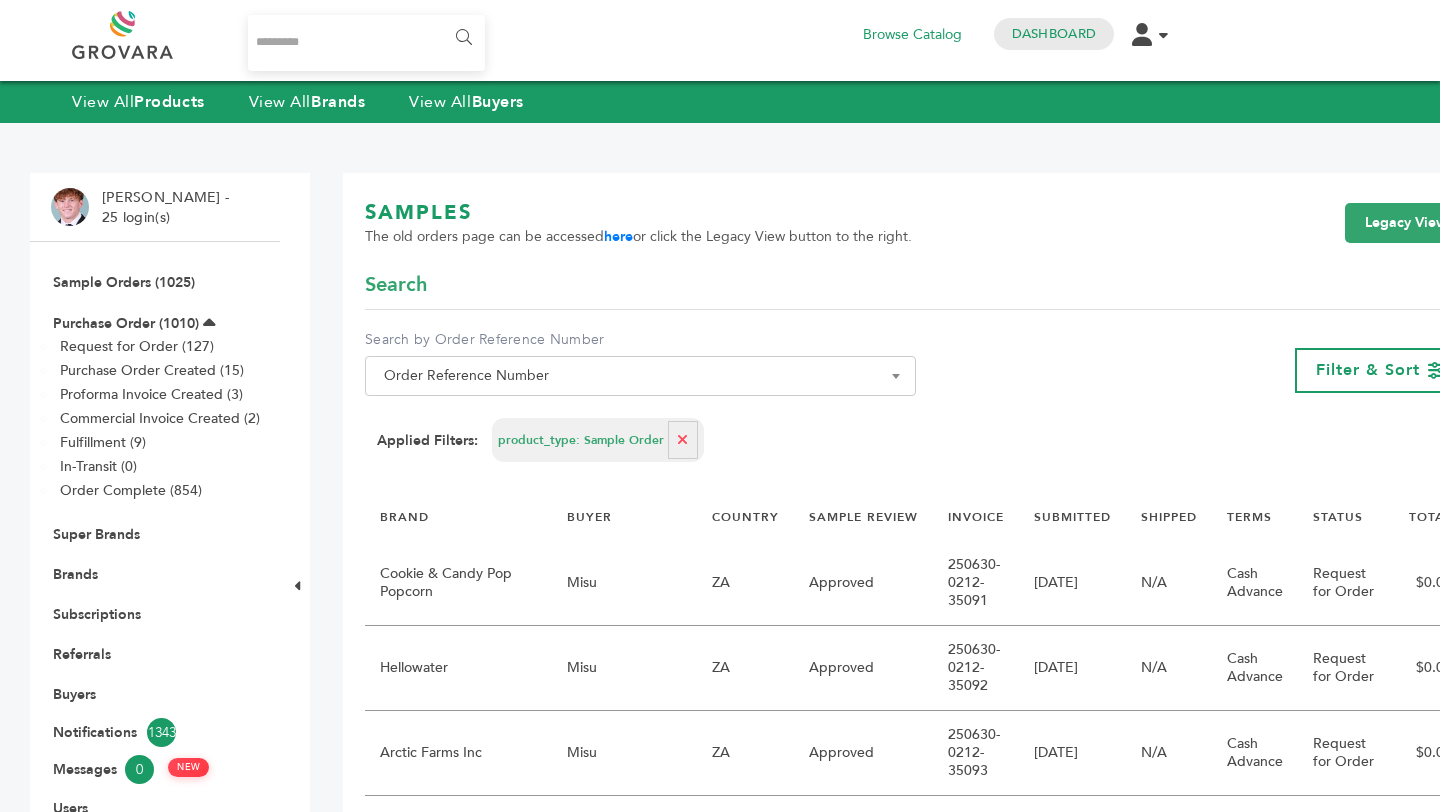 scroll, scrollTop: 0, scrollLeft: 0, axis: both 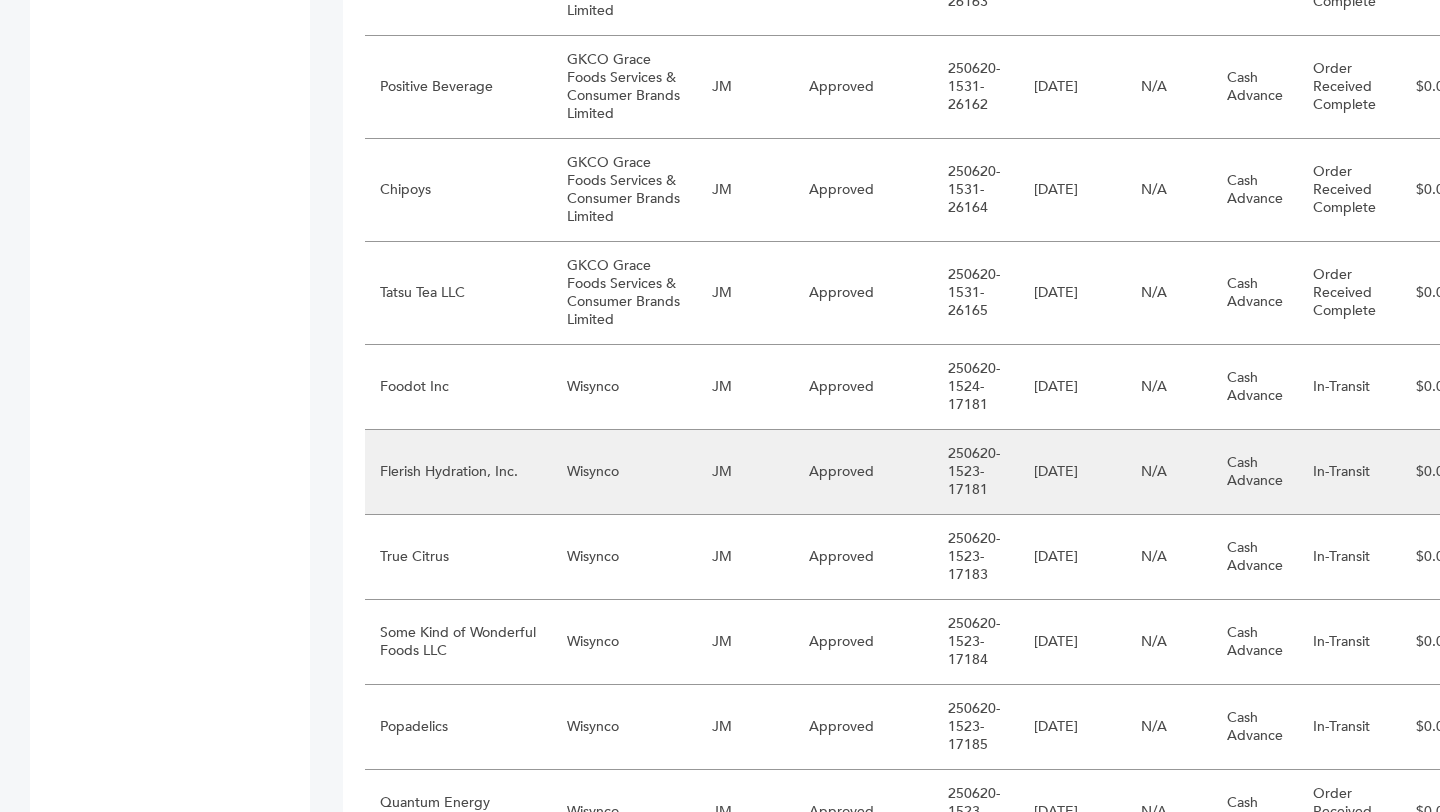 click on "Wisynco" at bounding box center [624, 472] 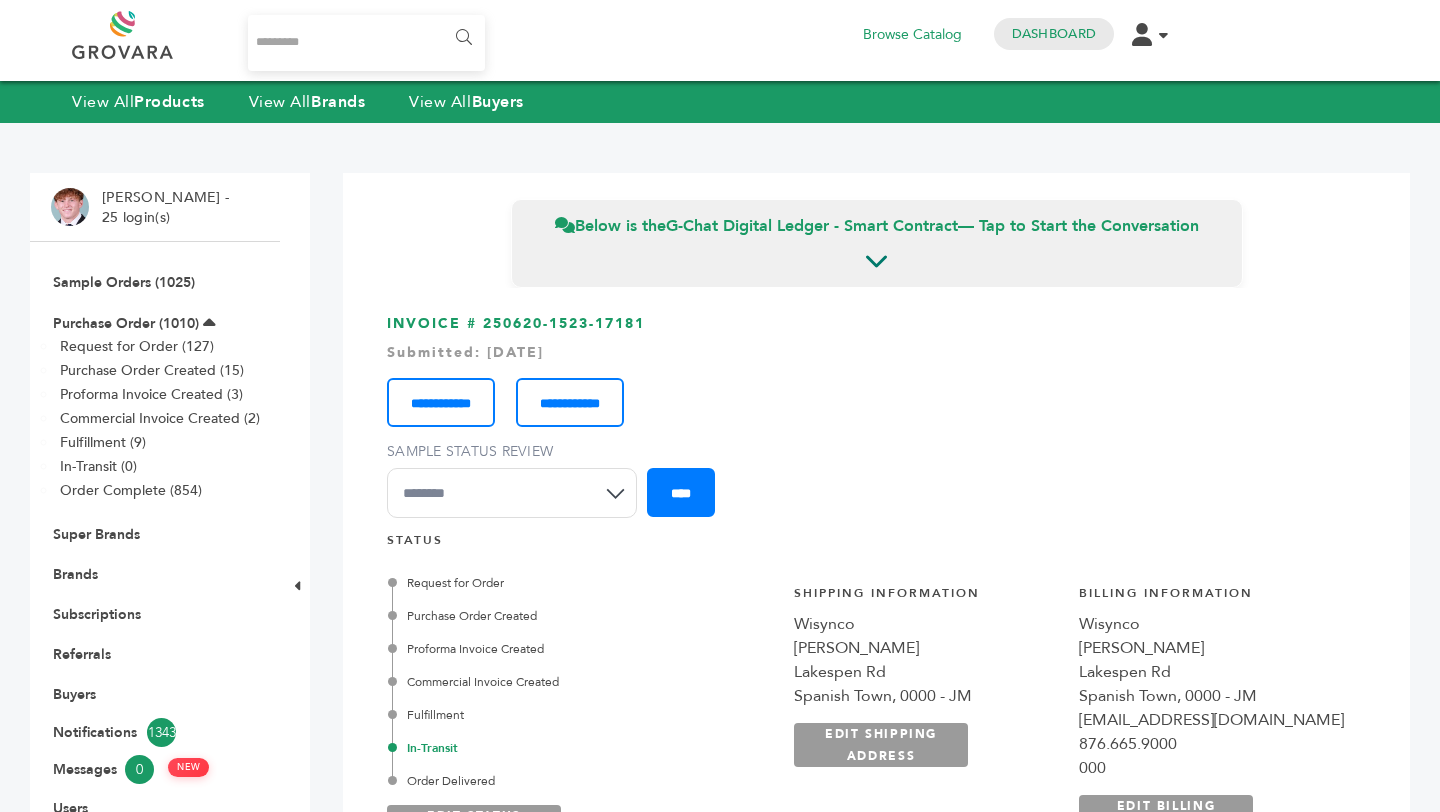 scroll, scrollTop: 0, scrollLeft: 0, axis: both 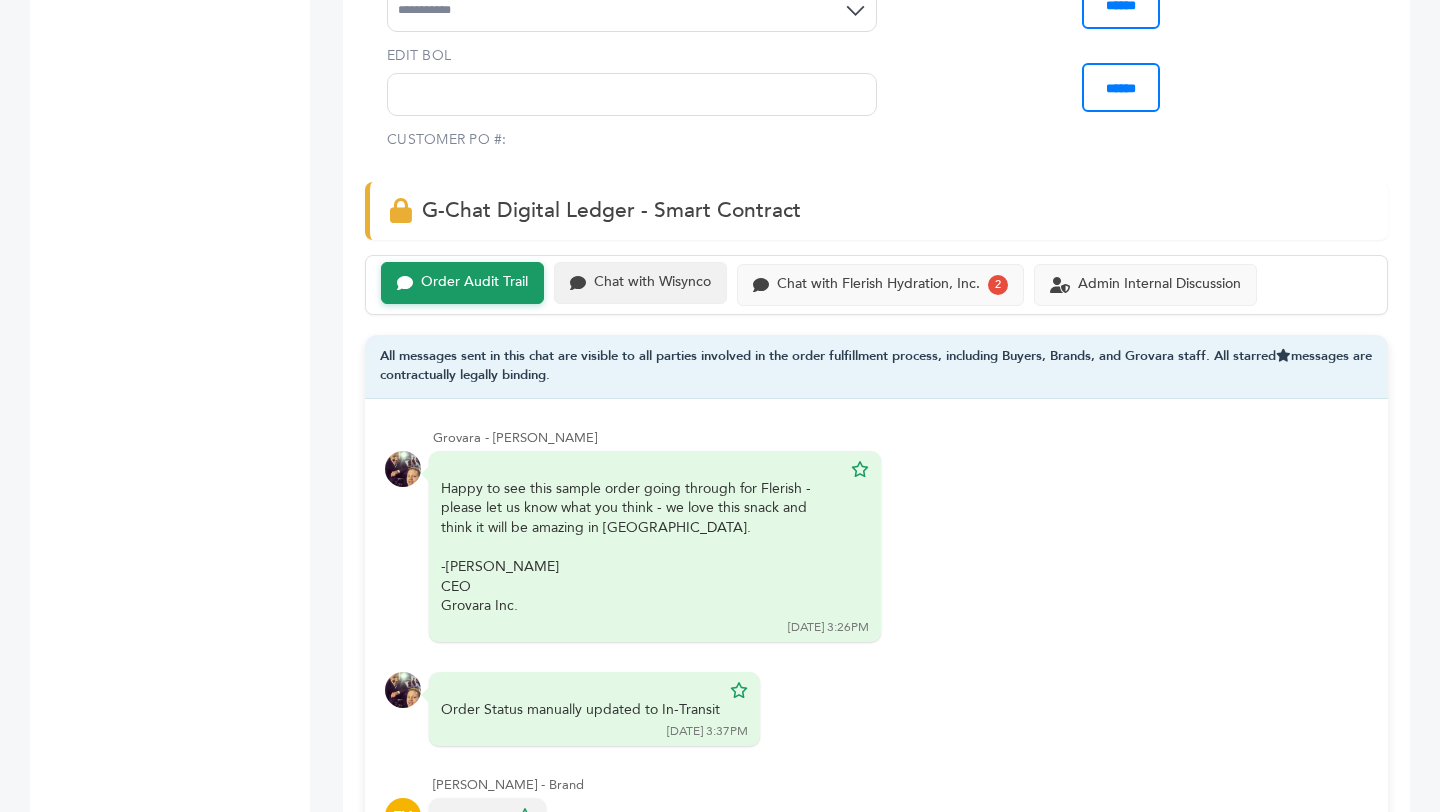 click on "Chat with Wisynco" at bounding box center (652, 282) 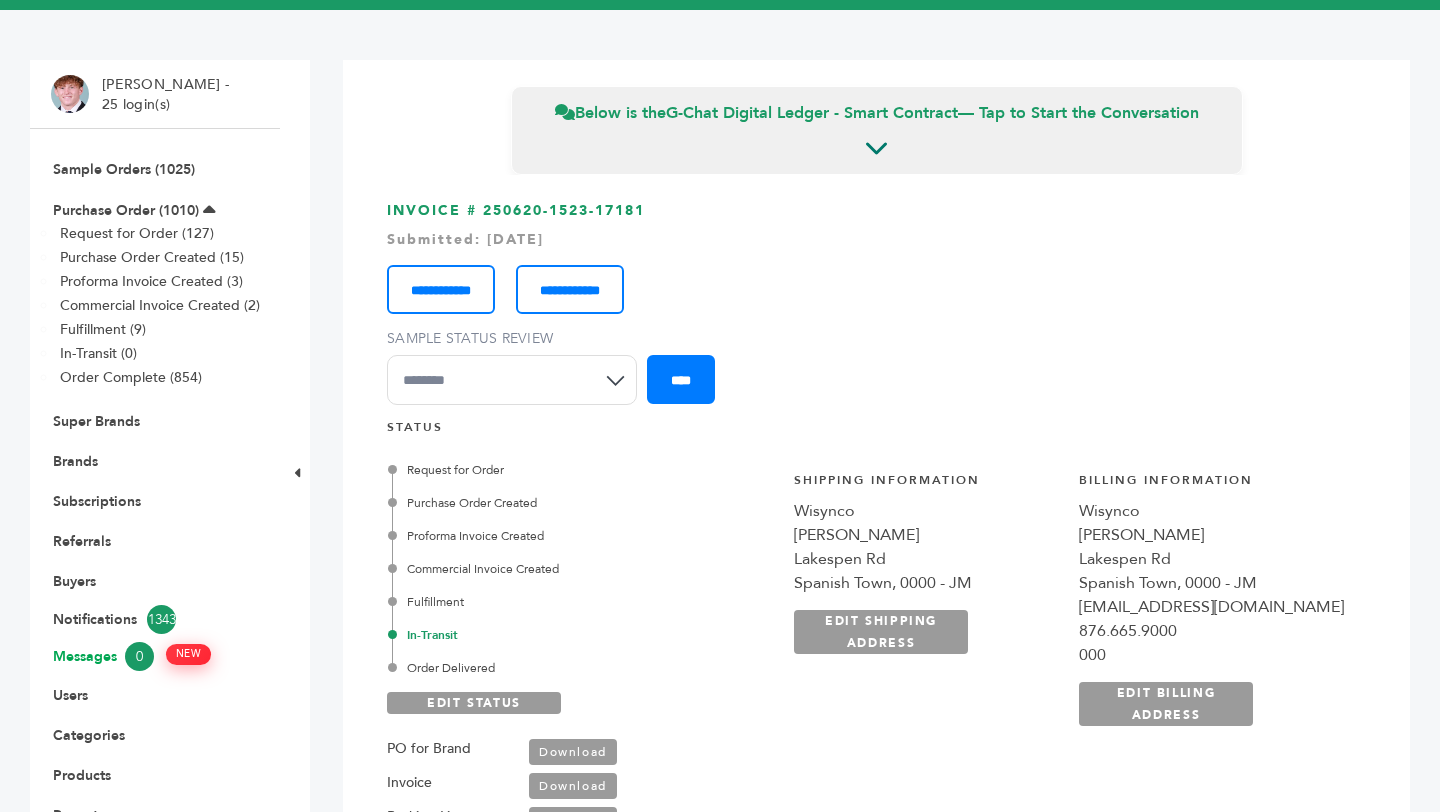 scroll, scrollTop: 90, scrollLeft: 0, axis: vertical 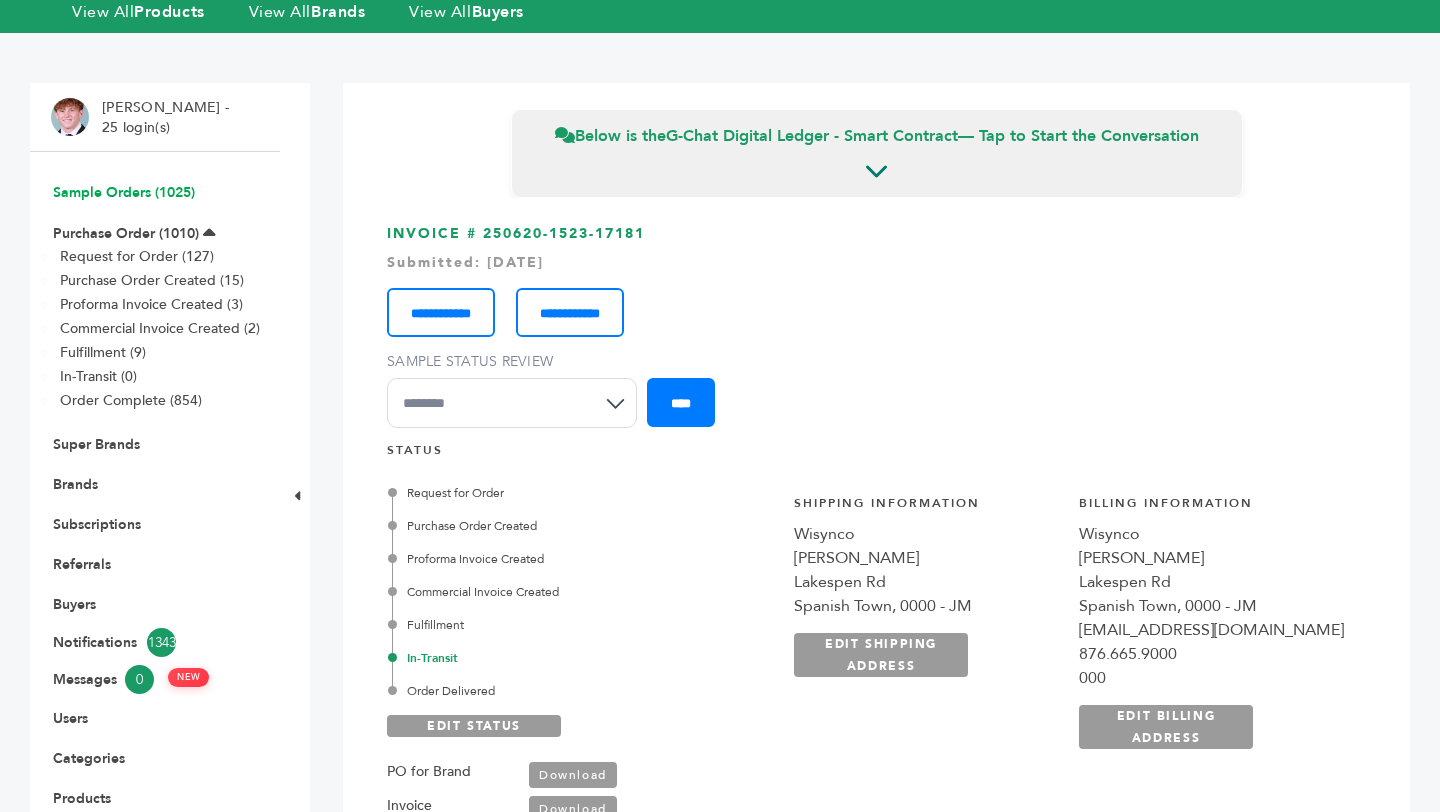 click on "Sample Orders (1025)" at bounding box center (124, 192) 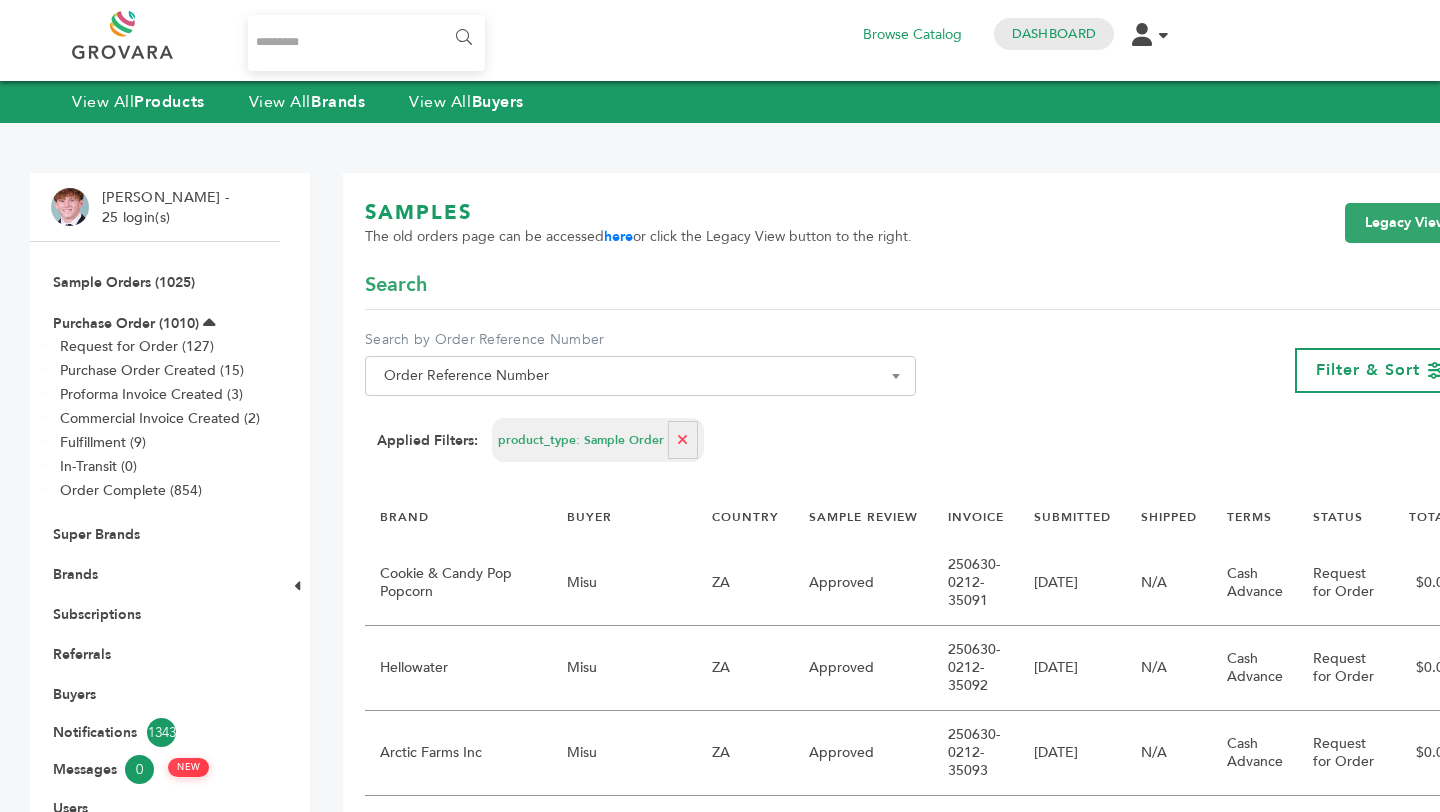 scroll, scrollTop: 0, scrollLeft: 0, axis: both 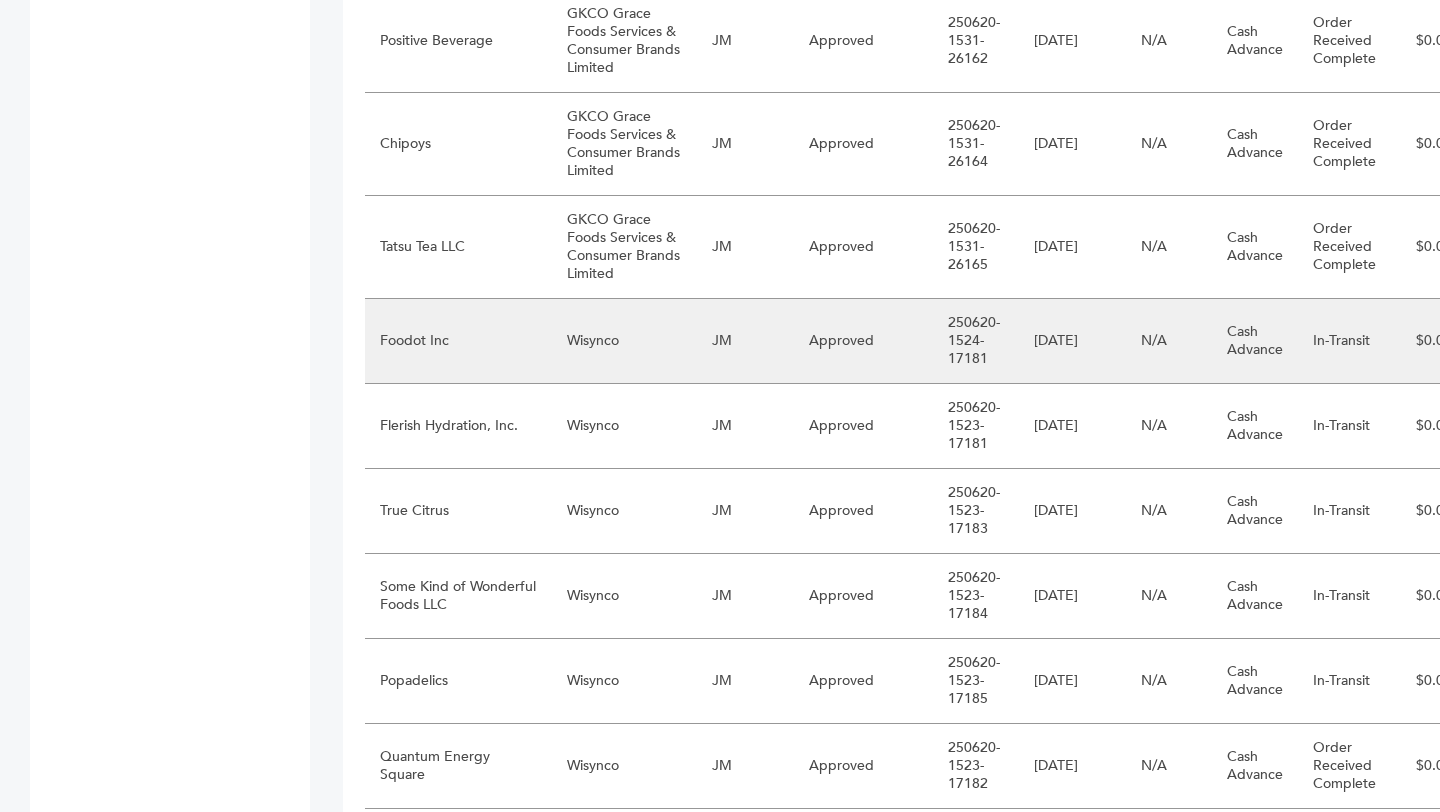 click on "Wisynco" at bounding box center [624, 341] 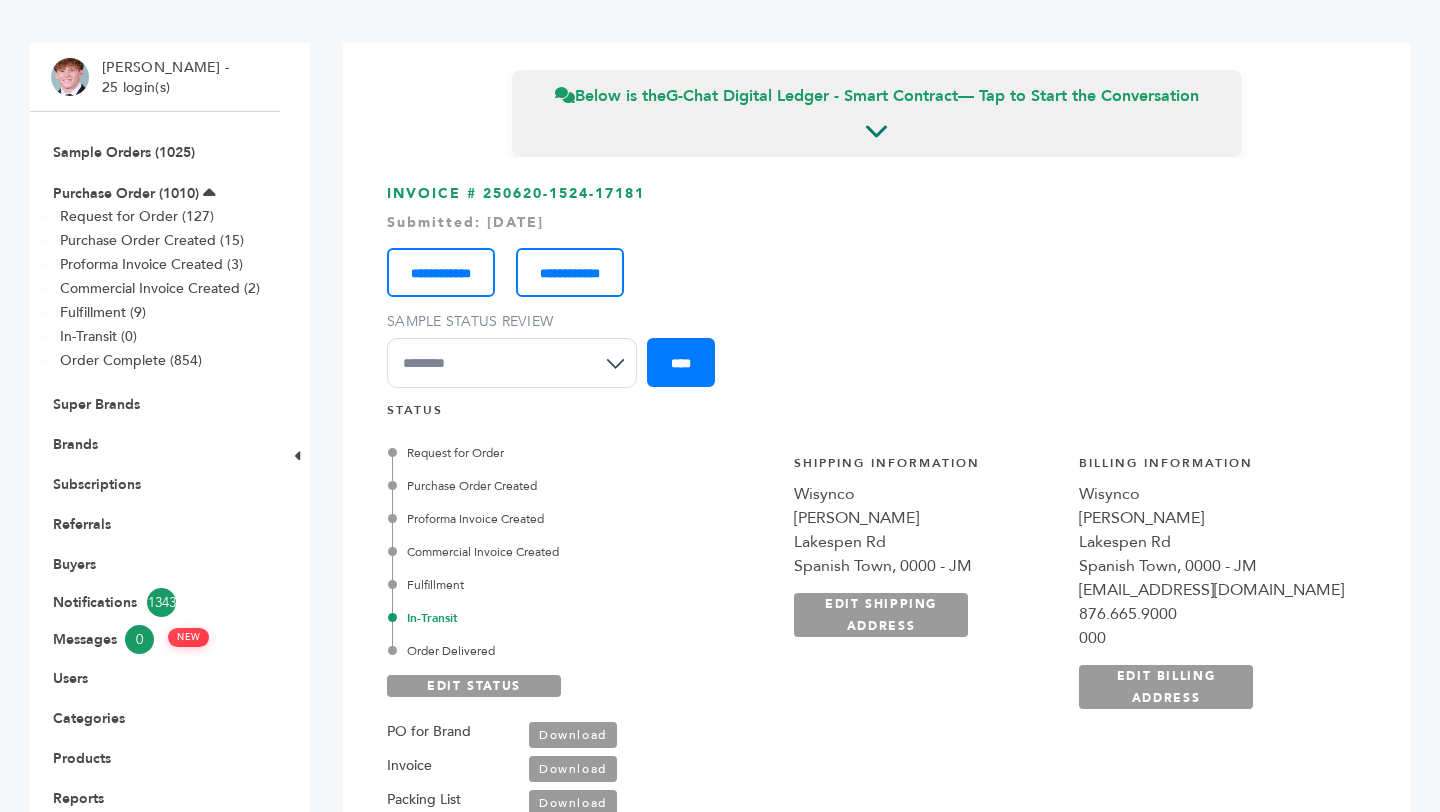 scroll, scrollTop: 387, scrollLeft: 0, axis: vertical 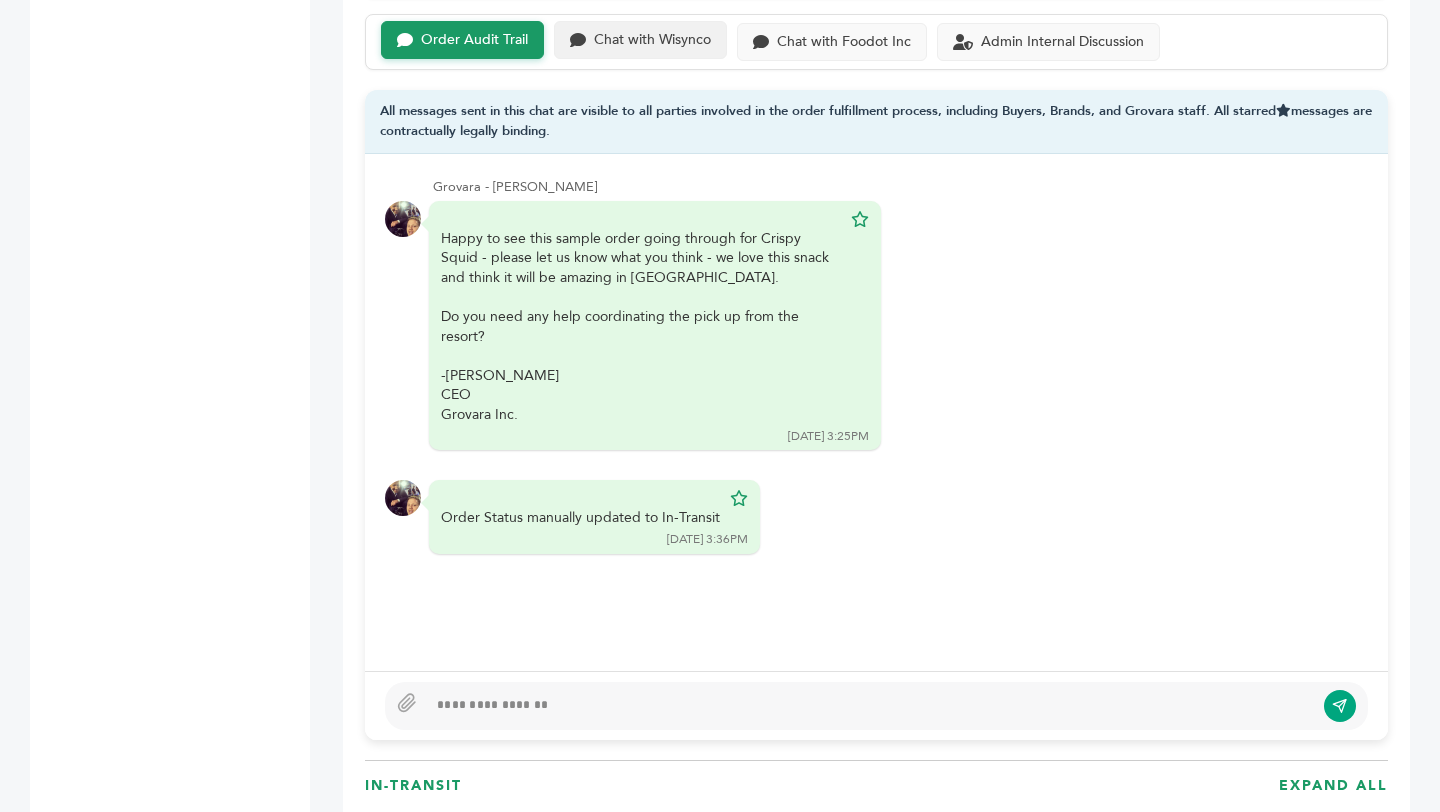click on "Chat with Wisynco" at bounding box center [652, 40] 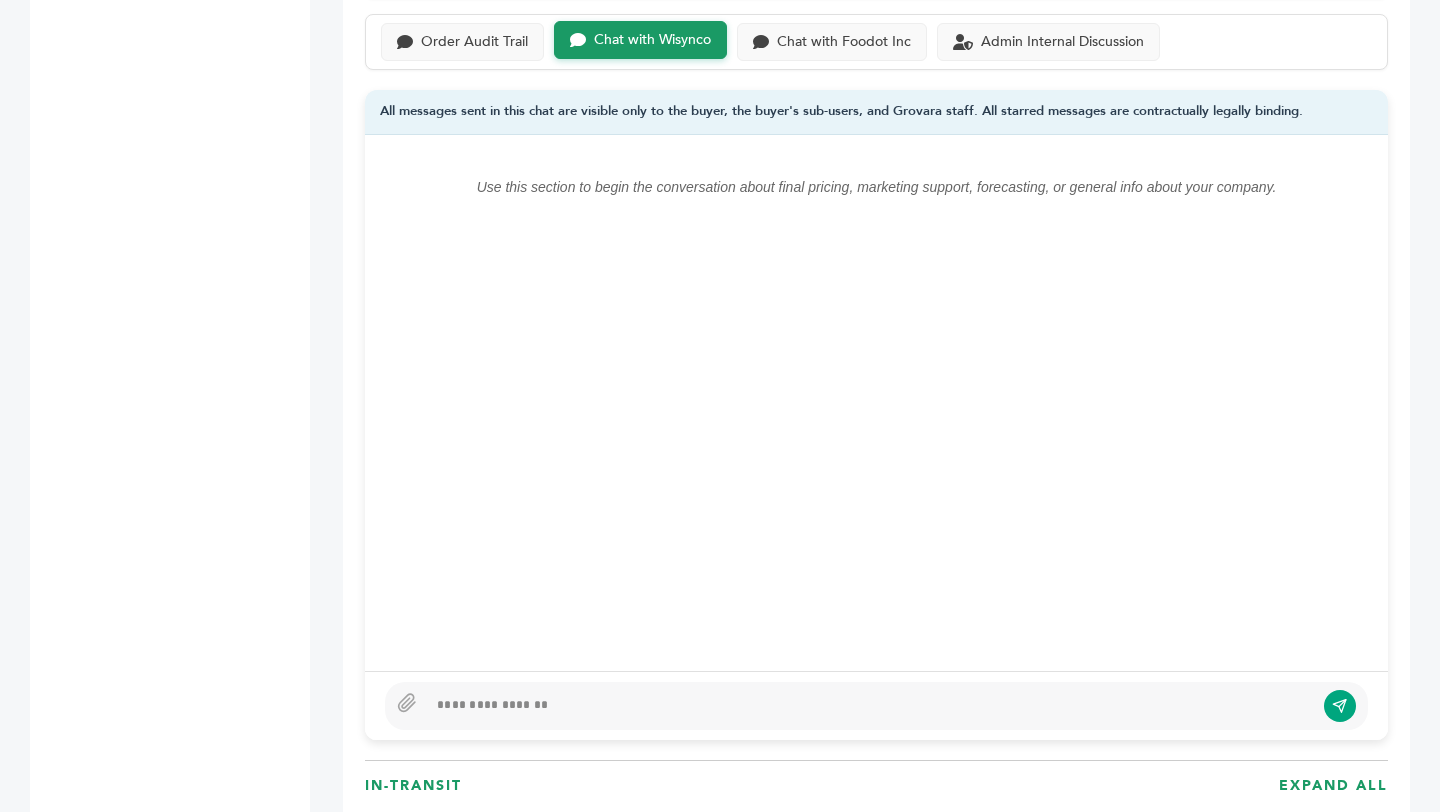 click at bounding box center (870, 706) 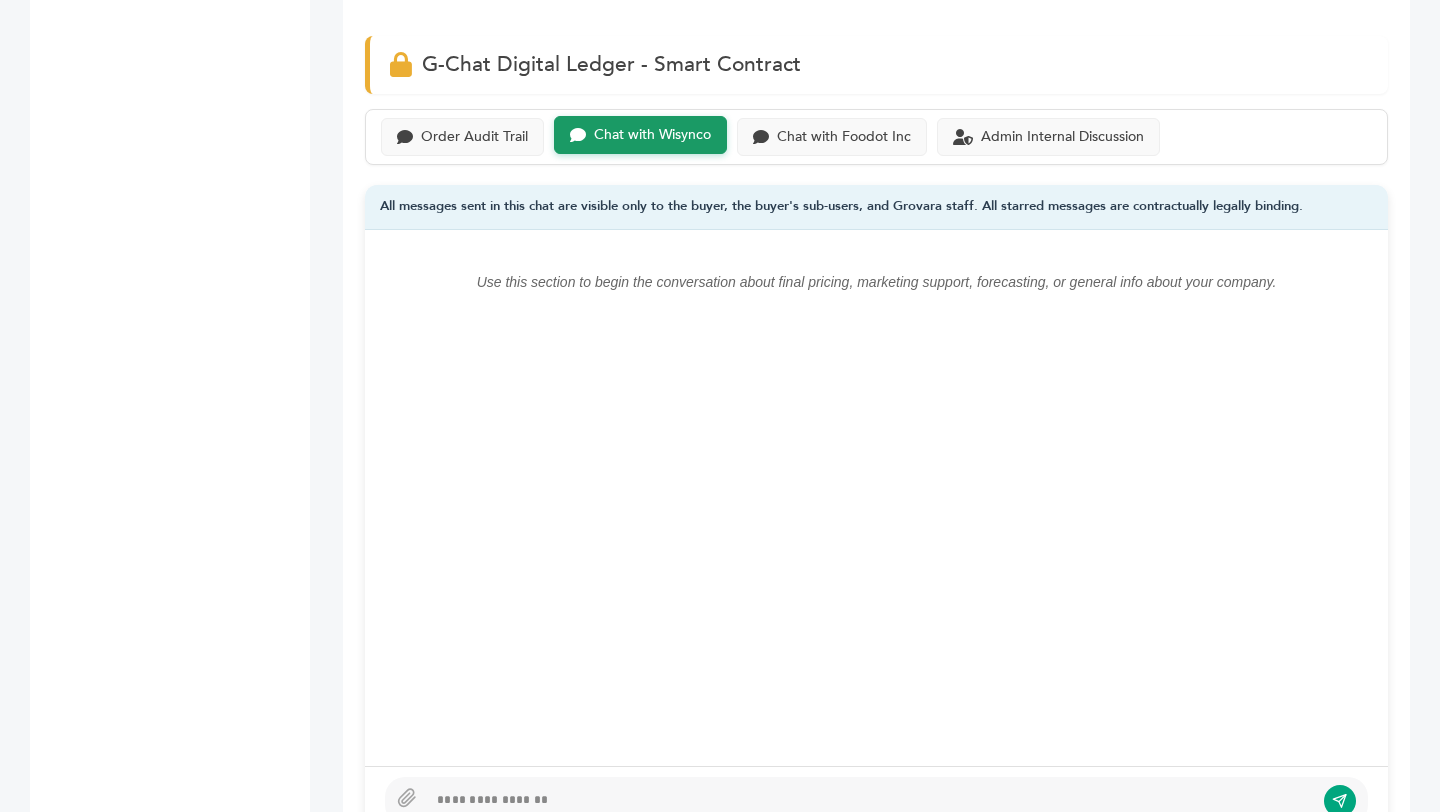 scroll, scrollTop: 1681, scrollLeft: 0, axis: vertical 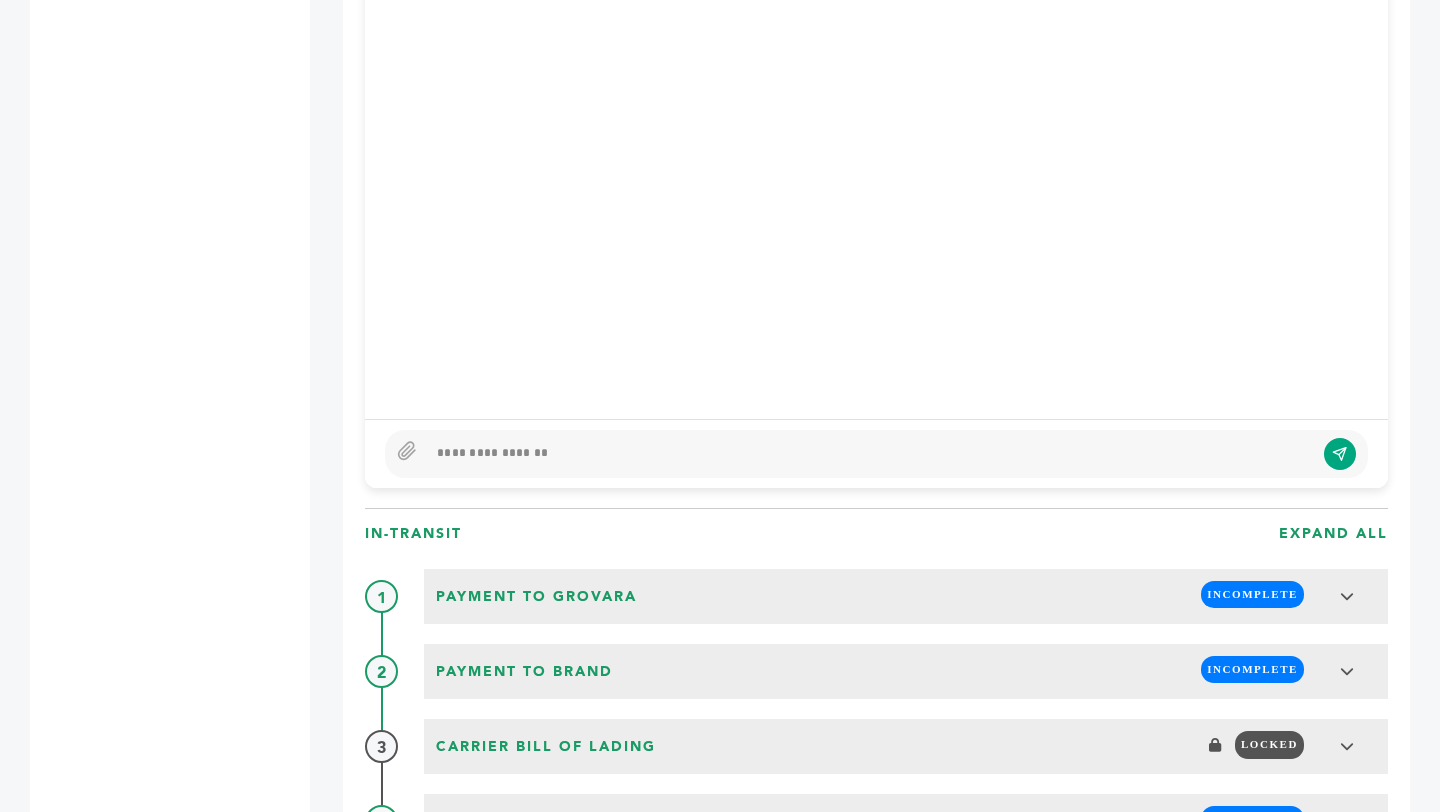 type 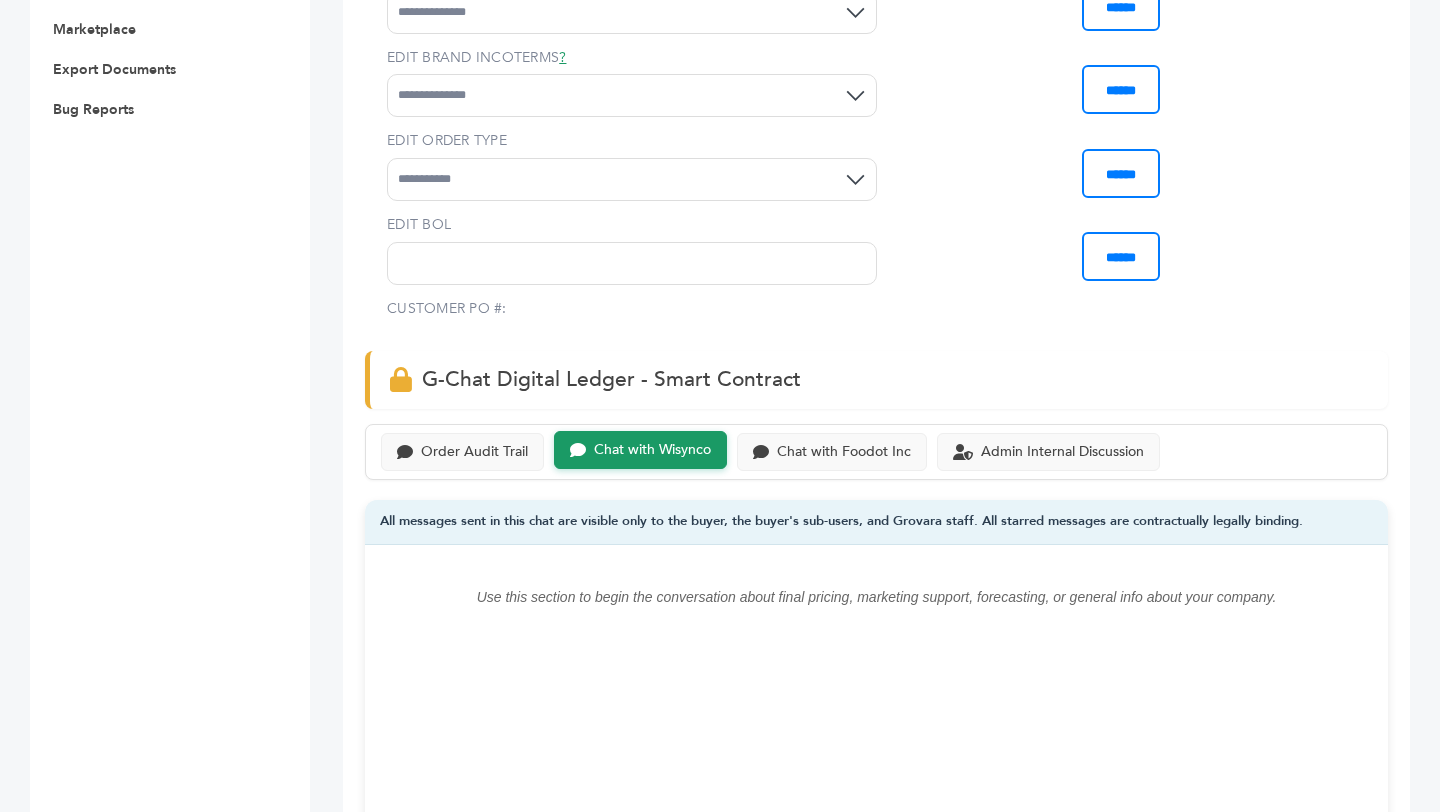 scroll, scrollTop: 1031, scrollLeft: 0, axis: vertical 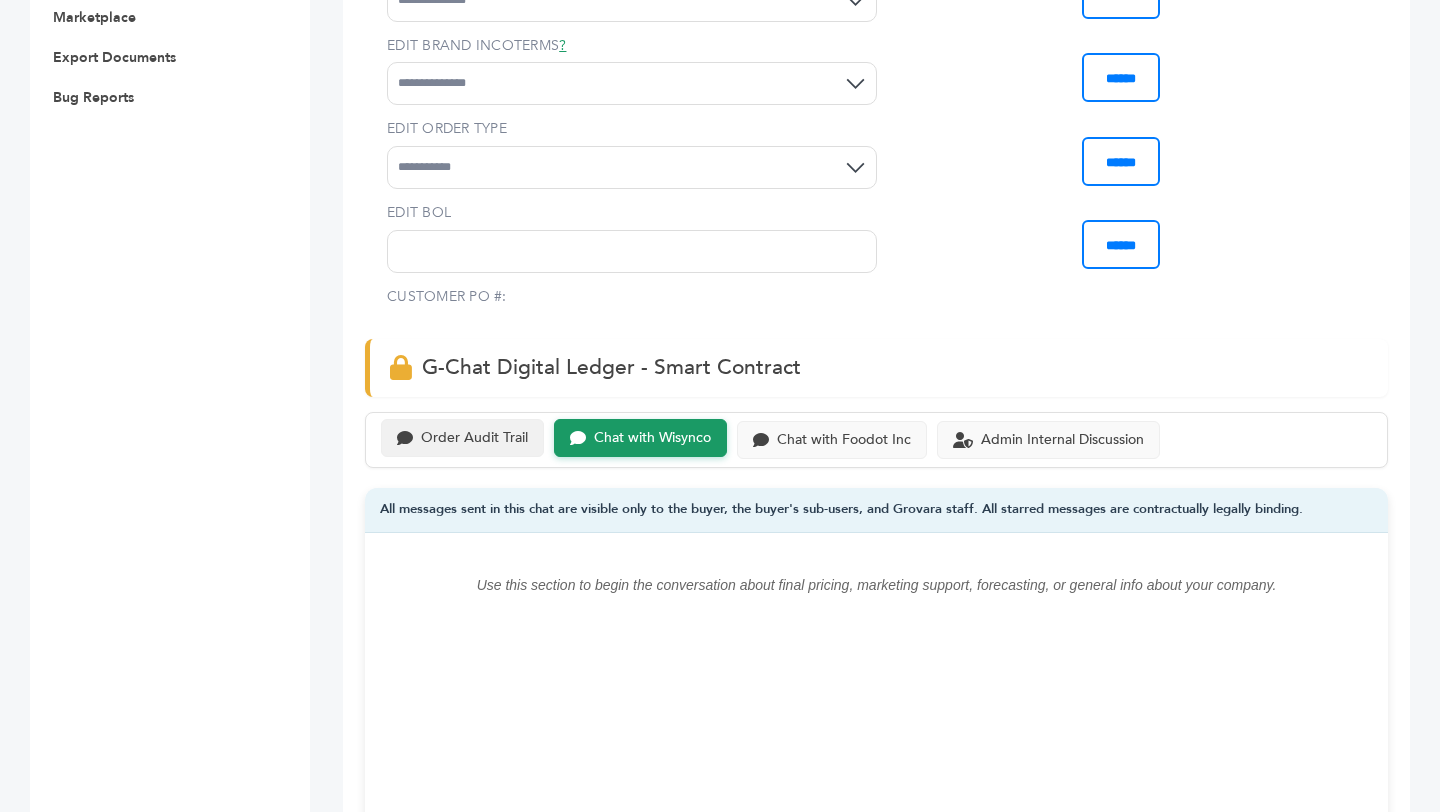 click on "Order Audit Trail" at bounding box center (474, 438) 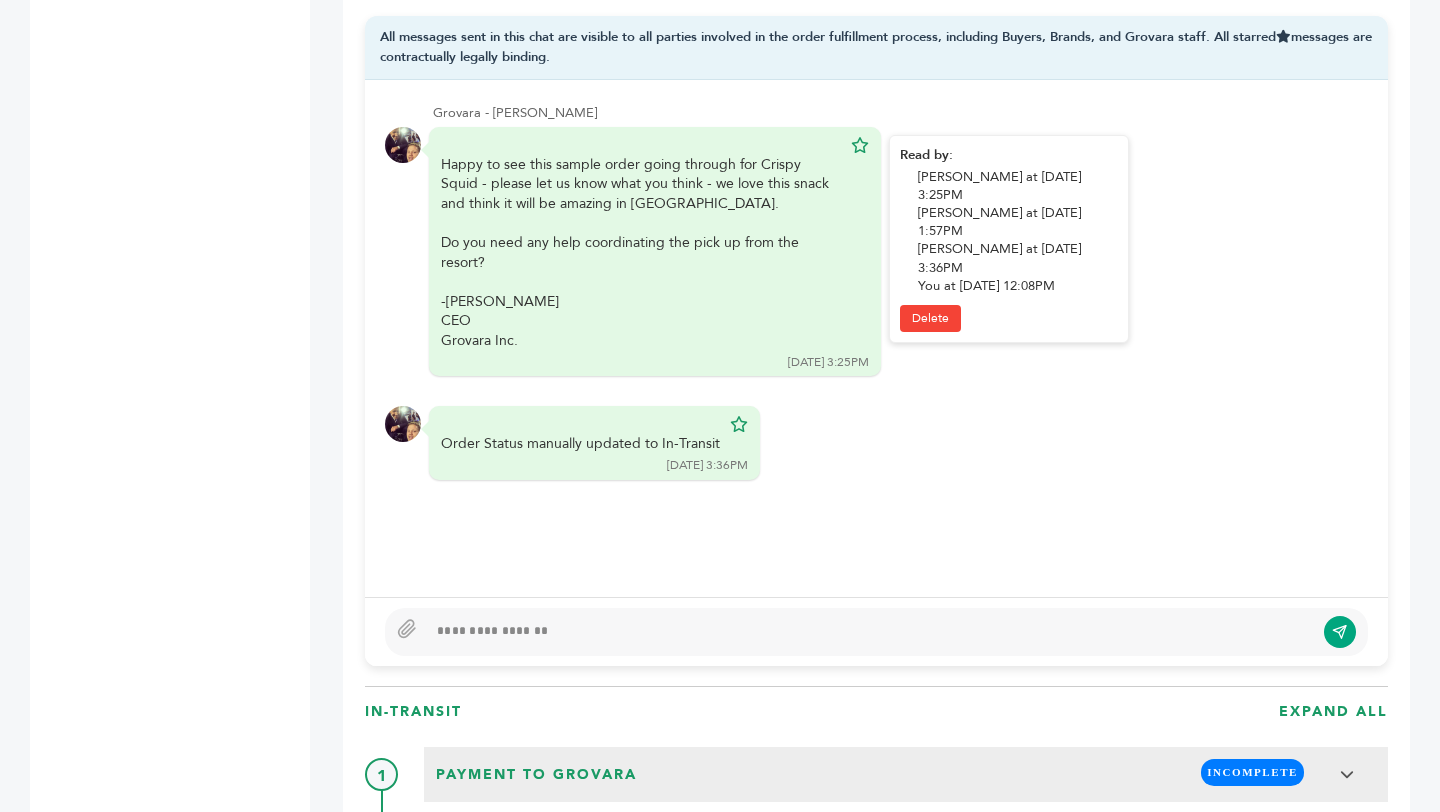 scroll, scrollTop: 1601, scrollLeft: 0, axis: vertical 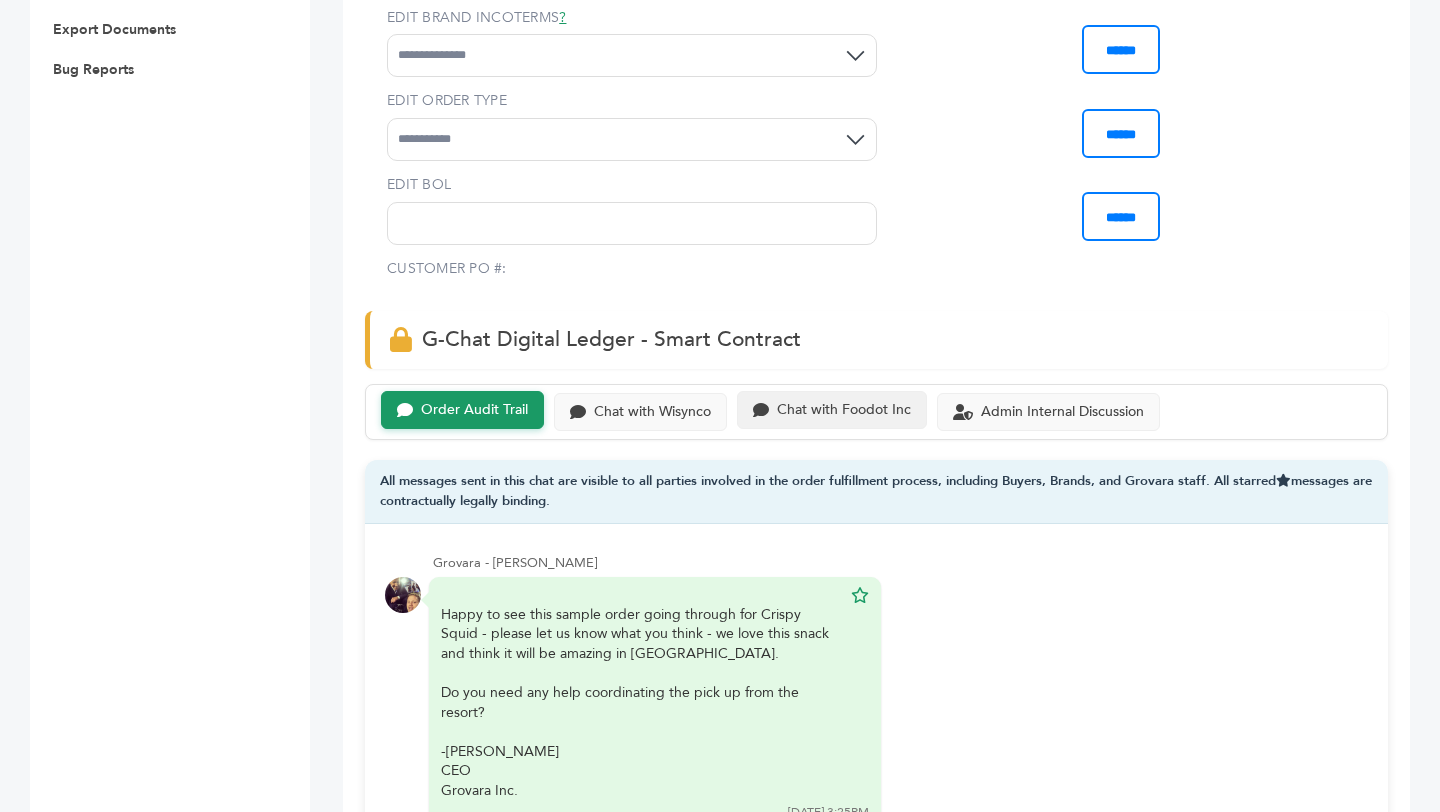 click on "Chat with Foodot Inc" at bounding box center (832, 410) 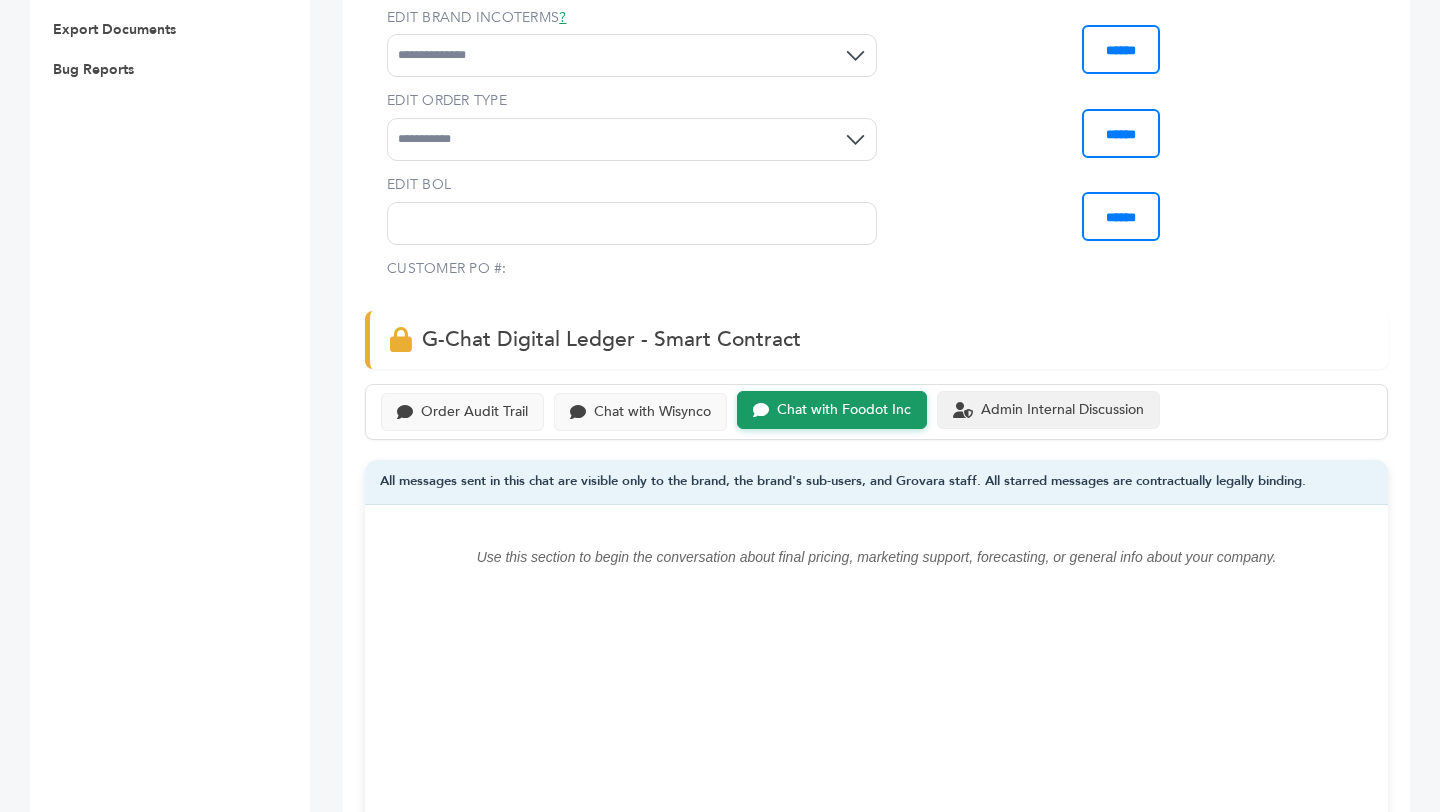 click on "Admin Internal Discussion" at bounding box center [1048, 410] 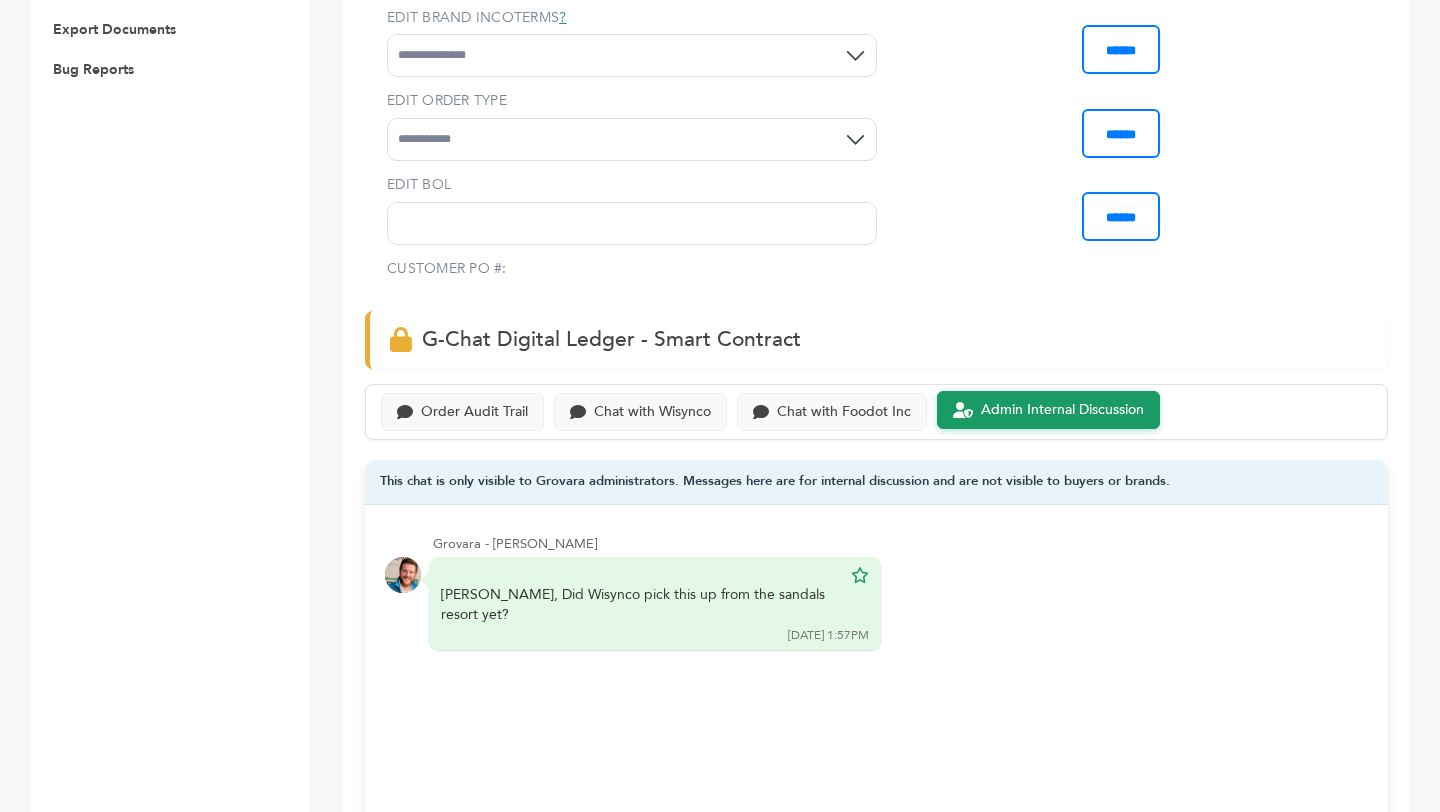 scroll, scrollTop: 1081, scrollLeft: 0, axis: vertical 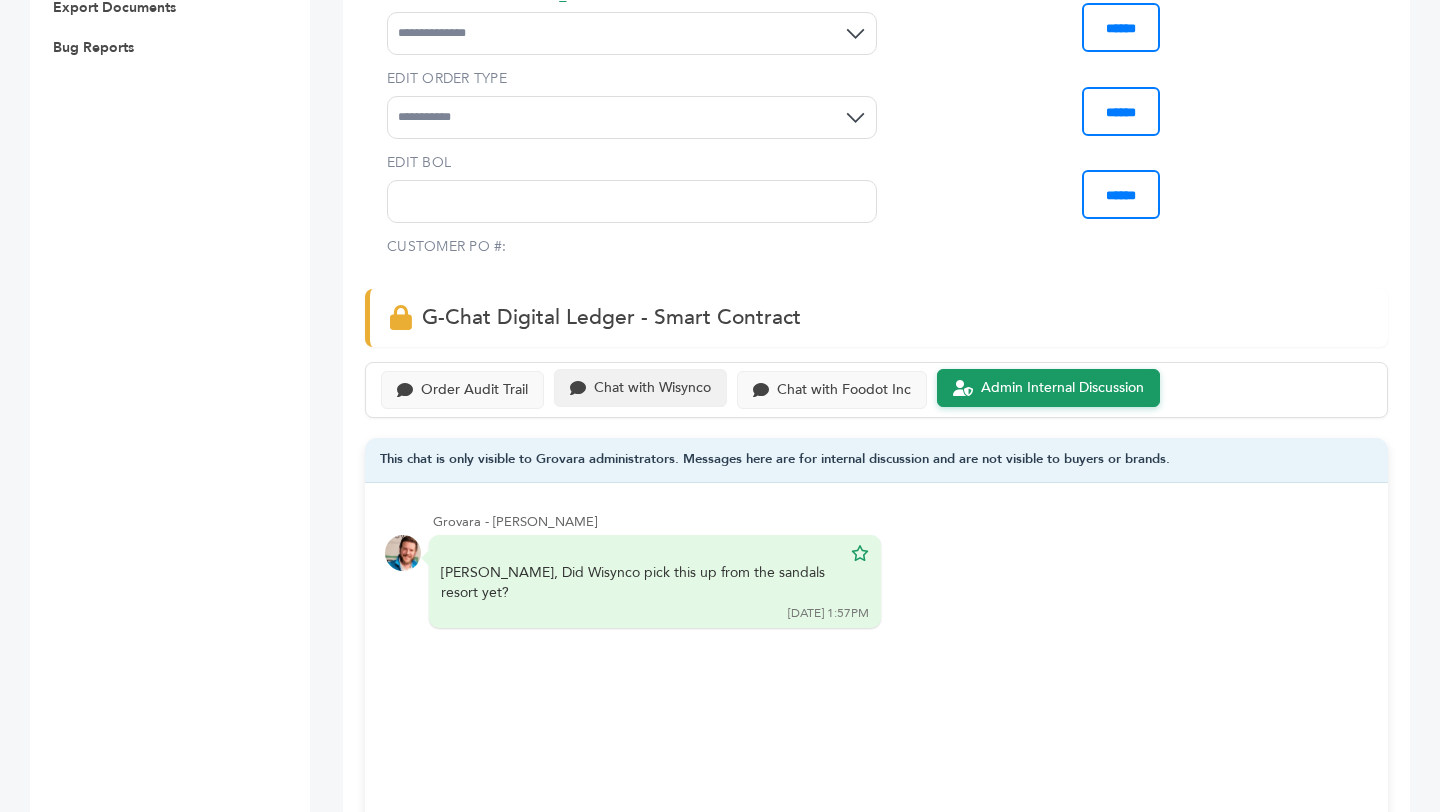 click on "Chat with Wisynco" at bounding box center [640, 388] 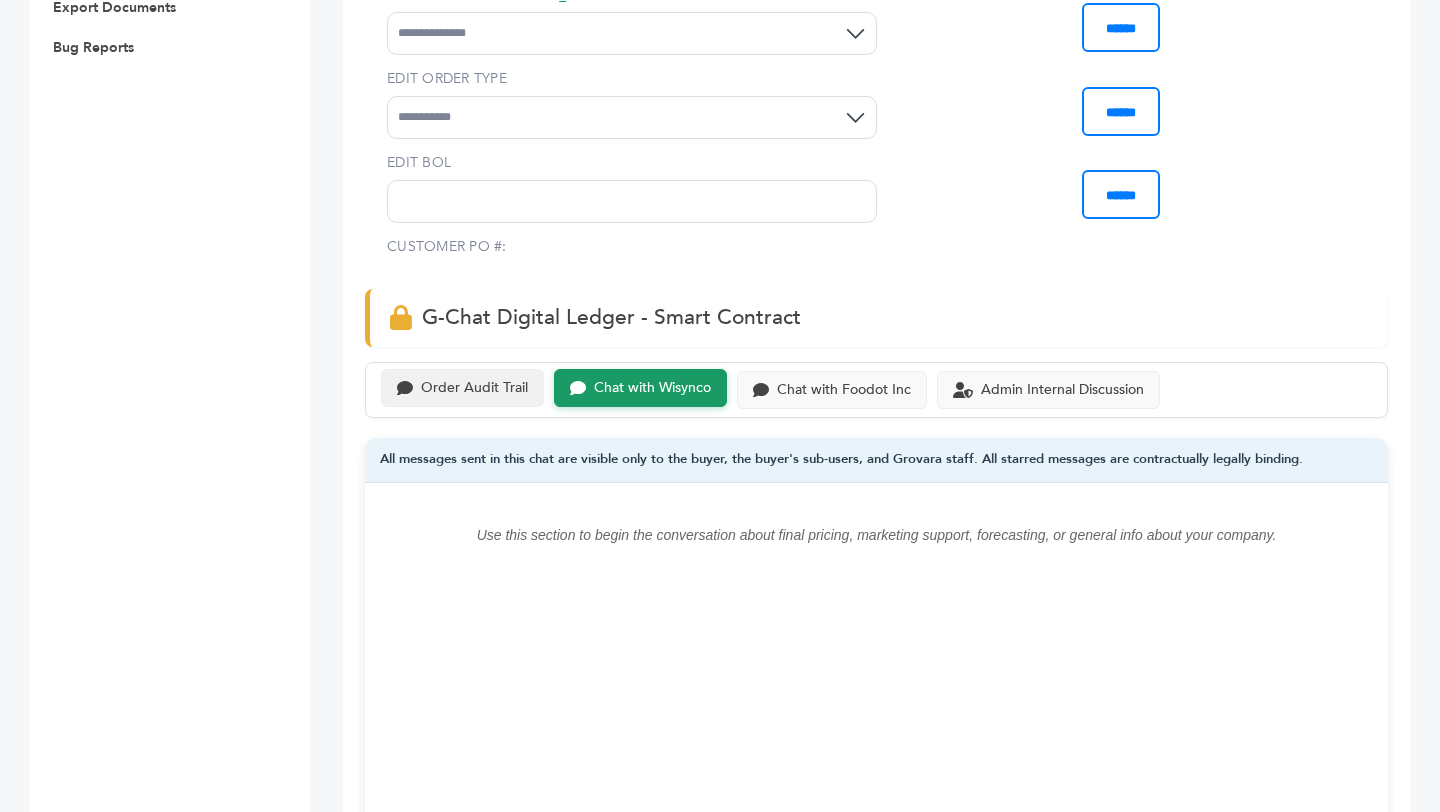 click on "Order Audit Trail" at bounding box center (474, 388) 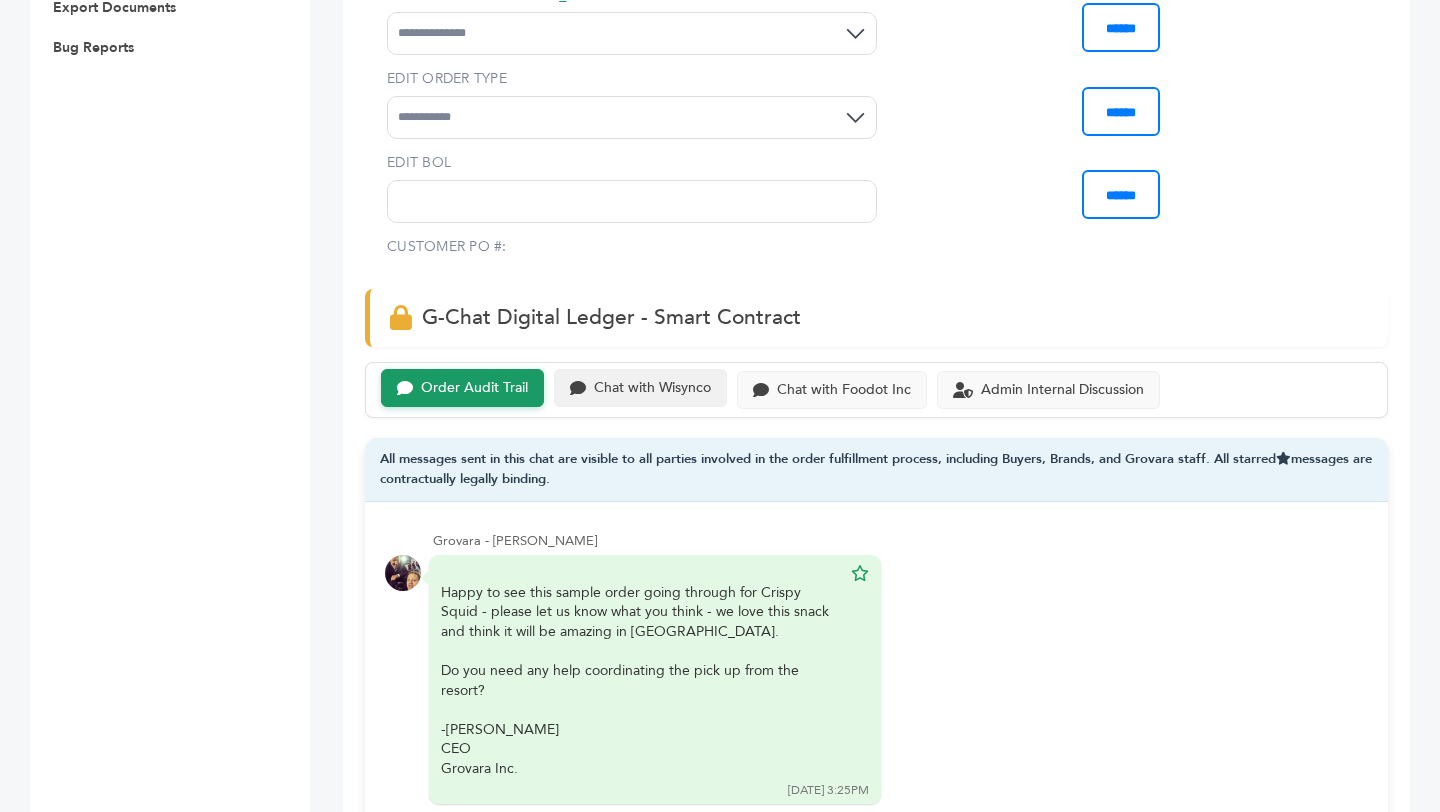 click on "Chat with Wisynco" at bounding box center [652, 388] 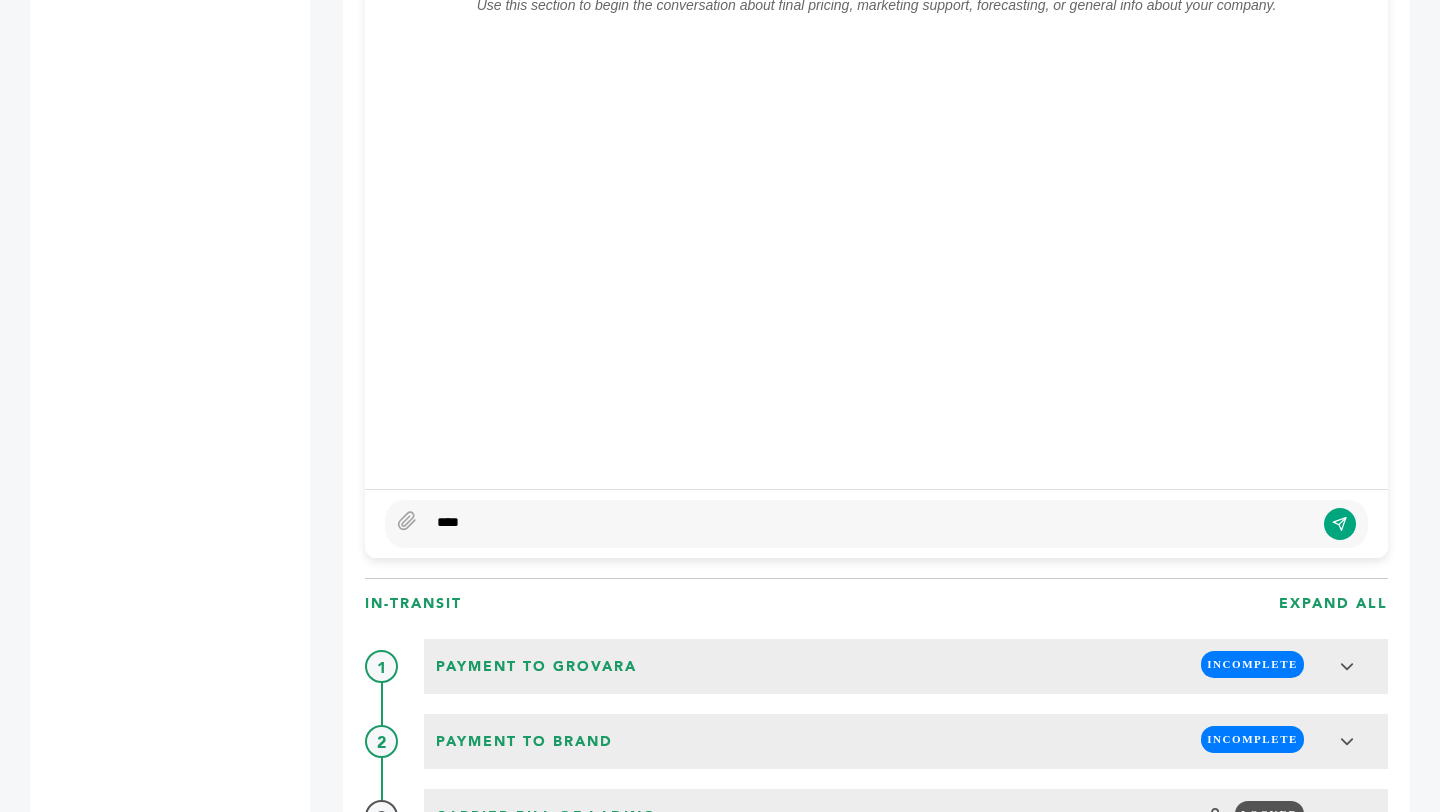 scroll, scrollTop: 1619, scrollLeft: 0, axis: vertical 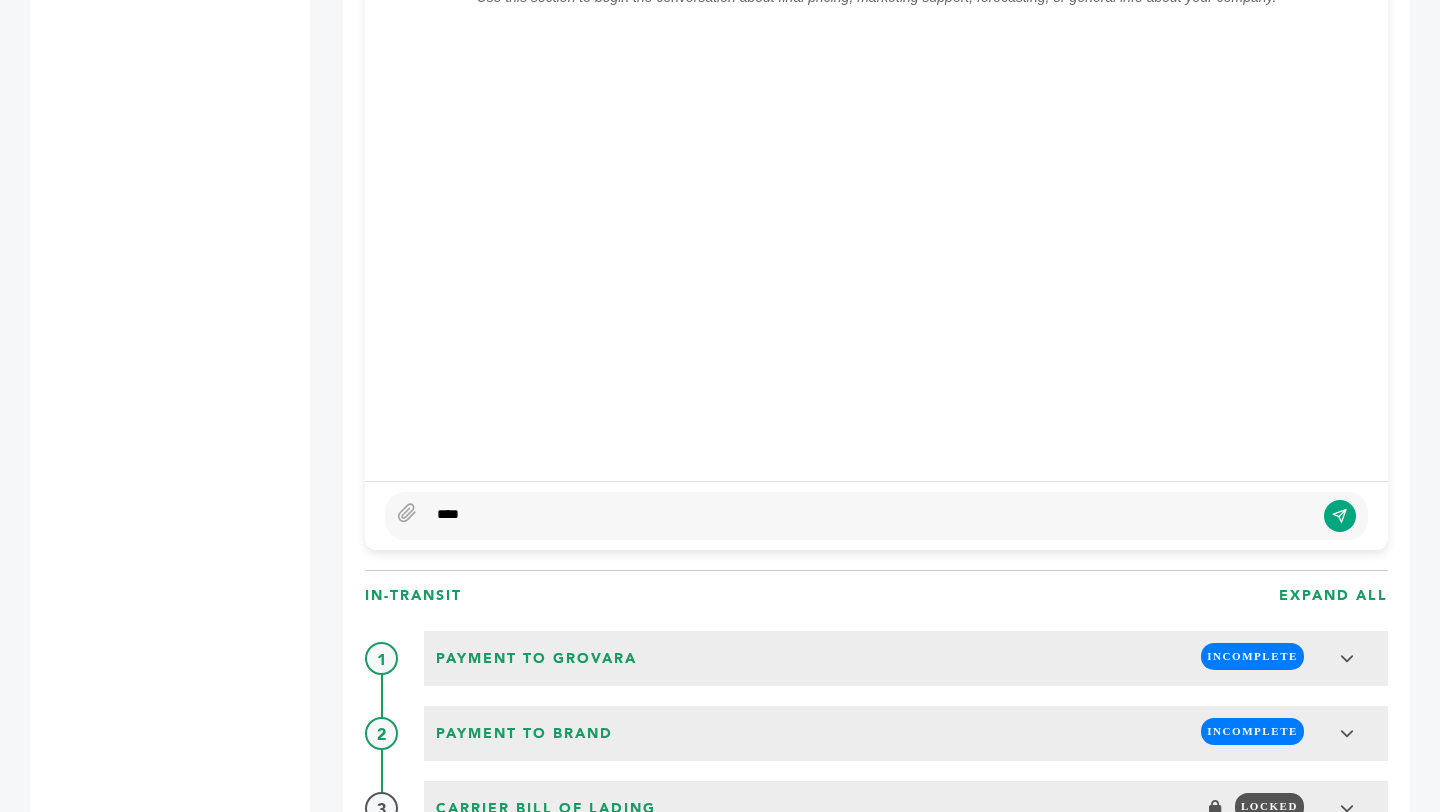 click on "****" at bounding box center (876, 516) 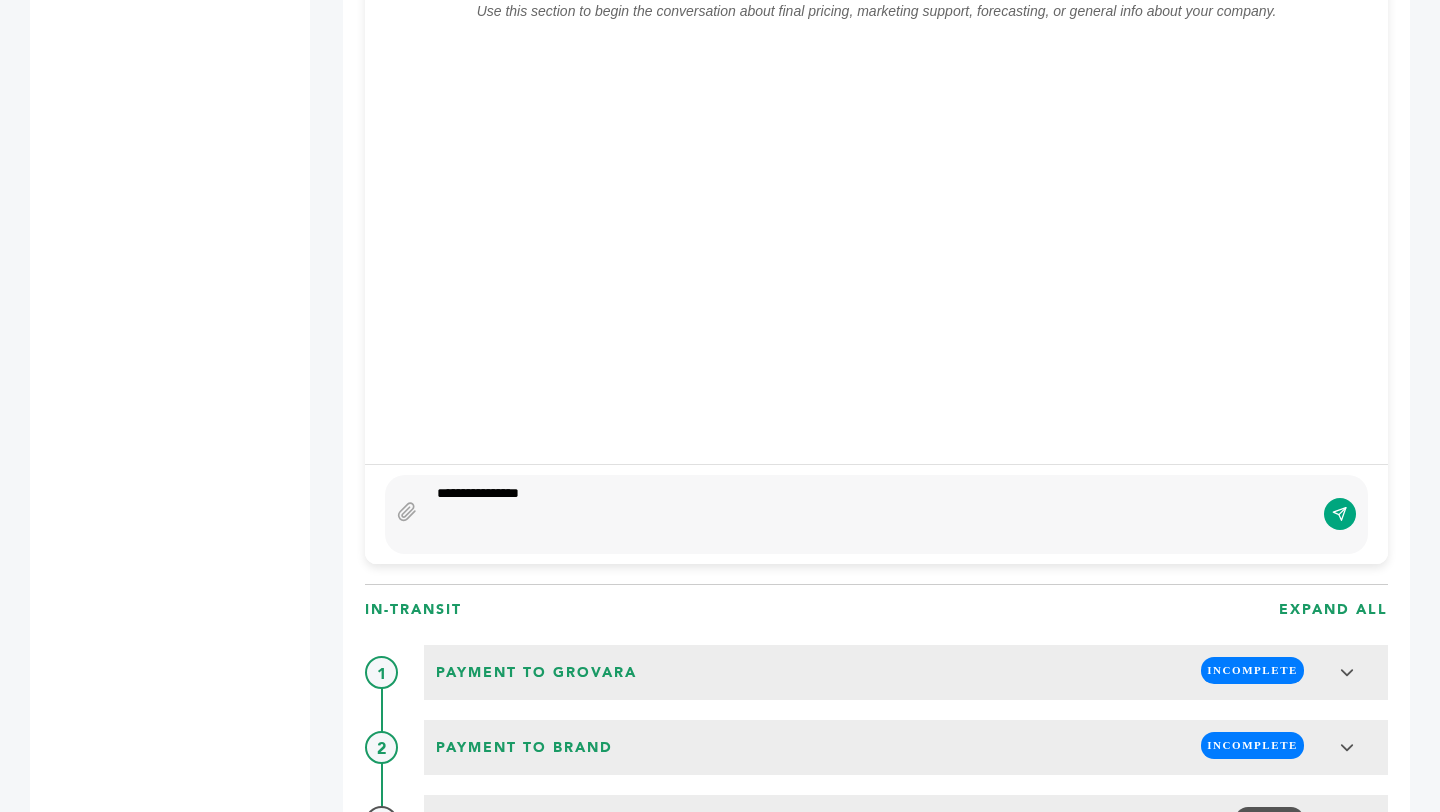 scroll, scrollTop: 1584, scrollLeft: 0, axis: vertical 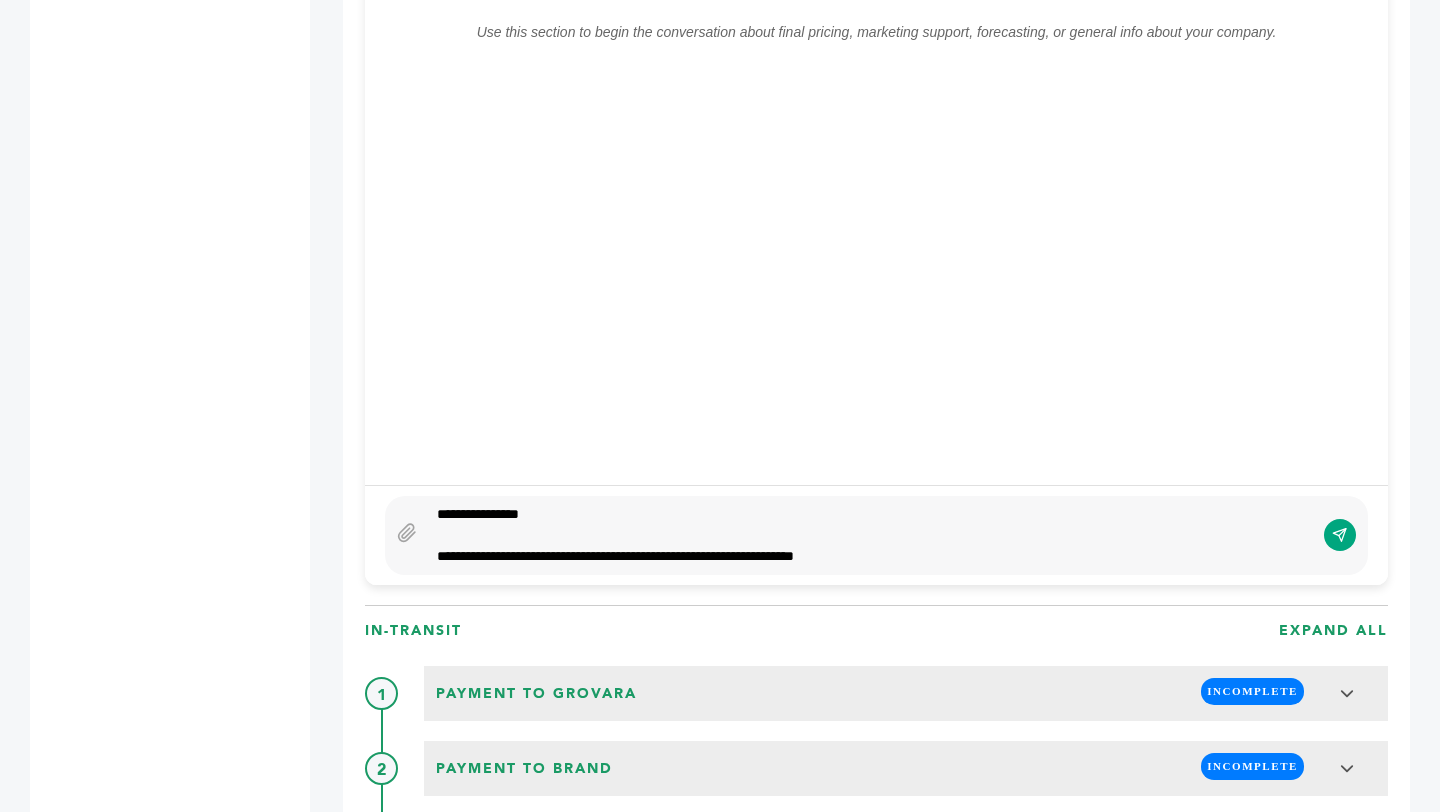 click on "**********" at bounding box center [870, 556] 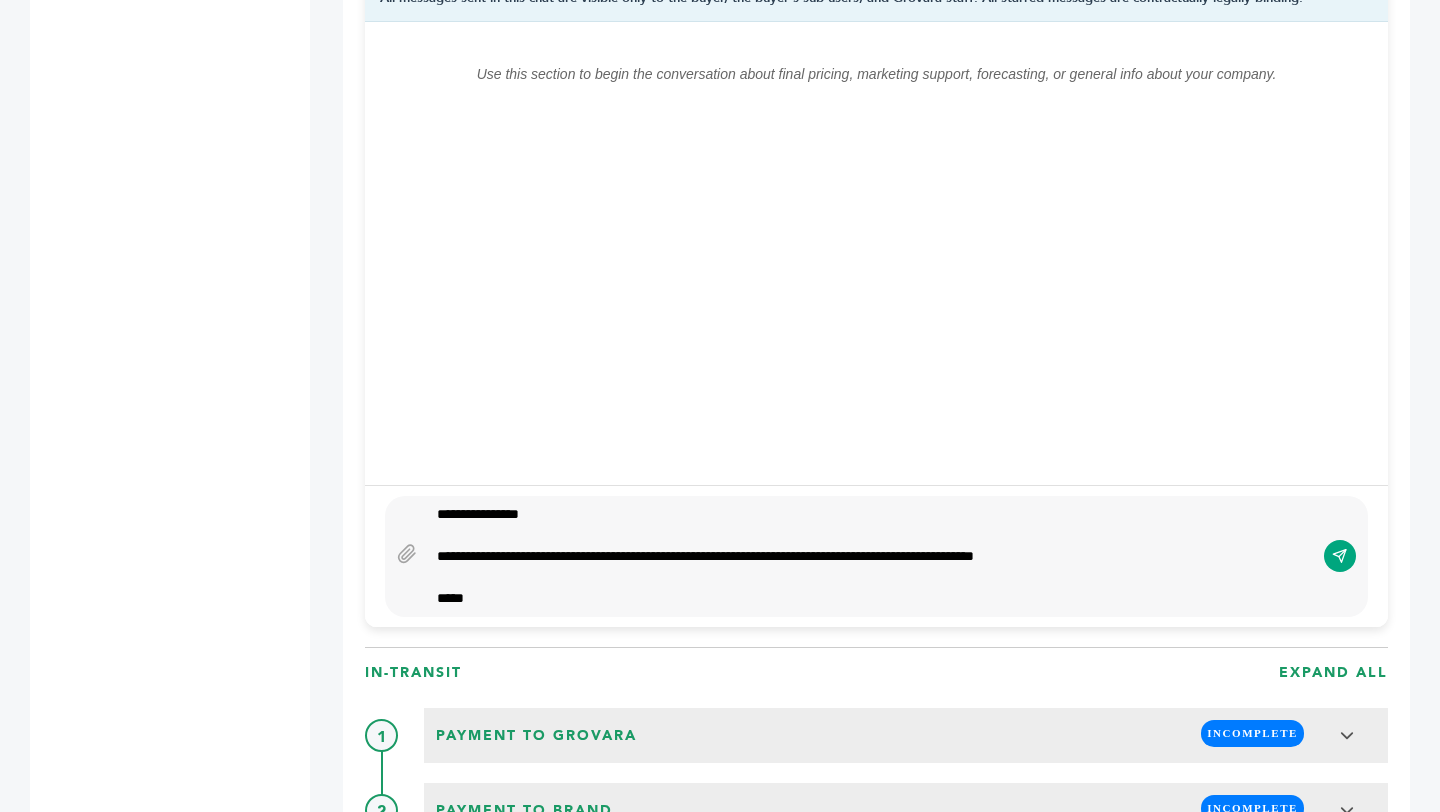 scroll, scrollTop: 1527, scrollLeft: 0, axis: vertical 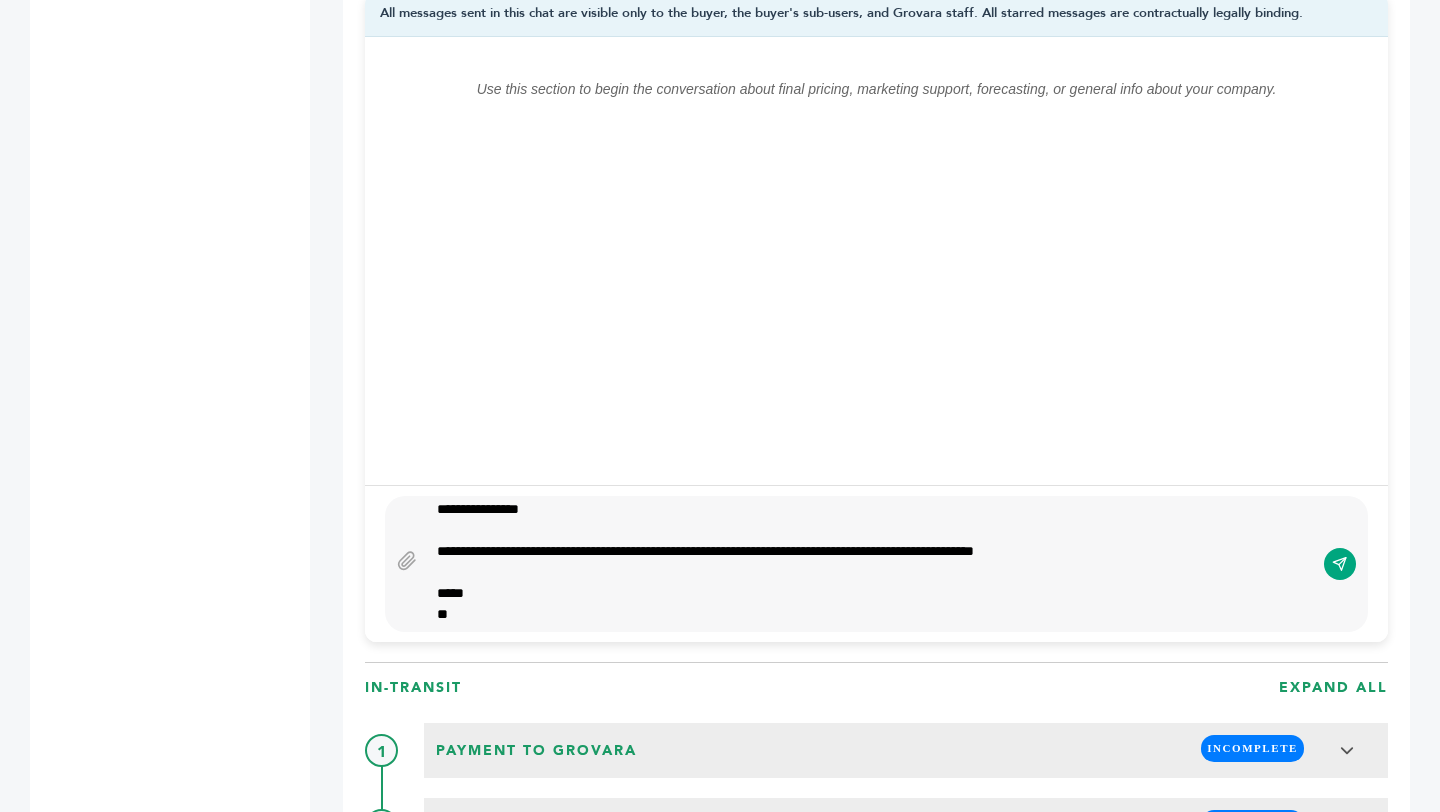 type on "**********" 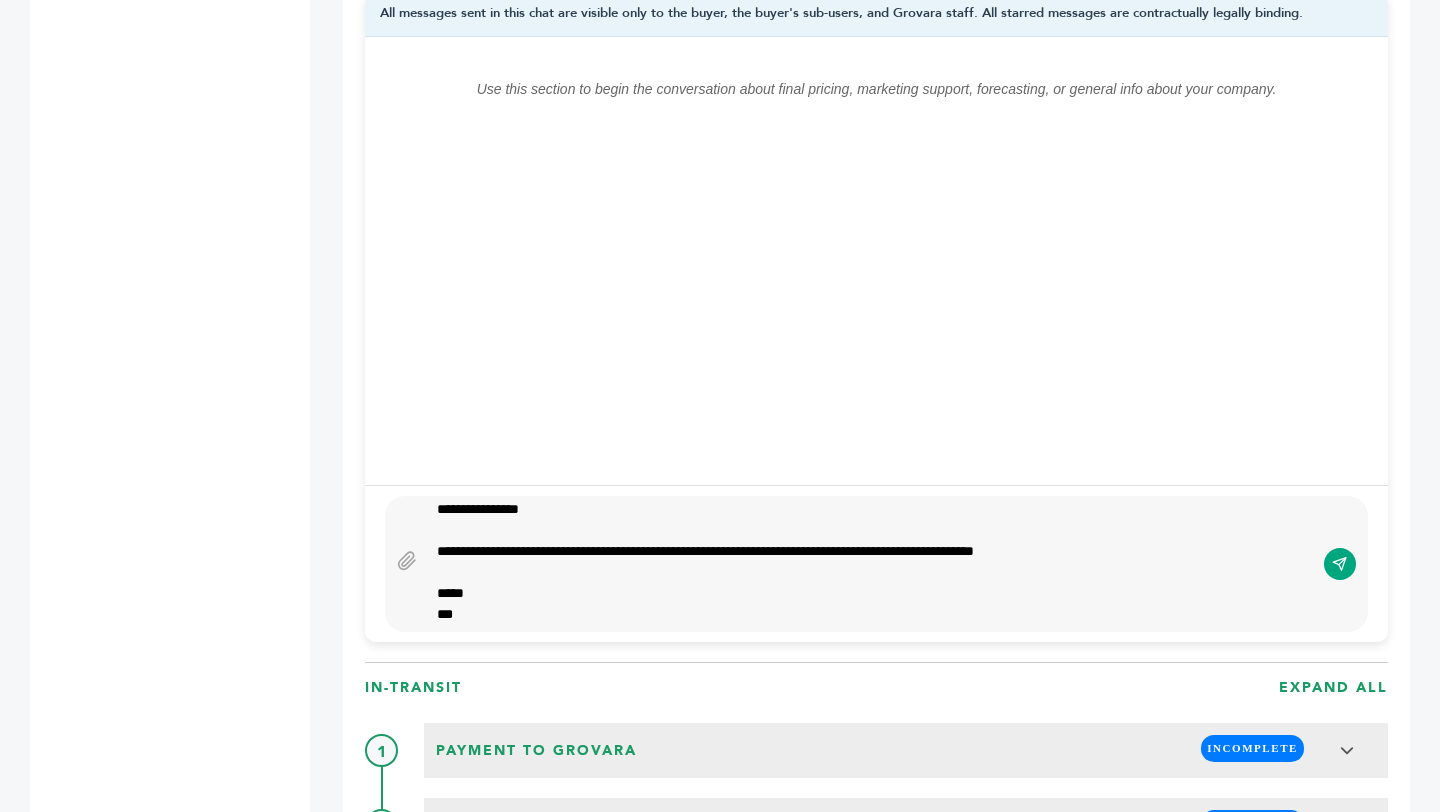 drag, startPoint x: 596, startPoint y: 625, endPoint x: 541, endPoint y: 541, distance: 100.40418 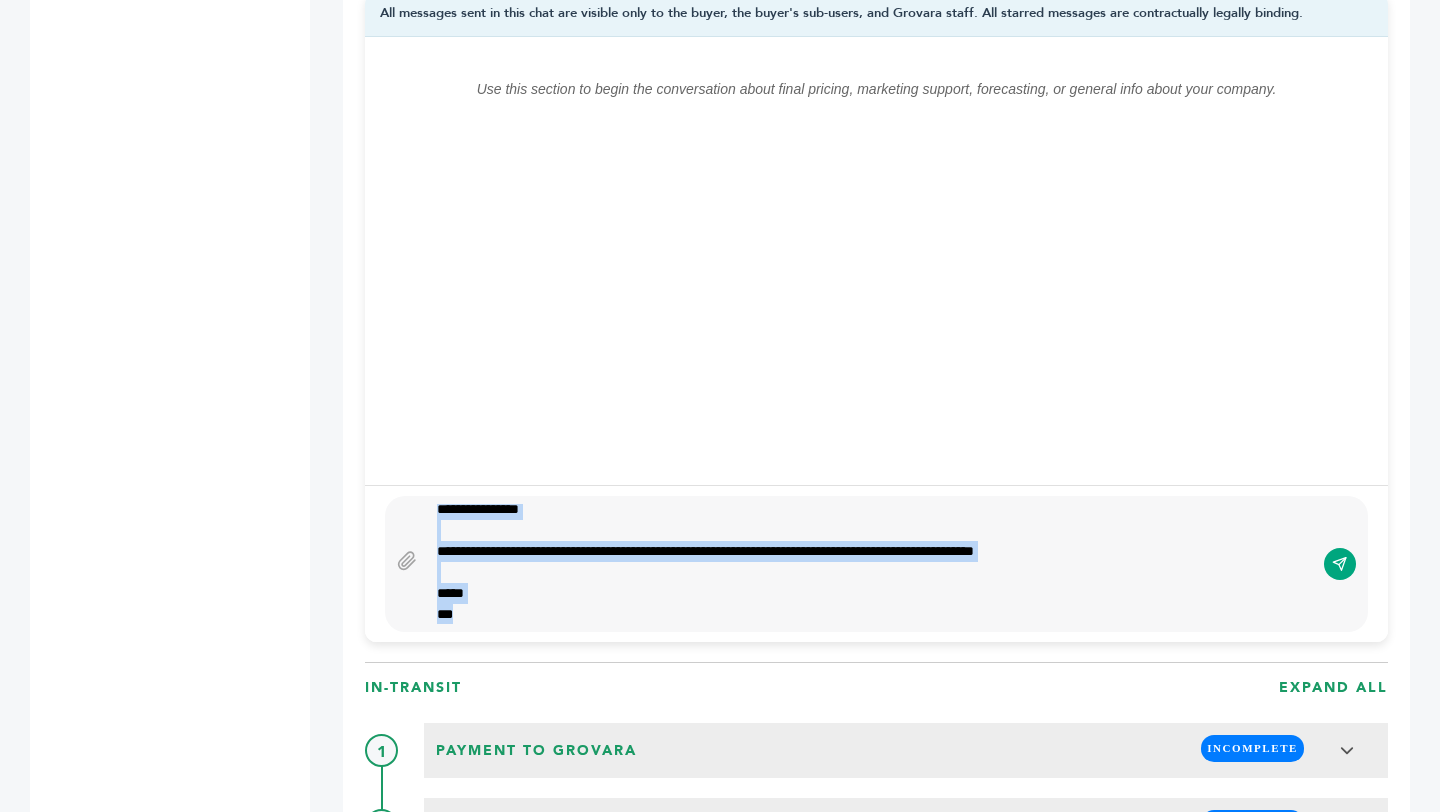 scroll, scrollTop: 0, scrollLeft: 0, axis: both 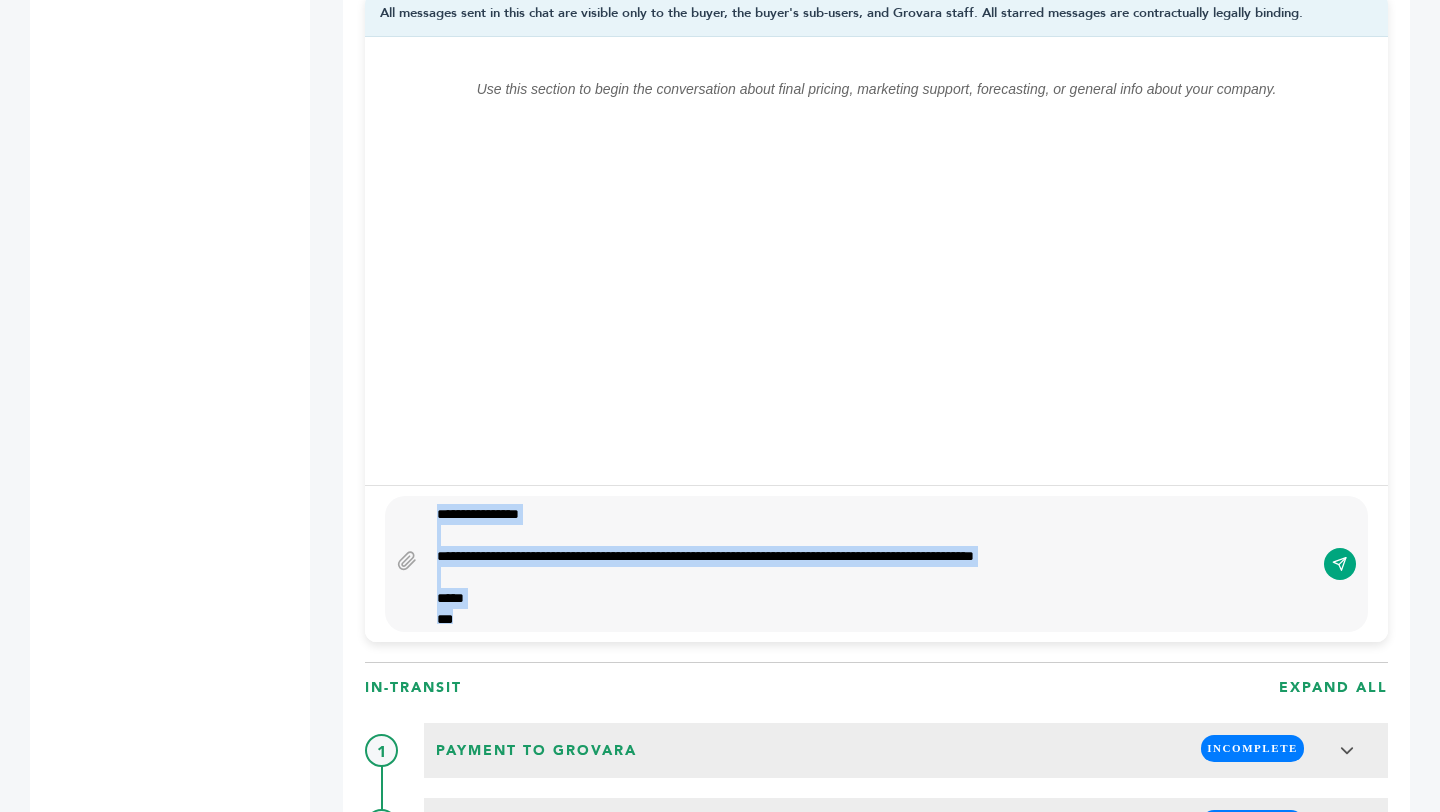 drag, startPoint x: 508, startPoint y: 616, endPoint x: 420, endPoint y: 495, distance: 149.61618 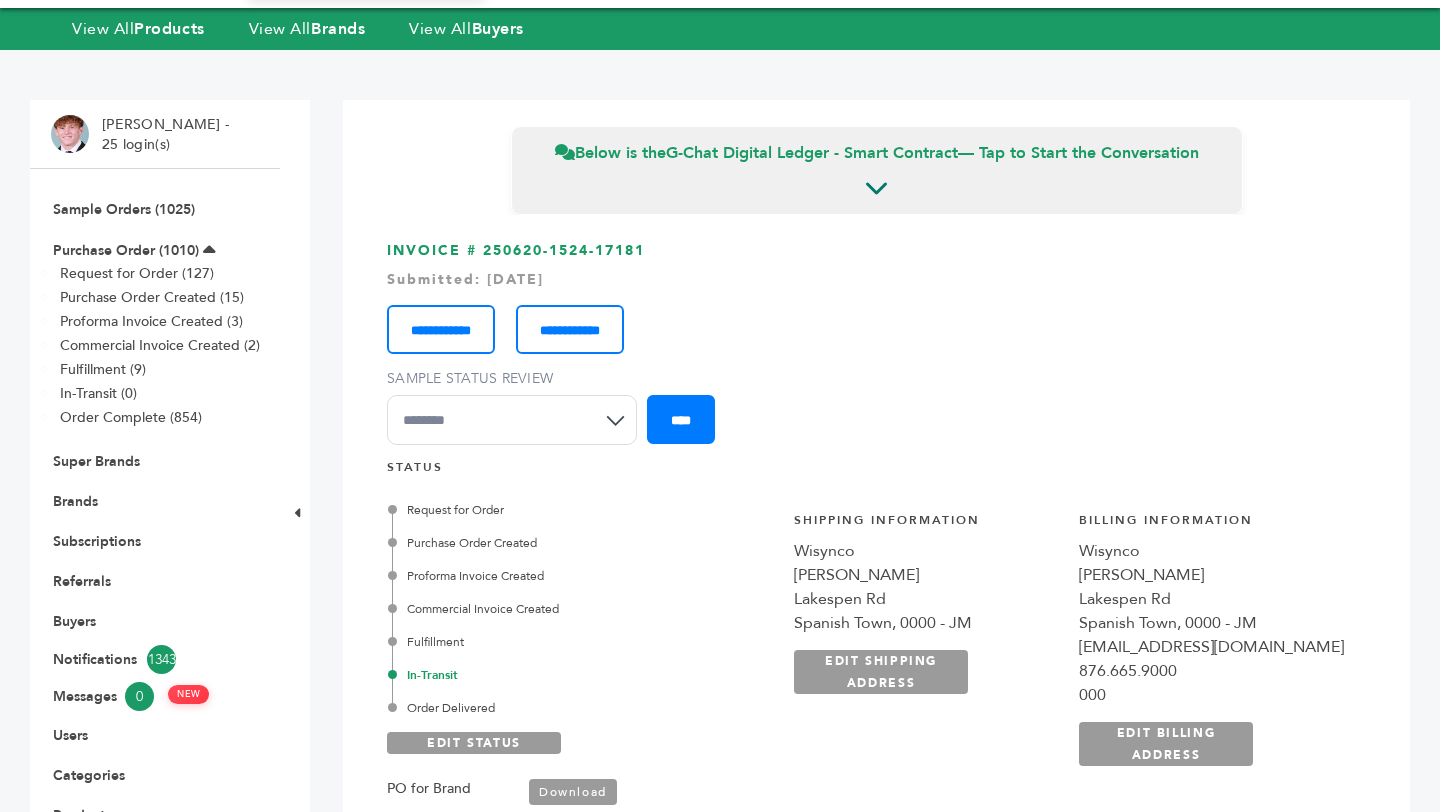 scroll, scrollTop: 41, scrollLeft: 0, axis: vertical 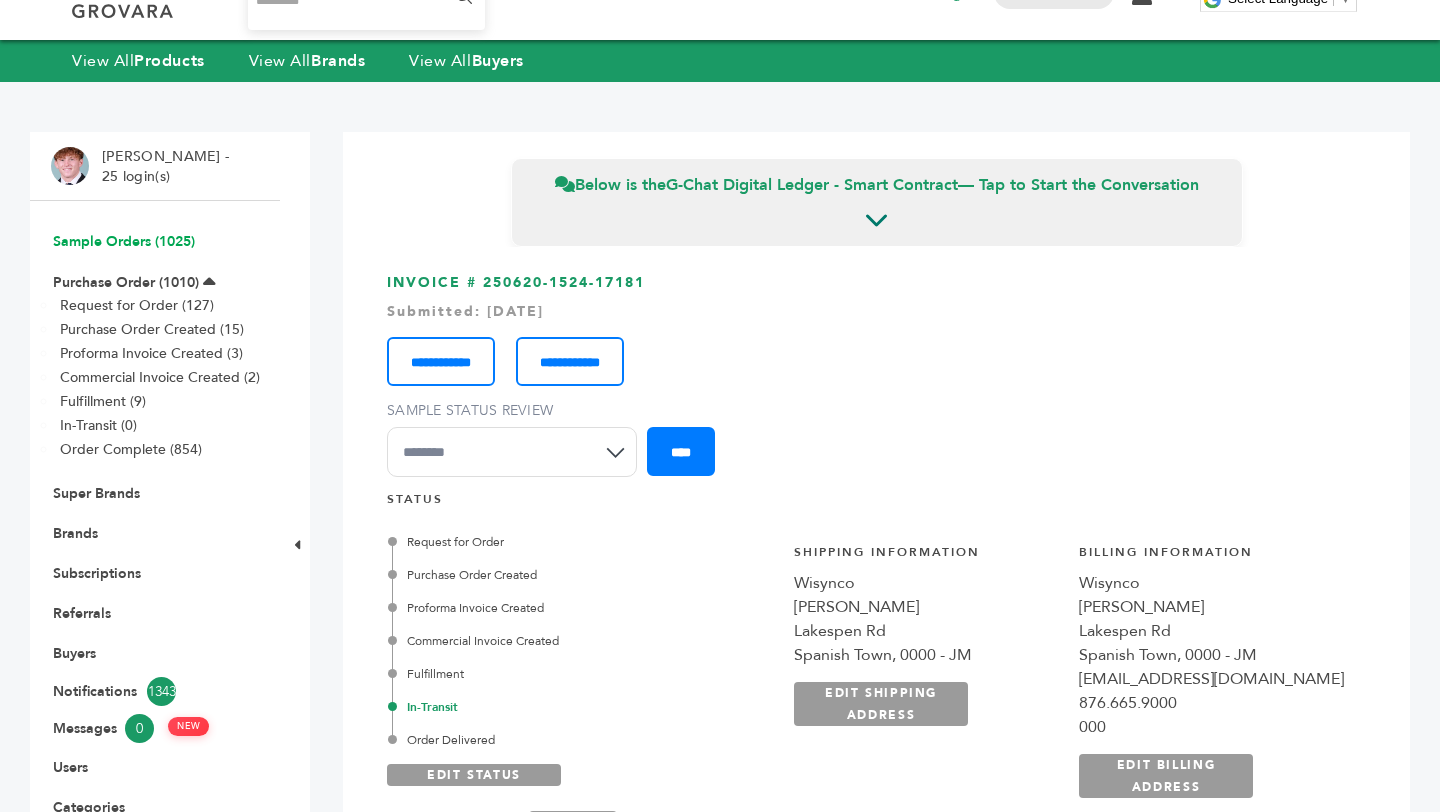 click on "Sample Orders (1025)" at bounding box center (124, 241) 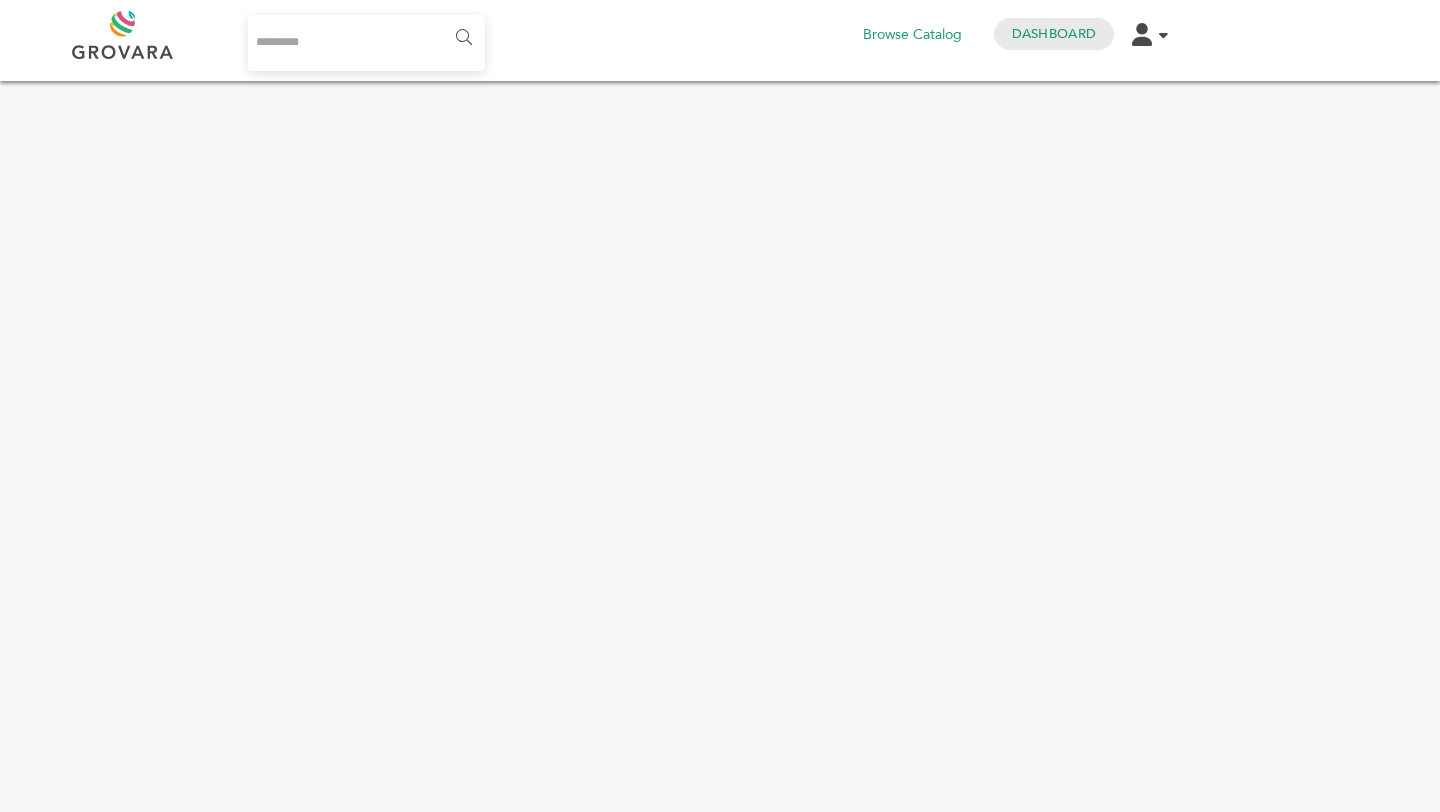 scroll, scrollTop: 0, scrollLeft: 0, axis: both 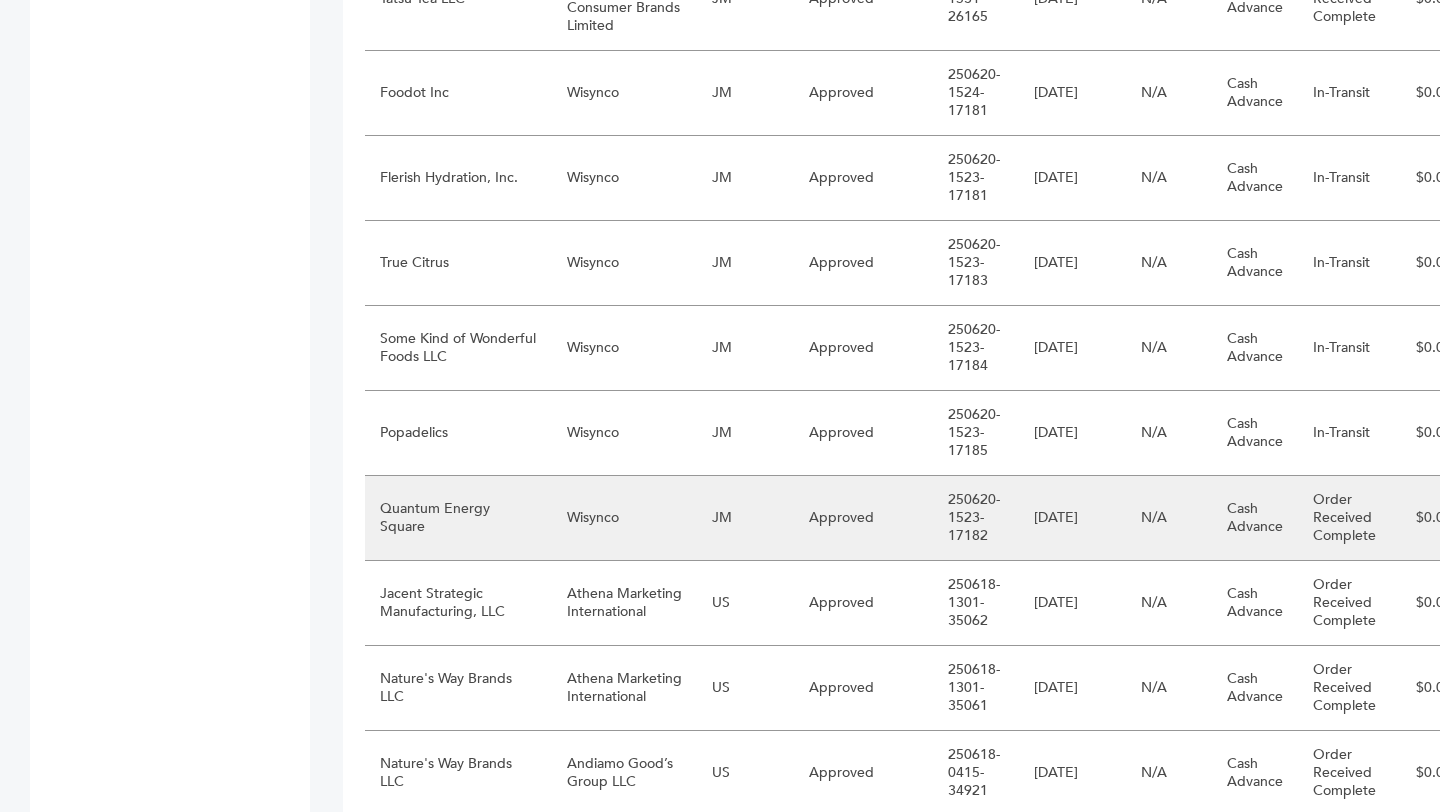 click on "Wisynco" at bounding box center (624, 518) 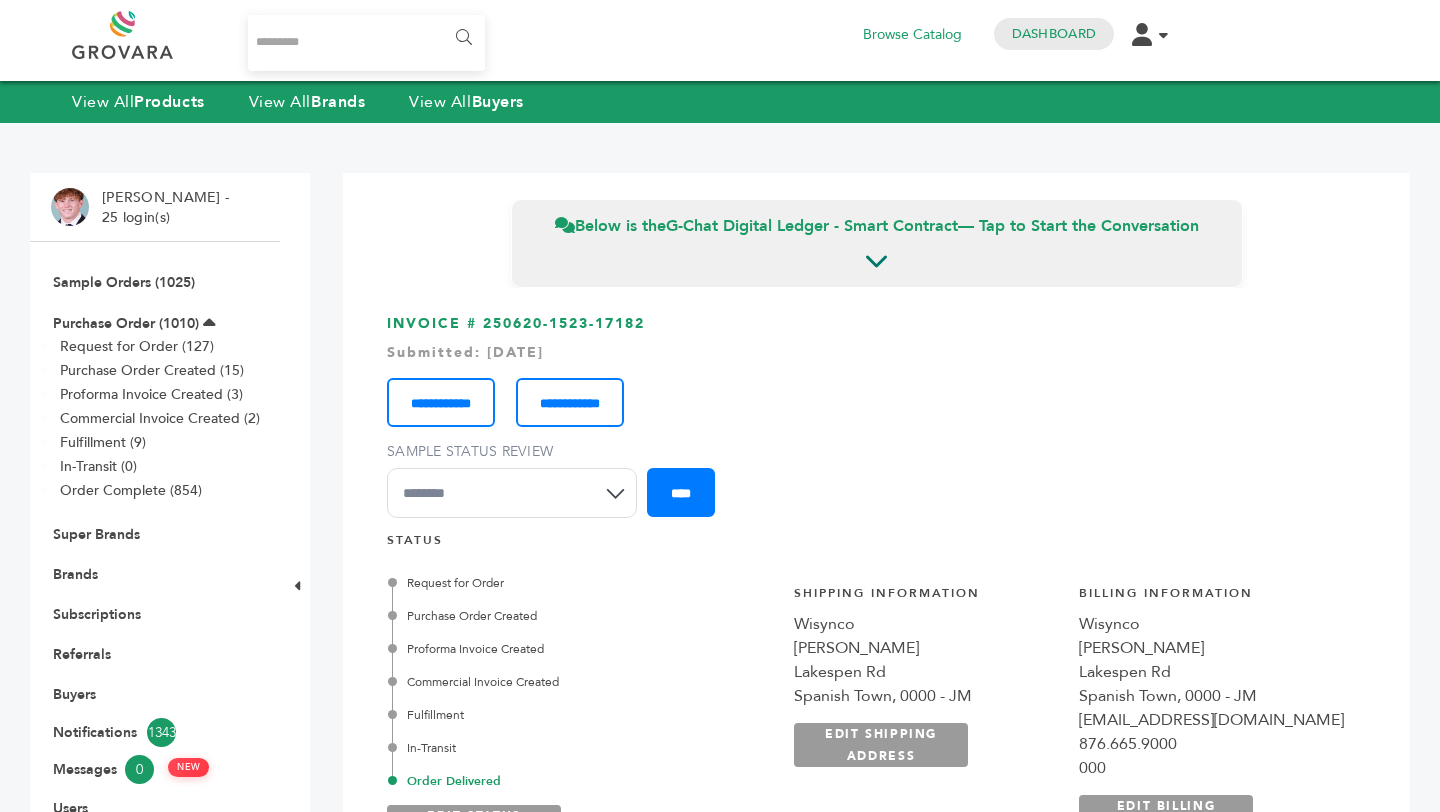 scroll, scrollTop: 0, scrollLeft: 0, axis: both 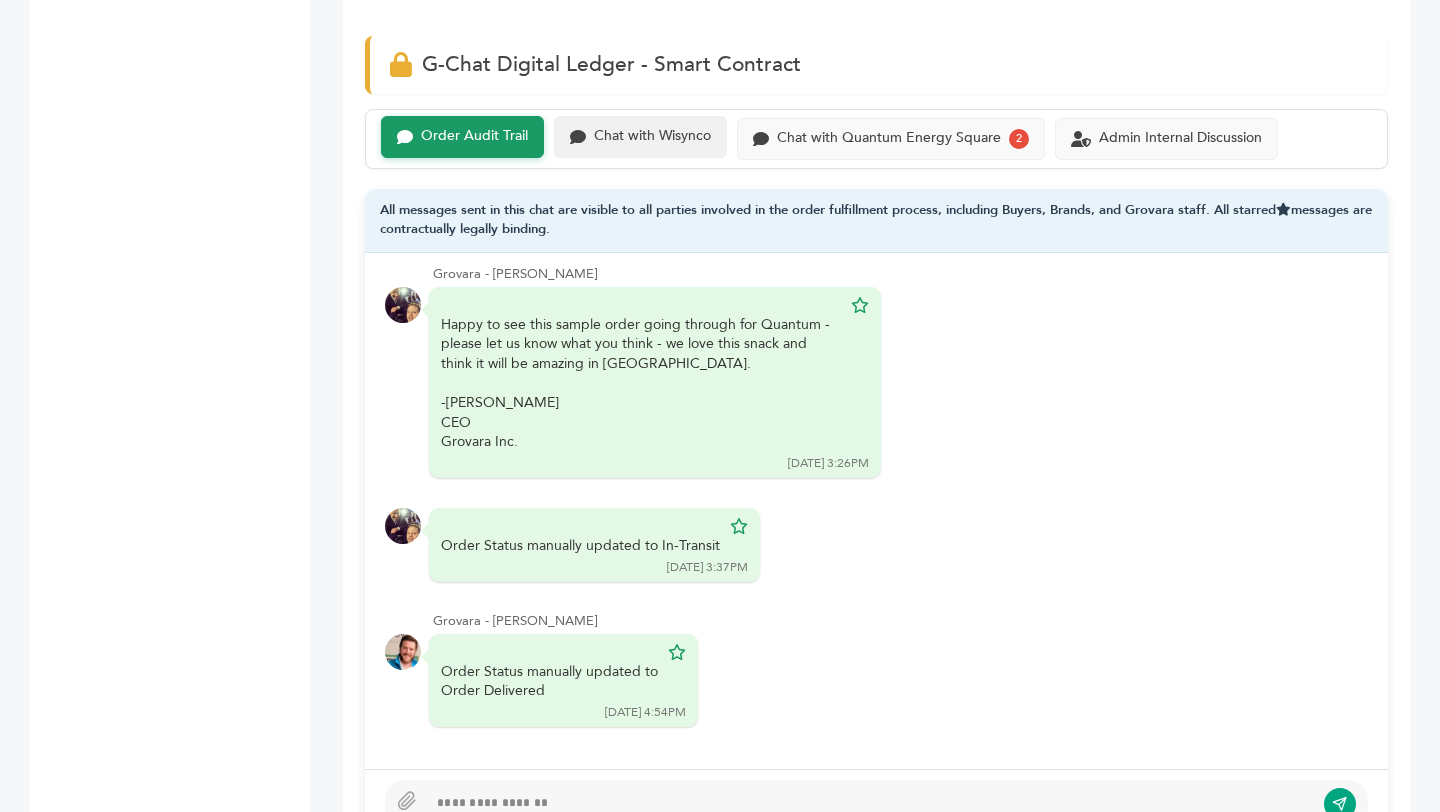 click on "Chat with Wisynco" at bounding box center (640, 137) 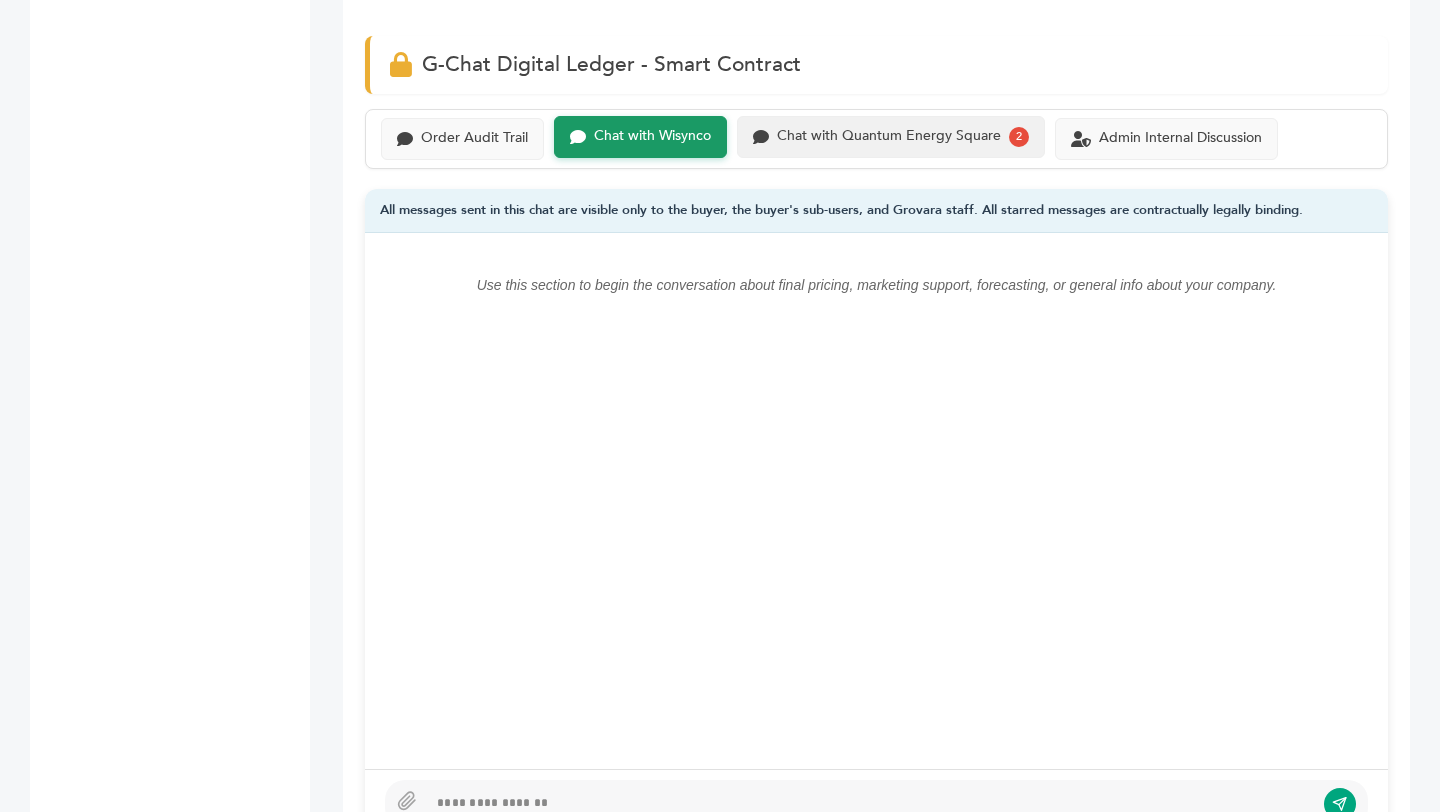 click on "Chat with Quantum Energy Square" at bounding box center [889, 136] 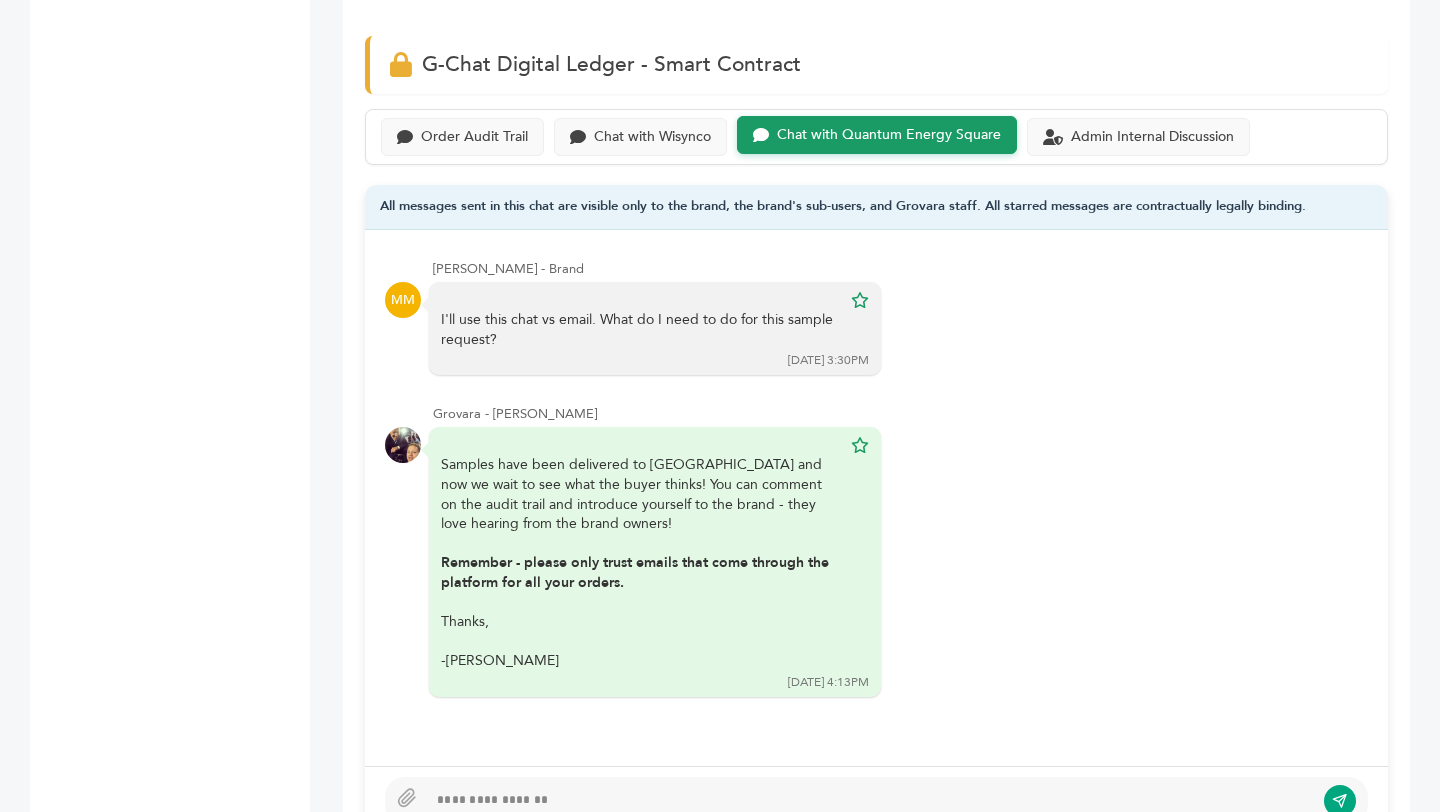 click on "Order Audit Trail
Chat with Wisynco
Chat with Quantum Energy Square
Admin Internal Discussion" at bounding box center (876, 137) 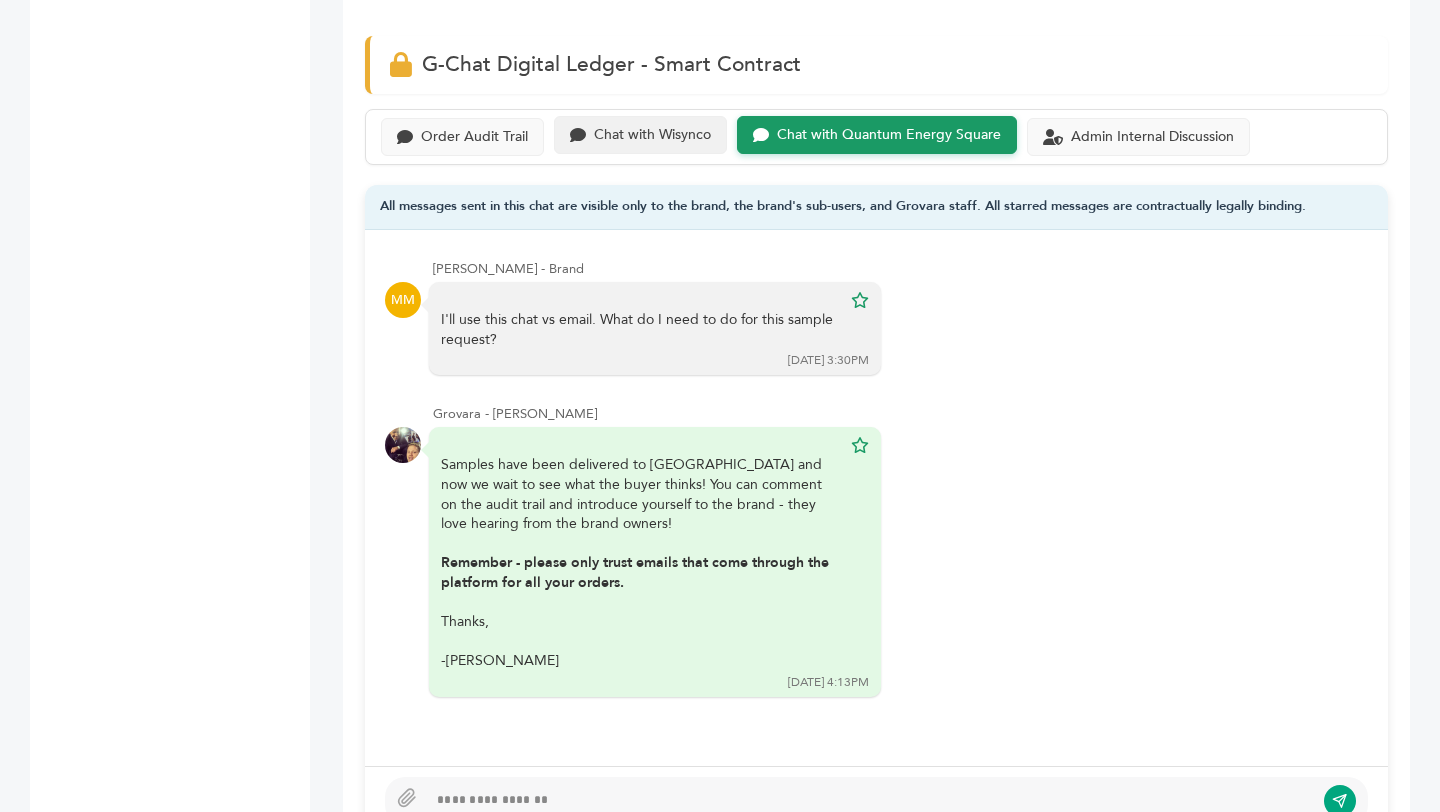 click on "Chat with Wisynco" at bounding box center (652, 135) 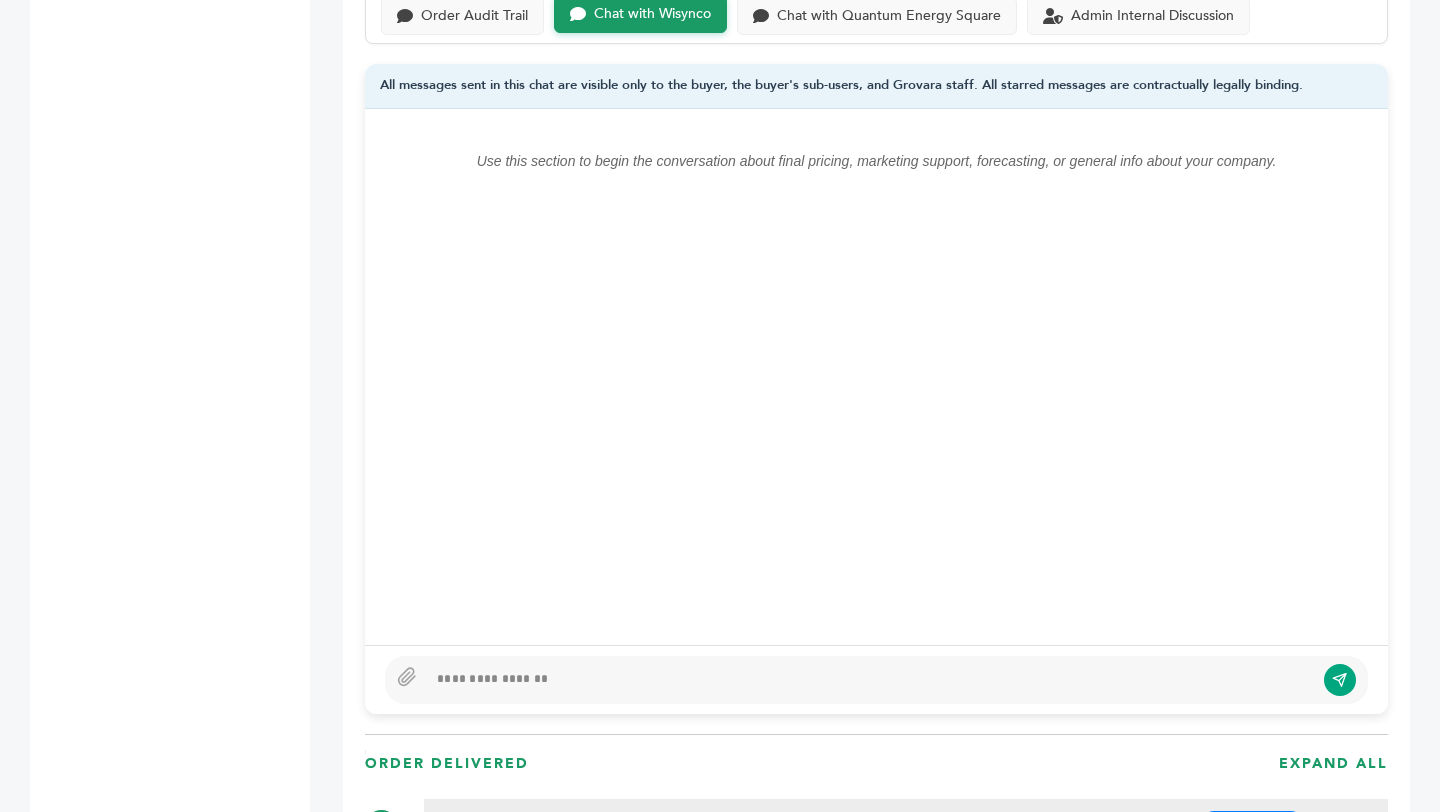 scroll, scrollTop: 1557, scrollLeft: 0, axis: vertical 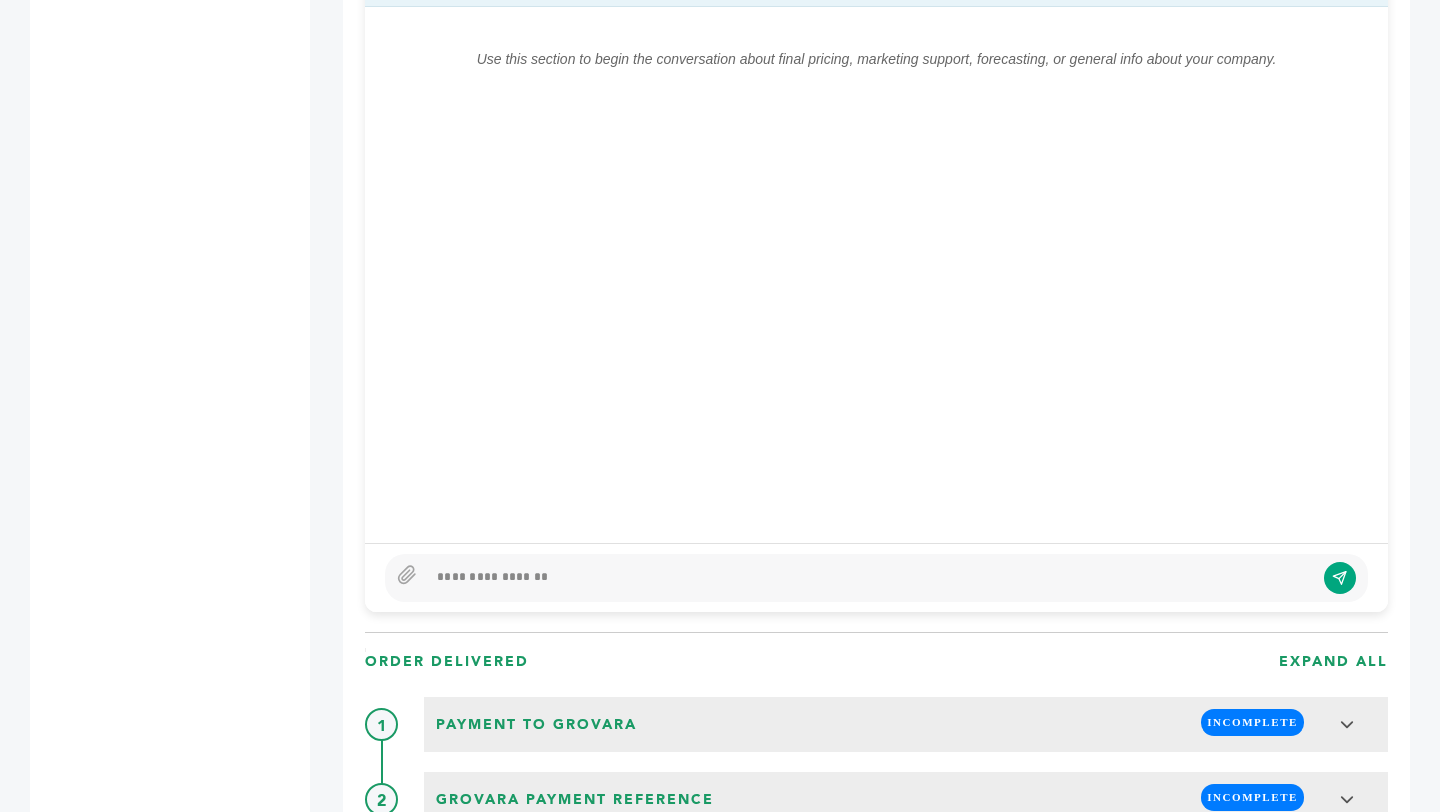 click at bounding box center (876, 578) 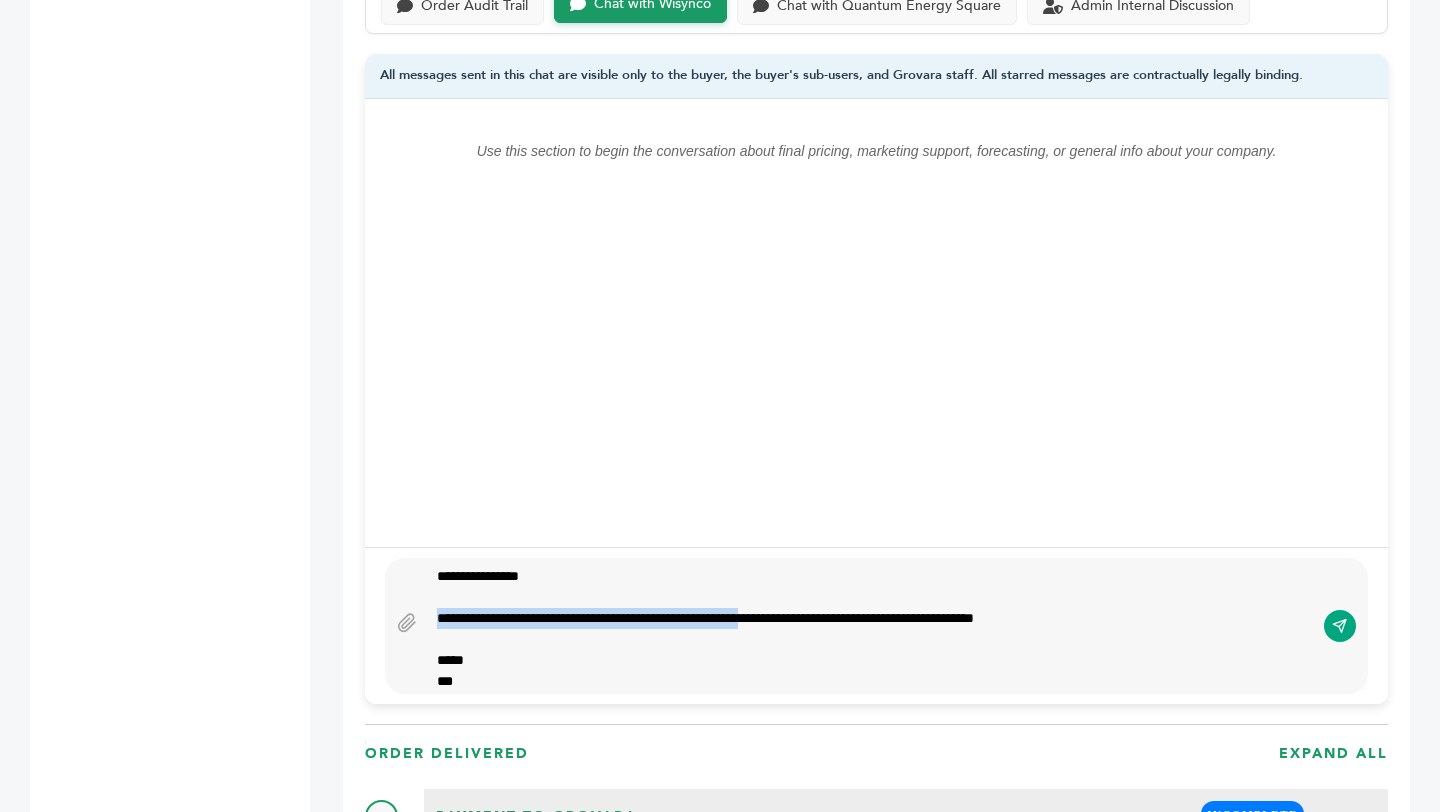 drag, startPoint x: 812, startPoint y: 617, endPoint x: 428, endPoint y: 620, distance: 384.01172 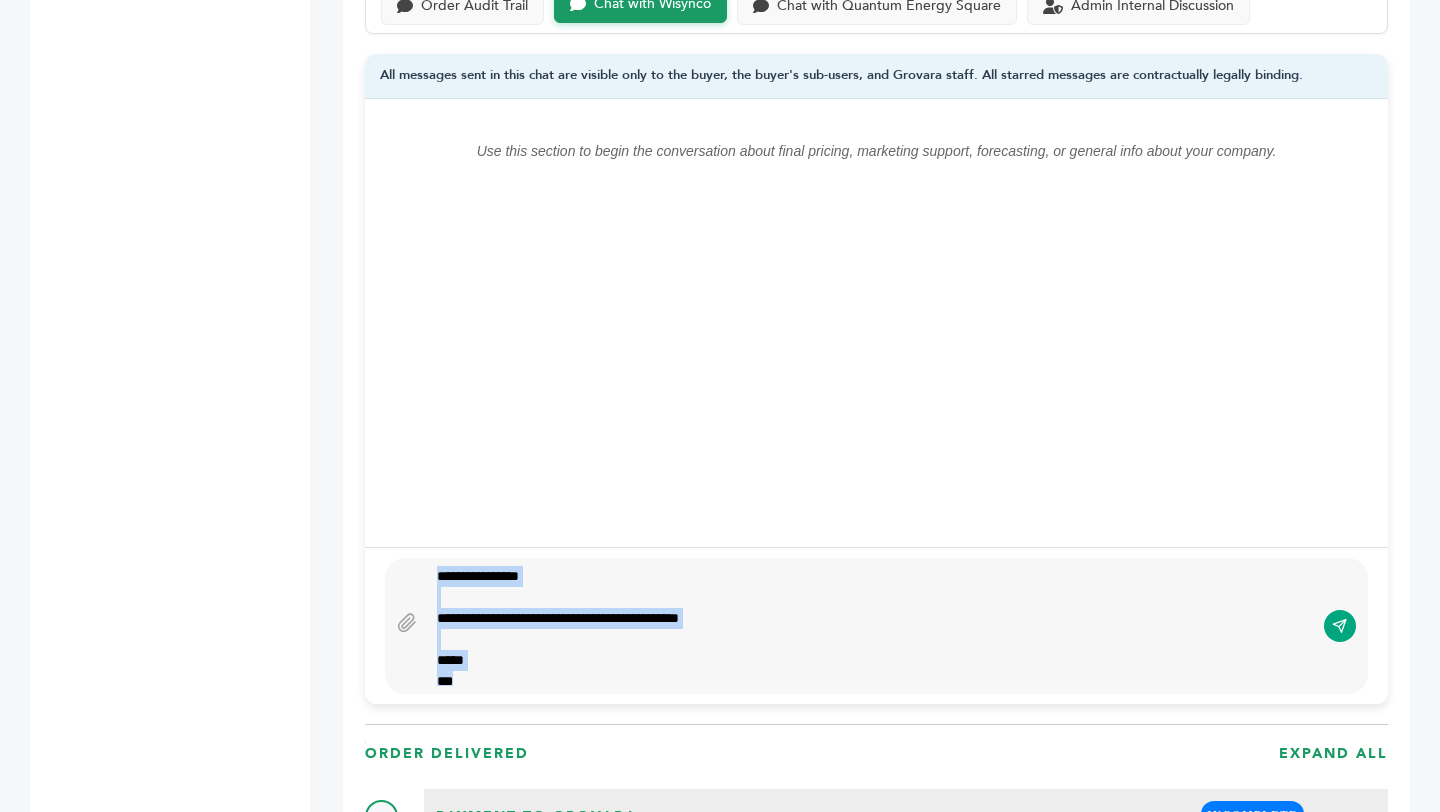 drag, startPoint x: 478, startPoint y: 686, endPoint x: 424, endPoint y: 564, distance: 133.41664 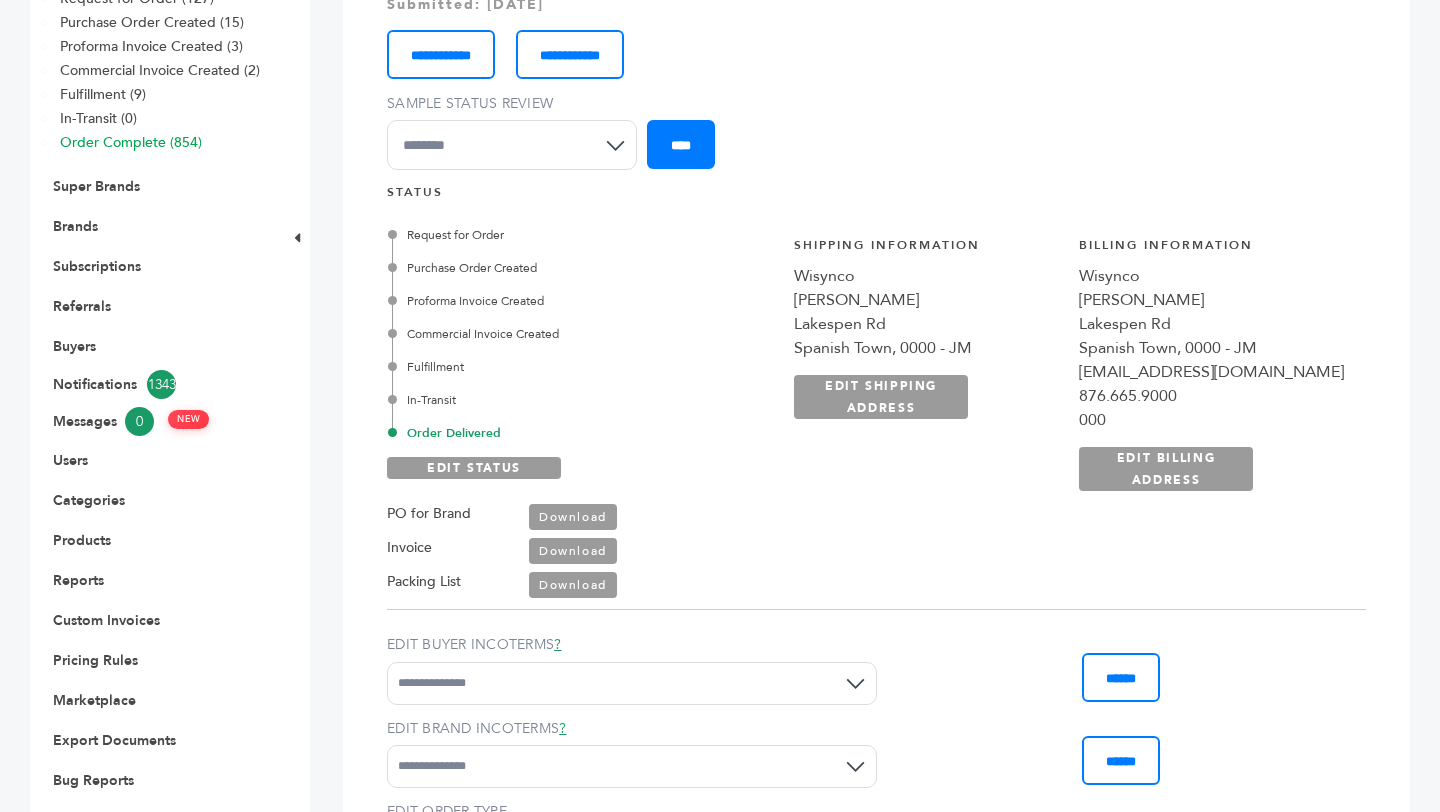 scroll, scrollTop: 0, scrollLeft: 0, axis: both 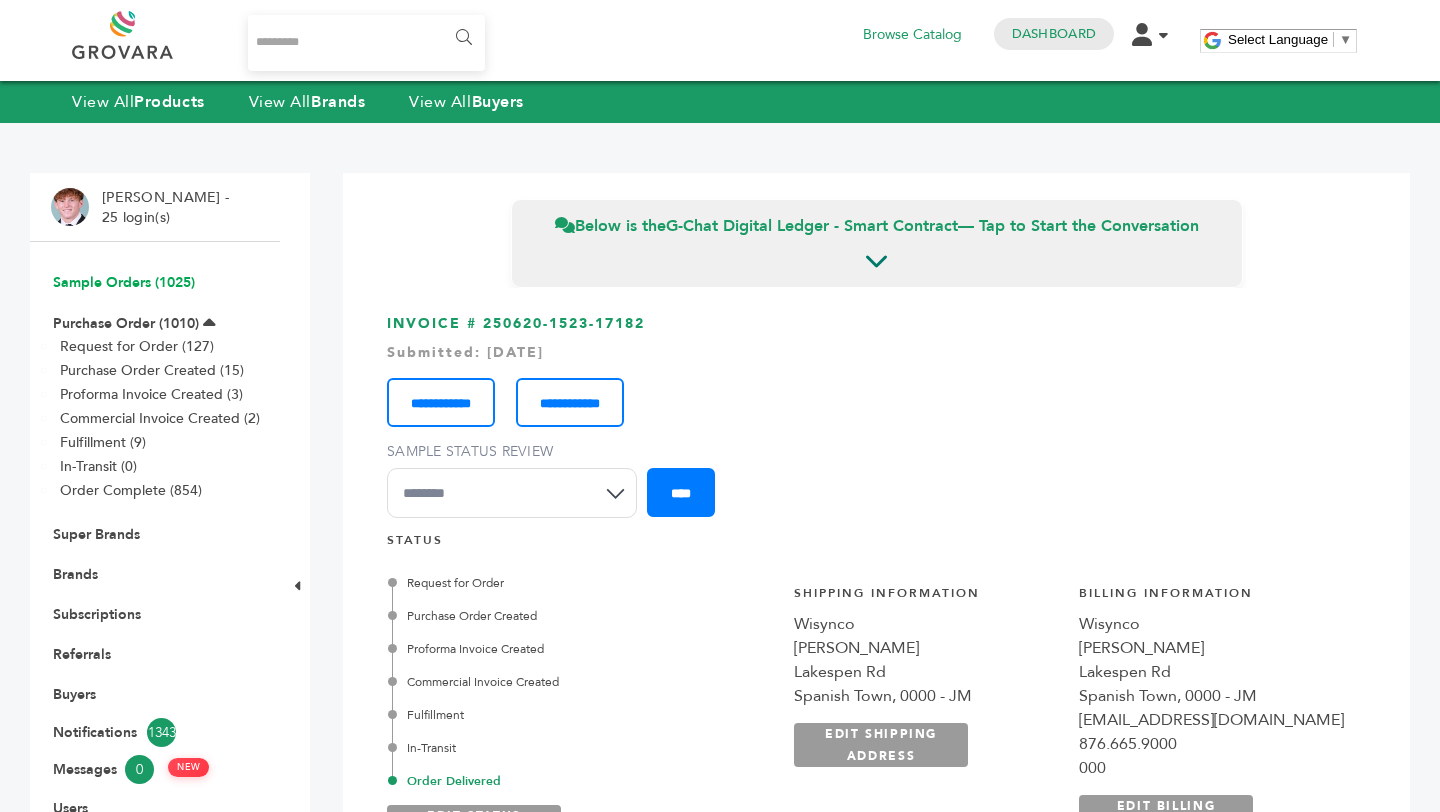 click on "Sample Orders (1025)" at bounding box center (124, 282) 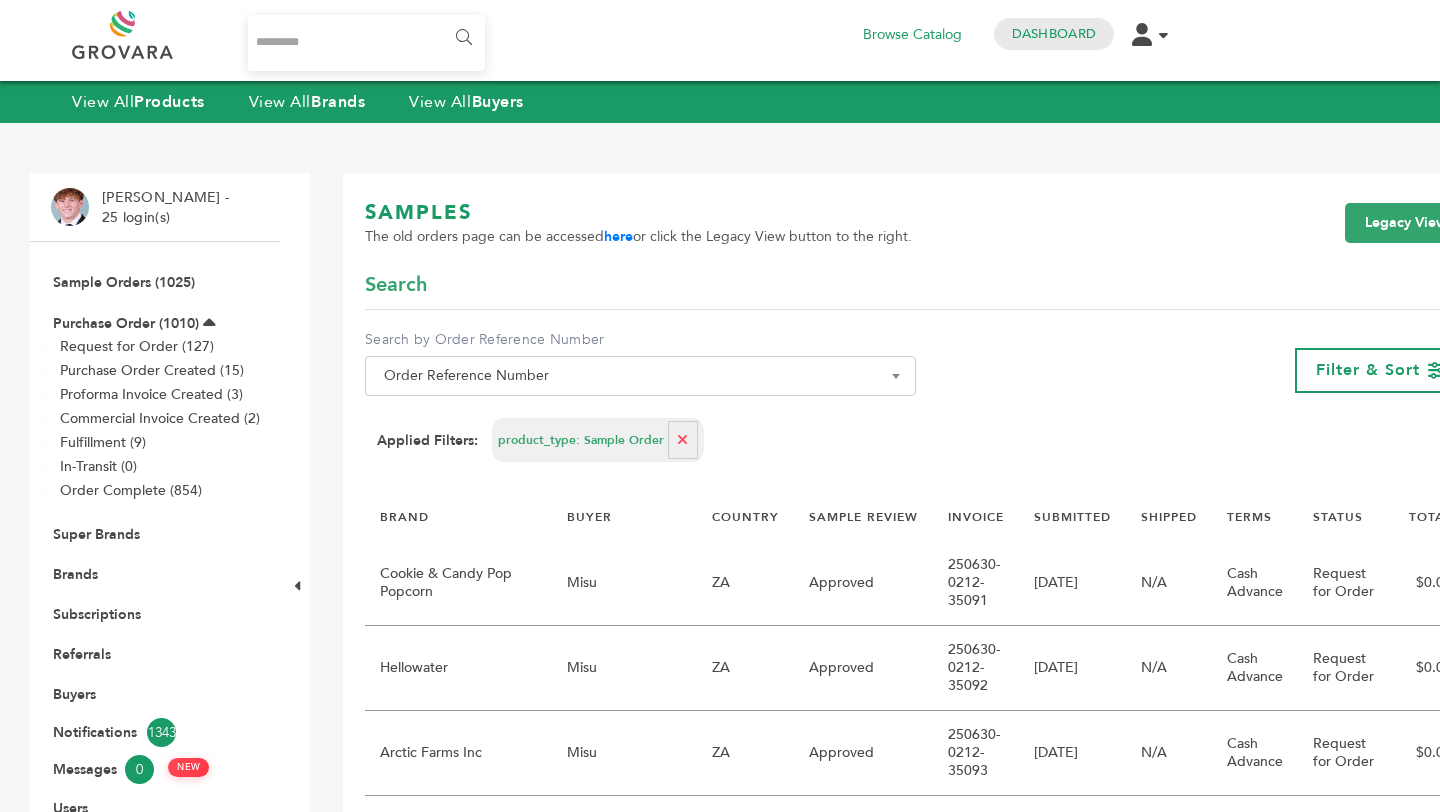 scroll, scrollTop: 0, scrollLeft: 0, axis: both 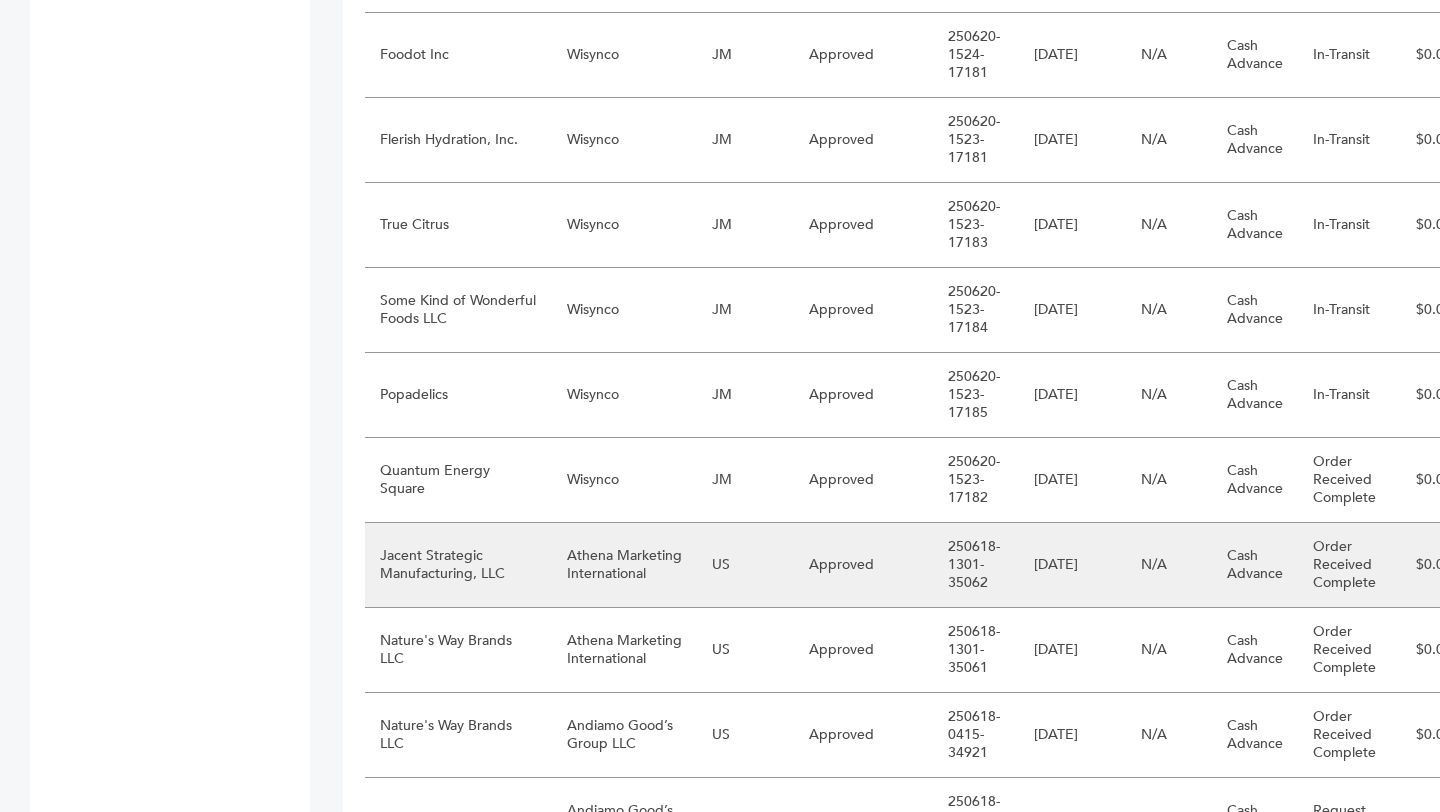 click on "Athena Marketing International" at bounding box center (624, 565) 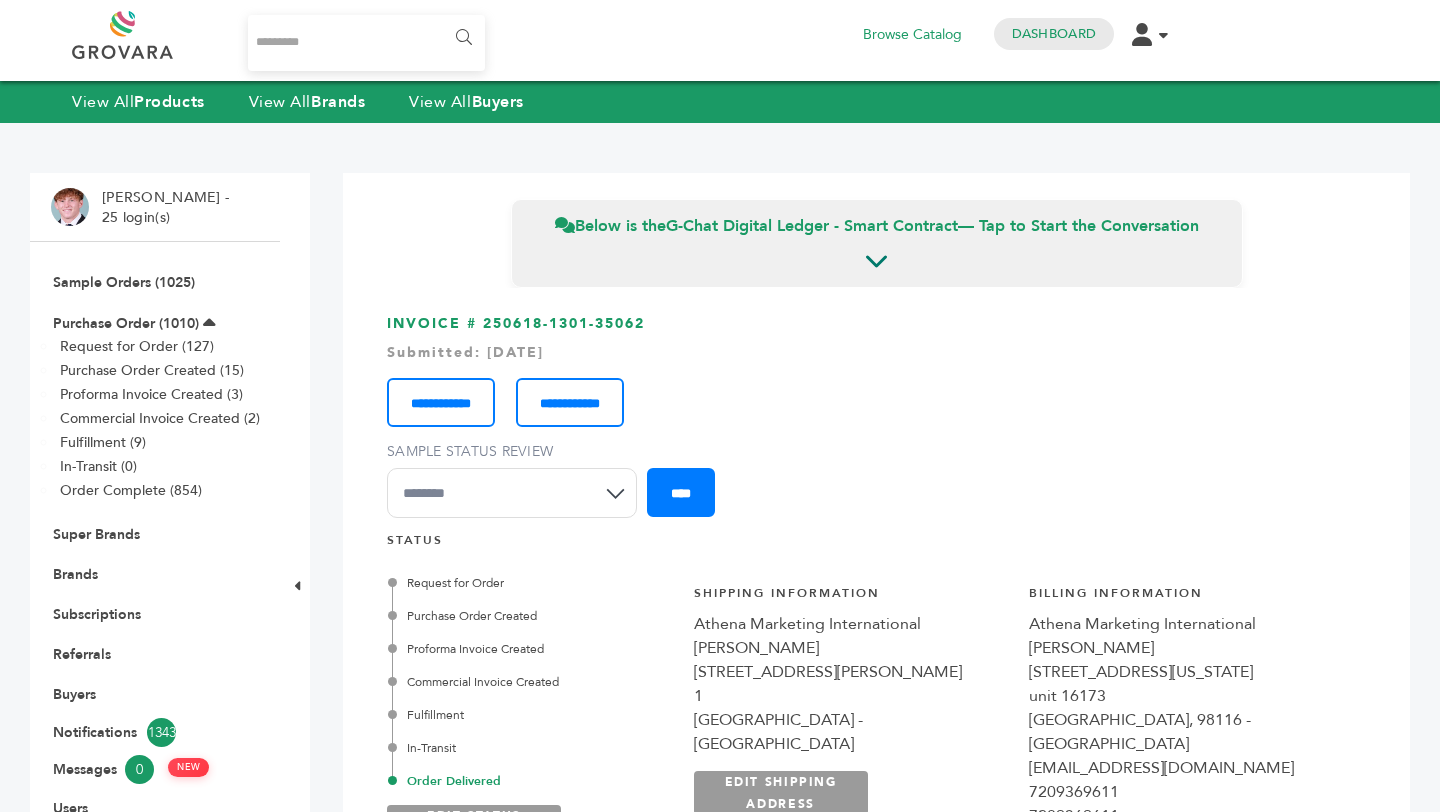 scroll, scrollTop: 0, scrollLeft: 0, axis: both 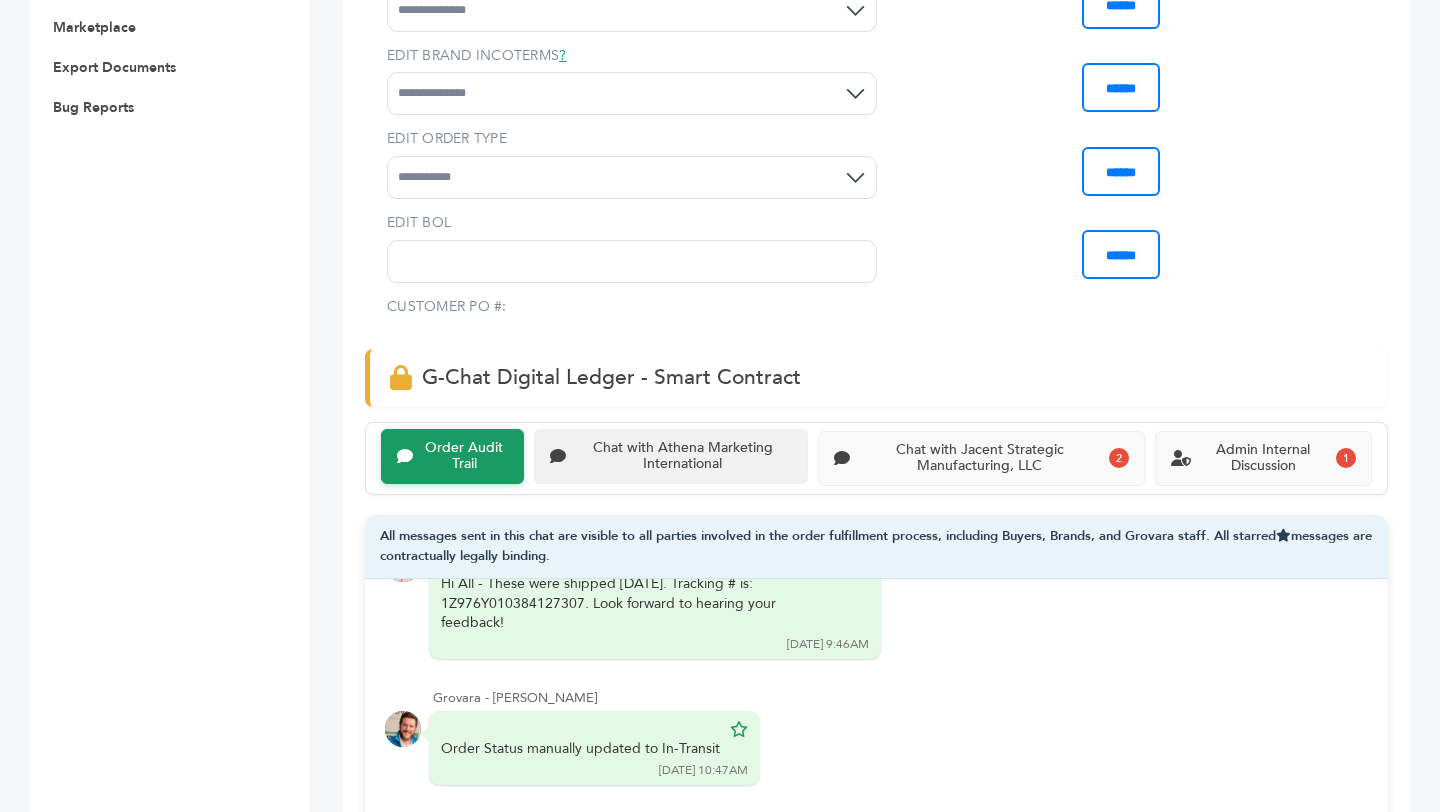 click on "Chat with Athena Marketing International" at bounding box center [683, 457] 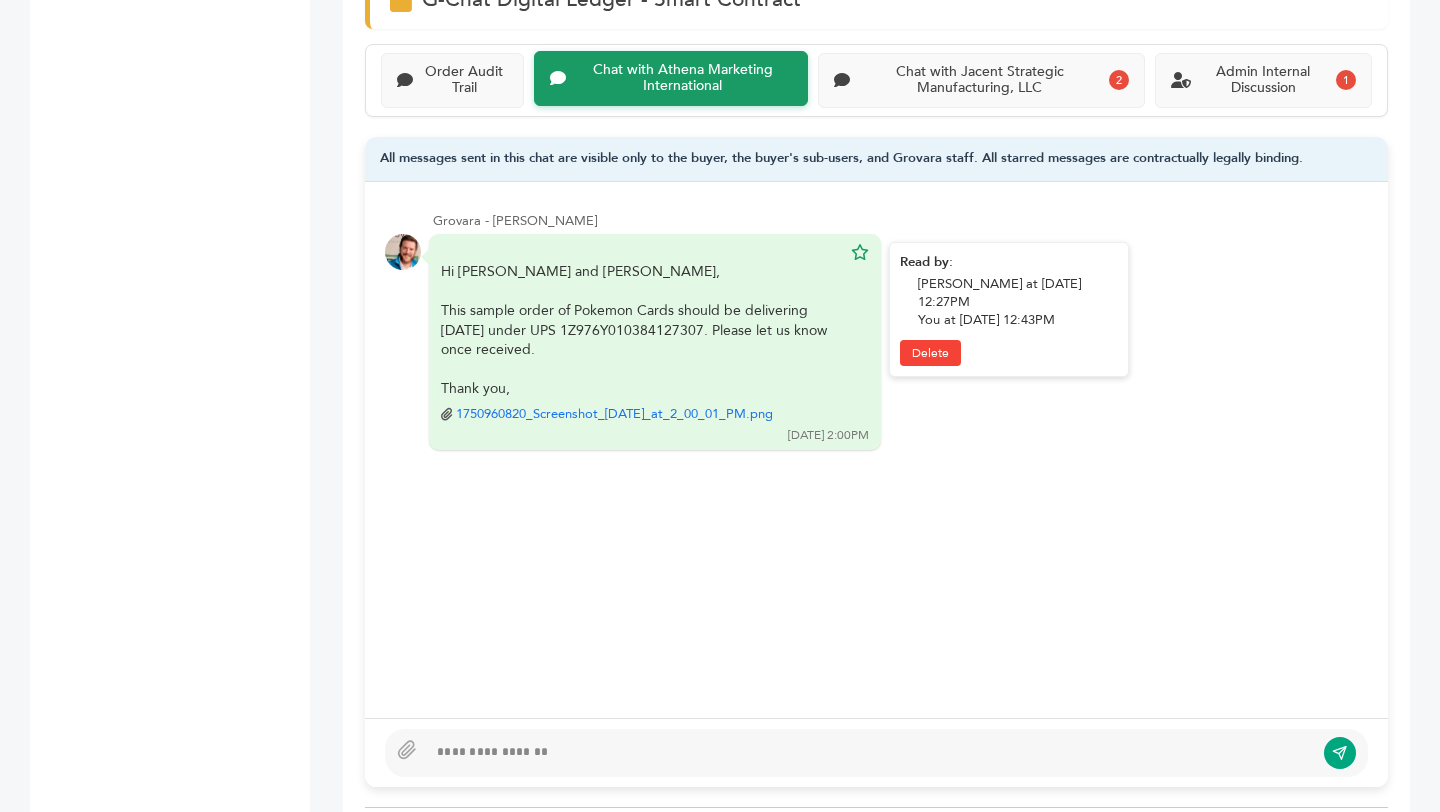 scroll, scrollTop: 1398, scrollLeft: 0, axis: vertical 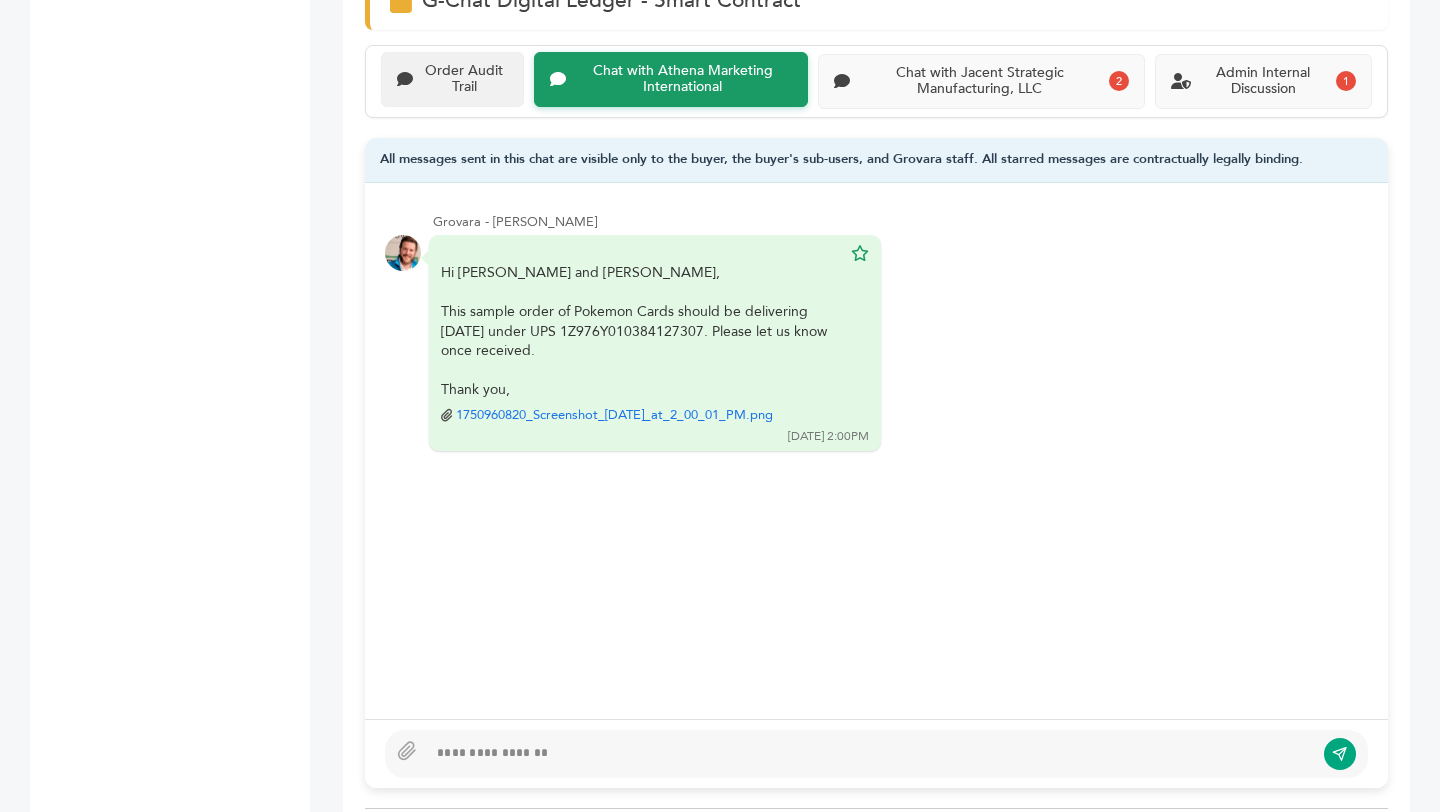 click on "Order Audit Trail" at bounding box center [452, 80] 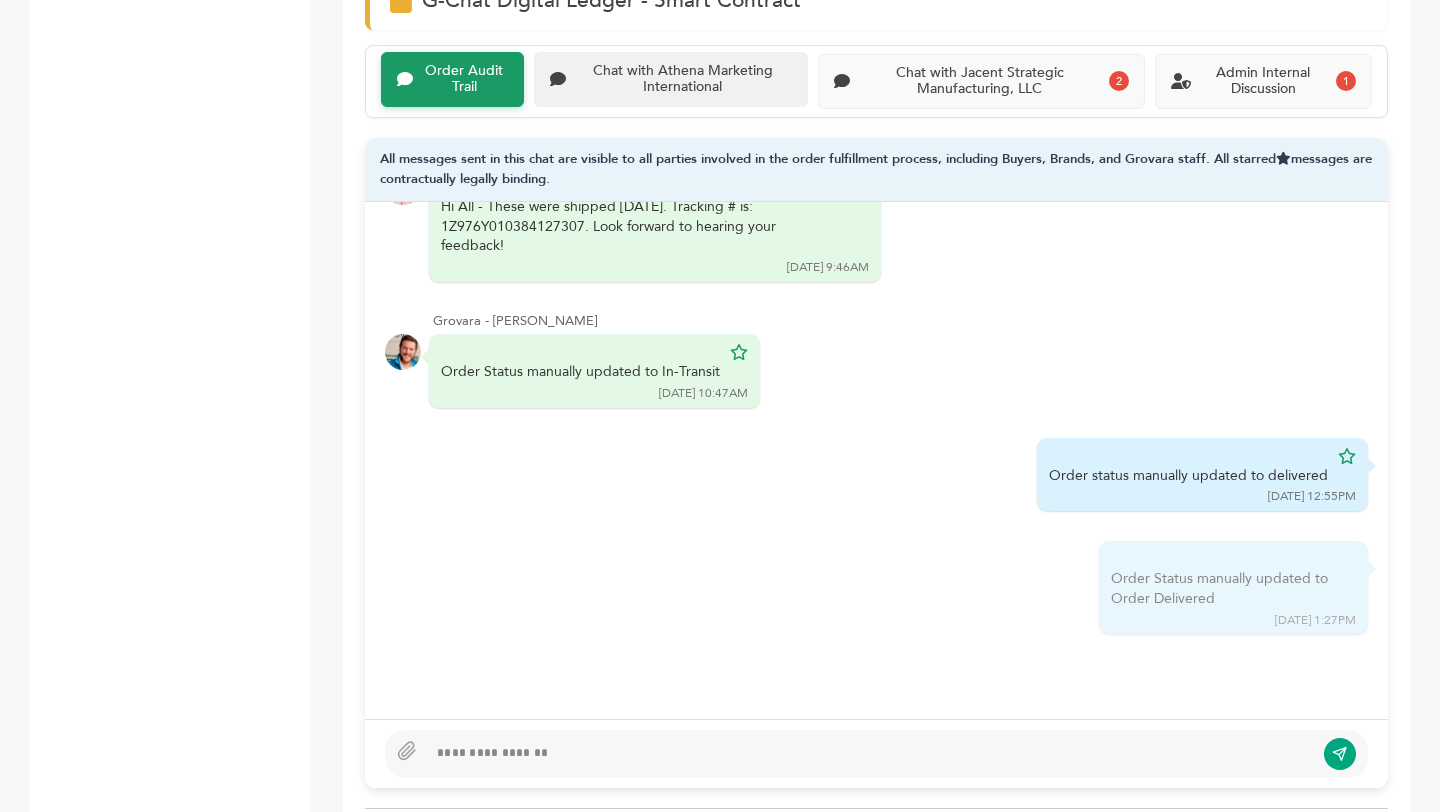 click on "Chat with Athena Marketing International" at bounding box center [671, 80] 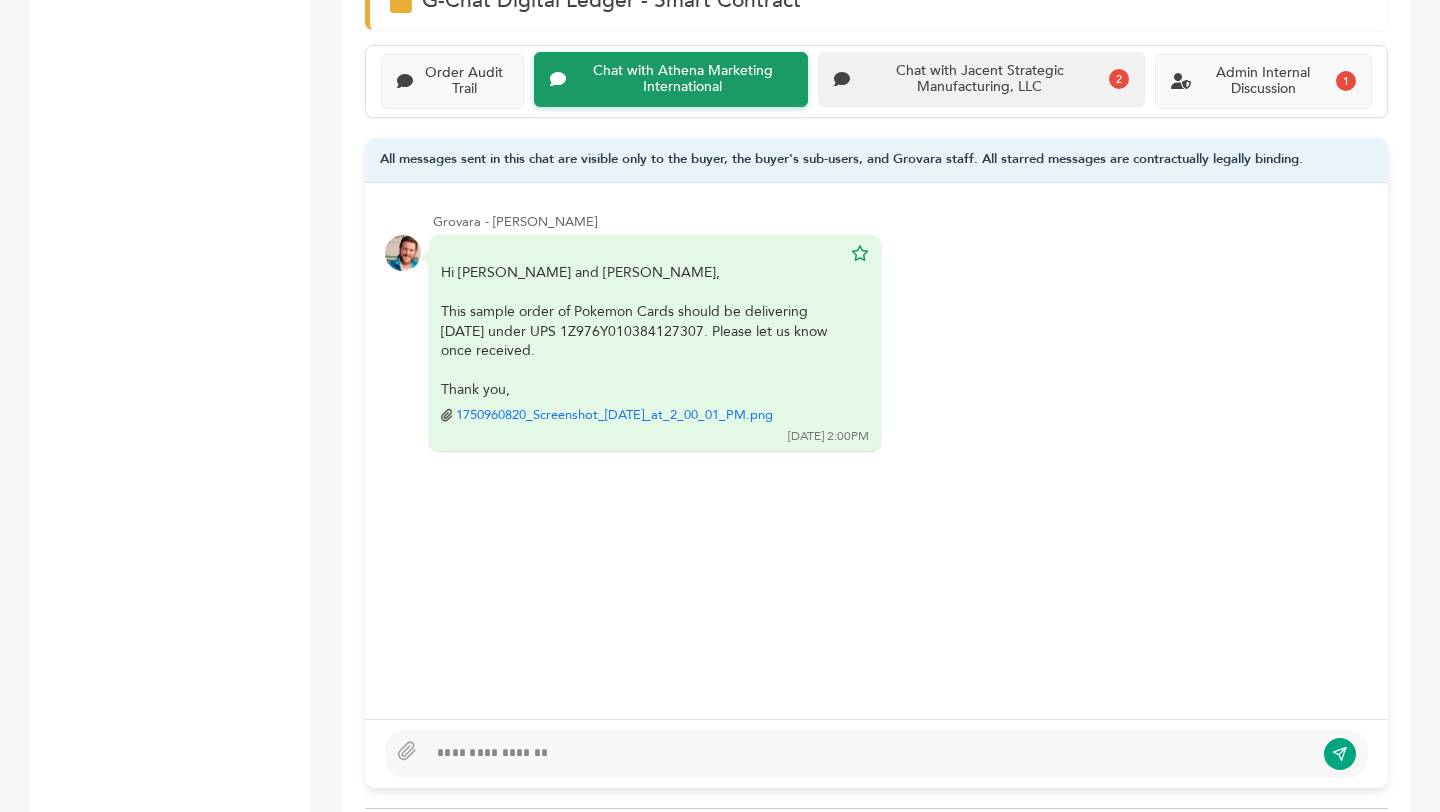 click on "Chat with Jacent Strategic Manufacturing, LLC" at bounding box center [979, 80] 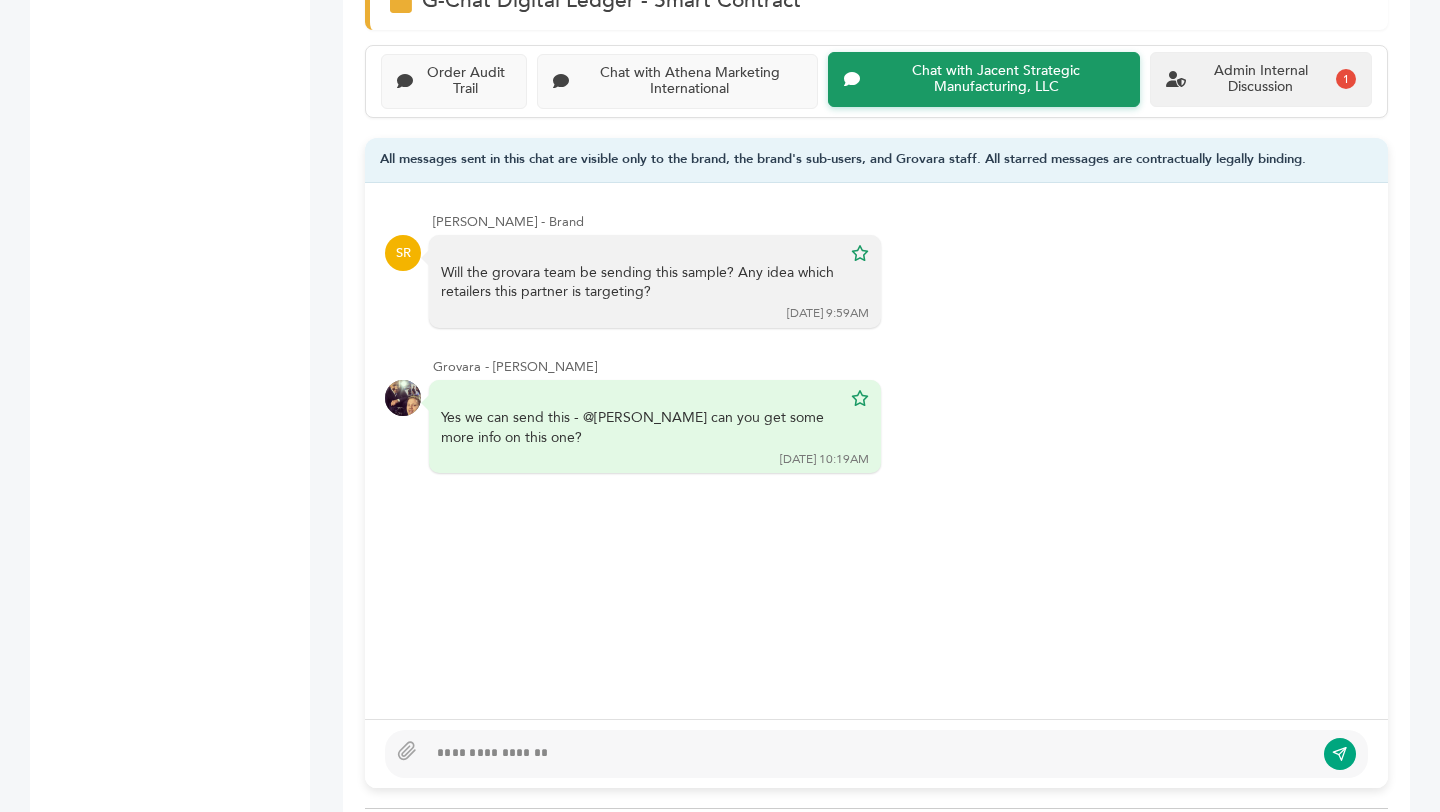 click on "Admin Internal Discussion" at bounding box center (1261, 80) 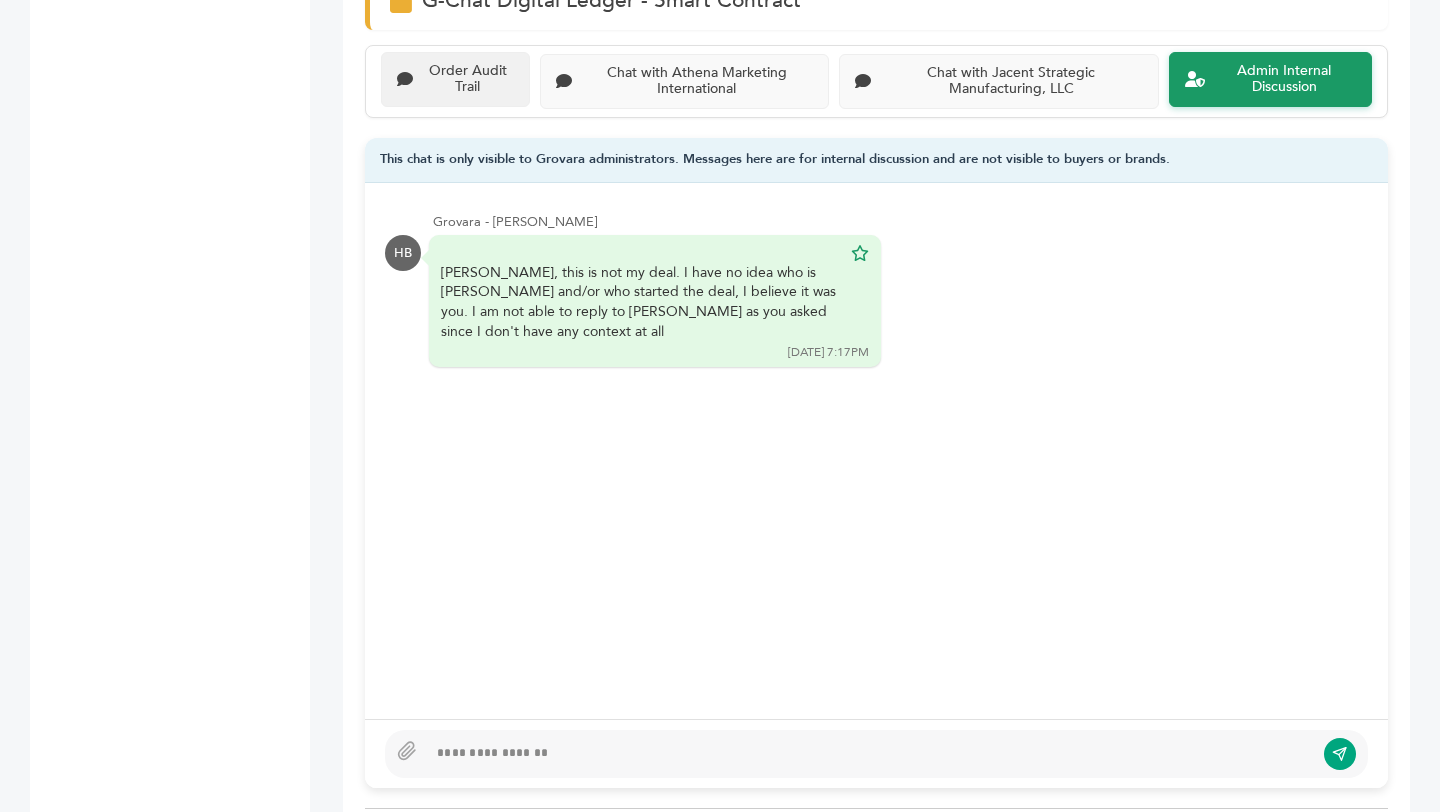 click on "Order Audit Trail" at bounding box center (467, 80) 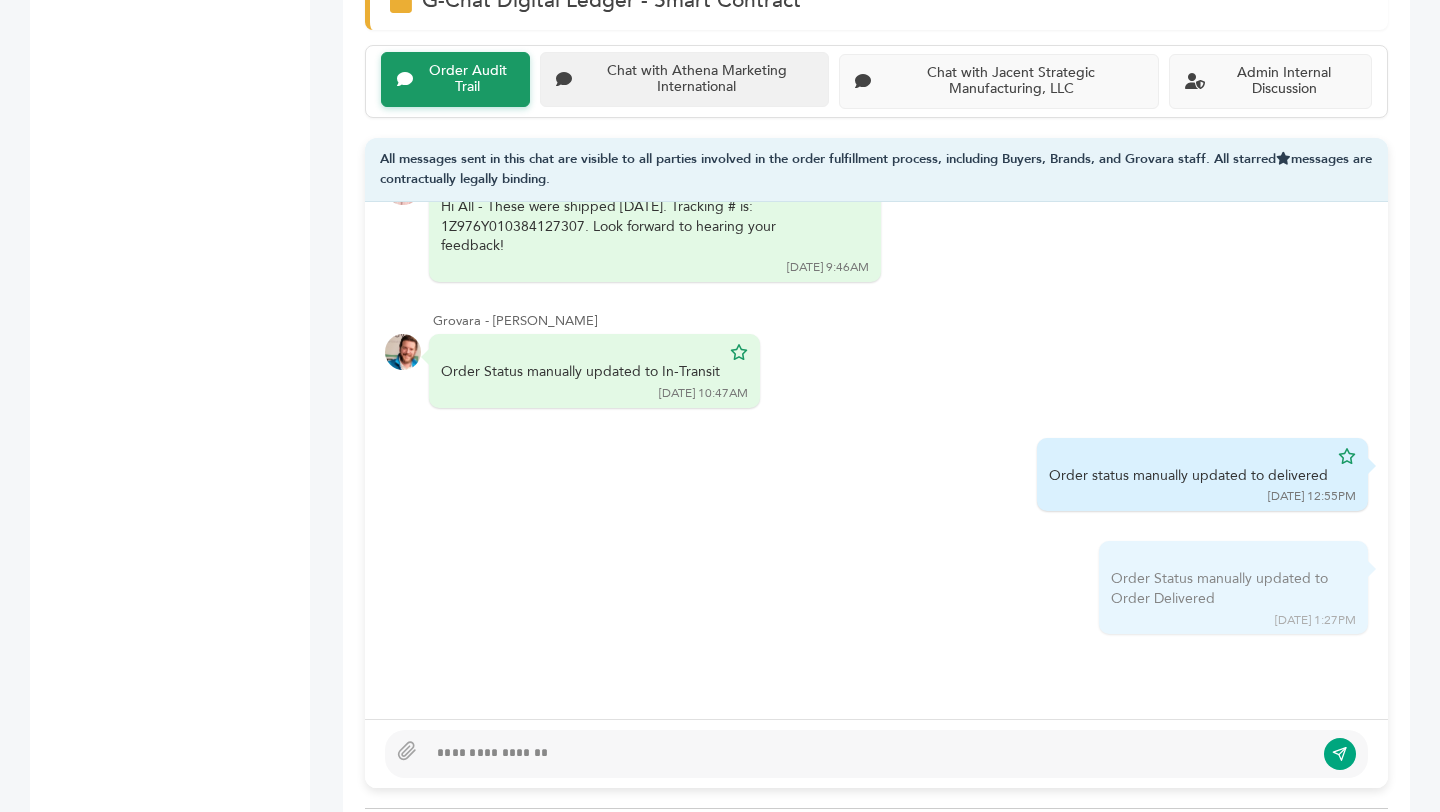 click on "Chat with Athena Marketing International" at bounding box center [696, 80] 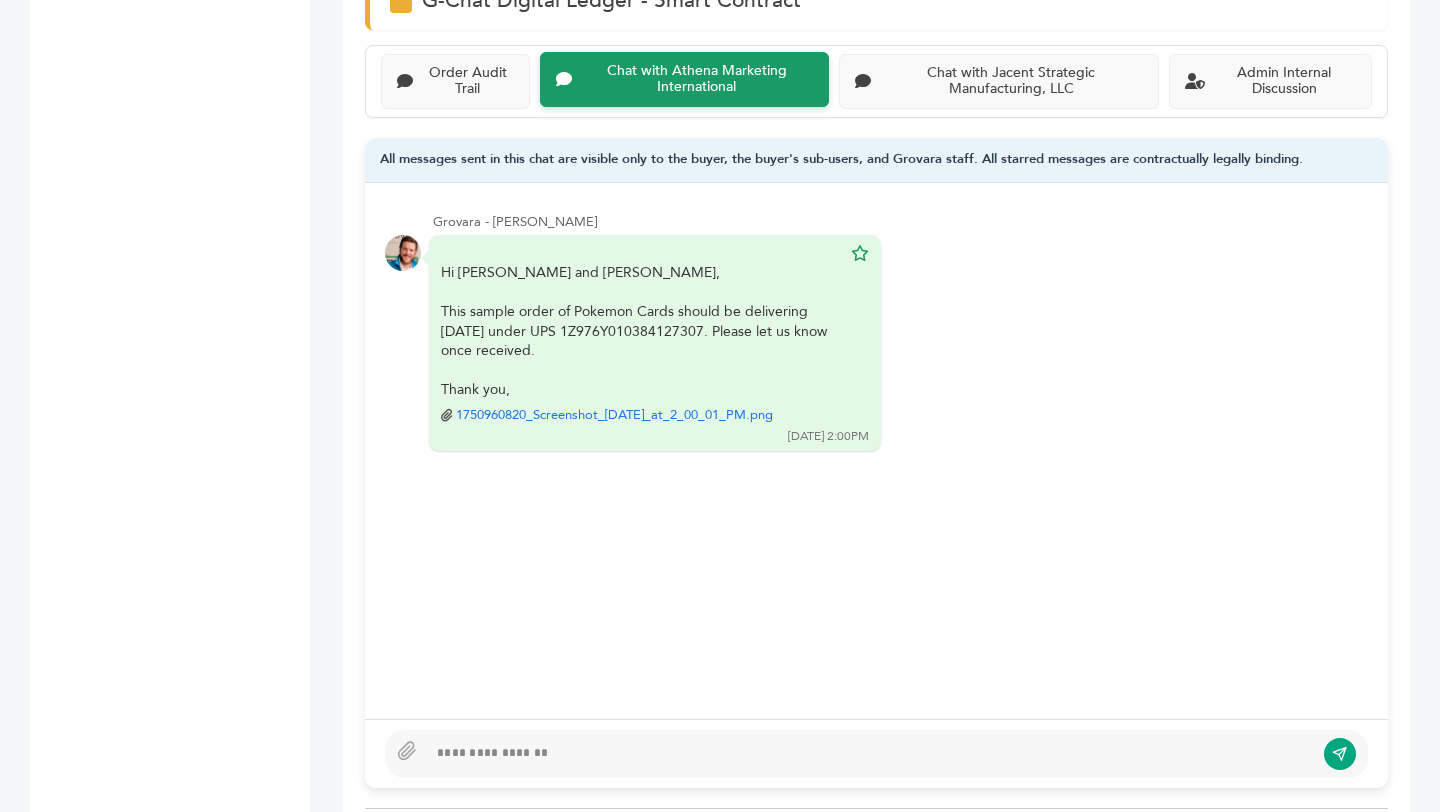 click at bounding box center [870, 754] 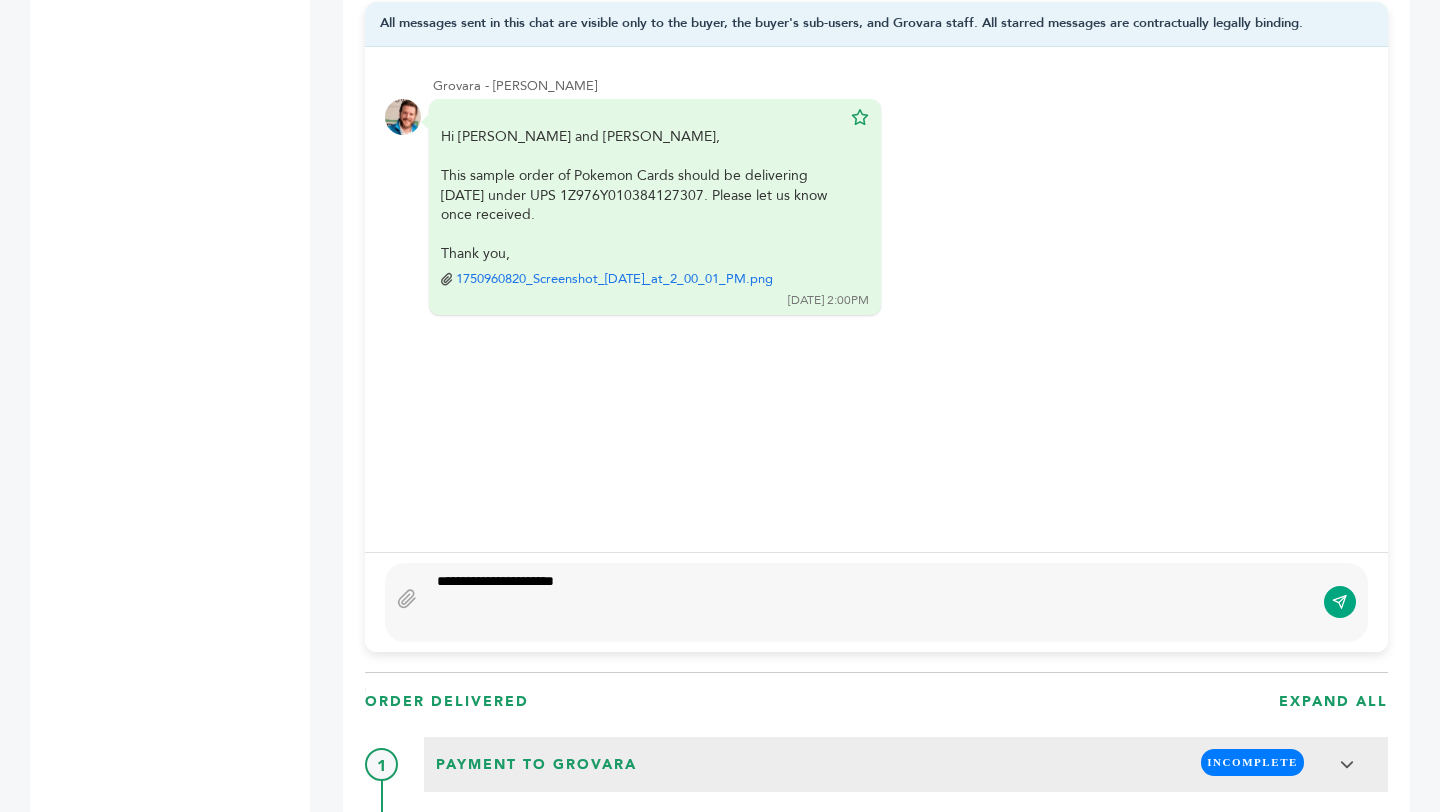 scroll, scrollTop: 1557, scrollLeft: 0, axis: vertical 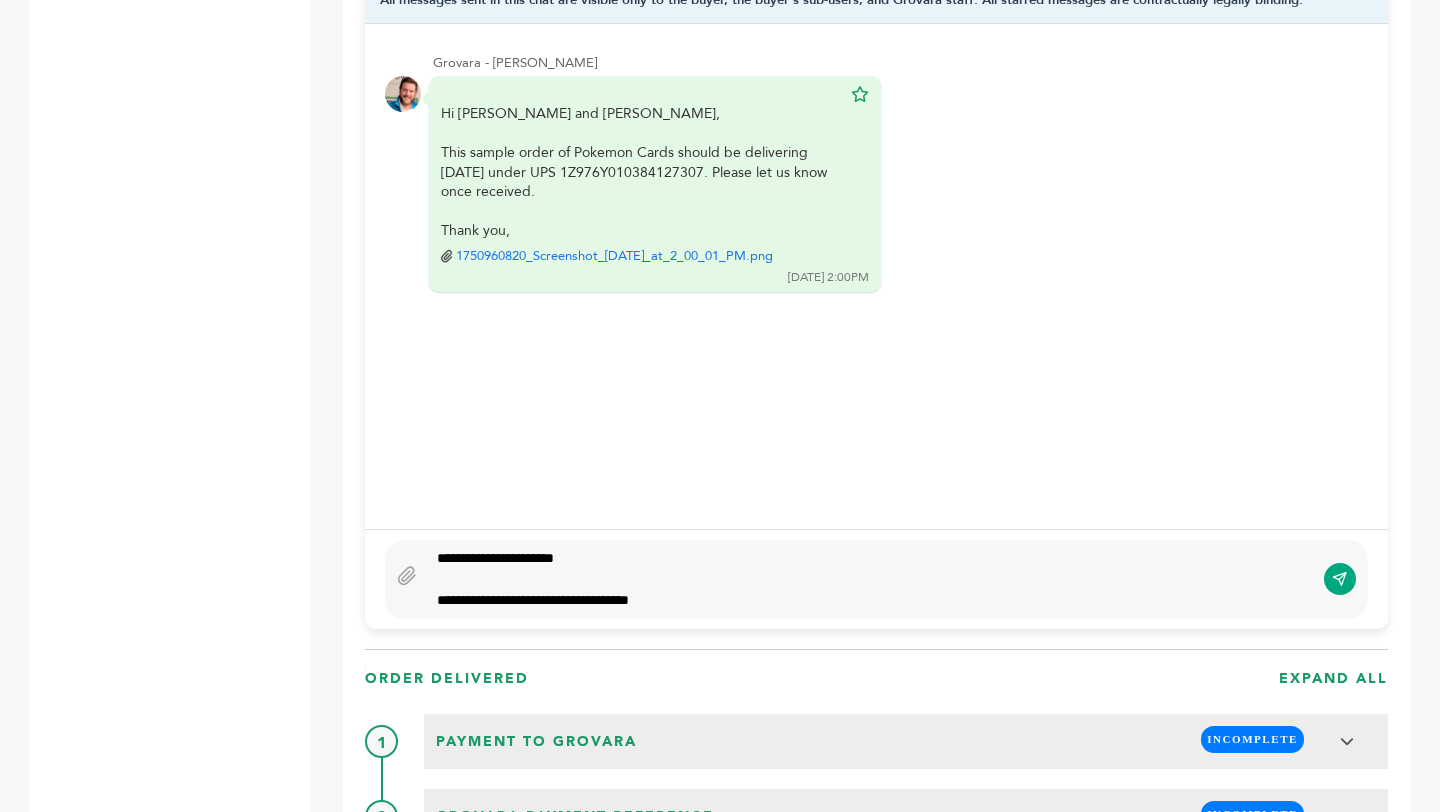 type on "**********" 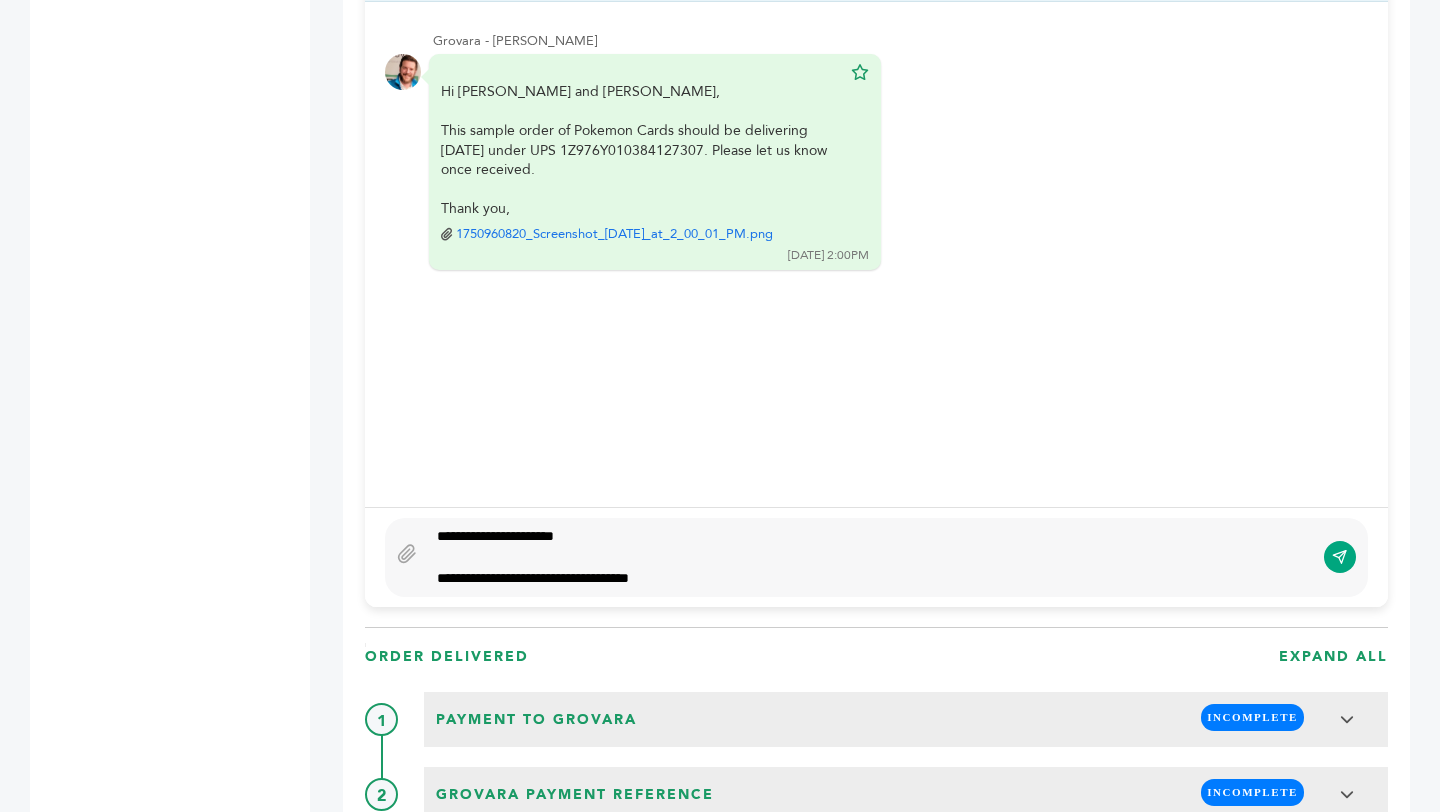 scroll, scrollTop: 1693, scrollLeft: 0, axis: vertical 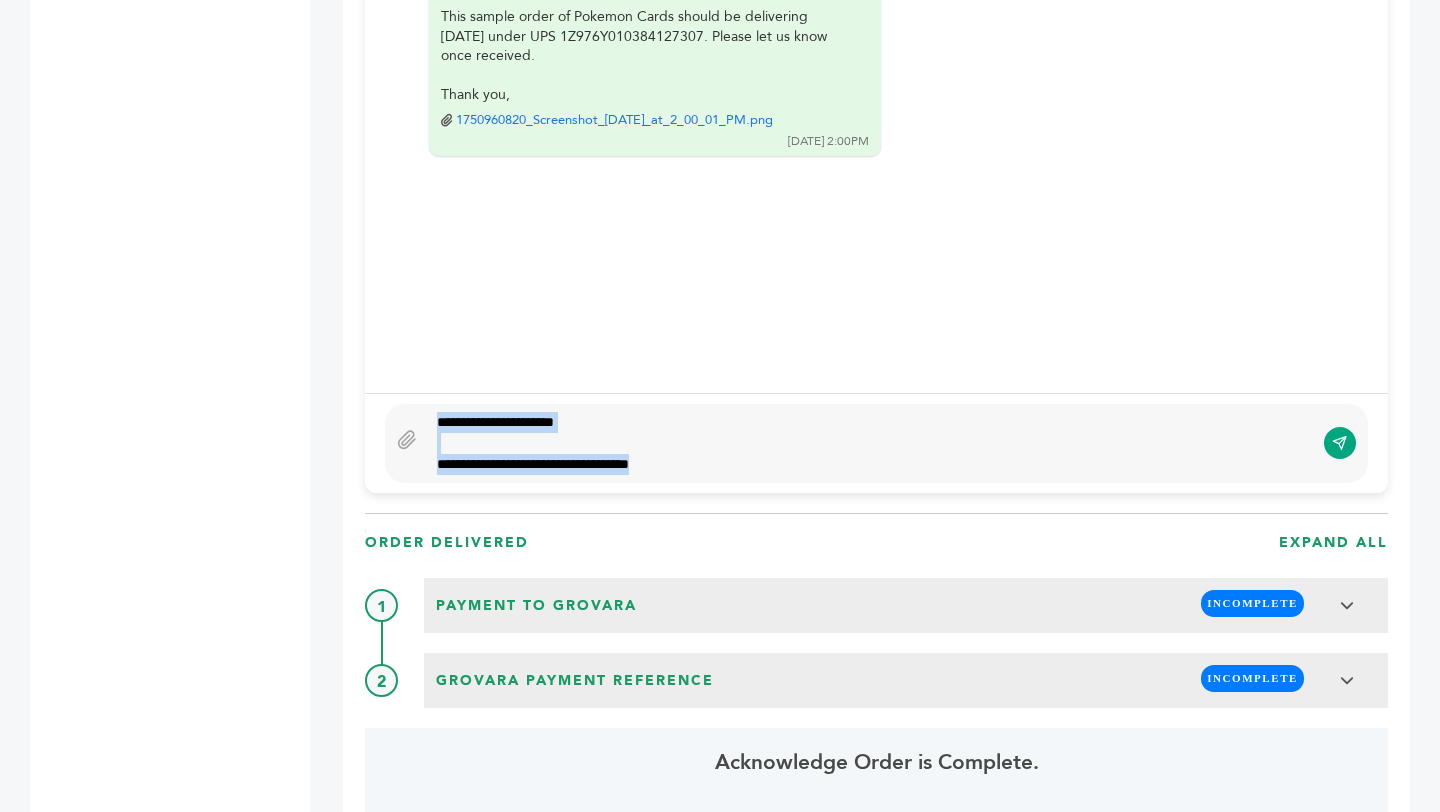 drag, startPoint x: 690, startPoint y: 473, endPoint x: 380, endPoint y: 416, distance: 315.19678 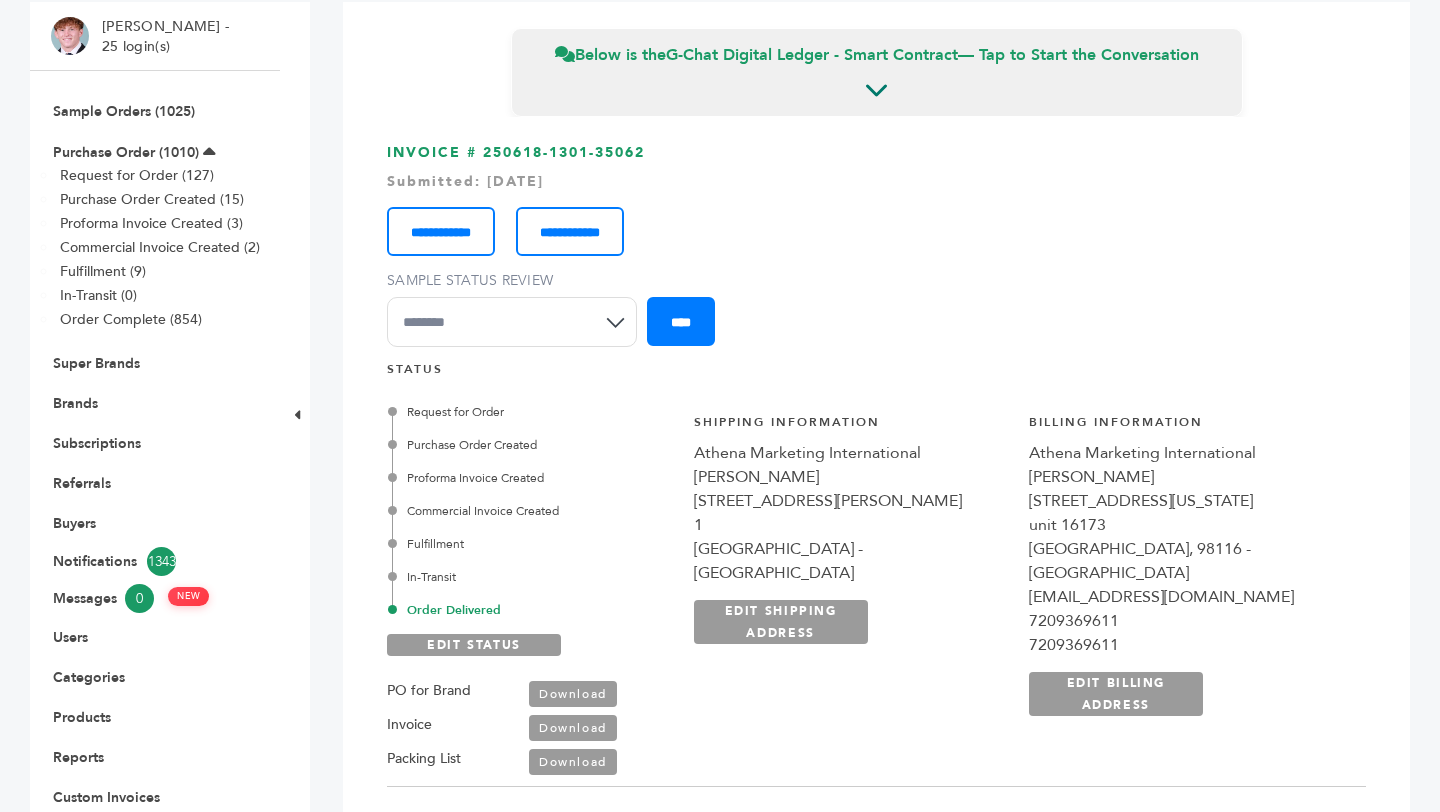 scroll, scrollTop: 0, scrollLeft: 0, axis: both 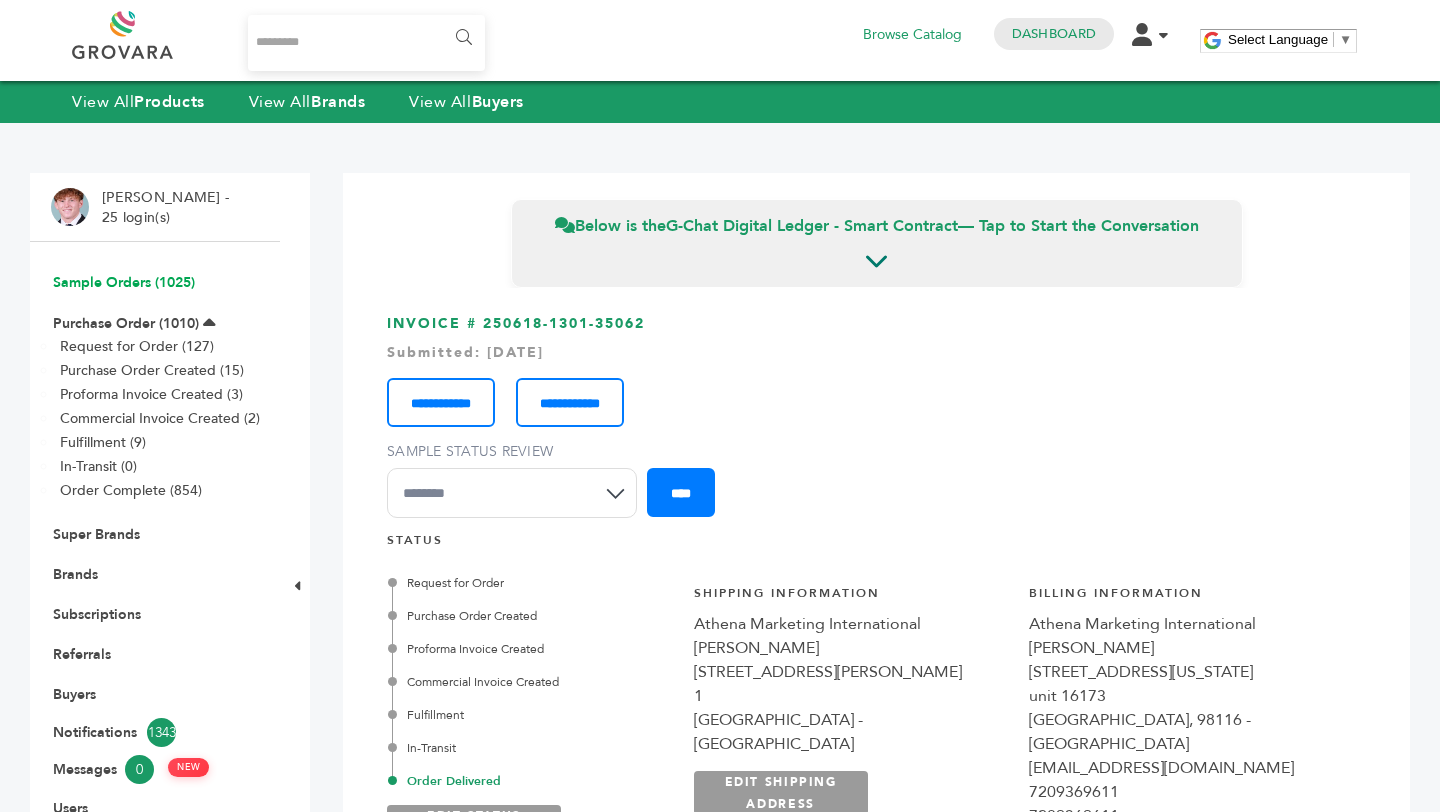 click on "Sample Orders (1025)" at bounding box center (124, 282) 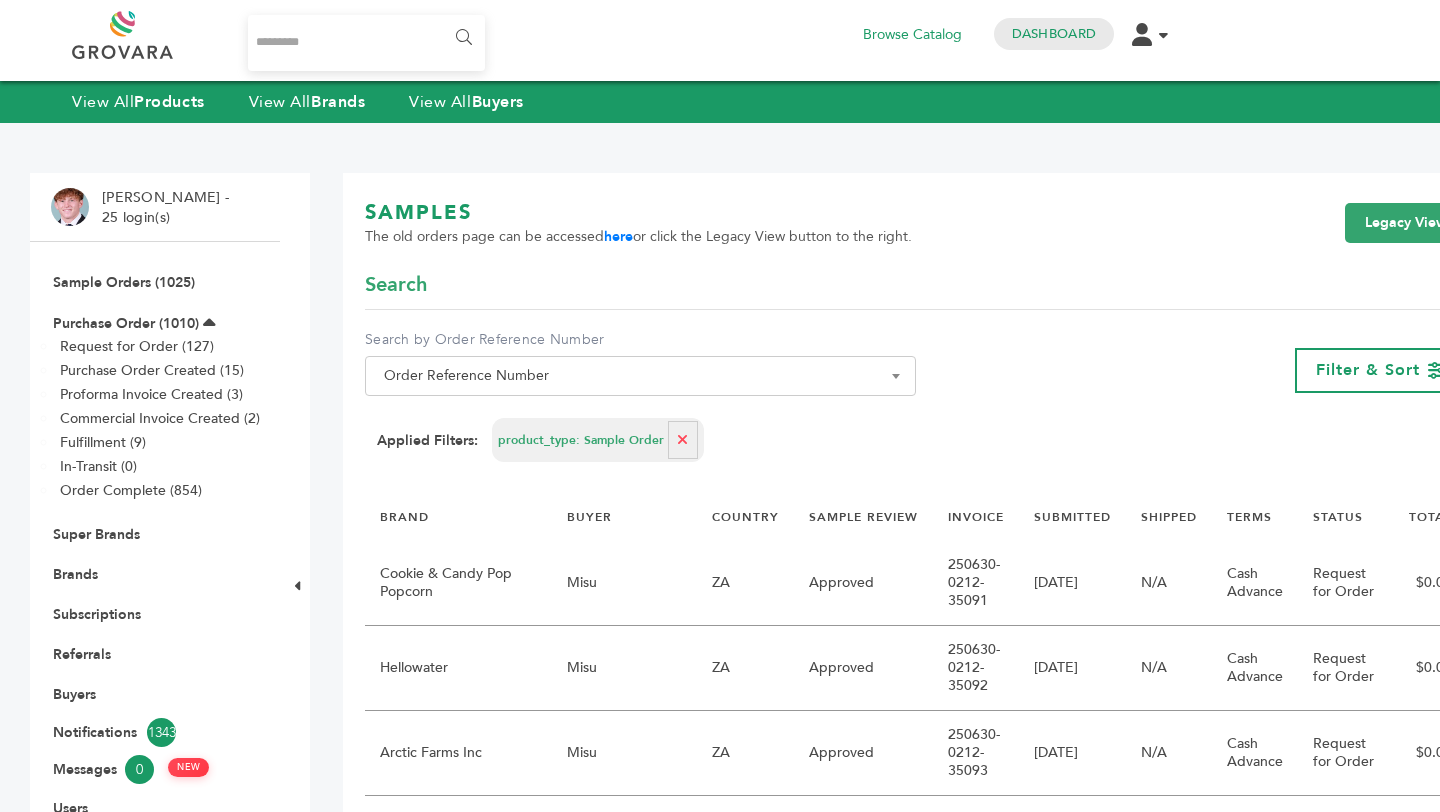 scroll, scrollTop: 0, scrollLeft: 0, axis: both 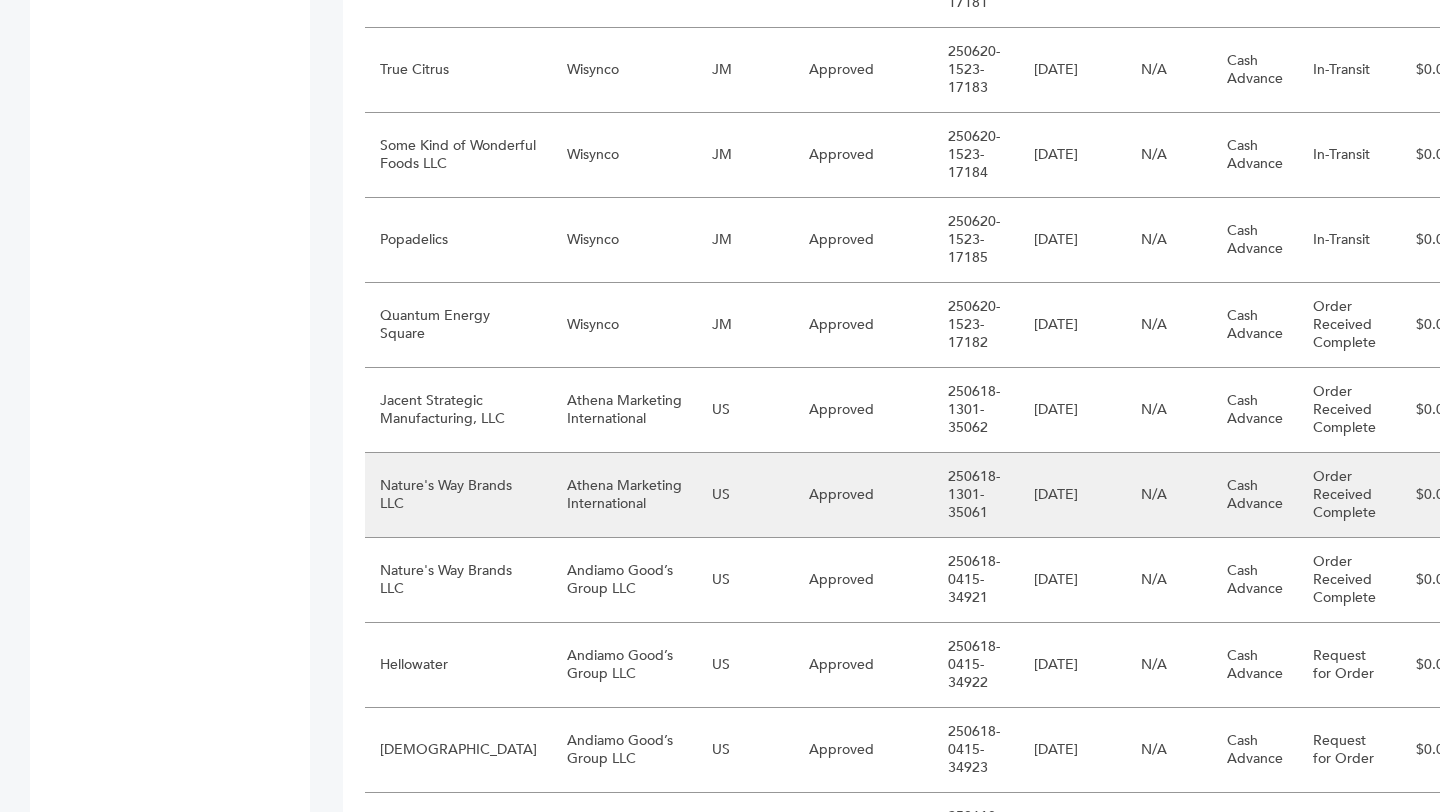 click on "Athena Marketing International" at bounding box center (624, 495) 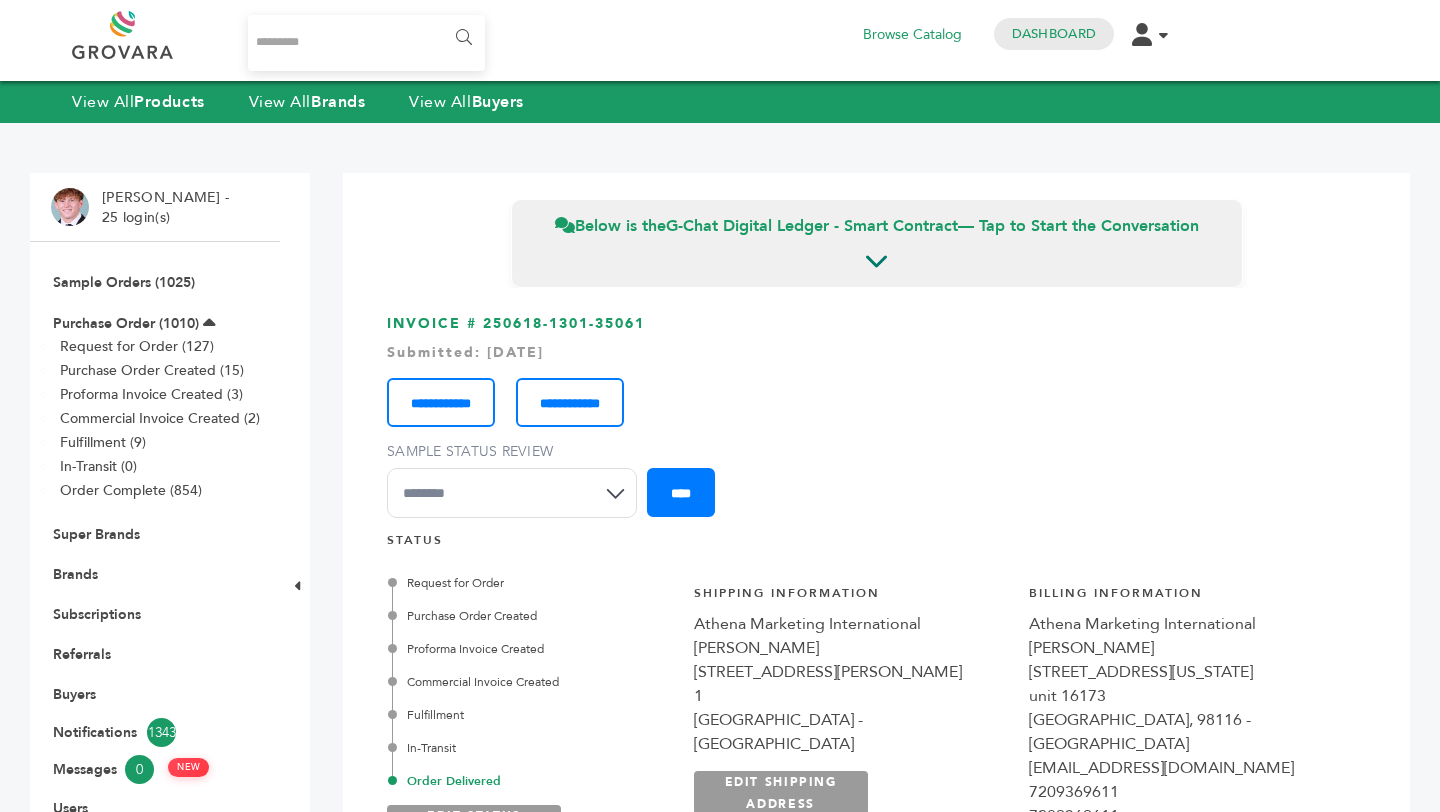 scroll, scrollTop: 0, scrollLeft: 0, axis: both 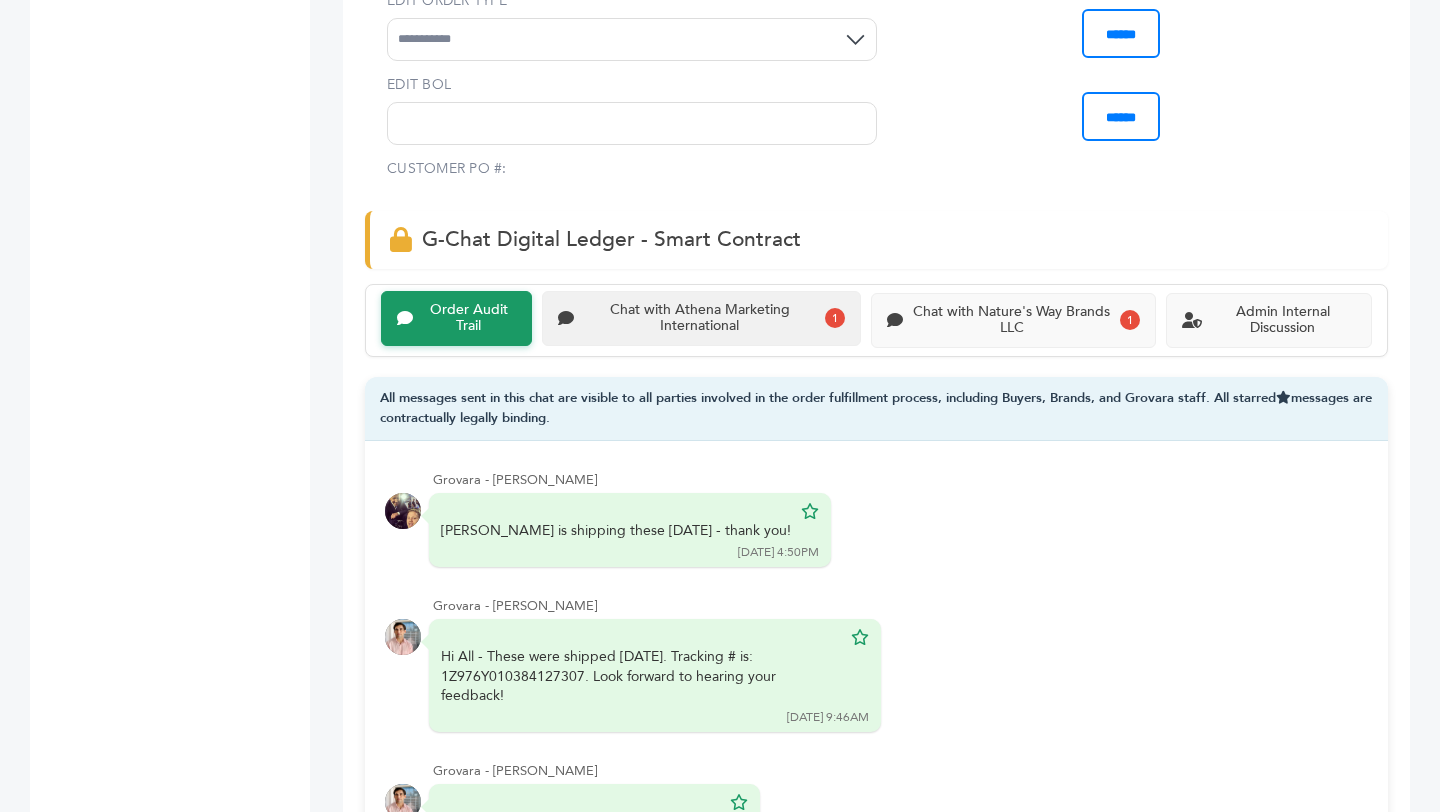 click on "Chat with Athena Marketing International" at bounding box center [699, 319] 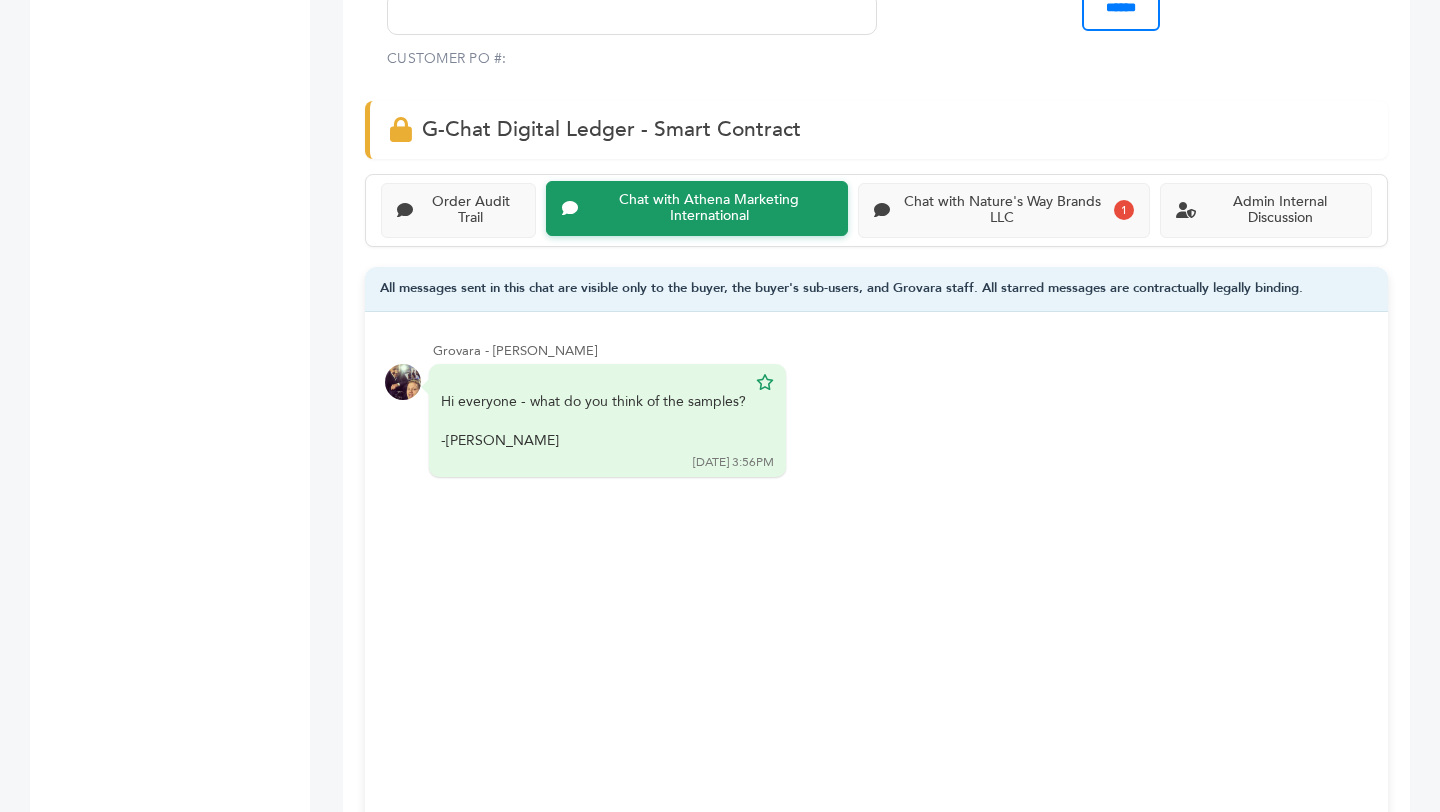 scroll, scrollTop: 1297, scrollLeft: 0, axis: vertical 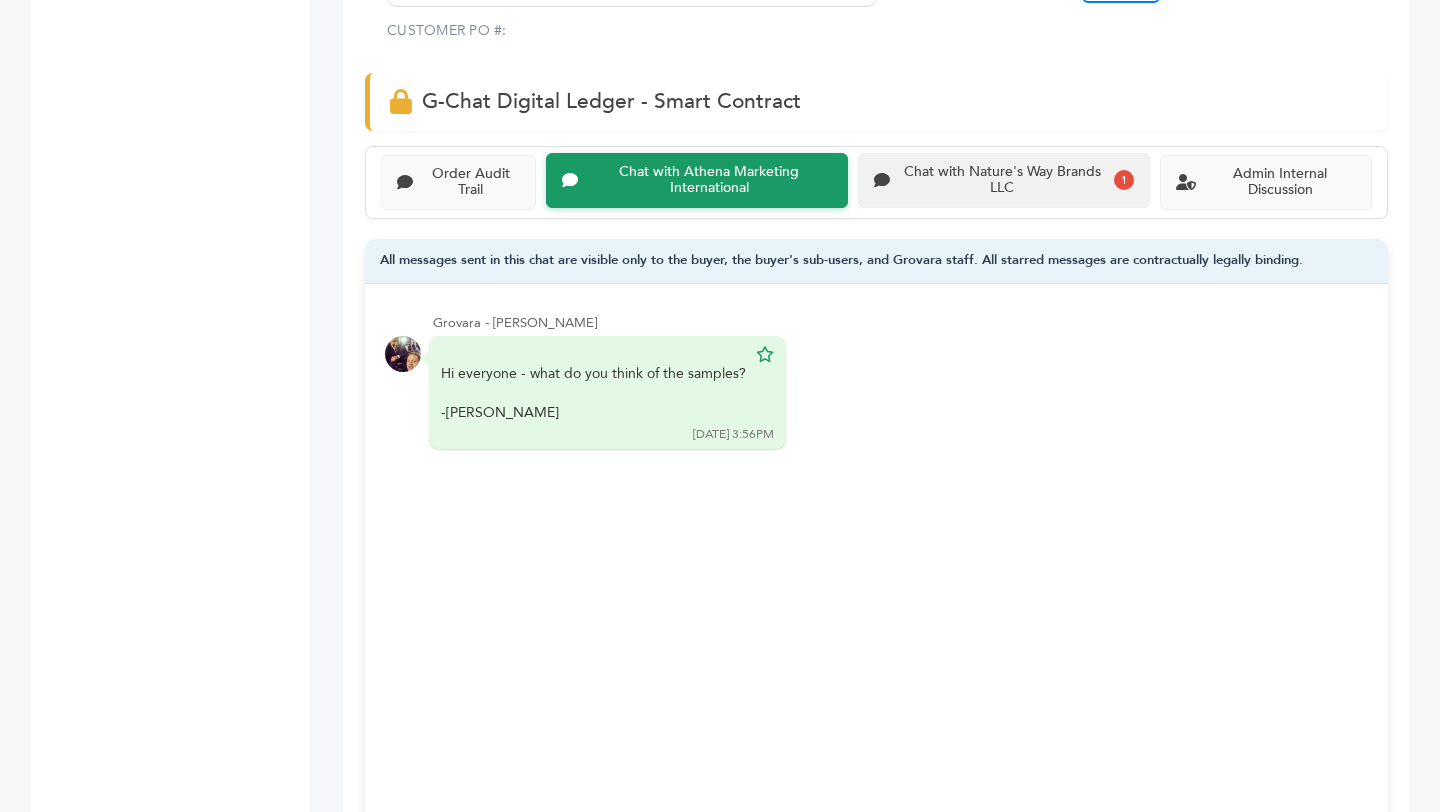 click on "Chat with Nature's Way Brands LLC" at bounding box center [1002, 181] 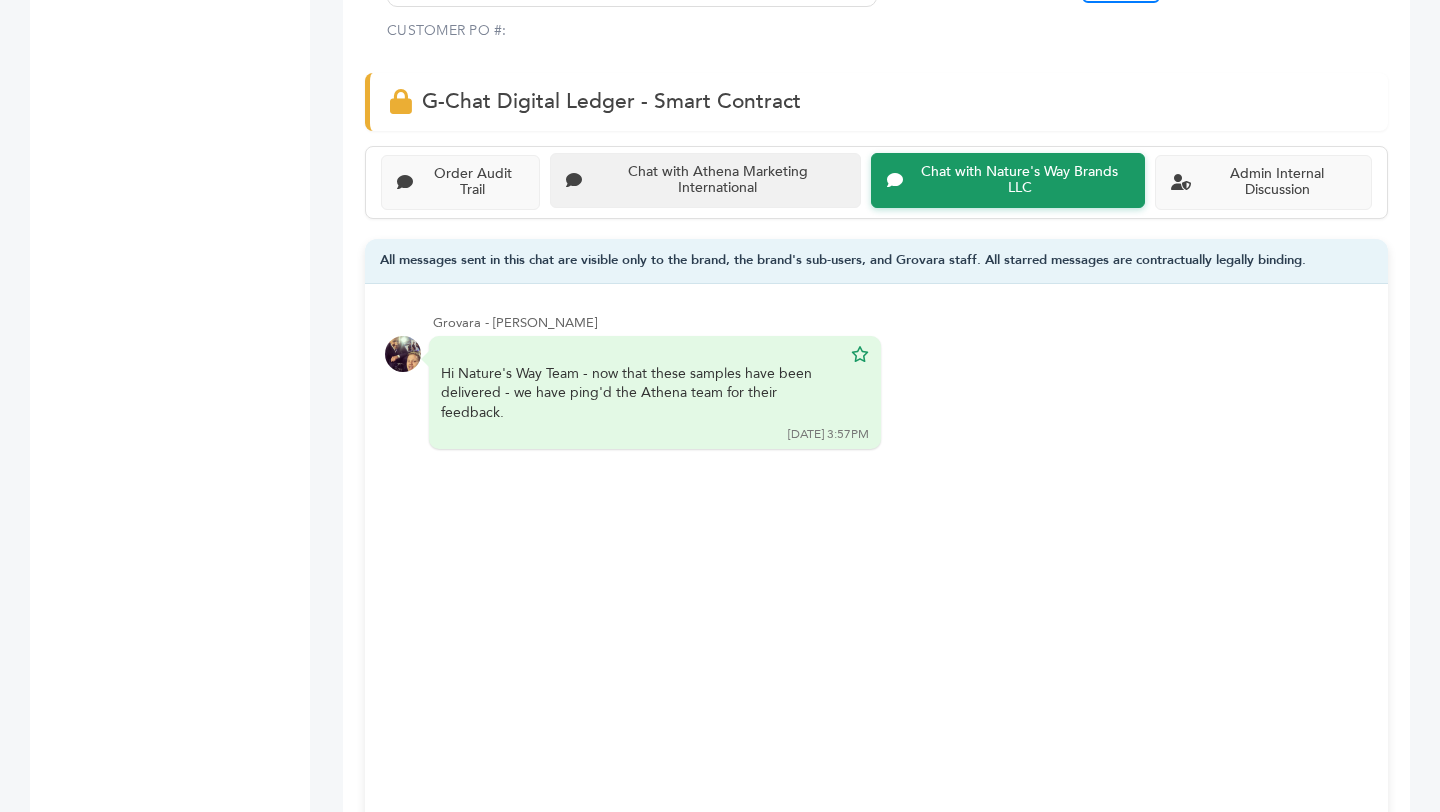 click on "Chat with Athena Marketing International" at bounding box center (717, 181) 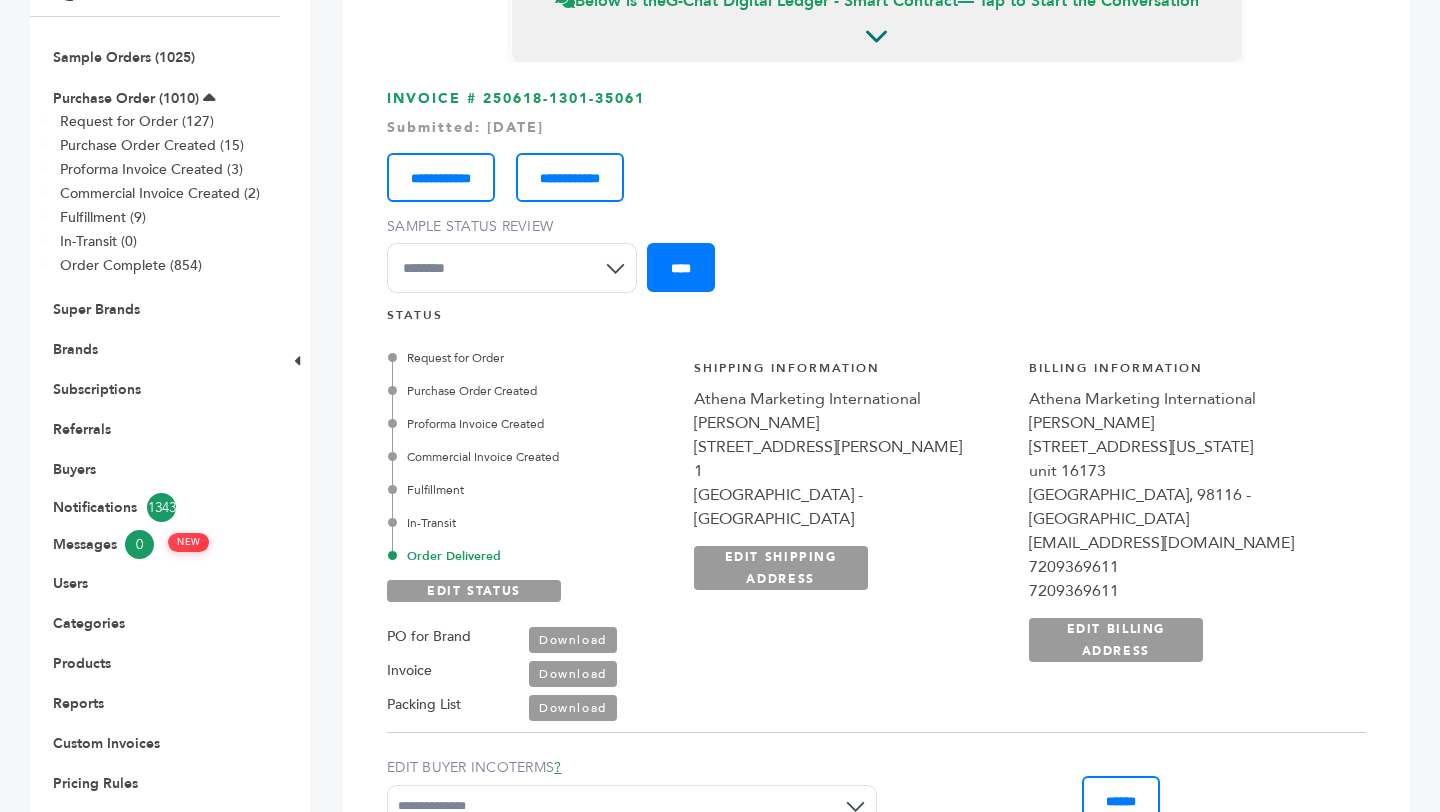 scroll, scrollTop: 0, scrollLeft: 0, axis: both 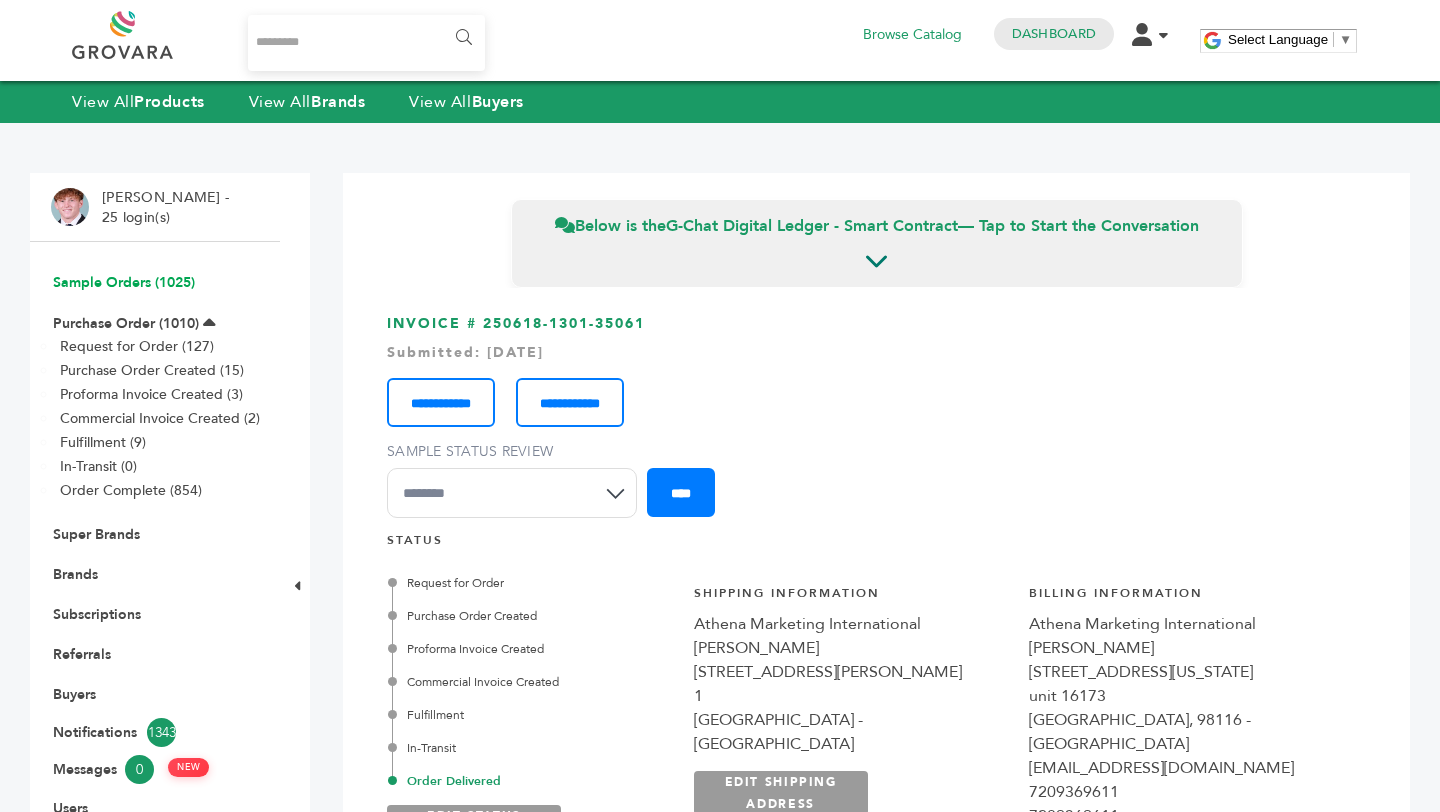 click on "Sample Orders (1025)" at bounding box center [124, 282] 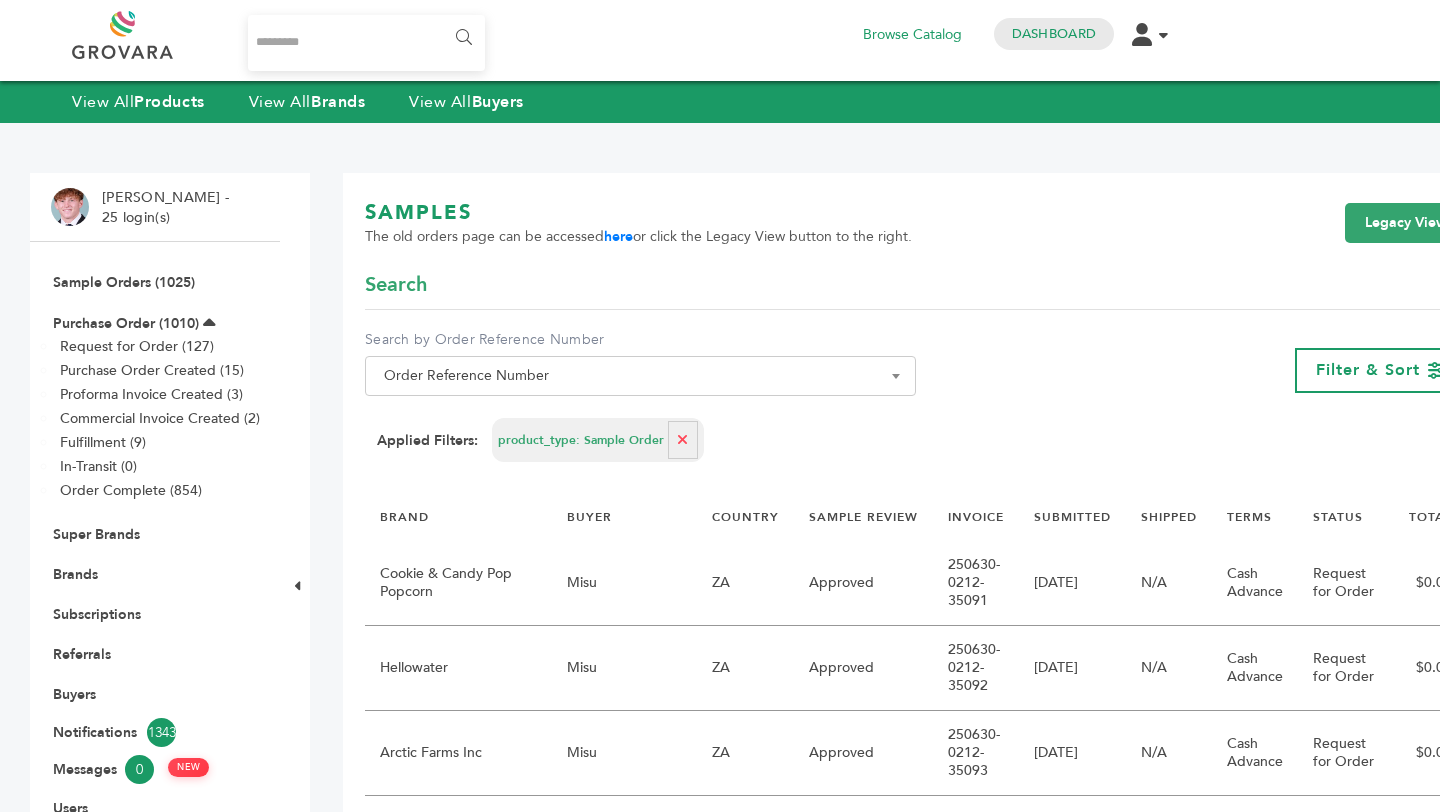 scroll, scrollTop: 0, scrollLeft: 0, axis: both 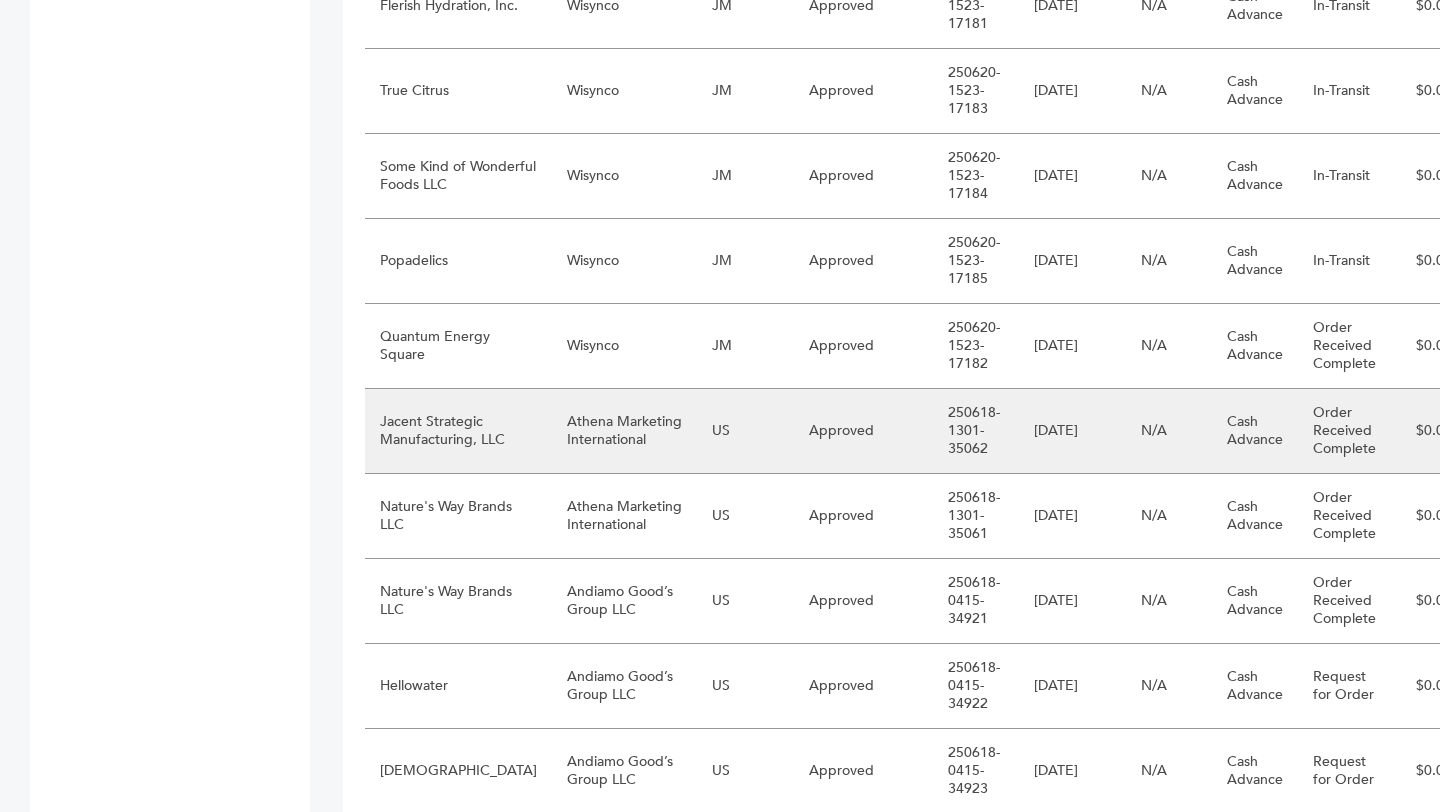 click on "Athena Marketing International" at bounding box center (624, 431) 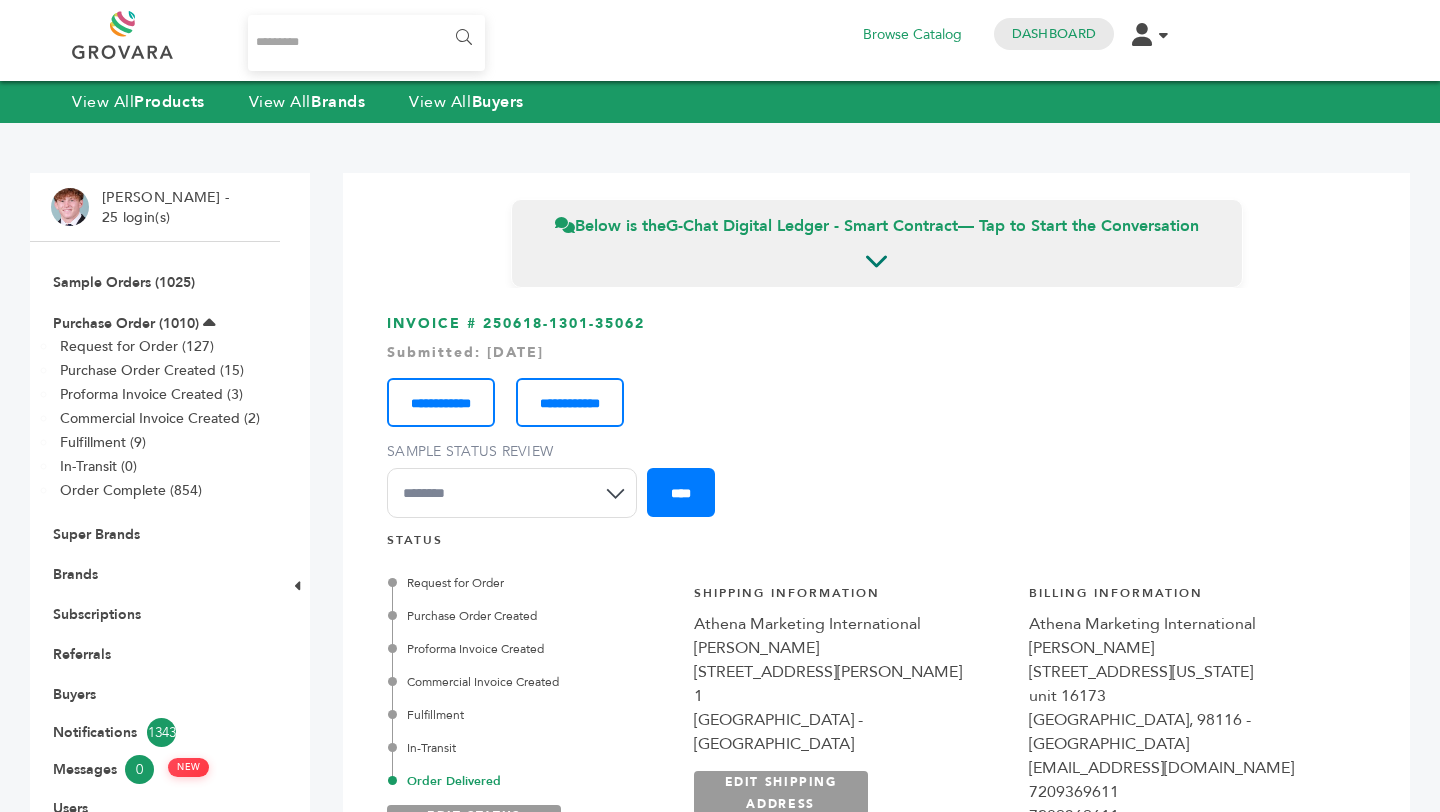 scroll, scrollTop: 0, scrollLeft: 0, axis: both 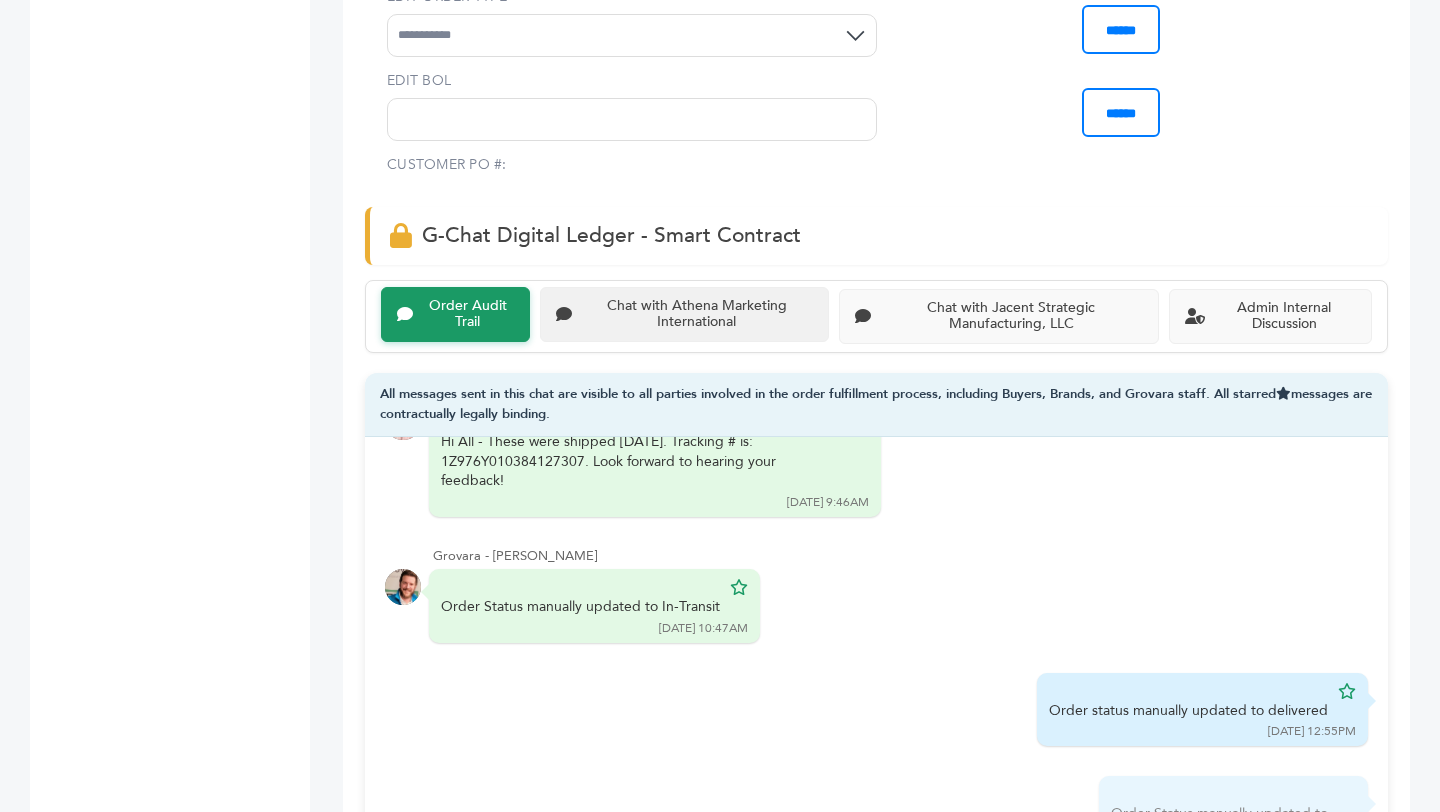 click on "Chat with Athena Marketing International" at bounding box center (684, 315) 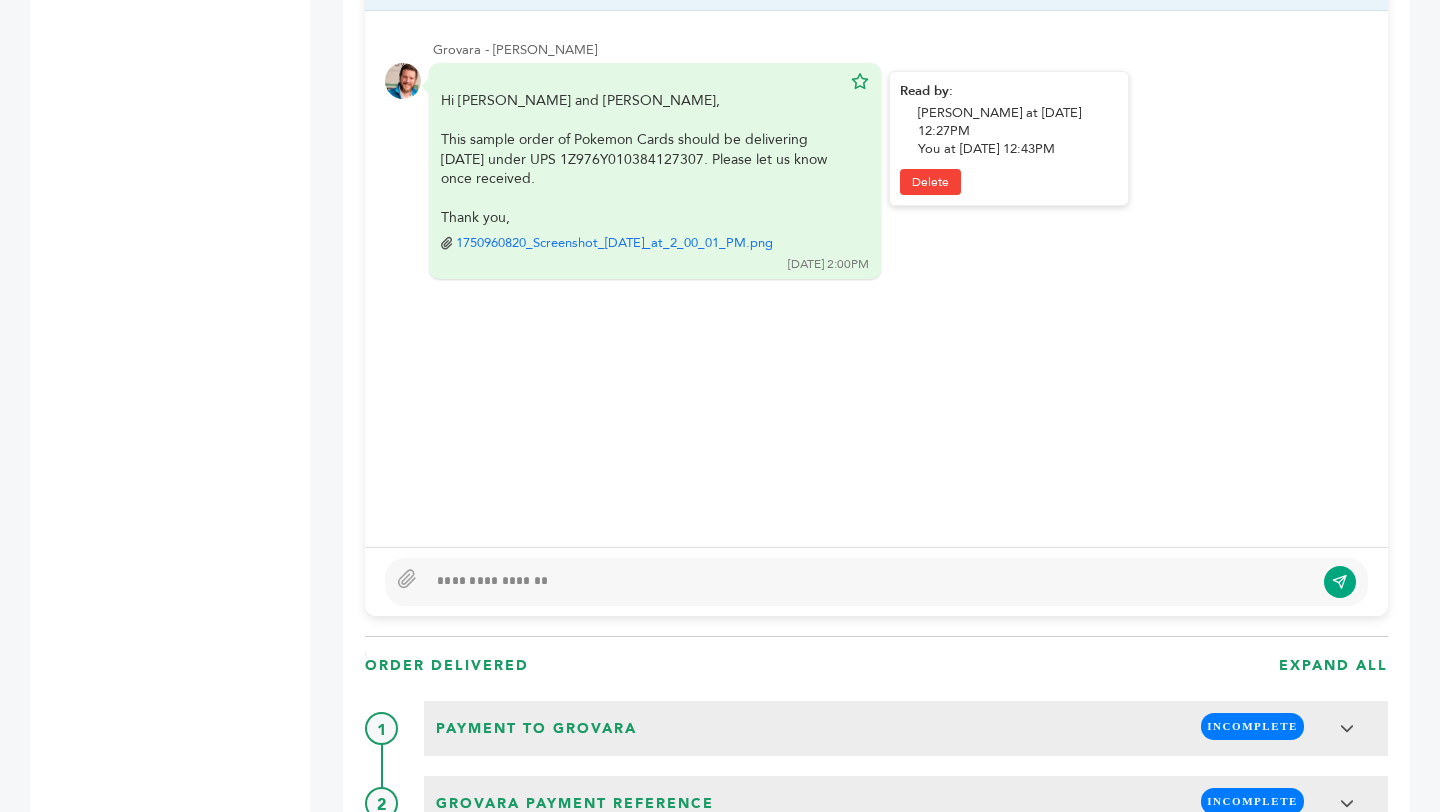 scroll, scrollTop: 1616, scrollLeft: 0, axis: vertical 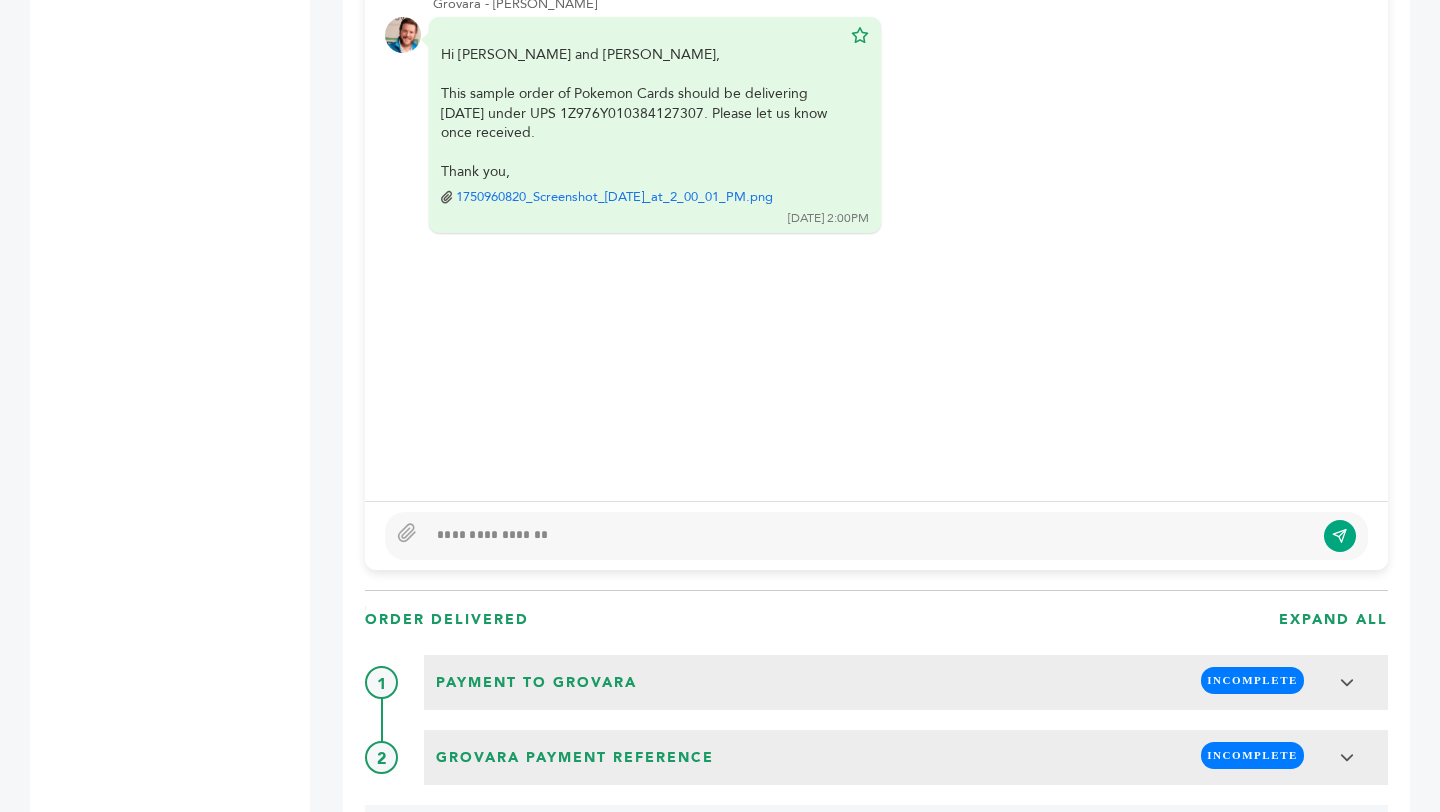 click at bounding box center (870, 536) 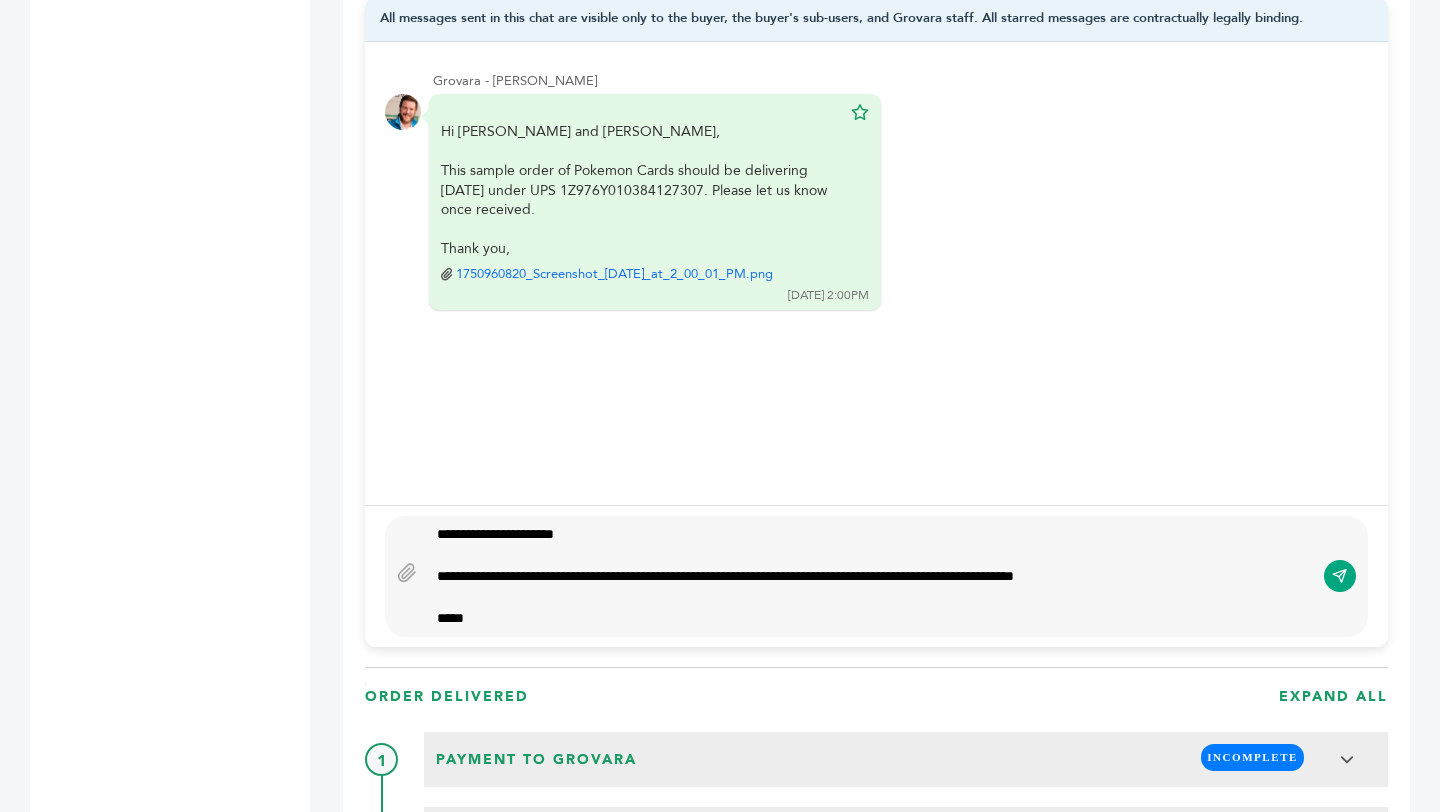 scroll, scrollTop: 1524, scrollLeft: 0, axis: vertical 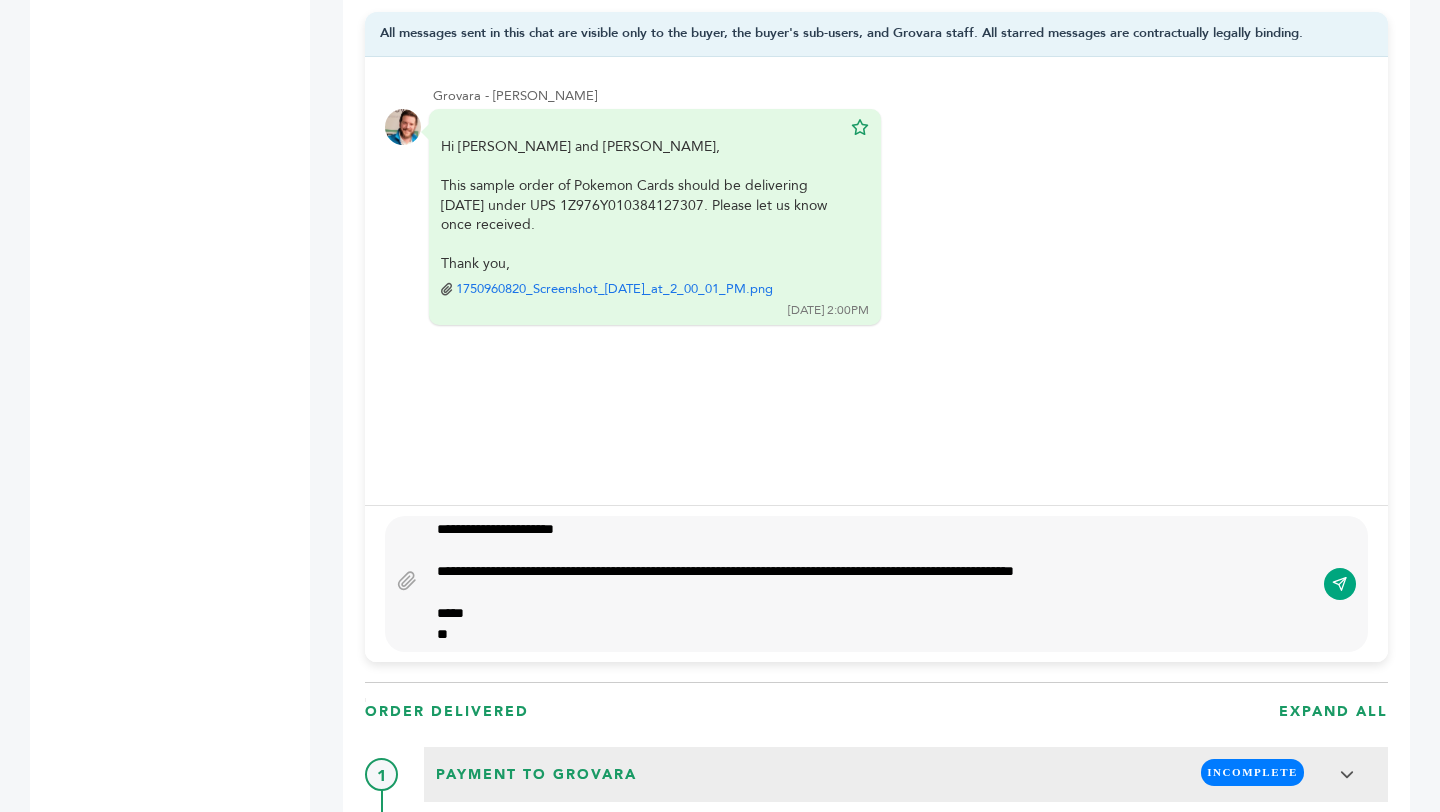 type on "**********" 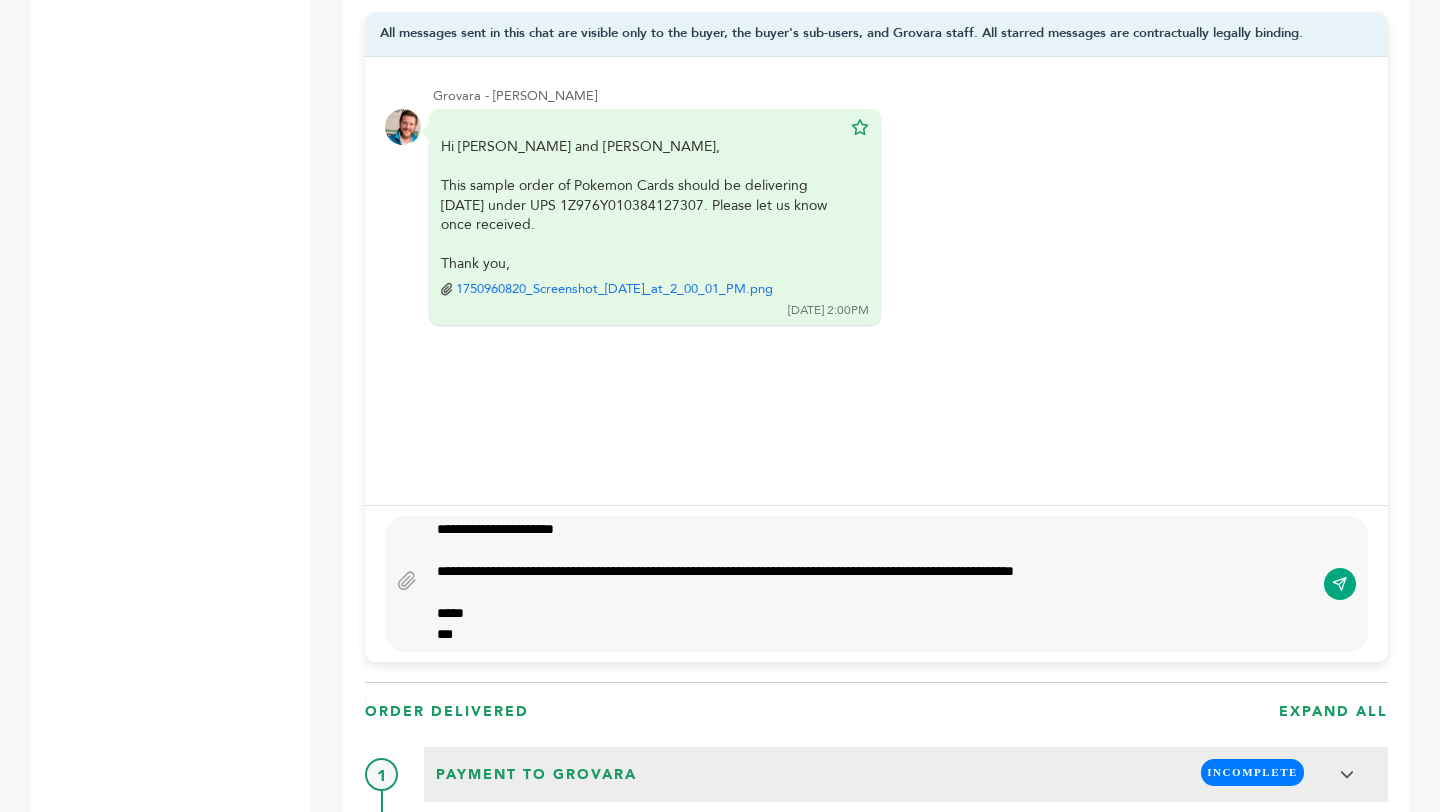 drag, startPoint x: 1345, startPoint y: 589, endPoint x: 1064, endPoint y: 401, distance: 338.0902 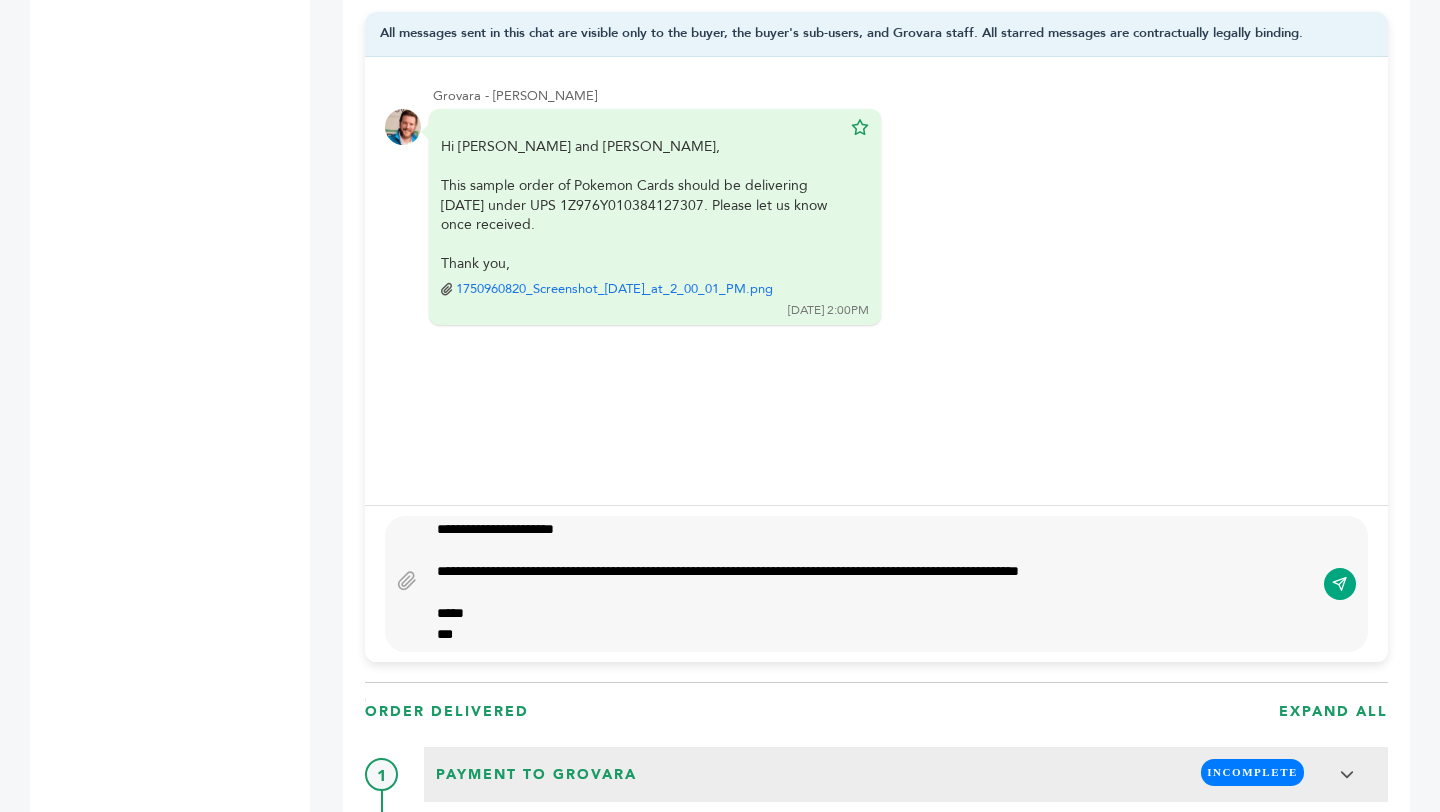 type on "**********" 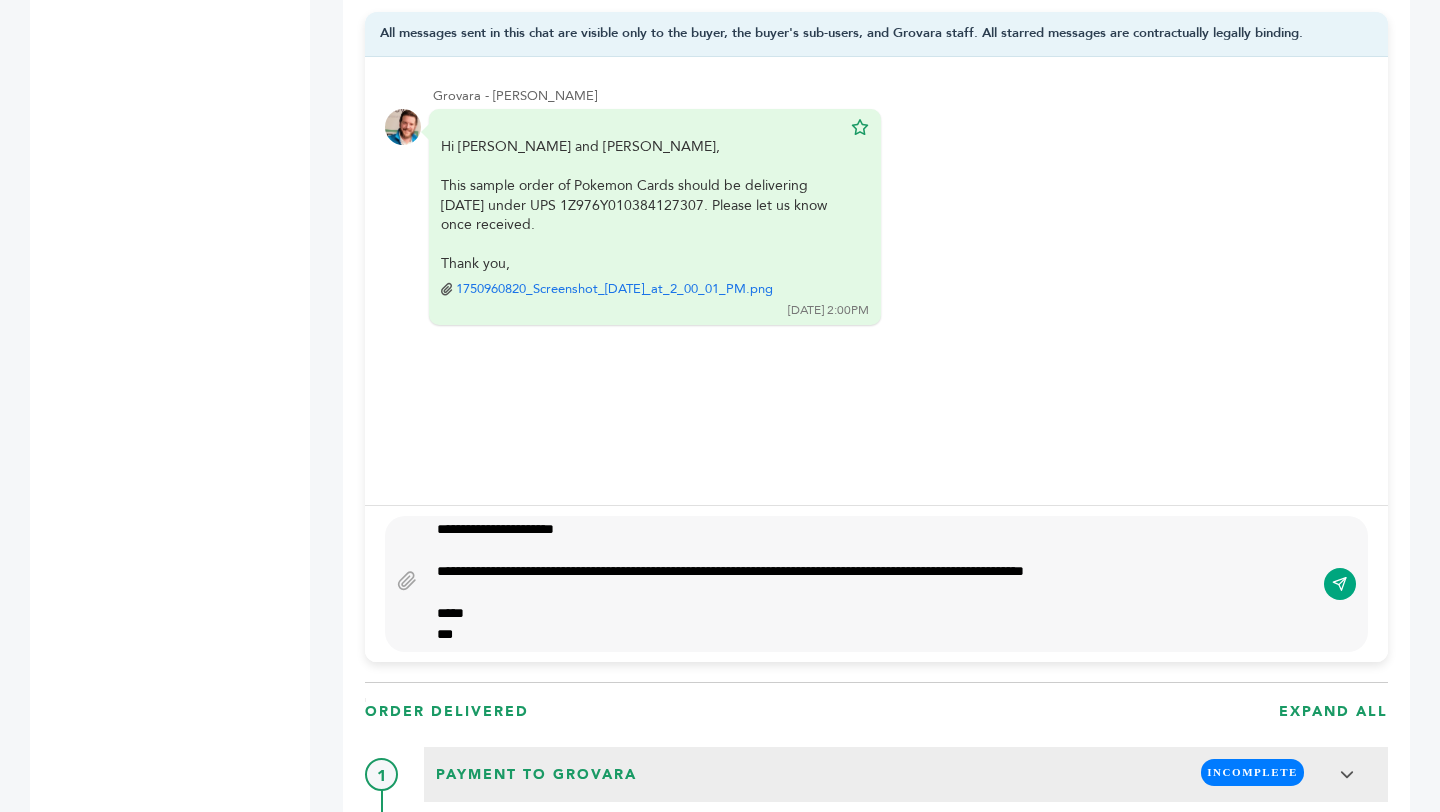 click at bounding box center [870, 592] 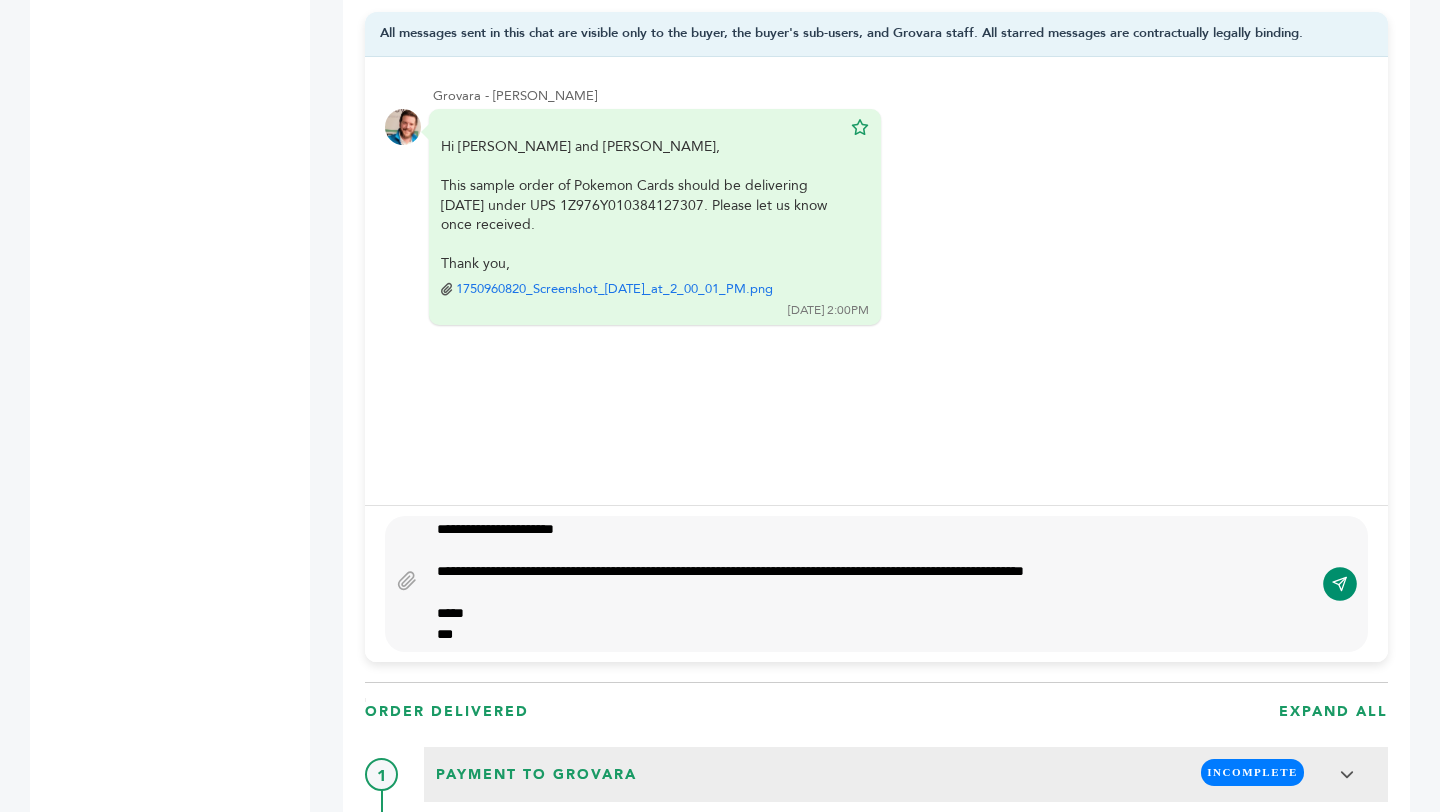click 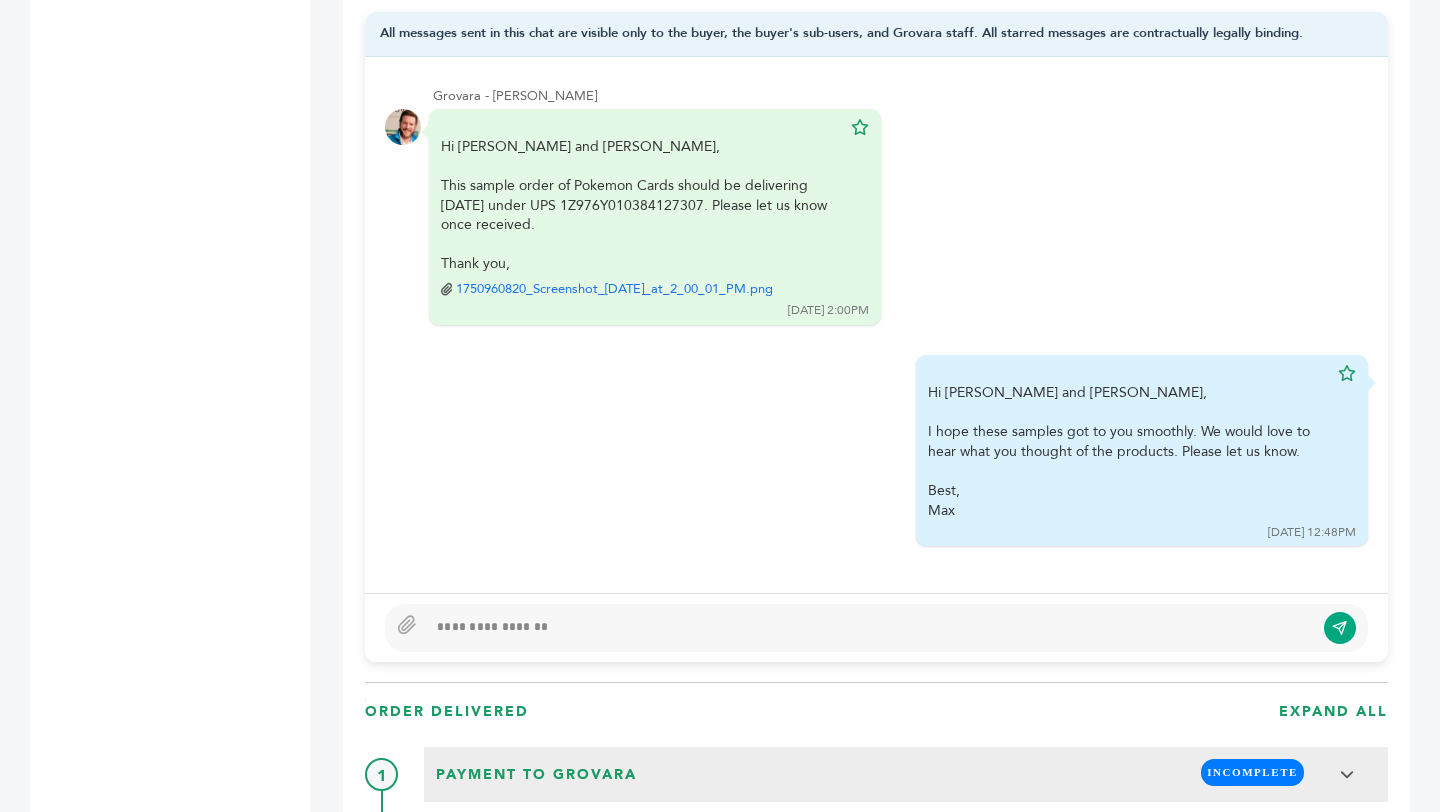 scroll, scrollTop: 0, scrollLeft: 0, axis: both 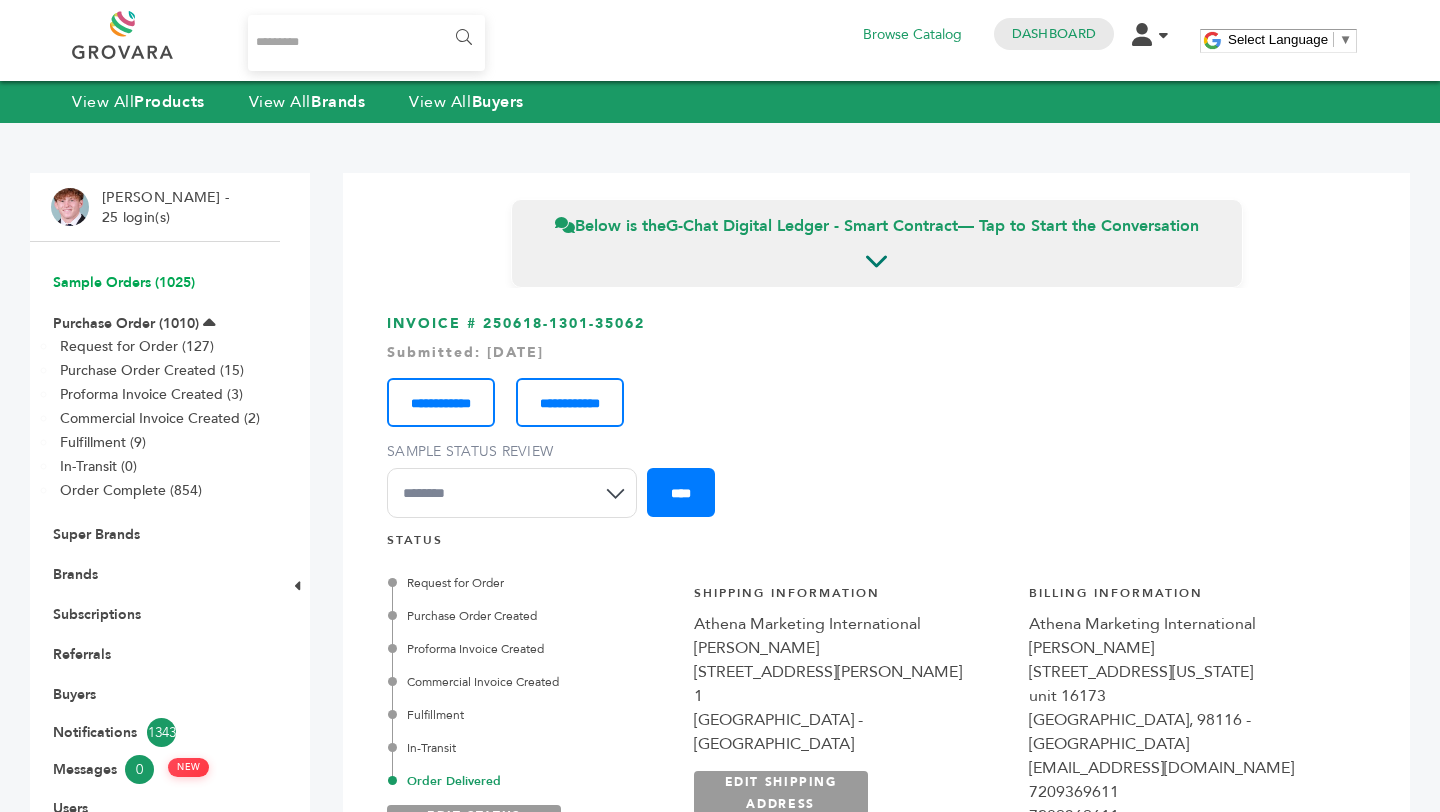 click on "Sample Orders (1025)" at bounding box center (124, 282) 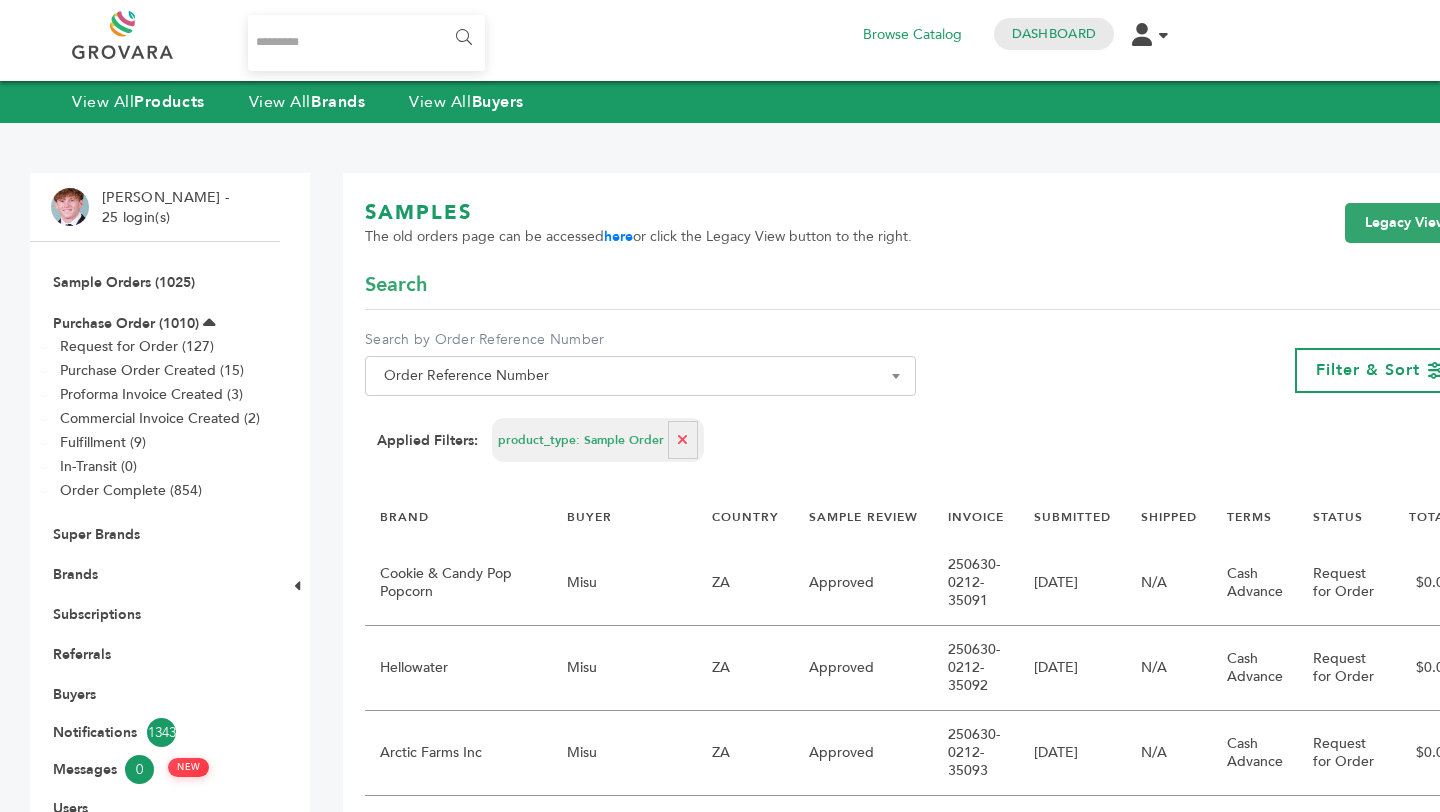 scroll, scrollTop: 0, scrollLeft: 0, axis: both 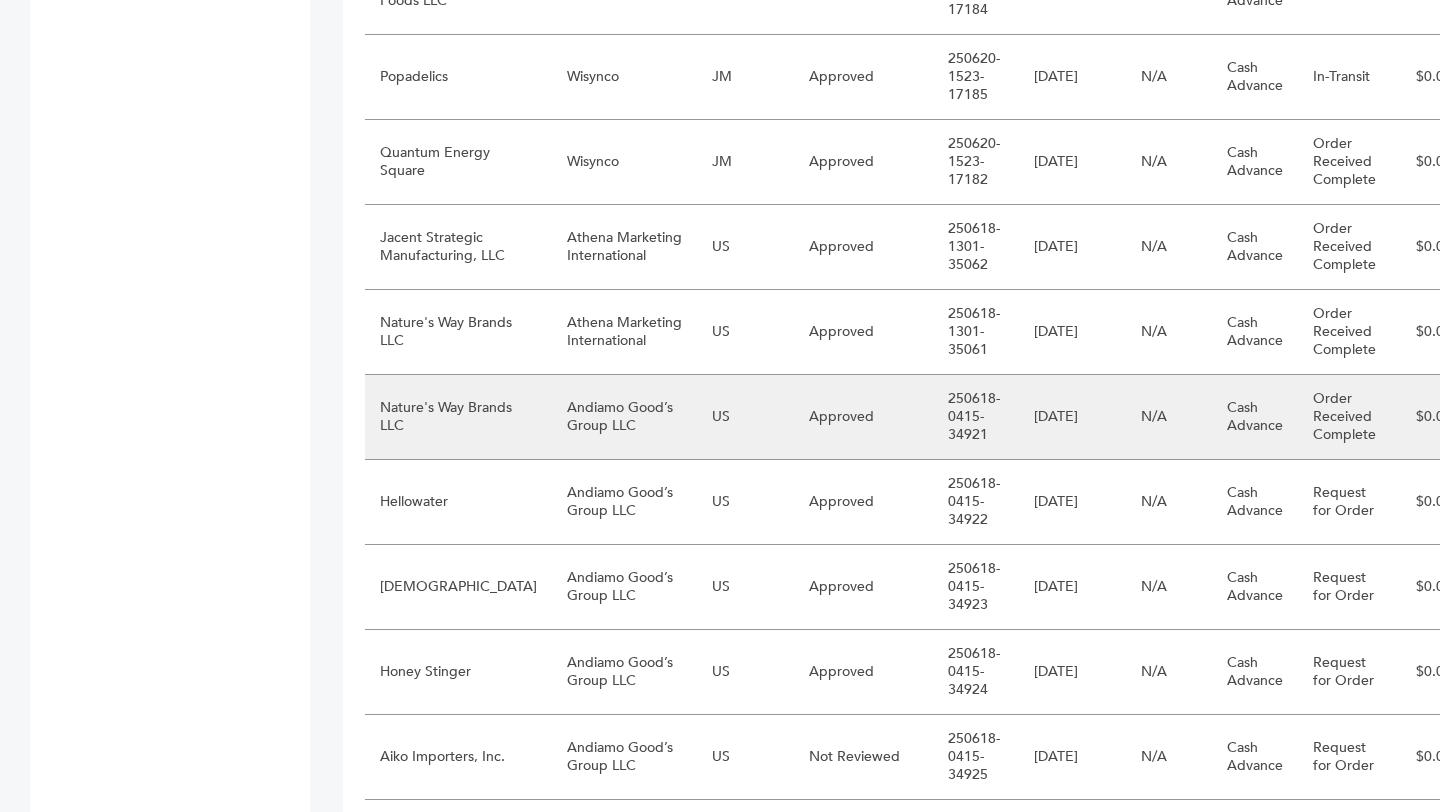 click on "Andiamo Good’s Group LLC" at bounding box center [624, 417] 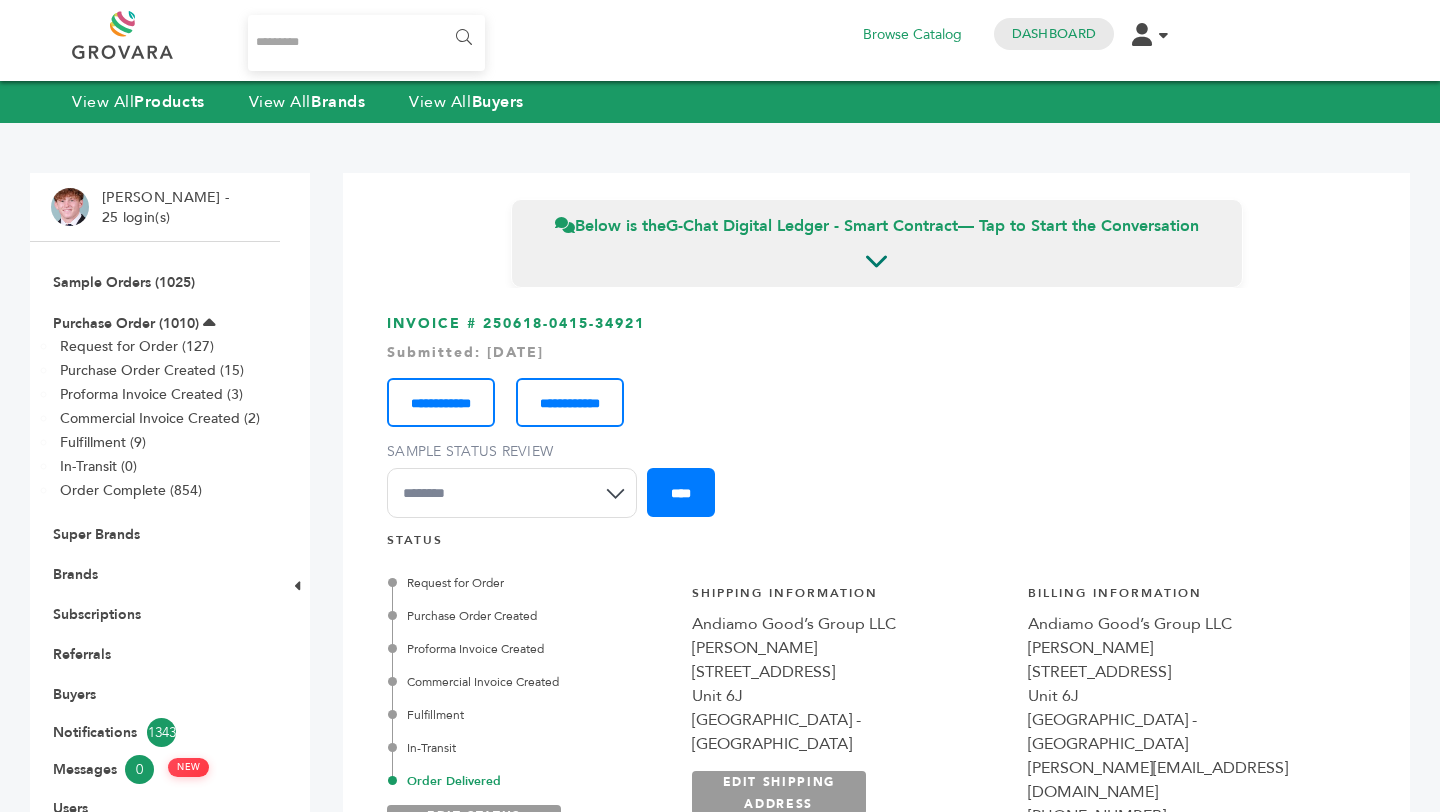 scroll, scrollTop: 0, scrollLeft: 0, axis: both 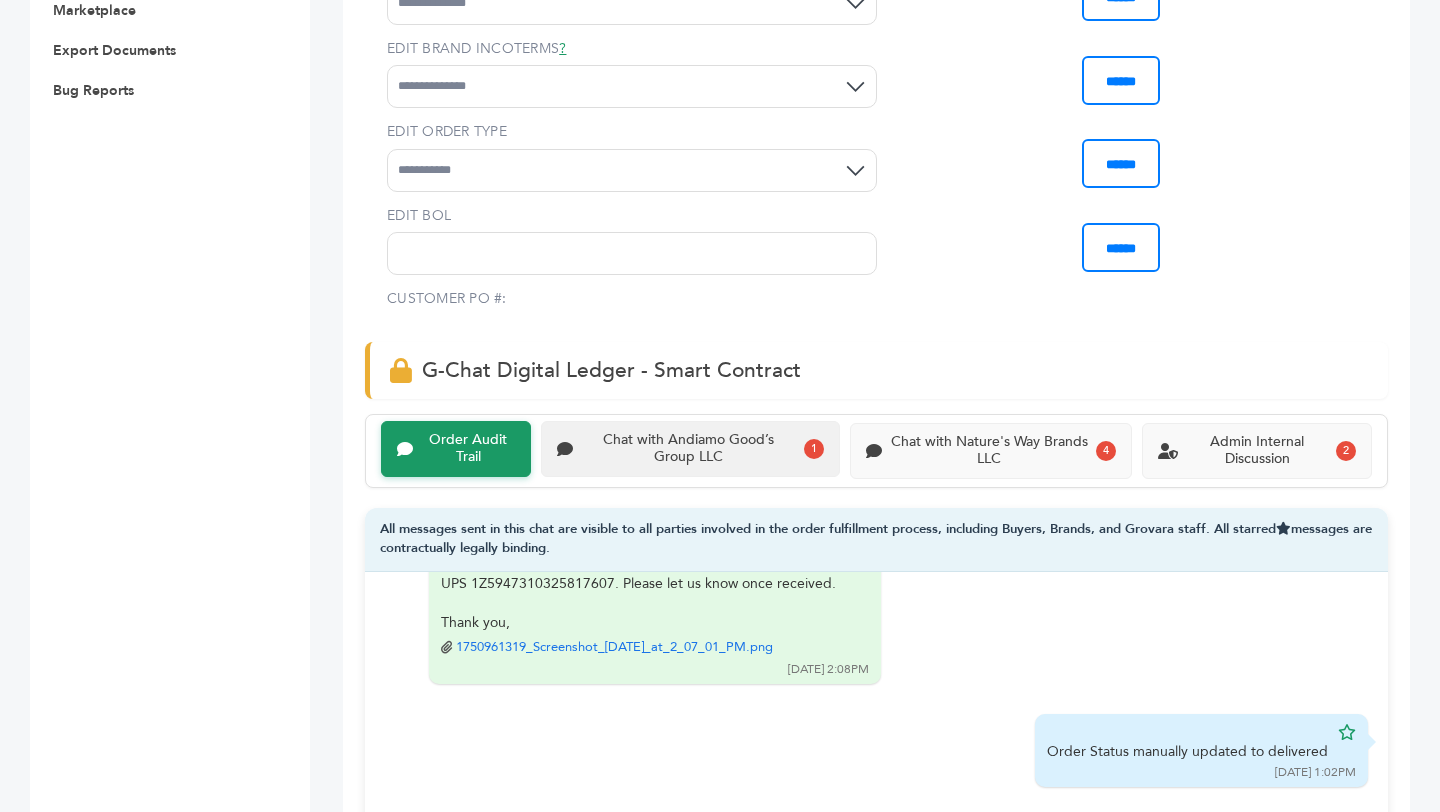 click on "Chat with Andiamo Good’s Group LLC" at bounding box center (688, 449) 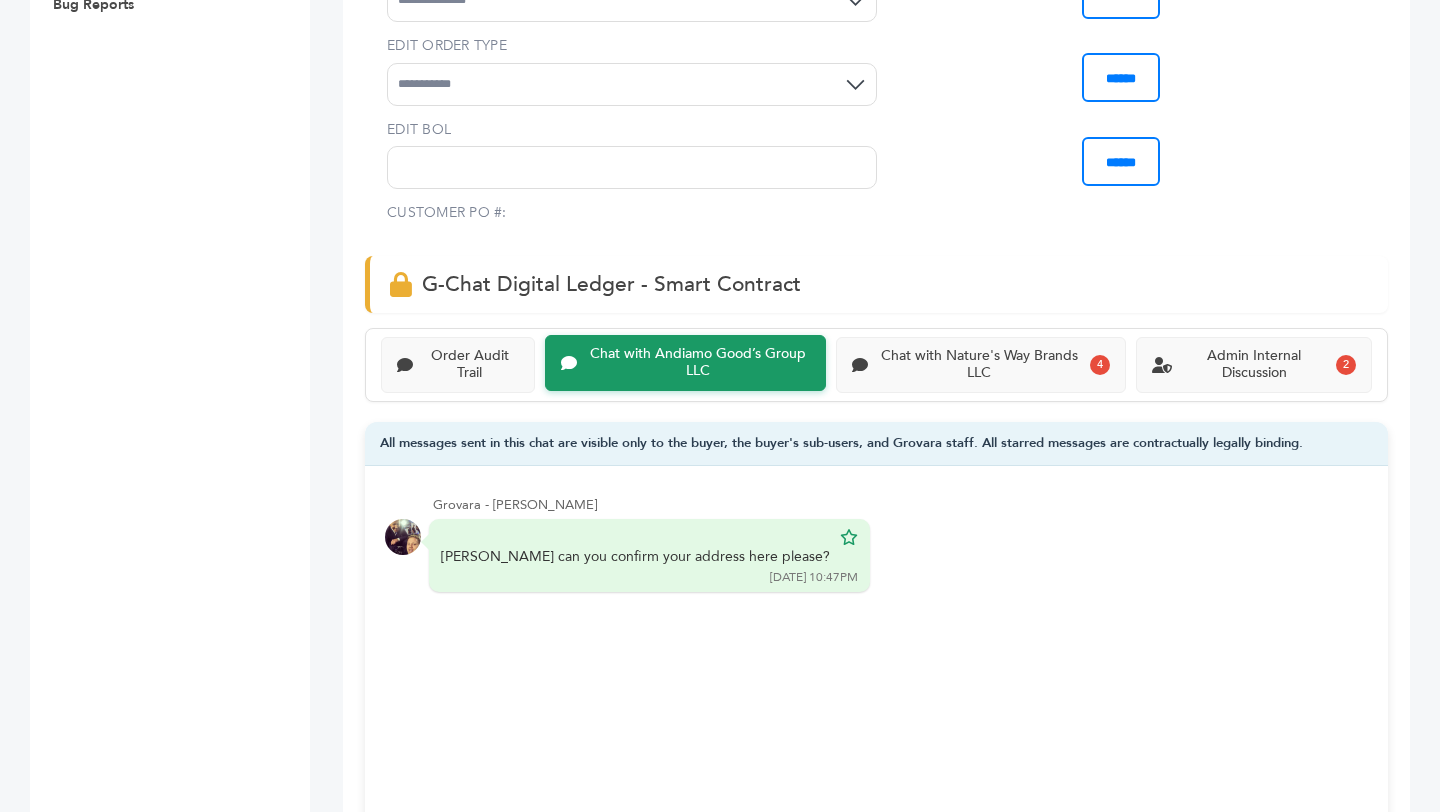 scroll, scrollTop: 1240, scrollLeft: 0, axis: vertical 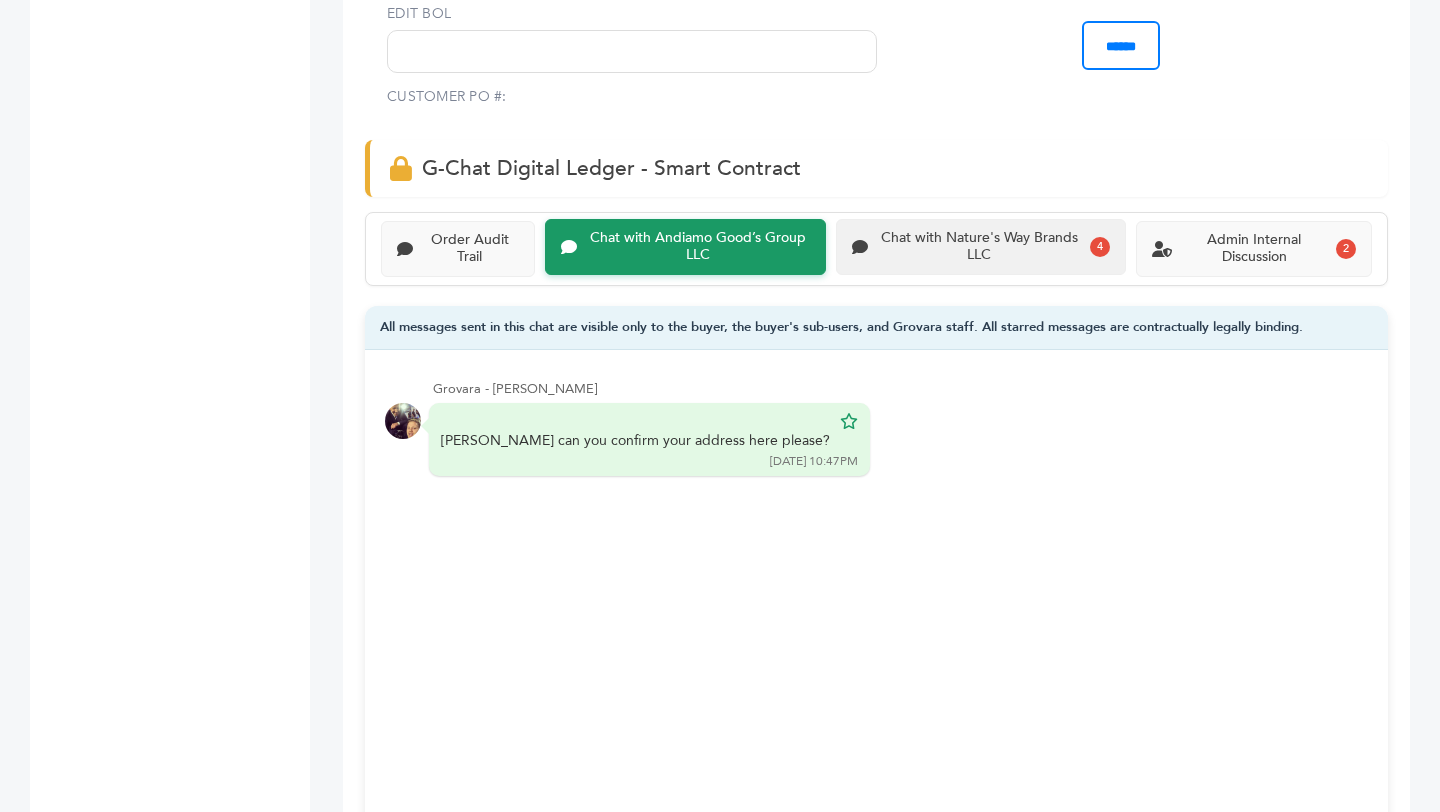 click on "Chat with Nature's Way Brands LLC" at bounding box center [979, 247] 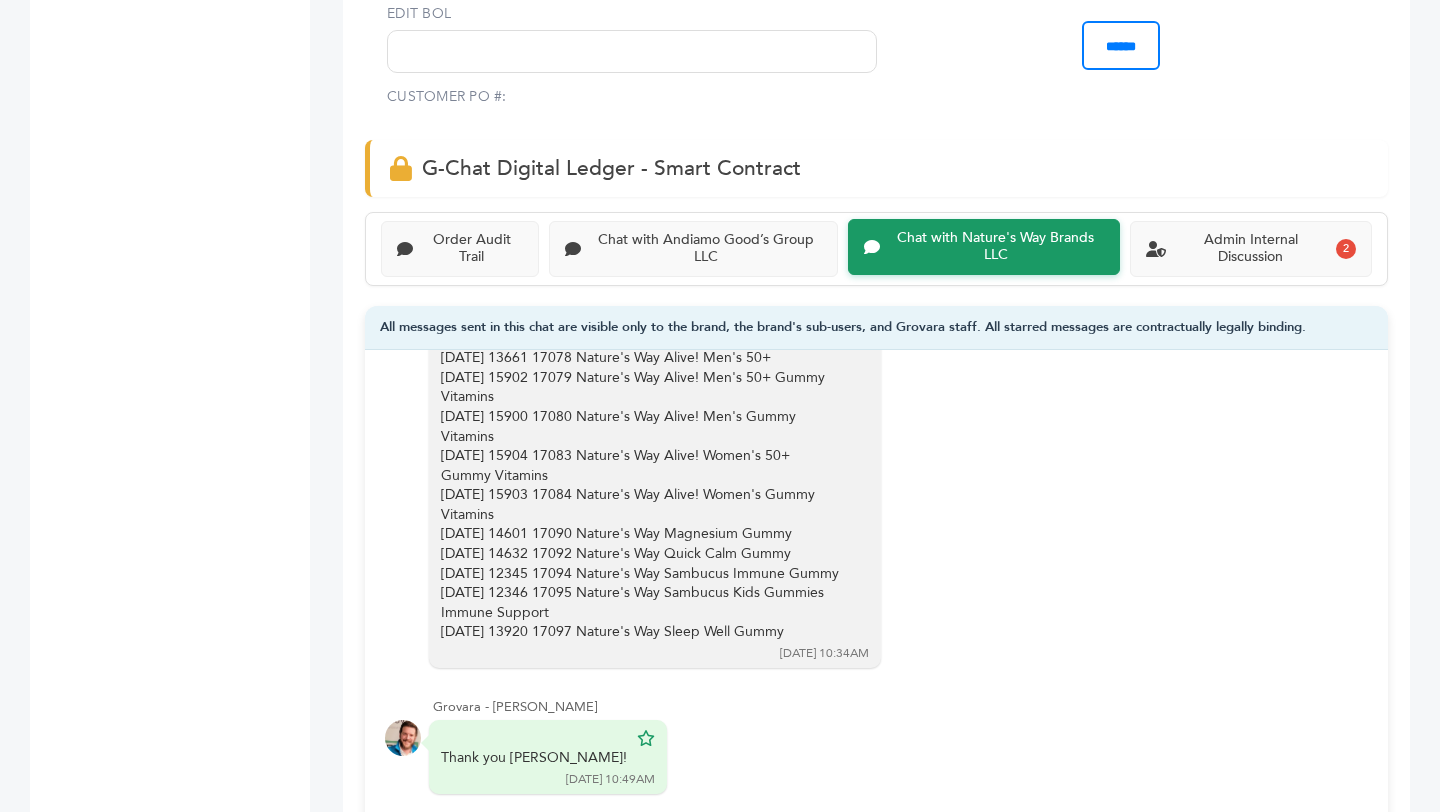 scroll, scrollTop: 575, scrollLeft: 0, axis: vertical 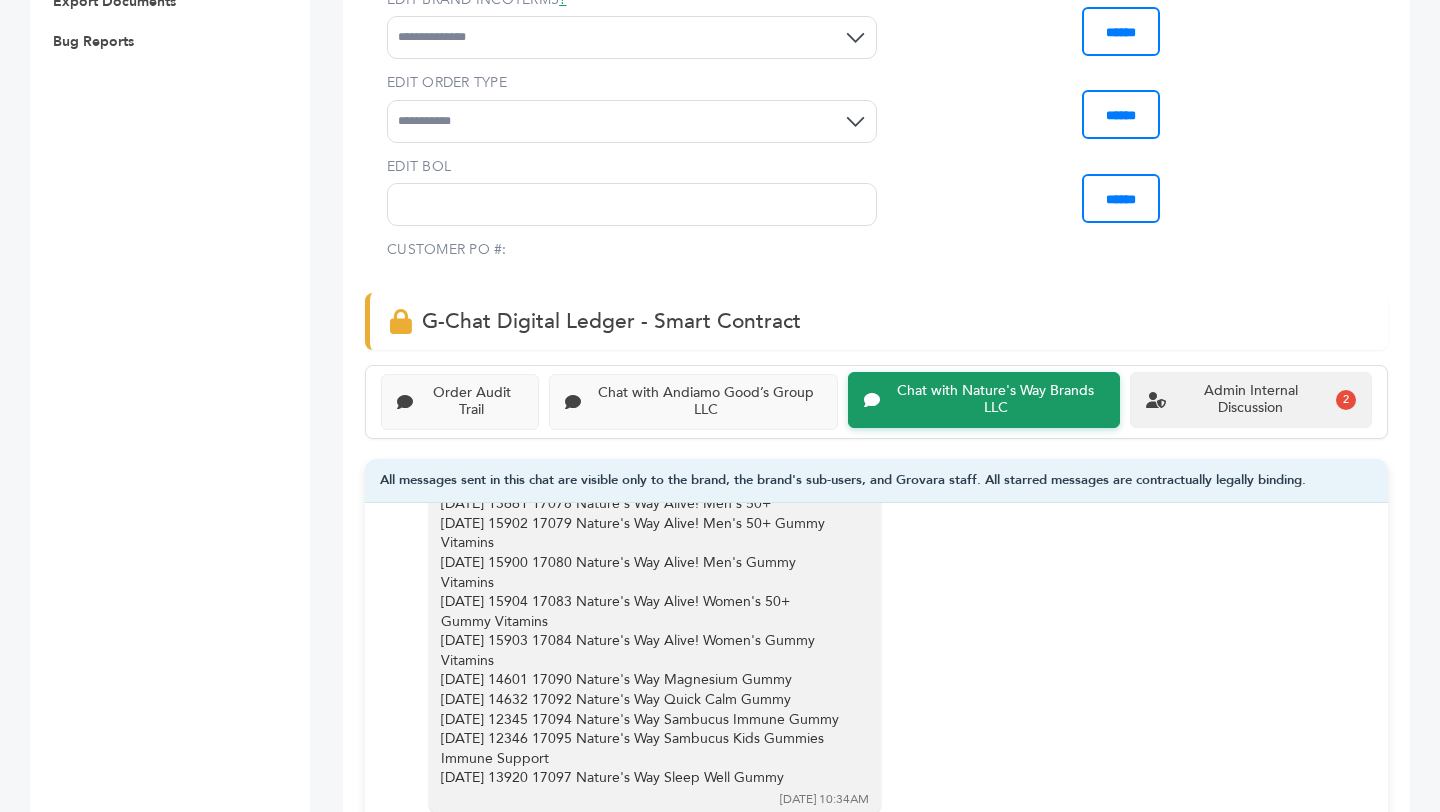 click on "Admin Internal Discussion
2" at bounding box center (1251, 400) 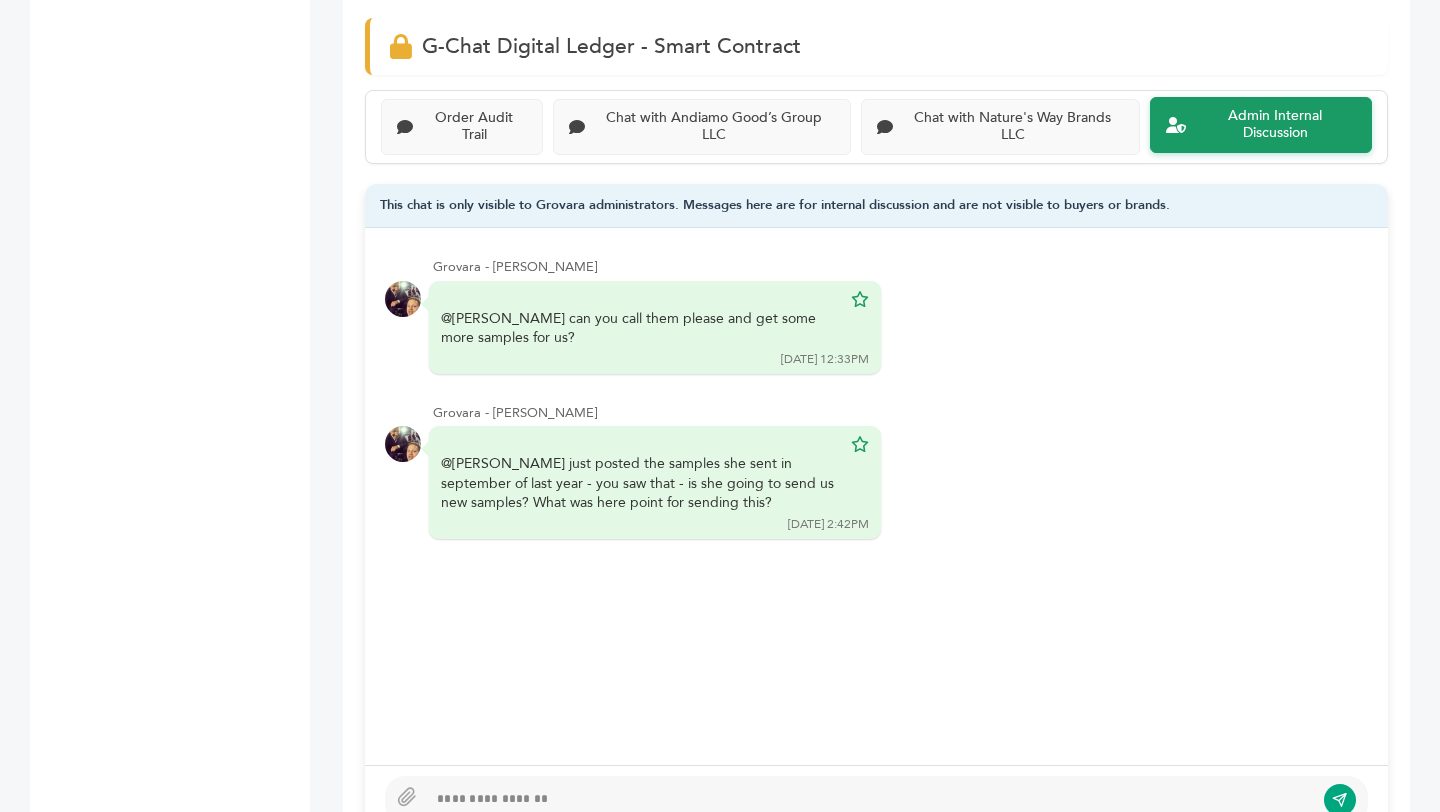 scroll, scrollTop: 1369, scrollLeft: 0, axis: vertical 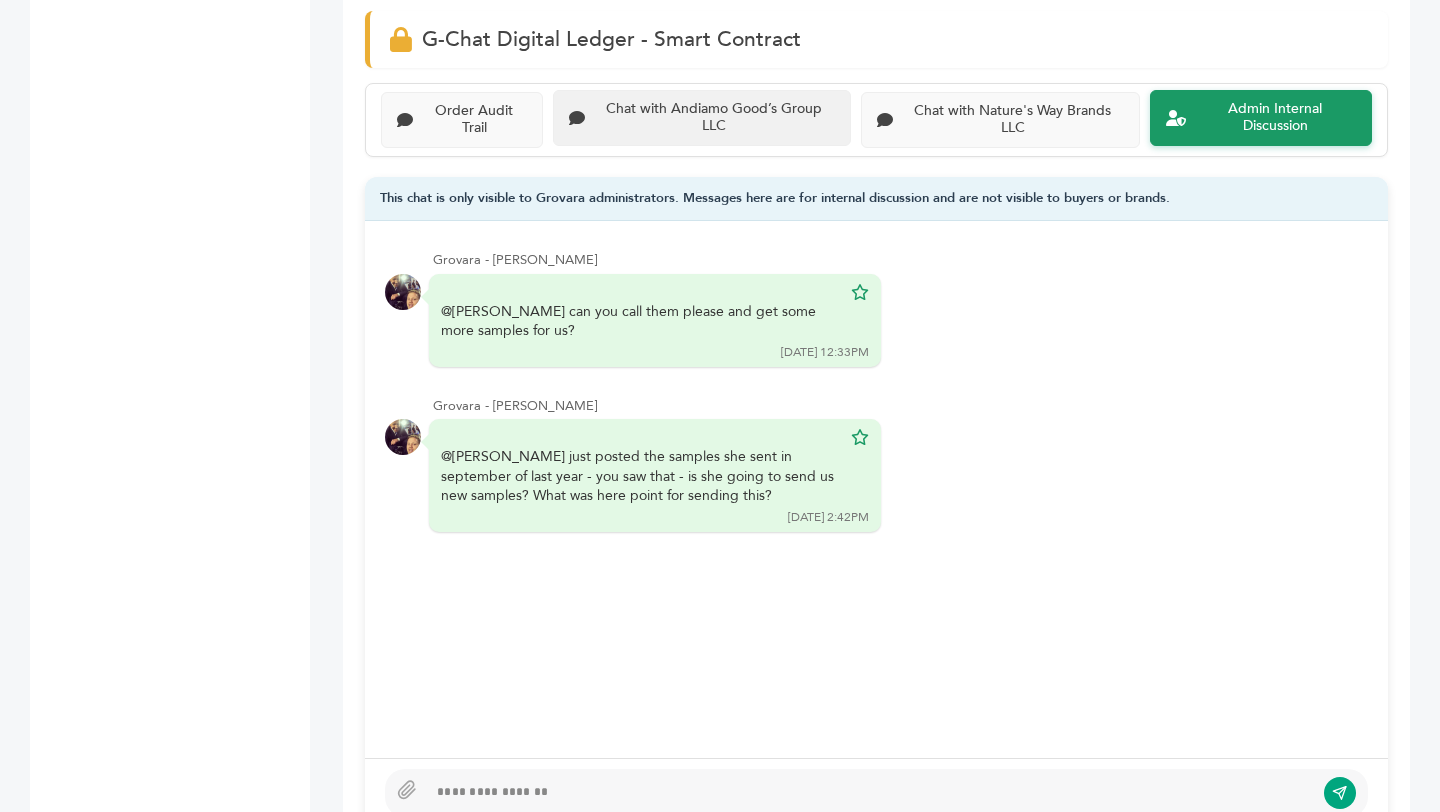 click on "Chat with Andiamo Good’s Group LLC" at bounding box center (714, 118) 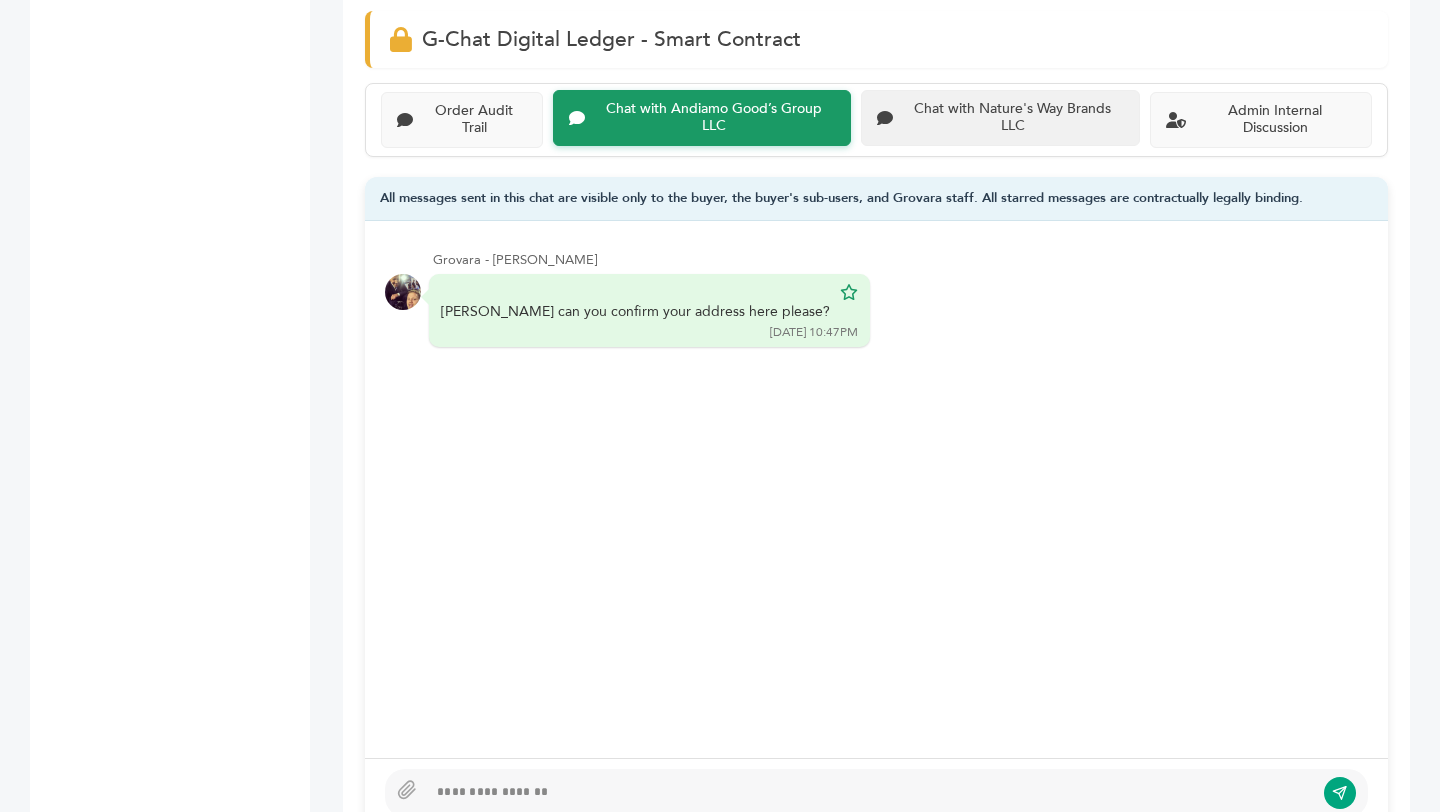 click on "Chat with Nature's Way Brands LLC" at bounding box center (1012, 118) 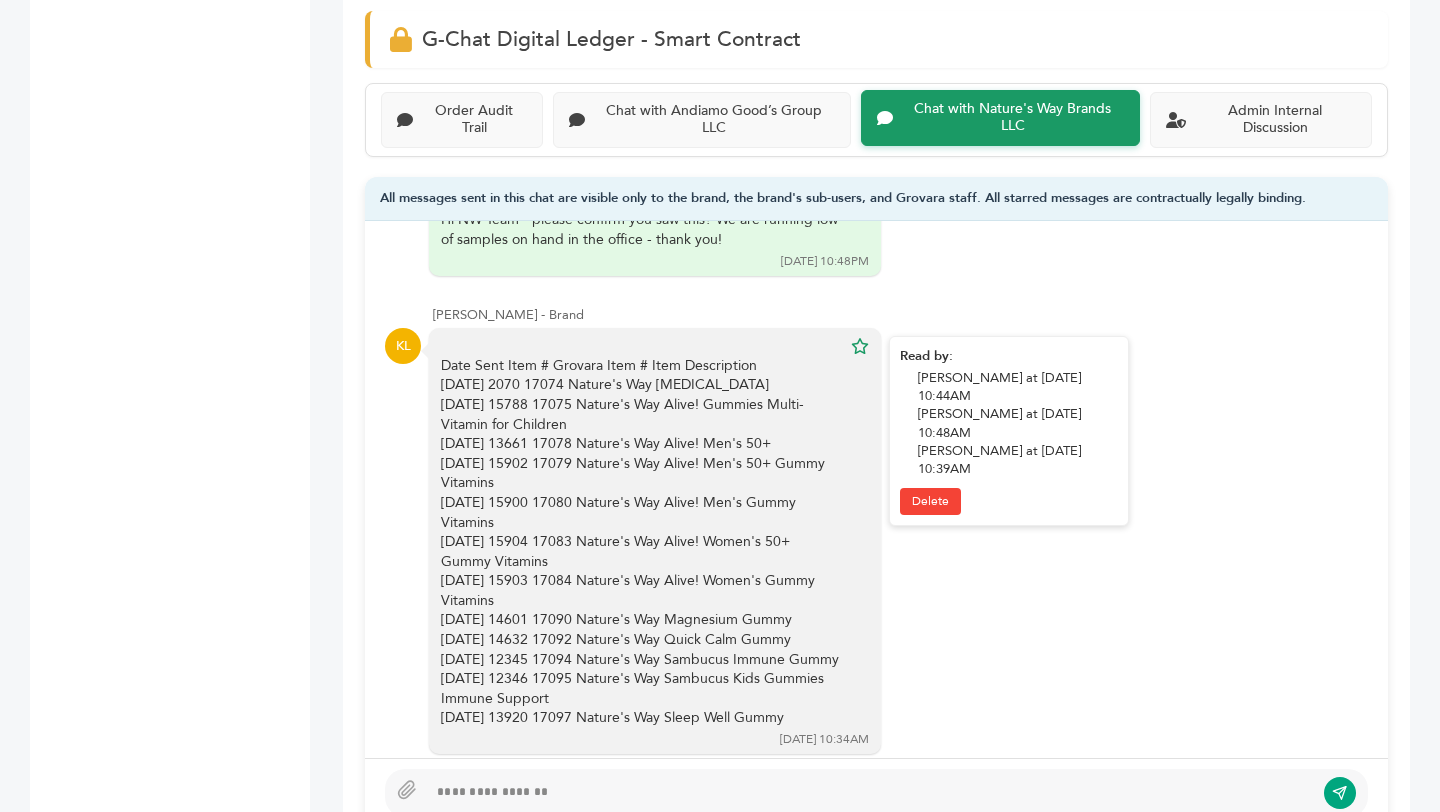 scroll, scrollTop: 307, scrollLeft: 0, axis: vertical 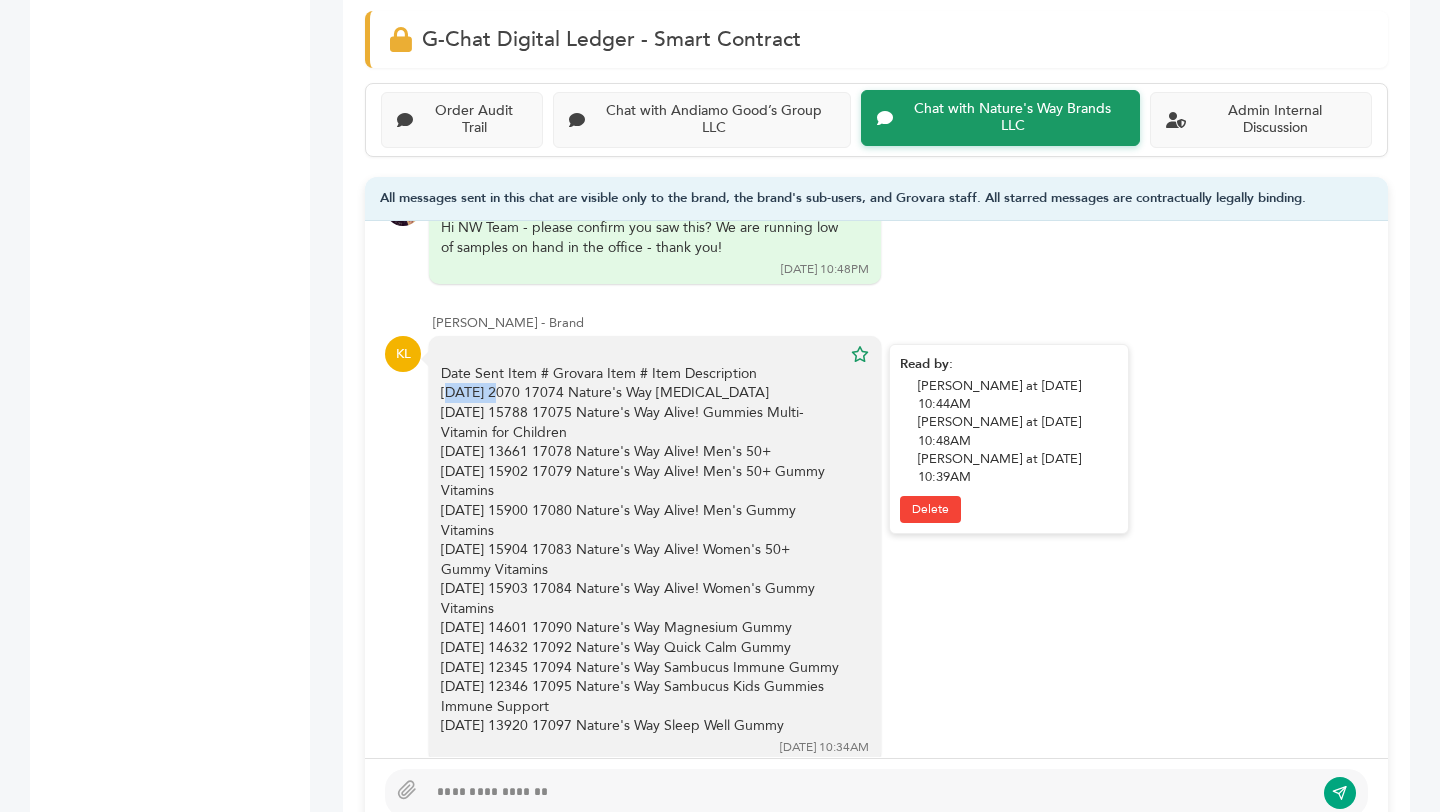 drag, startPoint x: 444, startPoint y: 401, endPoint x: 499, endPoint y: 403, distance: 55.03635 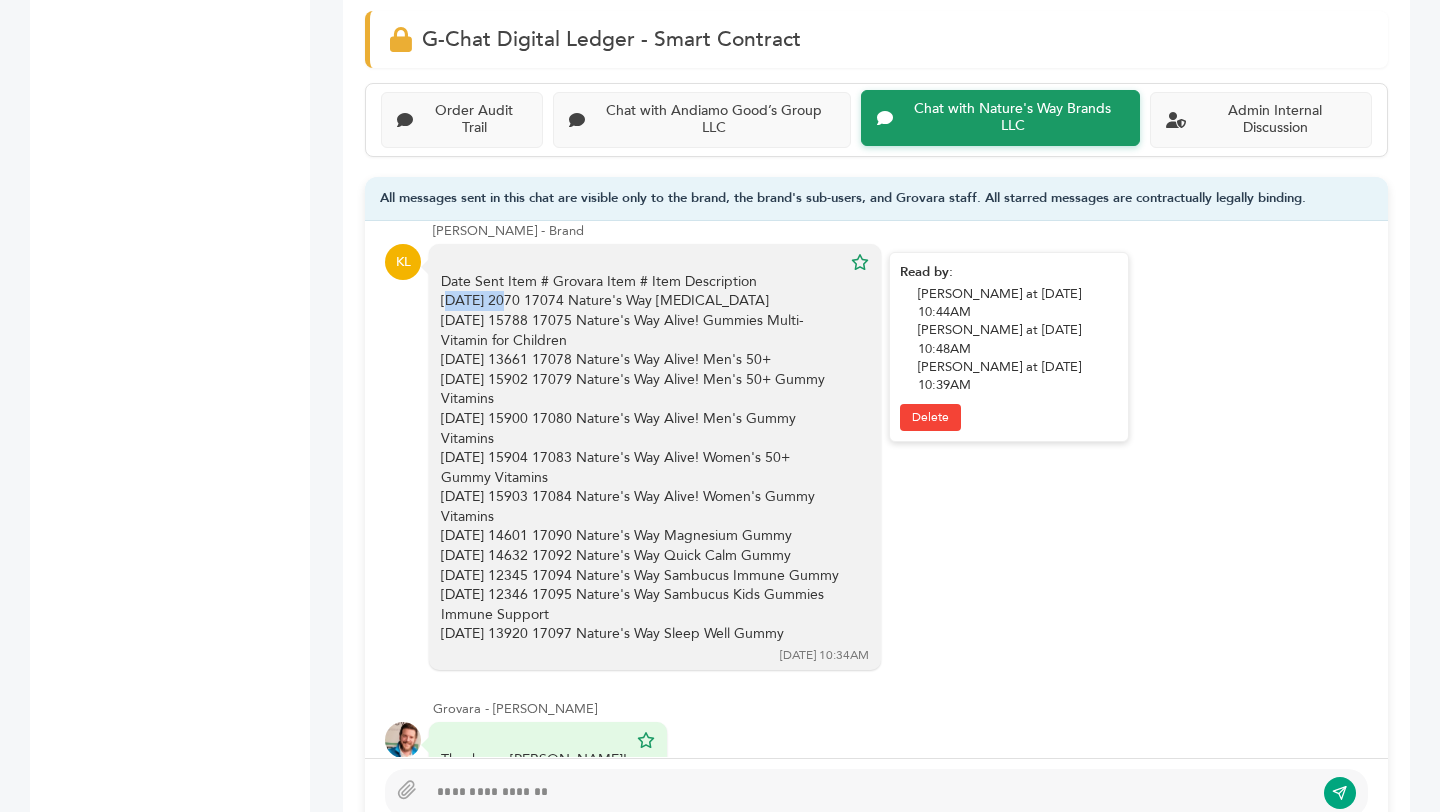 scroll, scrollTop: 421, scrollLeft: 0, axis: vertical 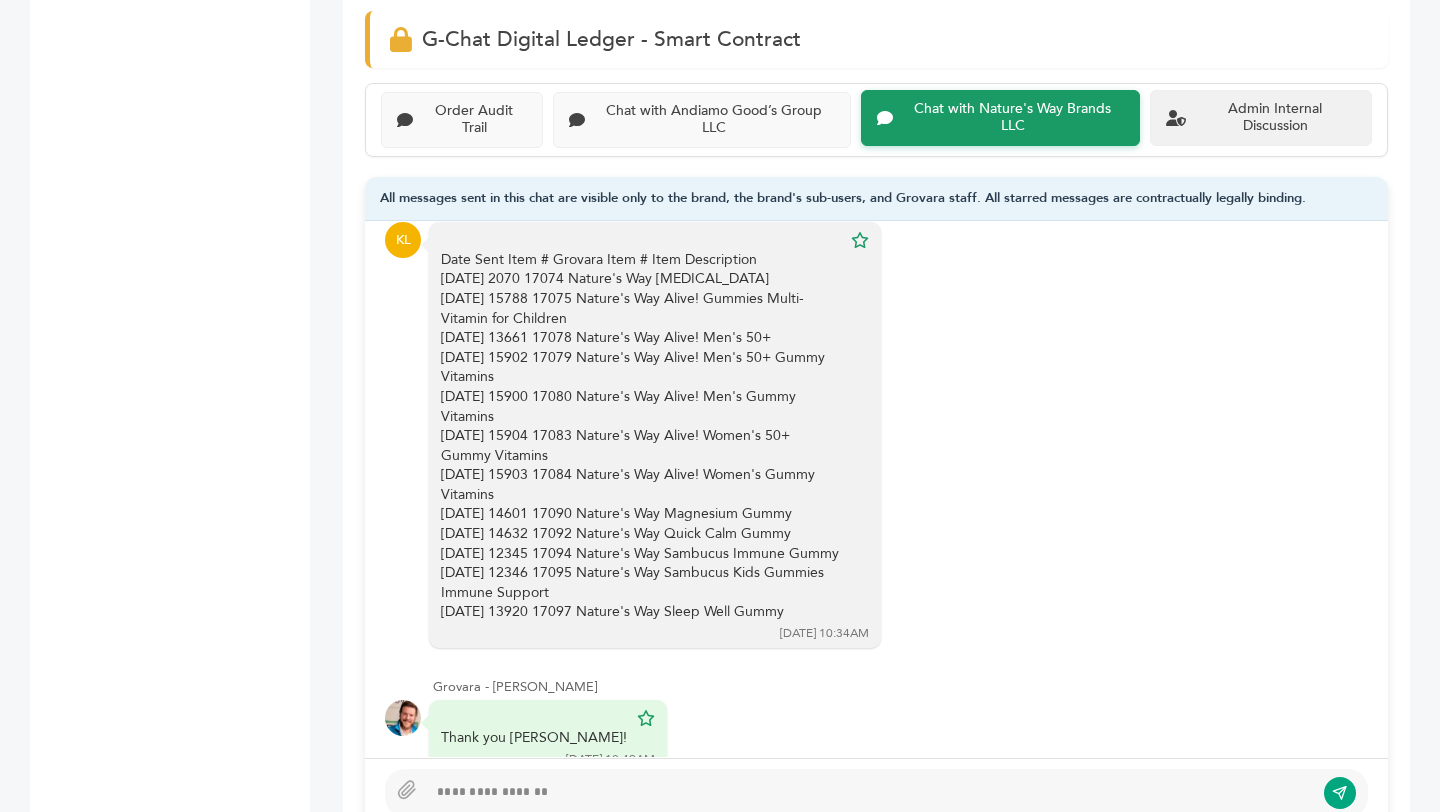 click on "Admin Internal Discussion" 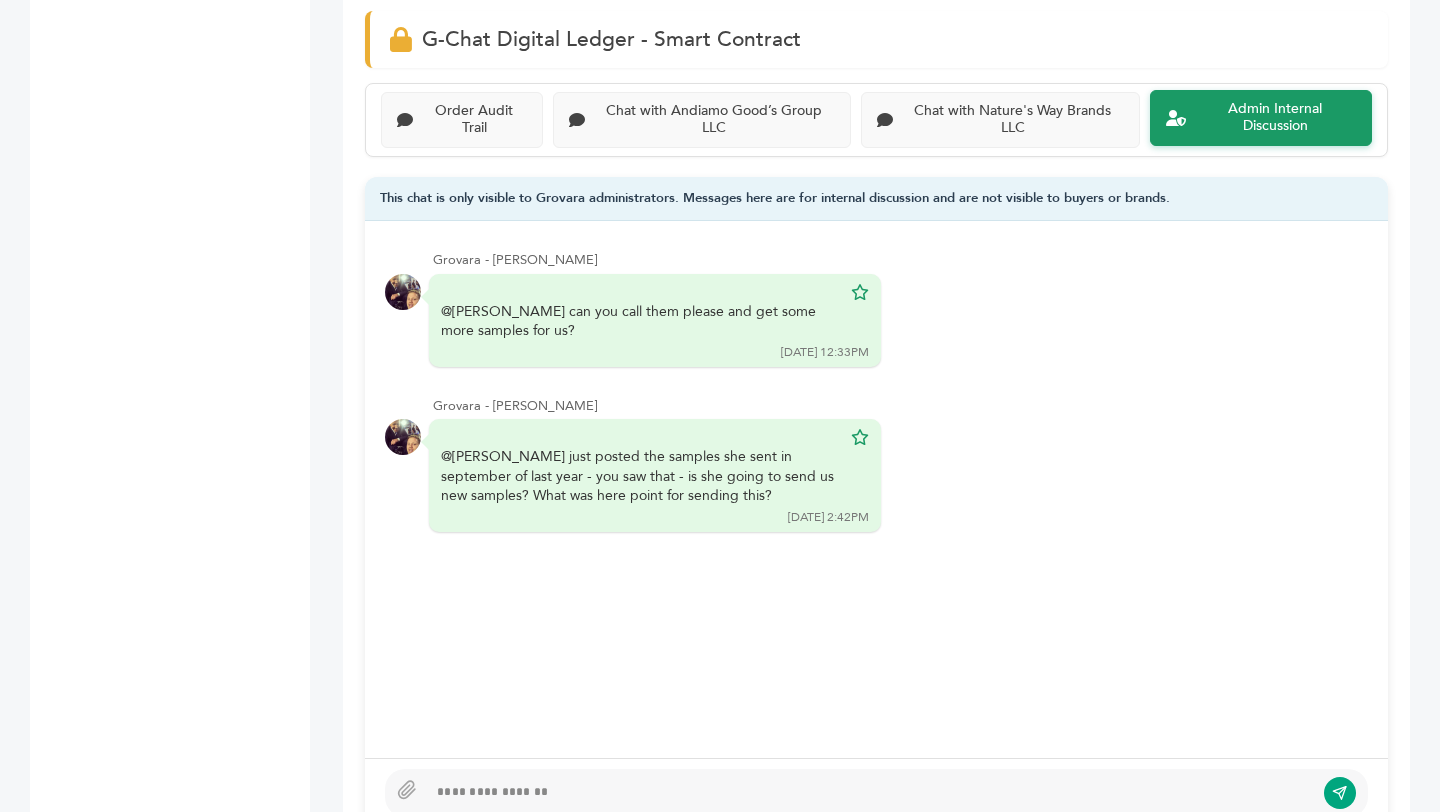 scroll, scrollTop: 1399, scrollLeft: 0, axis: vertical 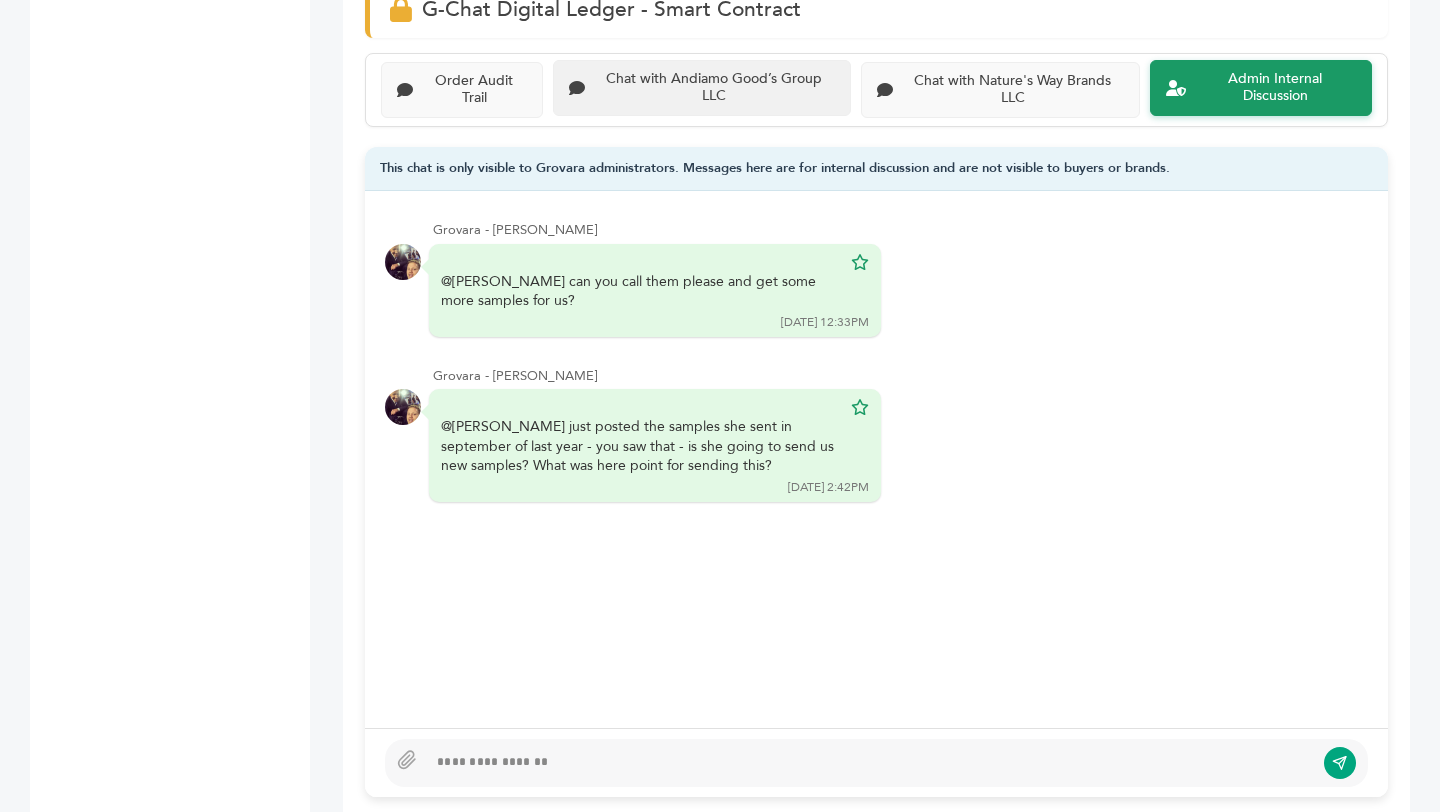 click on "Chat with Andiamo Good’s Group LLC" 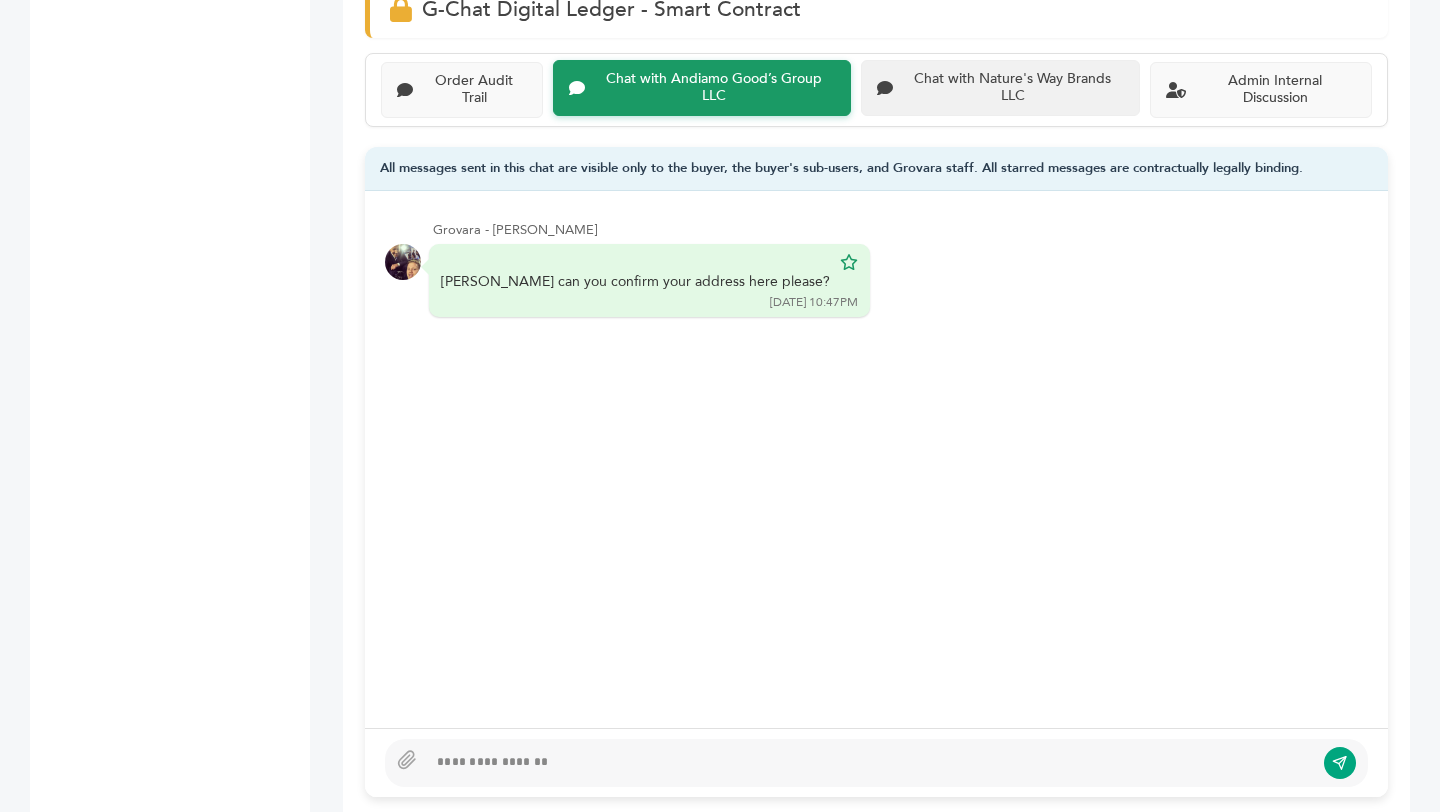 click on "Chat with Nature's Way Brands LLC" 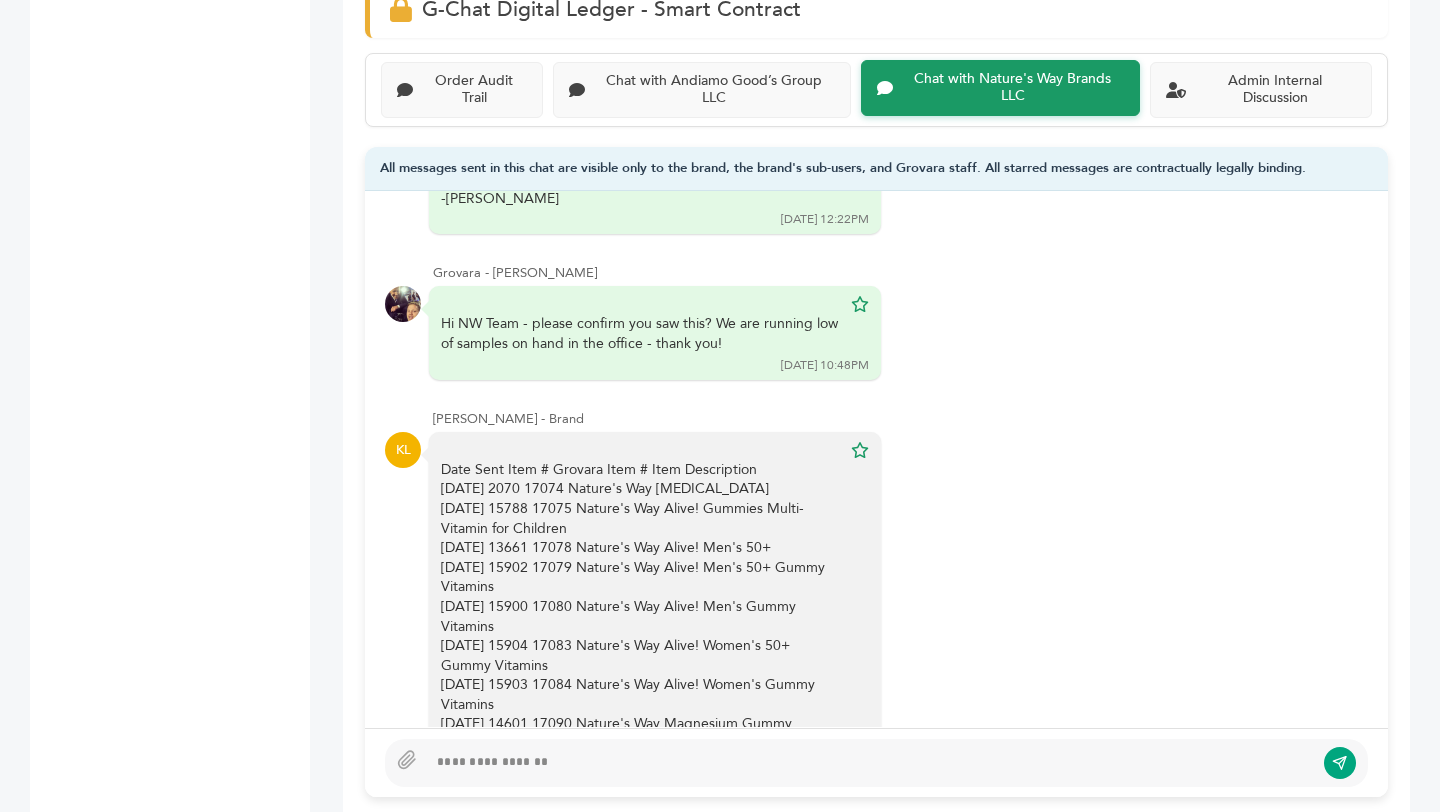 scroll, scrollTop: 0, scrollLeft: 0, axis: both 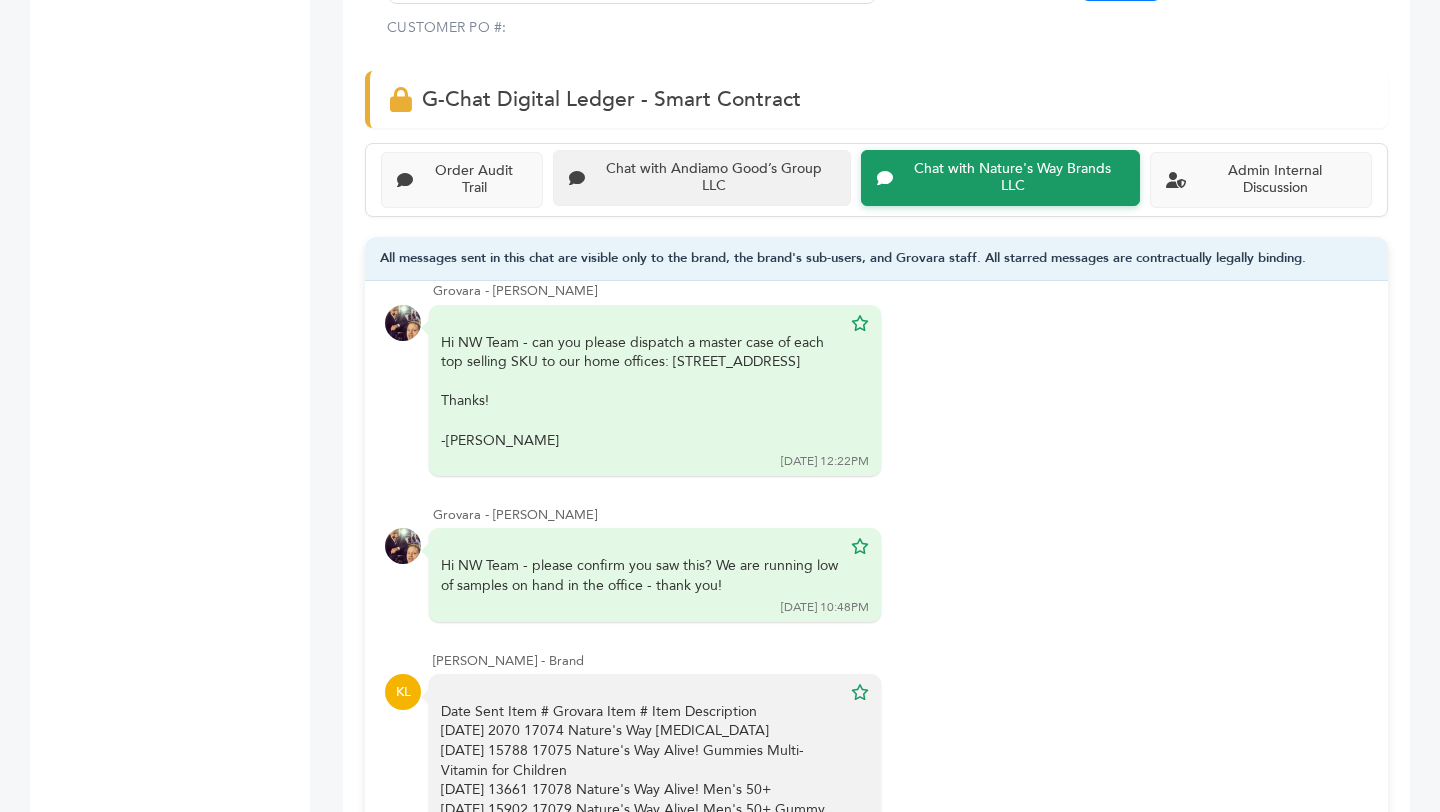 click on "Chat with Andiamo Good’s Group LLC" 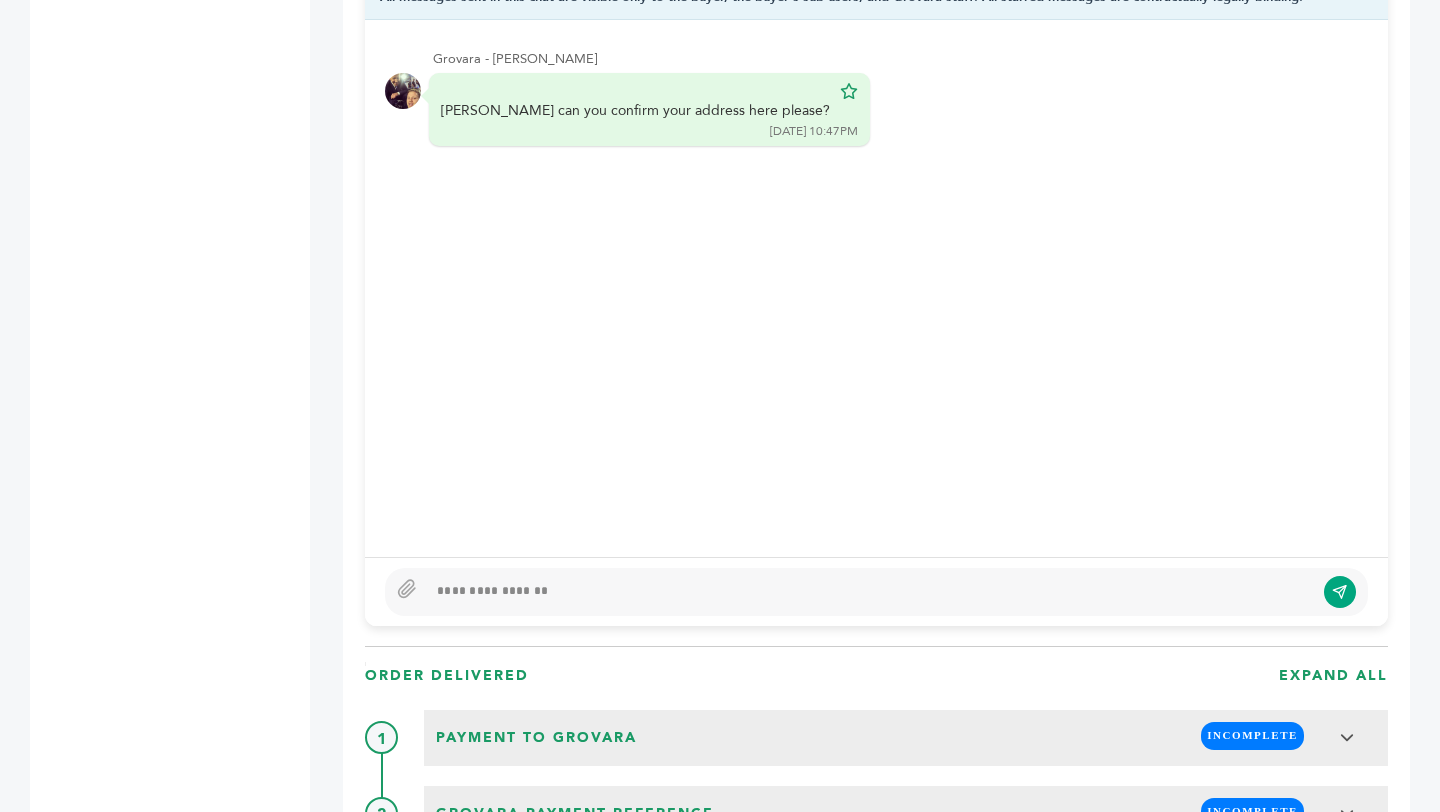 scroll, scrollTop: 1581, scrollLeft: 0, axis: vertical 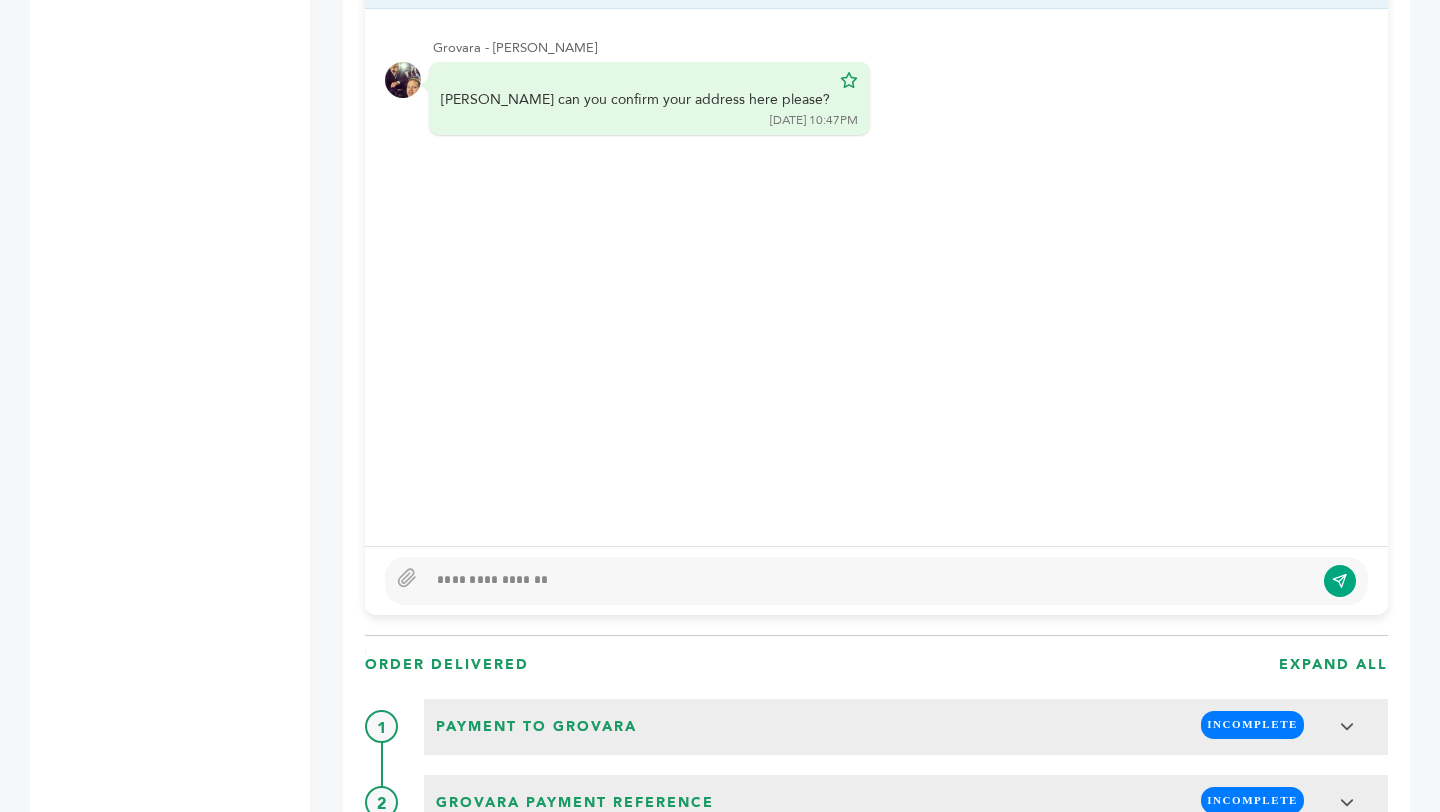 click 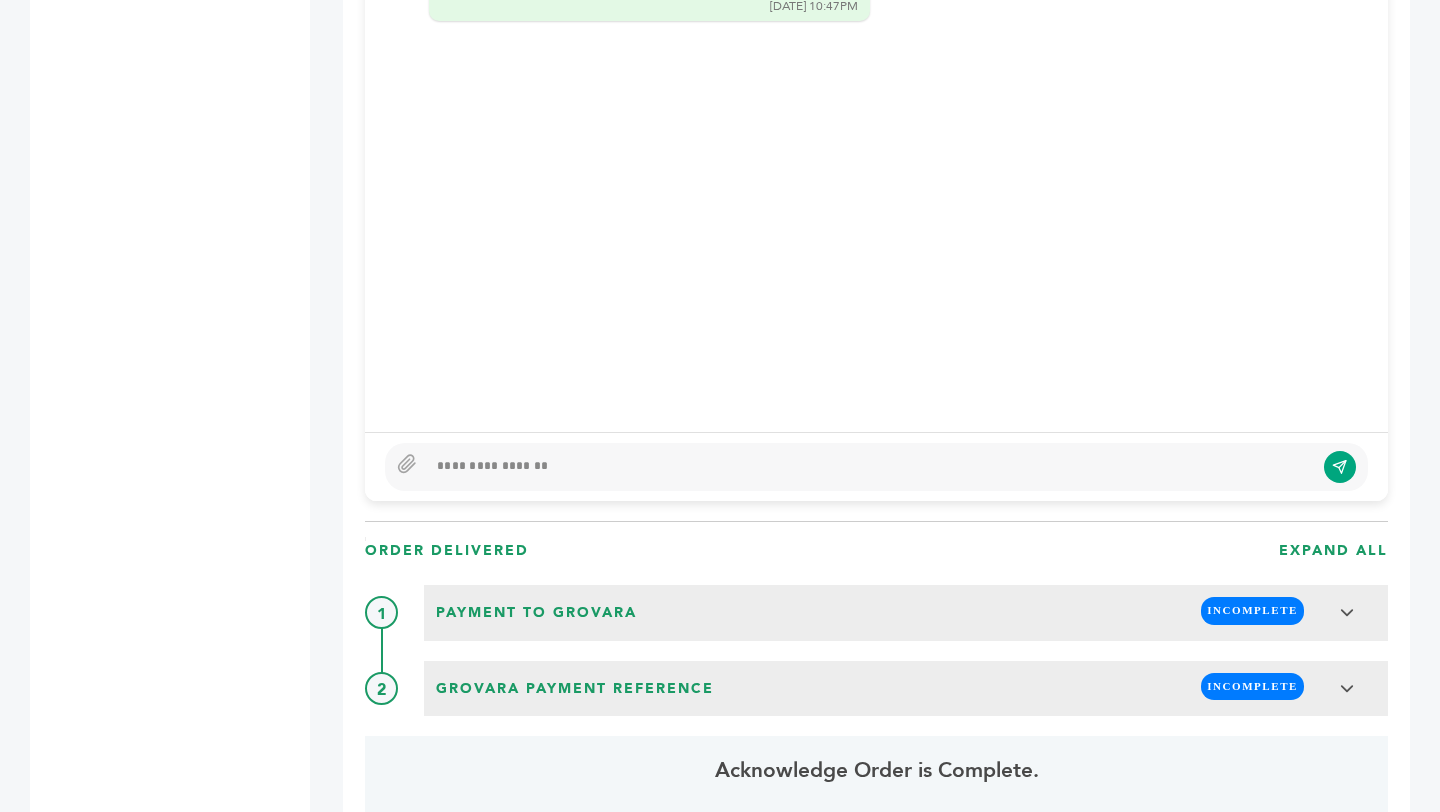 scroll, scrollTop: 1743, scrollLeft: 0, axis: vertical 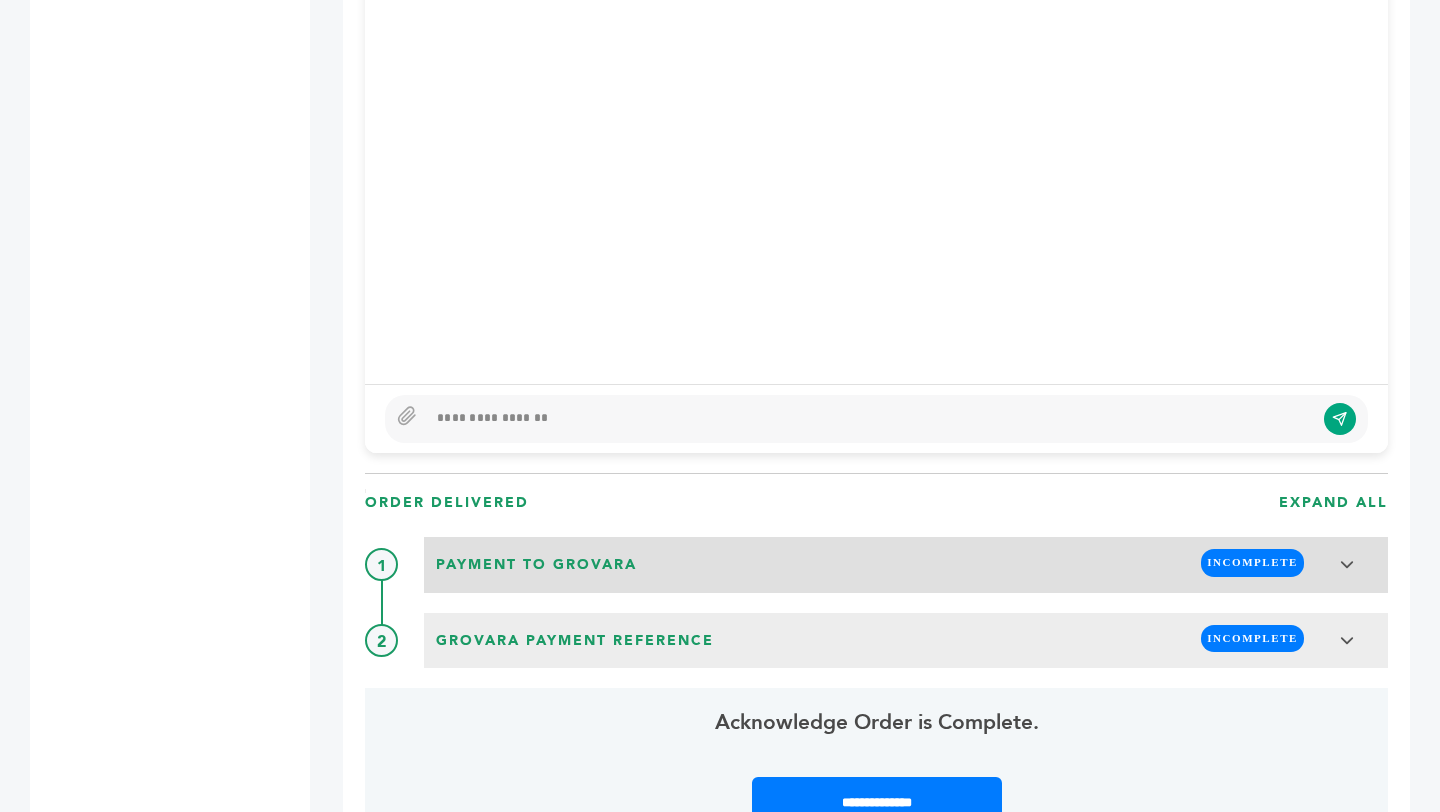 click on "Payment to Grovara
INCOMPLETE" 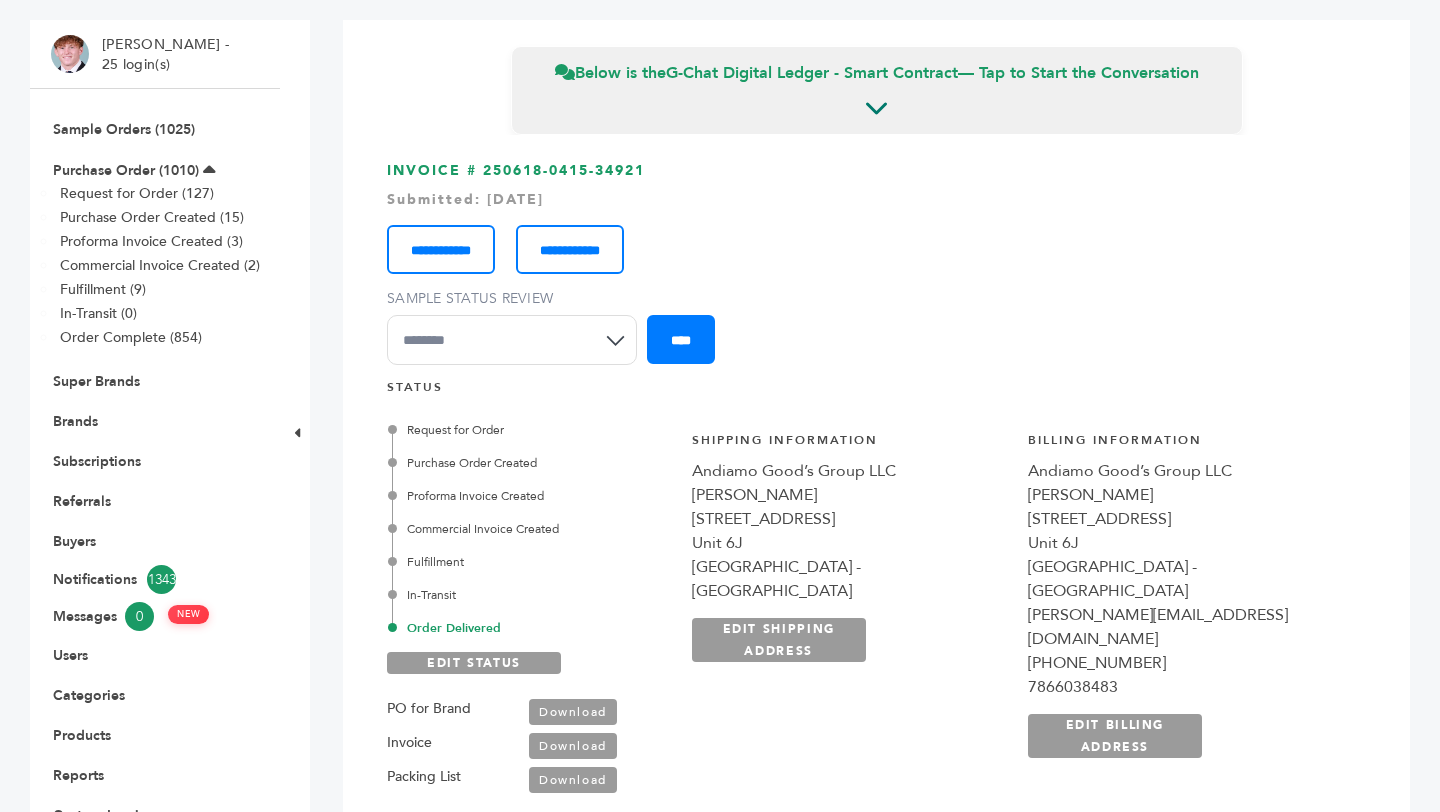scroll, scrollTop: 0, scrollLeft: 0, axis: both 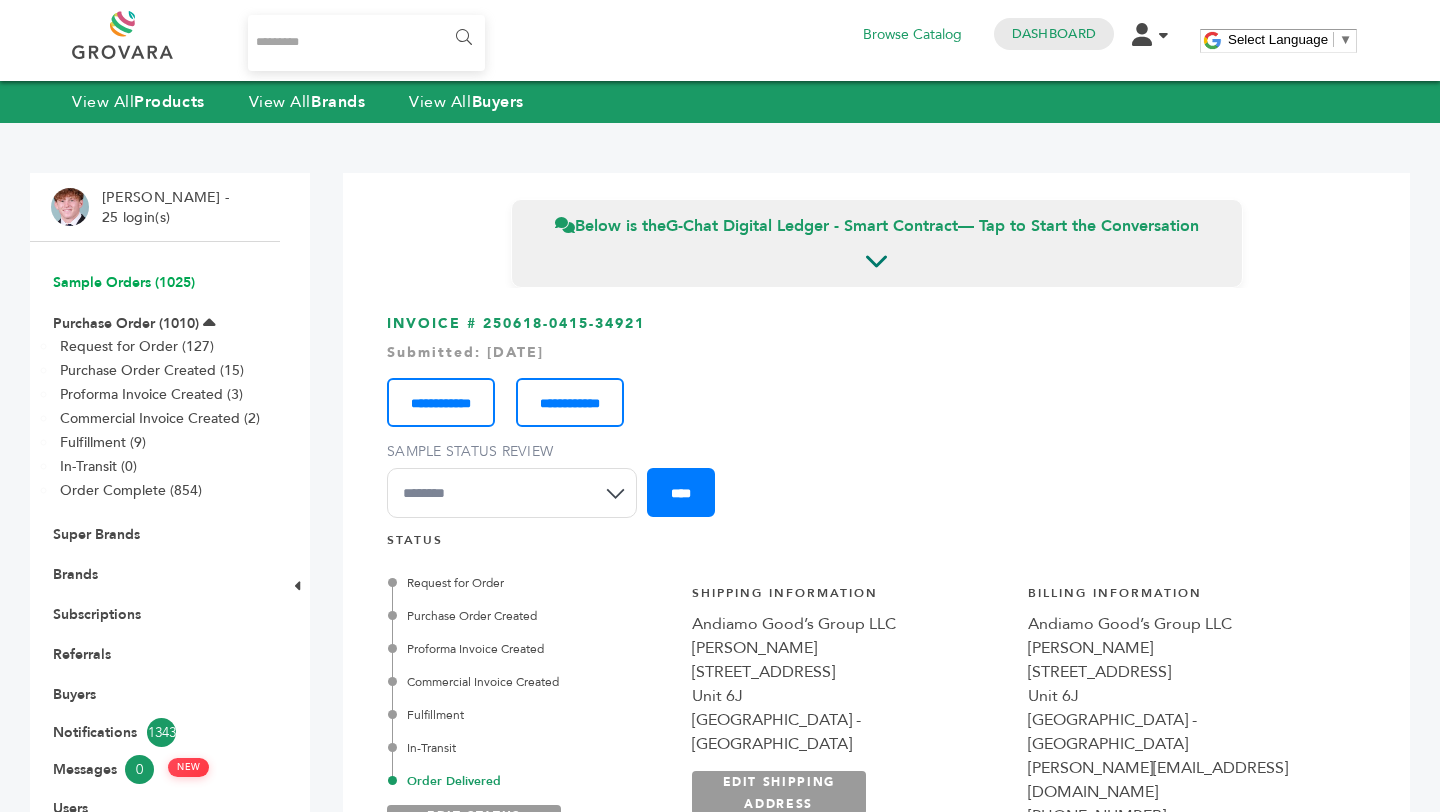 click on "Sample Orders (1025)" 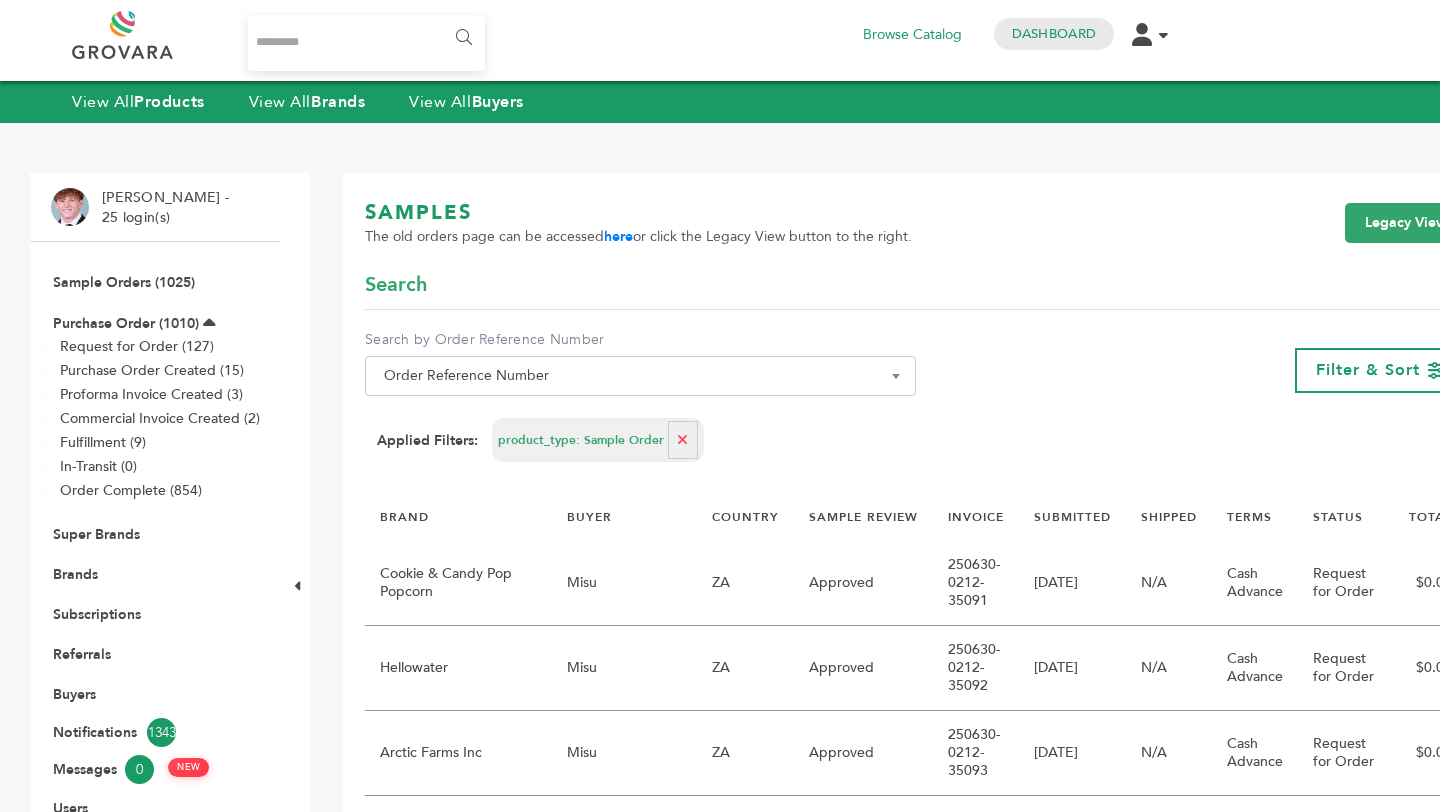 scroll, scrollTop: 0, scrollLeft: 0, axis: both 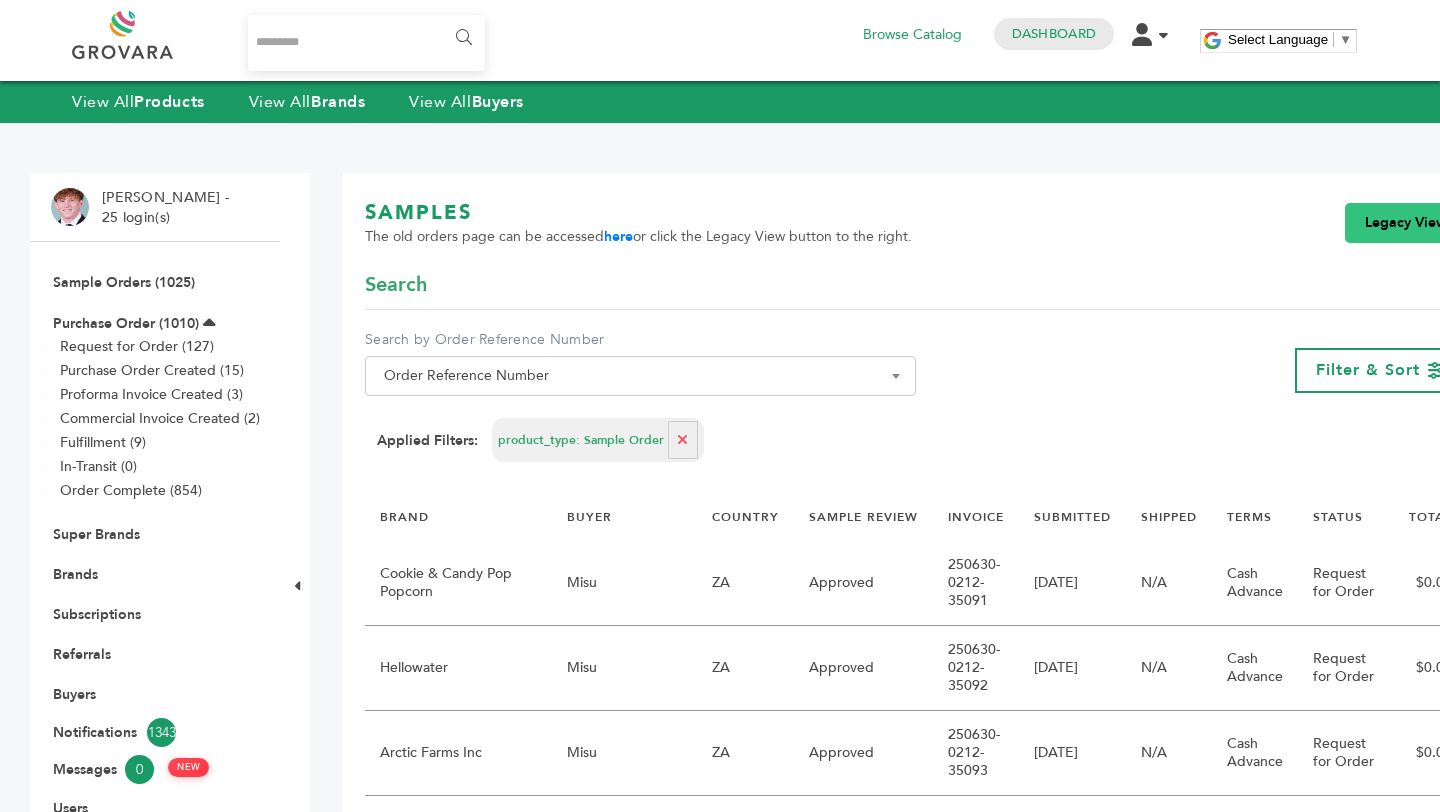 click on "Legacy View" at bounding box center (1406, 223) 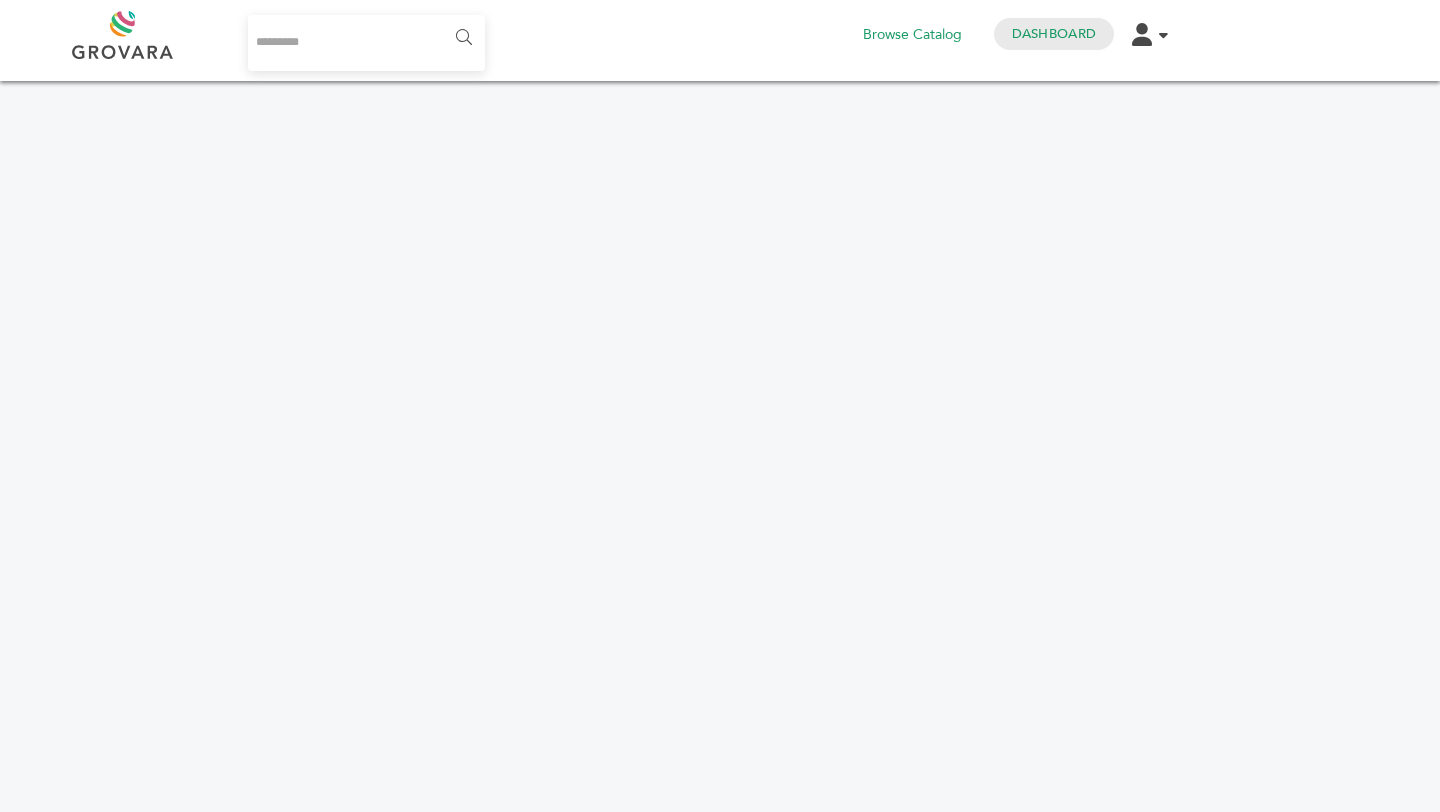 scroll, scrollTop: 0, scrollLeft: 0, axis: both 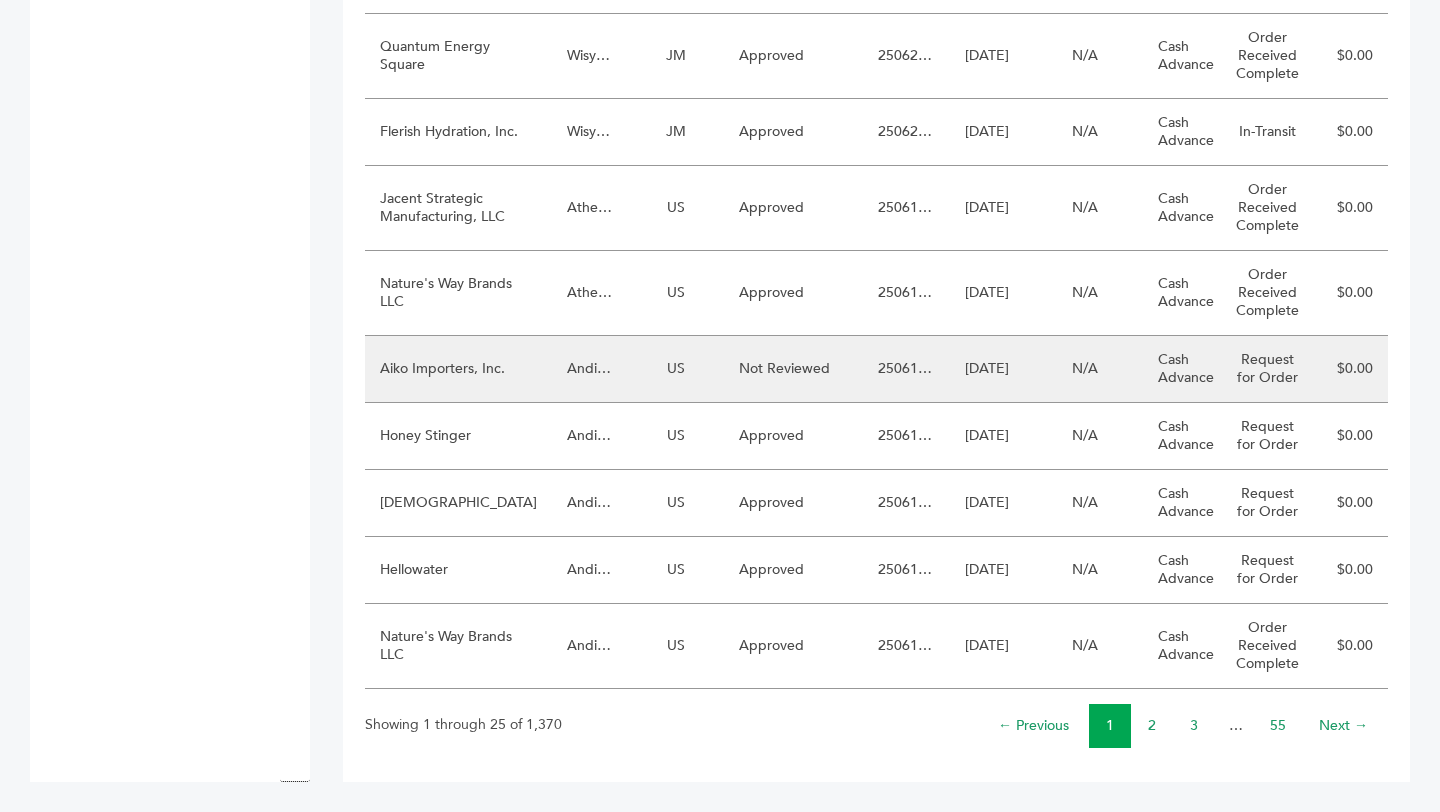 click on "Aiko Importers, Inc." at bounding box center (458, 369) 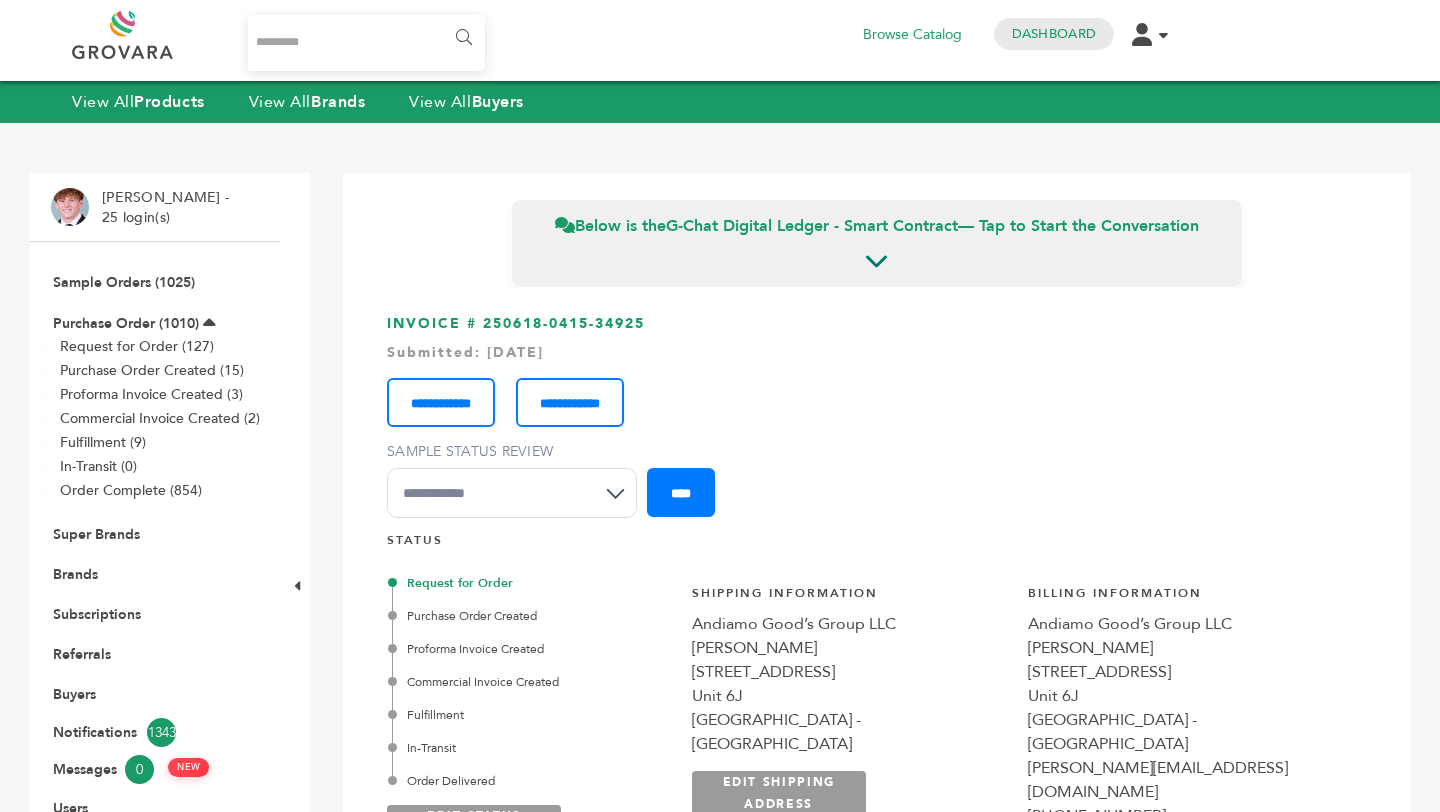 scroll, scrollTop: 0, scrollLeft: 0, axis: both 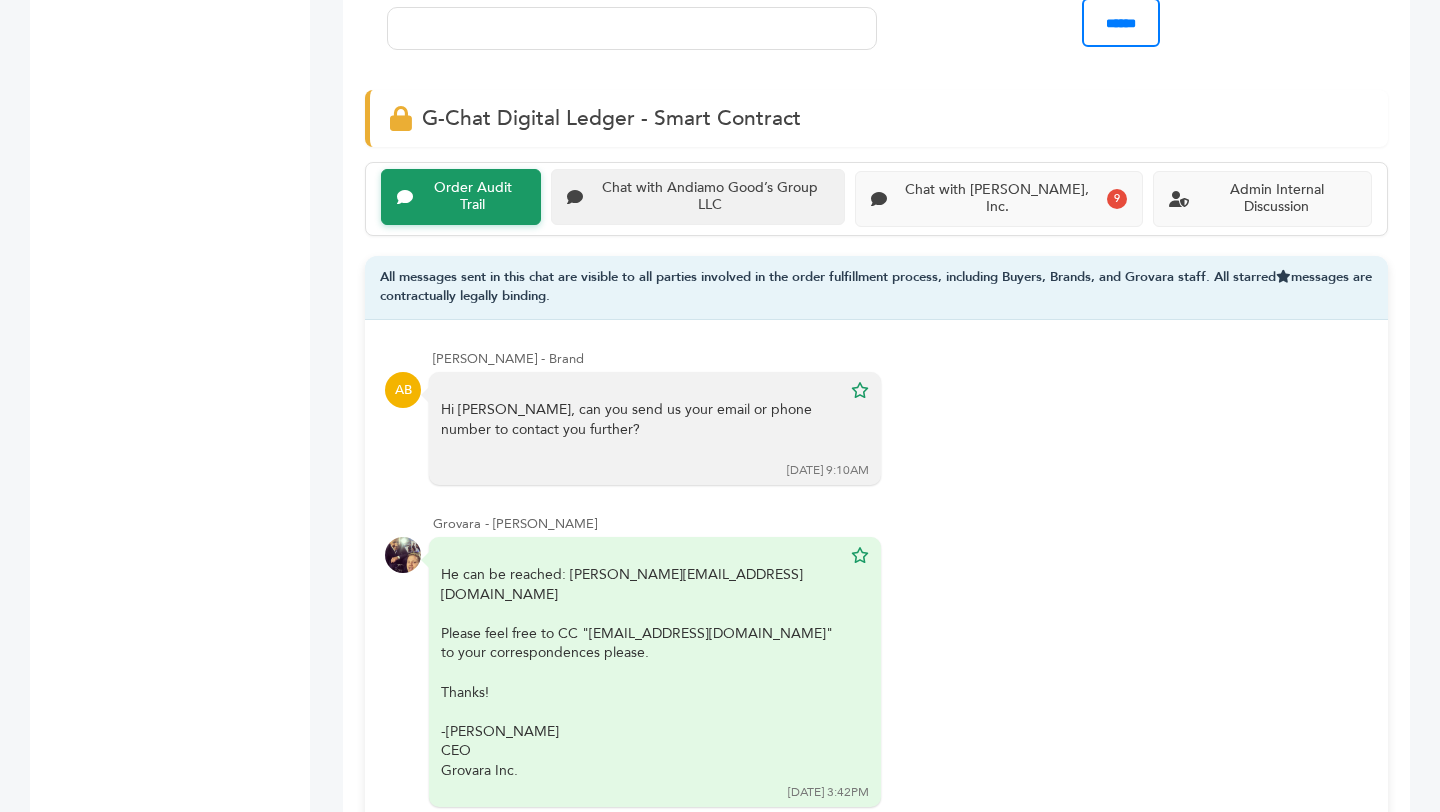 click on "Chat with Andiamo Good’s Group LLC" at bounding box center [710, 197] 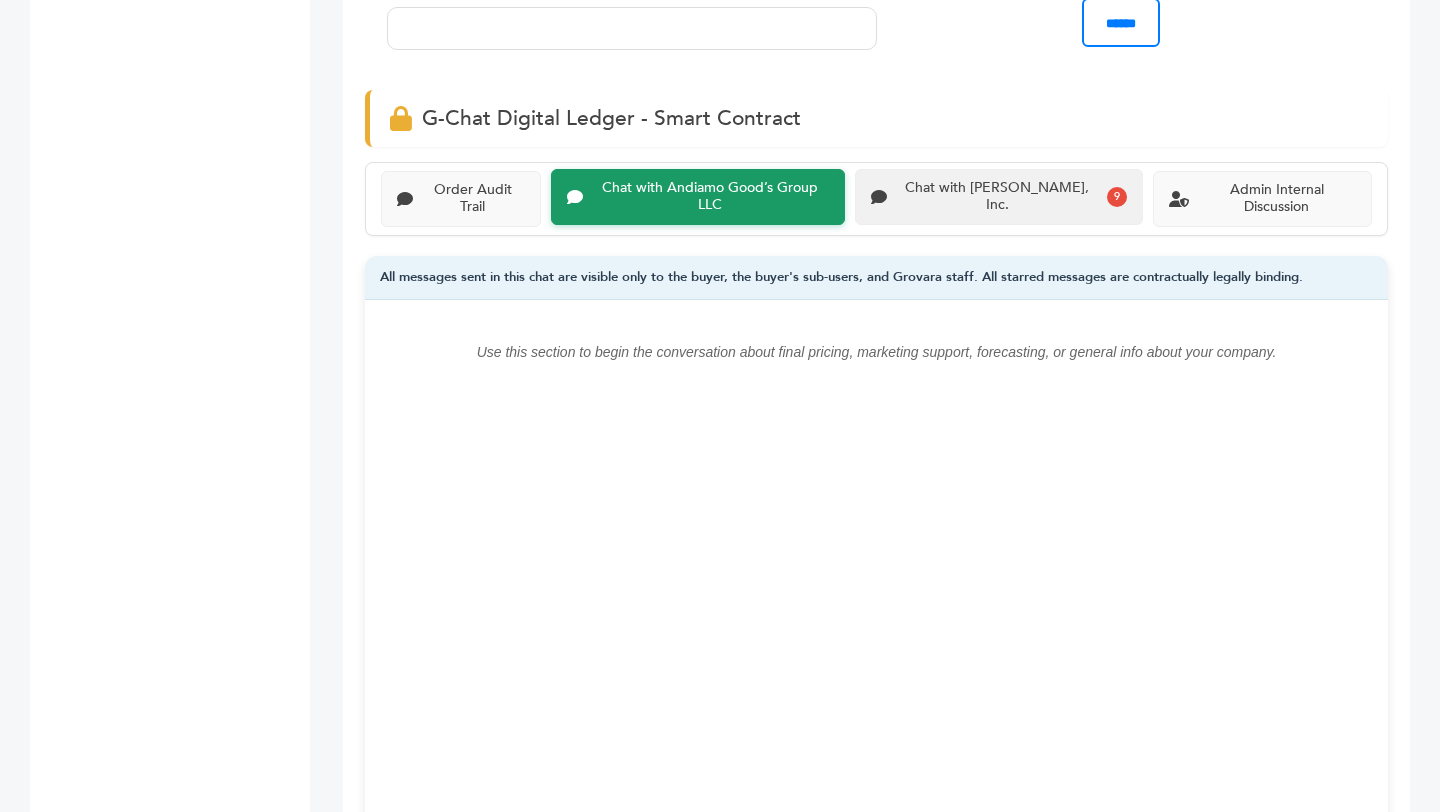 click on "Chat with [PERSON_NAME], Inc." at bounding box center (997, 197) 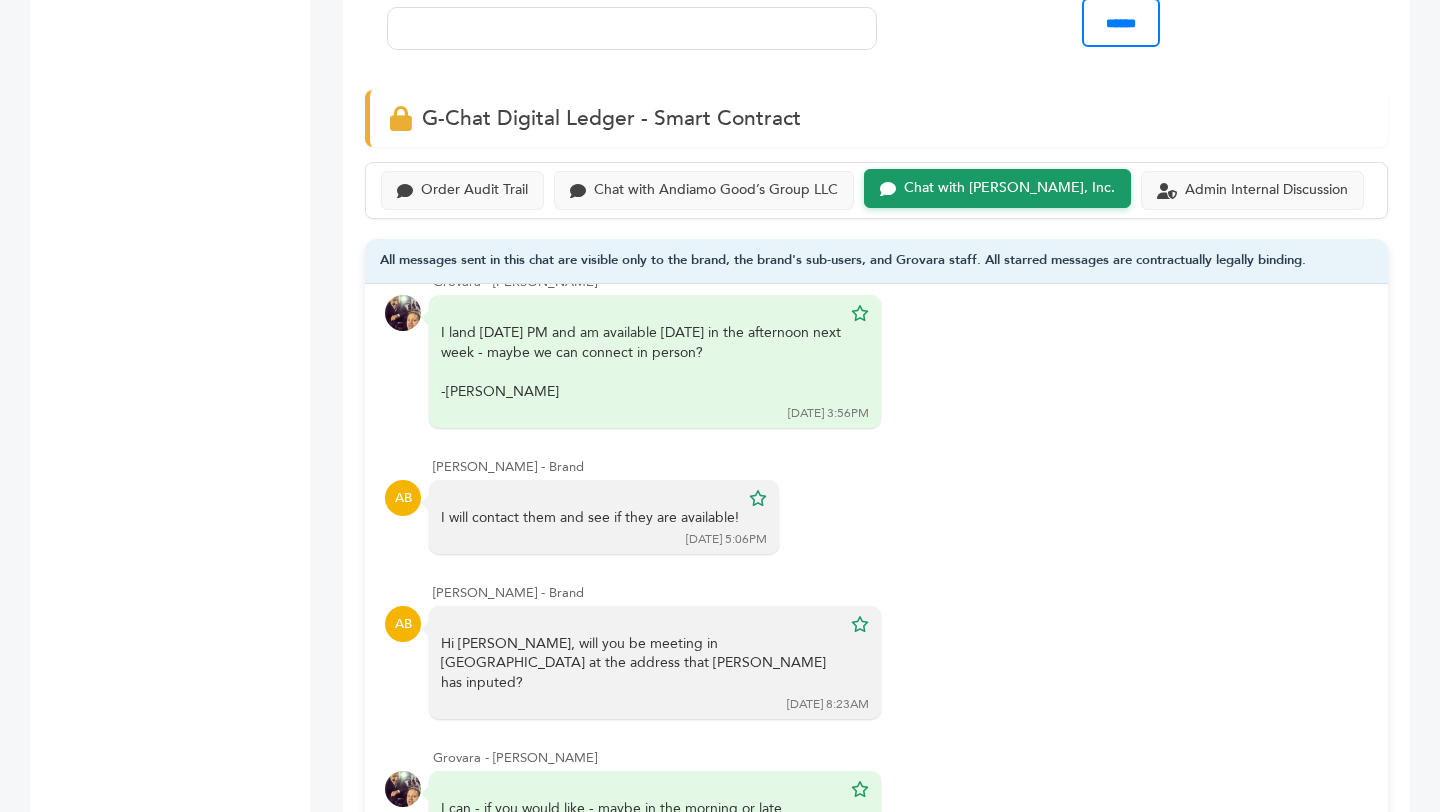 scroll, scrollTop: 2020, scrollLeft: 0, axis: vertical 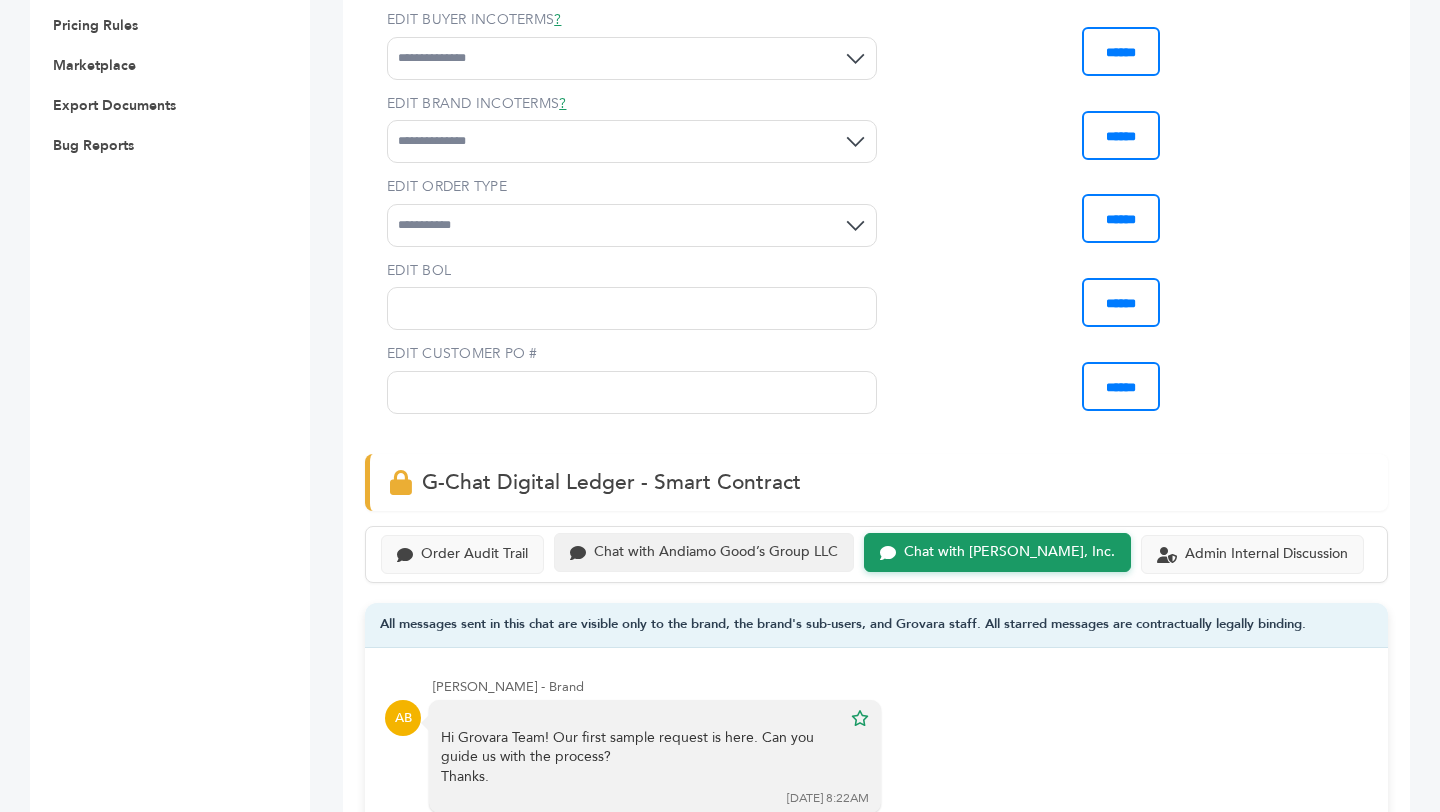 click on "Chat with Andiamo Good’s Group LLC" at bounding box center [716, 552] 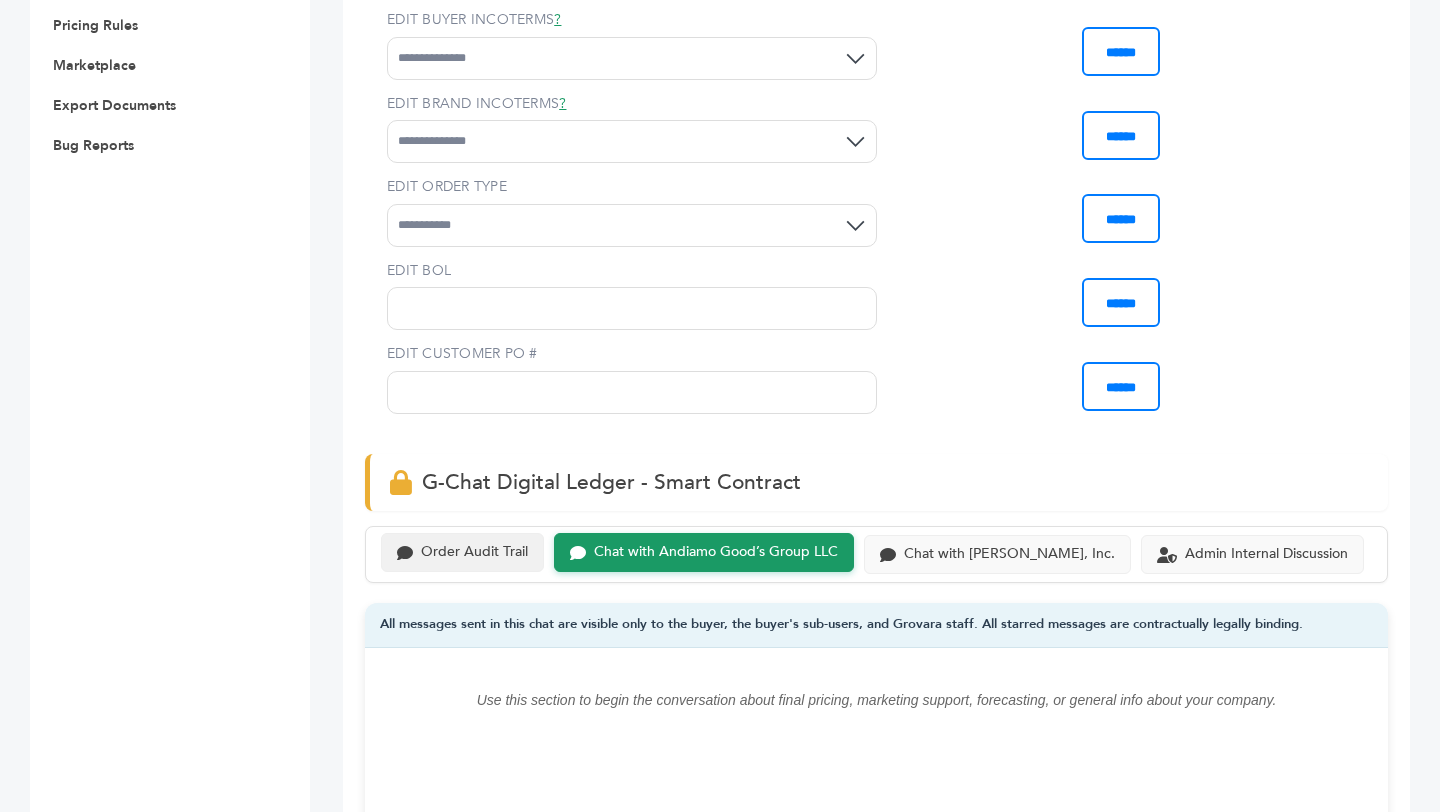 click on "Order Audit Trail" at bounding box center [474, 552] 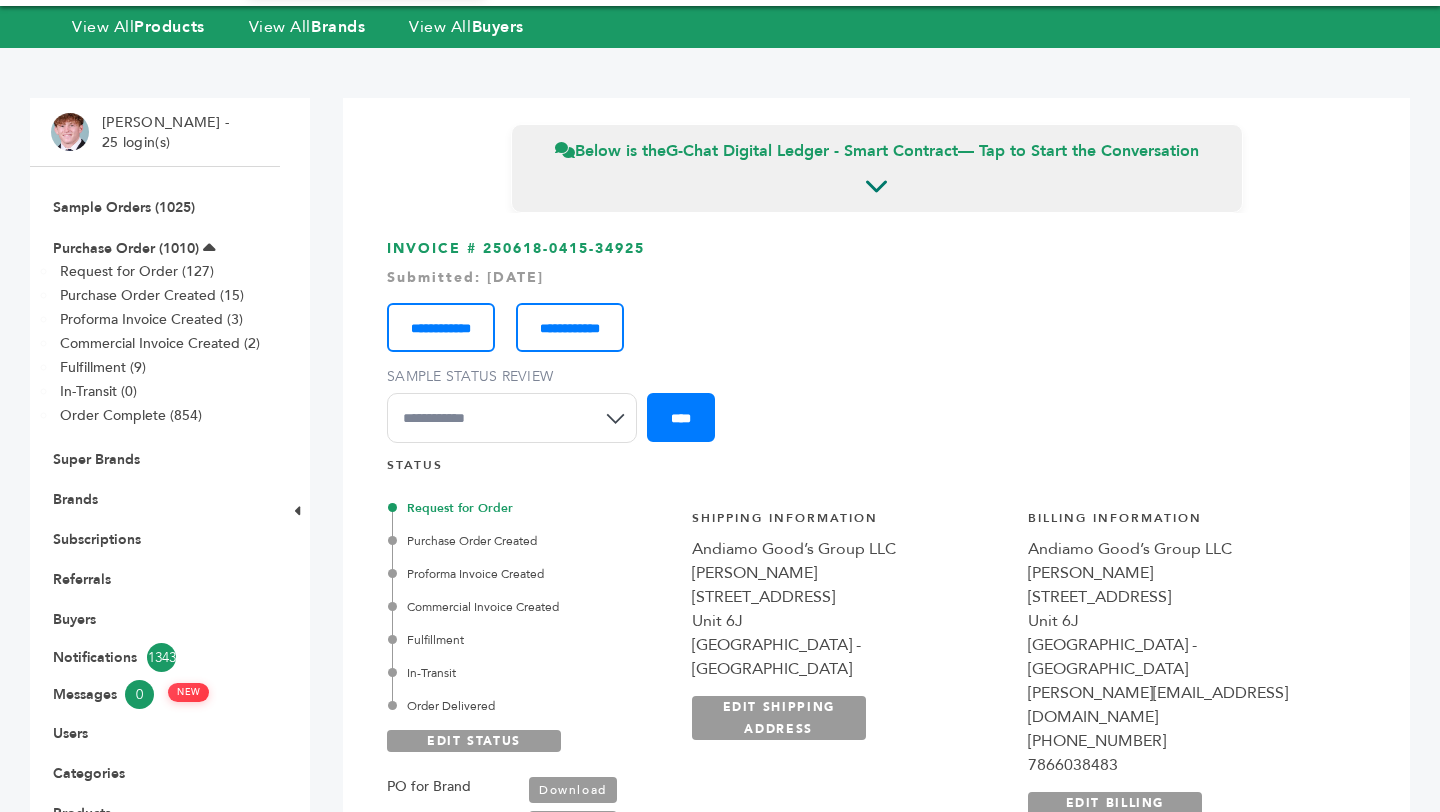 scroll, scrollTop: 0, scrollLeft: 0, axis: both 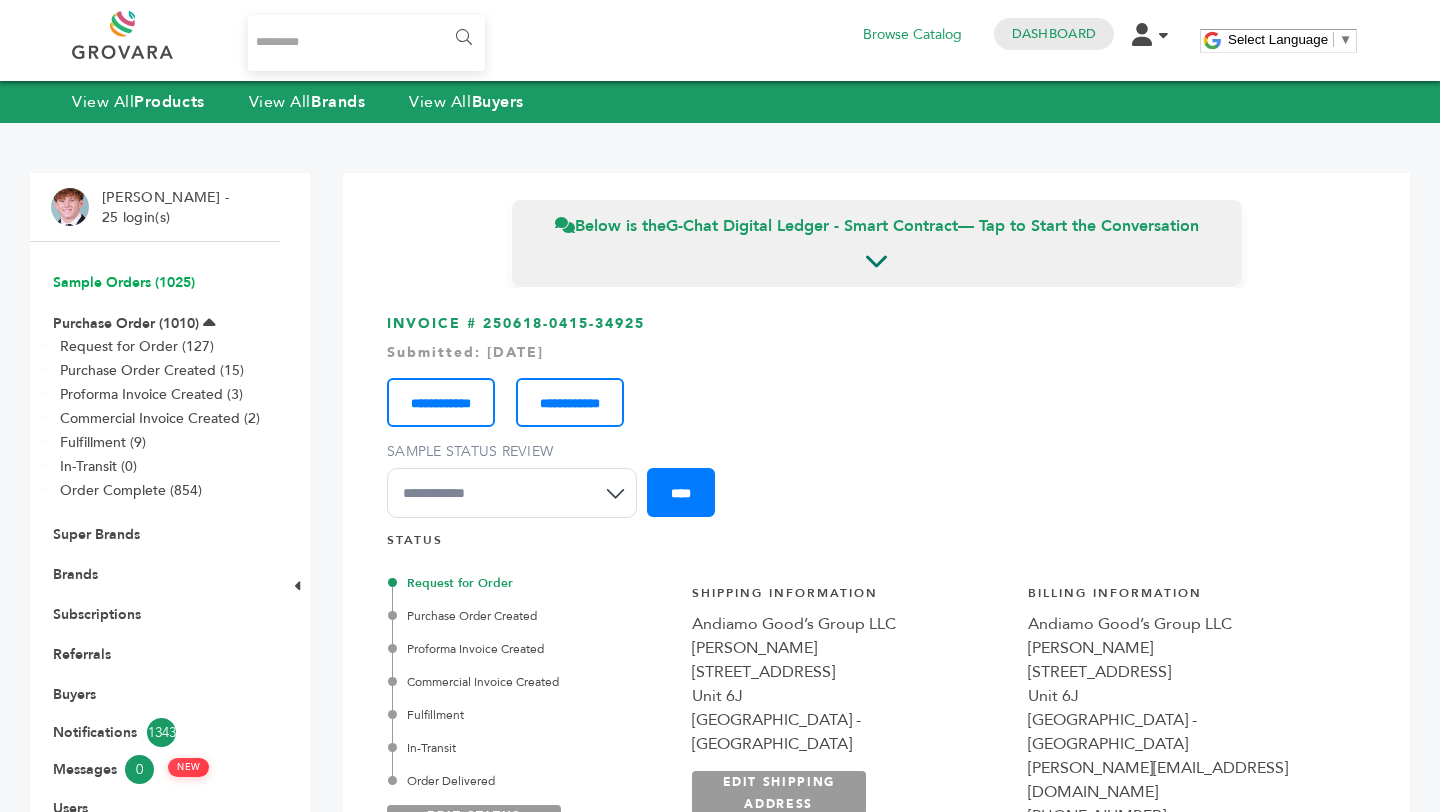 click on "Sample Orders (1025)" at bounding box center (124, 282) 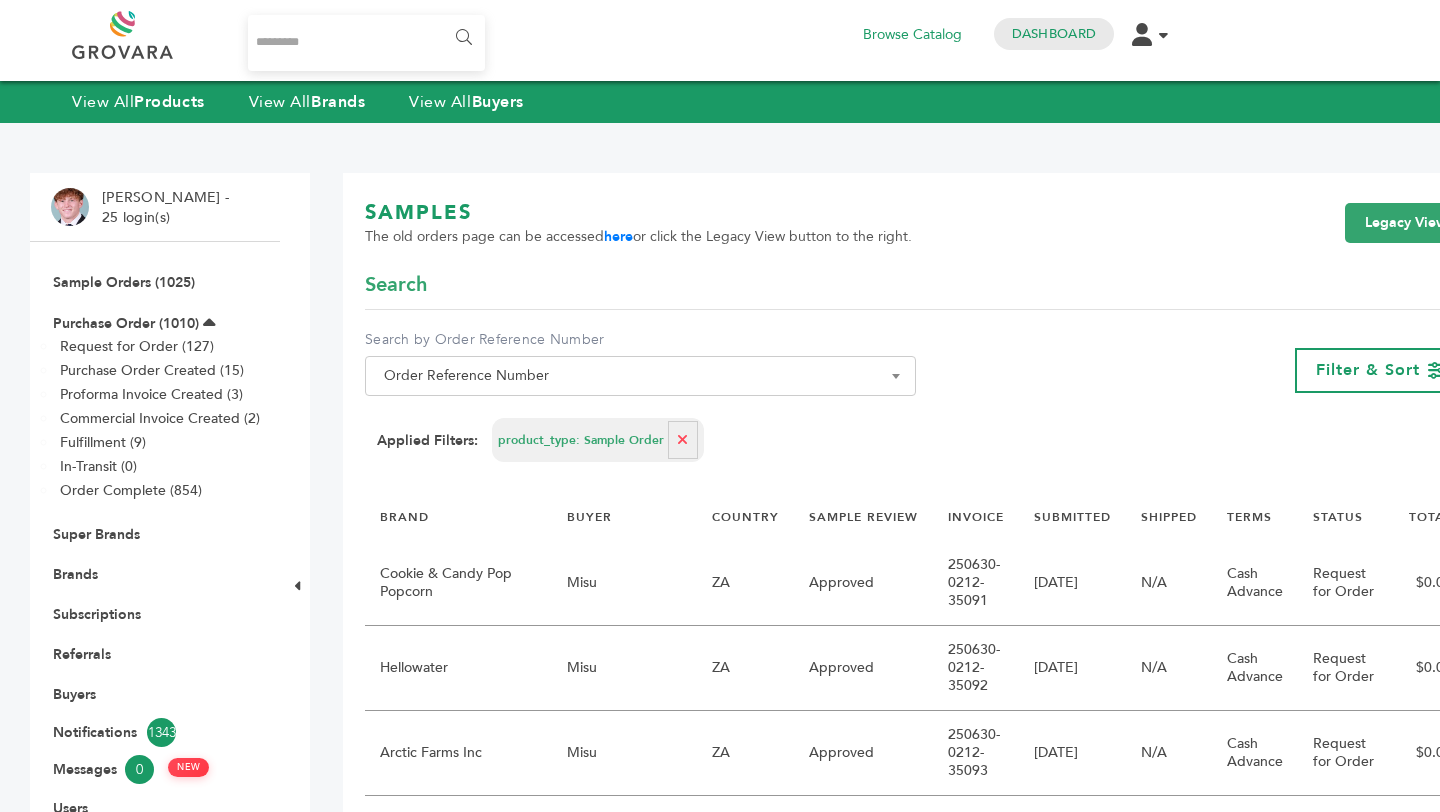 scroll, scrollTop: 0, scrollLeft: 0, axis: both 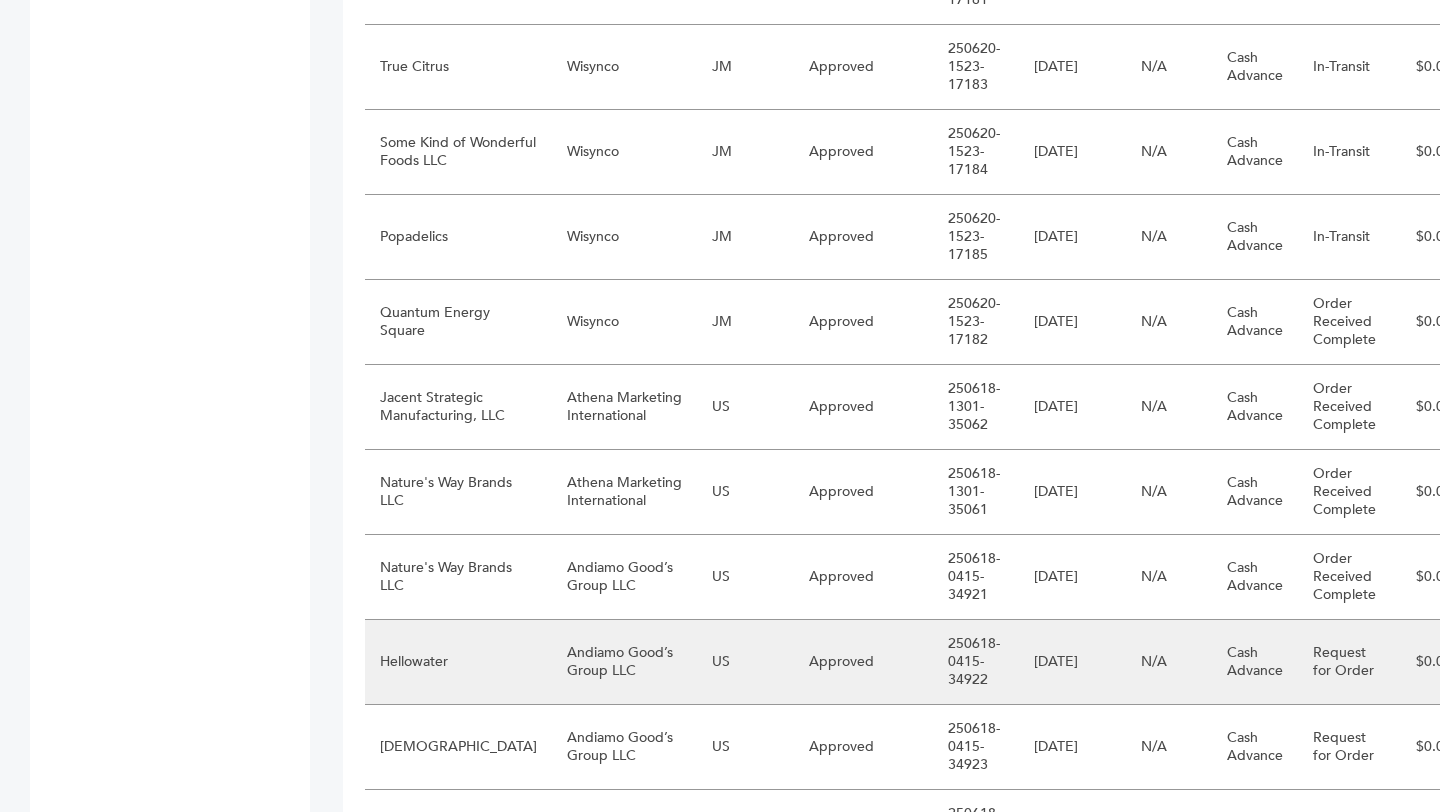 click on "Andiamo Good’s Group LLC" at bounding box center [624, 662] 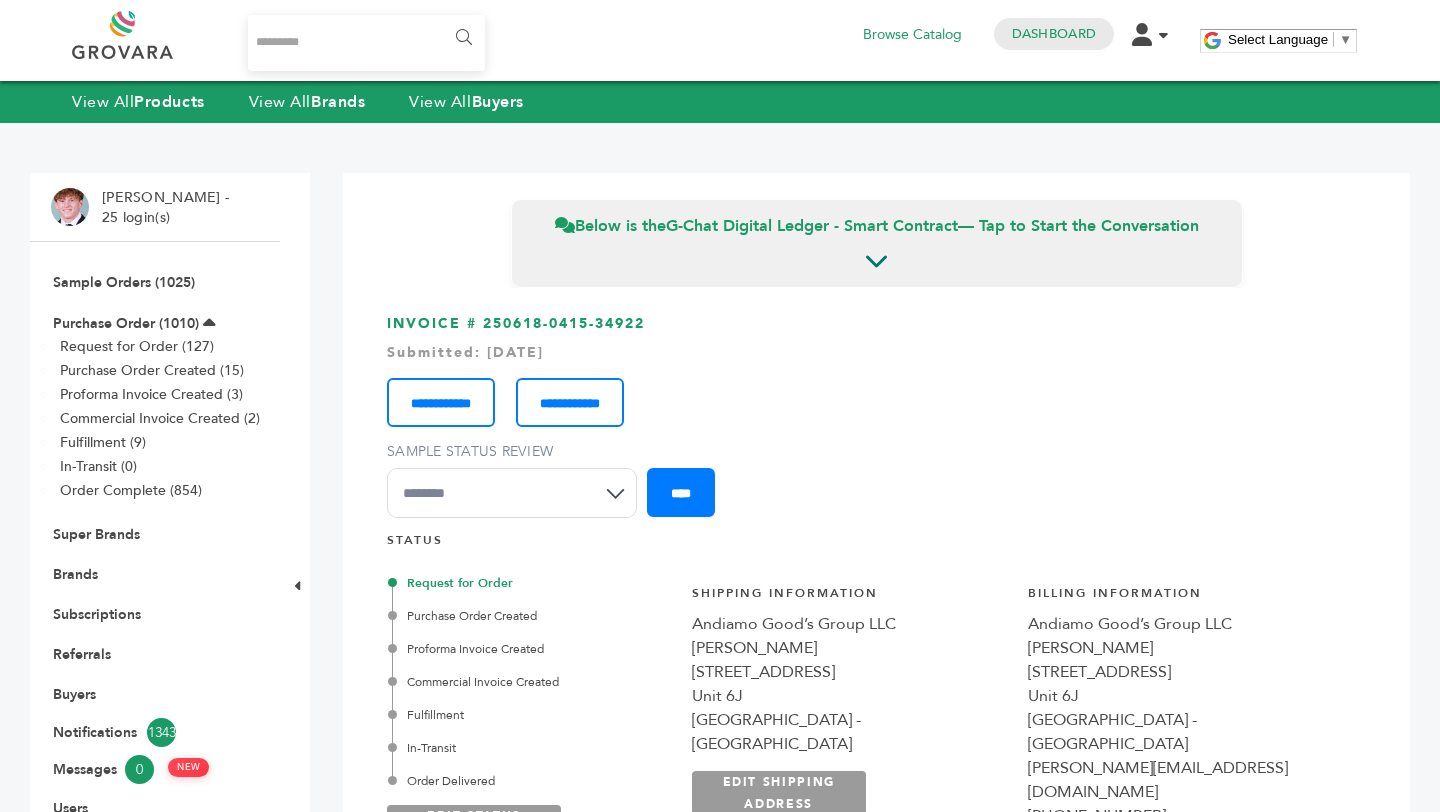 scroll, scrollTop: 249, scrollLeft: 0, axis: vertical 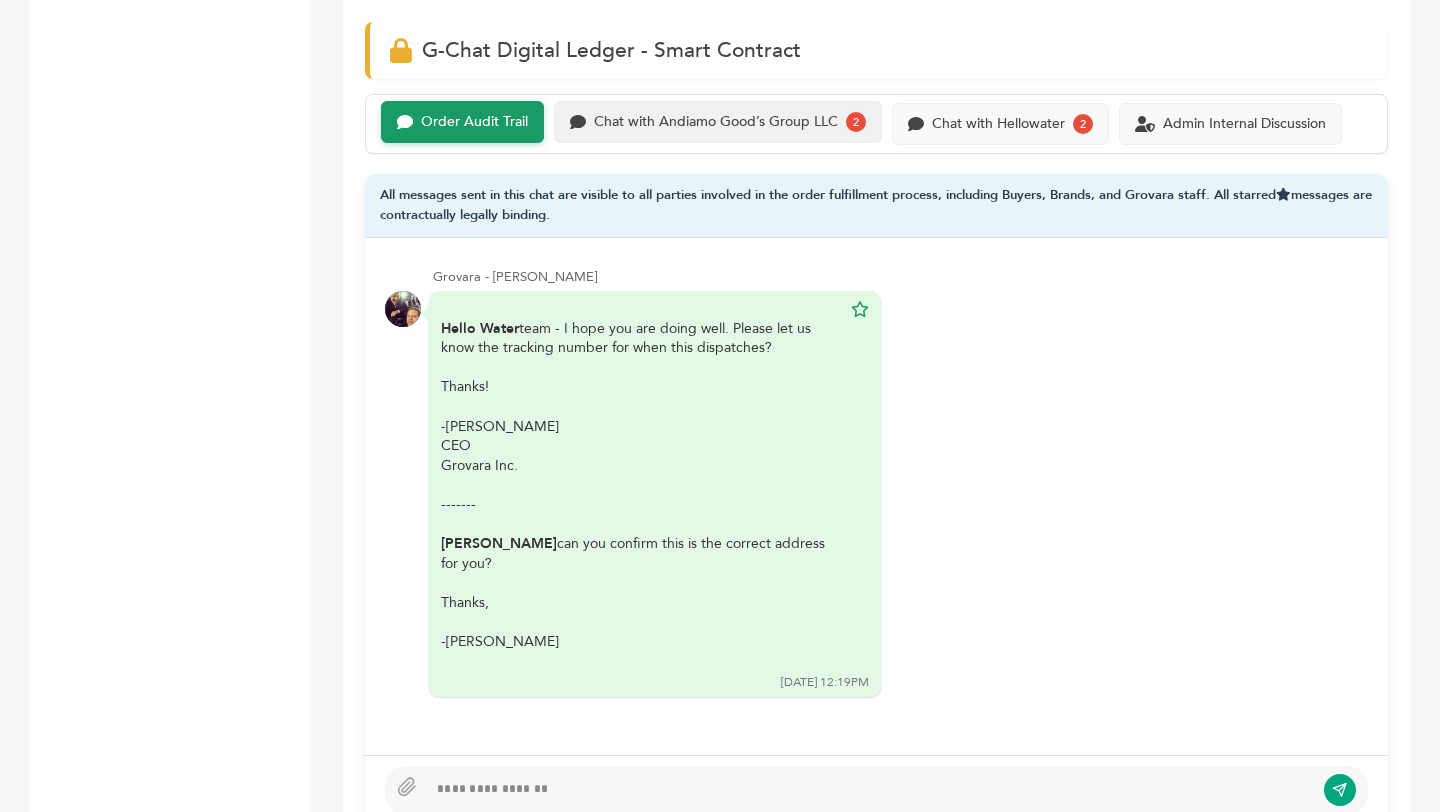 click on "Chat with Andiamo Good’s Group LLC" at bounding box center [716, 122] 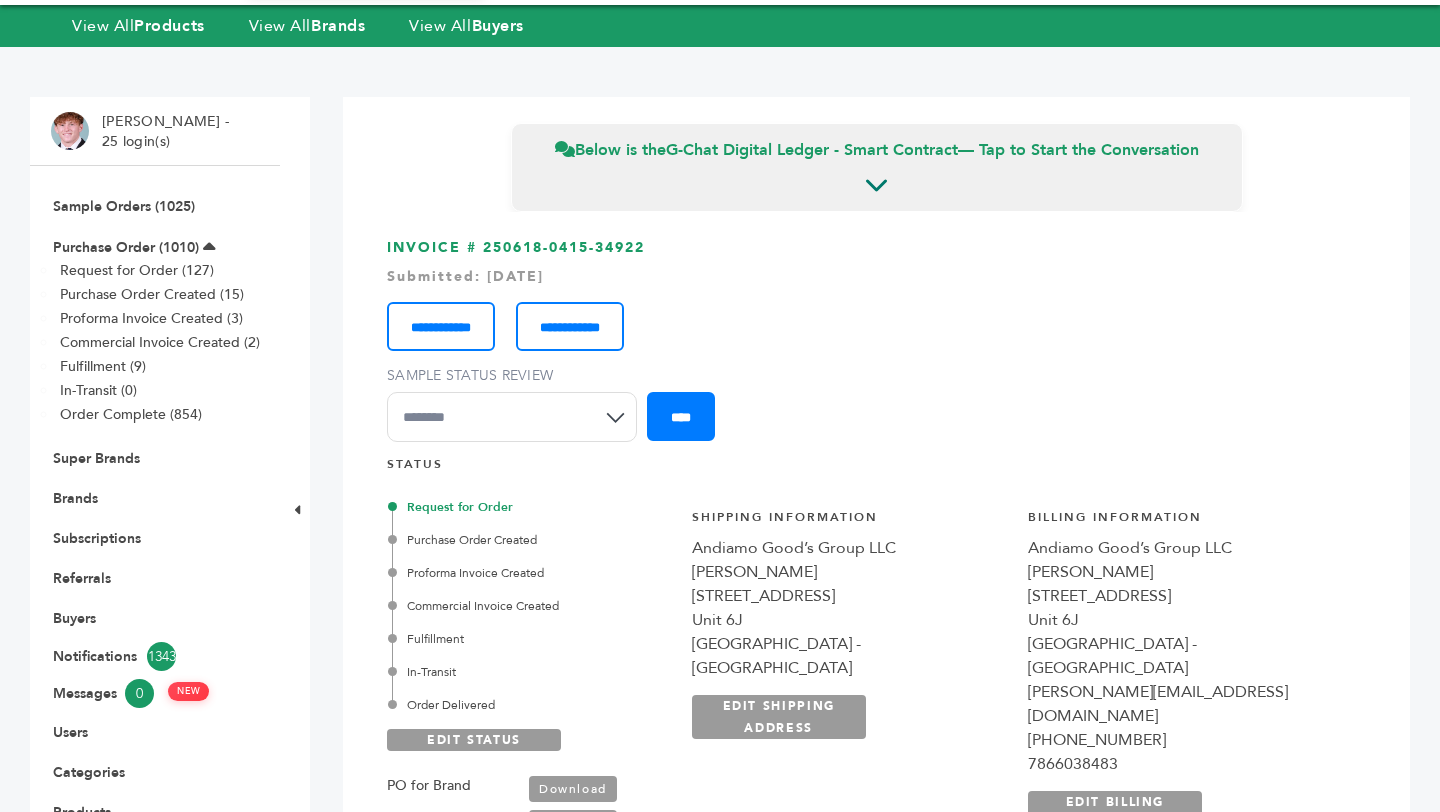 scroll, scrollTop: 0, scrollLeft: 0, axis: both 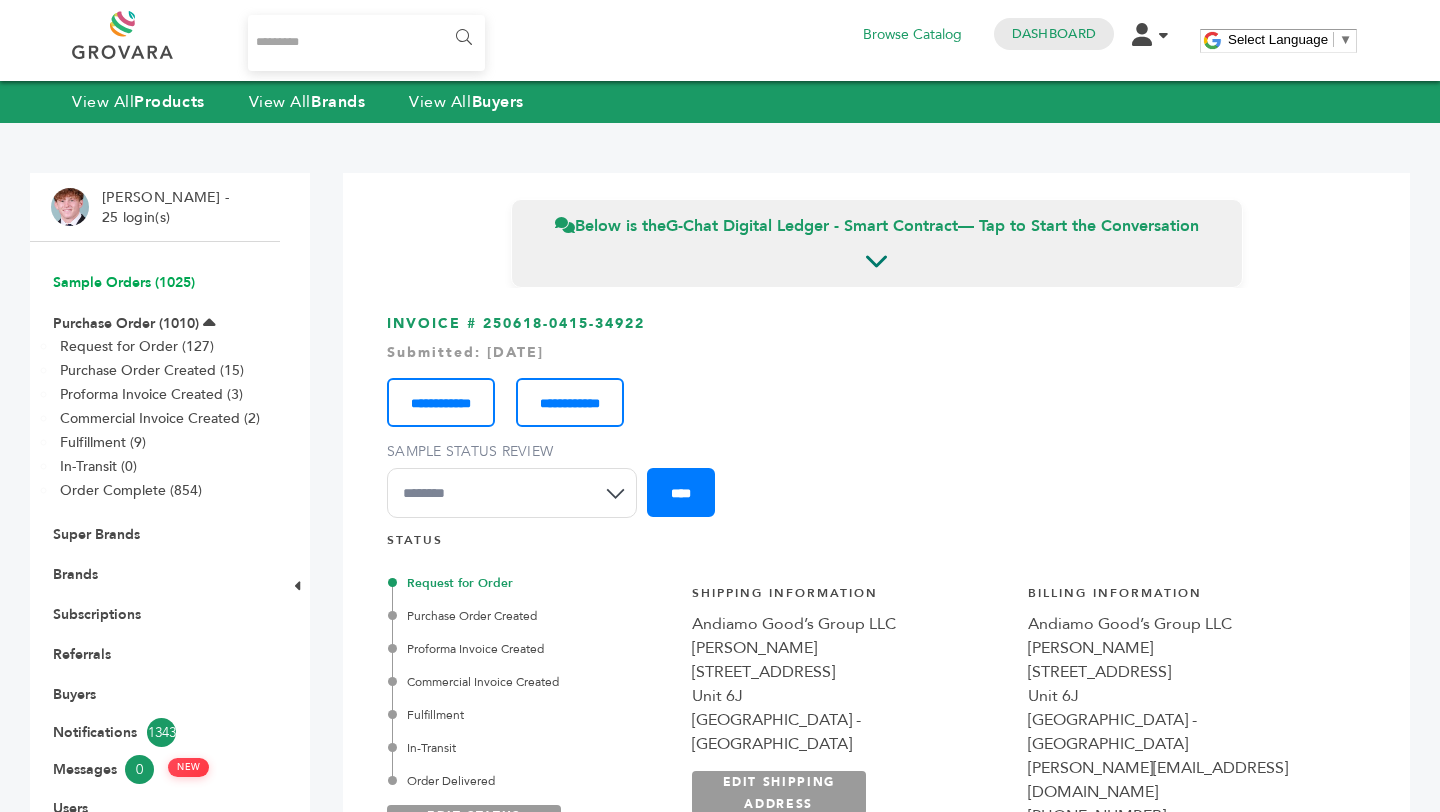 click on "Sample Orders (1025)" at bounding box center (124, 282) 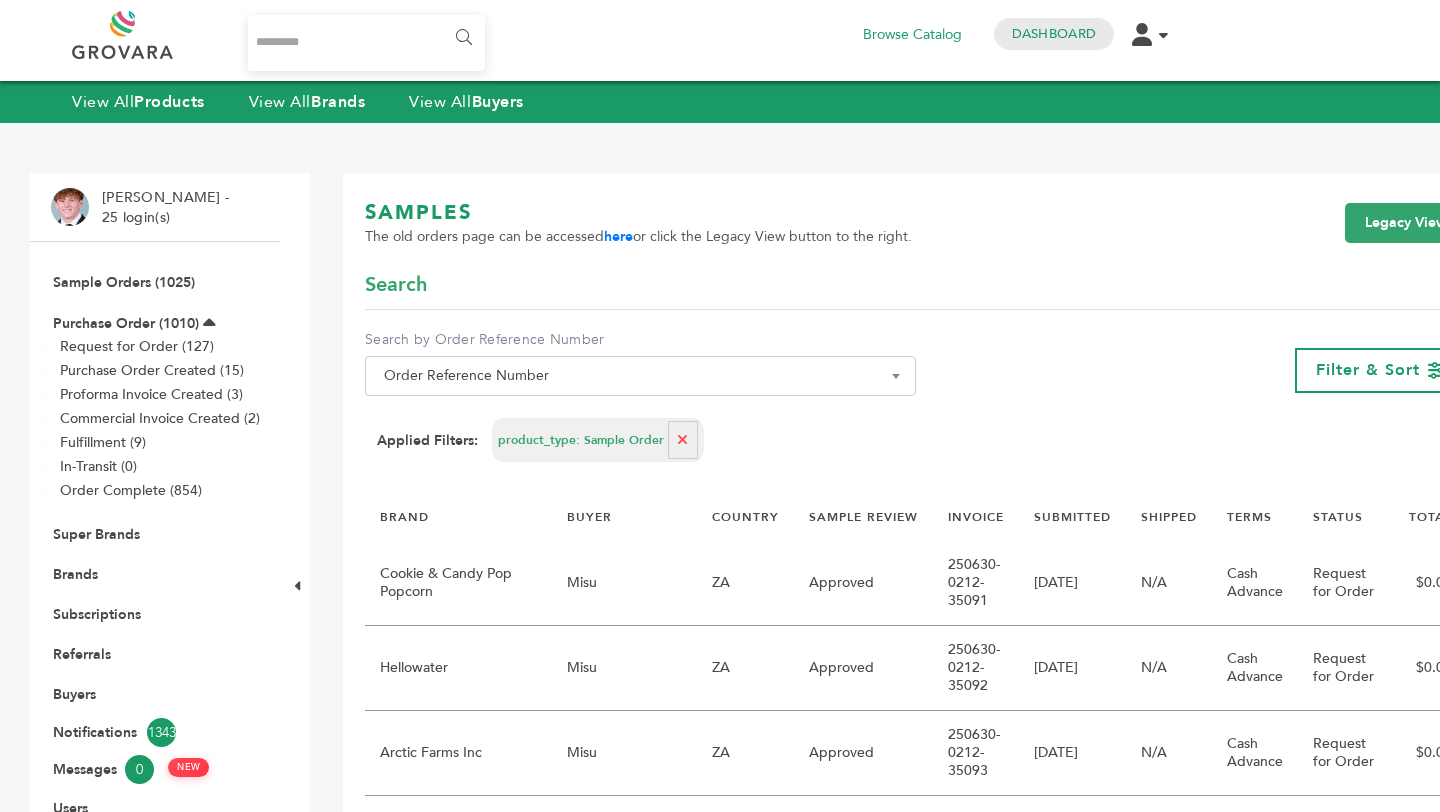 scroll, scrollTop: 0, scrollLeft: 0, axis: both 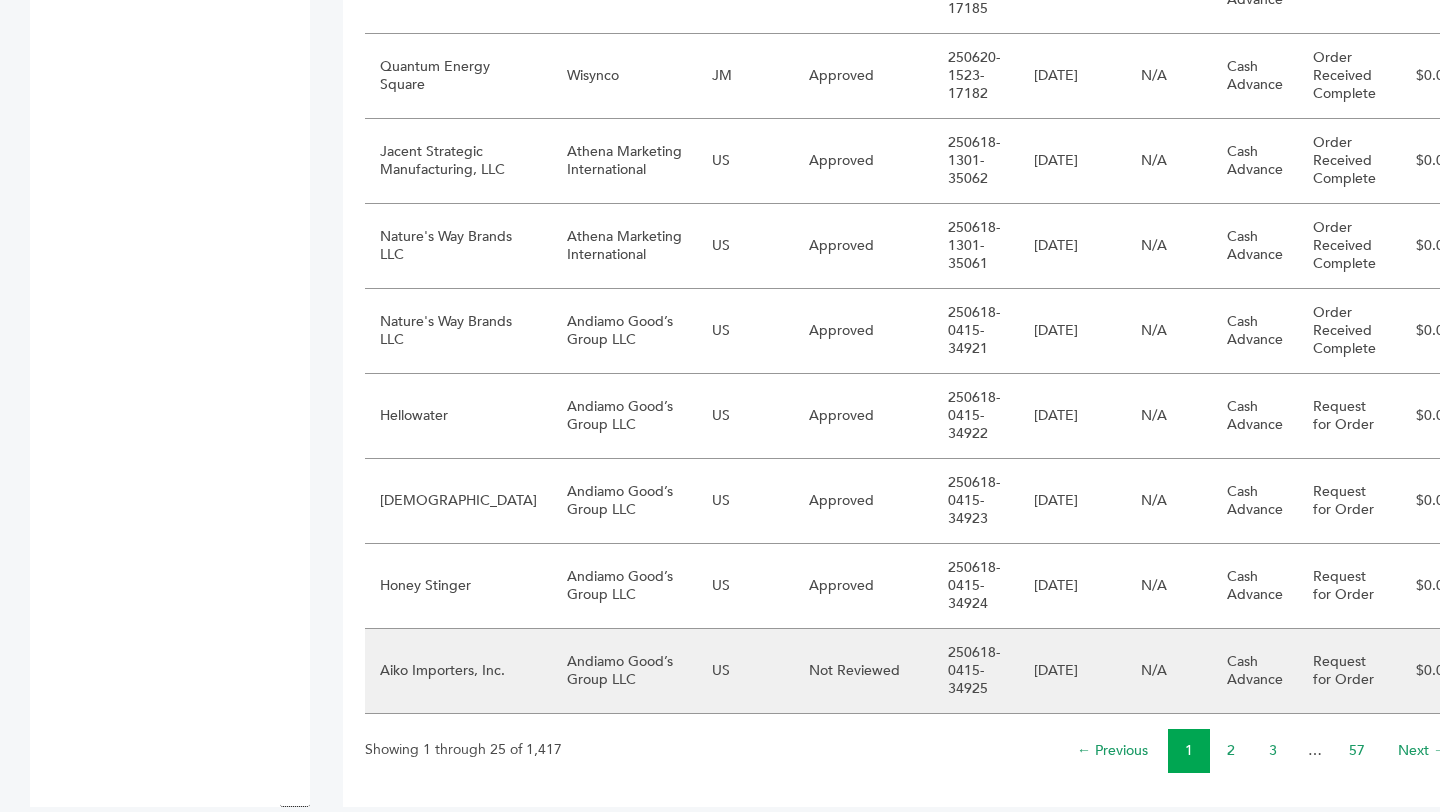 click on "Not Reviewed" at bounding box center (863, 671) 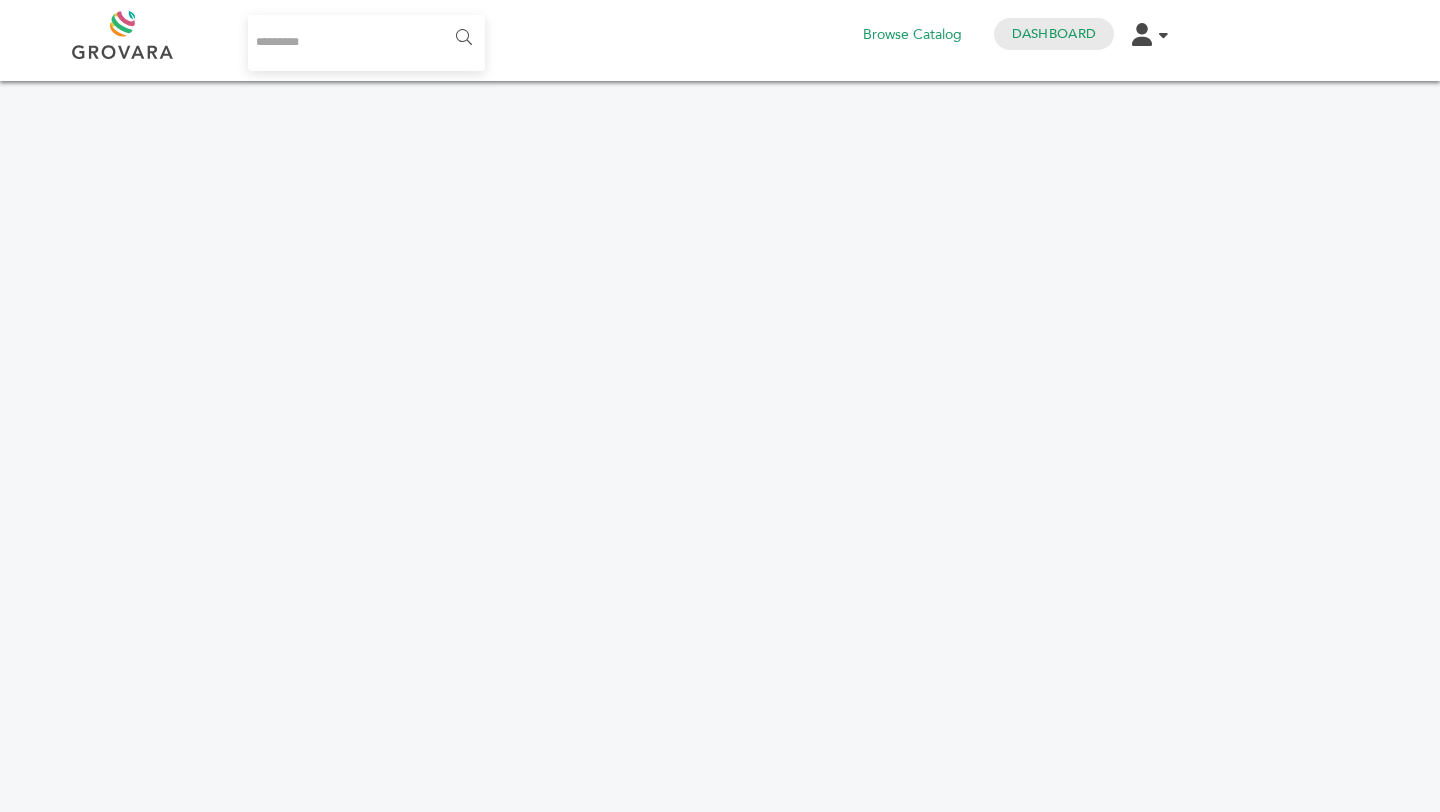 scroll, scrollTop: 0, scrollLeft: 0, axis: both 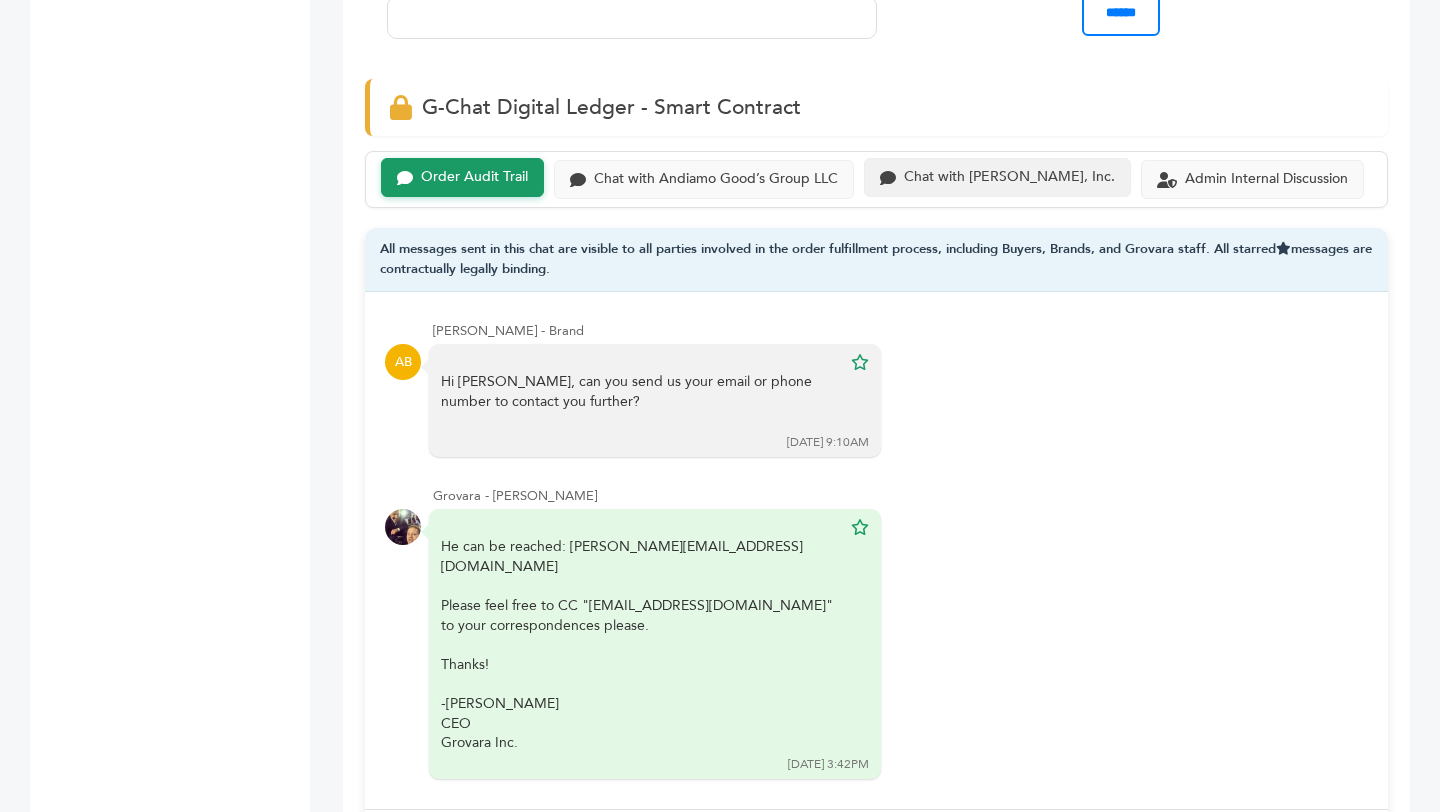 click on "Chat with [PERSON_NAME], Inc." at bounding box center (1009, 177) 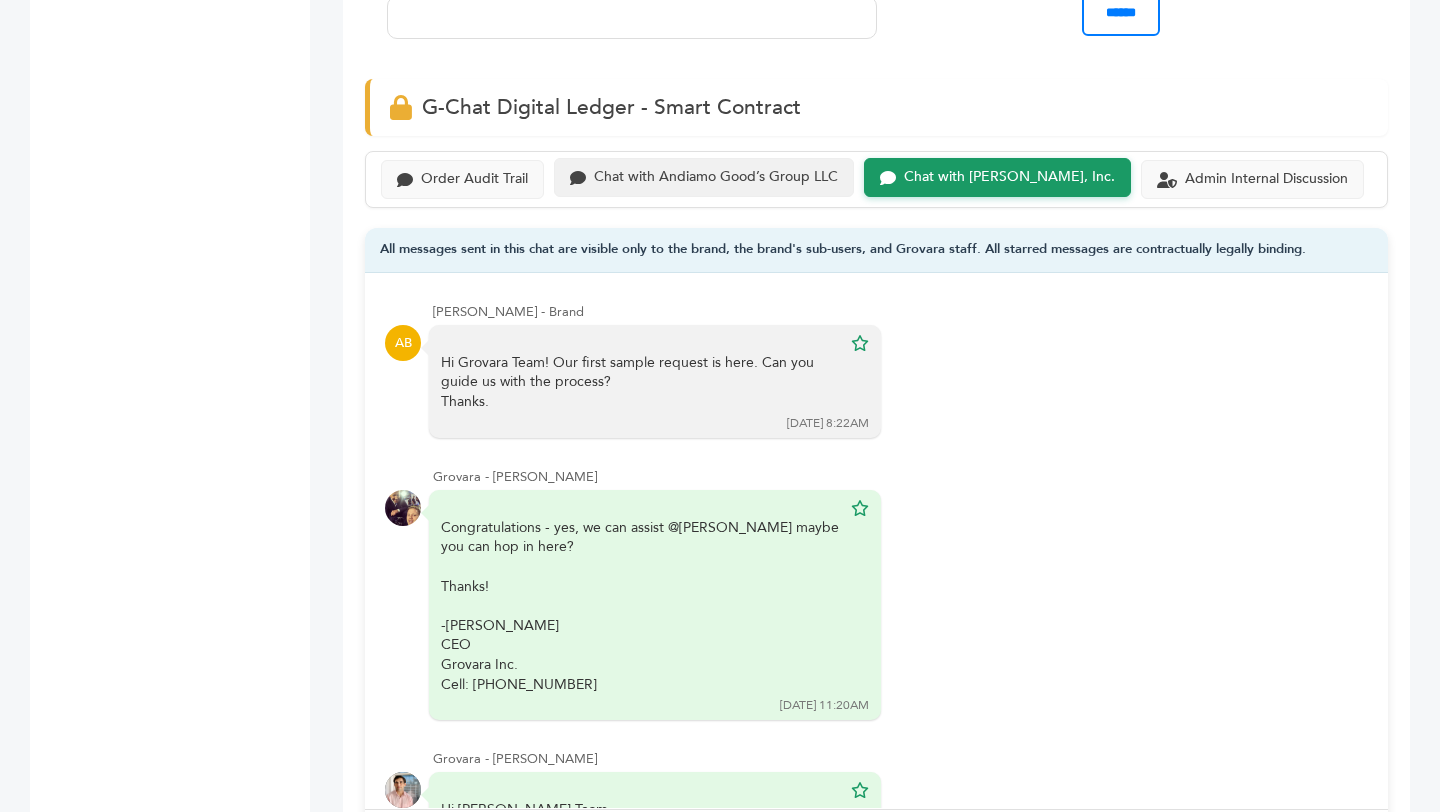click on "Chat with Andiamo Good’s Group LLC" at bounding box center (704, 177) 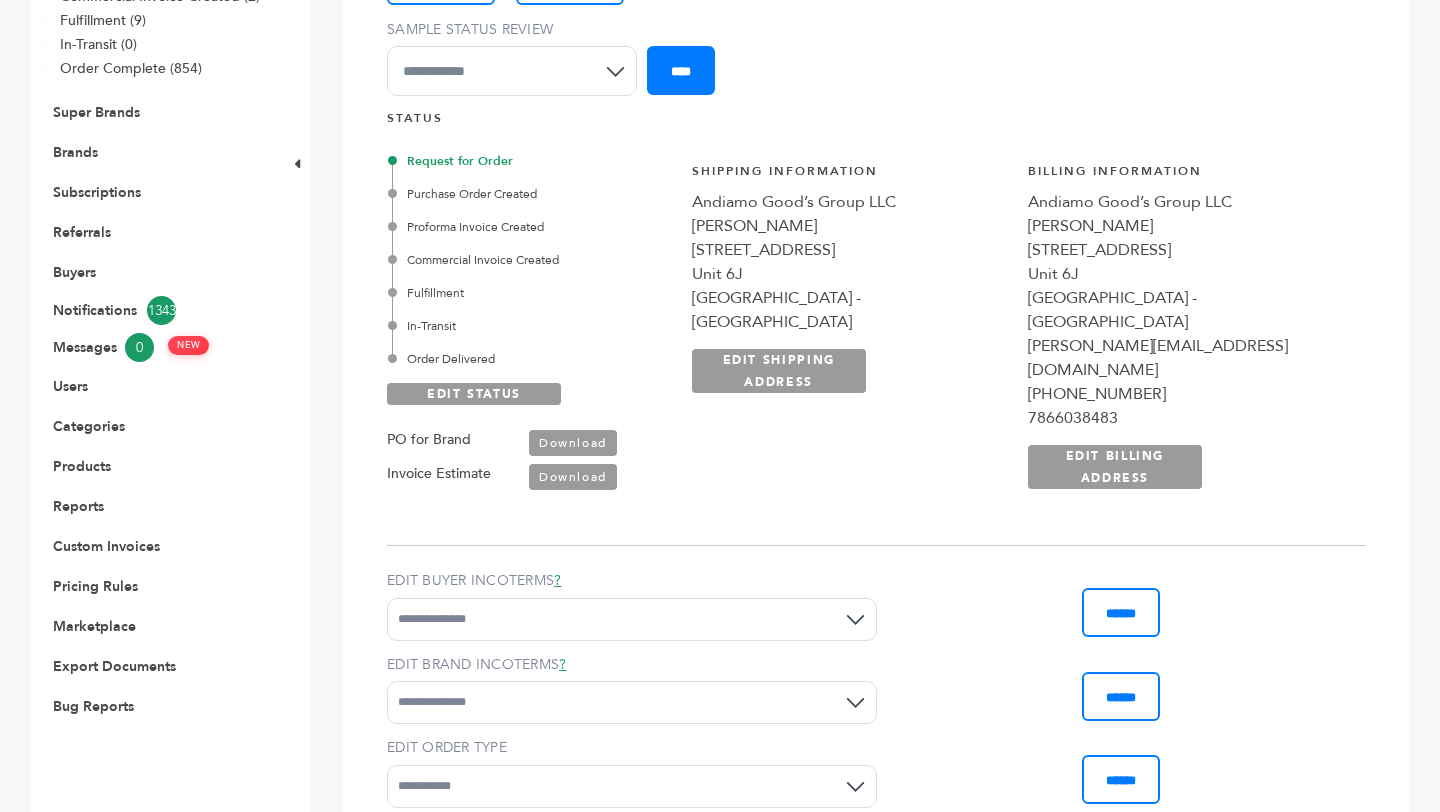 scroll, scrollTop: 0, scrollLeft: 0, axis: both 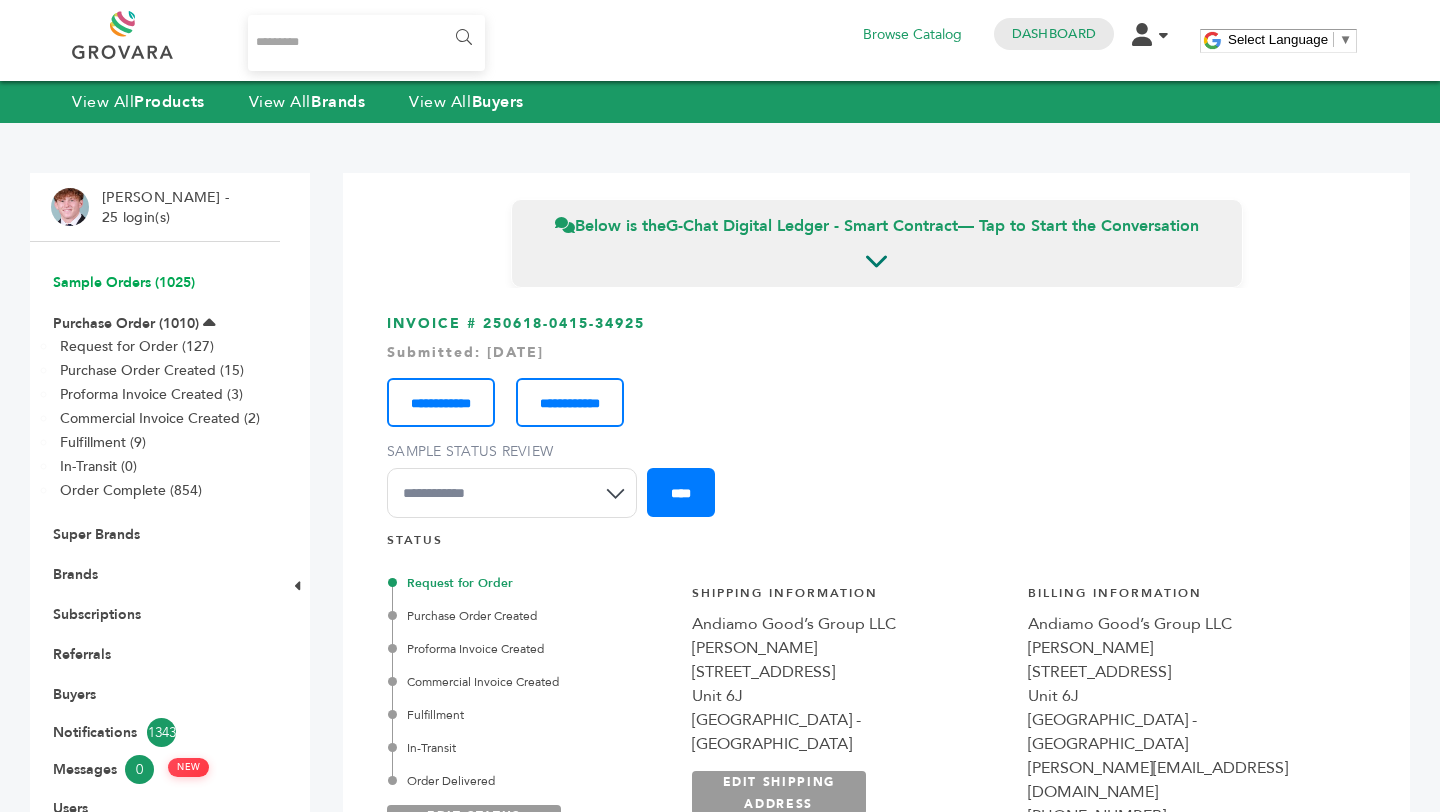 click on "Sample Orders (1025)" at bounding box center (124, 282) 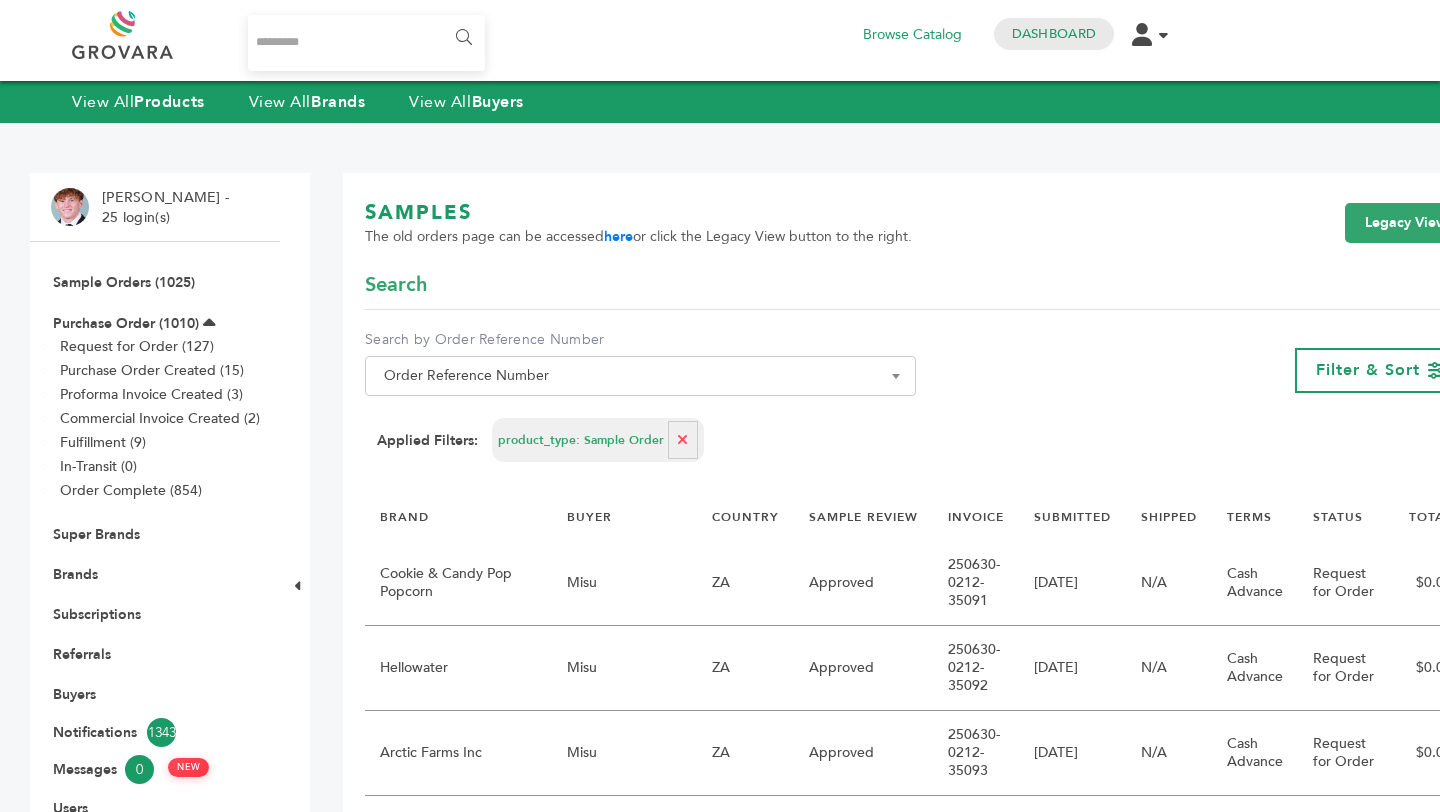 scroll, scrollTop: 0, scrollLeft: 0, axis: both 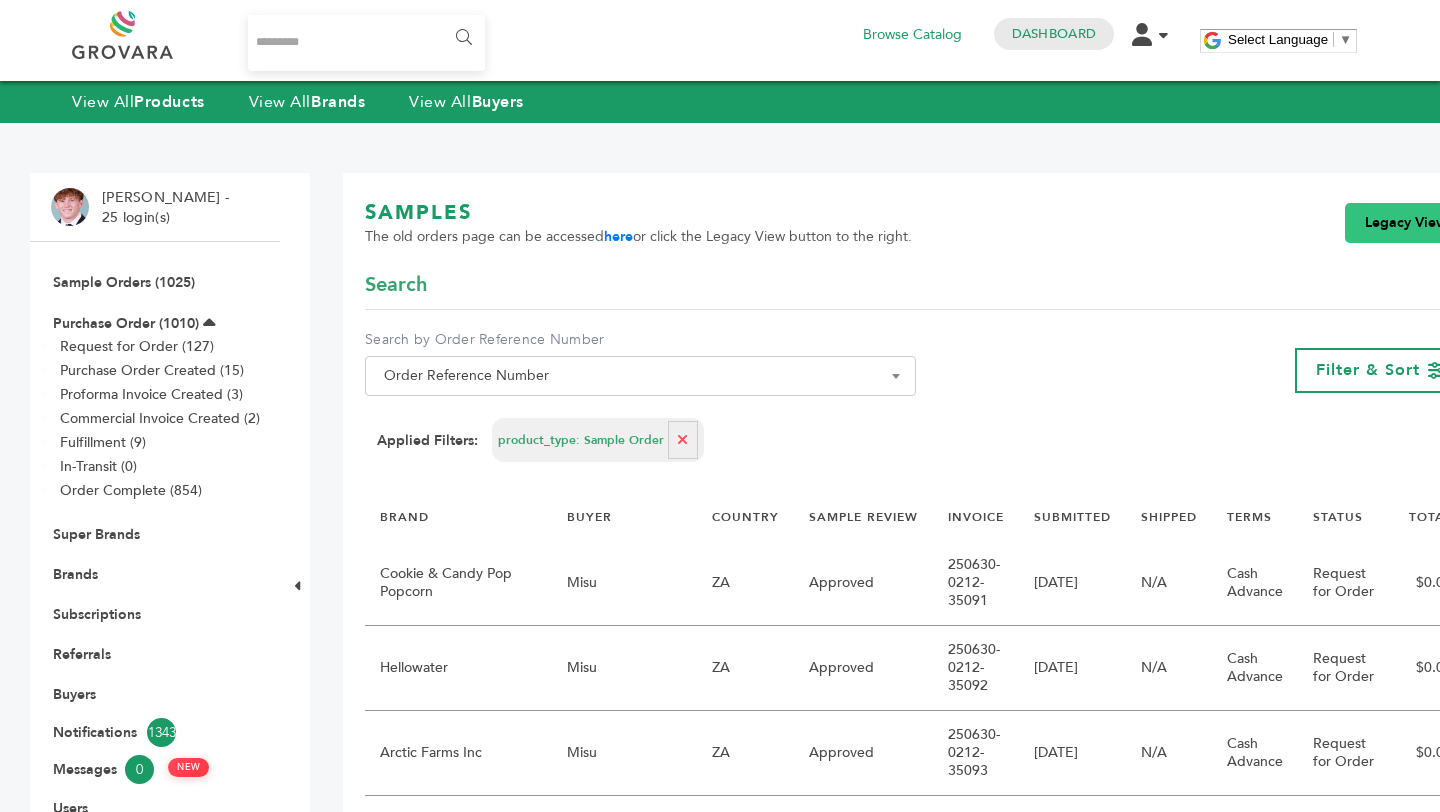 click on "Legacy View" at bounding box center (1406, 223) 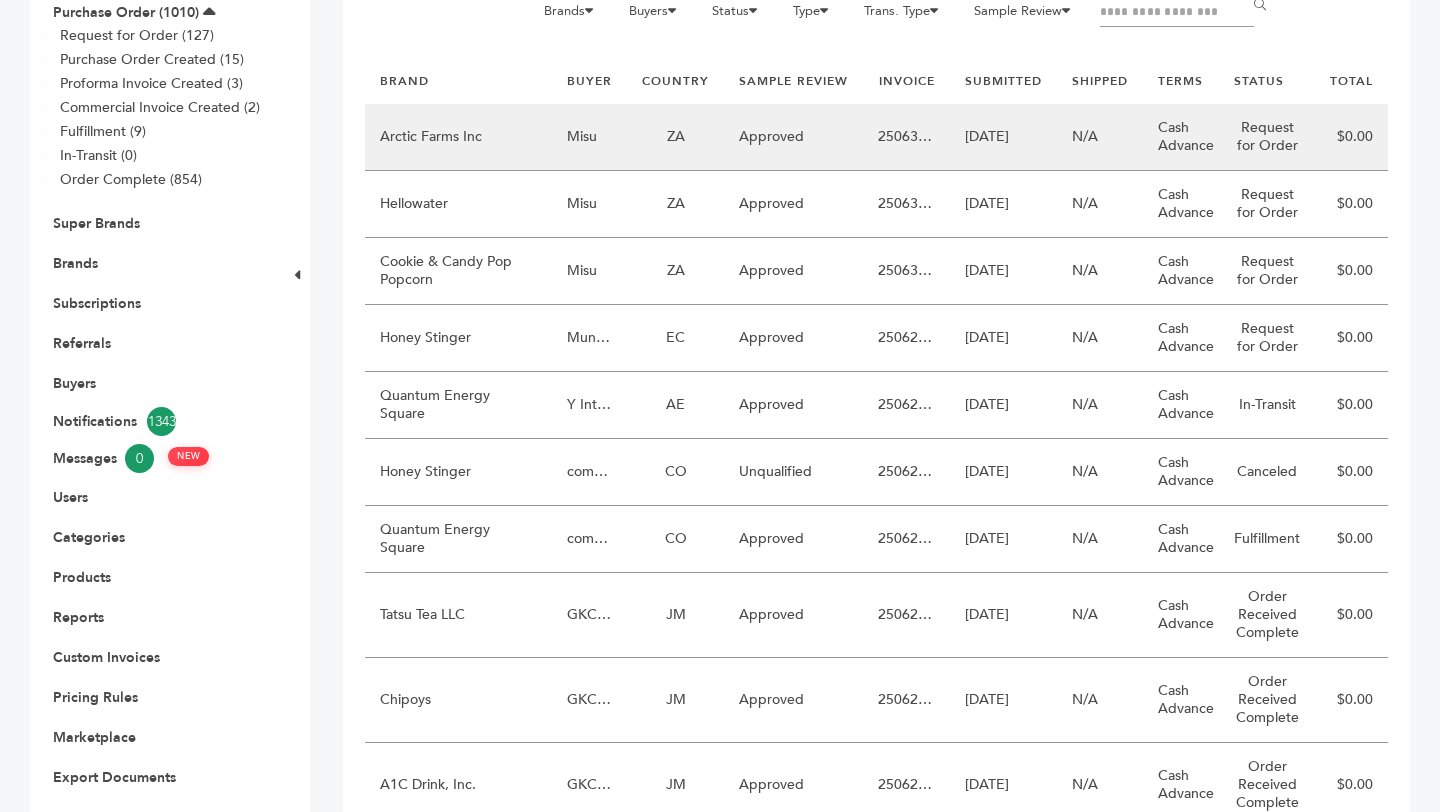 scroll, scrollTop: 1032, scrollLeft: 0, axis: vertical 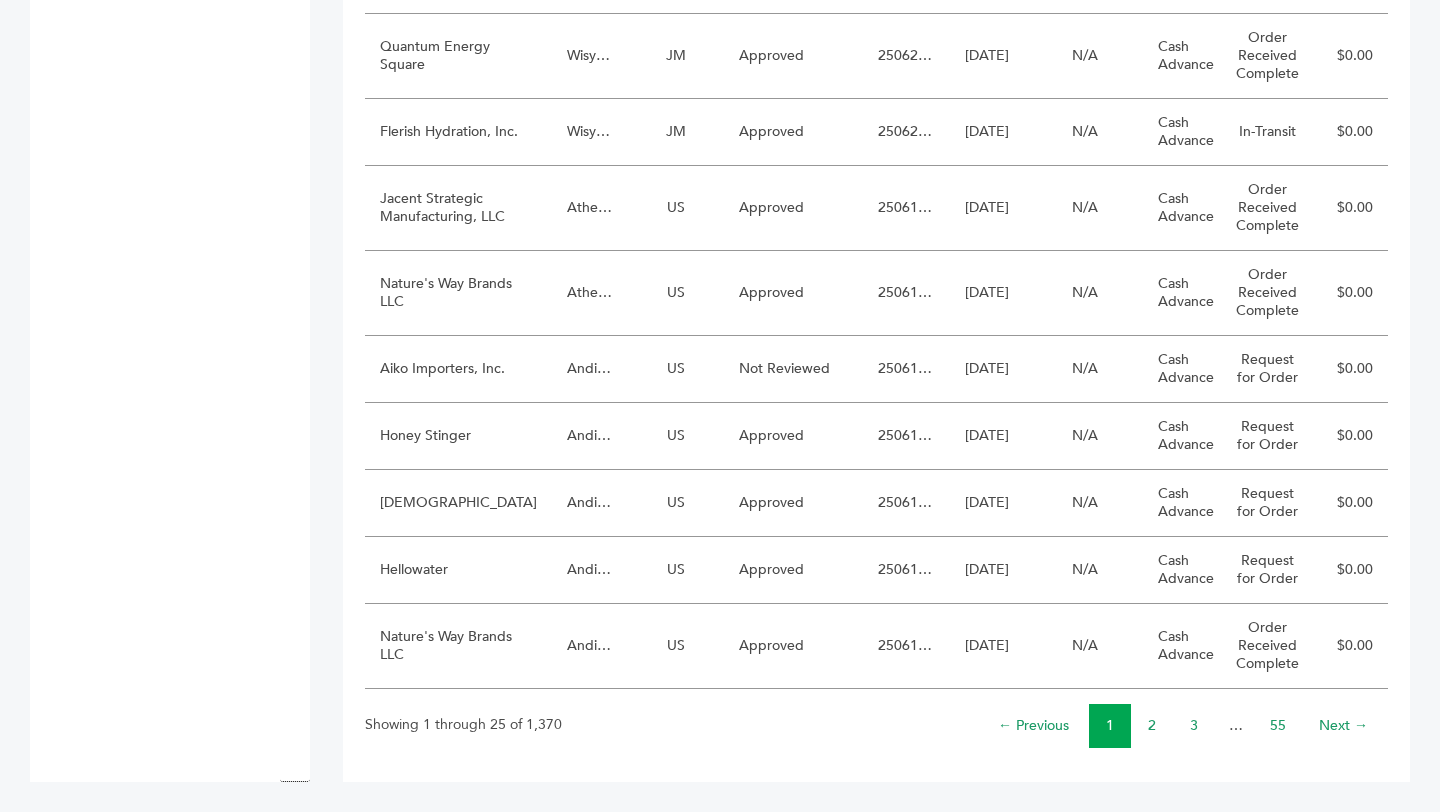 click on "2" at bounding box center [1152, 726] 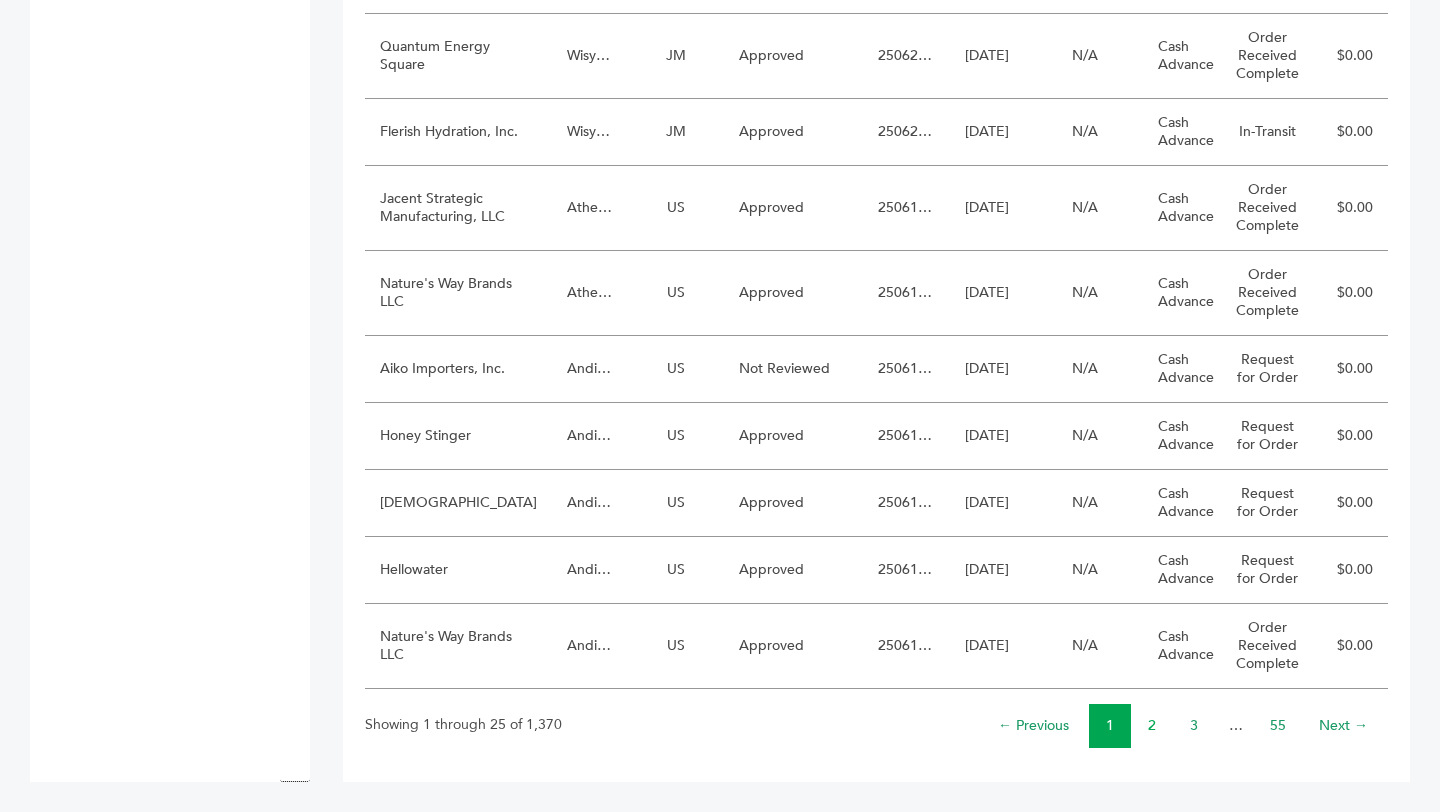 click on "2" at bounding box center [1152, 725] 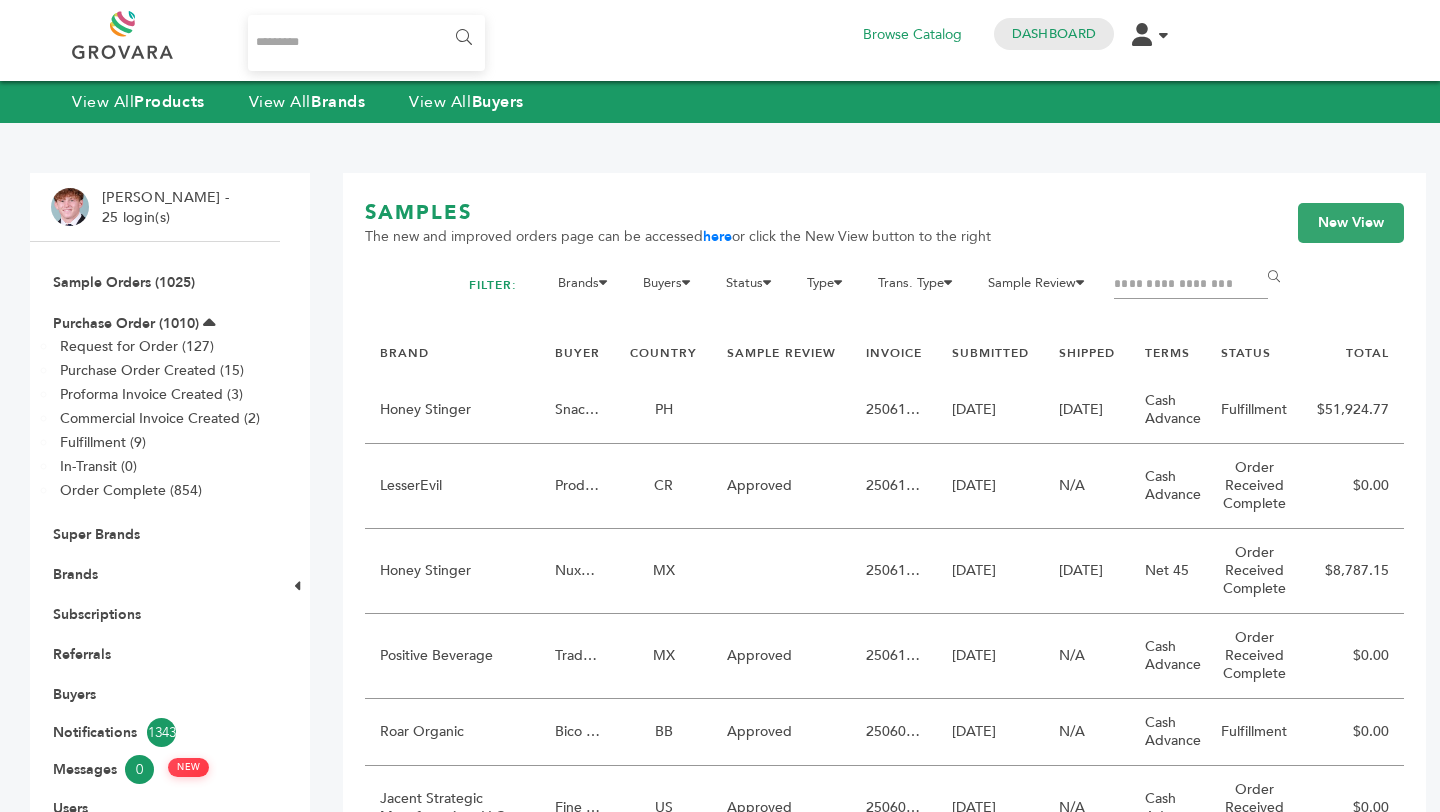 scroll, scrollTop: 0, scrollLeft: 0, axis: both 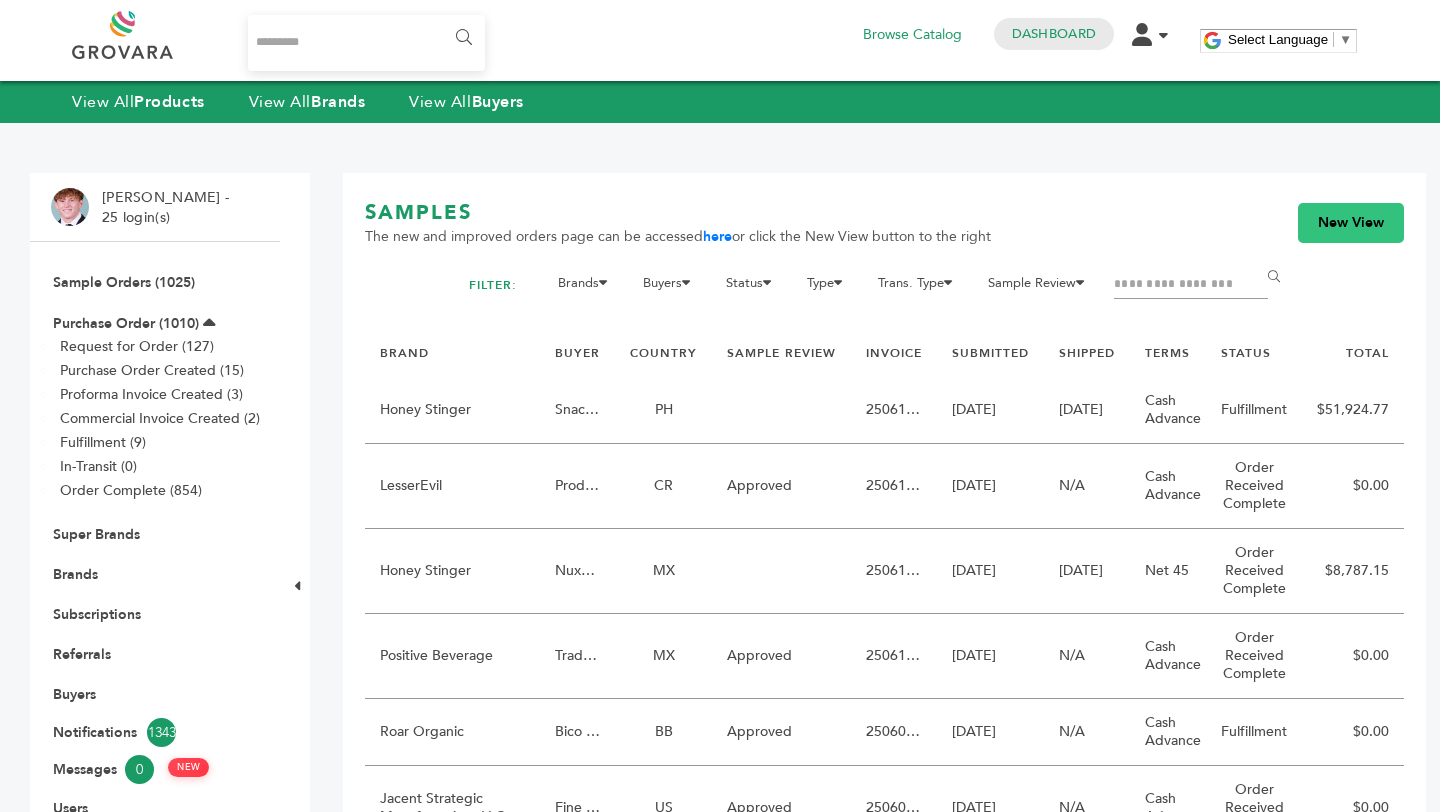 click on "New View" at bounding box center (1351, 223) 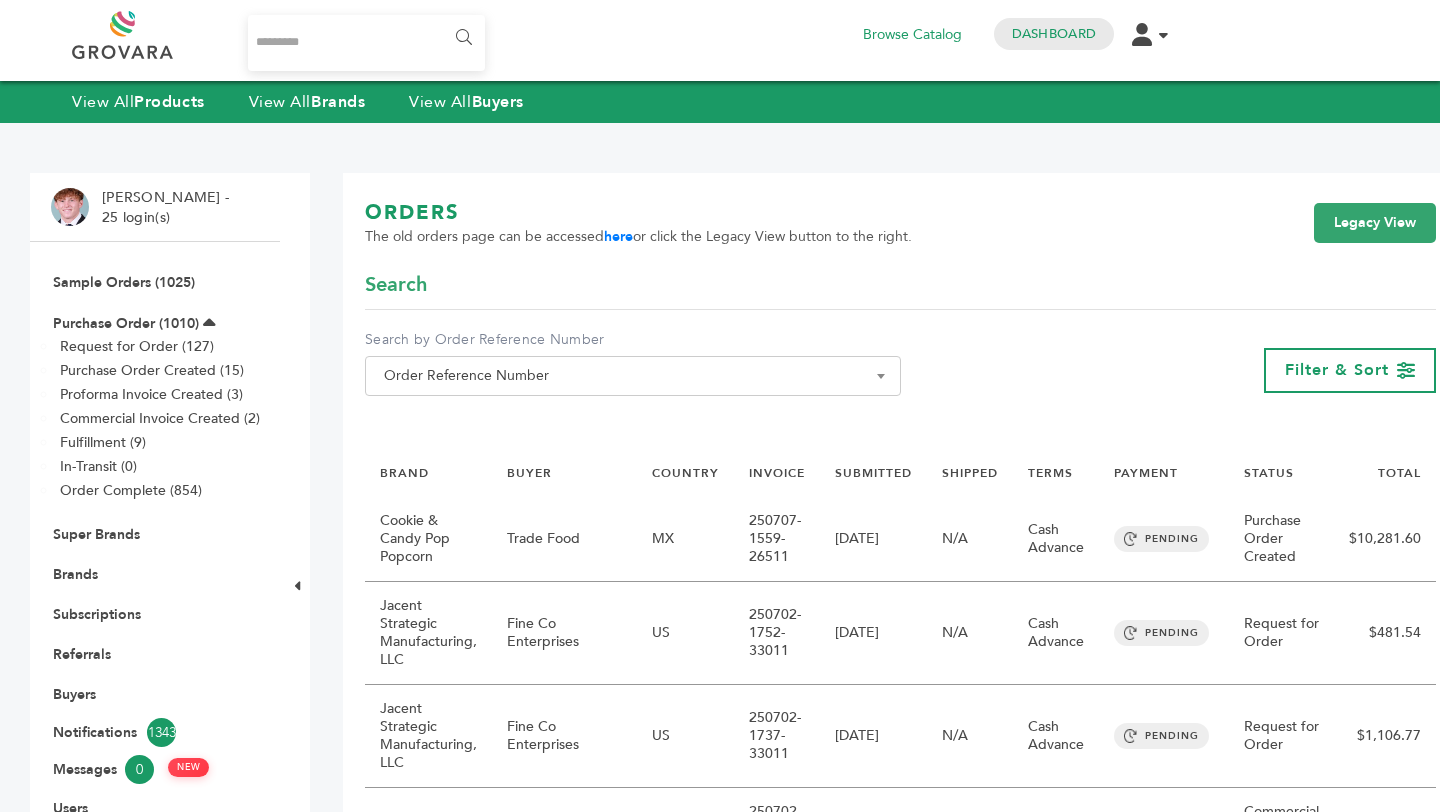 scroll, scrollTop: 0, scrollLeft: 0, axis: both 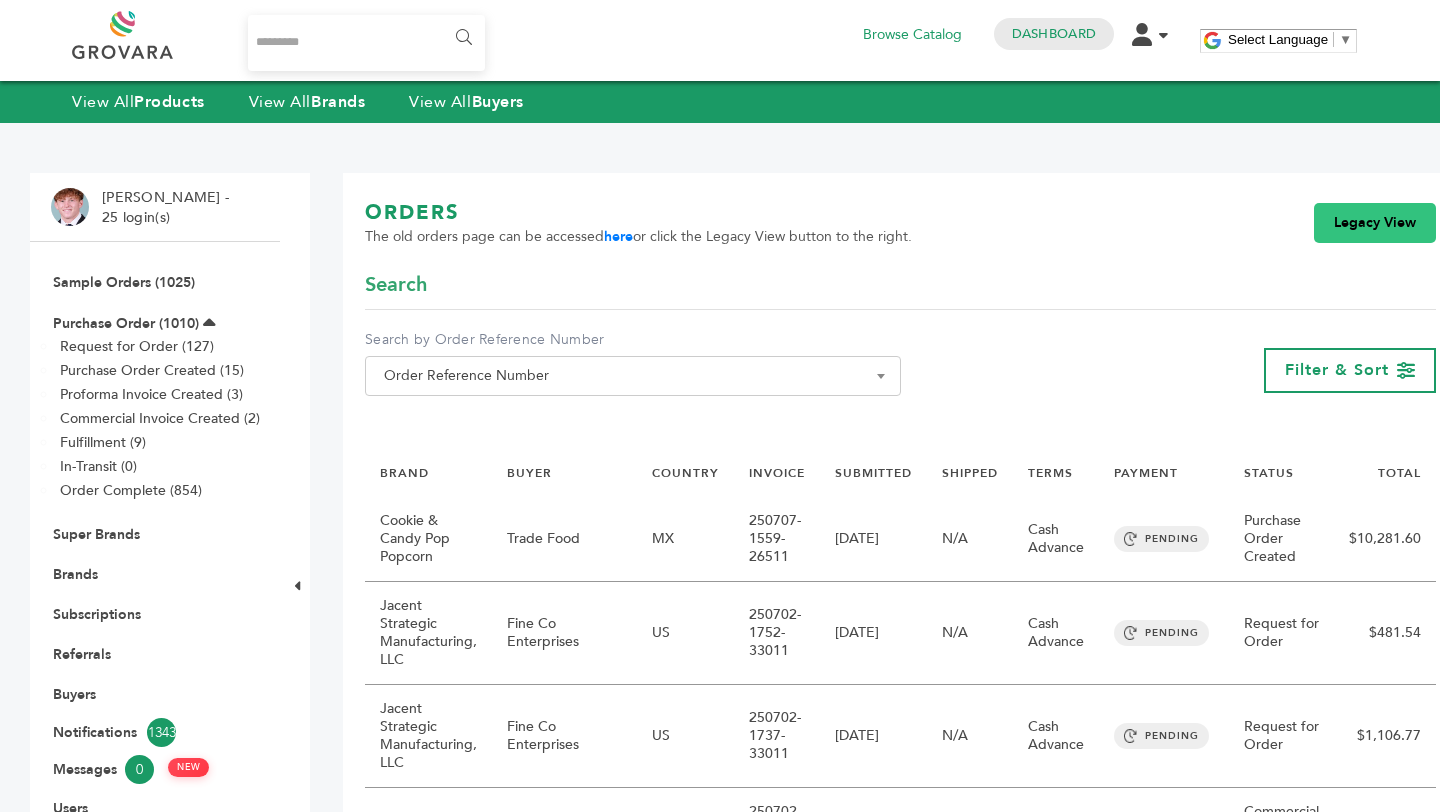 click on "Legacy View" at bounding box center [1375, 223] 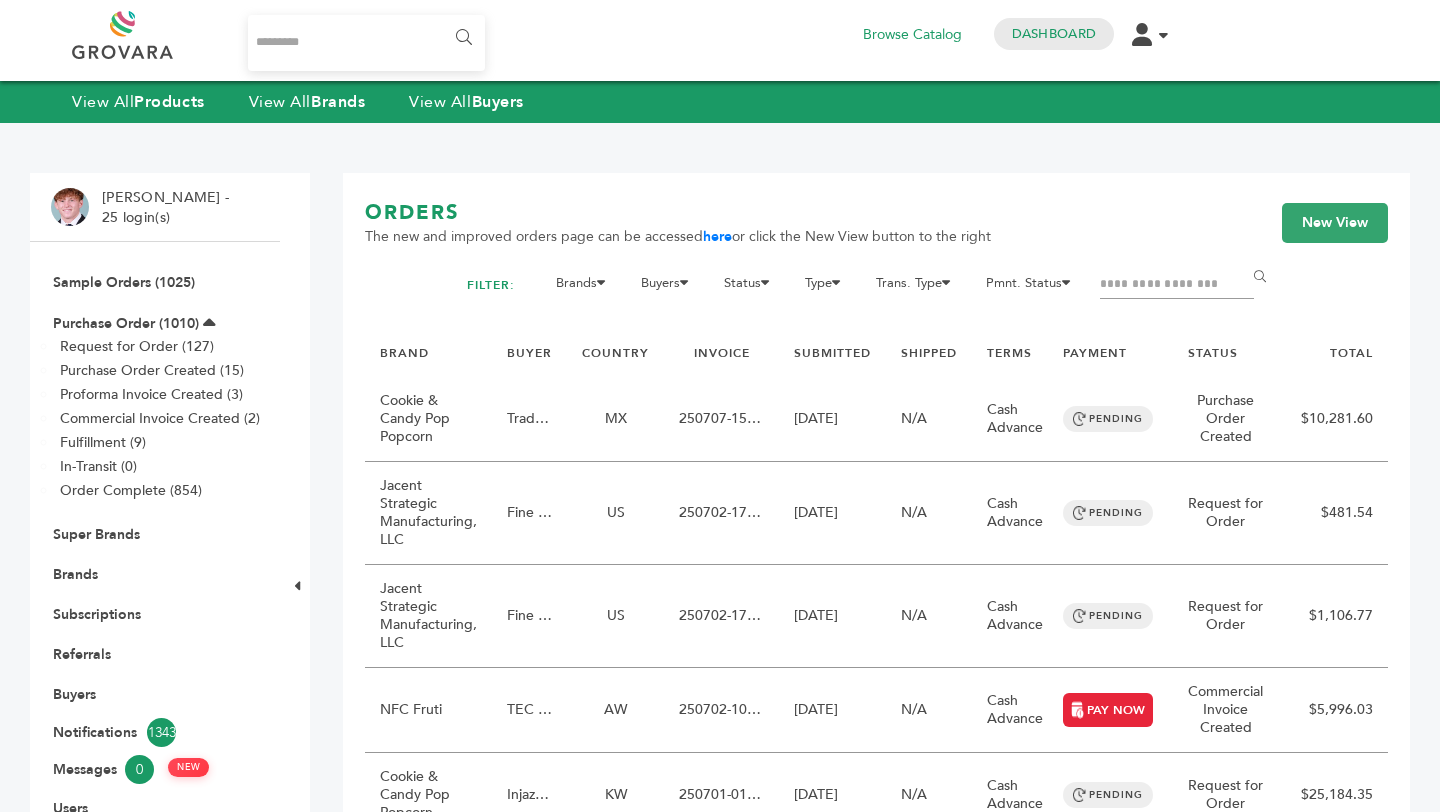 scroll, scrollTop: 0, scrollLeft: 0, axis: both 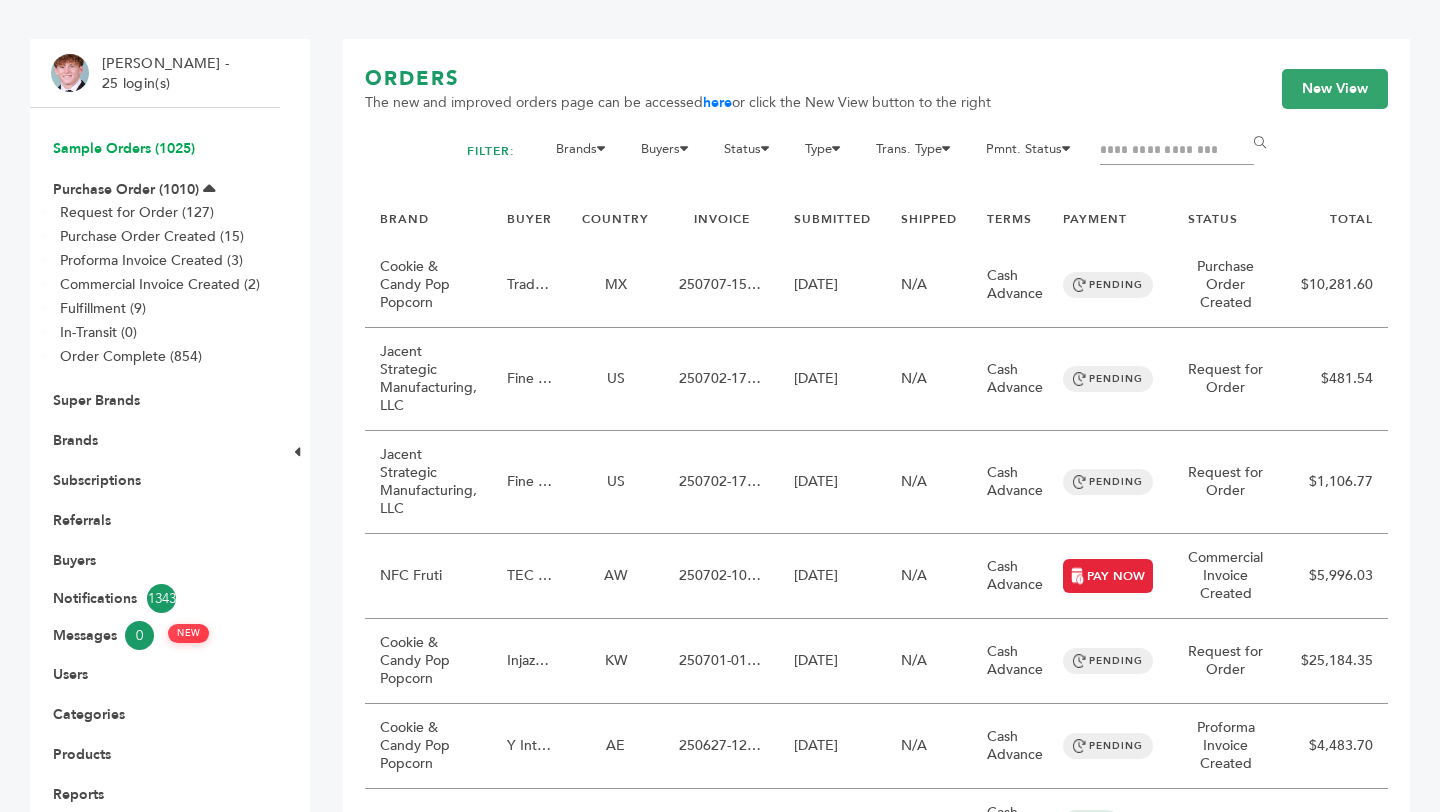 click on "Sample Orders (1025)" at bounding box center (124, 148) 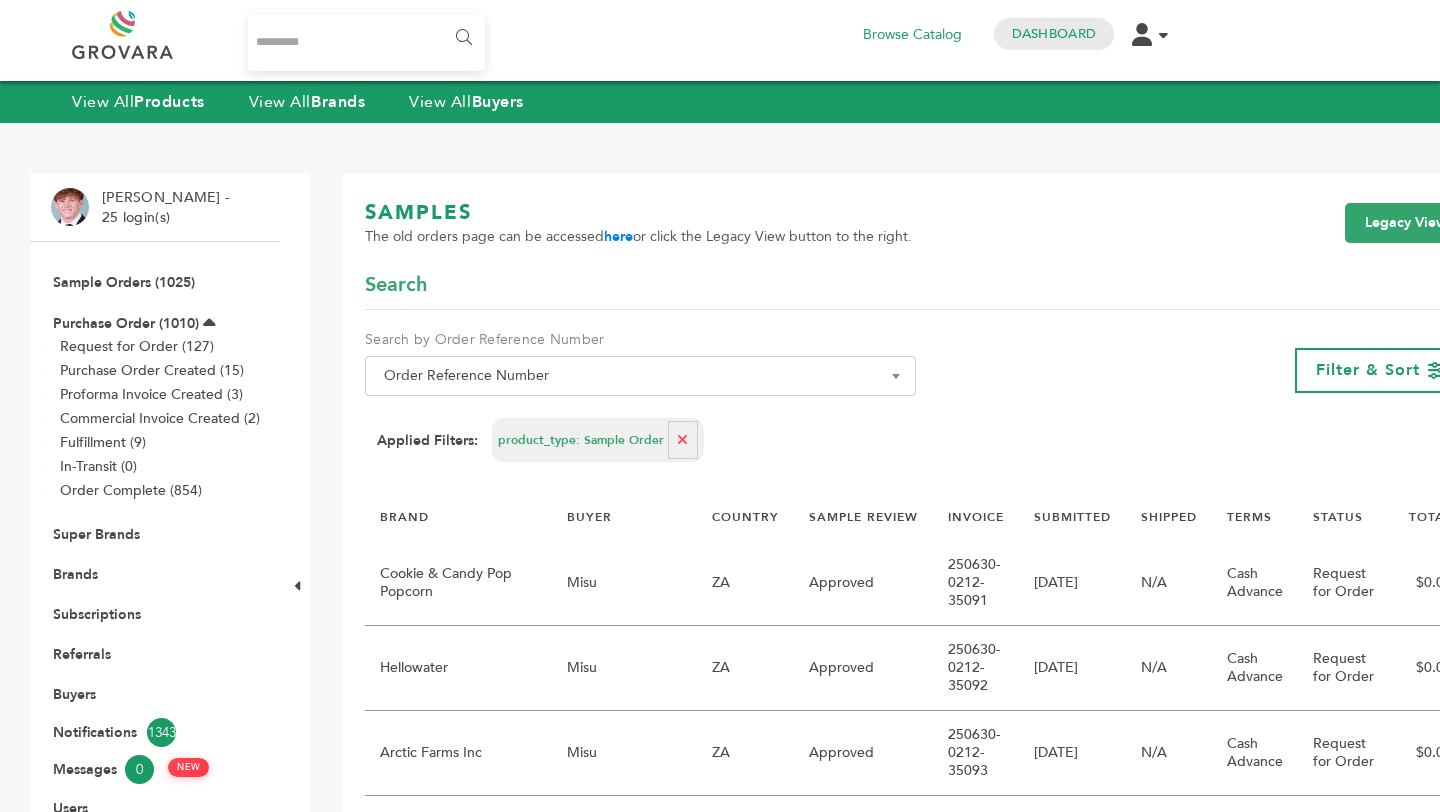 scroll, scrollTop: 0, scrollLeft: 0, axis: both 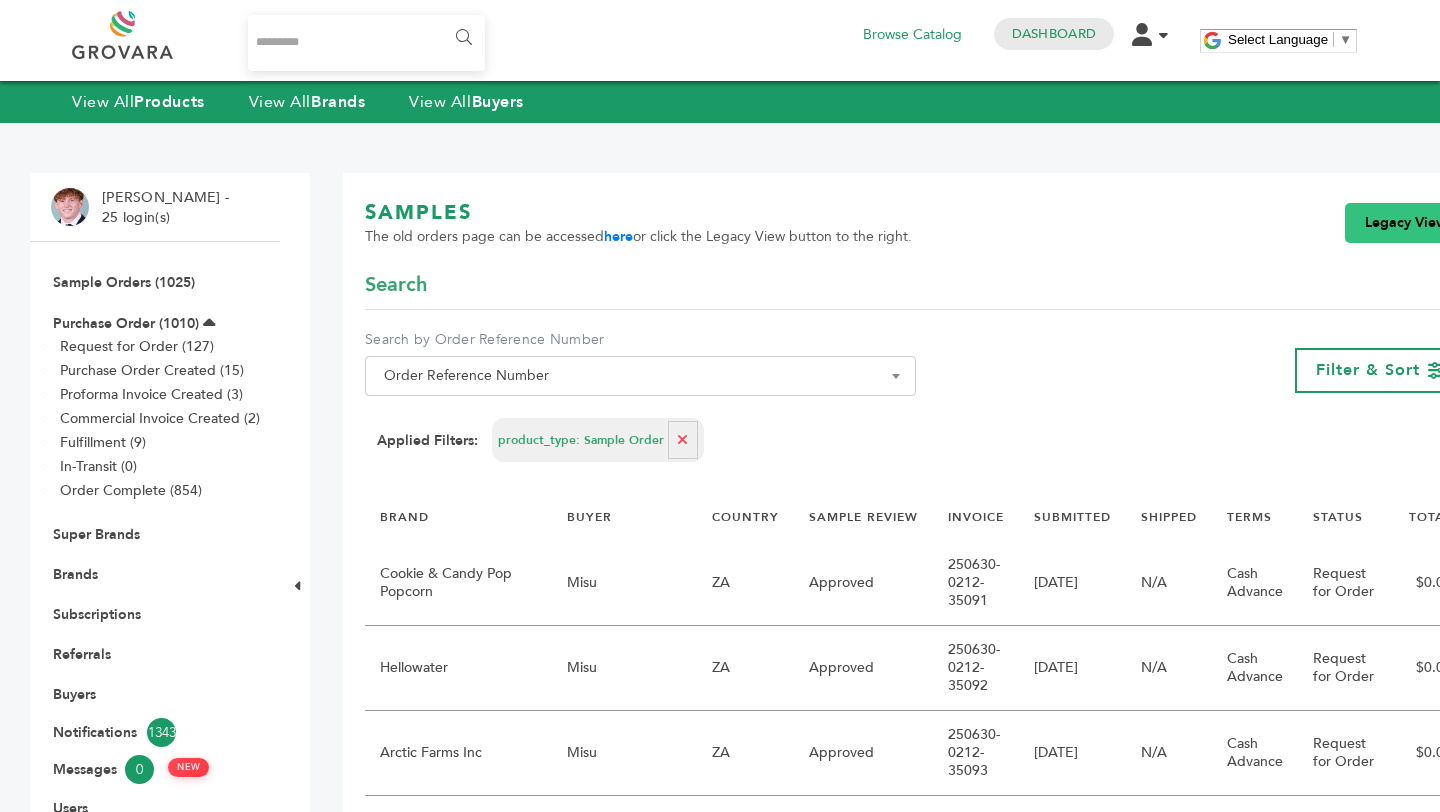 click on "Legacy View" at bounding box center [1406, 223] 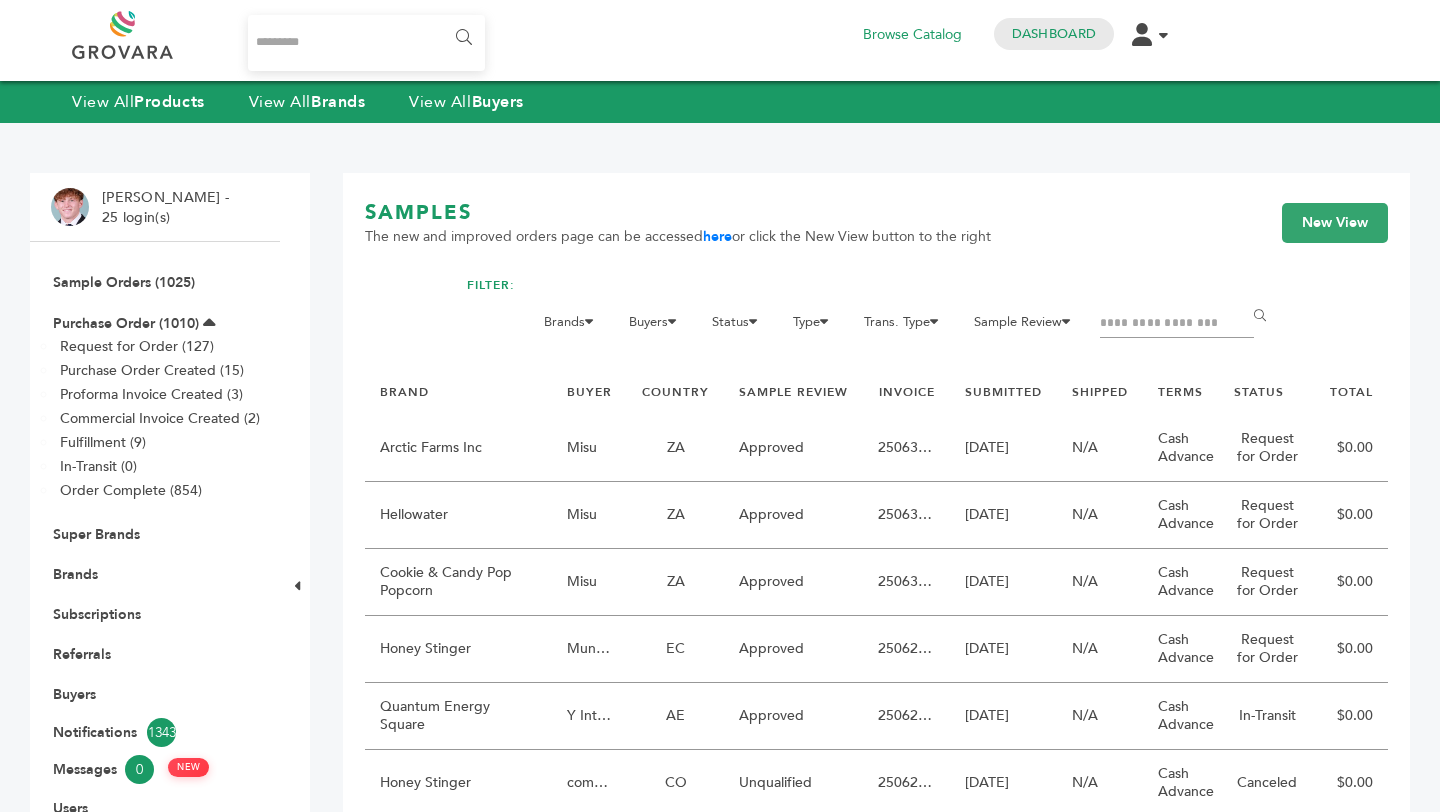 scroll, scrollTop: 0, scrollLeft: 0, axis: both 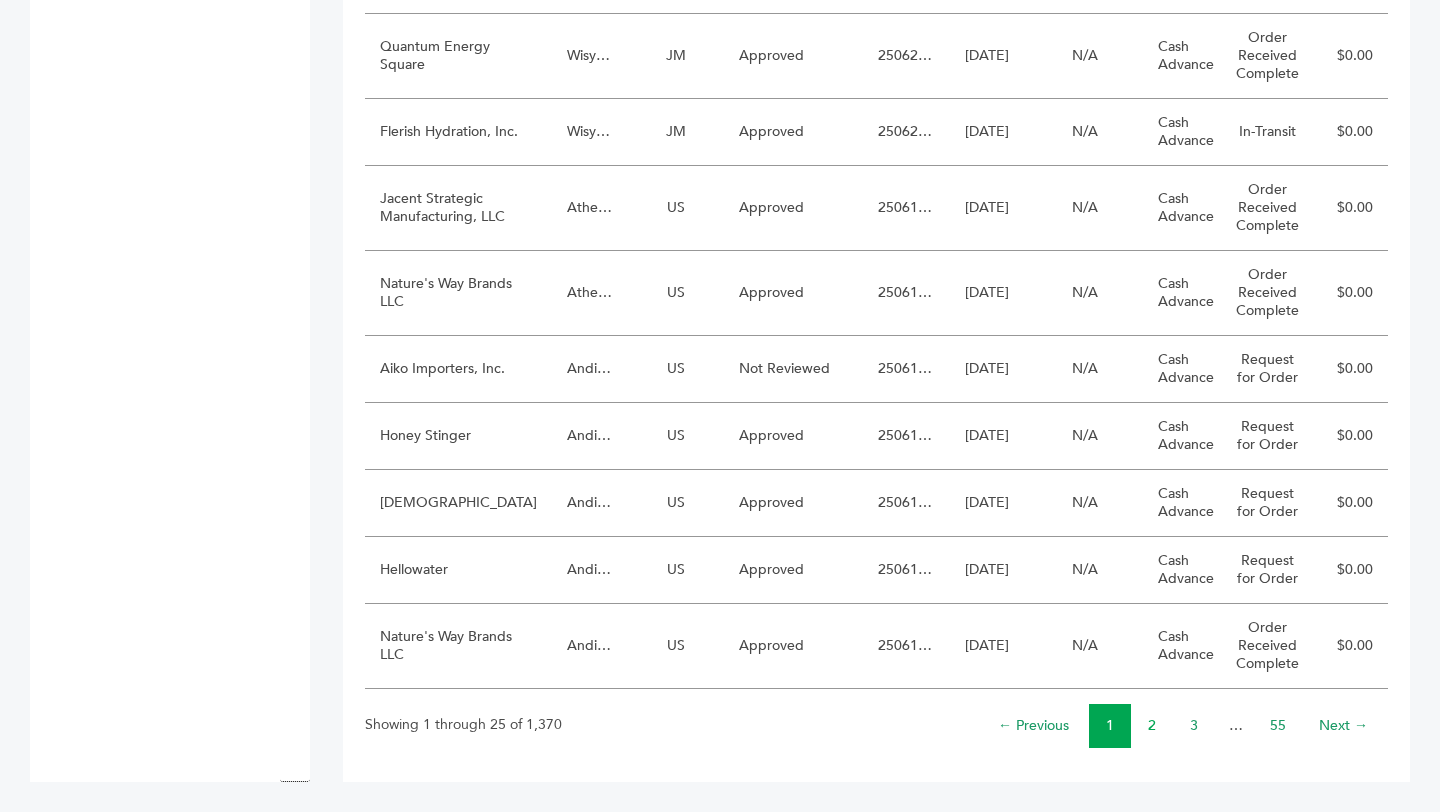 click on "2" at bounding box center [1152, 725] 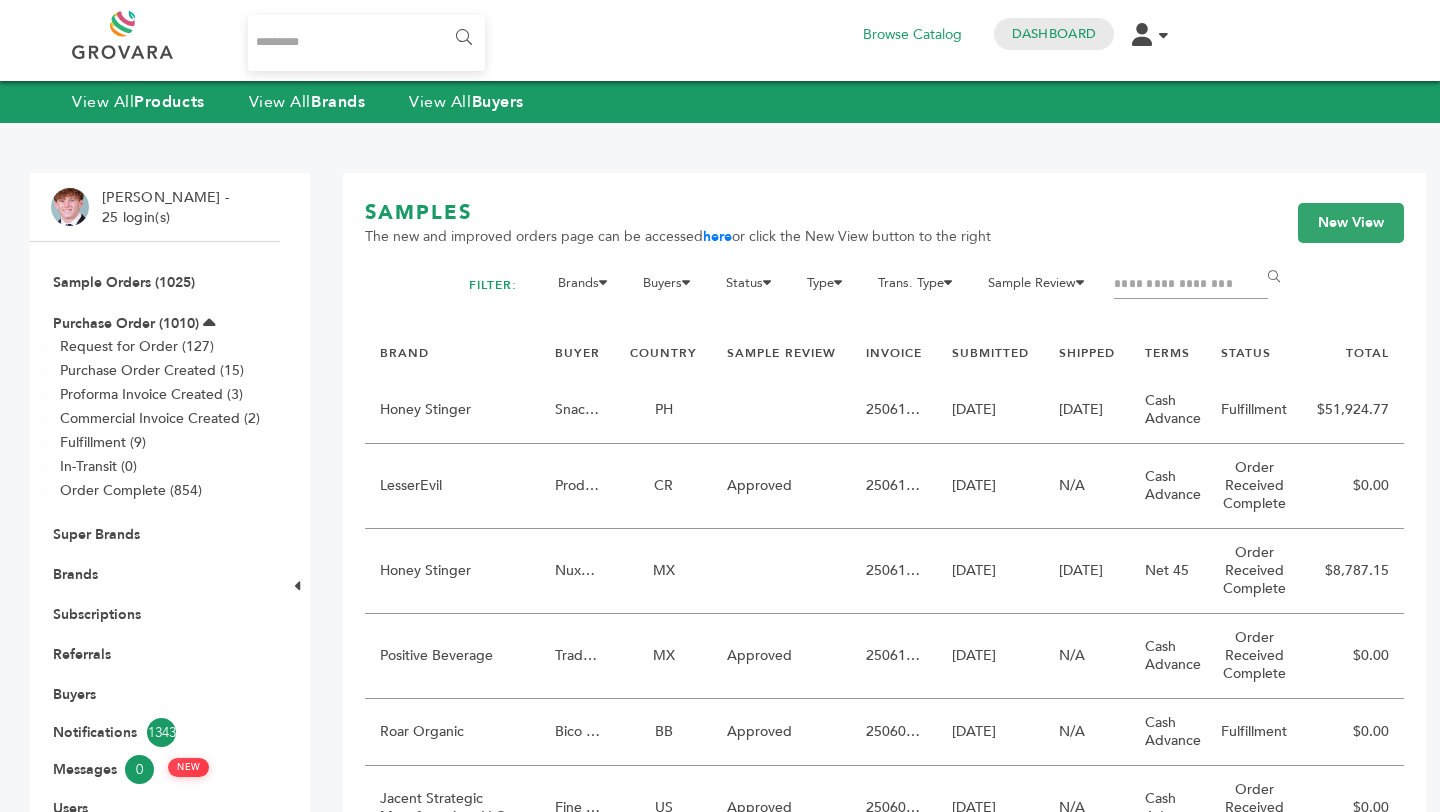 scroll, scrollTop: 0, scrollLeft: 0, axis: both 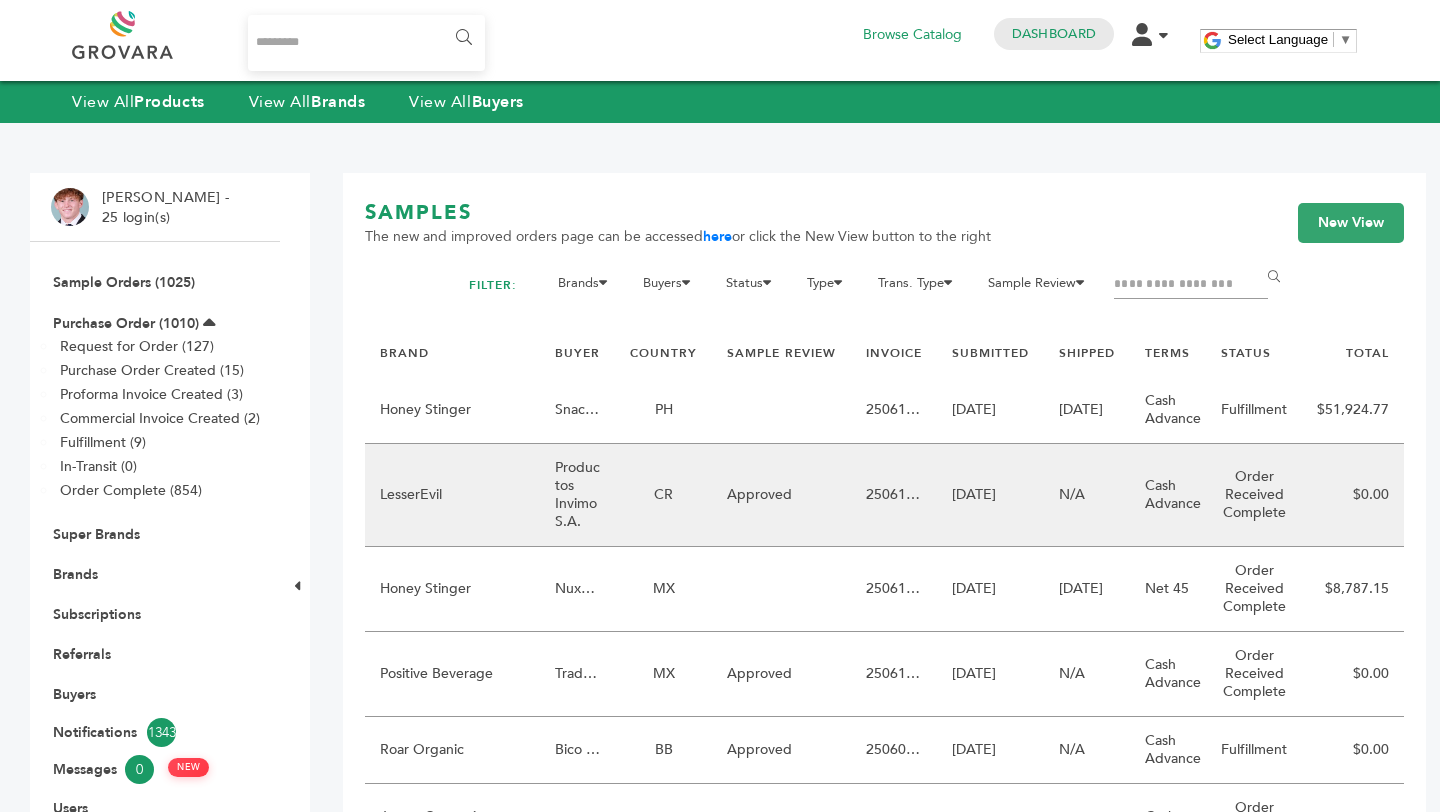 click on "Productos Invimo S.A." at bounding box center (577, 495) 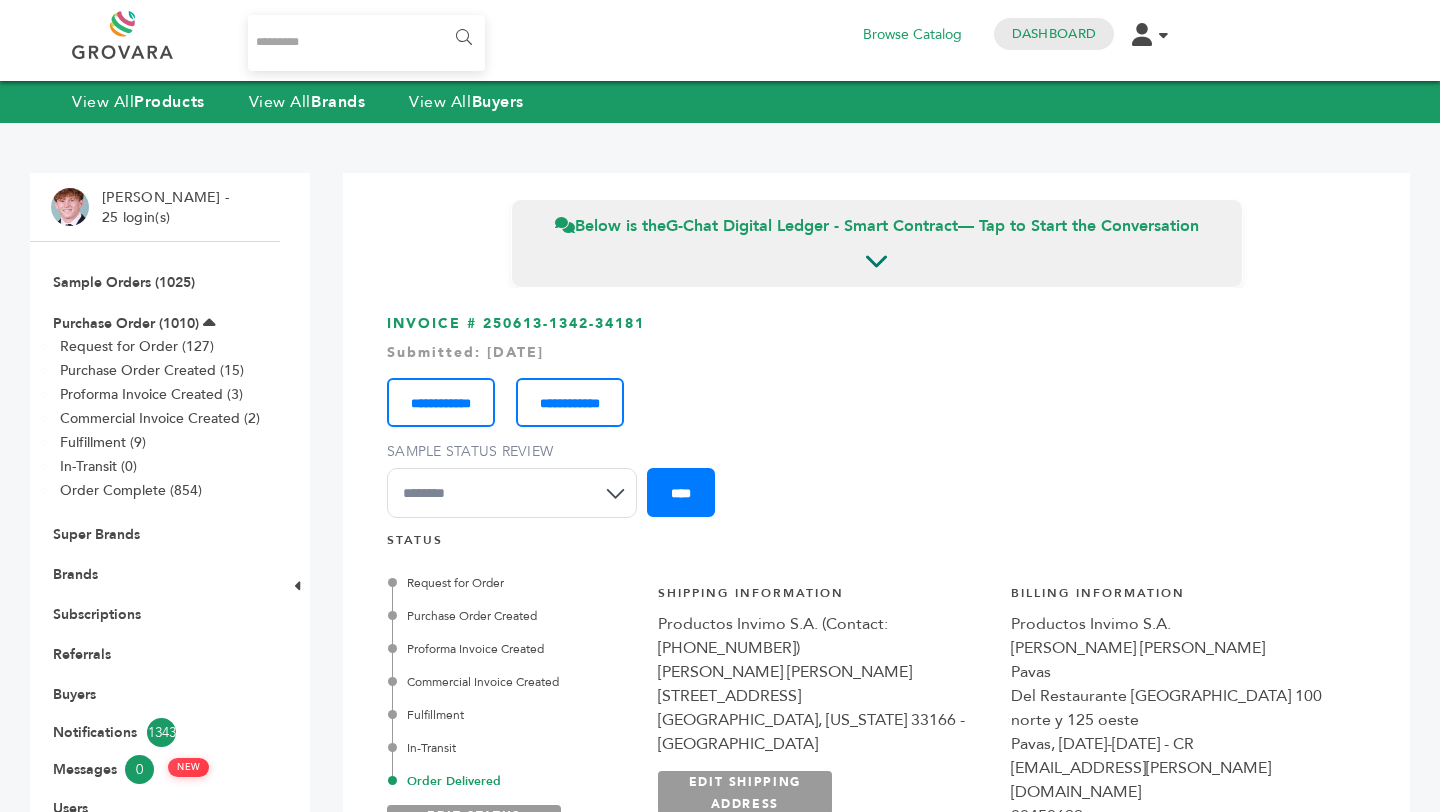 scroll, scrollTop: 0, scrollLeft: 0, axis: both 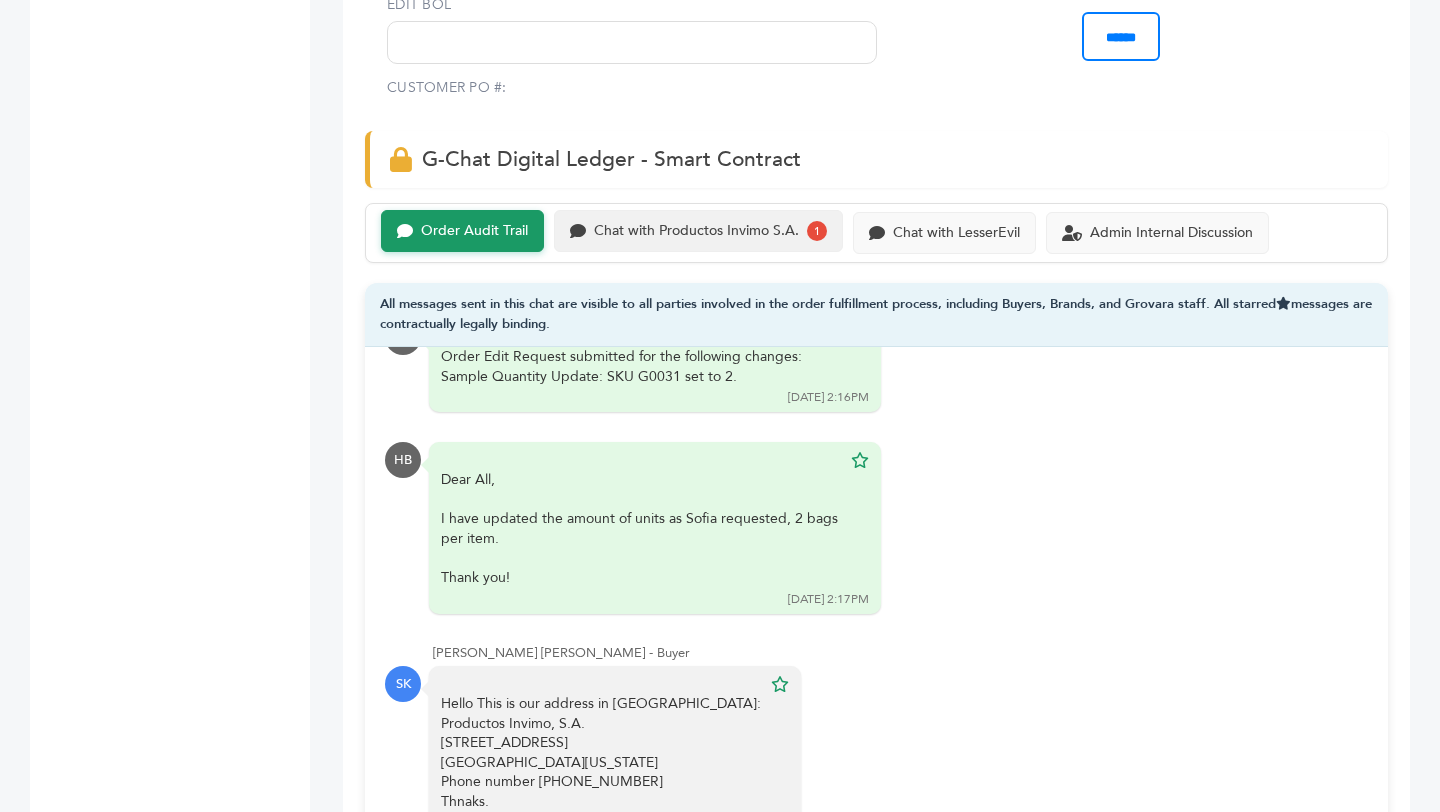 click on "Chat with Productos Invimo S.A." at bounding box center [696, 231] 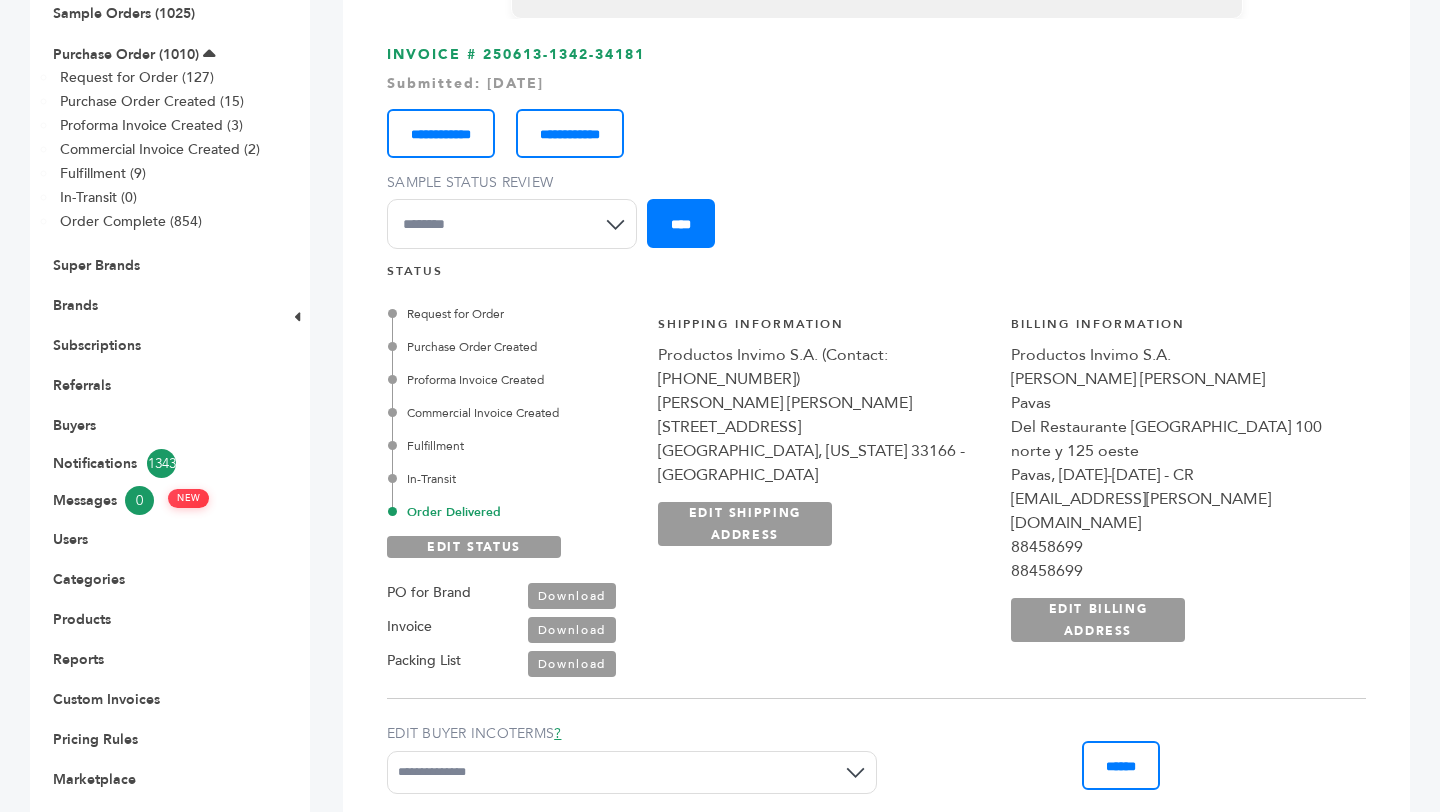 scroll, scrollTop: 117, scrollLeft: 0, axis: vertical 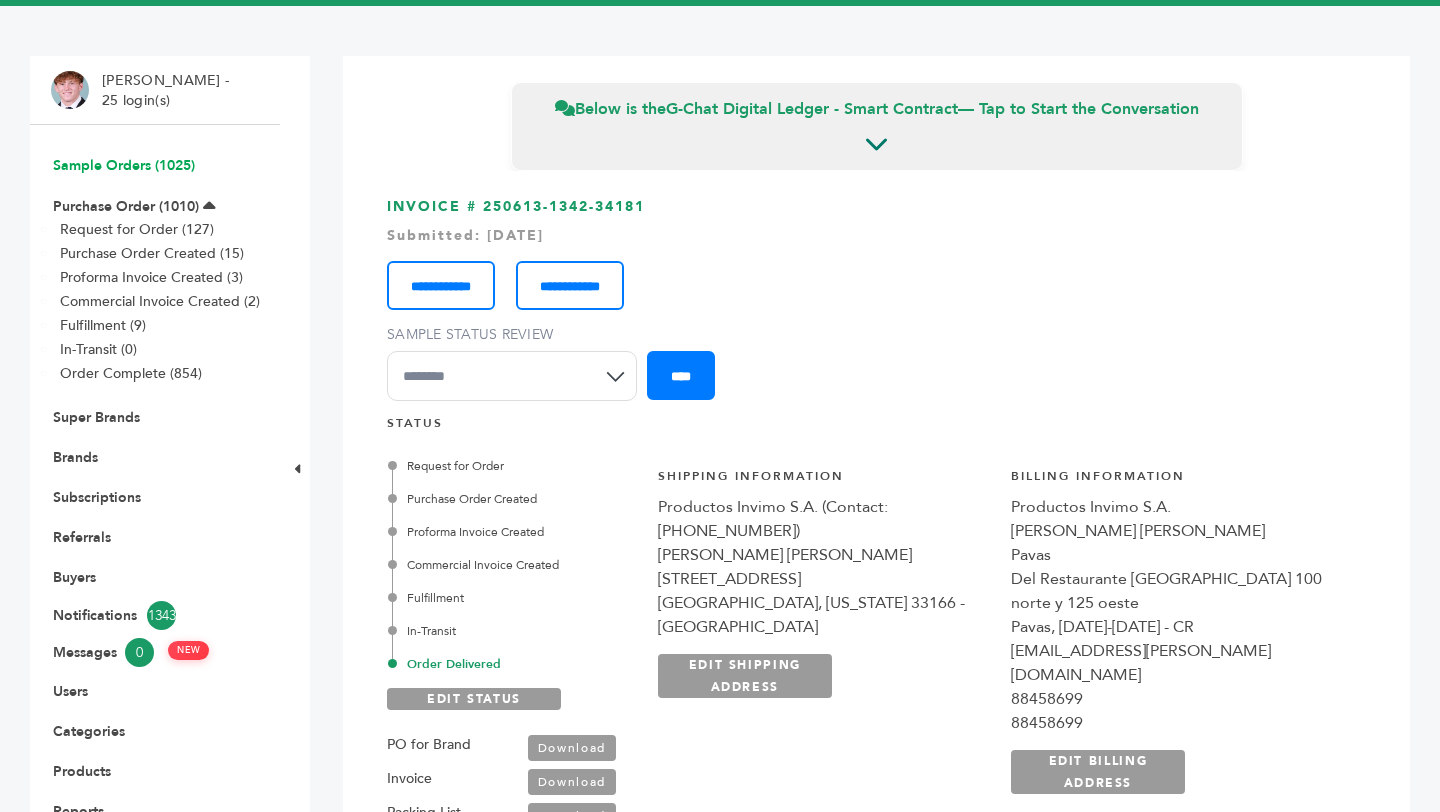 click on "Sample Orders (1025)" at bounding box center (124, 165) 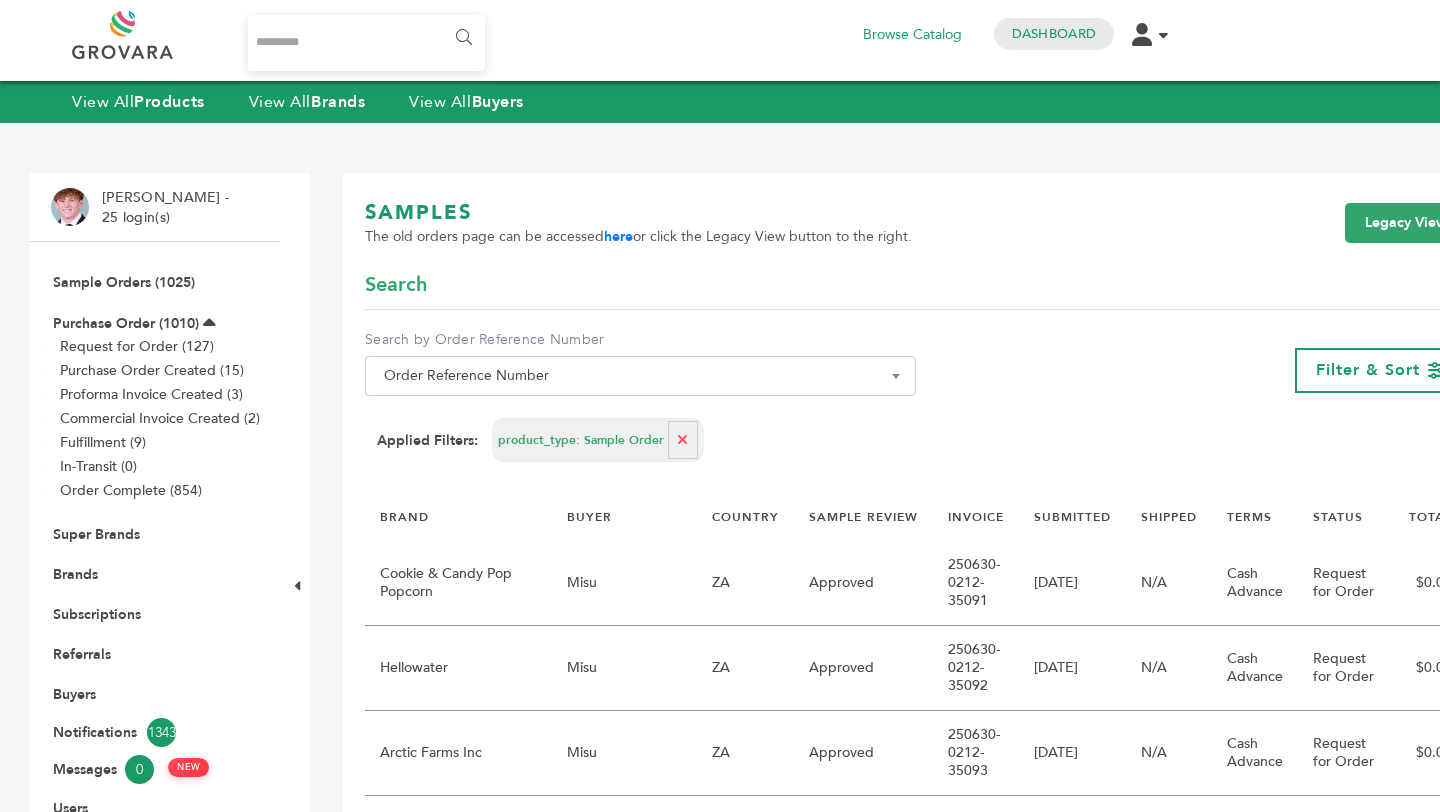 scroll, scrollTop: 0, scrollLeft: 0, axis: both 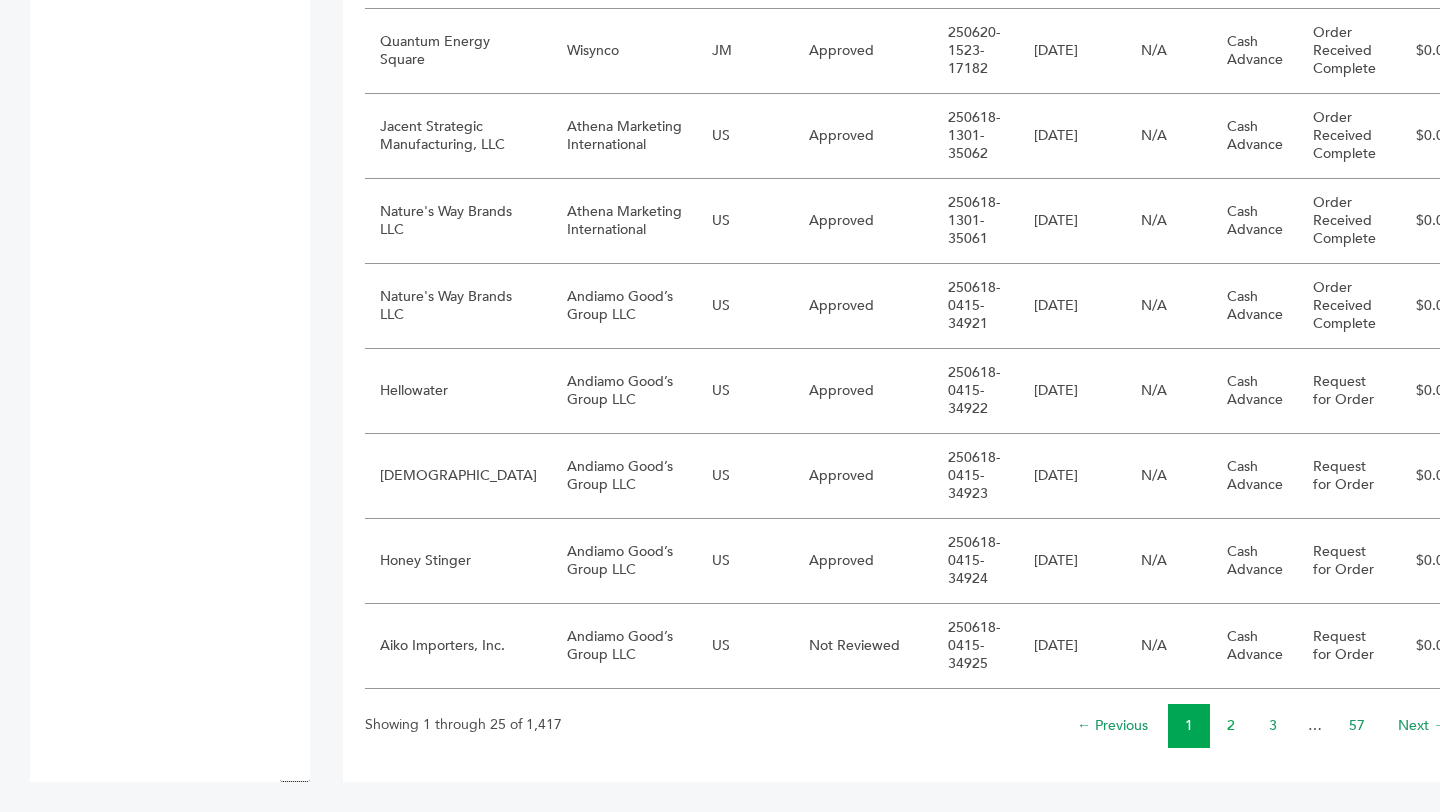 click on "2" at bounding box center [1231, 725] 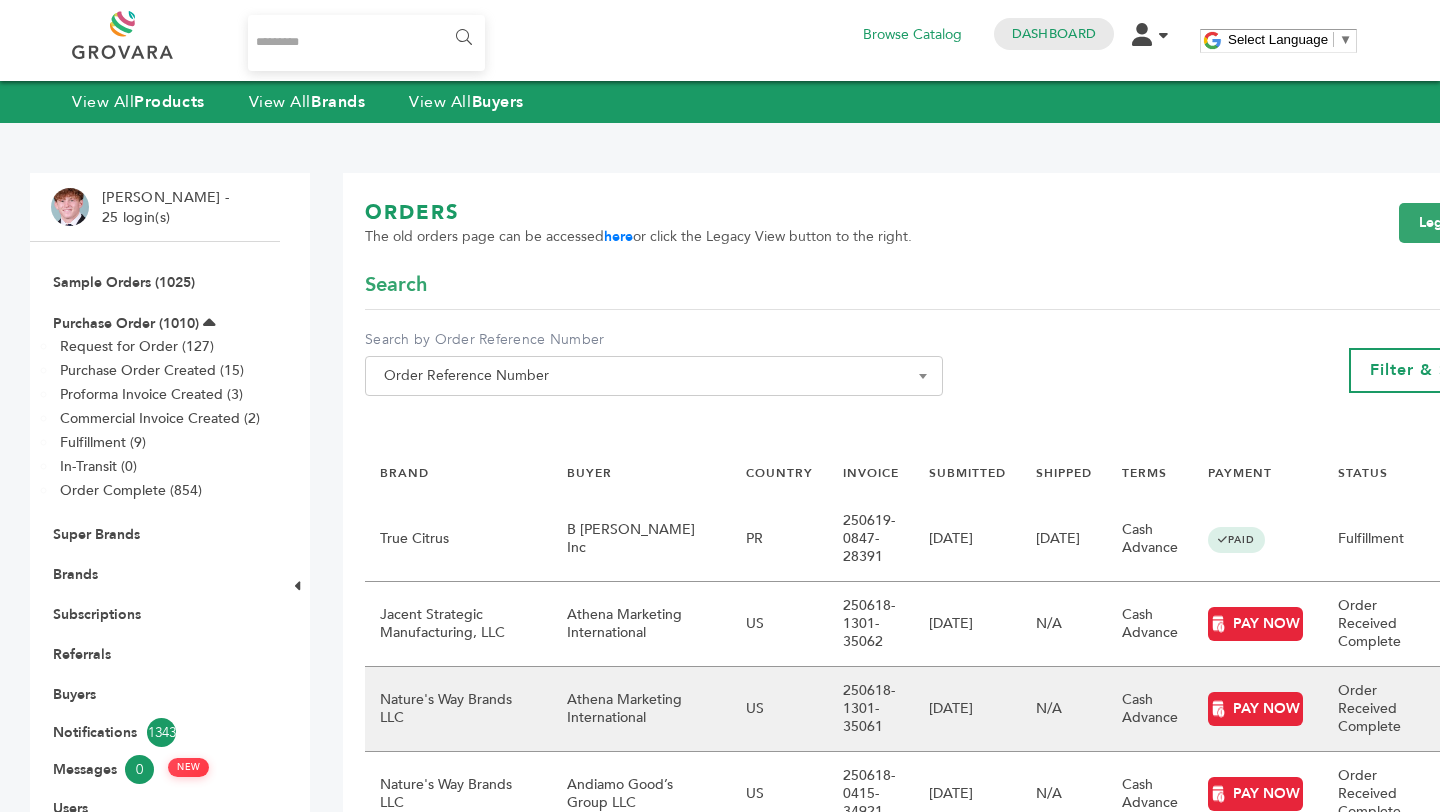 scroll, scrollTop: 32, scrollLeft: 0, axis: vertical 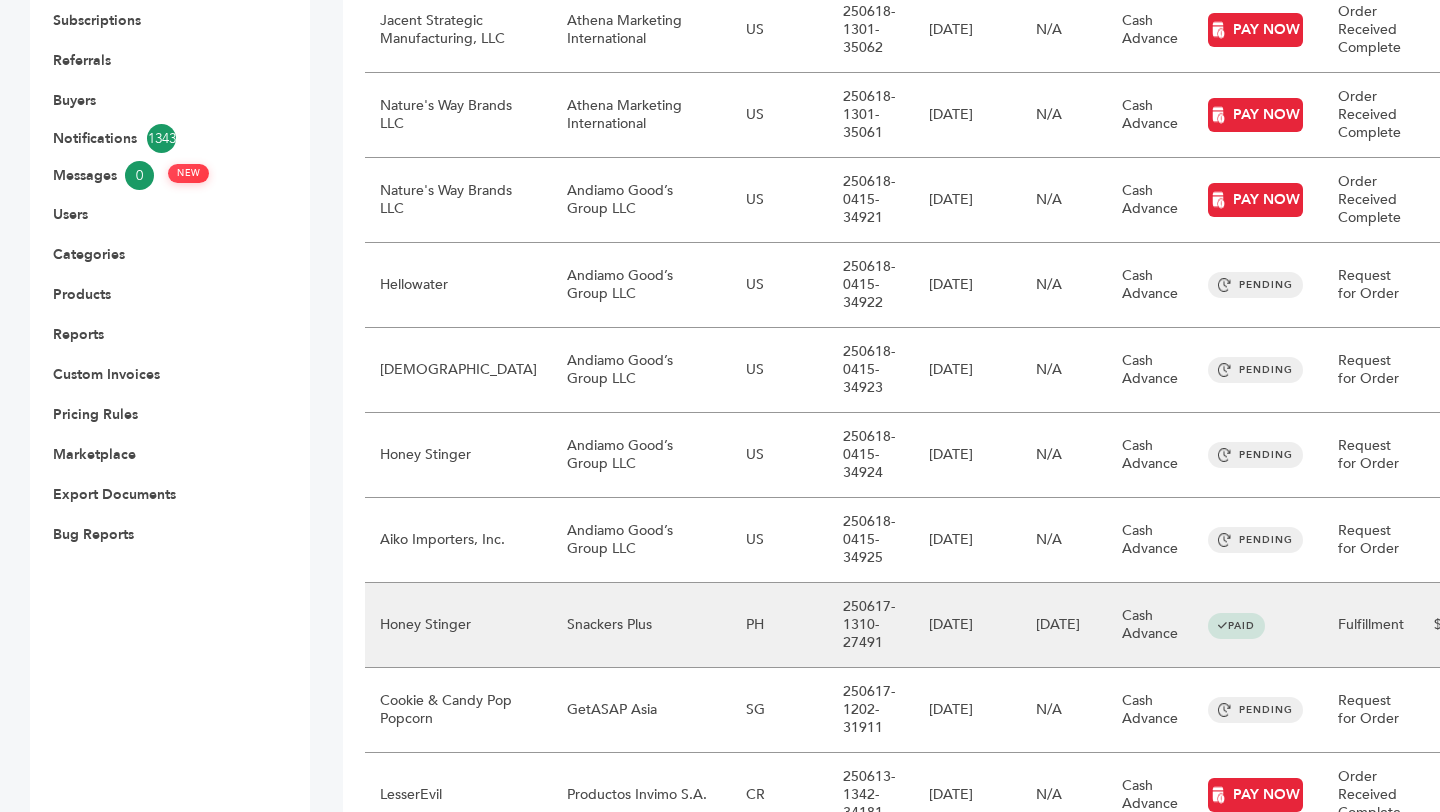 click on "PH" at bounding box center (779, 625) 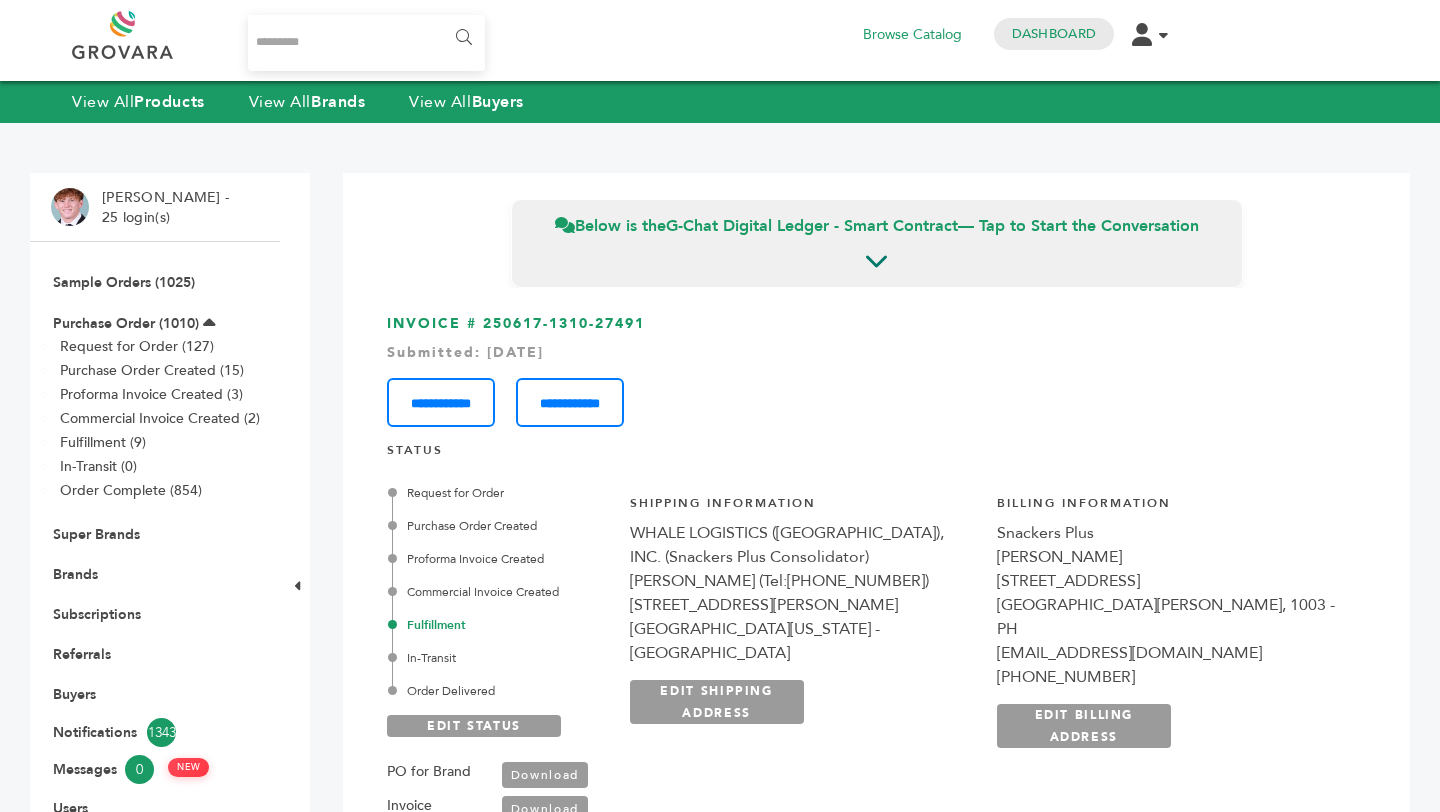 scroll, scrollTop: 0, scrollLeft: 0, axis: both 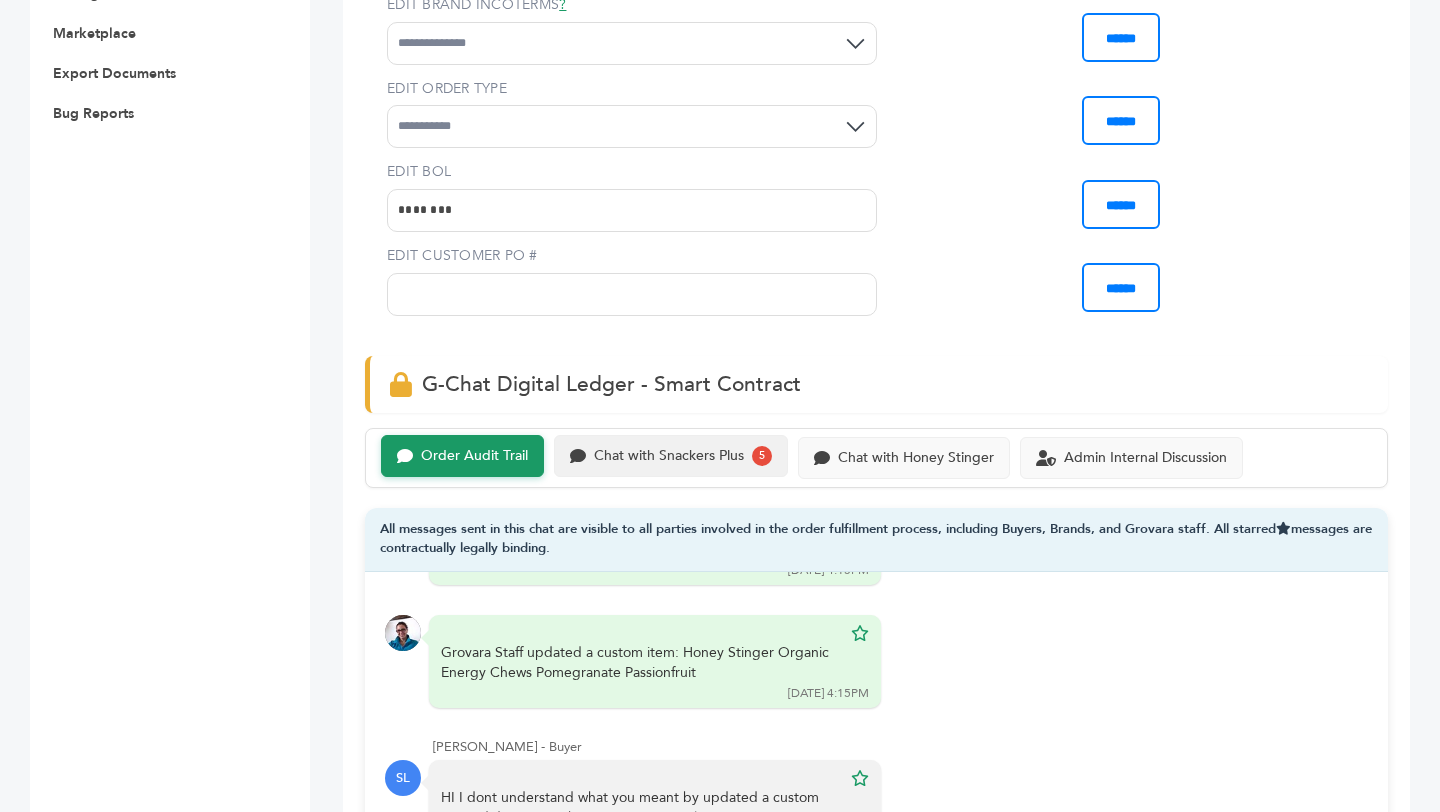 click on "Chat with Snackers Plus" at bounding box center (669, 456) 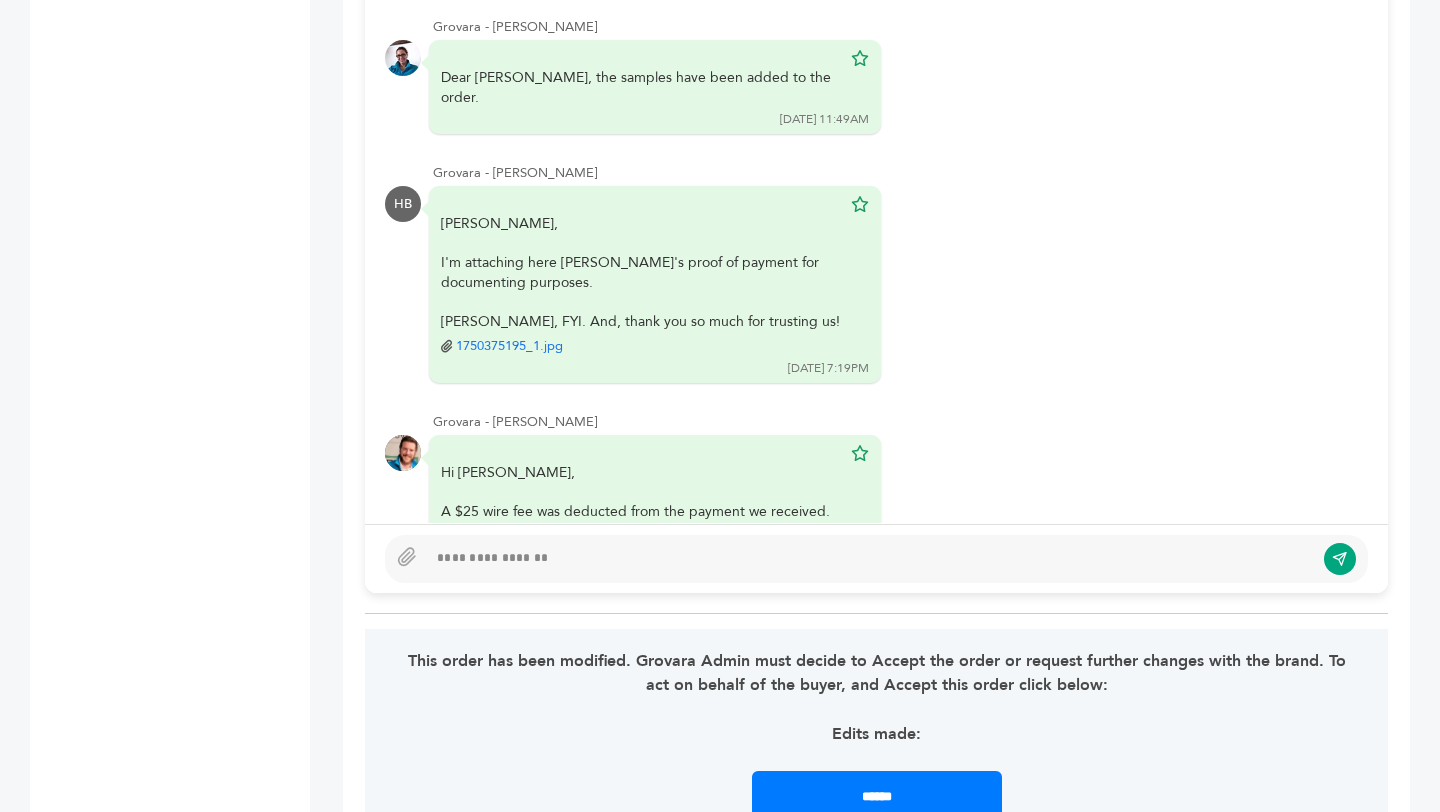 scroll, scrollTop: 1805, scrollLeft: 0, axis: vertical 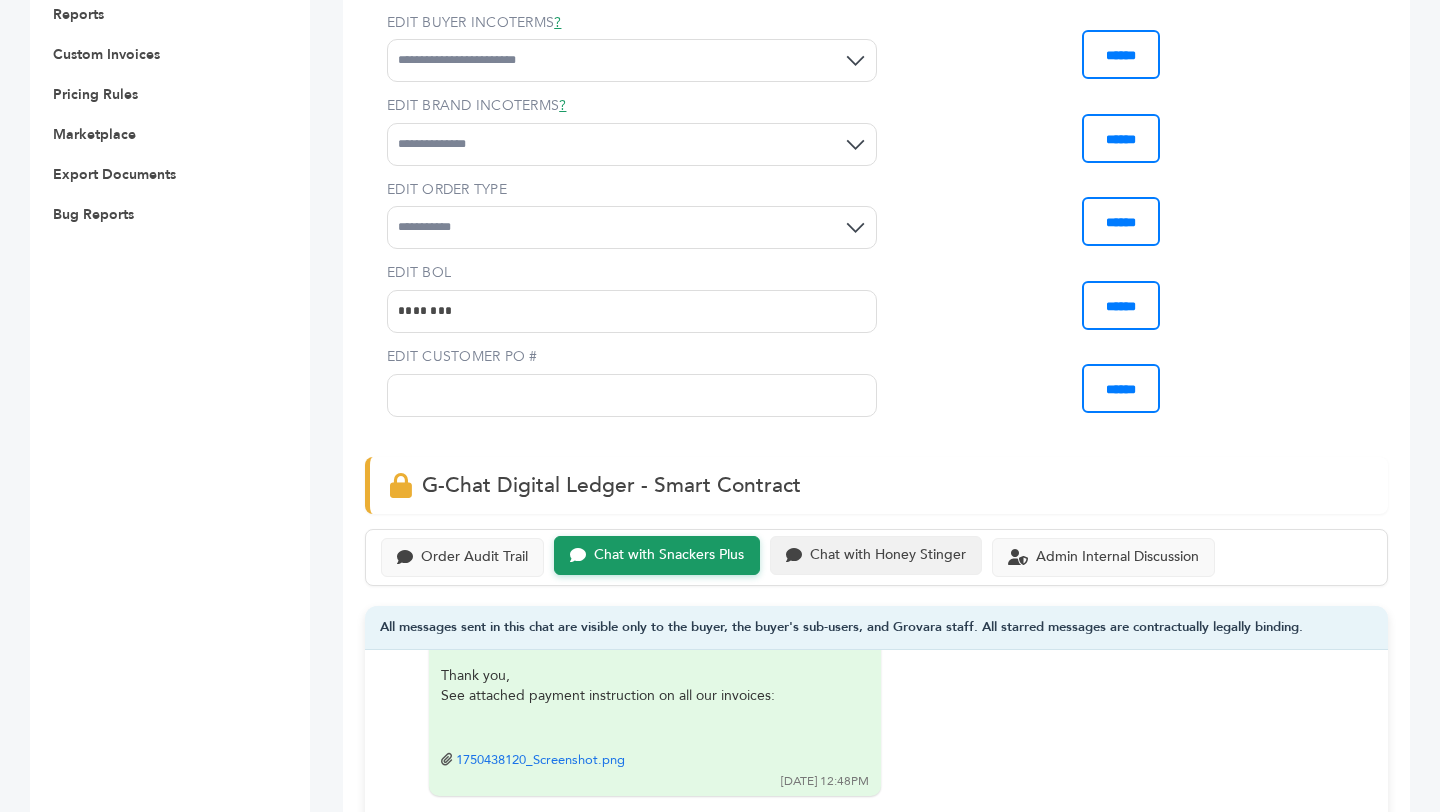 click on "Chat with Honey Stinger" at bounding box center (888, 555) 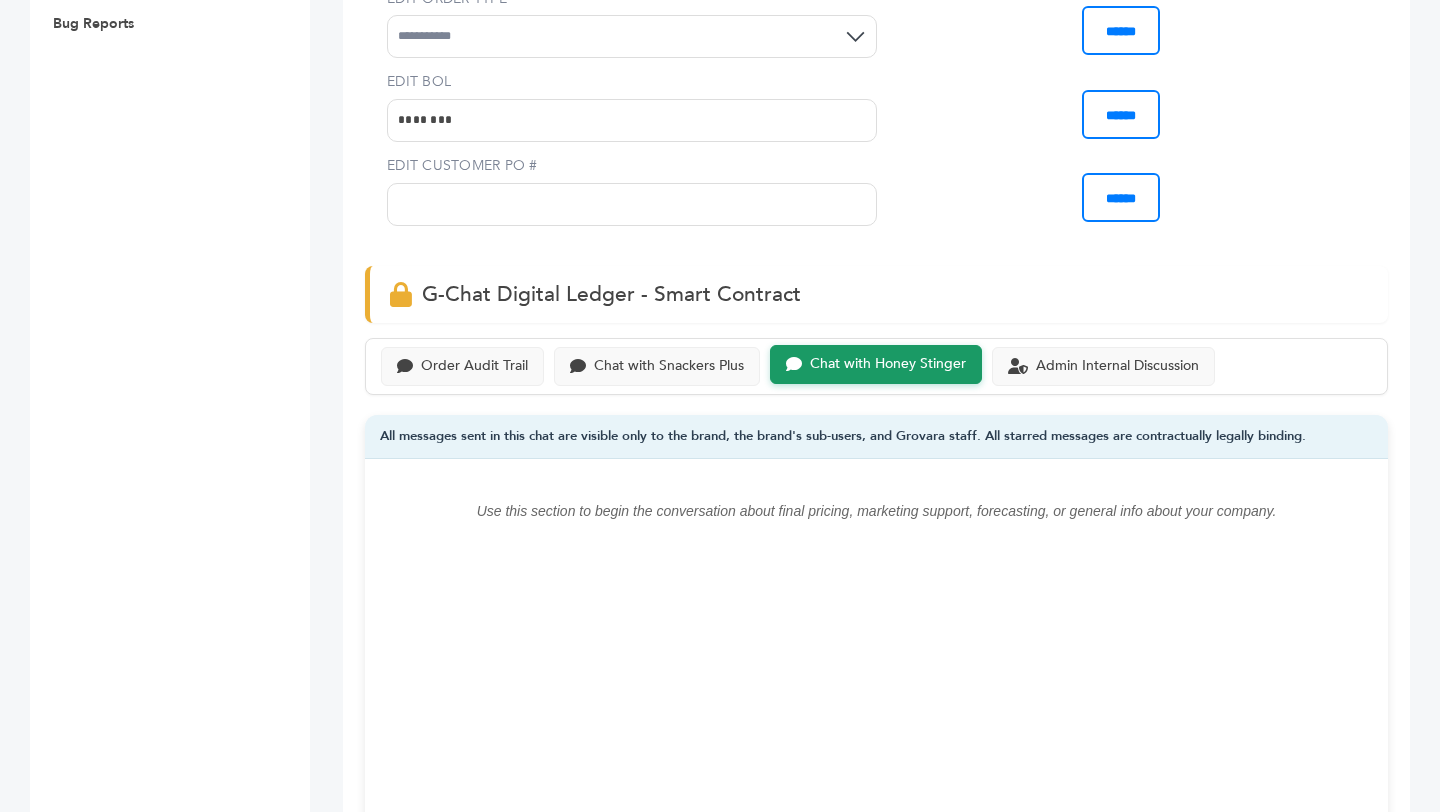 scroll, scrollTop: 1182, scrollLeft: 0, axis: vertical 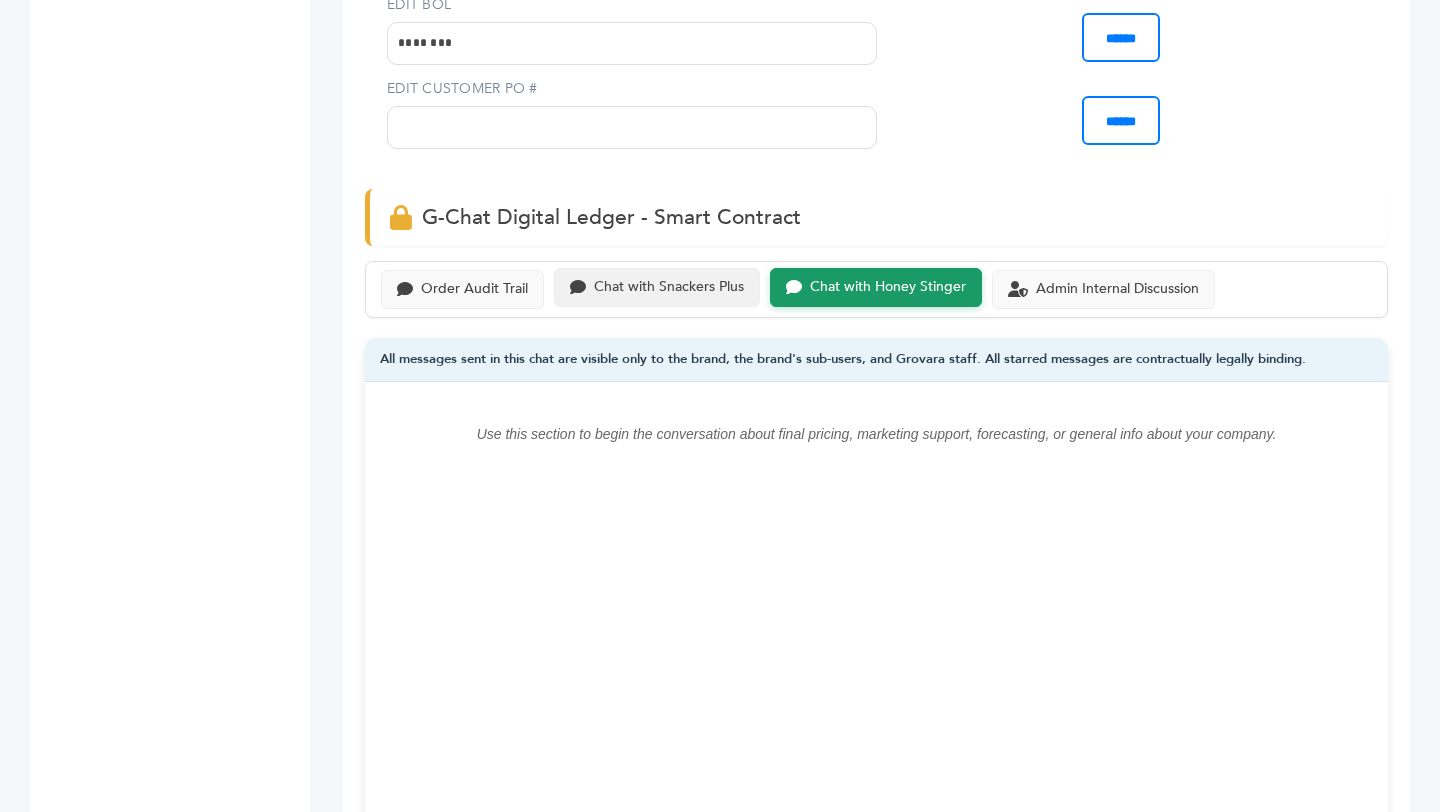 click on "Chat with Snackers Plus" at bounding box center [669, 287] 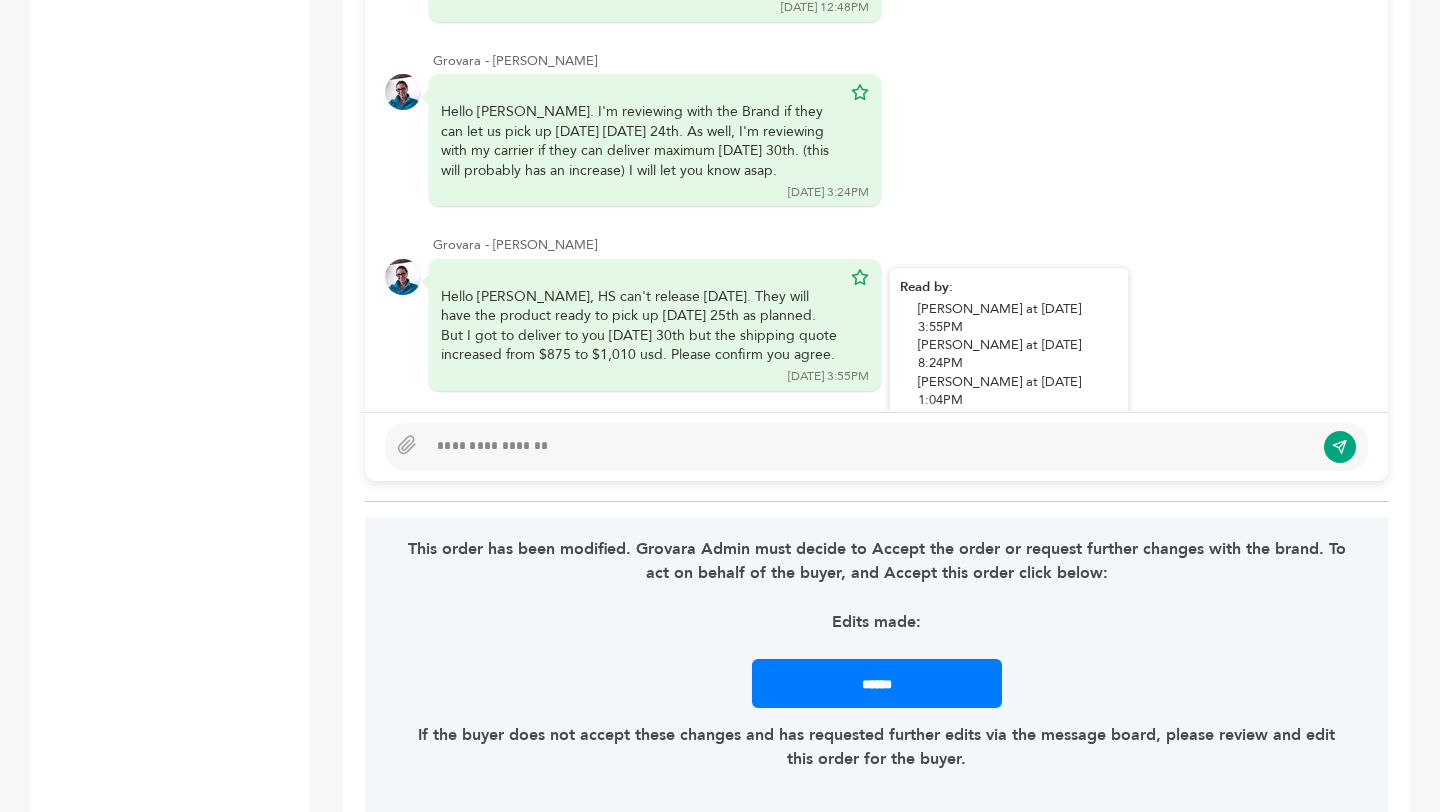 scroll, scrollTop: 1704, scrollLeft: 0, axis: vertical 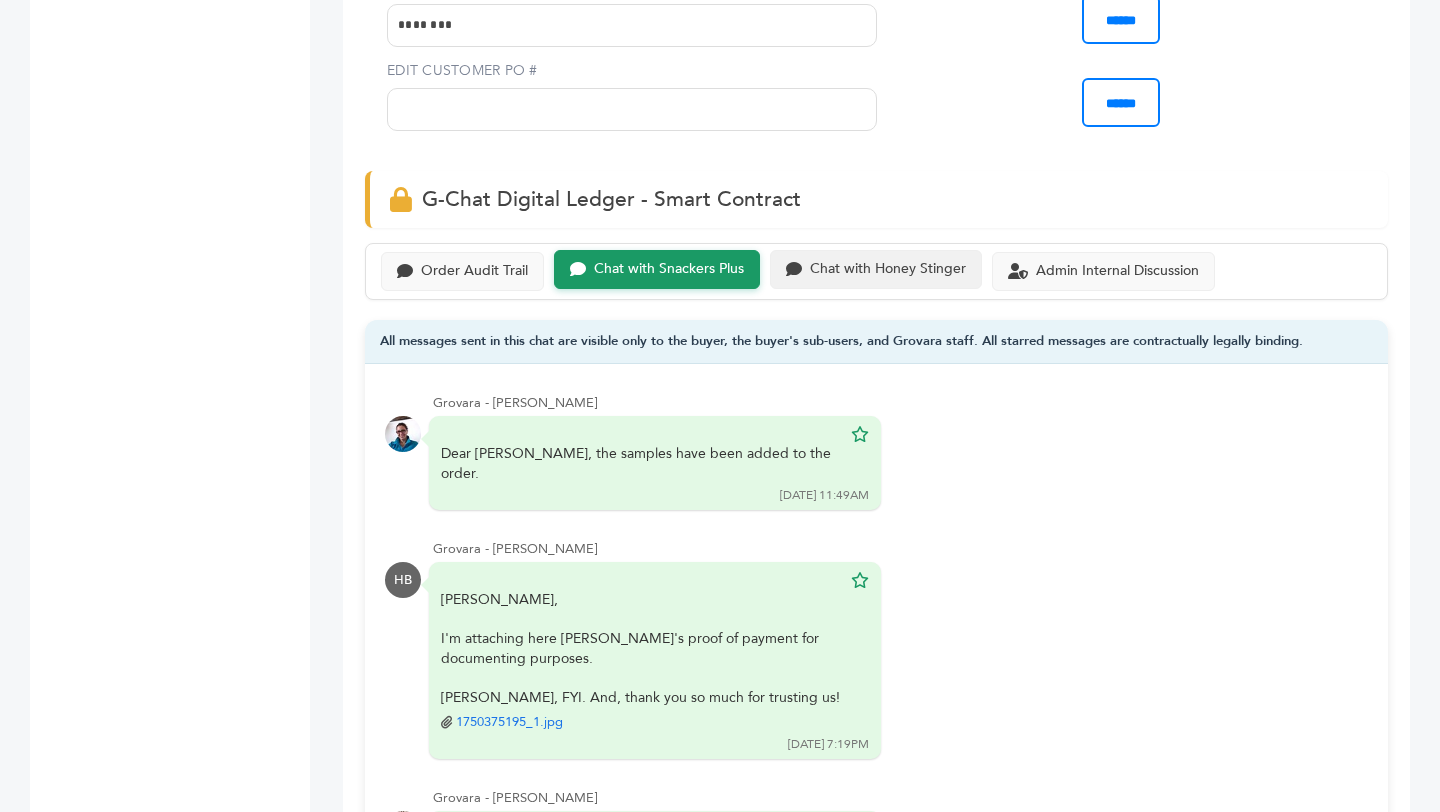 click on "Chat with Honey Stinger" at bounding box center (888, 269) 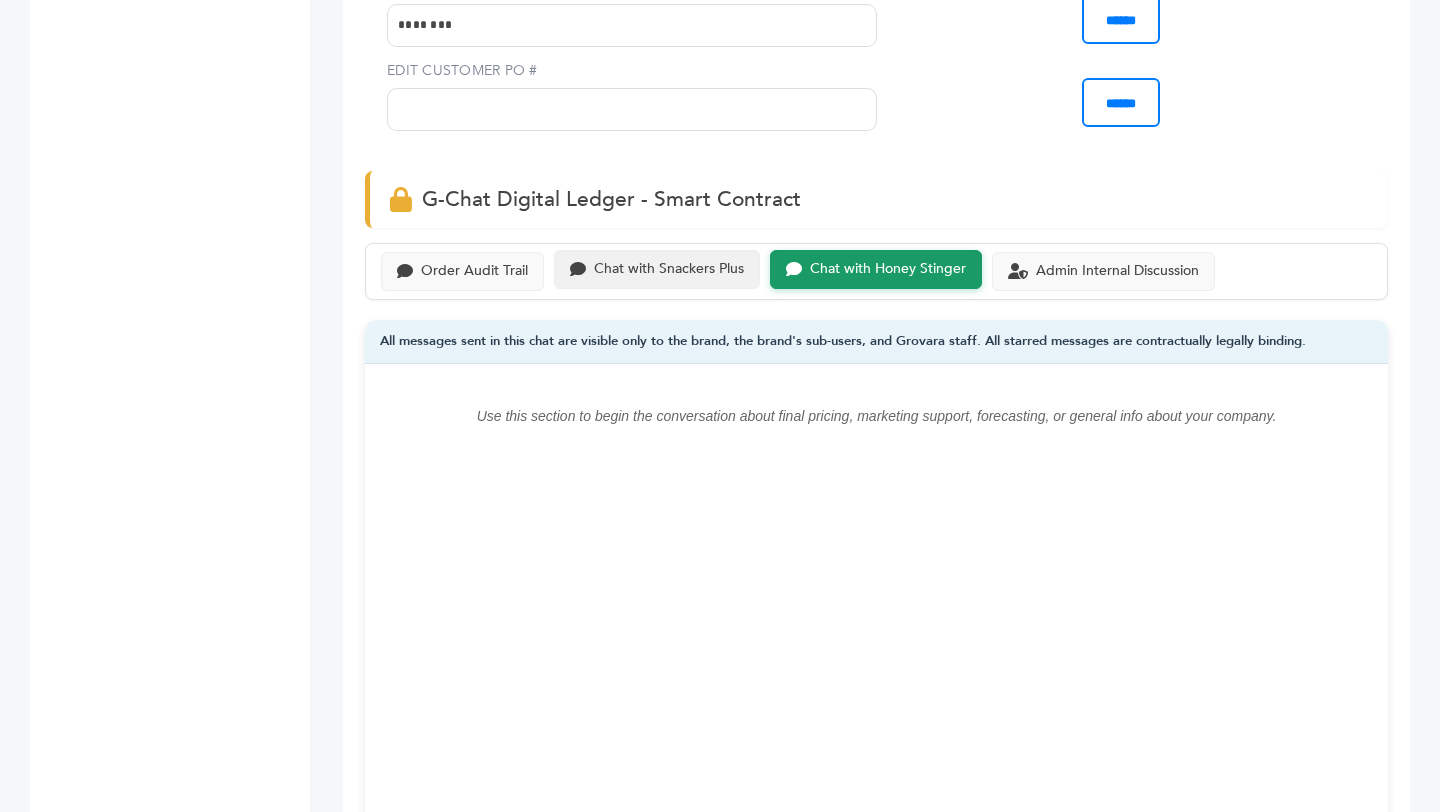 click on "Chat with Snackers Plus" at bounding box center [669, 269] 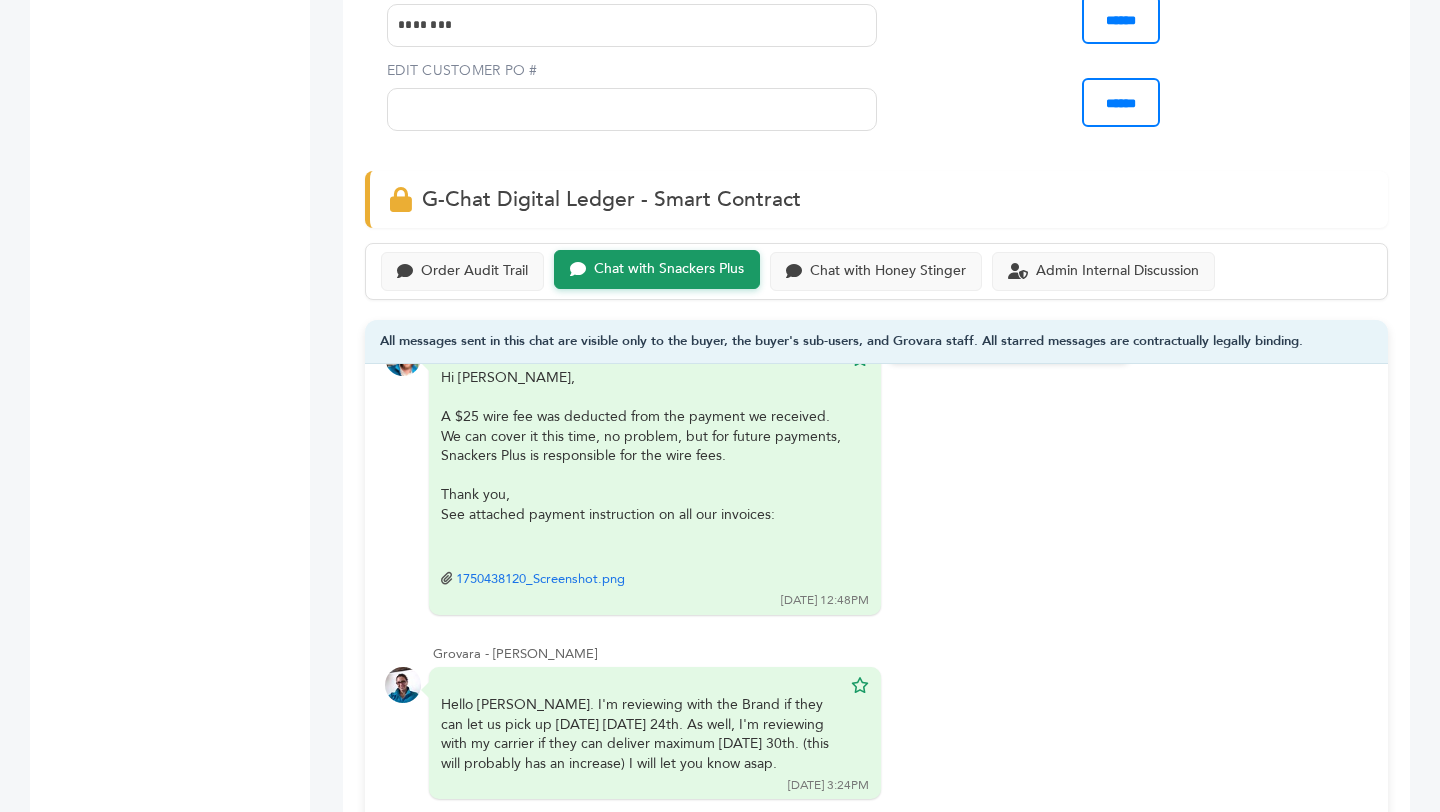 scroll, scrollTop: 576, scrollLeft: 0, axis: vertical 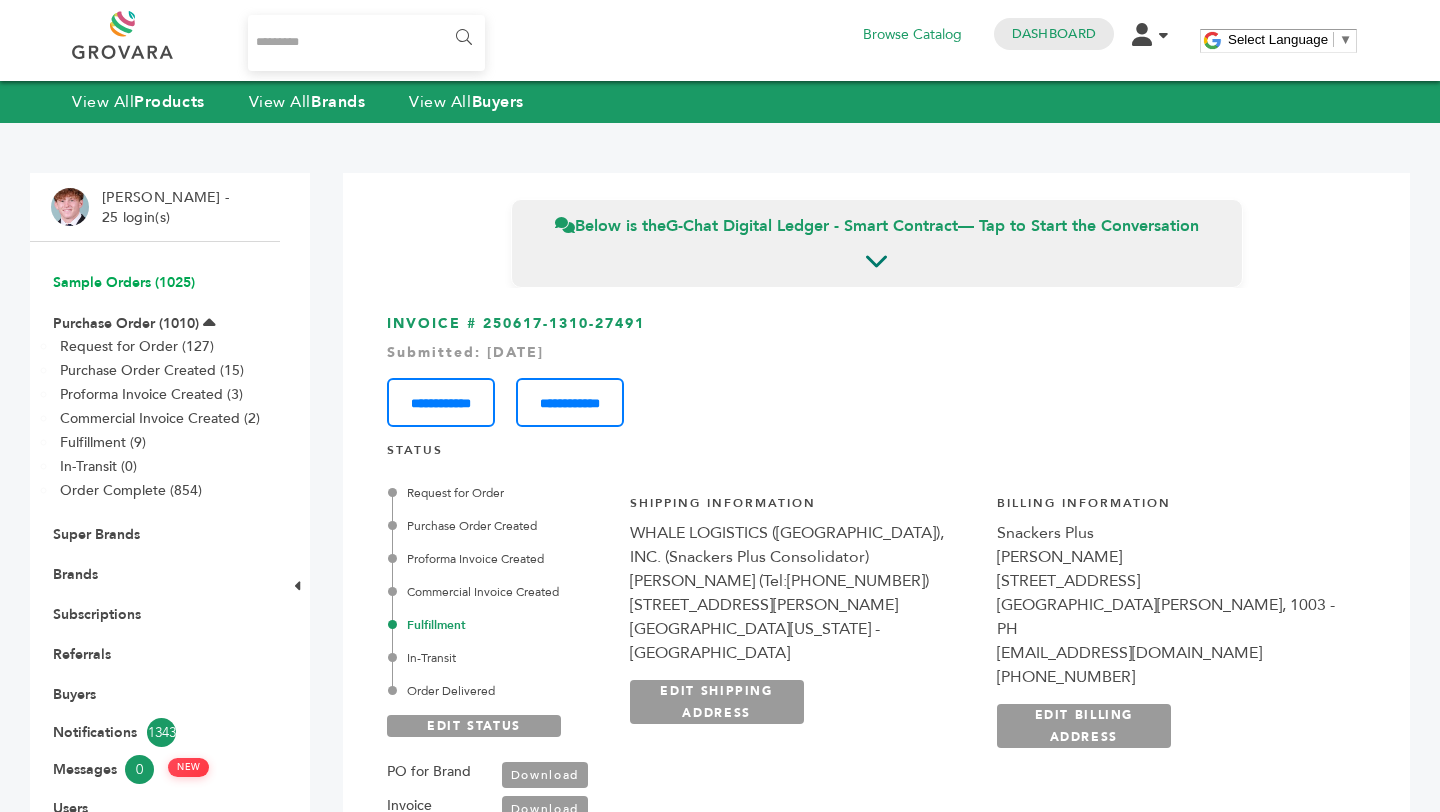 click on "Sample Orders (1025)" at bounding box center [124, 282] 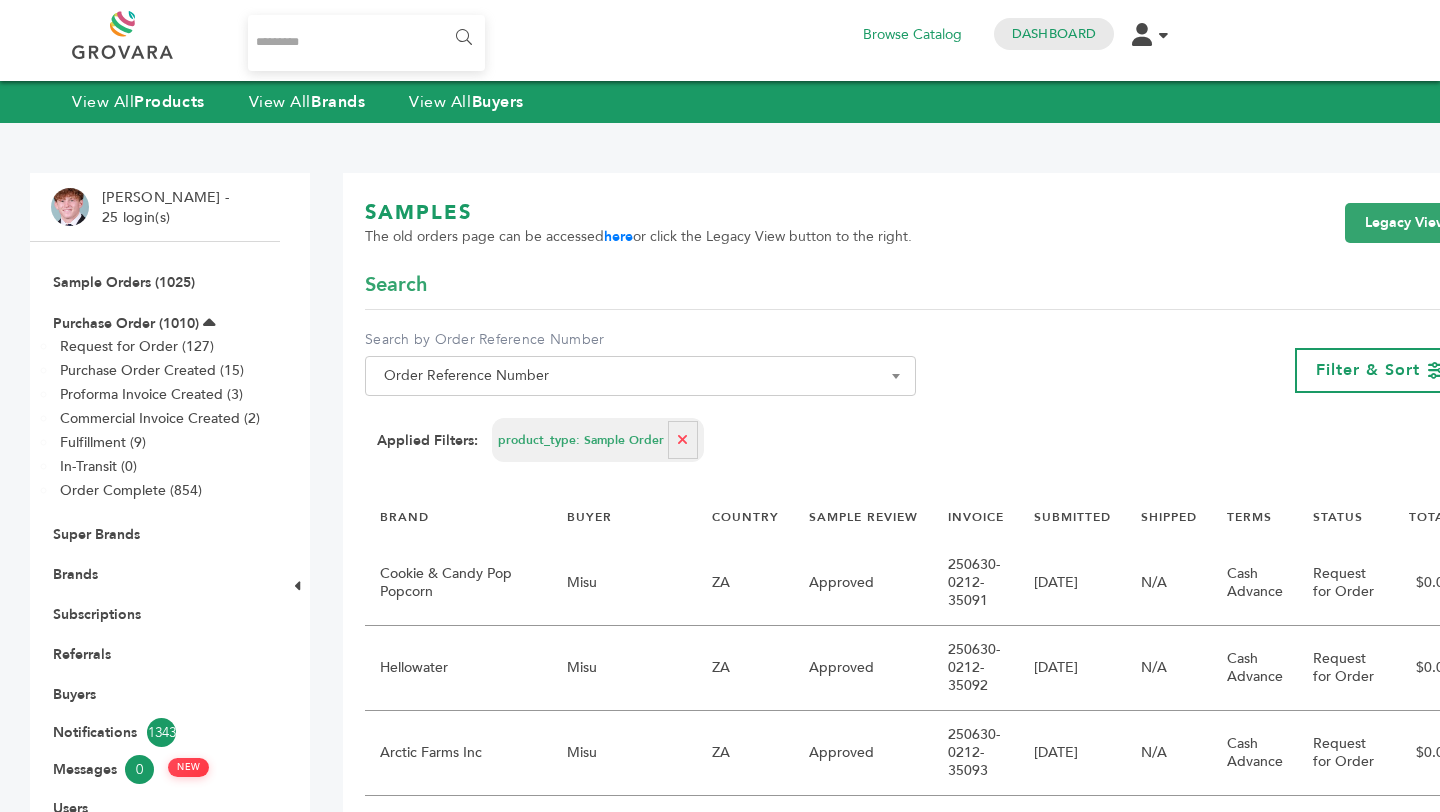 scroll, scrollTop: 0, scrollLeft: 0, axis: both 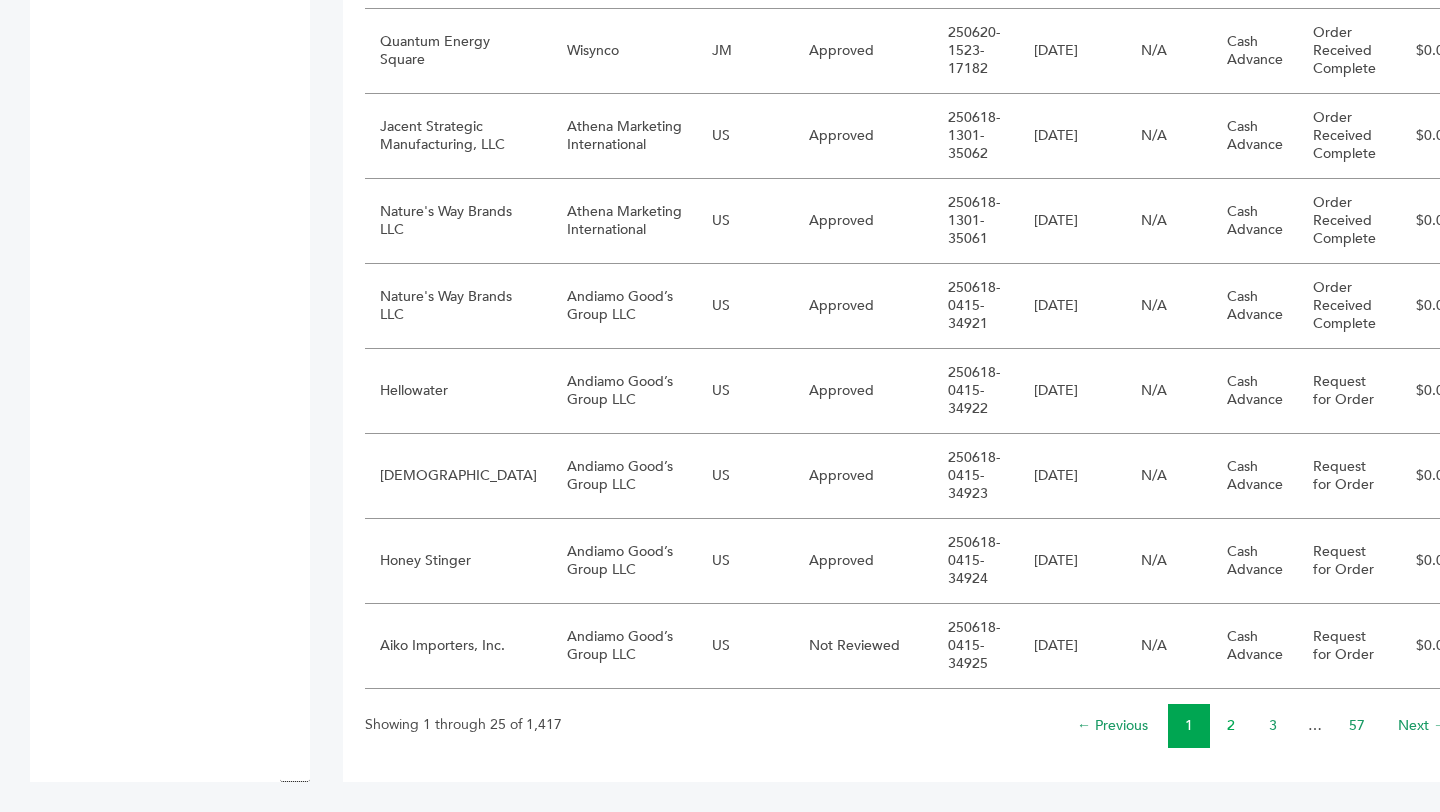 click on "2" at bounding box center (1231, 726) 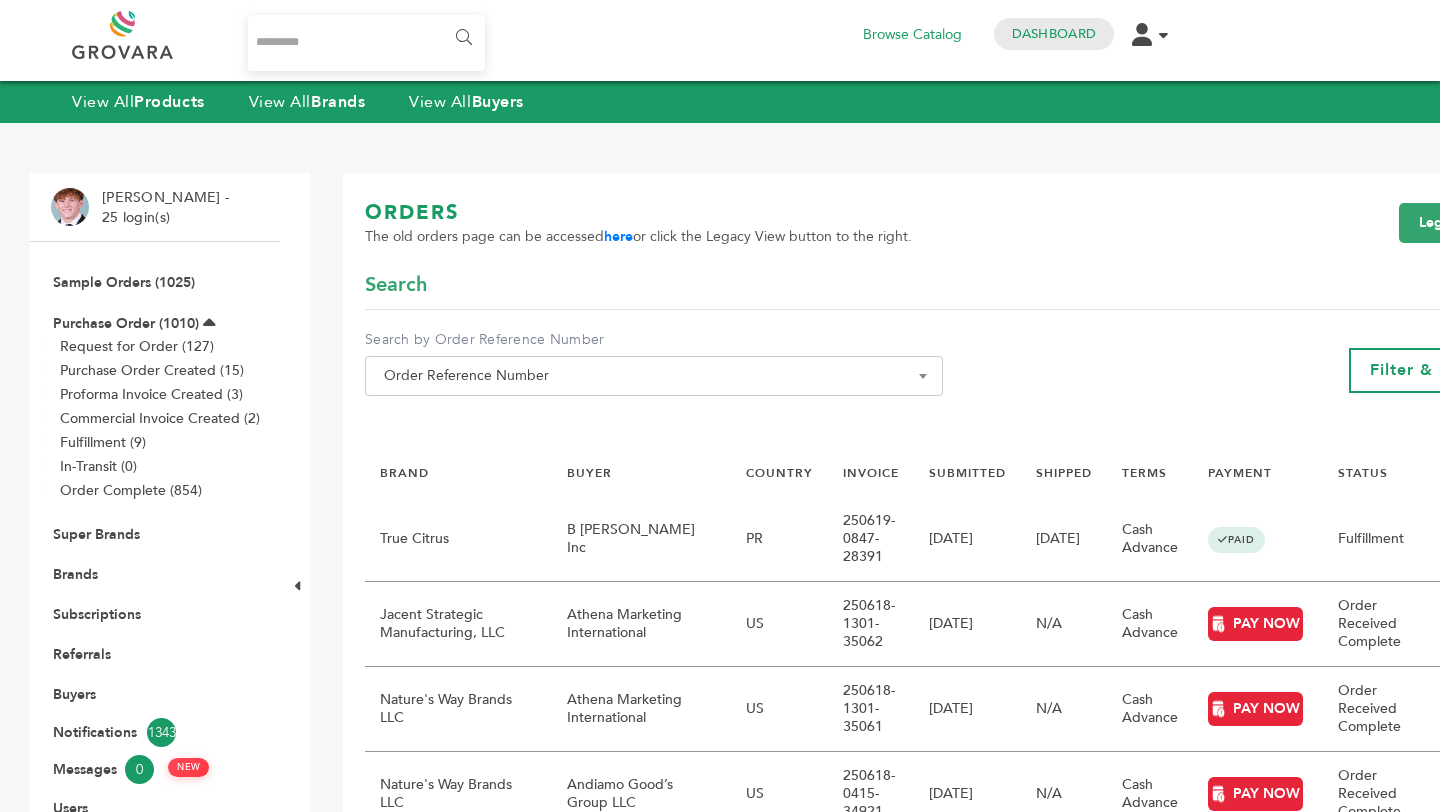 scroll, scrollTop: 0, scrollLeft: 0, axis: both 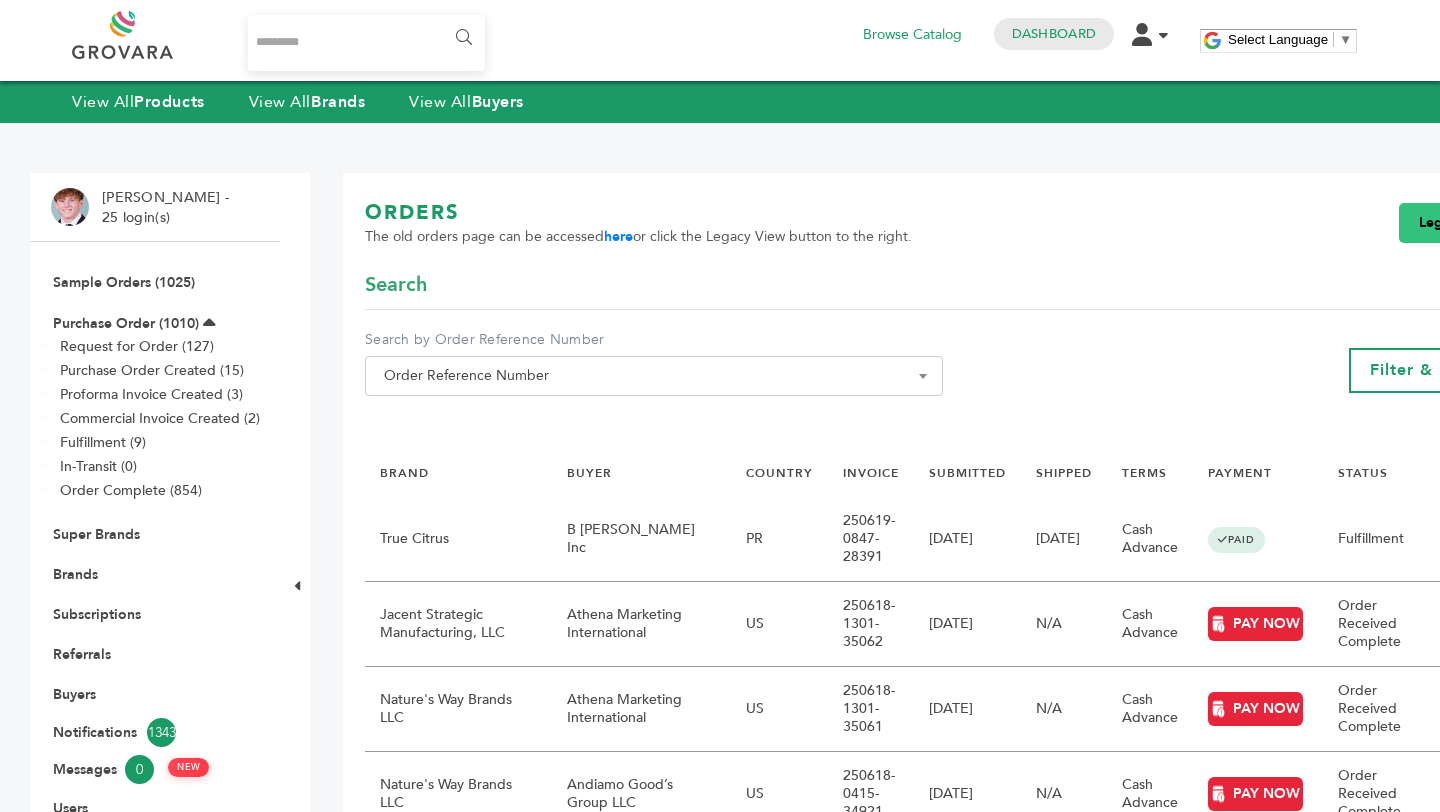click on "Legacy View" at bounding box center (1460, 223) 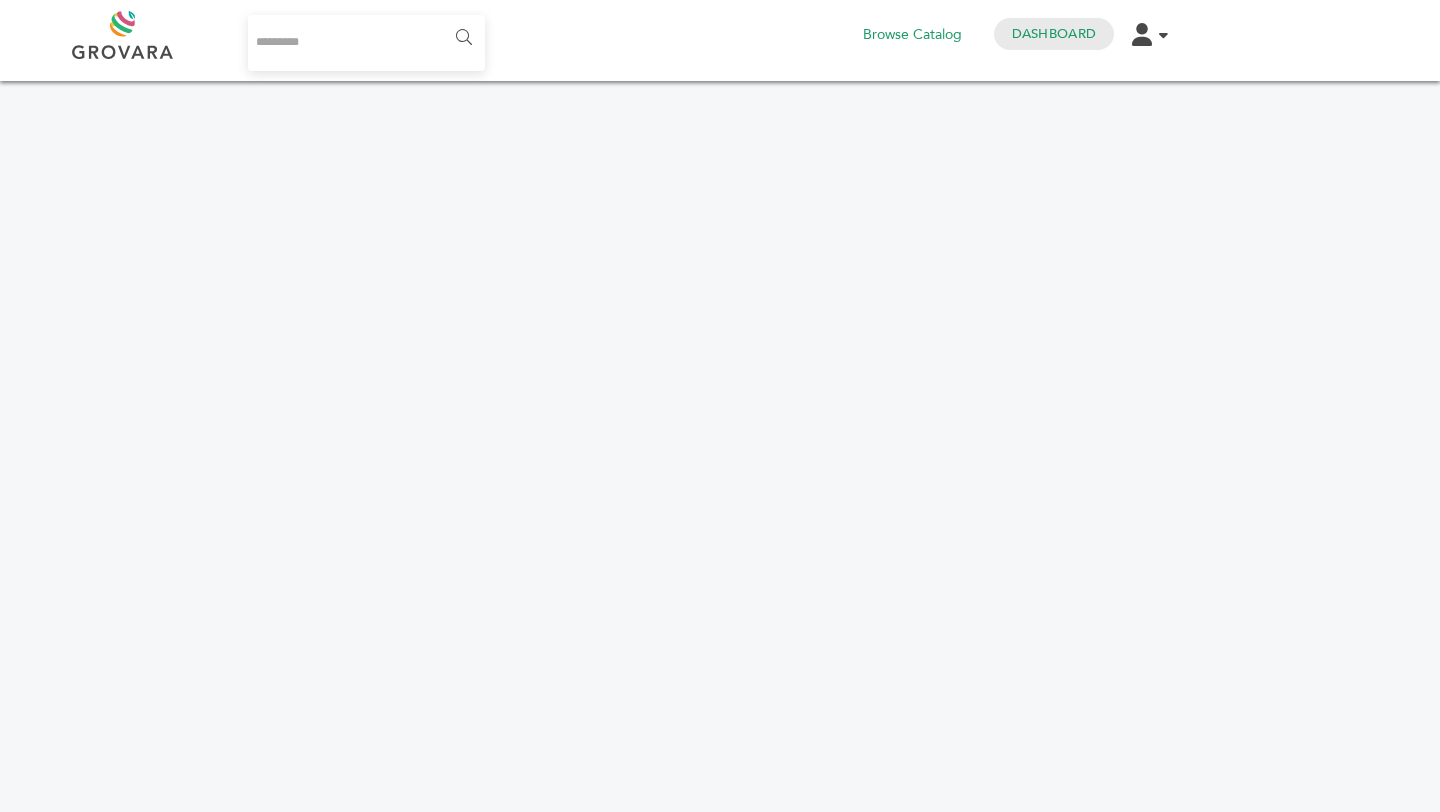 scroll, scrollTop: 0, scrollLeft: 0, axis: both 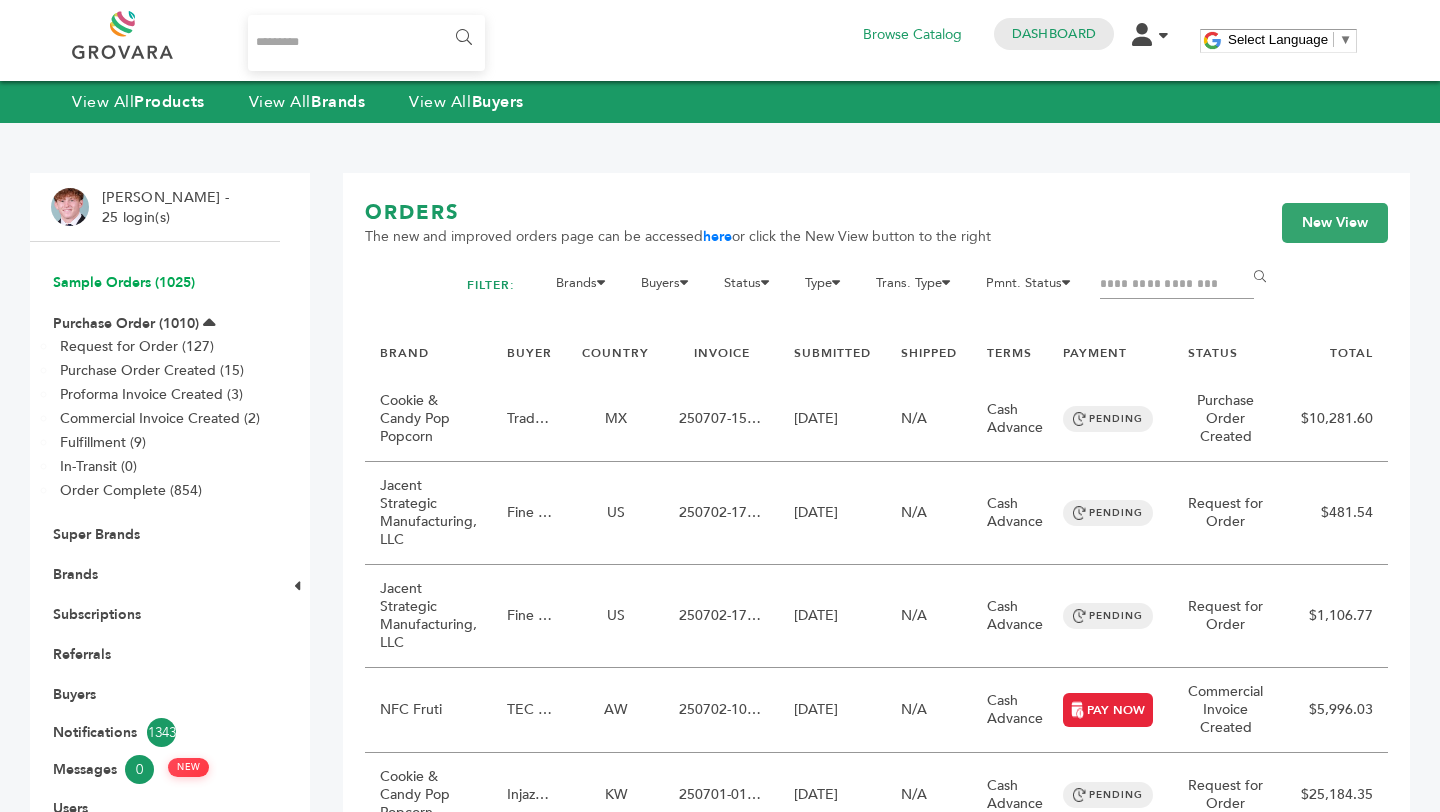 click on "Sample Orders (1025)" at bounding box center (124, 282) 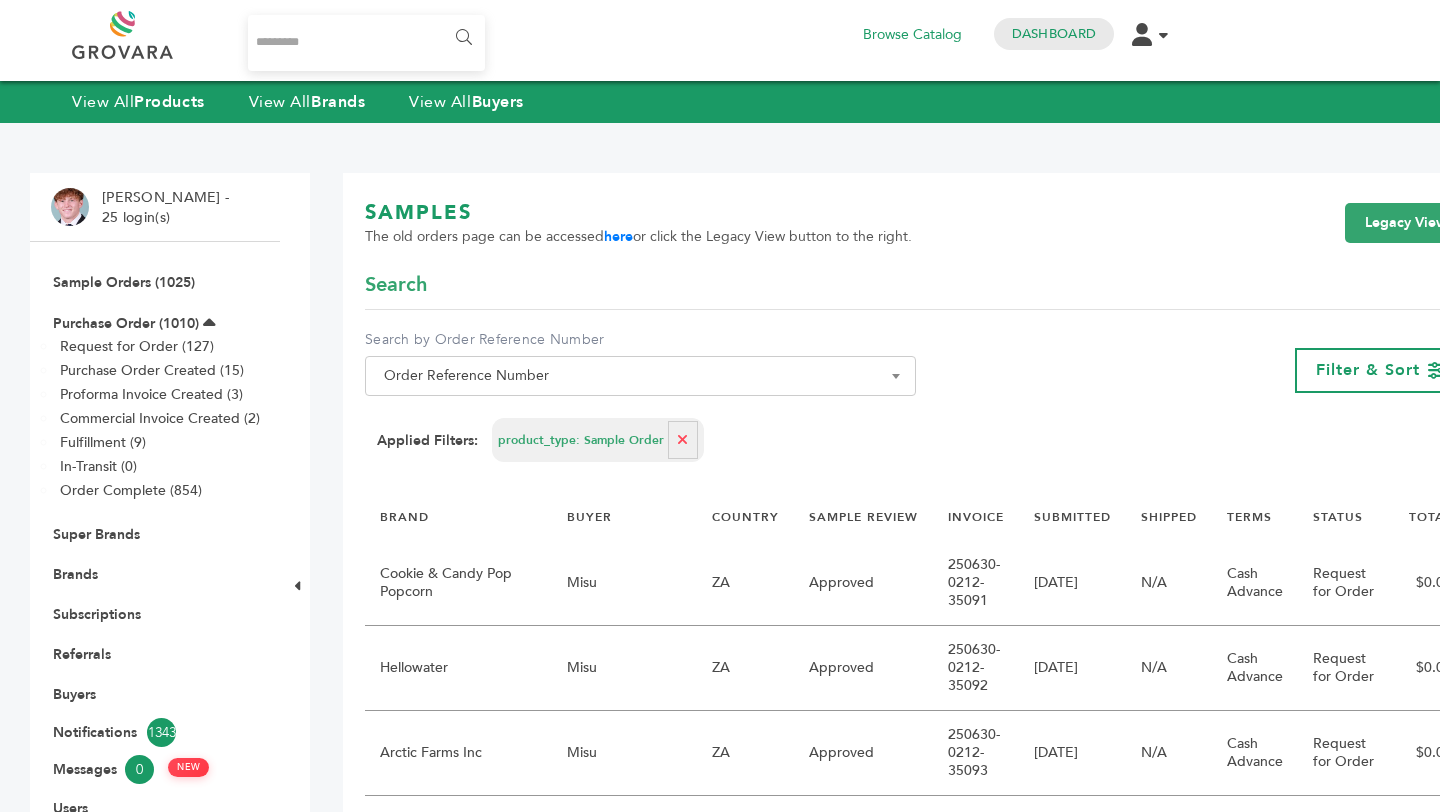 scroll, scrollTop: 0, scrollLeft: 0, axis: both 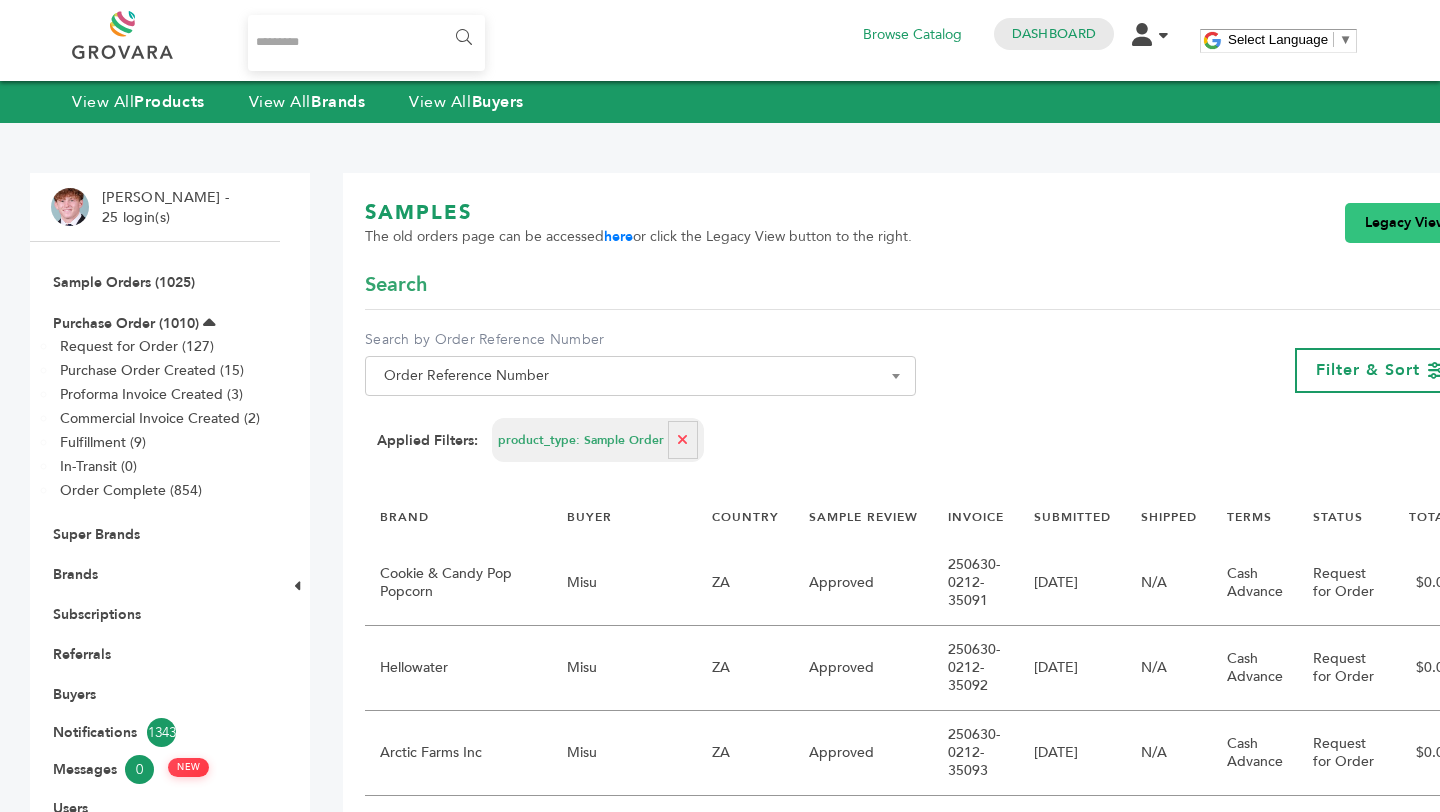 click on "Legacy View" at bounding box center [1406, 223] 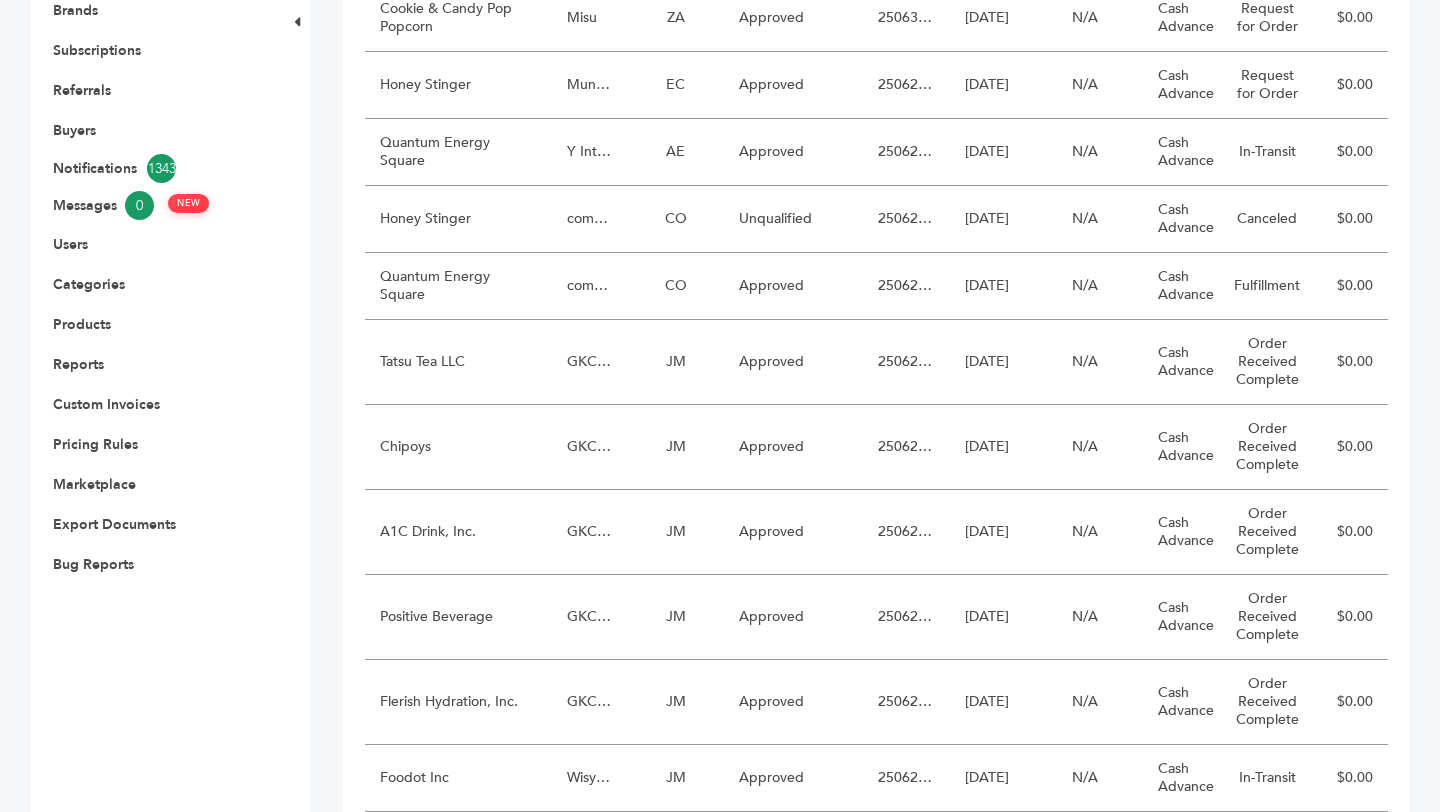 scroll, scrollTop: 1581, scrollLeft: 0, axis: vertical 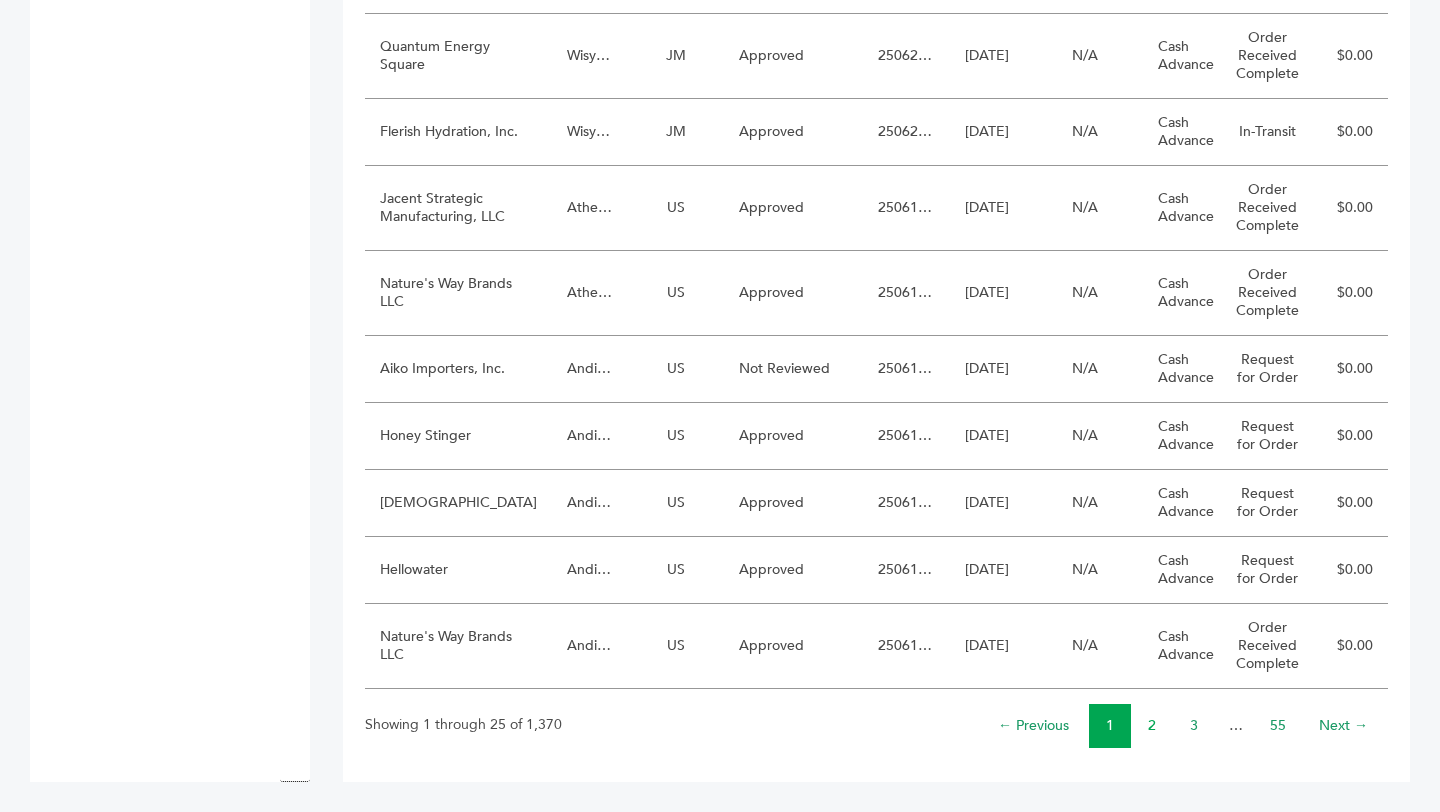 click on "2" at bounding box center [1152, 725] 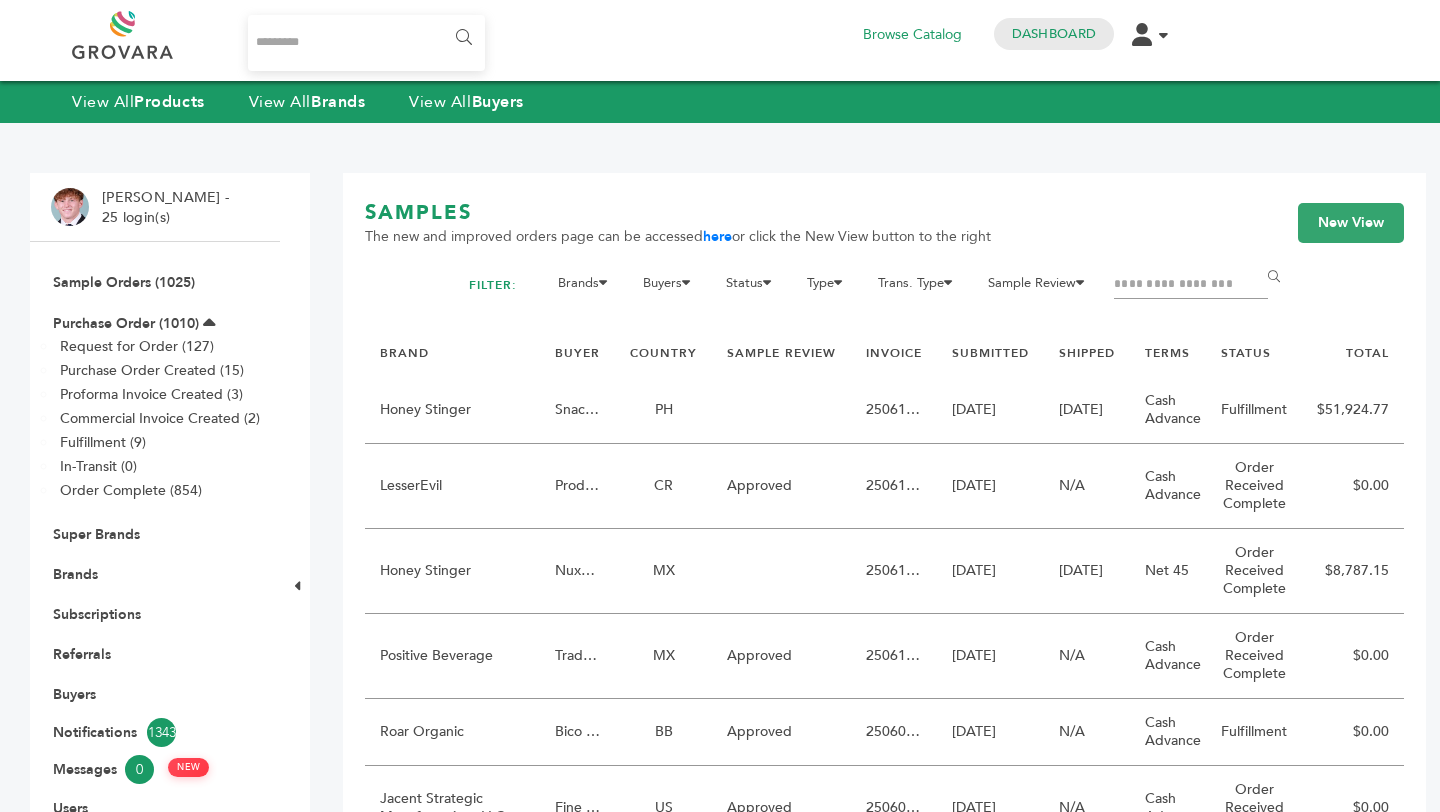 scroll, scrollTop: 0, scrollLeft: 0, axis: both 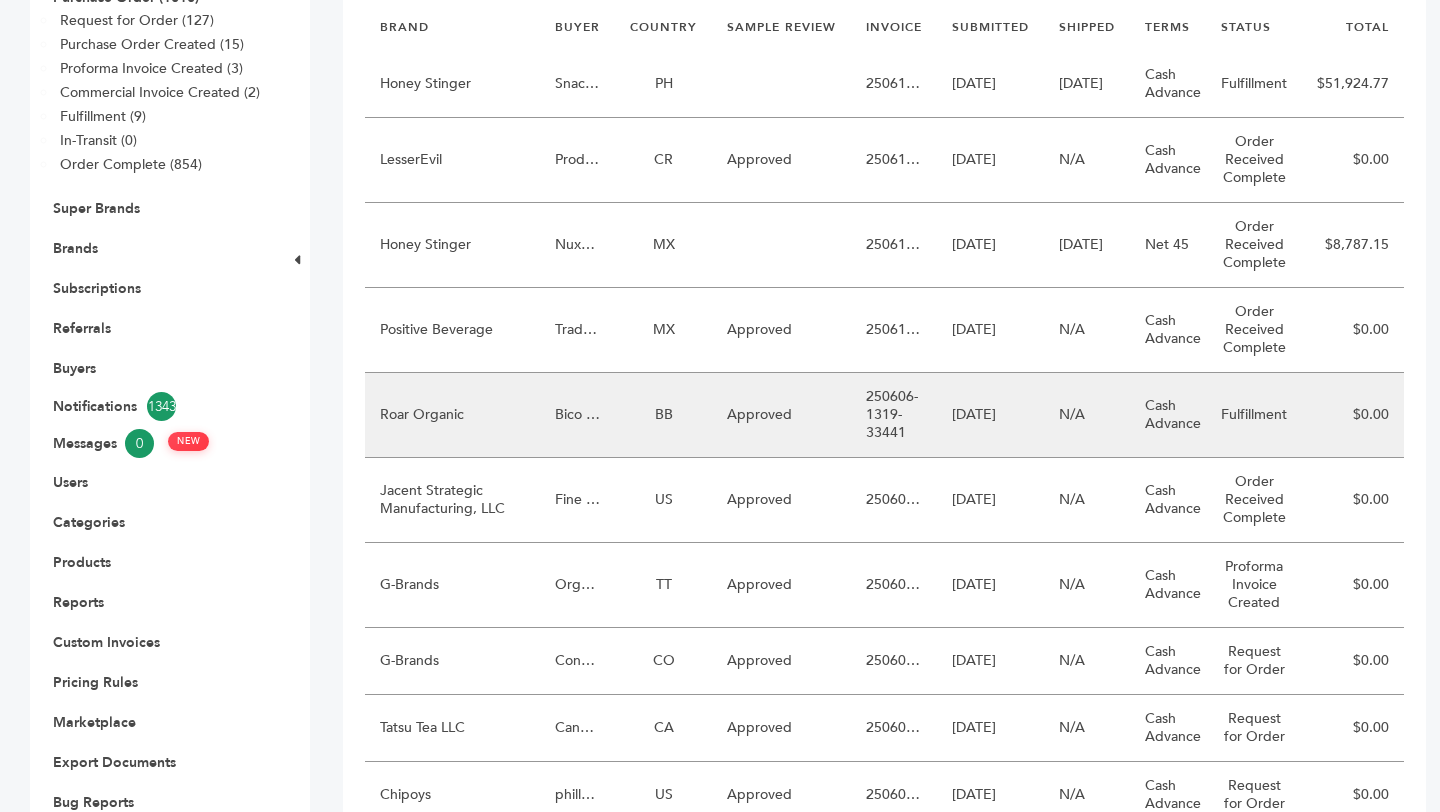 click on "250606-1319-33441" at bounding box center [894, 415] 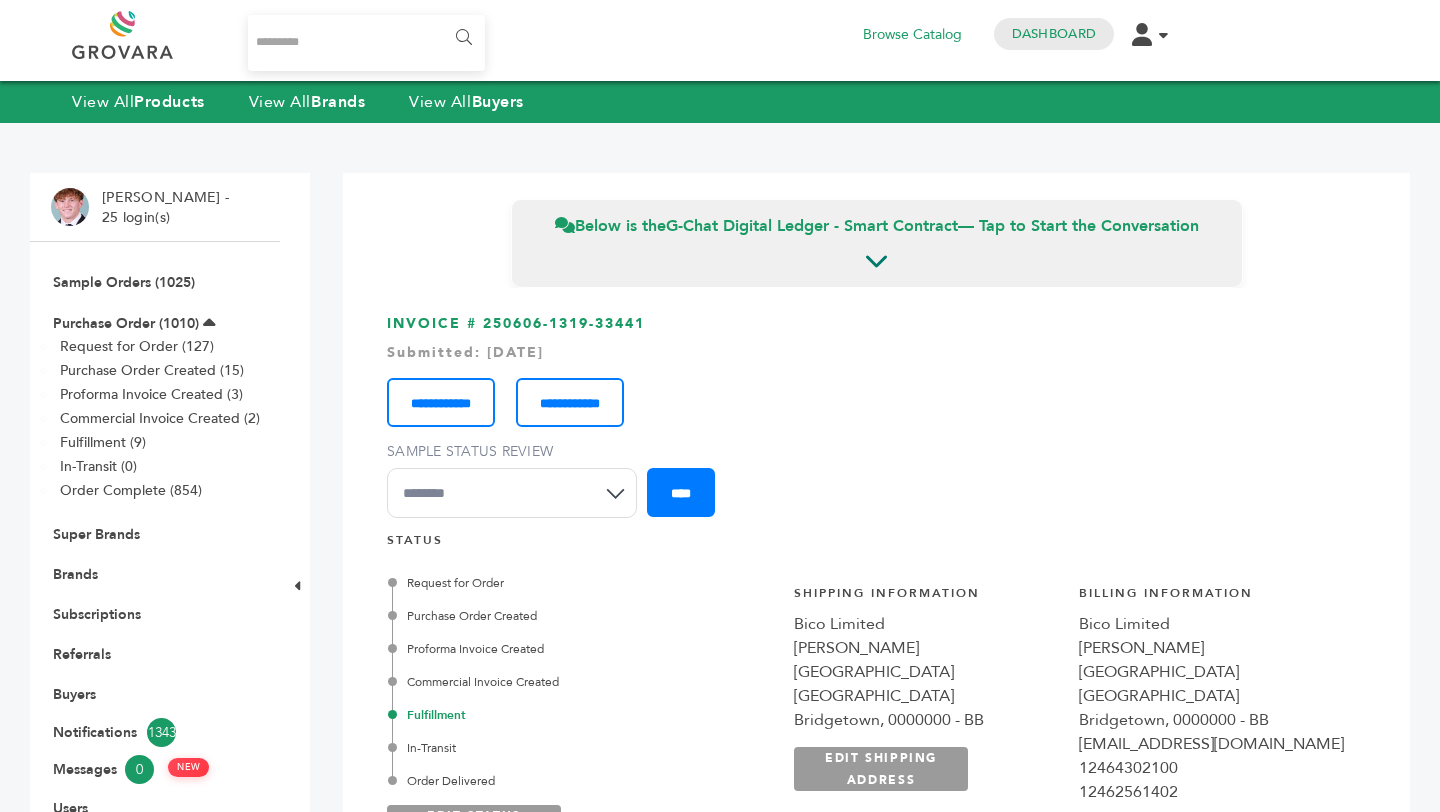 scroll, scrollTop: 0, scrollLeft: 0, axis: both 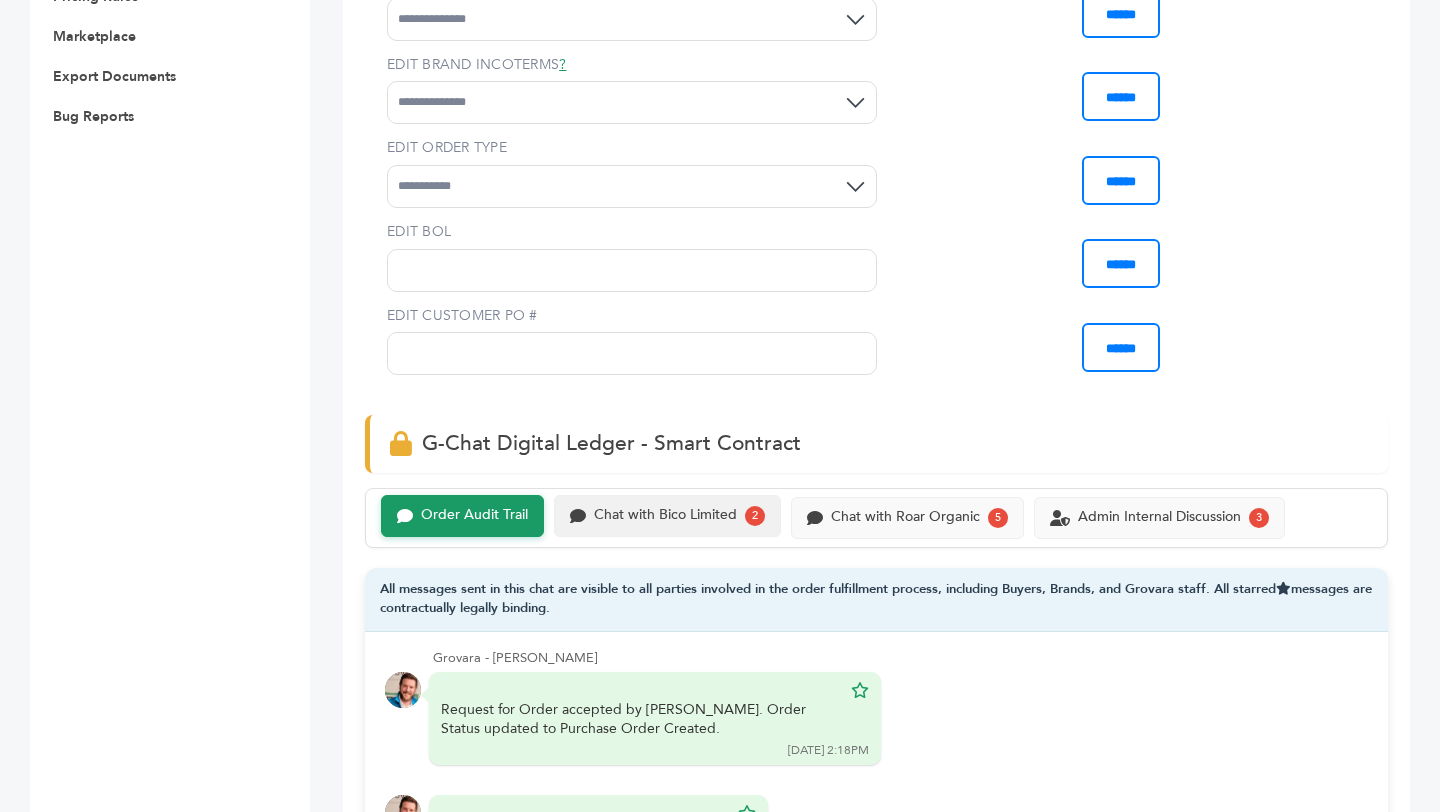 click on "Chat with Bico Limited" at bounding box center (665, 515) 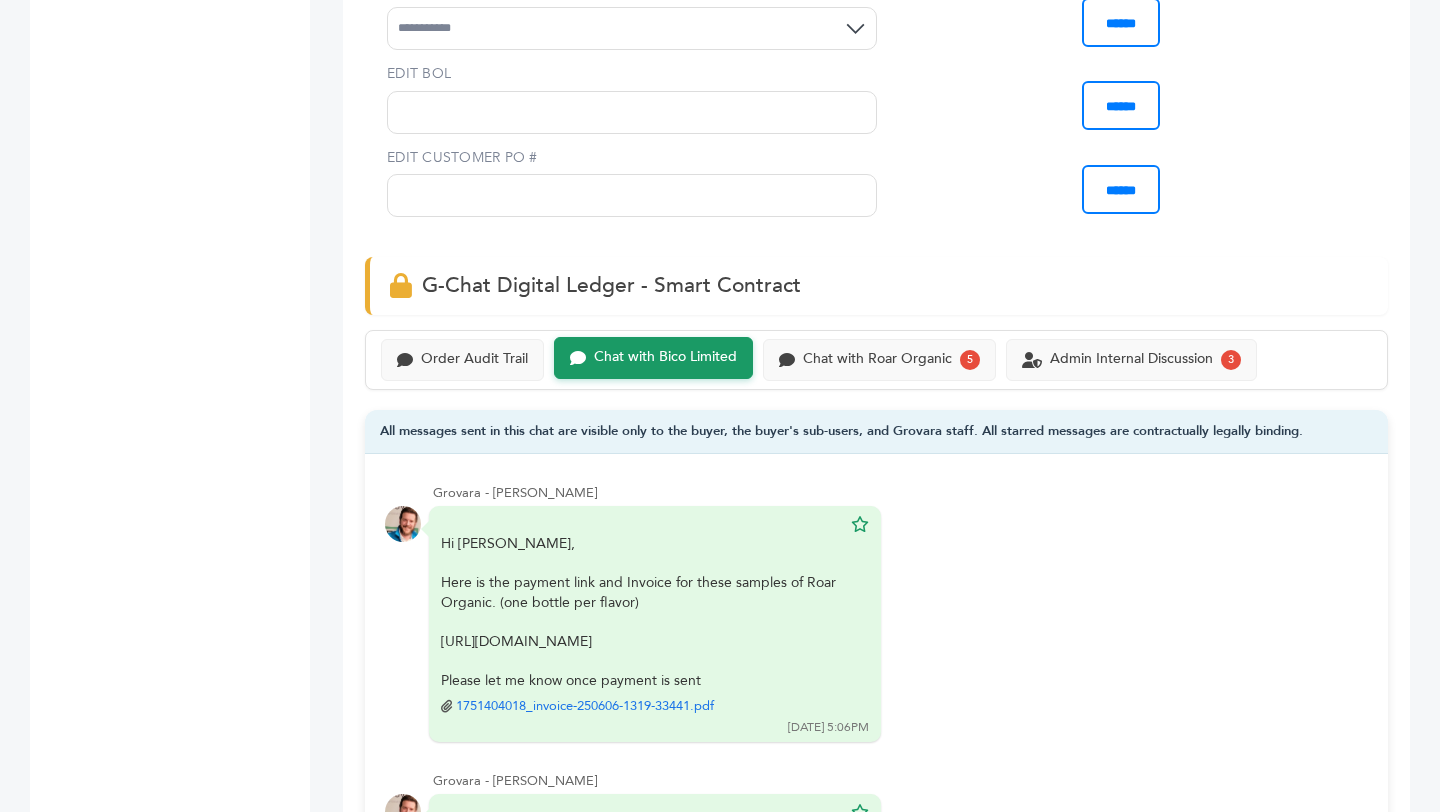scroll, scrollTop: 1248, scrollLeft: 0, axis: vertical 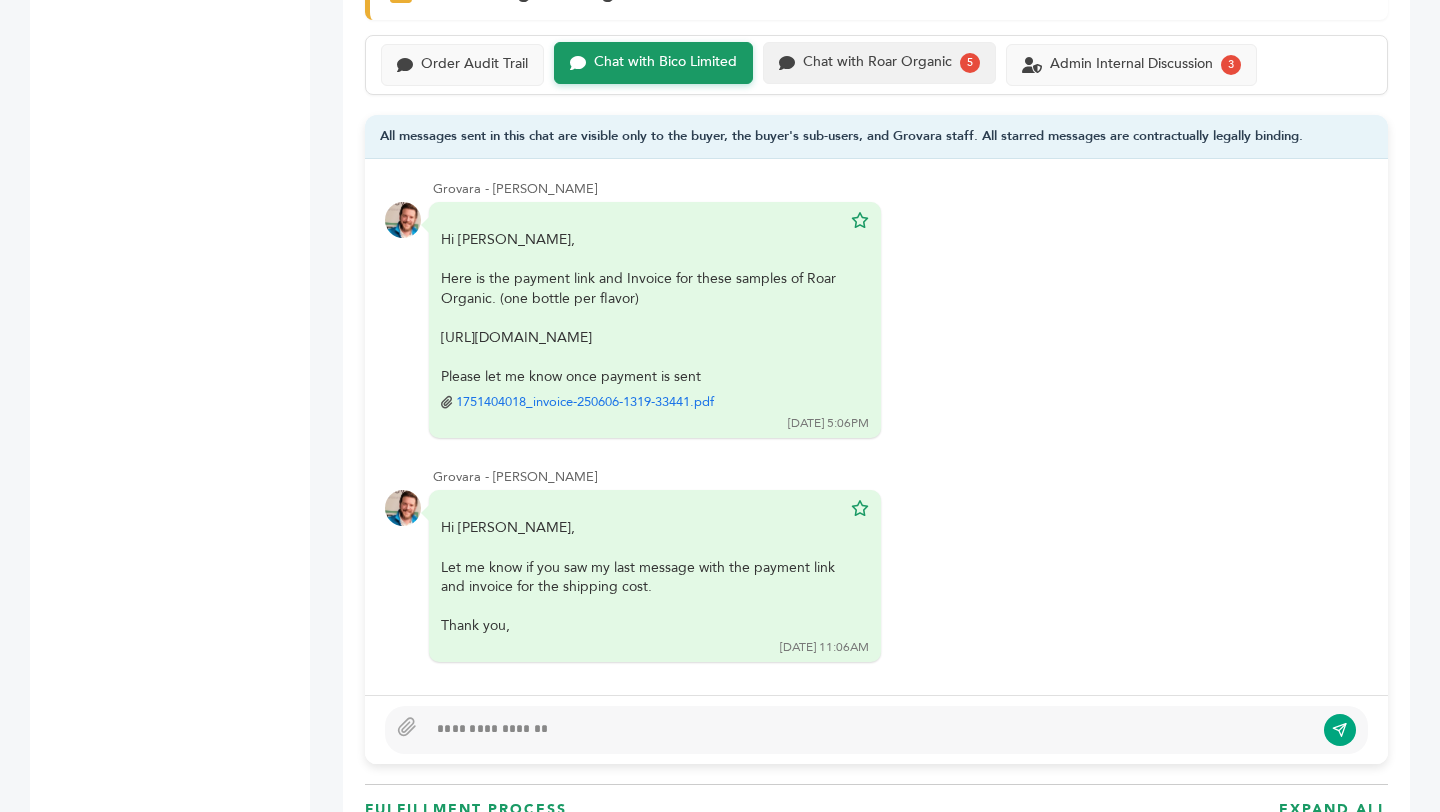 click on "Chat with Roar Organic
5" at bounding box center [879, 63] 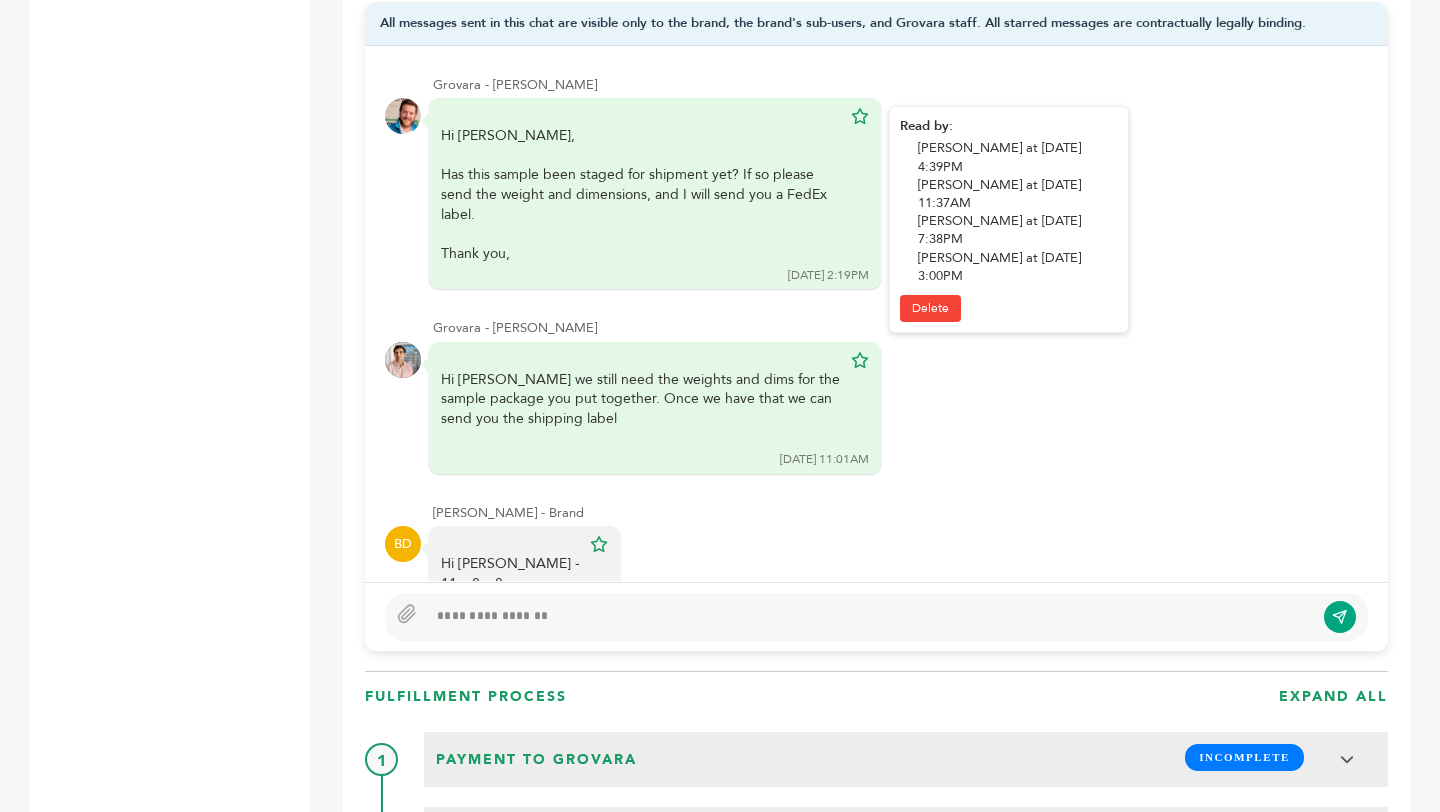 scroll, scrollTop: 1617, scrollLeft: 0, axis: vertical 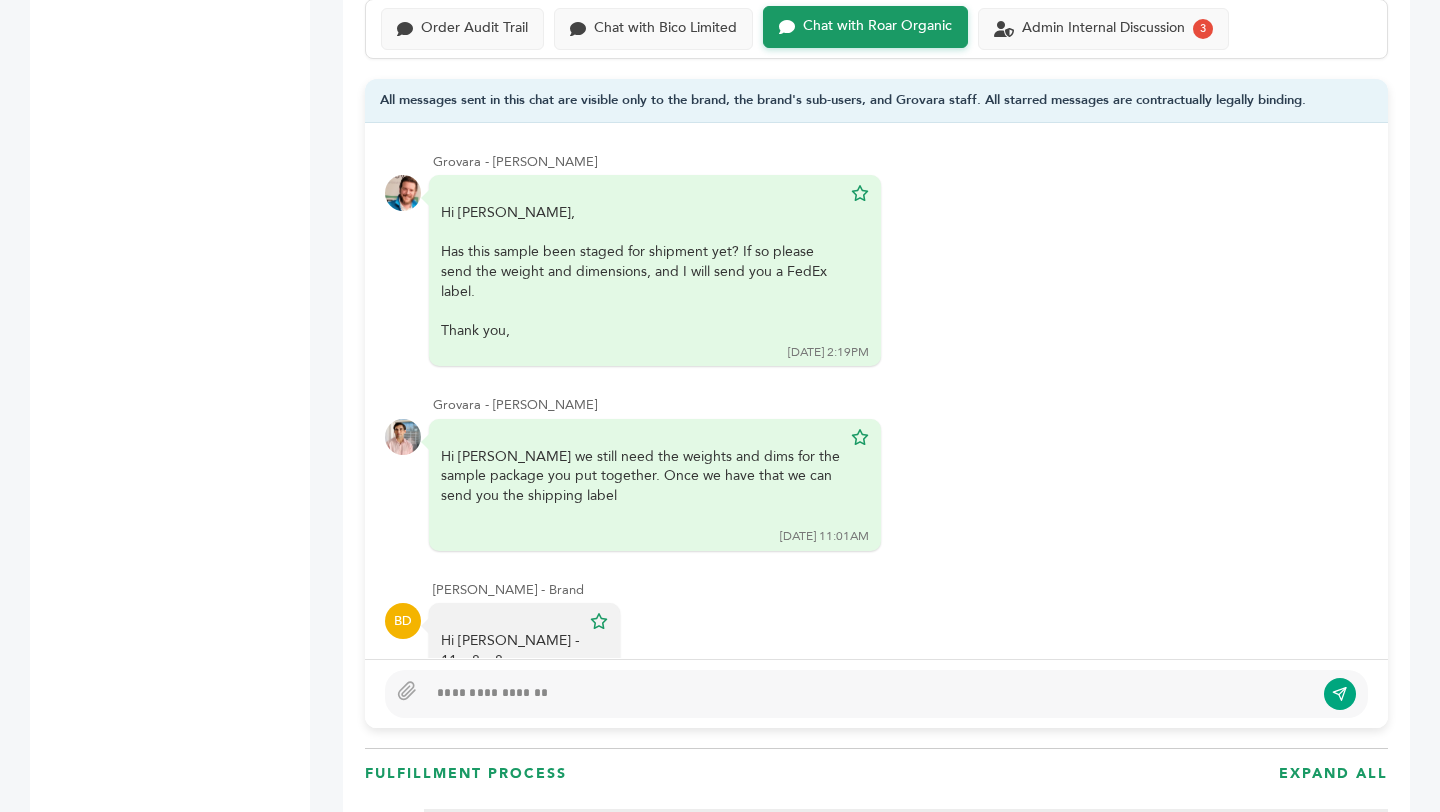 click on "Order Audit Trail
Chat with Bico Limited
Chat with Roar Organic
3" at bounding box center [876, 29] 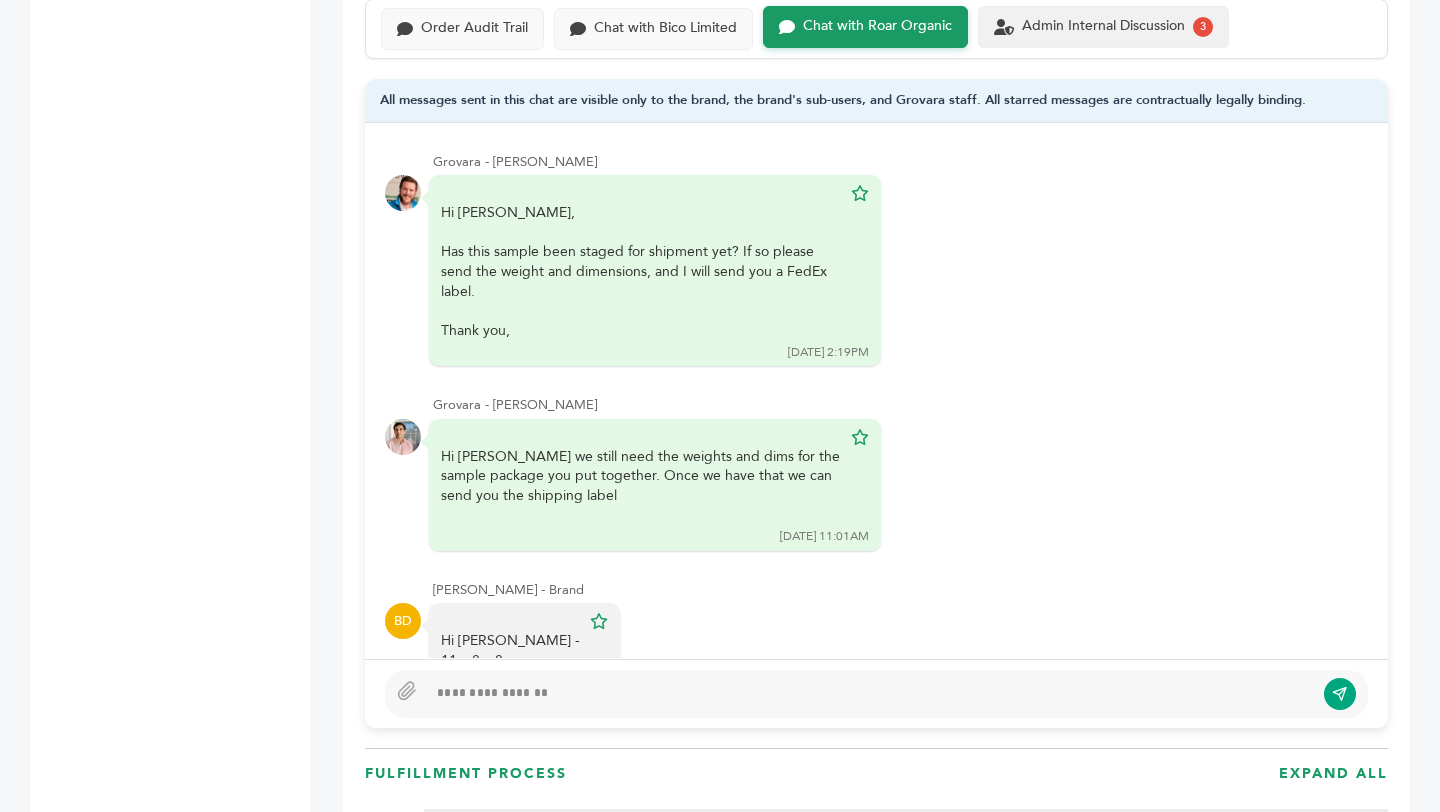 click on "Admin Internal Discussion
3" at bounding box center [1103, 27] 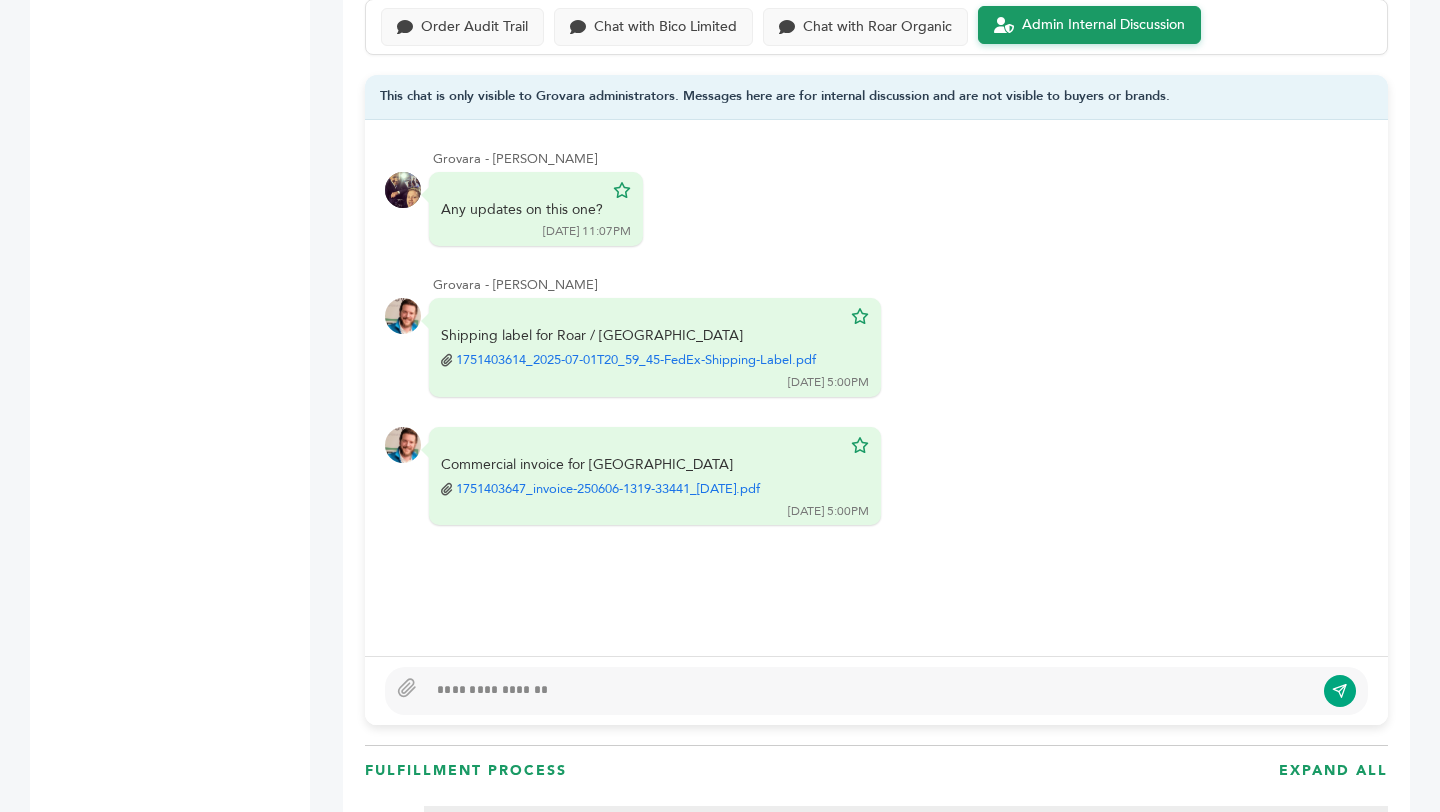 scroll, scrollTop: 1589, scrollLeft: 0, axis: vertical 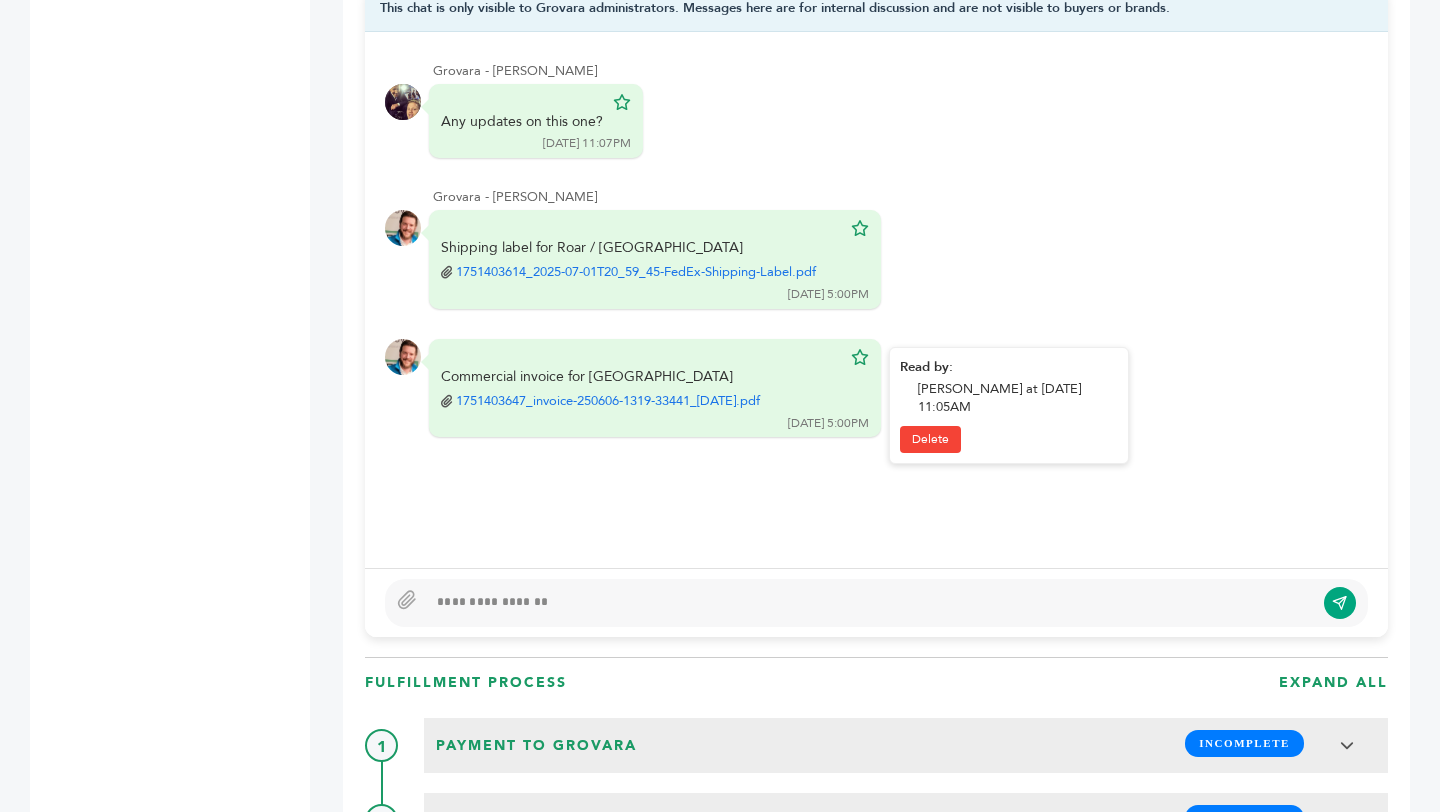click on "1751403647_invoice-250606-1319-33441_01-Jul-2025.pdf" at bounding box center (608, 401) 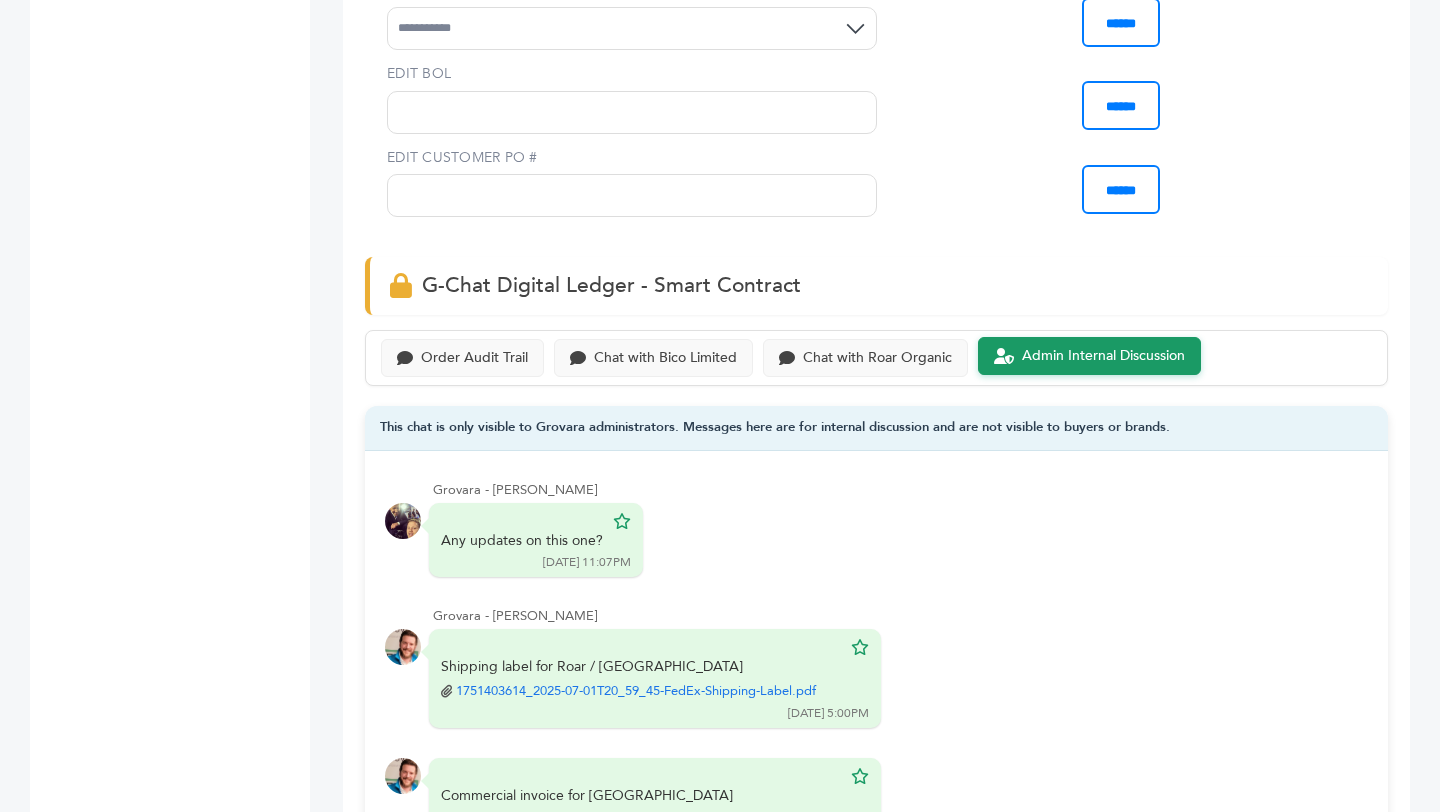 scroll, scrollTop: 1406, scrollLeft: 0, axis: vertical 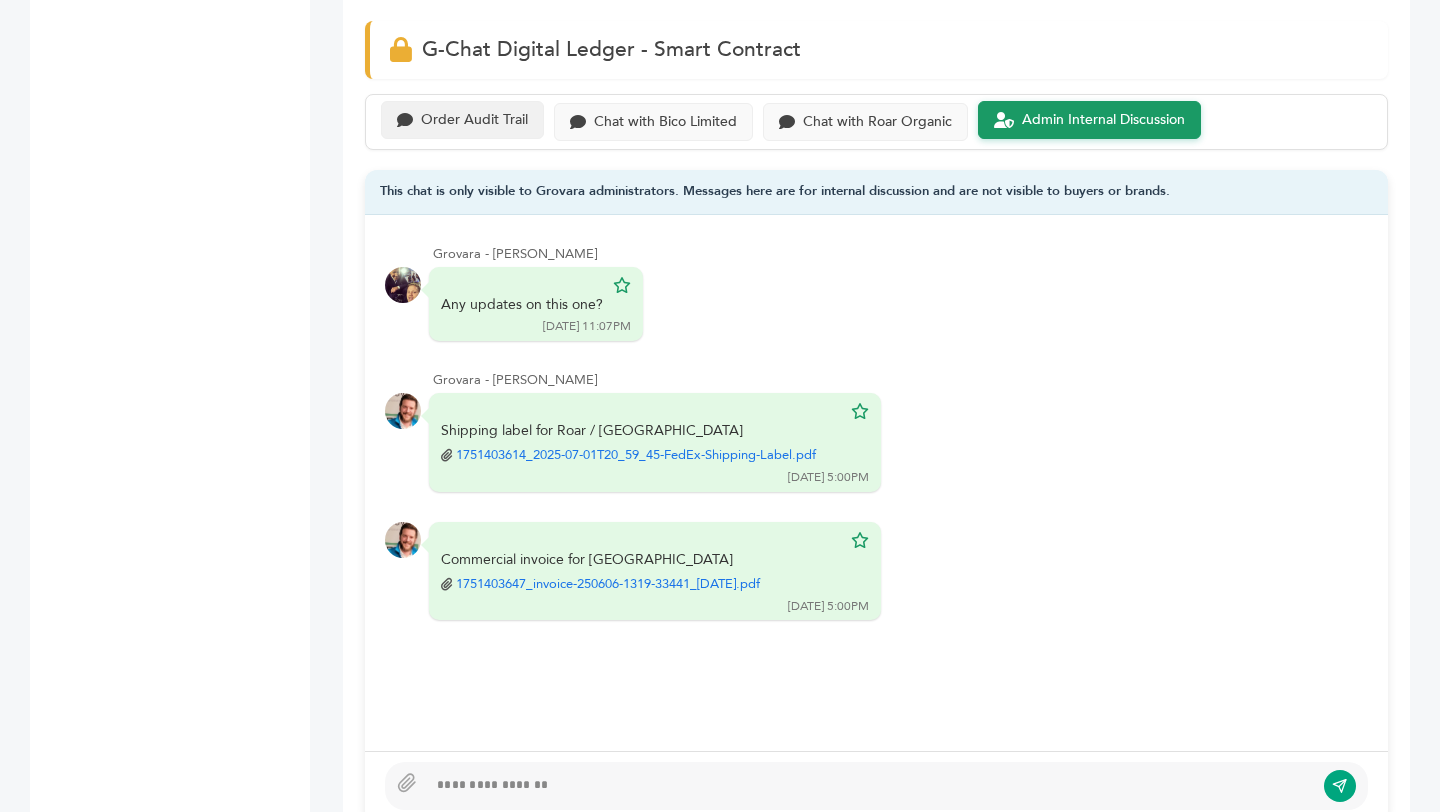 click on "Order Audit Trail" at bounding box center (474, 120) 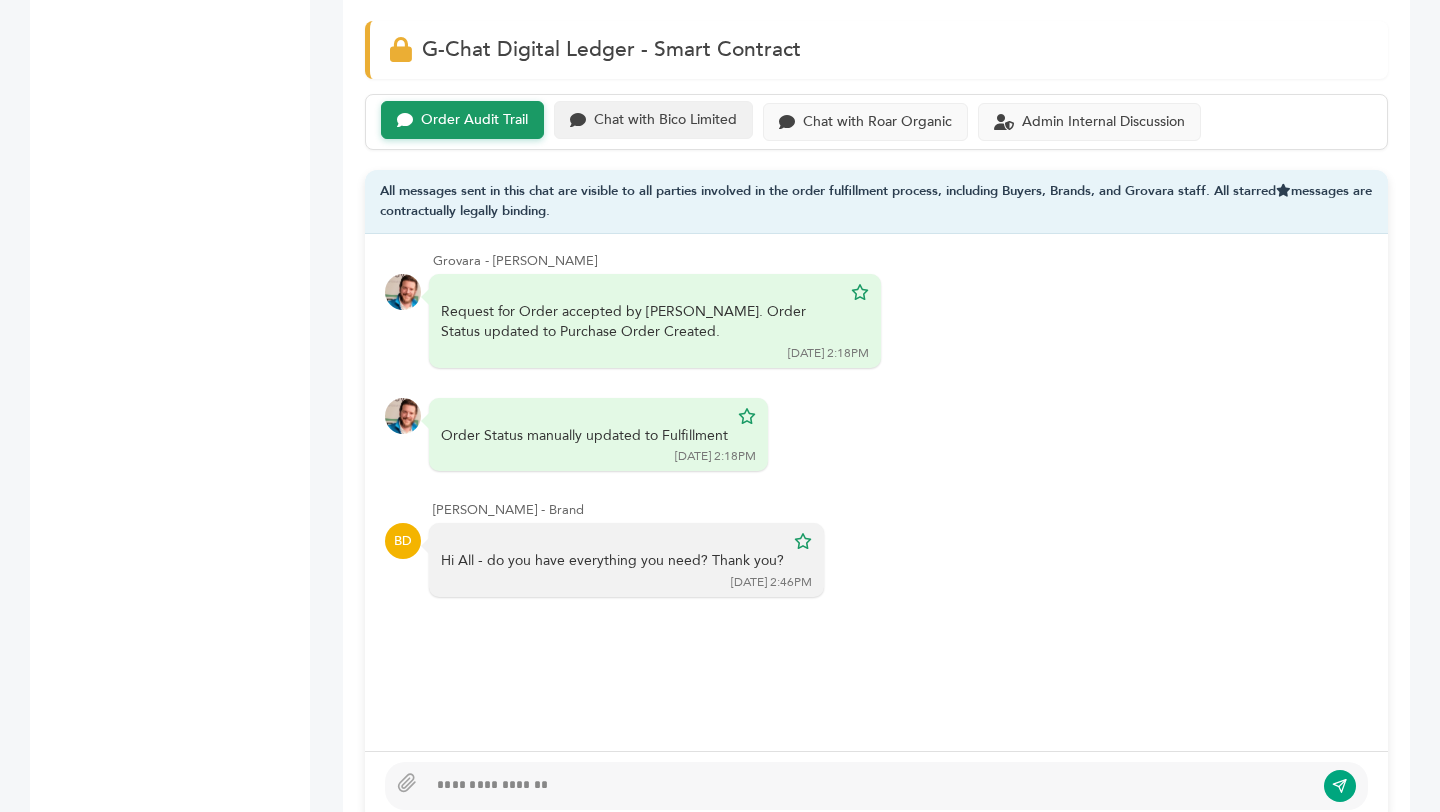 click on "Chat with Bico Limited" at bounding box center [665, 120] 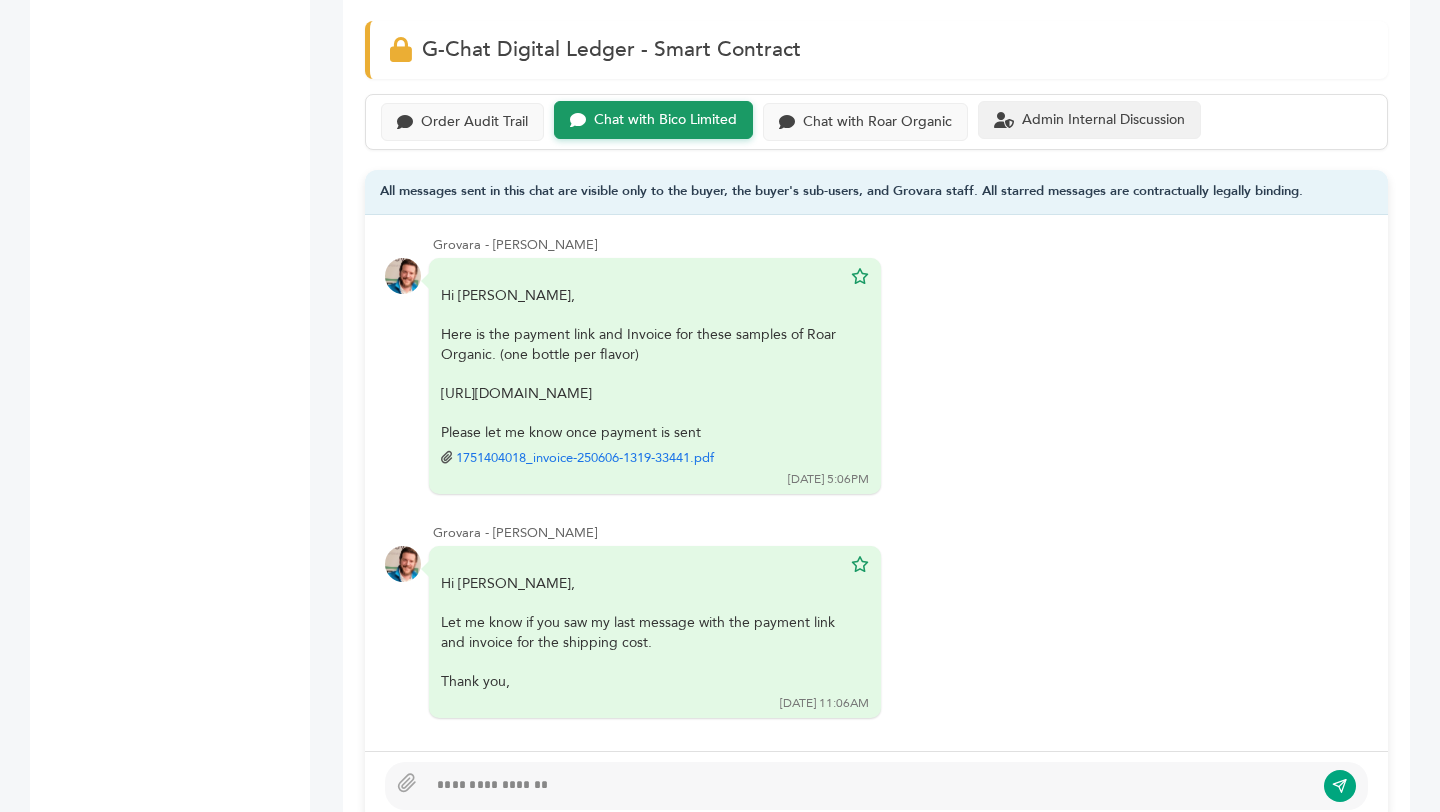 click on "Admin Internal Discussion" at bounding box center (1089, 120) 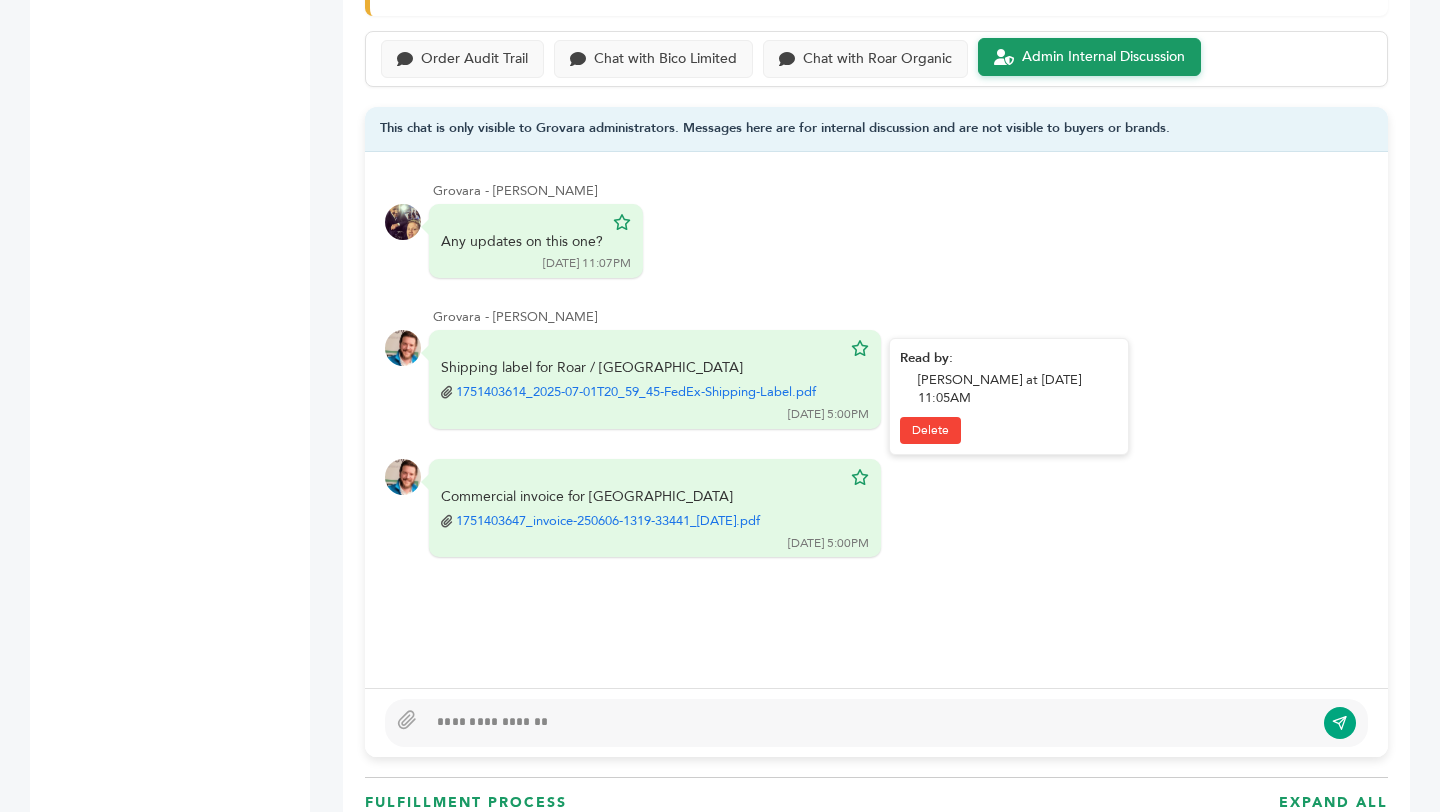 scroll, scrollTop: 1470, scrollLeft: 0, axis: vertical 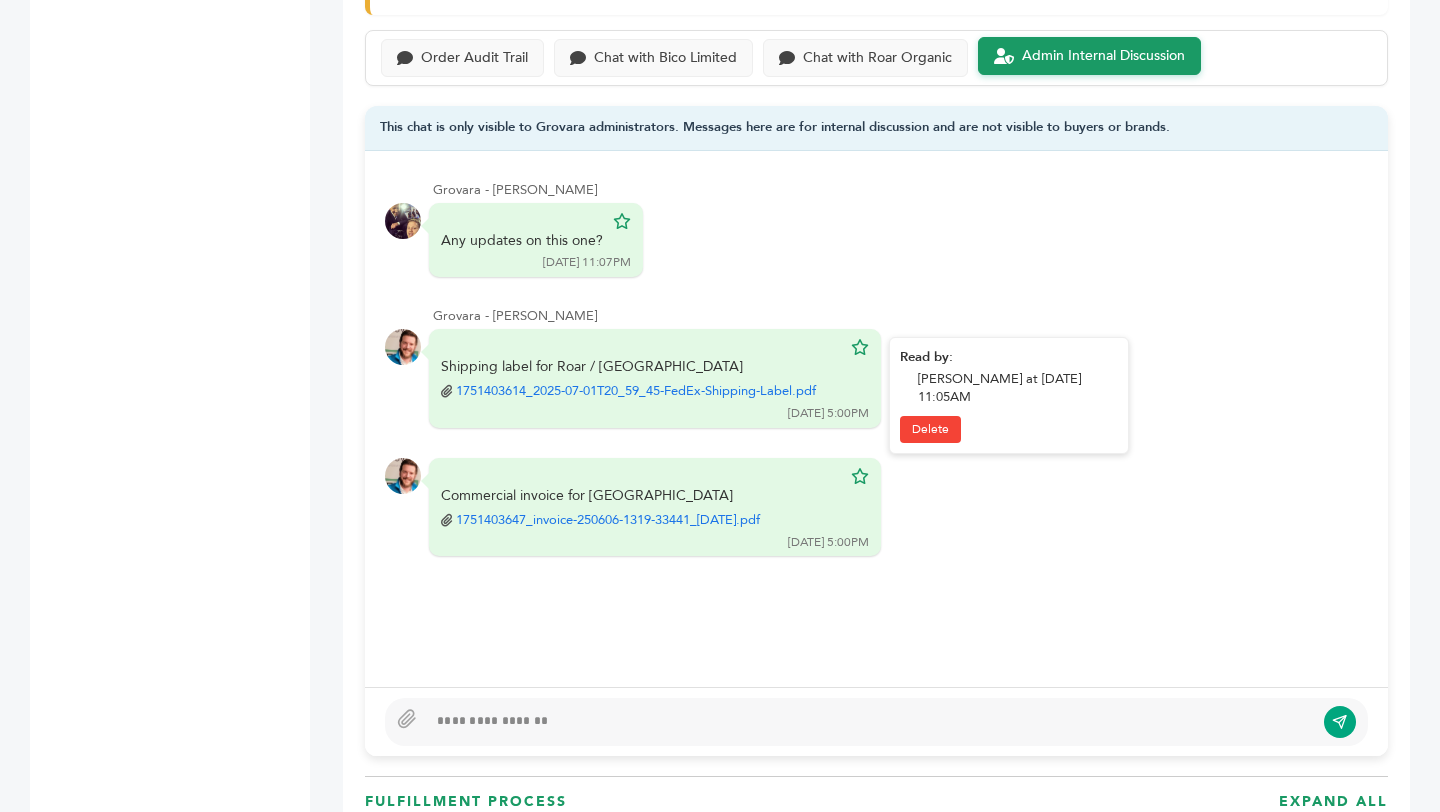 click on "1751403614_2025-07-01T20_59_45-FedEx-Shipping-Label.pdf" at bounding box center (636, 391) 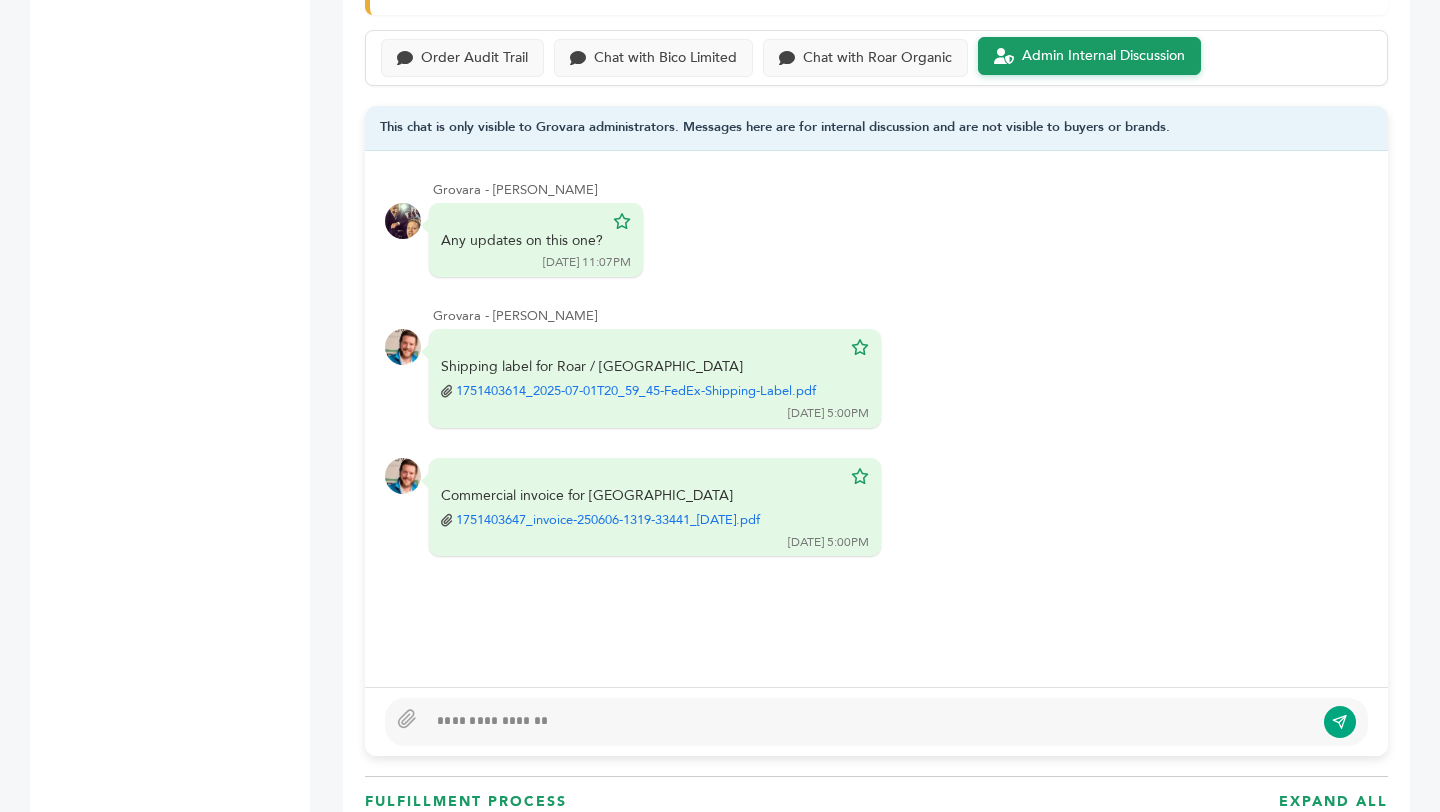 click at bounding box center [876, 722] 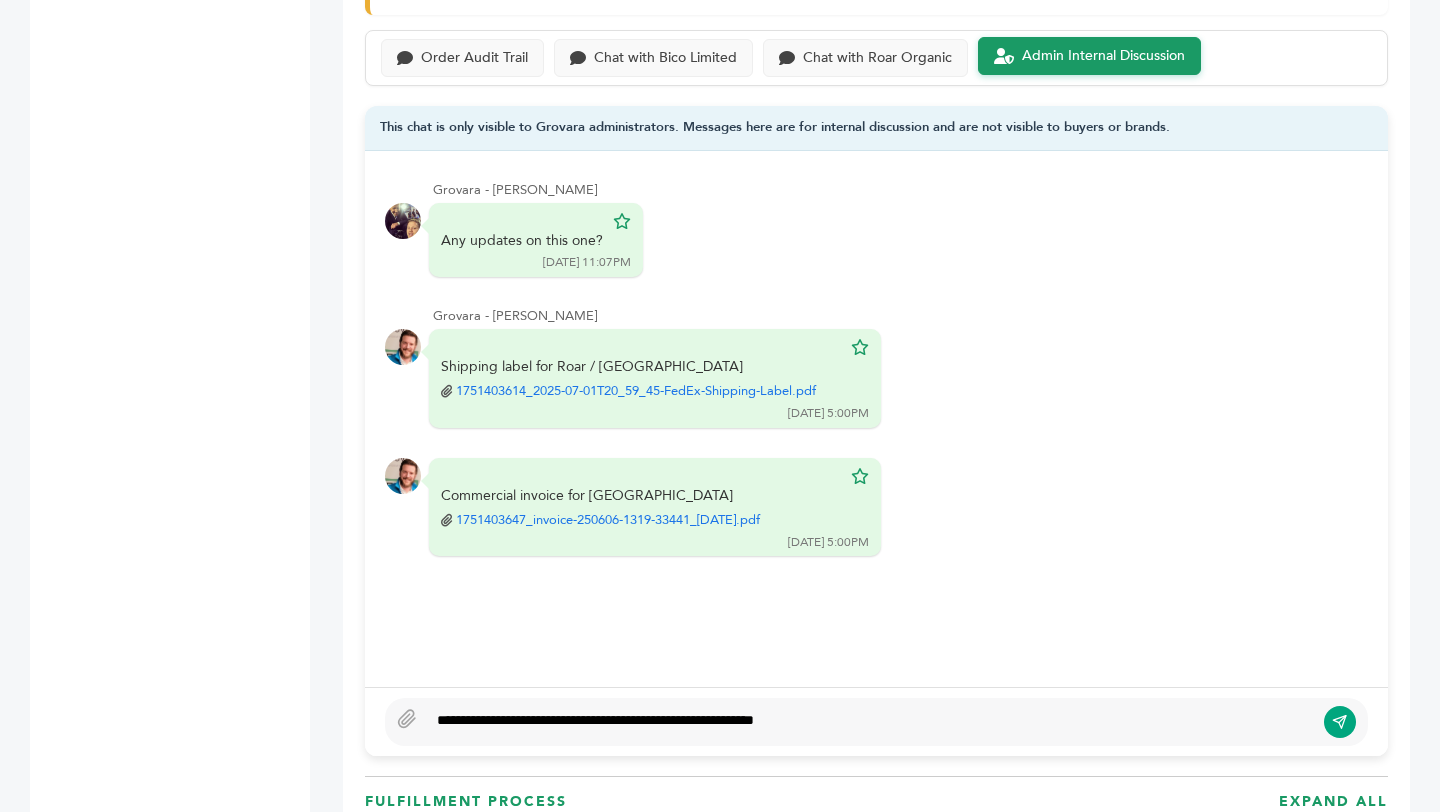 type on "**********" 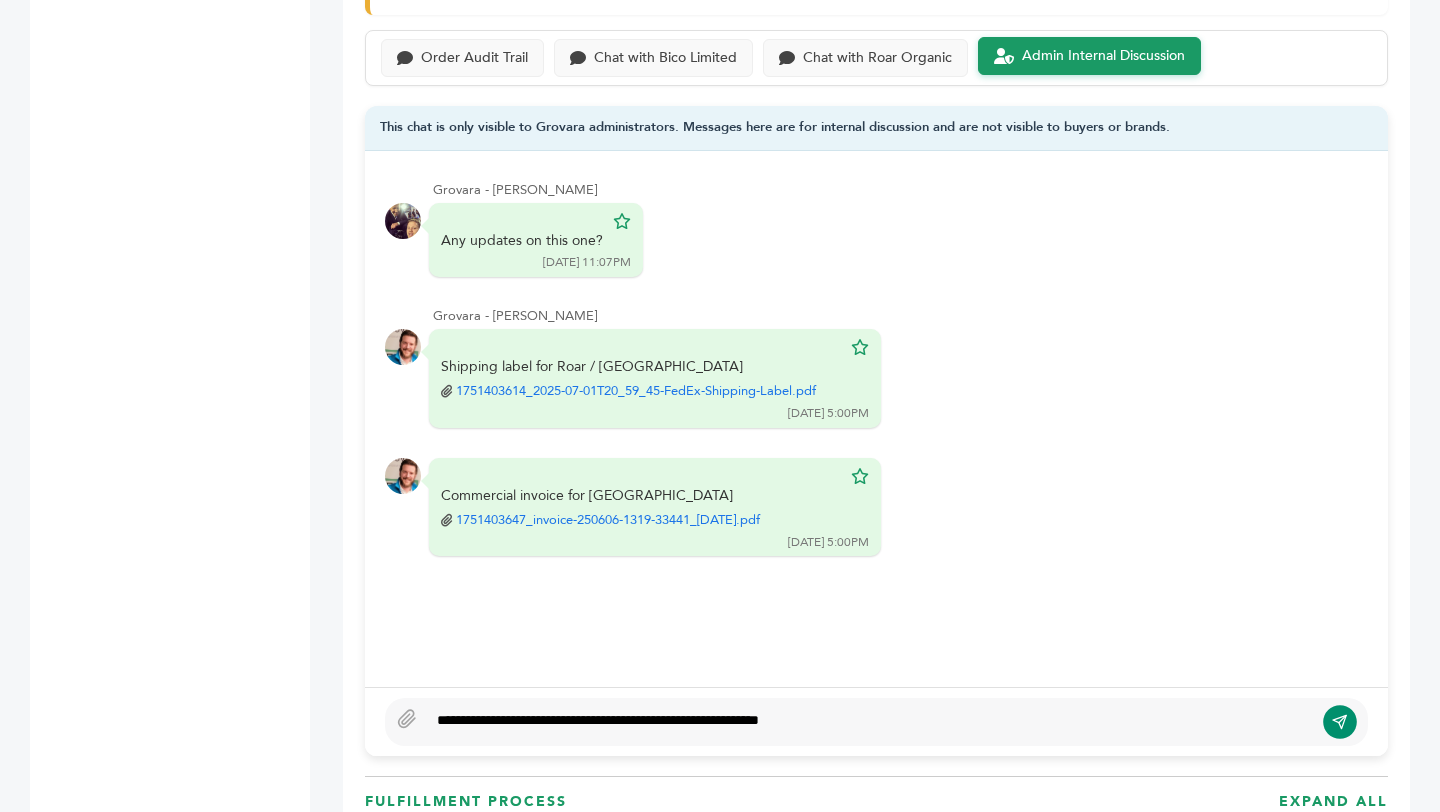 click at bounding box center (1340, 722) 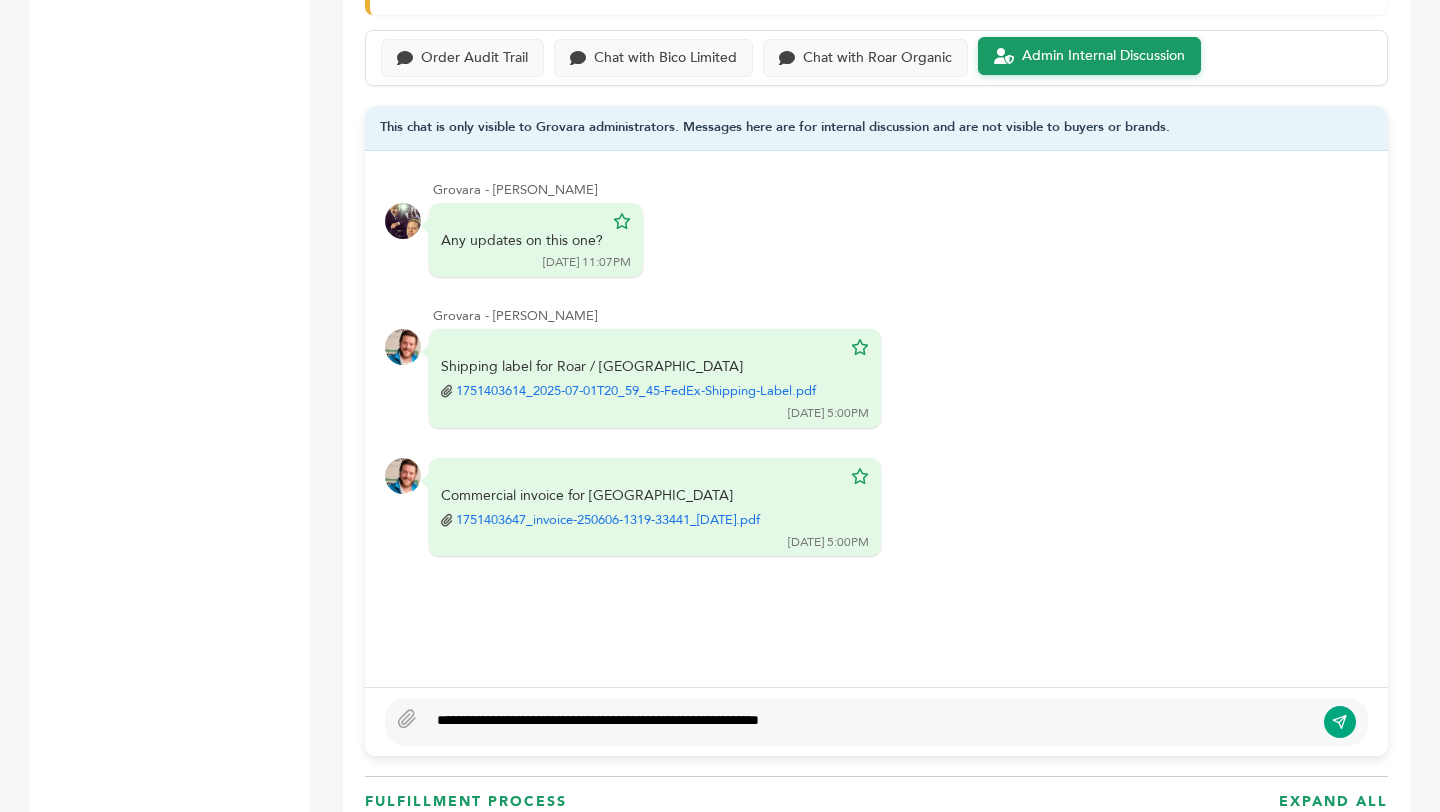 type 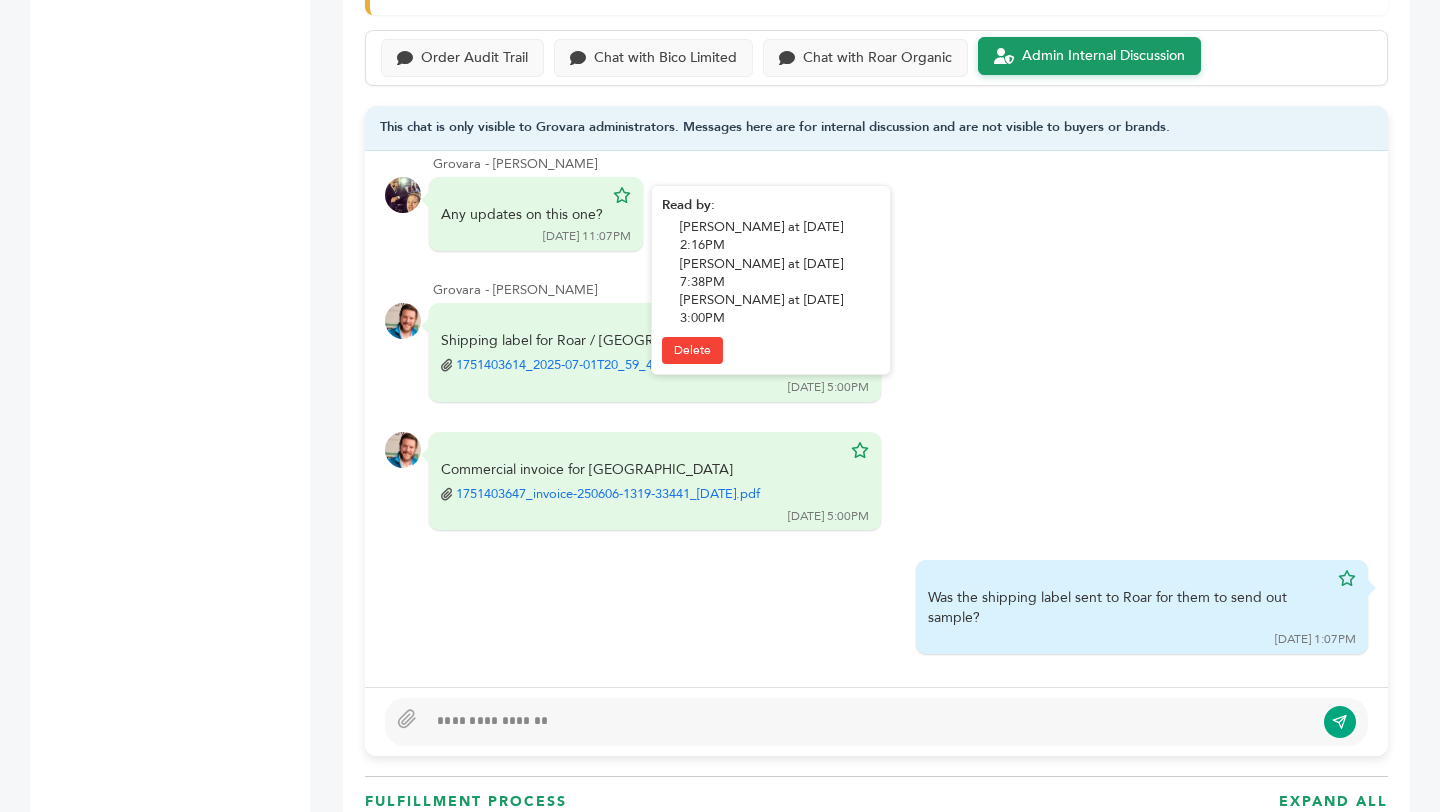 scroll, scrollTop: 0, scrollLeft: 0, axis: both 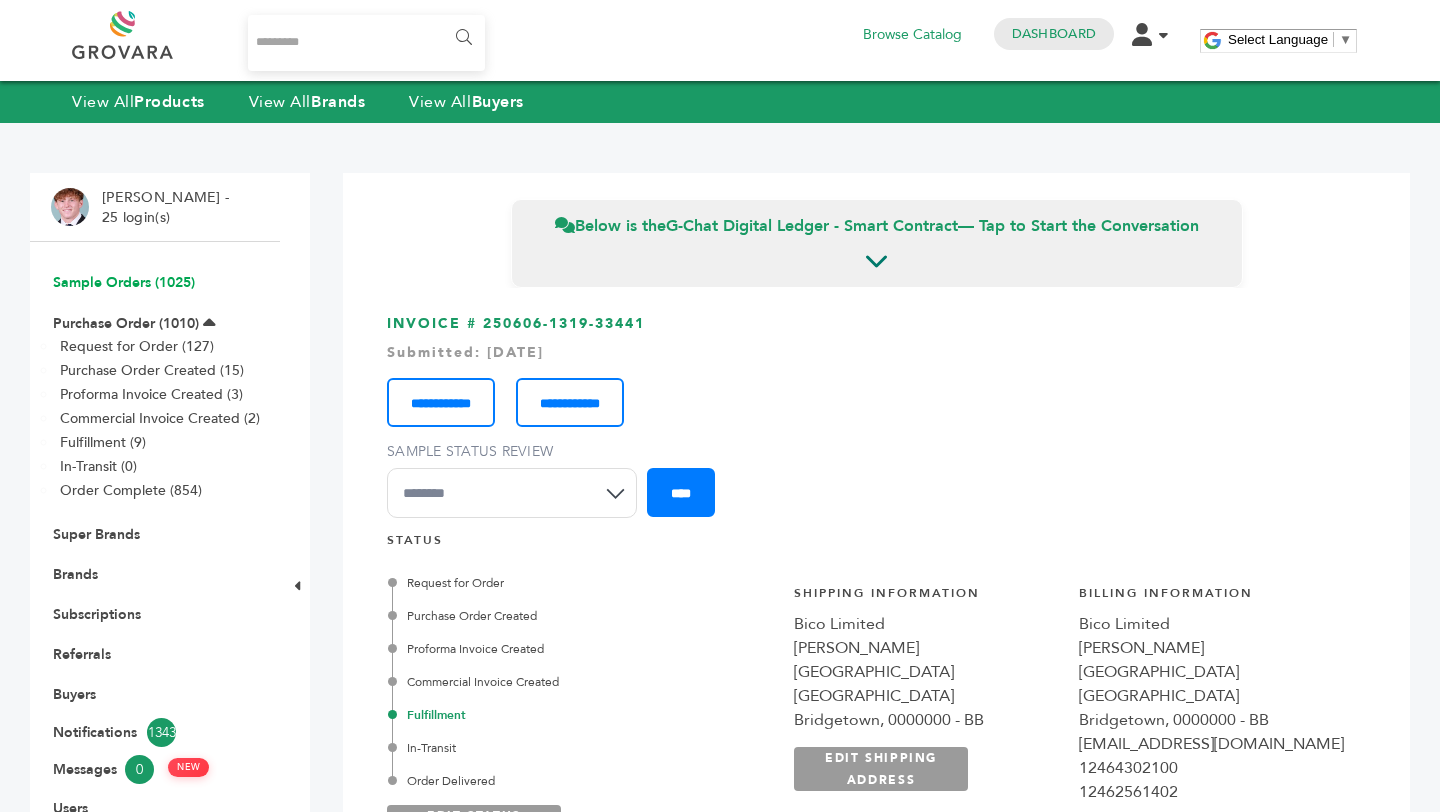 click on "Sample Orders (1025)" at bounding box center (124, 282) 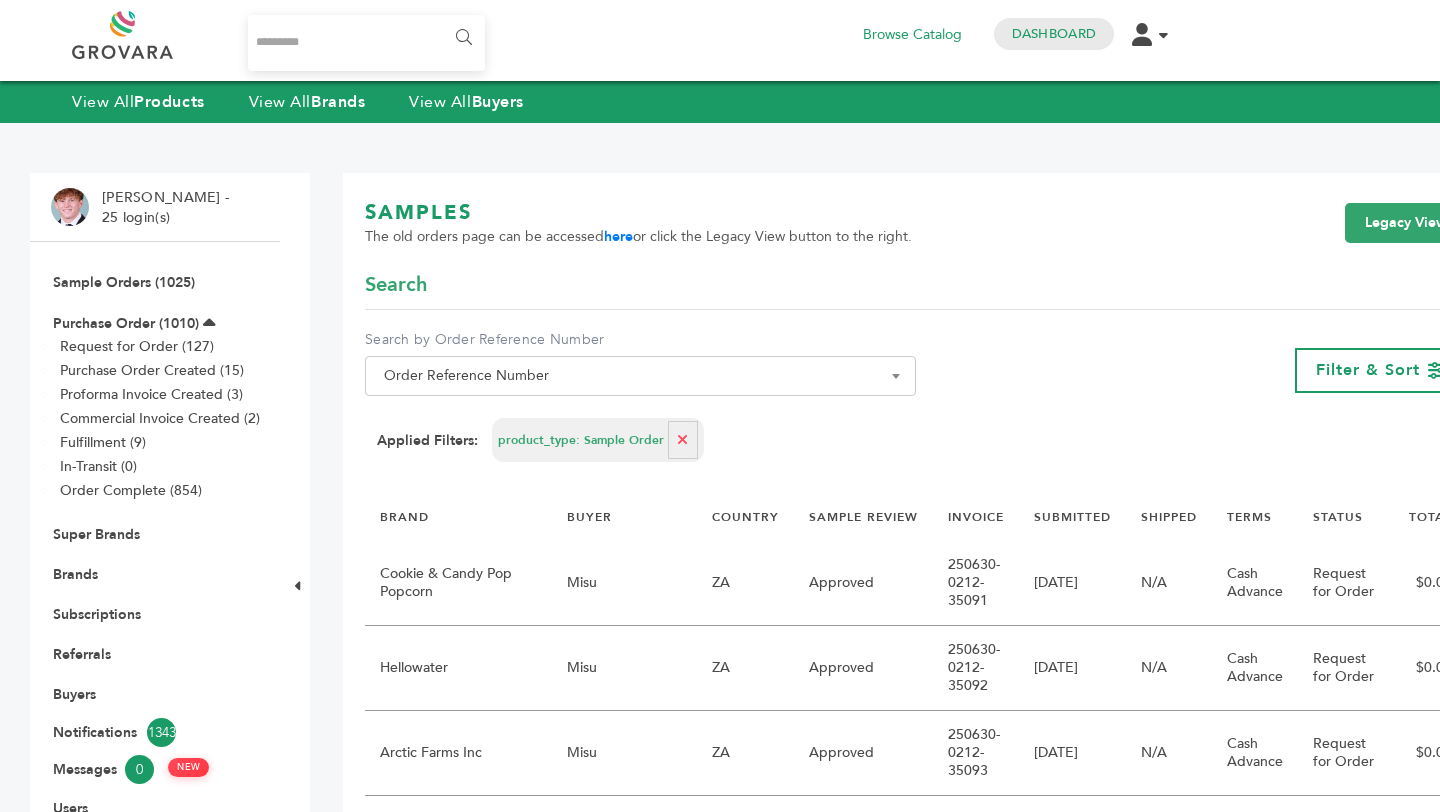 scroll, scrollTop: 0, scrollLeft: 0, axis: both 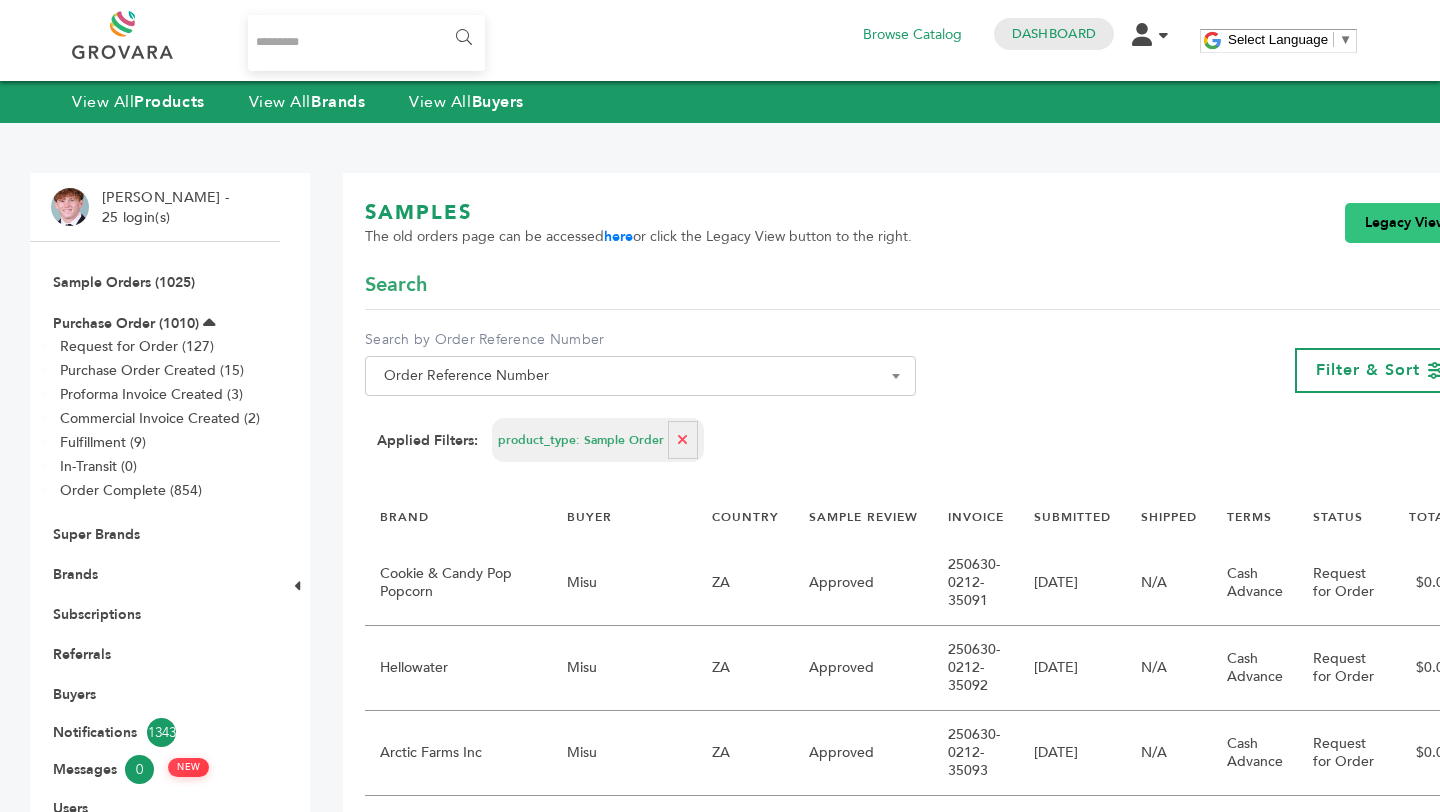 click on "Legacy View" at bounding box center [1406, 223] 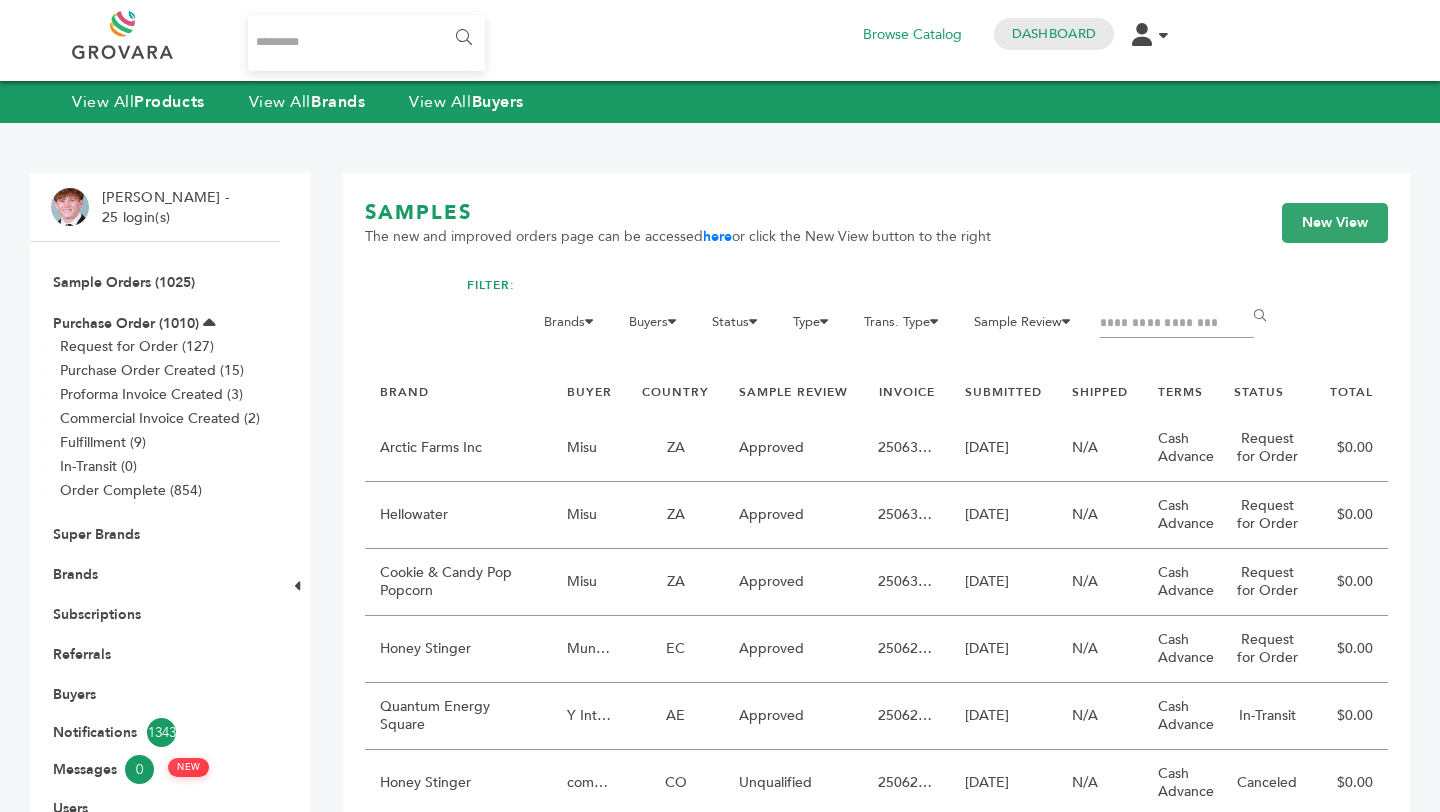 scroll, scrollTop: 0, scrollLeft: 0, axis: both 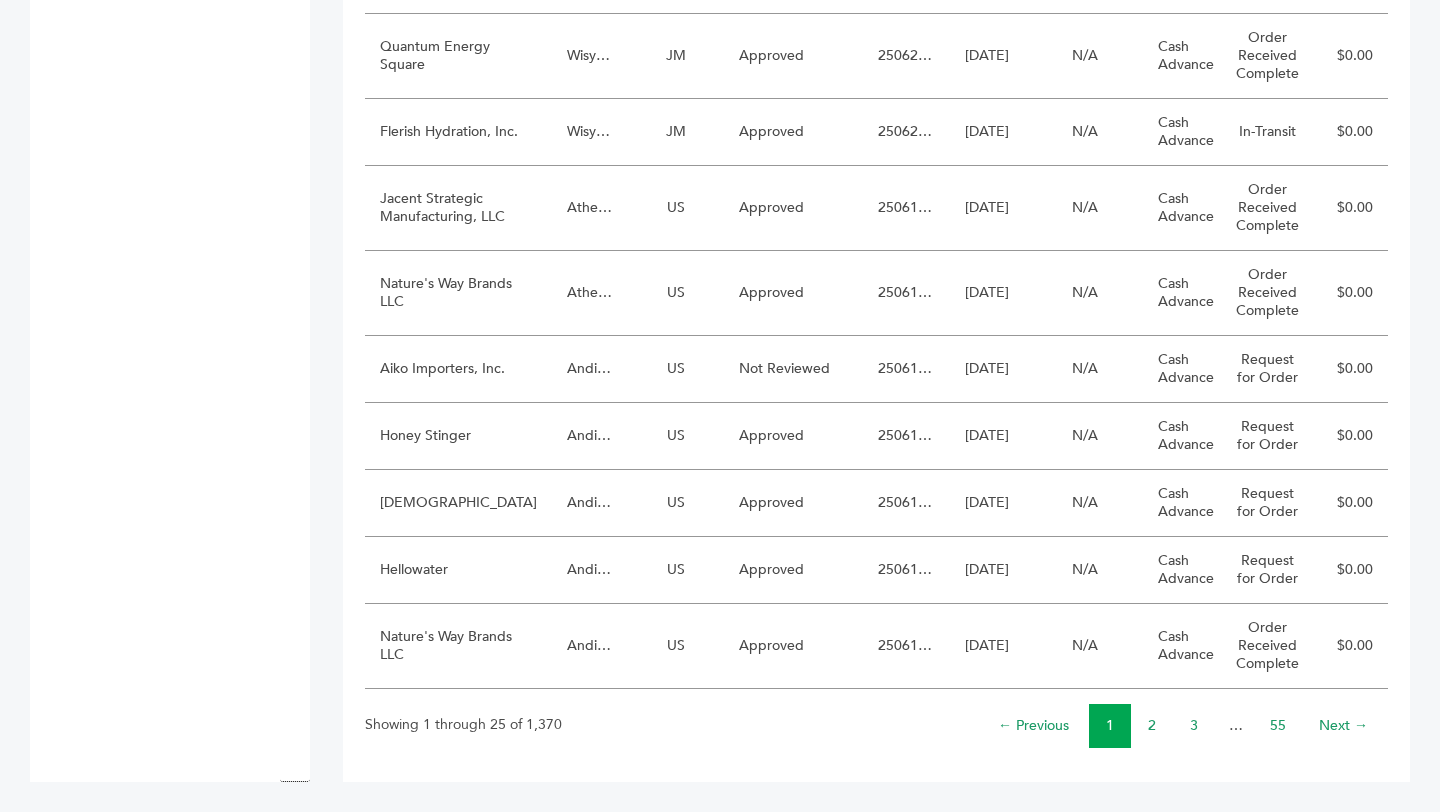 click on "2" at bounding box center [1152, 726] 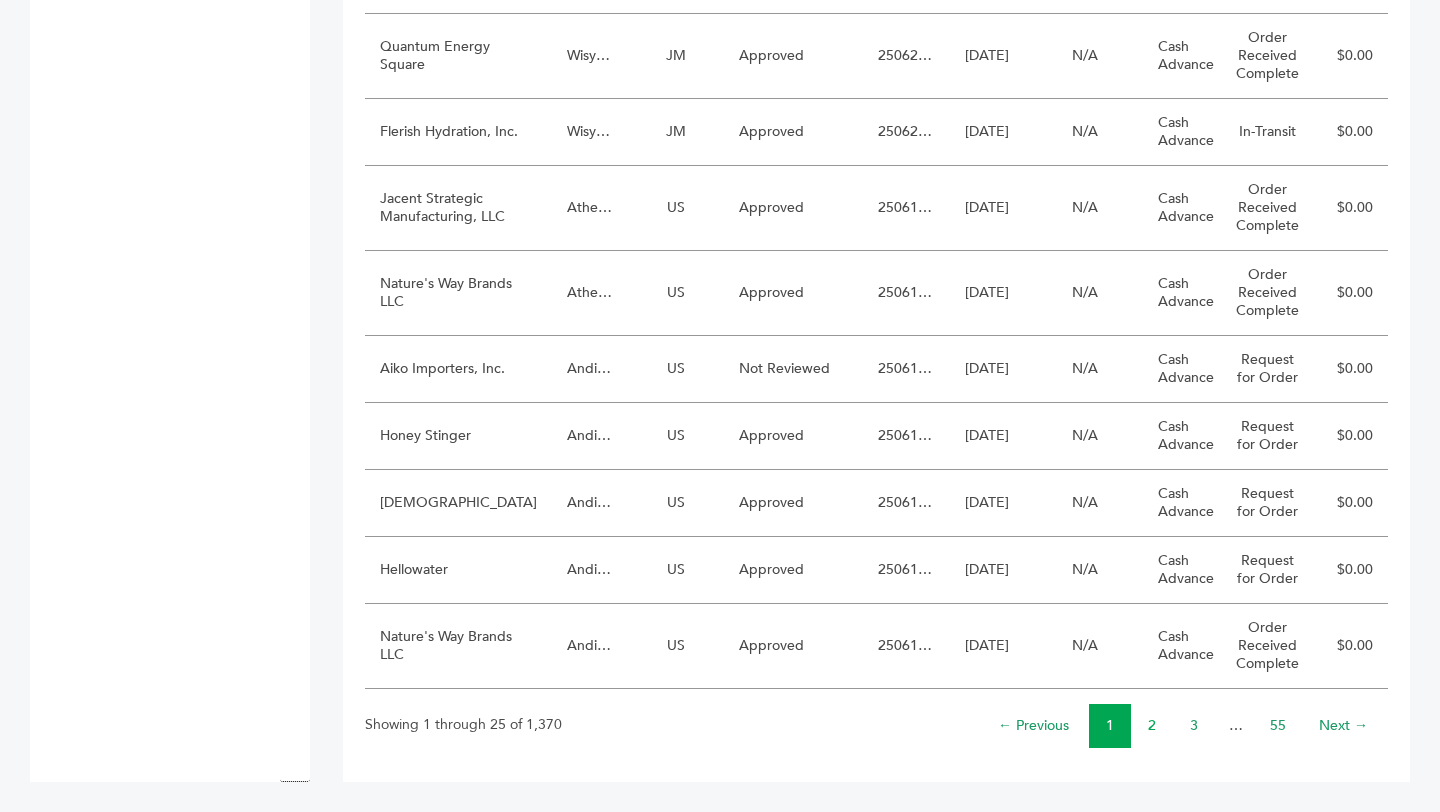 click on "2" at bounding box center [1152, 725] 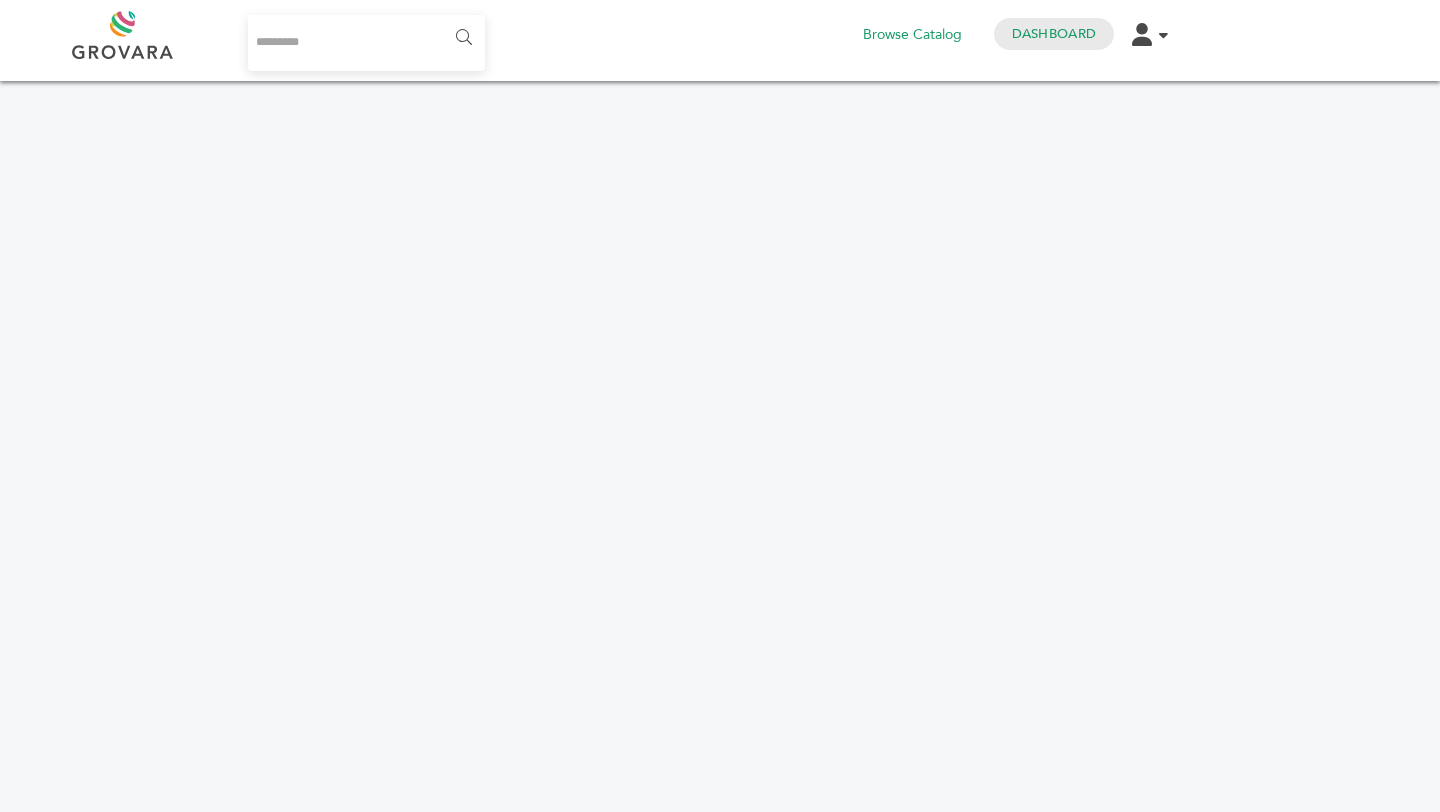 scroll, scrollTop: 0, scrollLeft: 0, axis: both 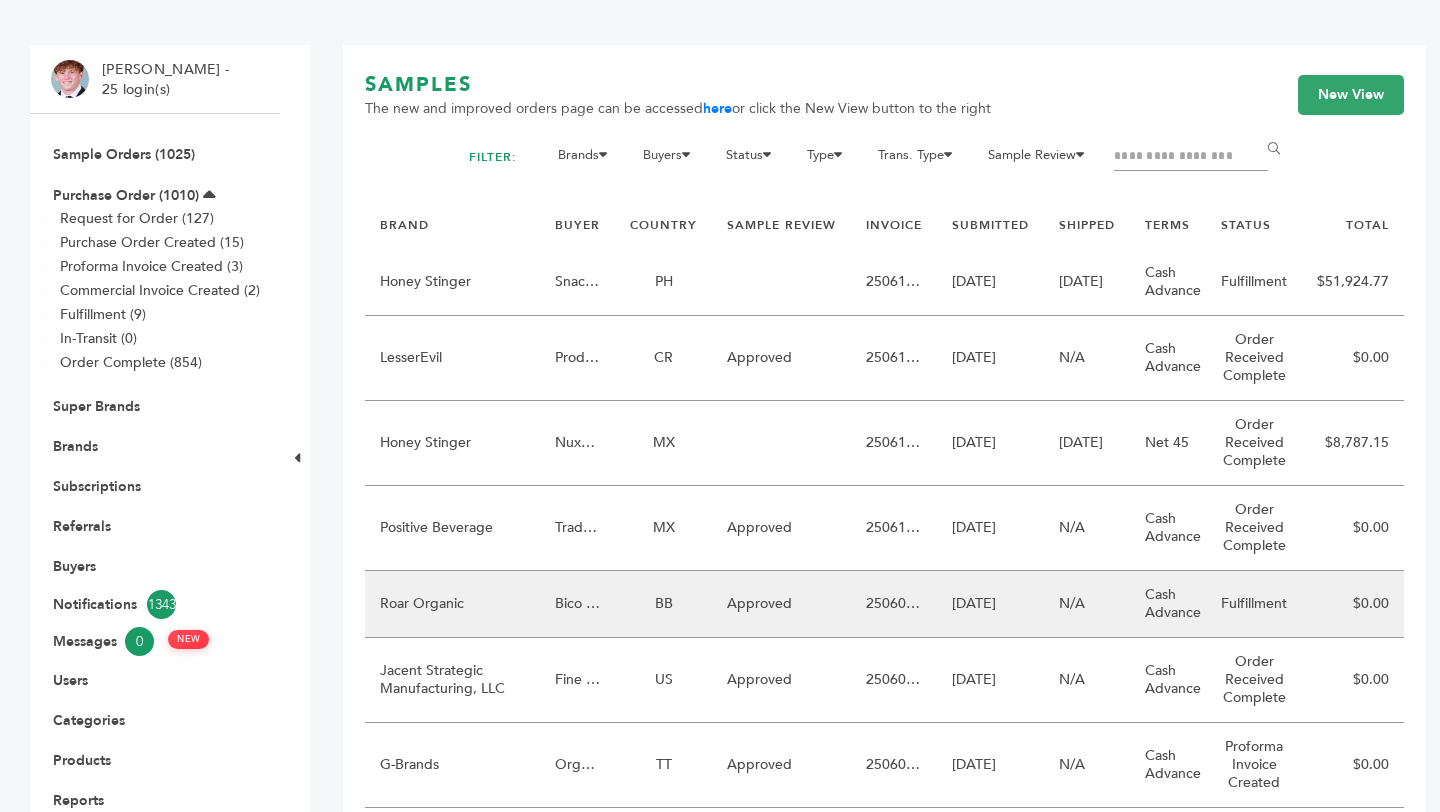 click on "Approved" at bounding box center [781, 604] 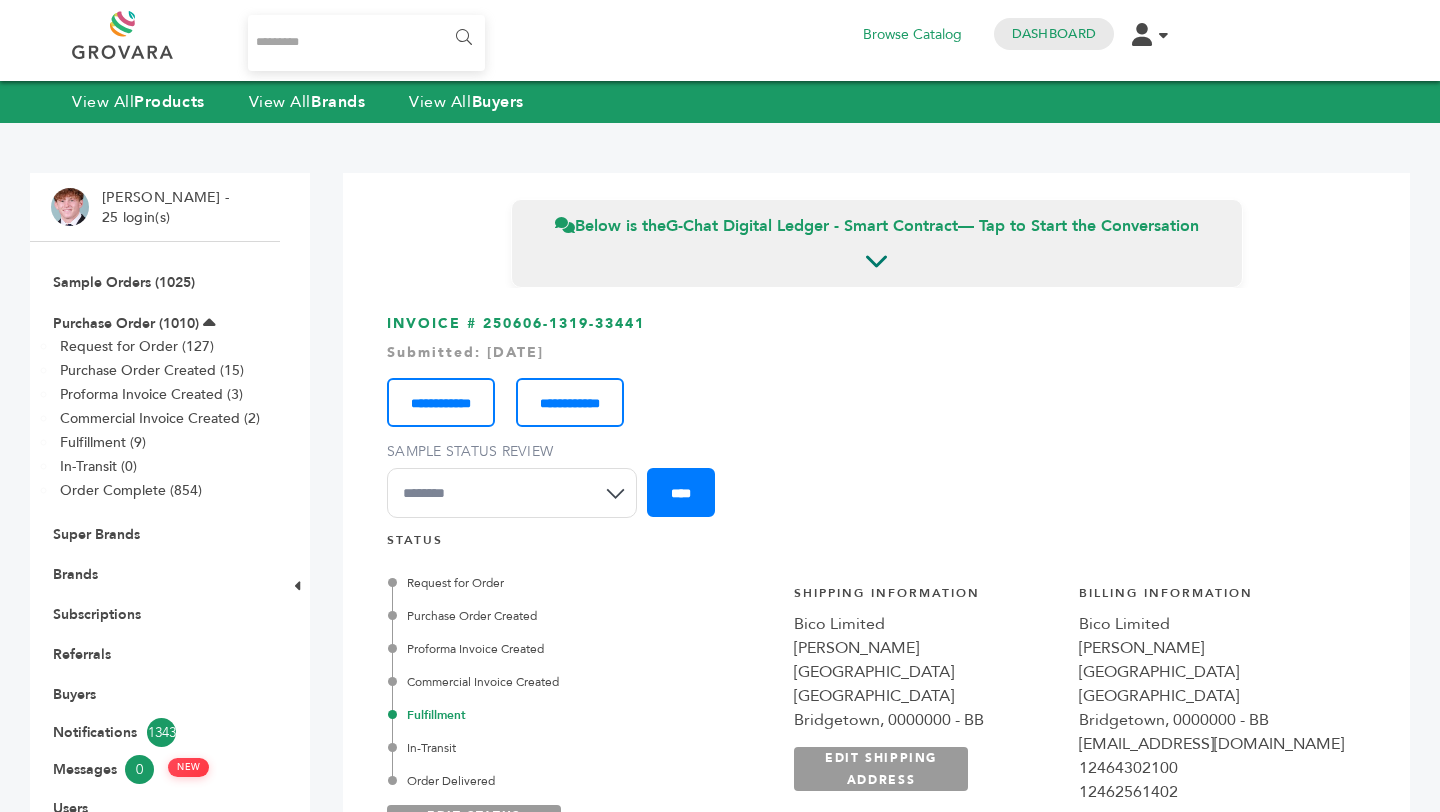 scroll, scrollTop: 0, scrollLeft: 0, axis: both 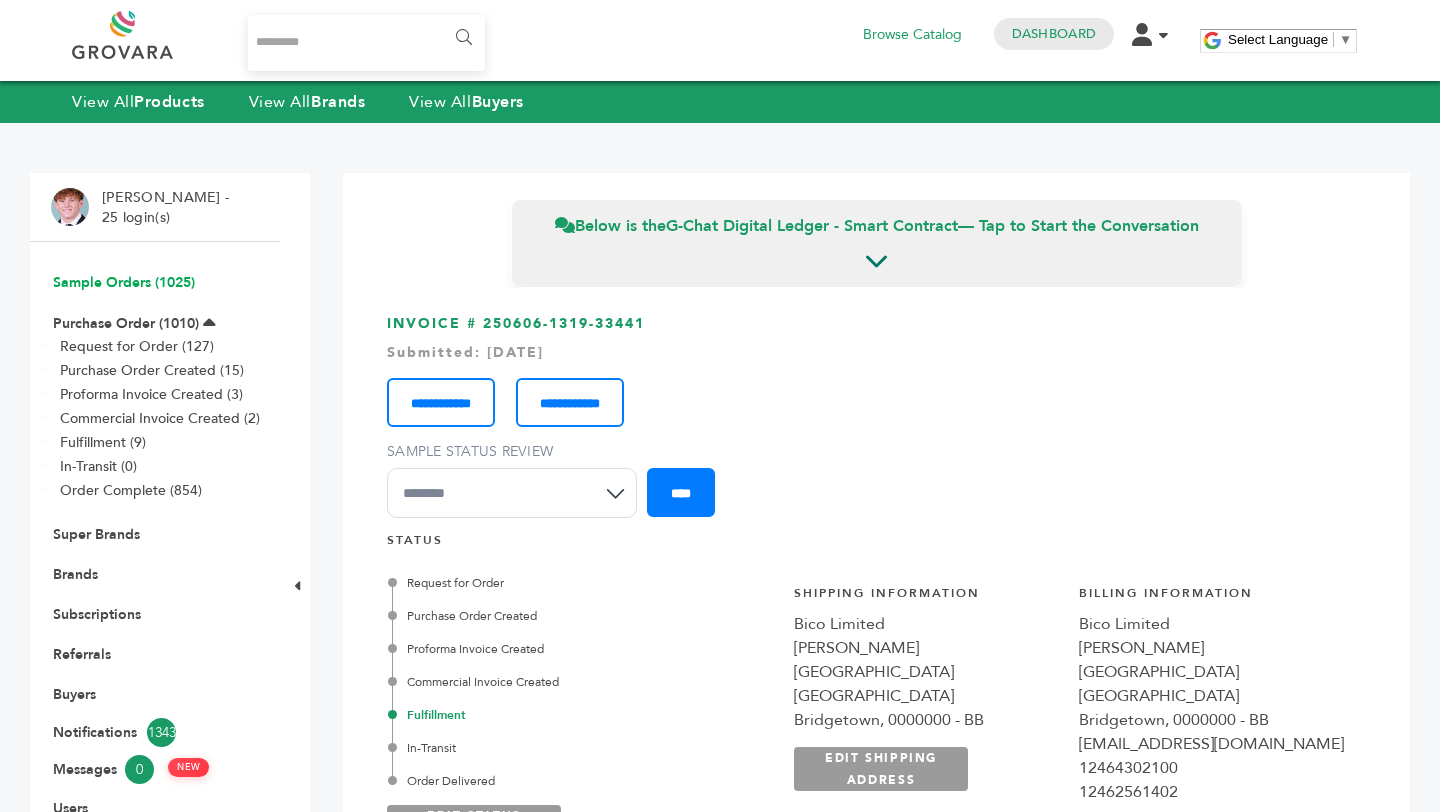 click on "Sample Orders (1025)" at bounding box center [124, 282] 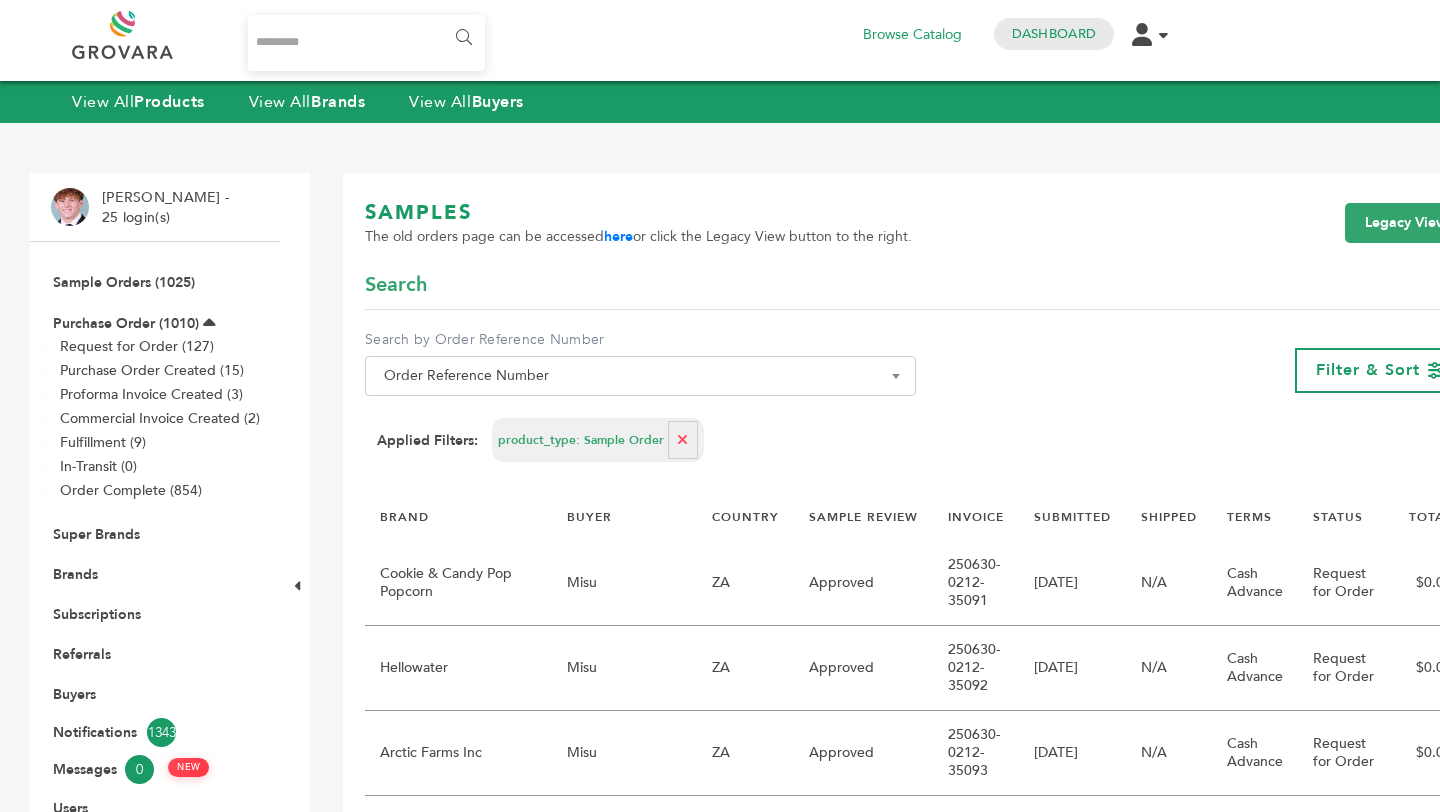 scroll, scrollTop: 0, scrollLeft: 0, axis: both 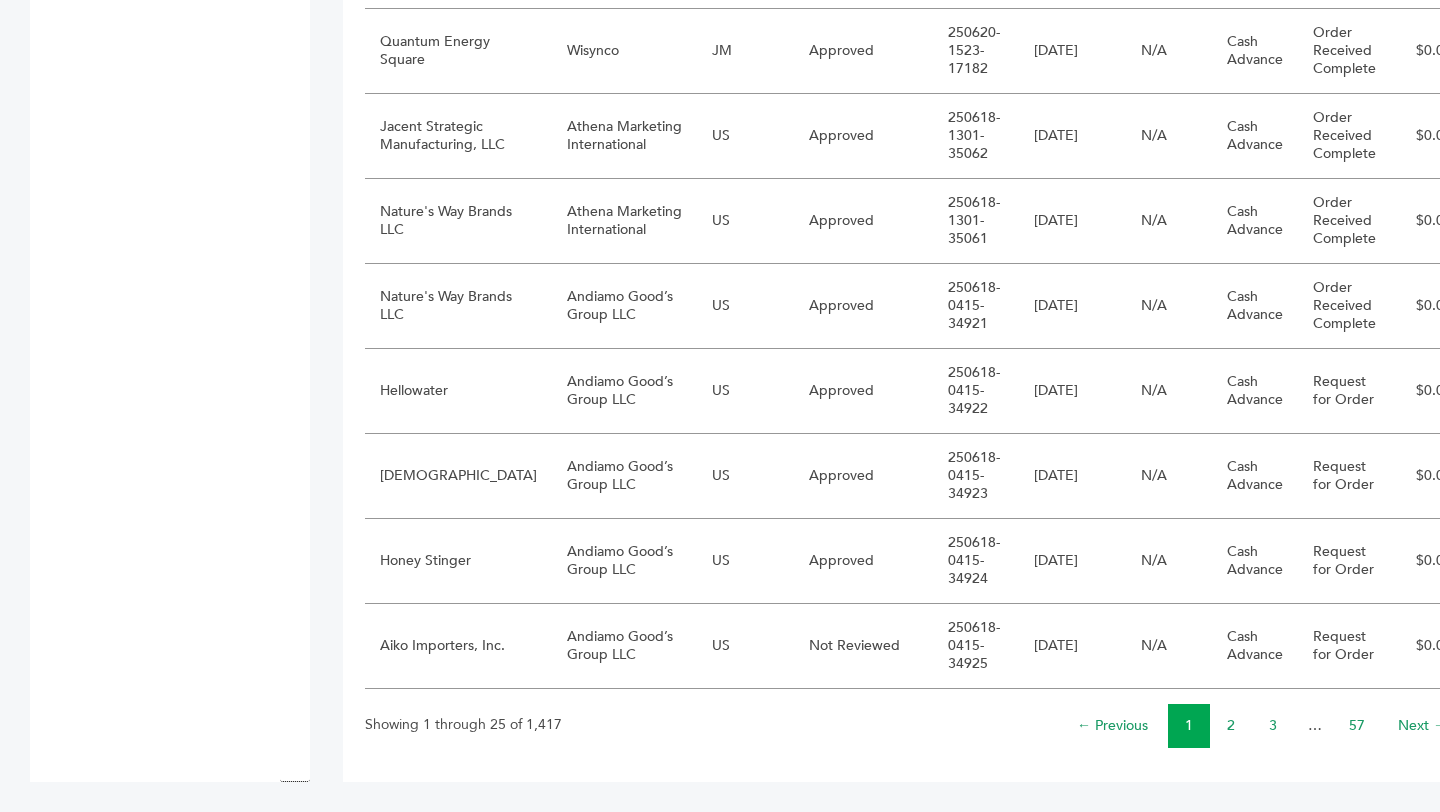 click on "2" at bounding box center (1231, 726) 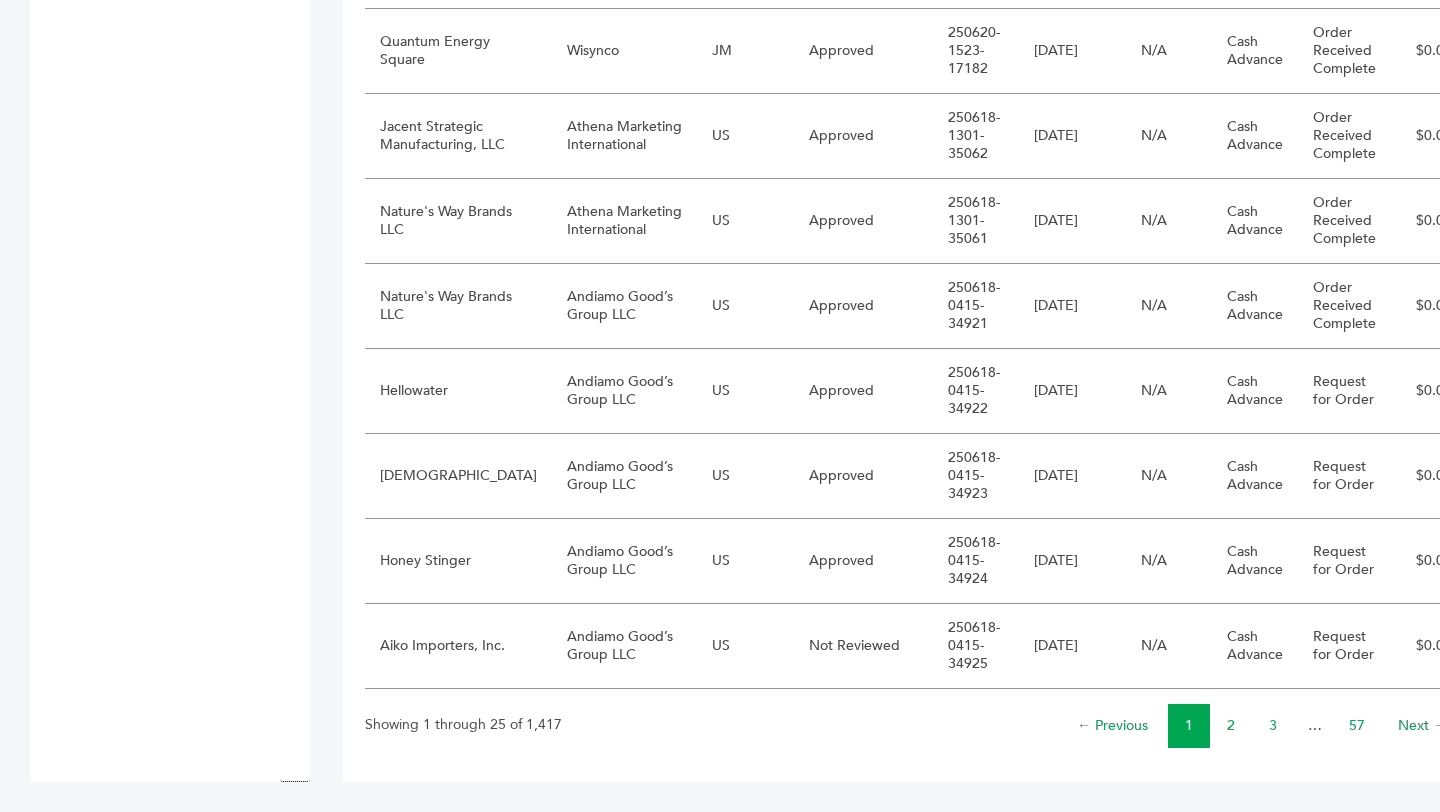 click on "2" at bounding box center [1231, 725] 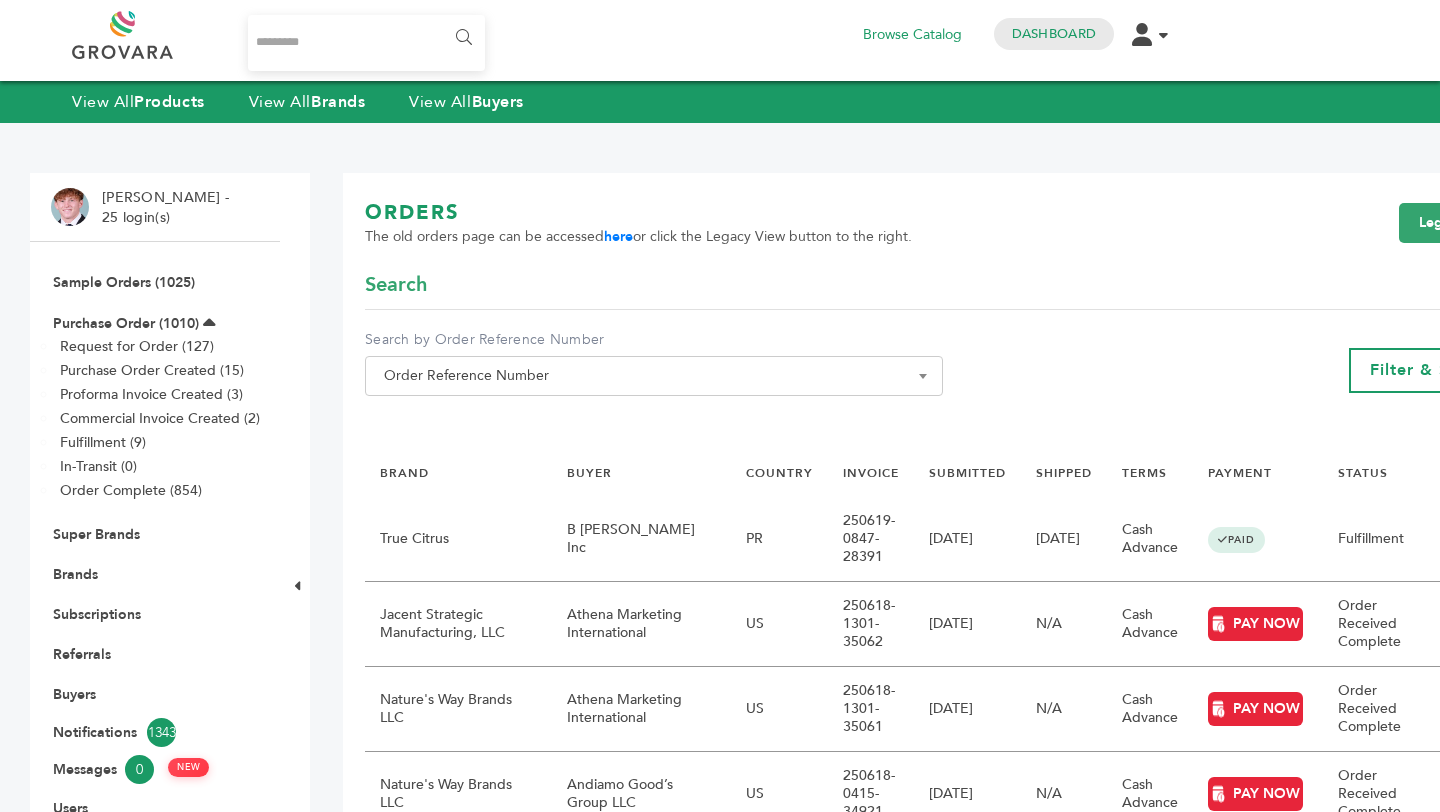 scroll, scrollTop: 0, scrollLeft: 0, axis: both 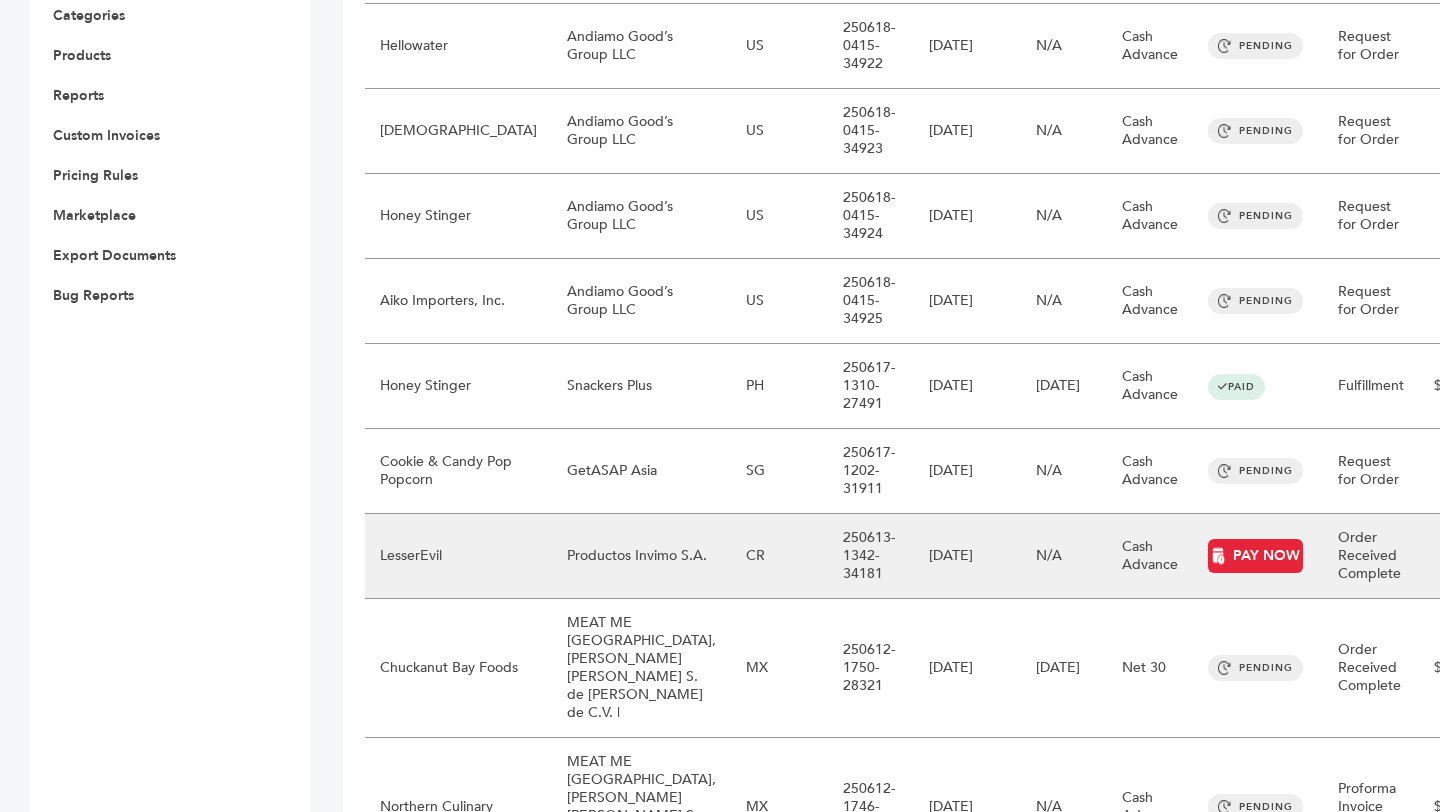 click on "CR" at bounding box center (779, 556) 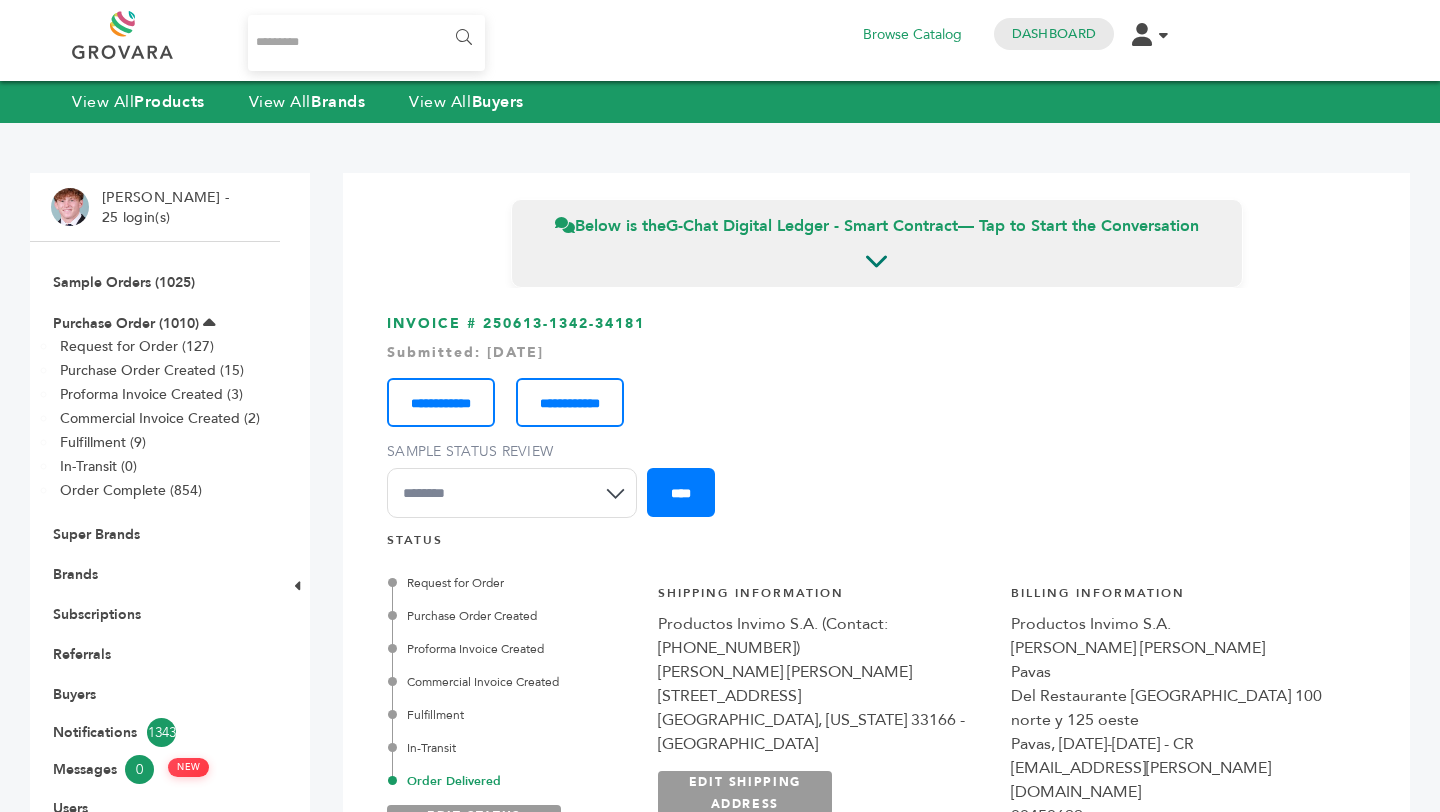 scroll, scrollTop: 0, scrollLeft: 0, axis: both 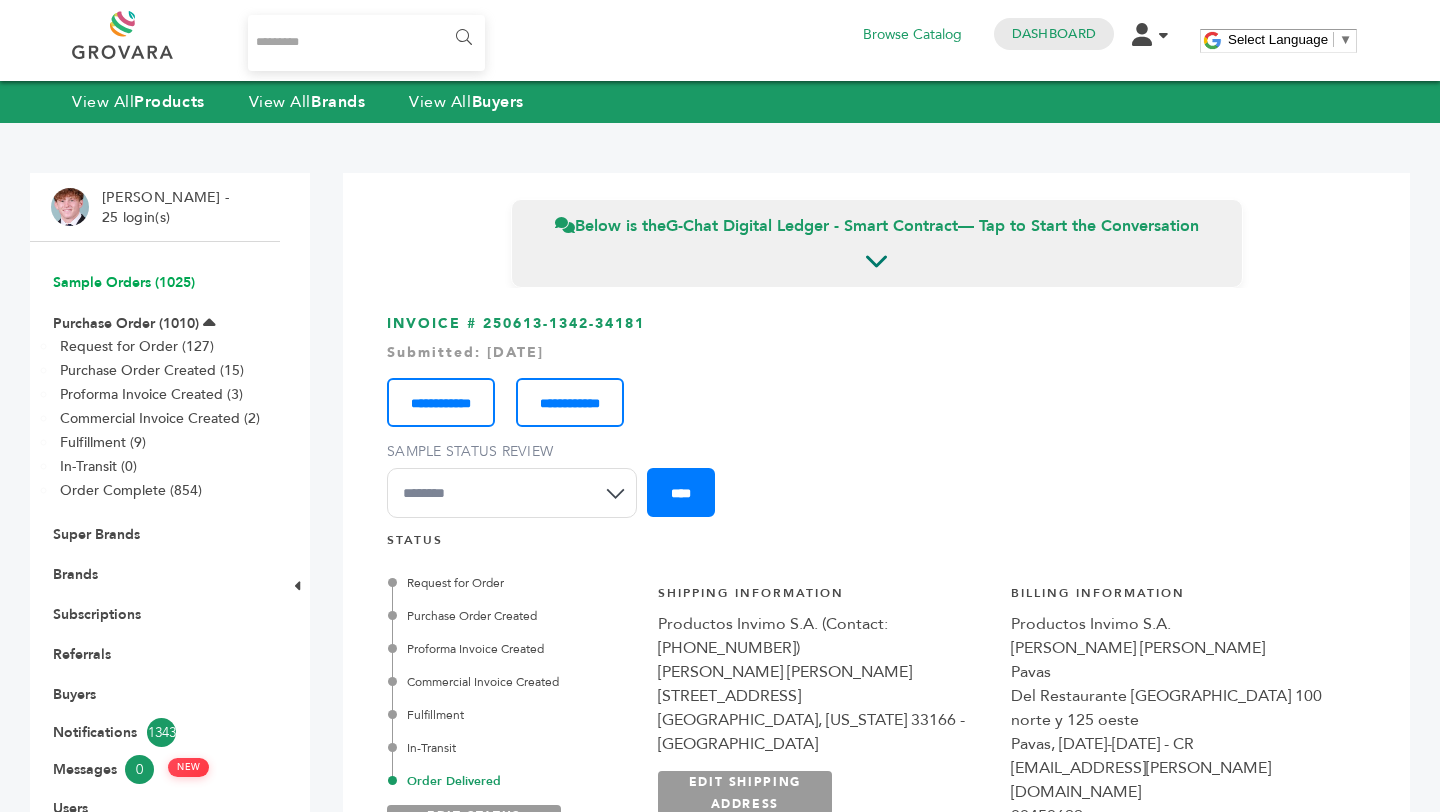 click on "Sample Orders (1025)" at bounding box center [124, 282] 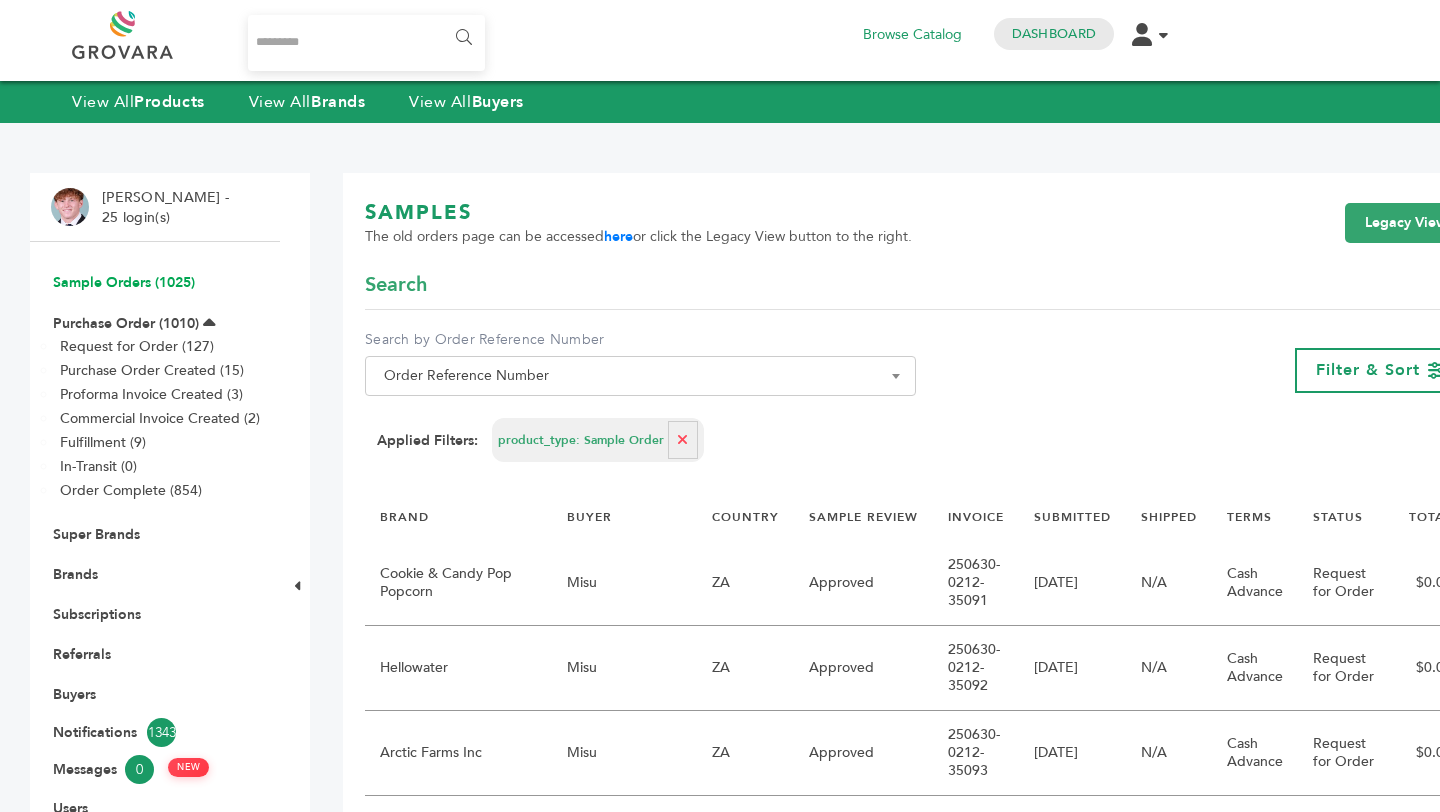 scroll, scrollTop: 0, scrollLeft: 0, axis: both 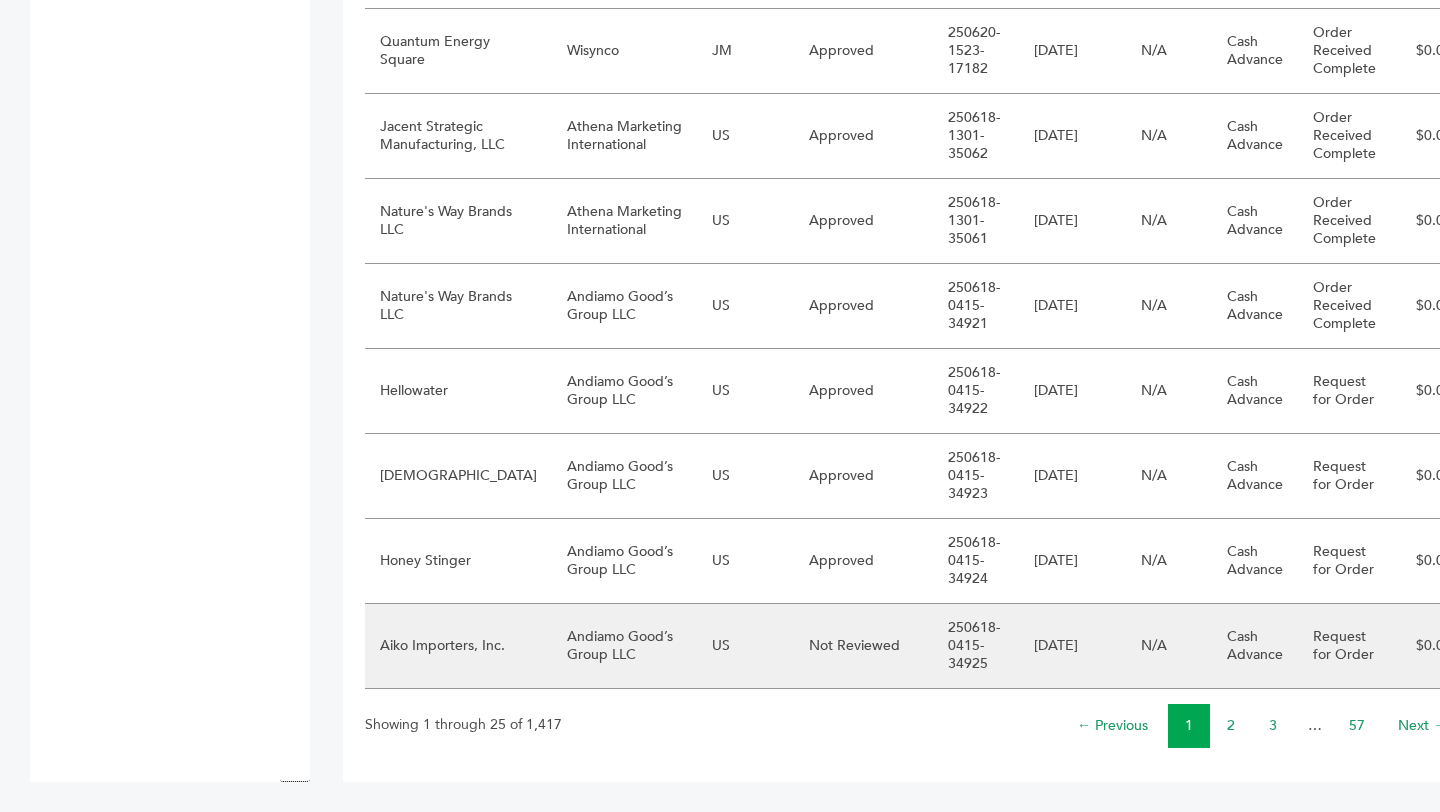click on "Not Reviewed" at bounding box center (863, 646) 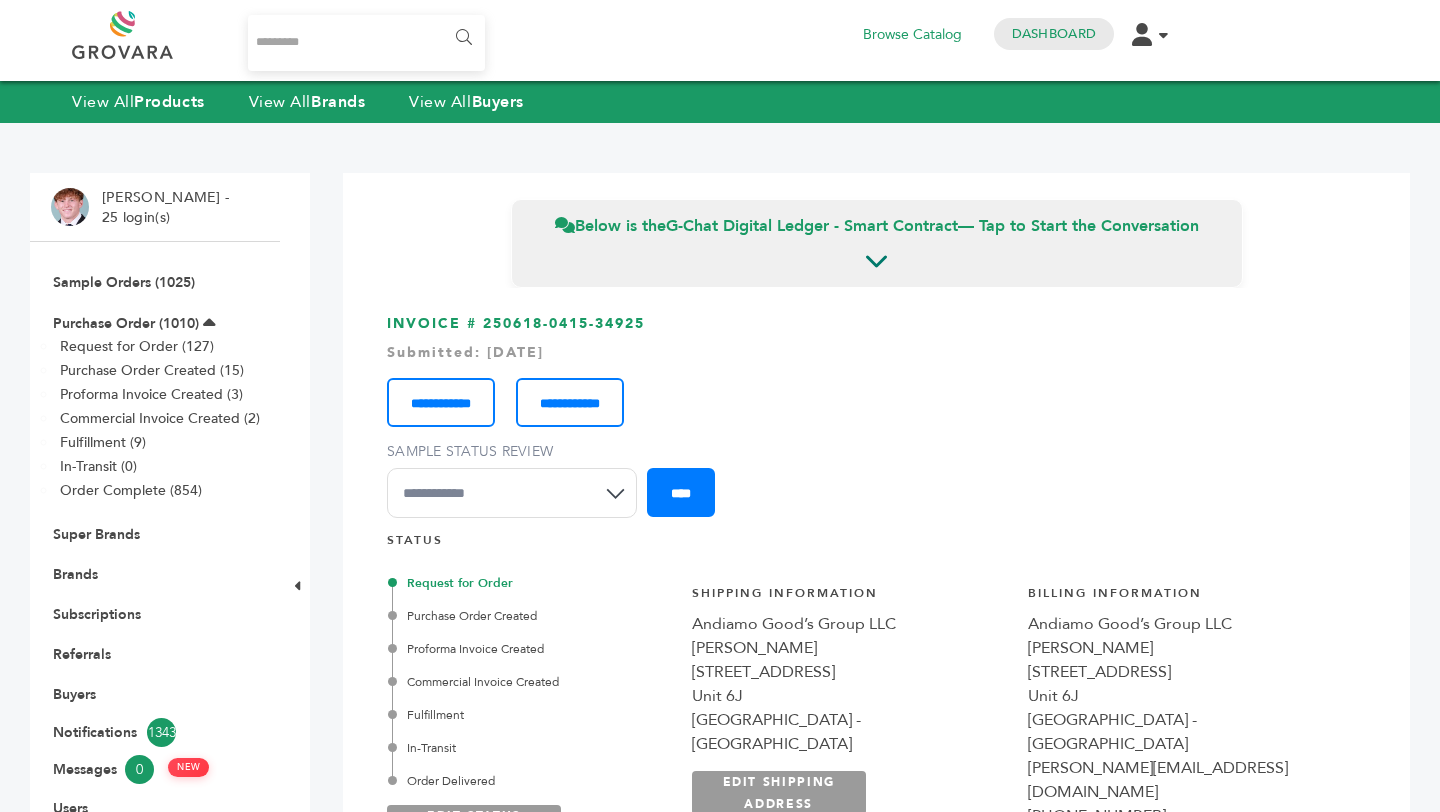 scroll, scrollTop: 0, scrollLeft: 0, axis: both 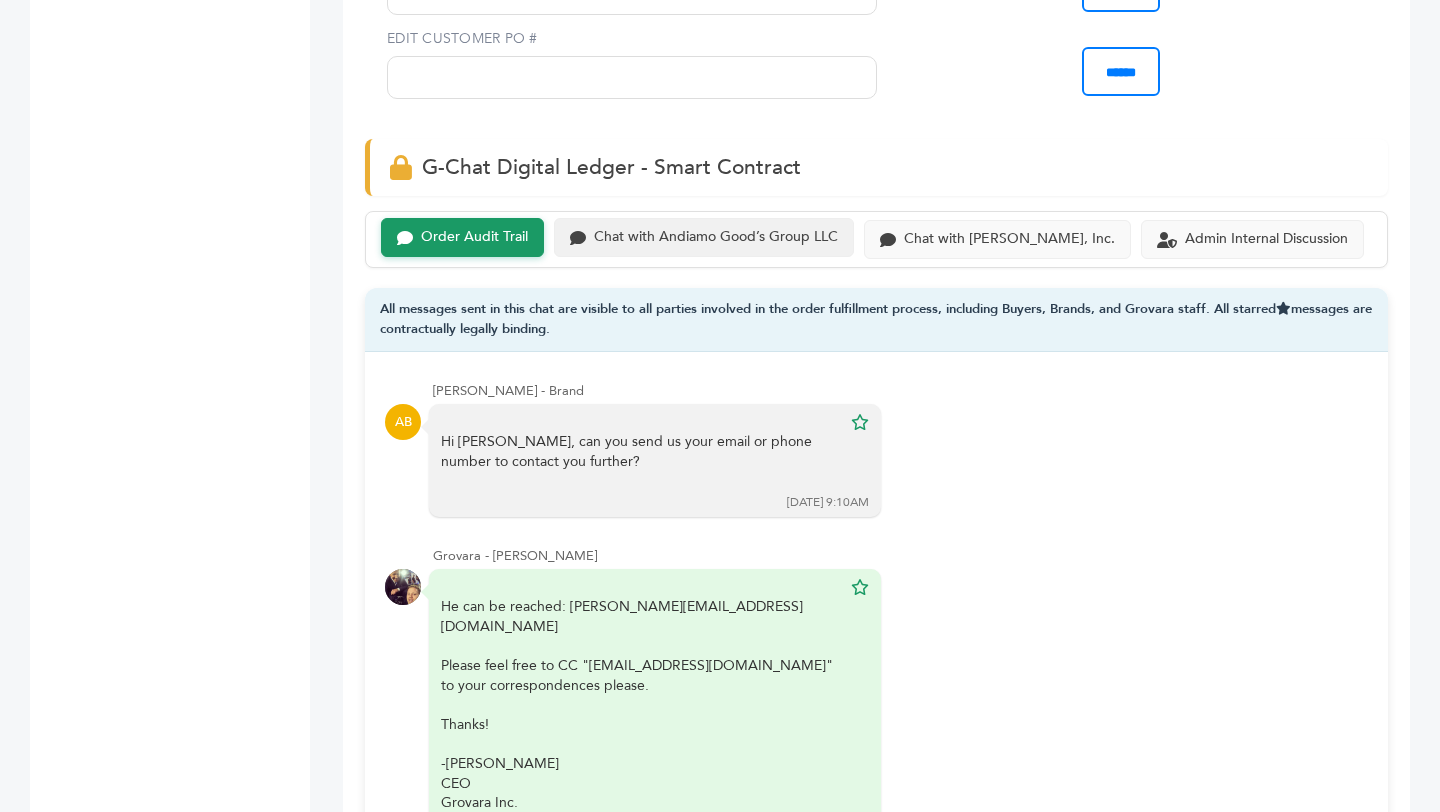 click on "Chat with Andiamo Good’s Group LLC" at bounding box center [716, 237] 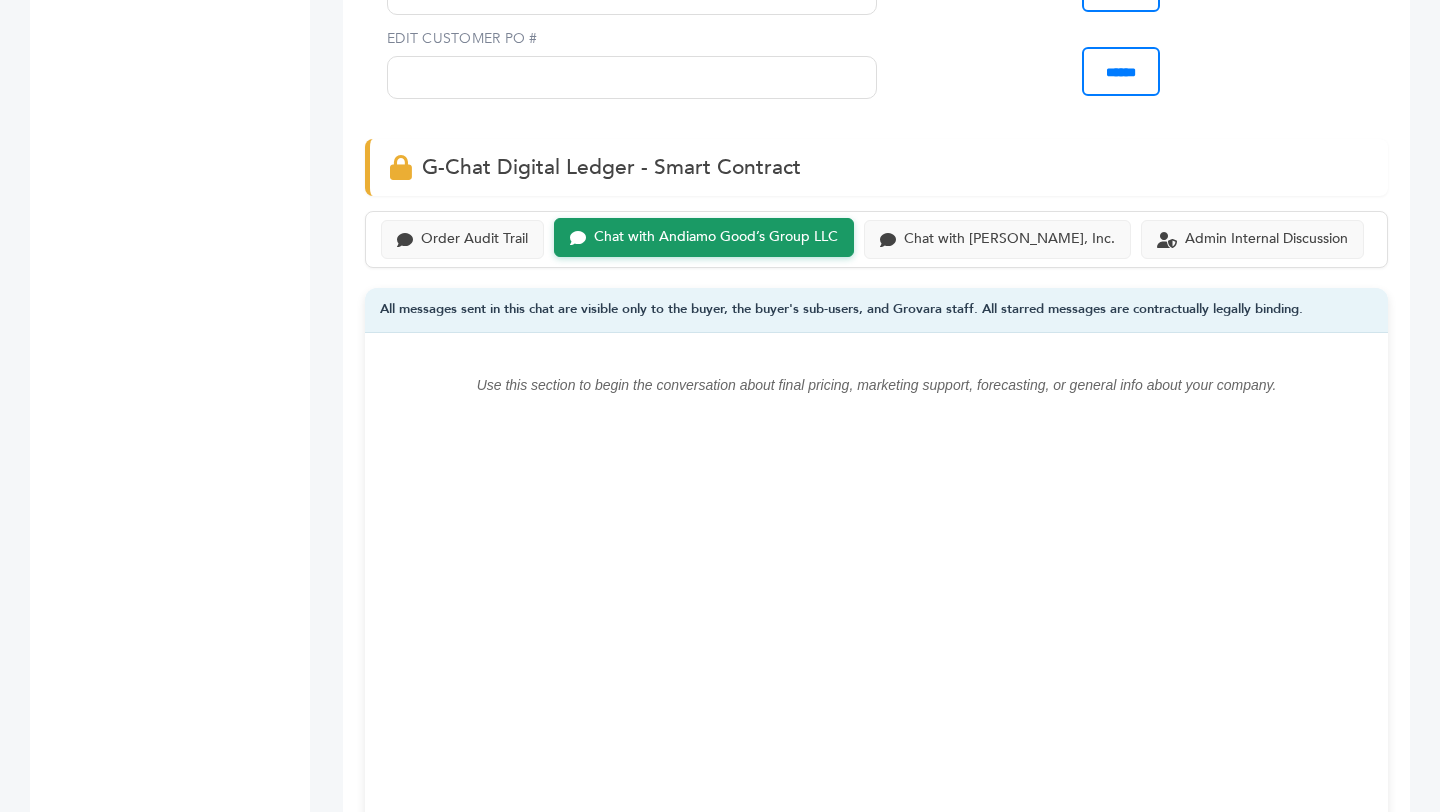 click on "Order Audit Trail
Chat with Andiamo Good’s Group LLC
Chat with Aiko Importers, Inc.
Admin Internal Discussion" at bounding box center [876, 239] 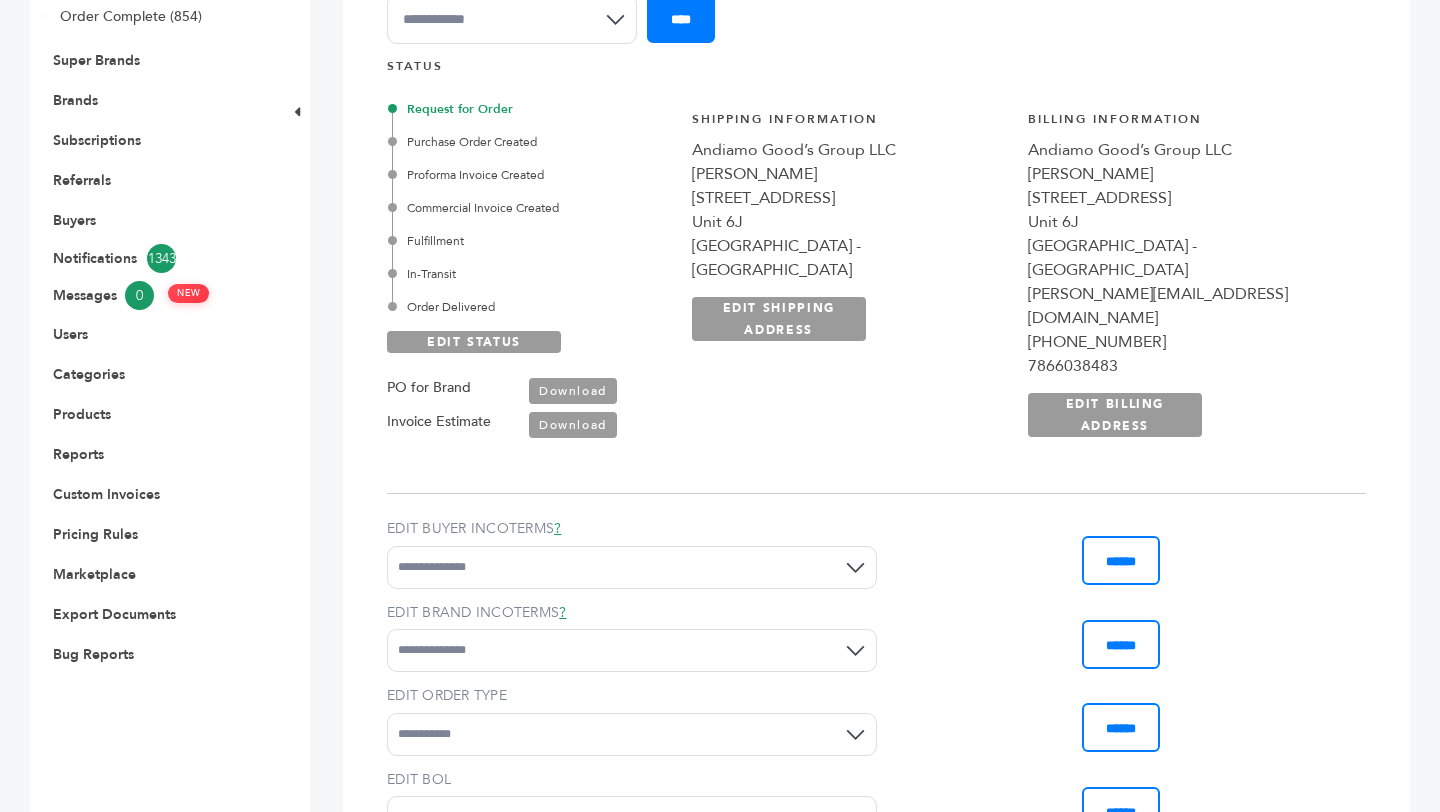 scroll, scrollTop: 0, scrollLeft: 0, axis: both 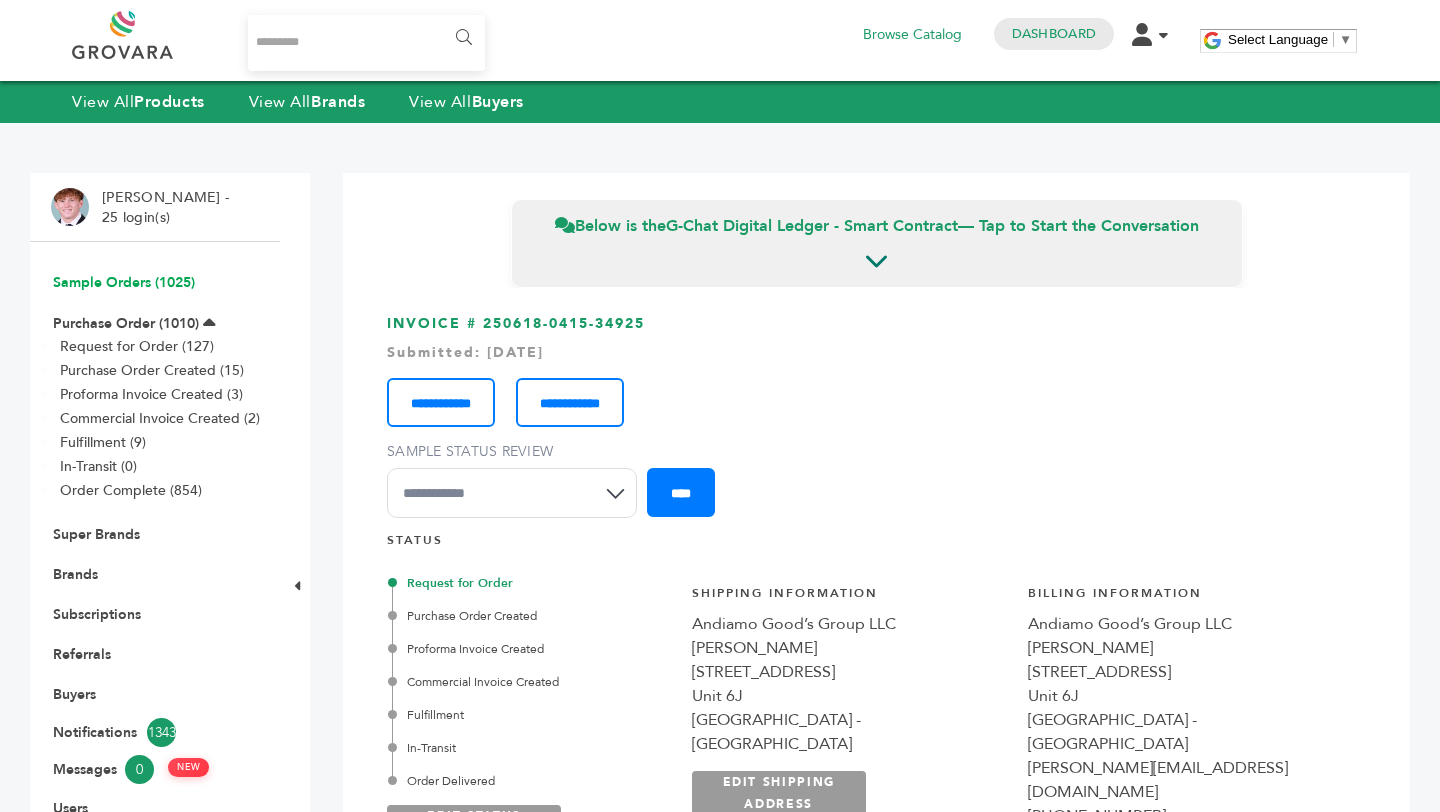 click on "Sample Orders (1025)" at bounding box center [124, 282] 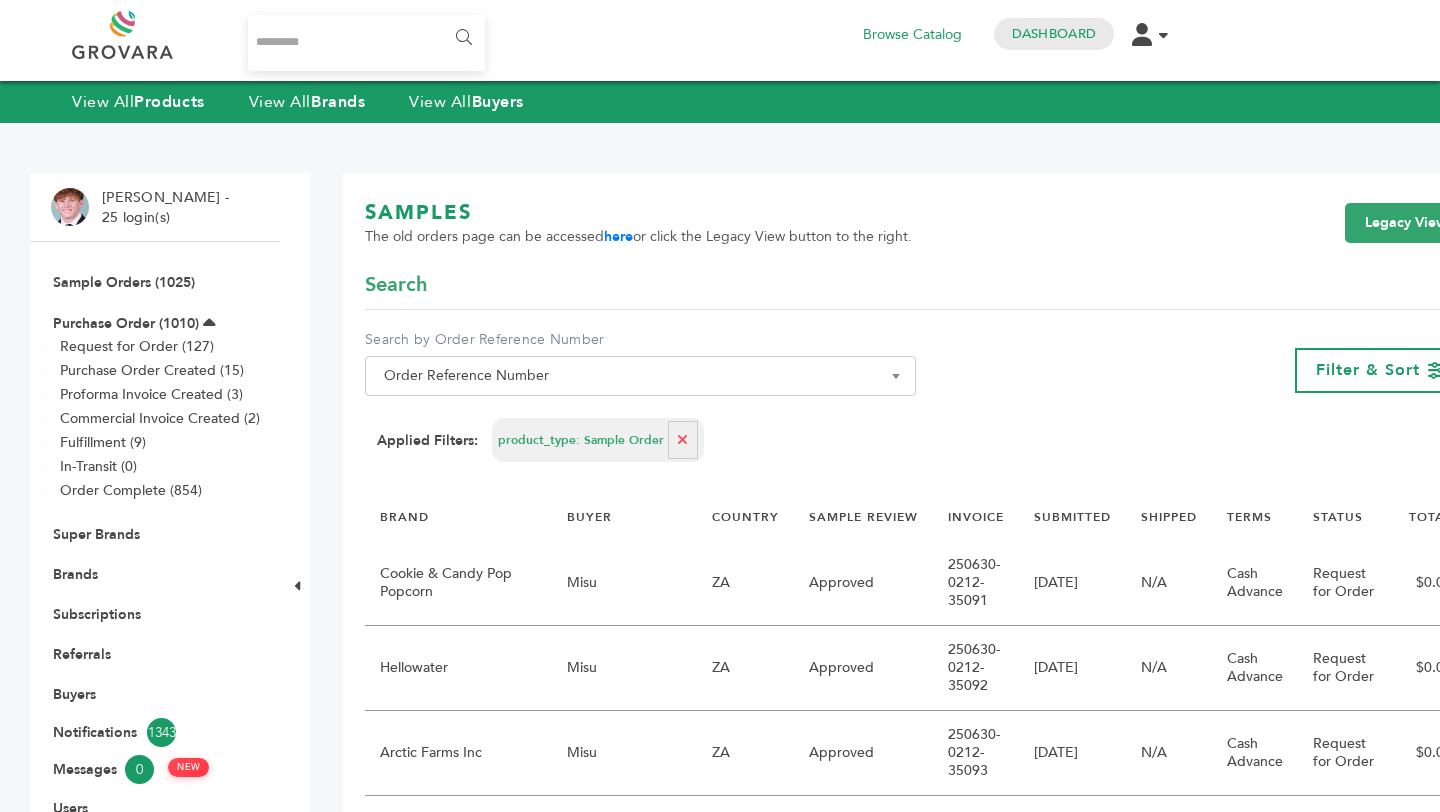 scroll, scrollTop: 0, scrollLeft: 0, axis: both 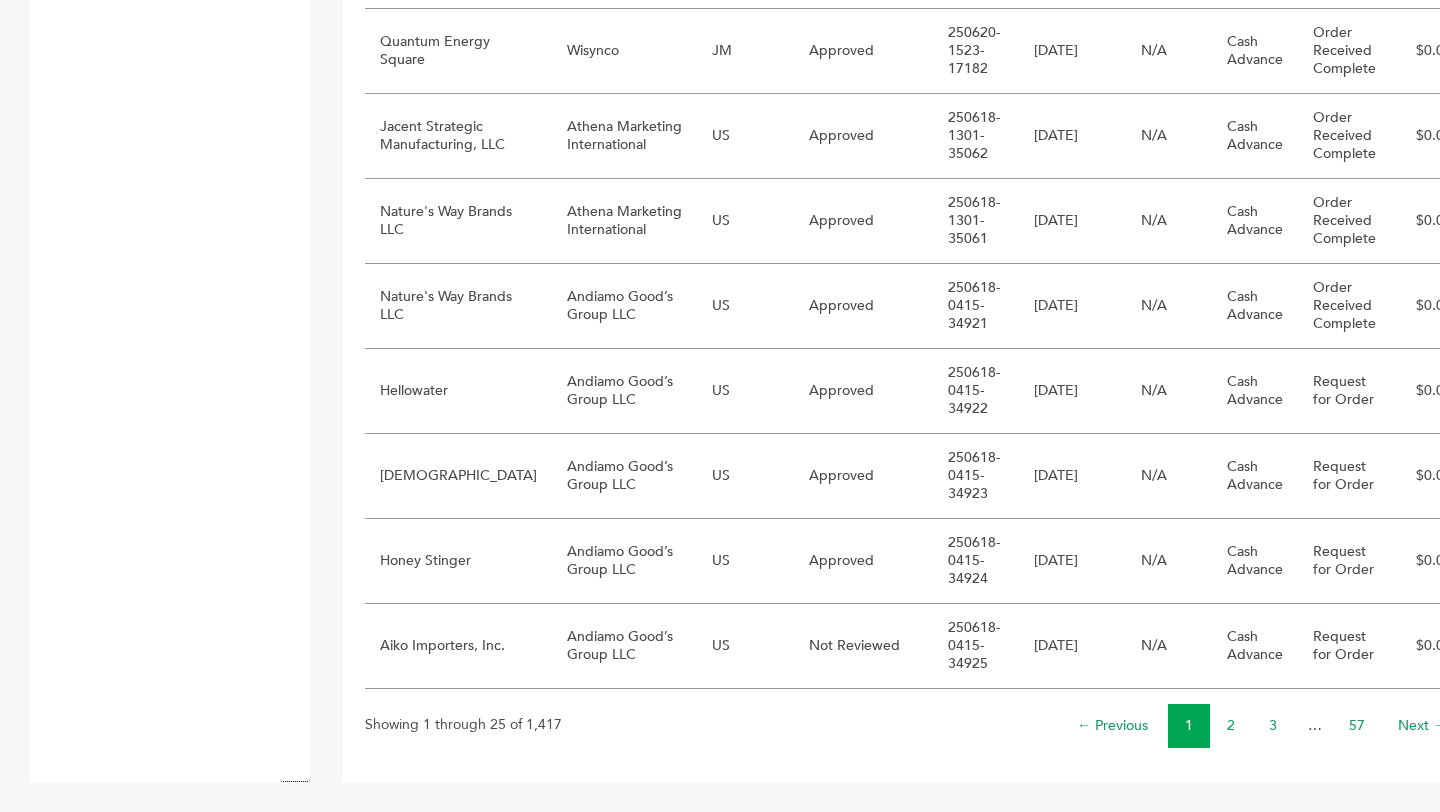 click on "2" at bounding box center (1231, 726) 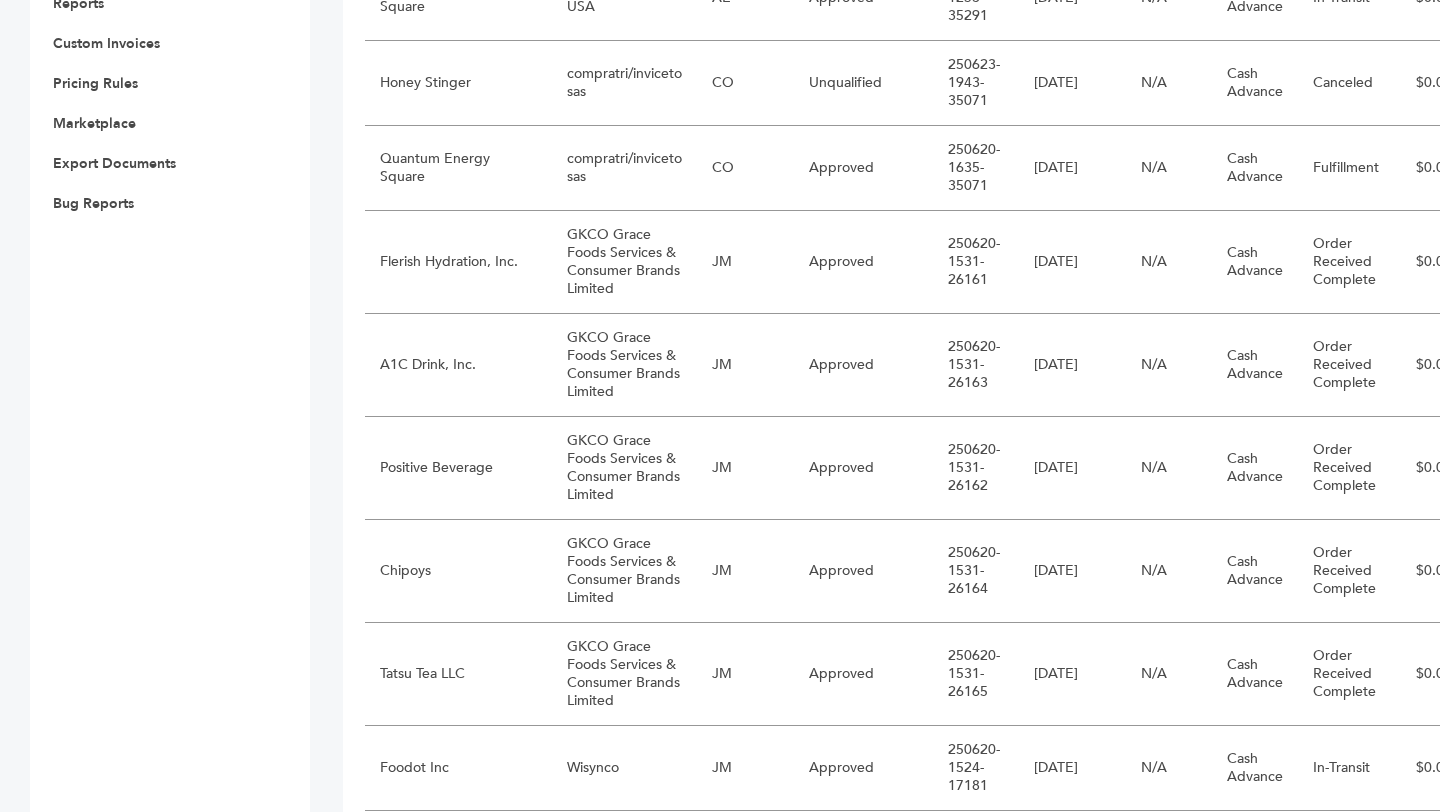 scroll, scrollTop: 0, scrollLeft: 0, axis: both 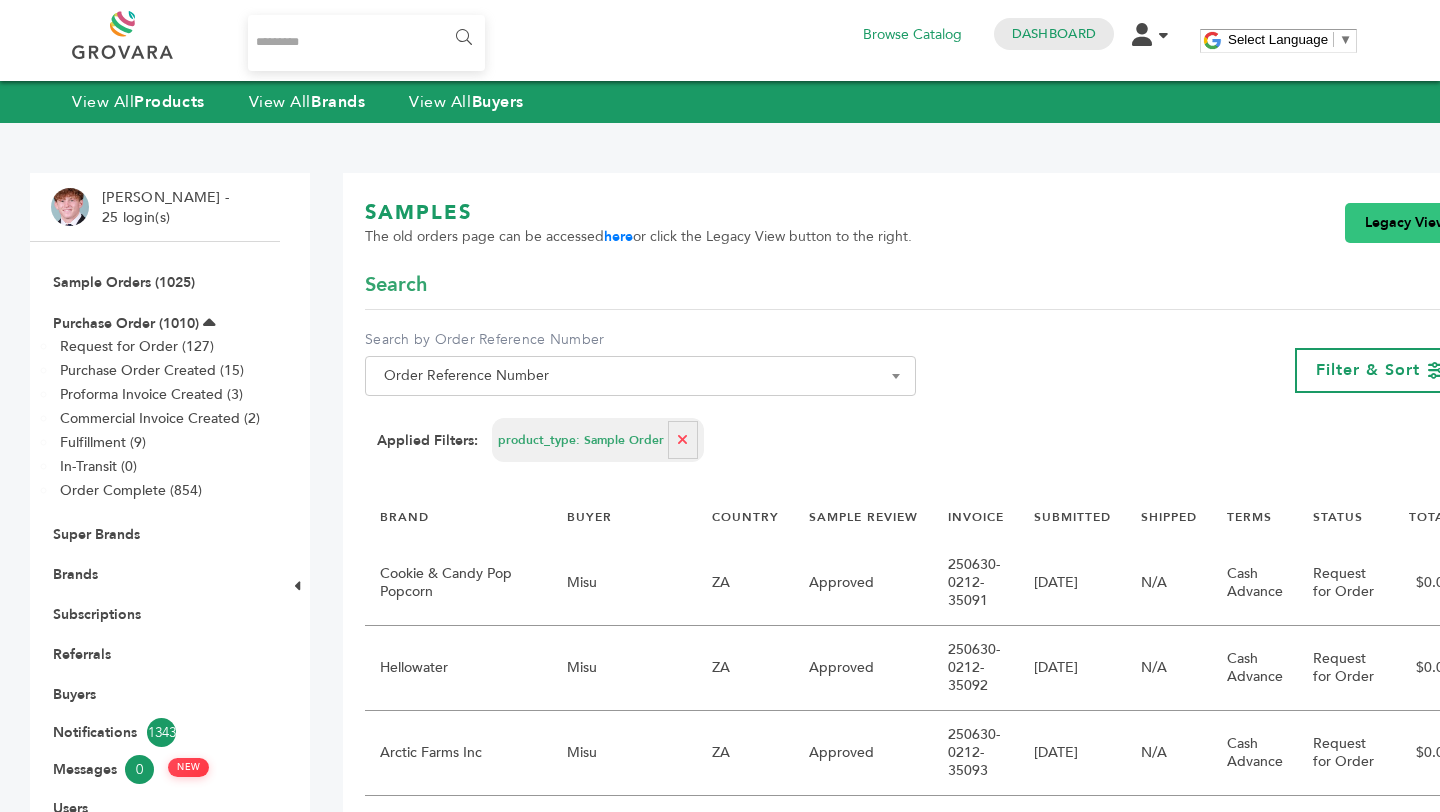 click on "Legacy View" at bounding box center (1406, 223) 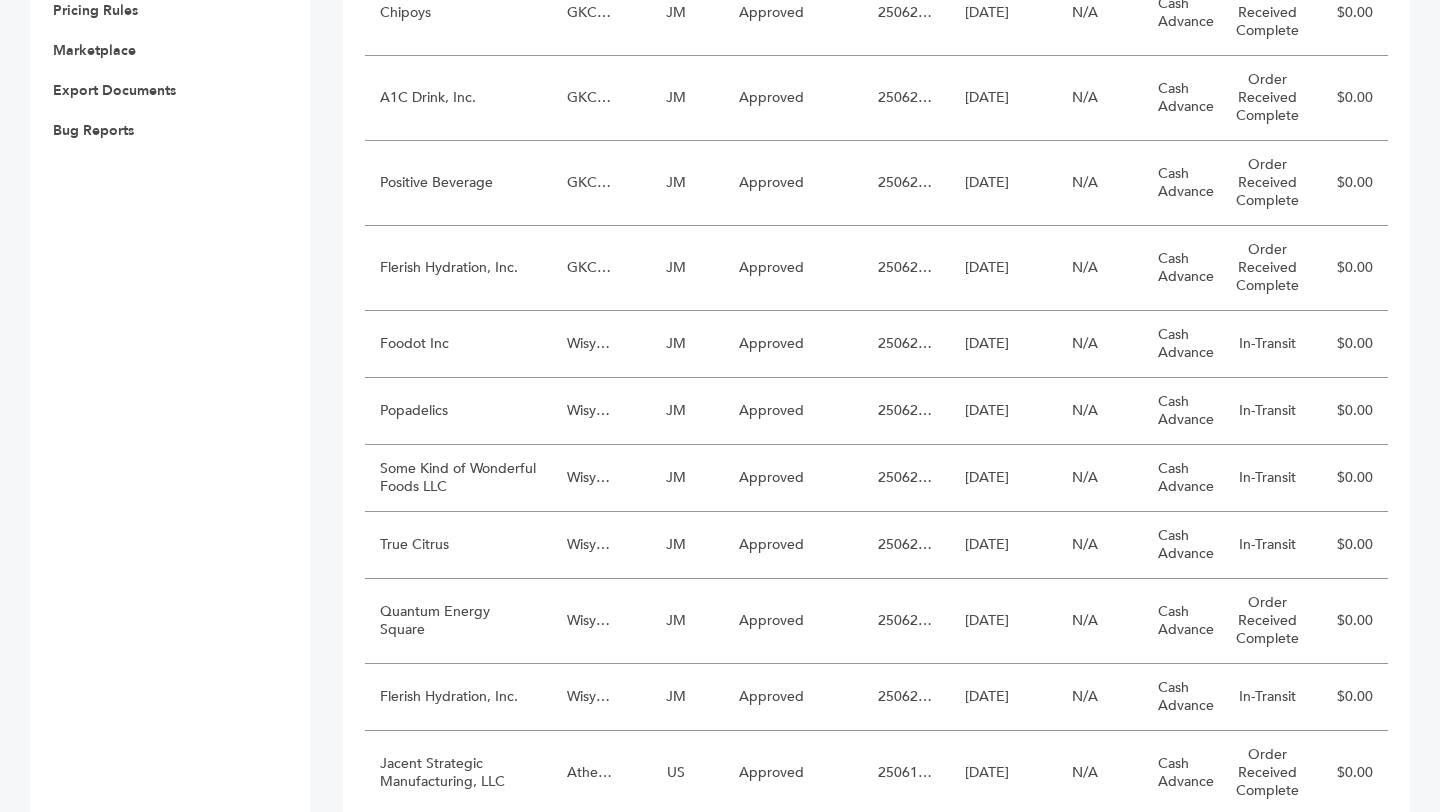 scroll, scrollTop: 1467, scrollLeft: 0, axis: vertical 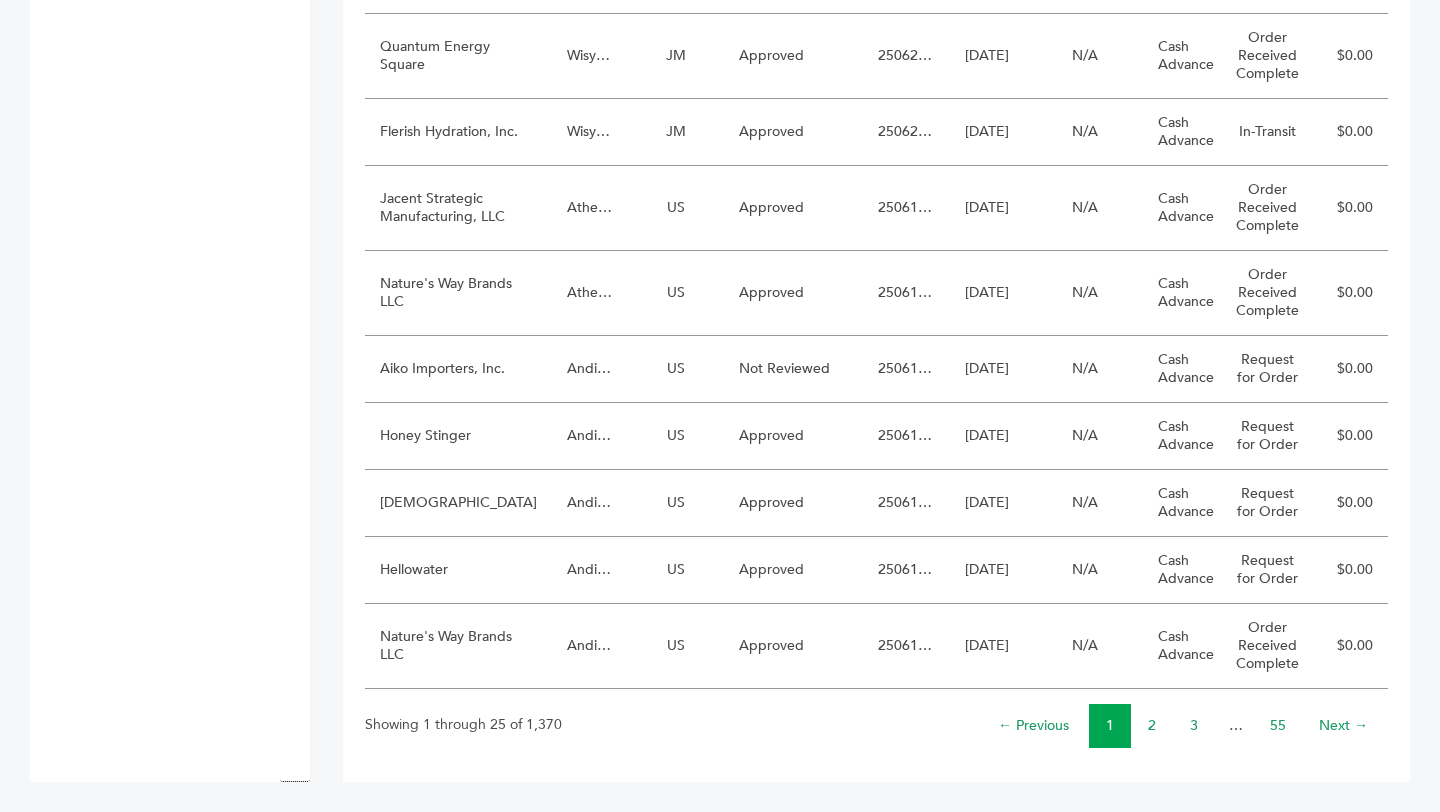 click on "2" at bounding box center (1152, 726) 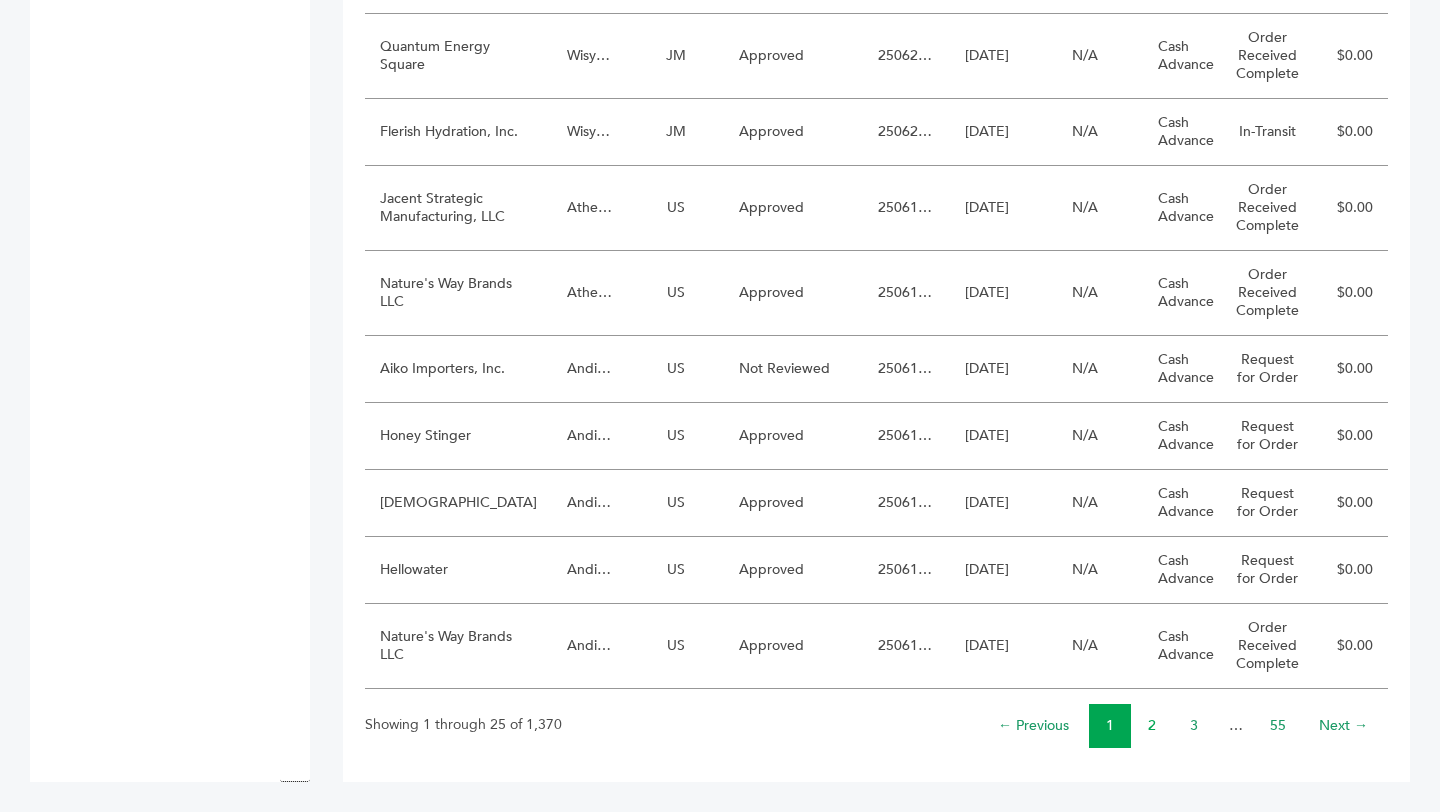 click on "2" at bounding box center [1152, 725] 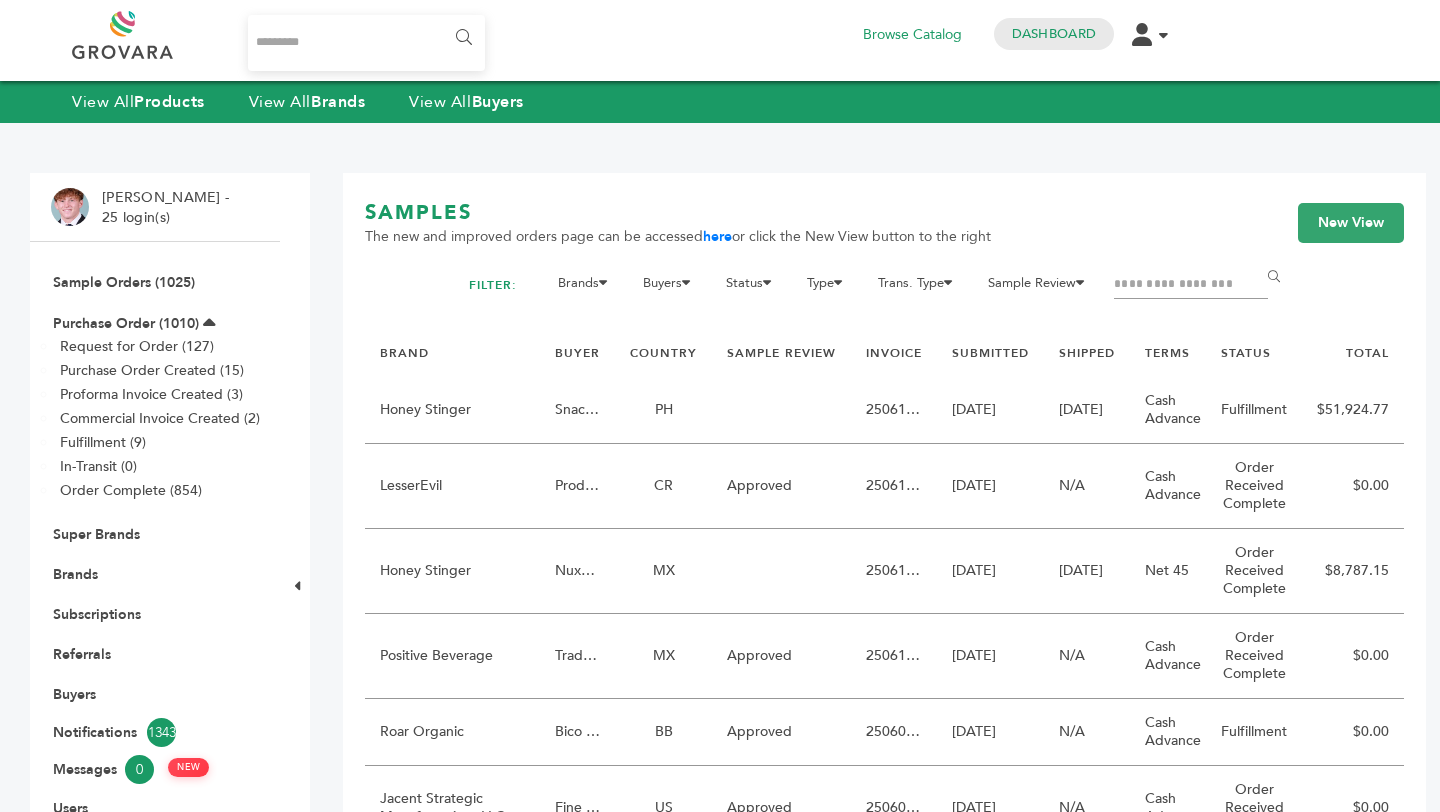 scroll, scrollTop: 0, scrollLeft: 0, axis: both 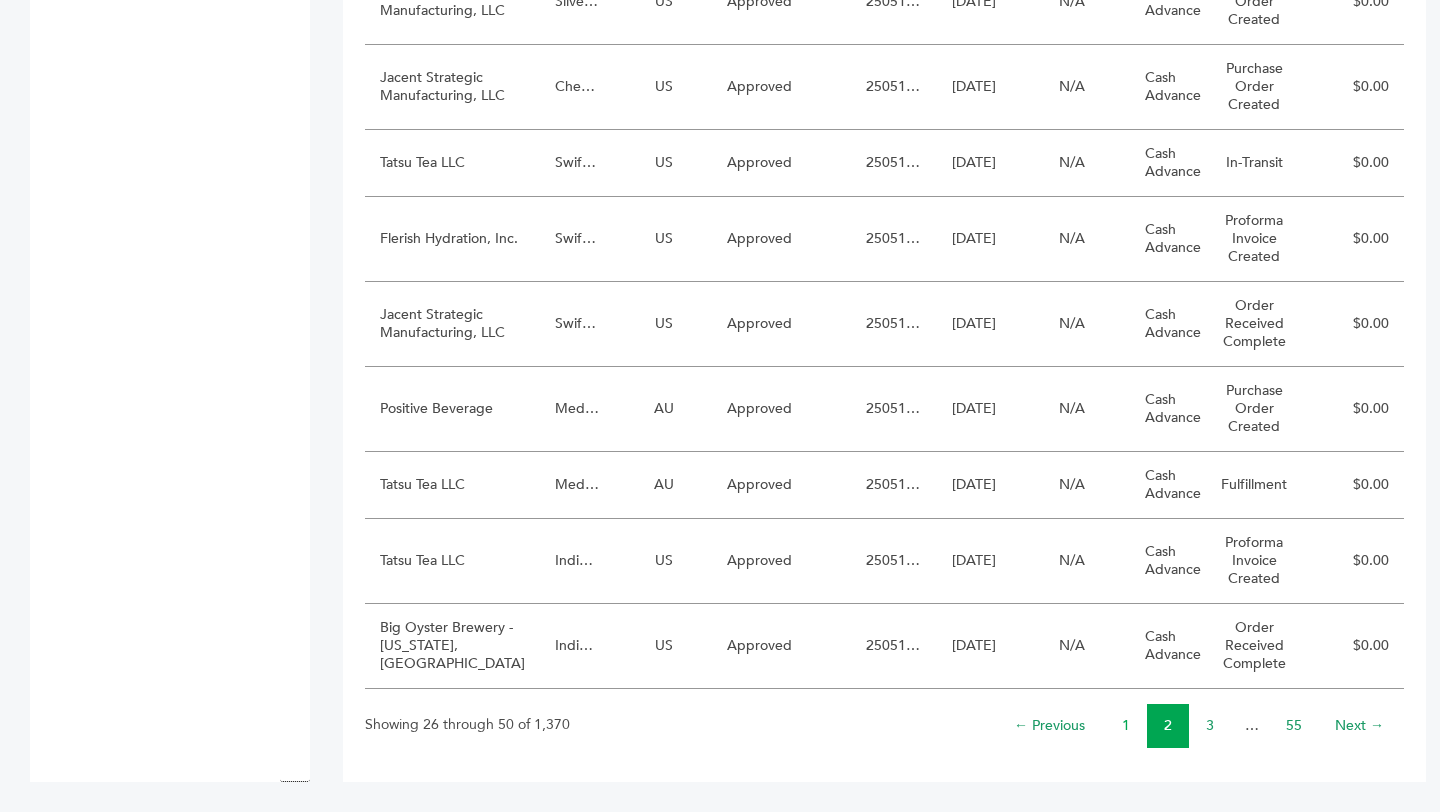 click on "1" at bounding box center [1126, 725] 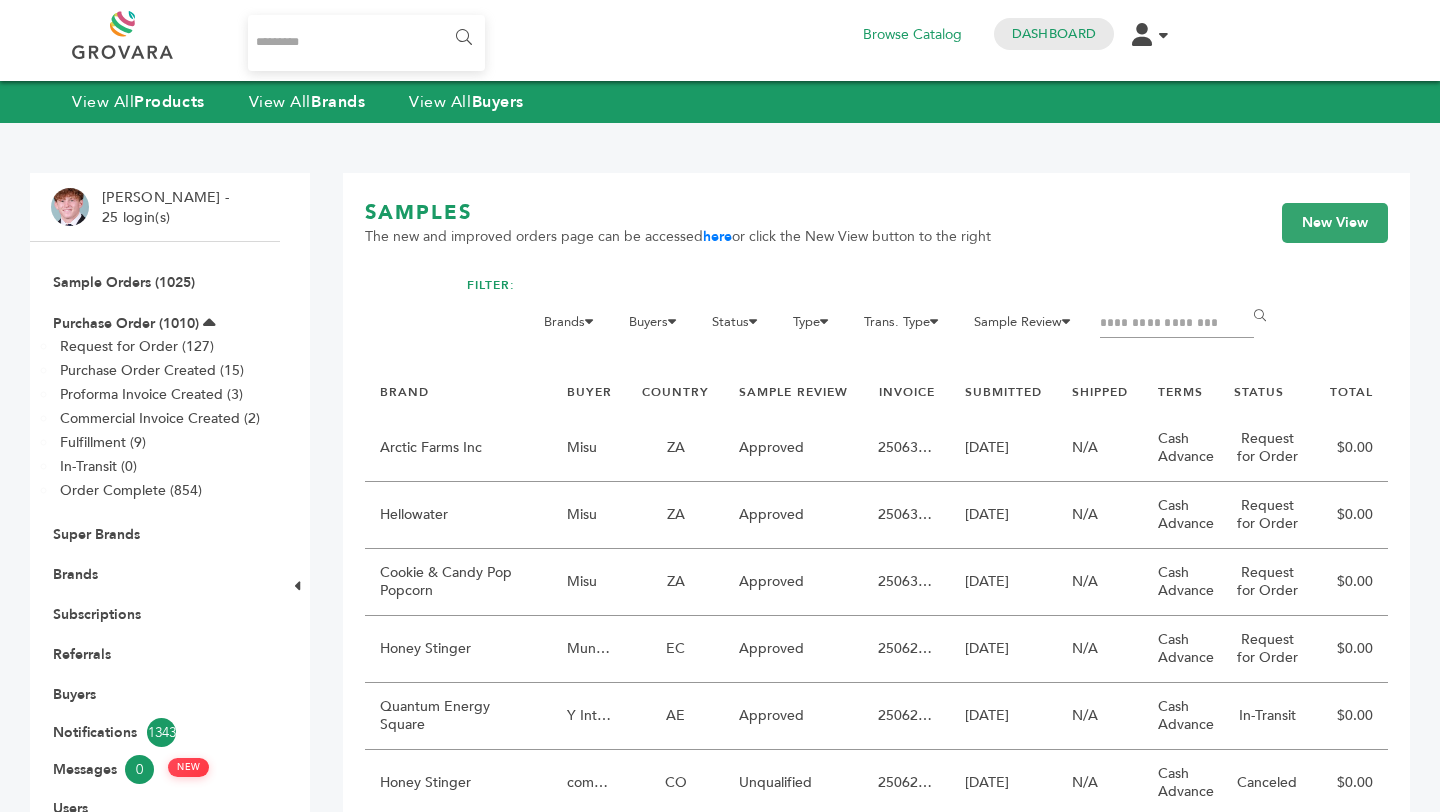 scroll, scrollTop: 0, scrollLeft: 0, axis: both 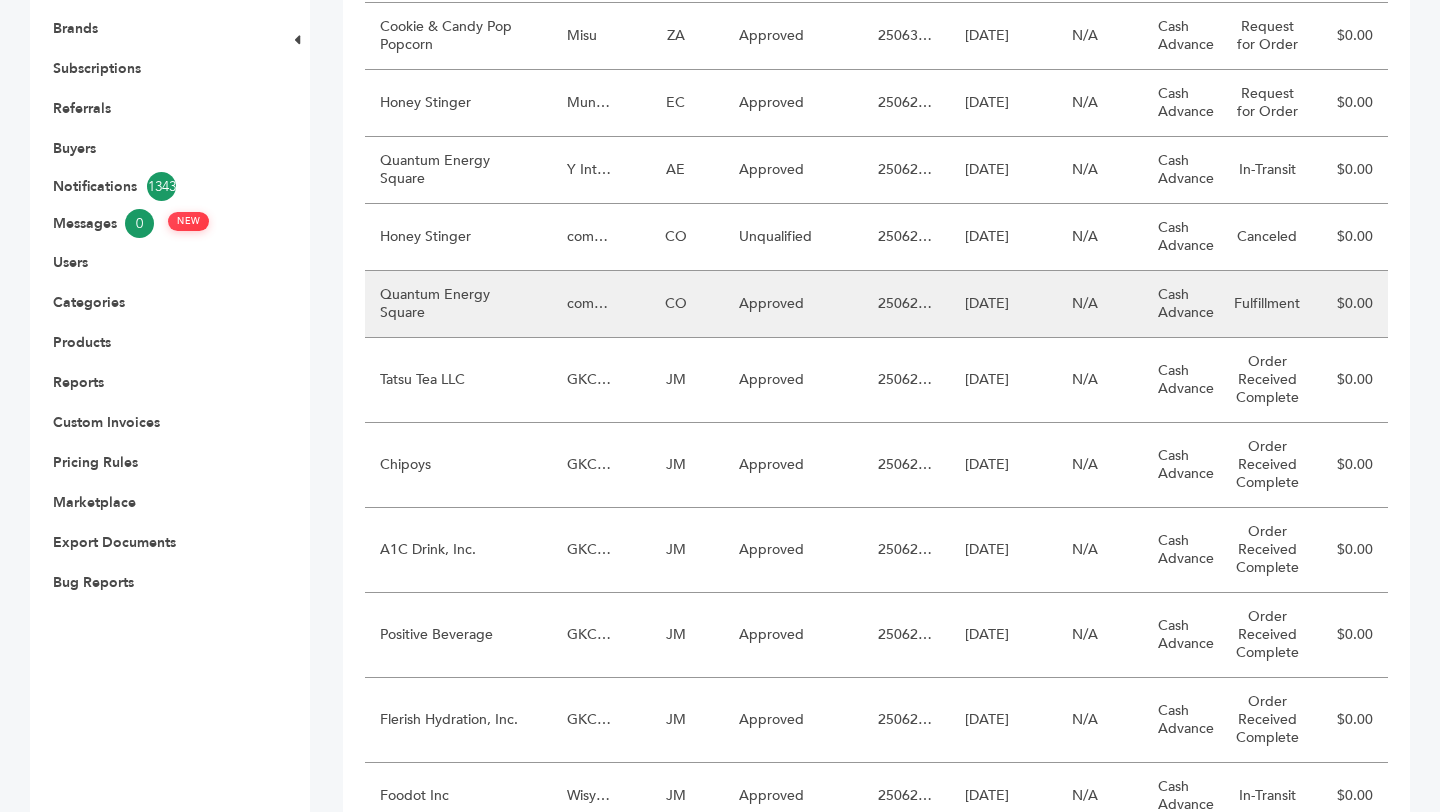click on "Quantum Energy Square" at bounding box center [458, 304] 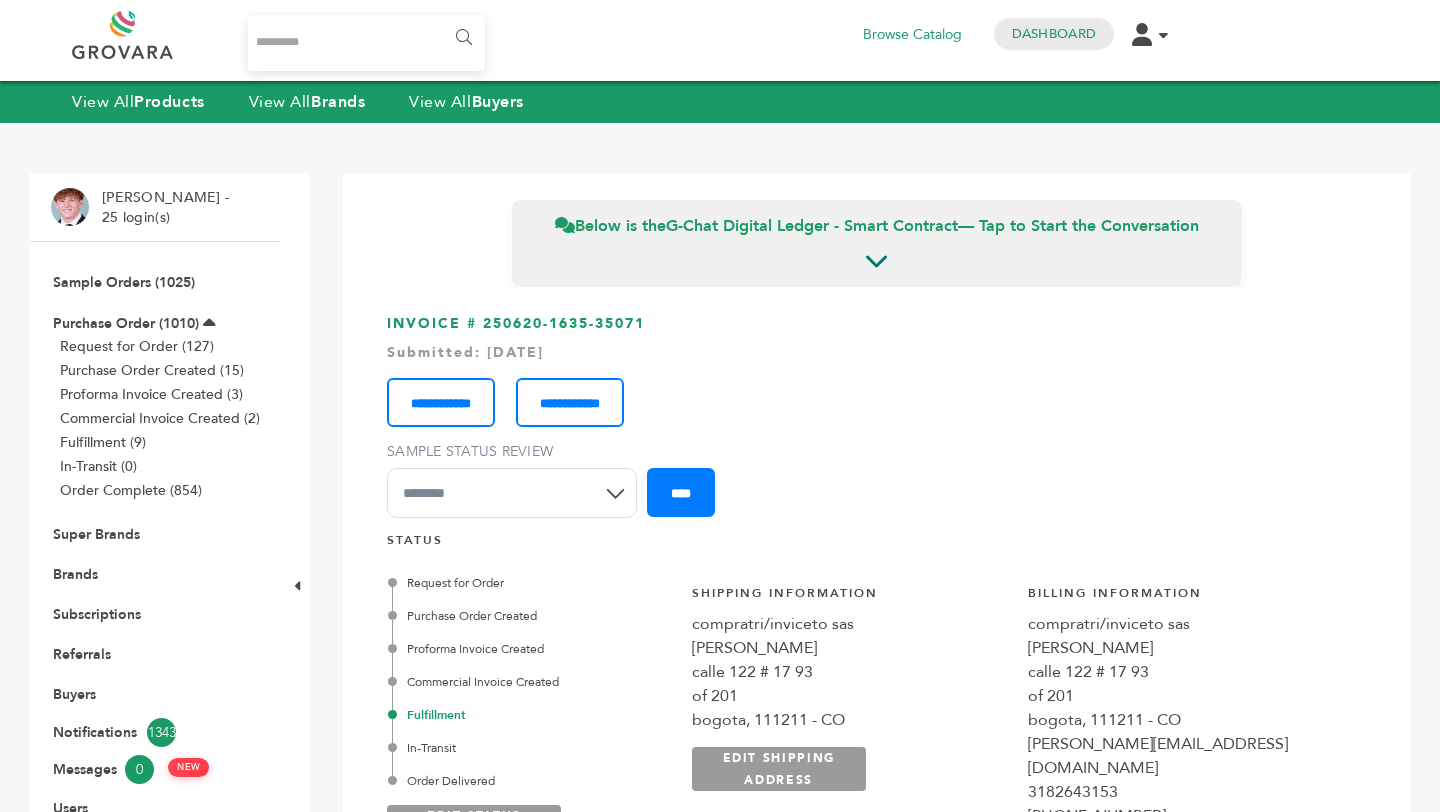 scroll, scrollTop: 0, scrollLeft: 0, axis: both 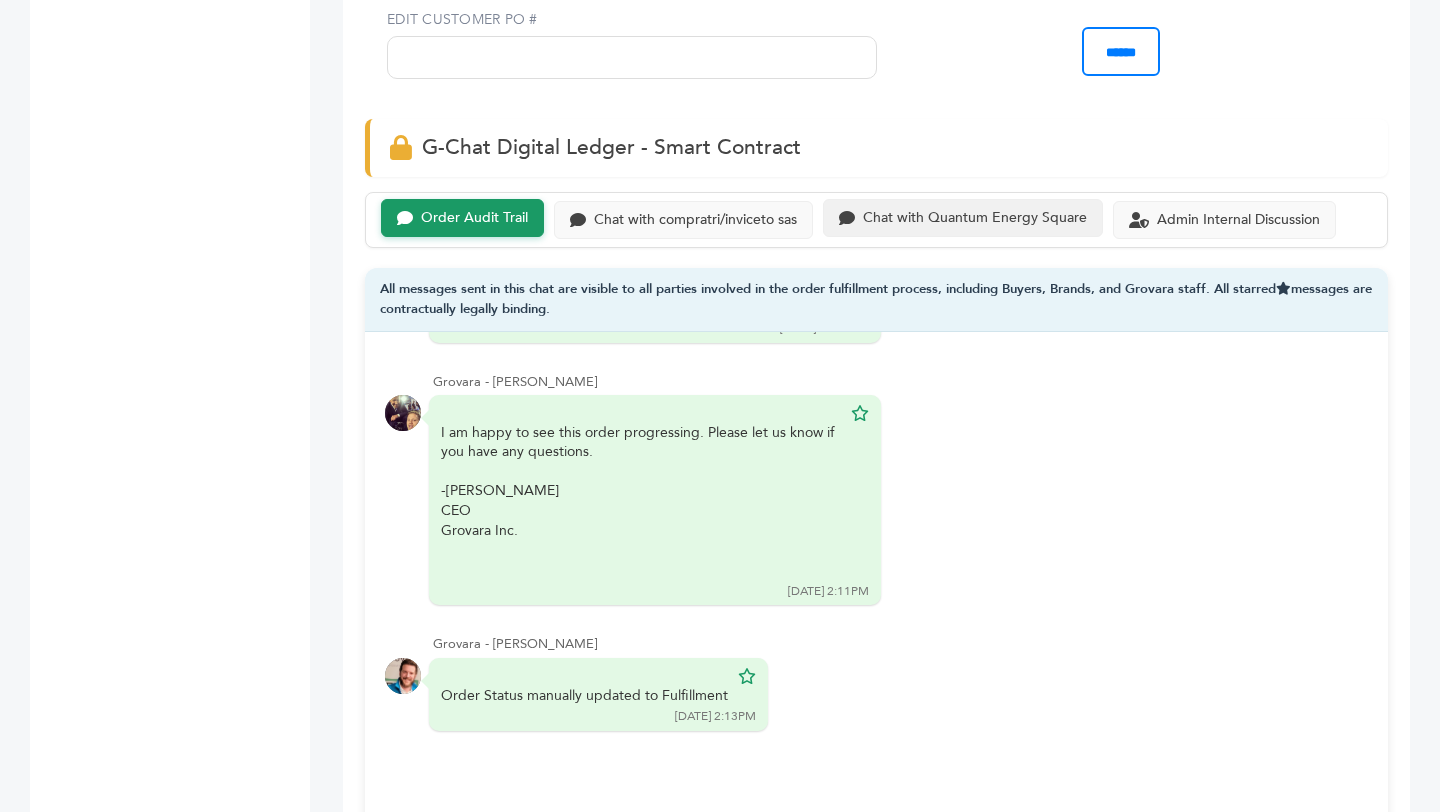 click on "Chat with Quantum Energy Square" at bounding box center [963, 218] 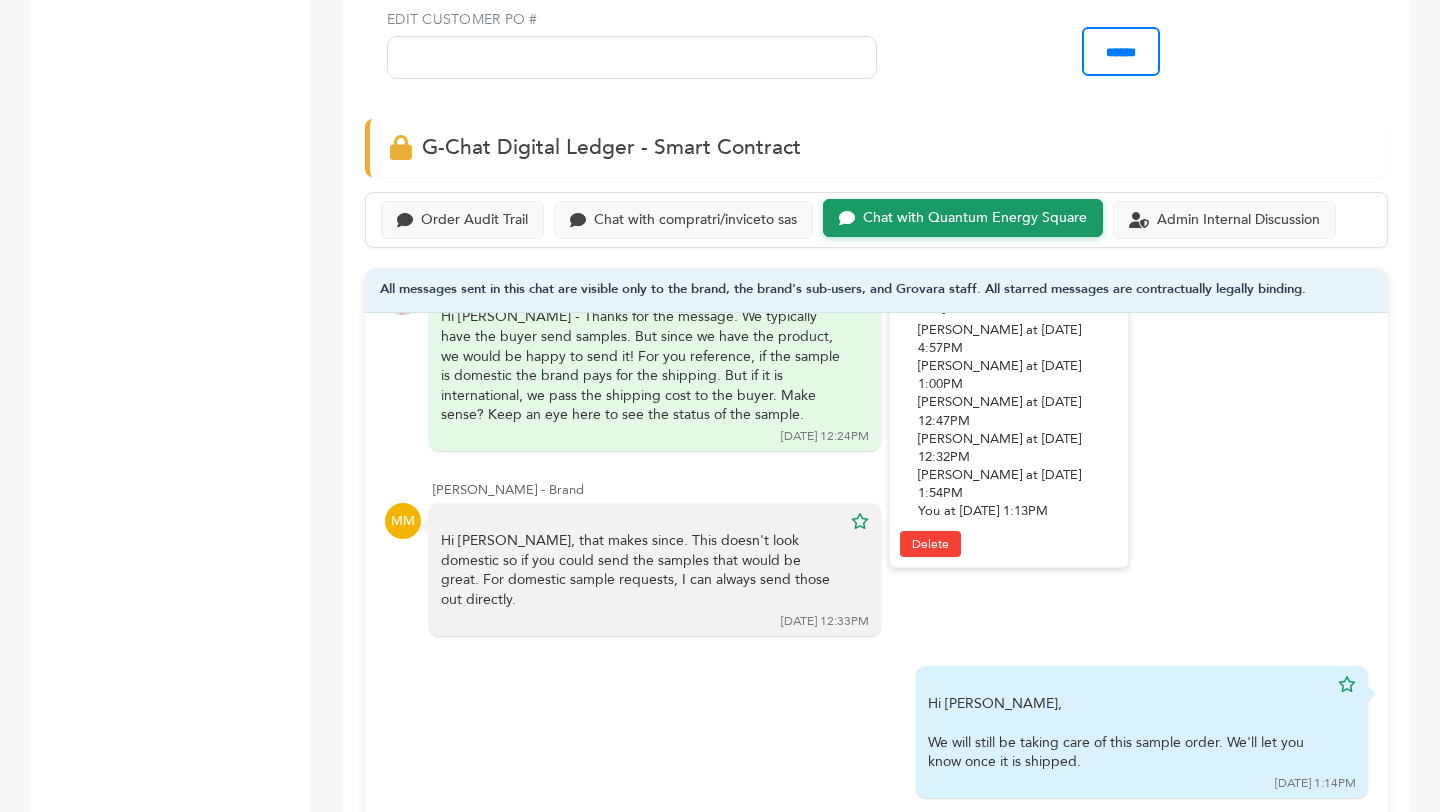 scroll, scrollTop: 697, scrollLeft: 0, axis: vertical 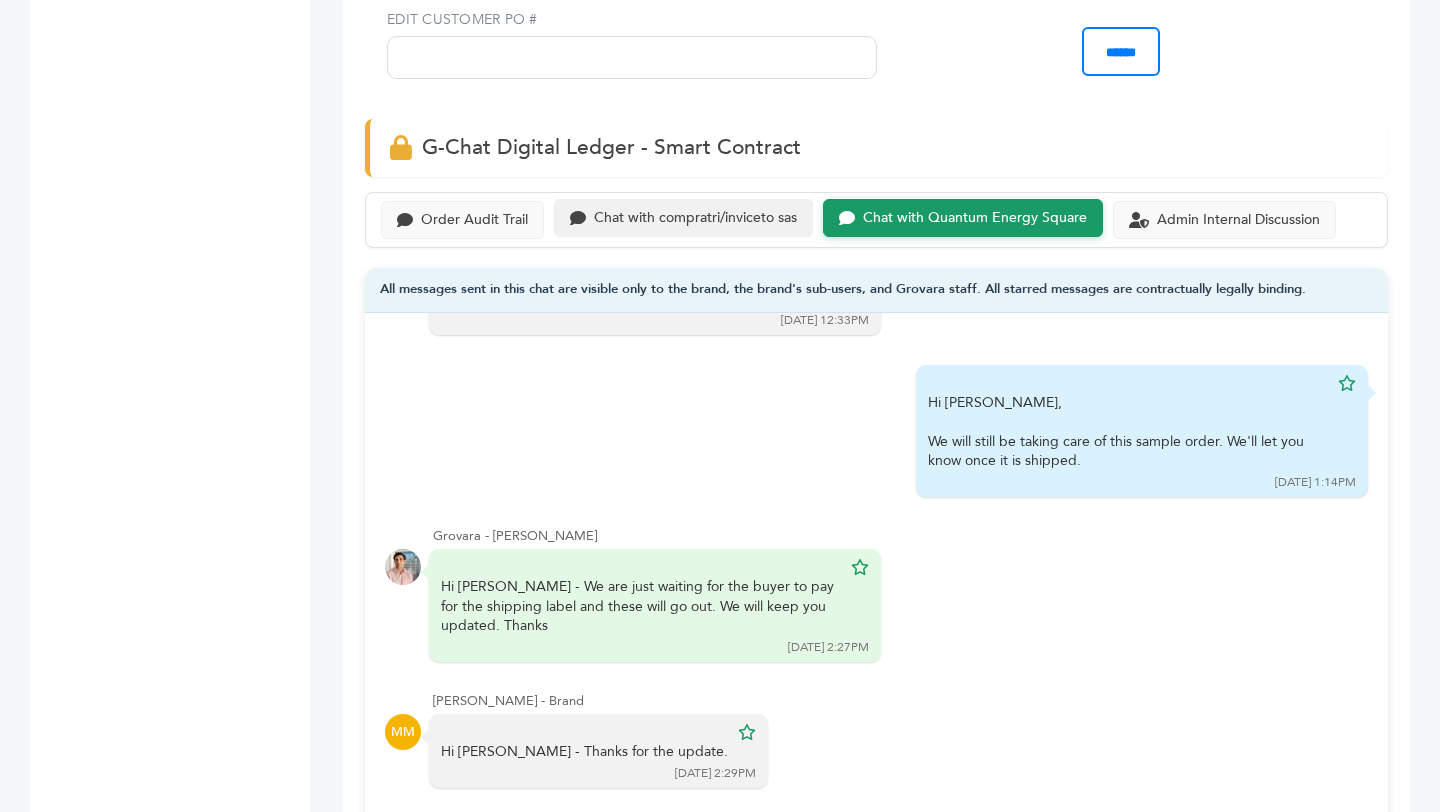 click on "Chat with compratri/inviceto sas" at bounding box center (695, 218) 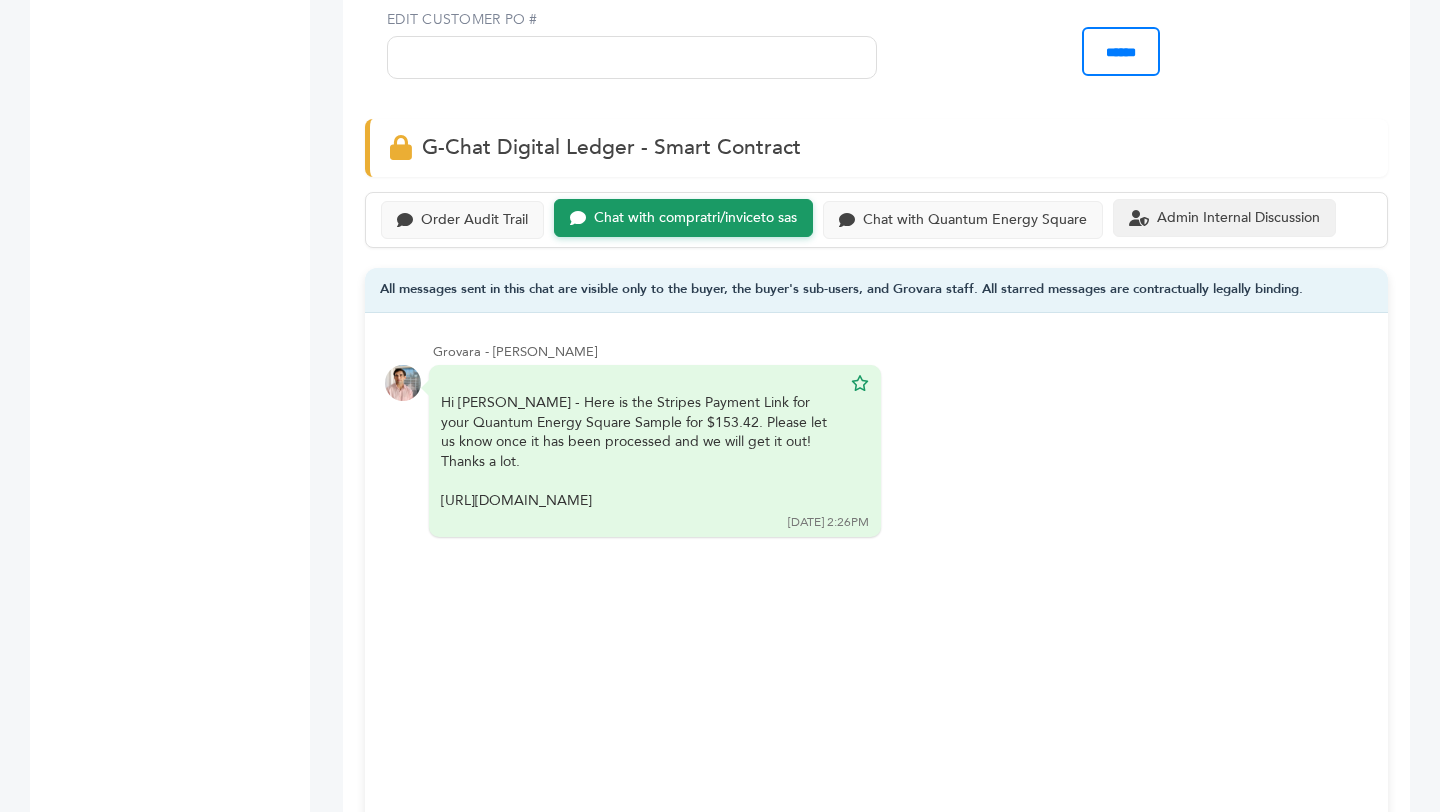 click on "Admin Internal Discussion" at bounding box center [1238, 218] 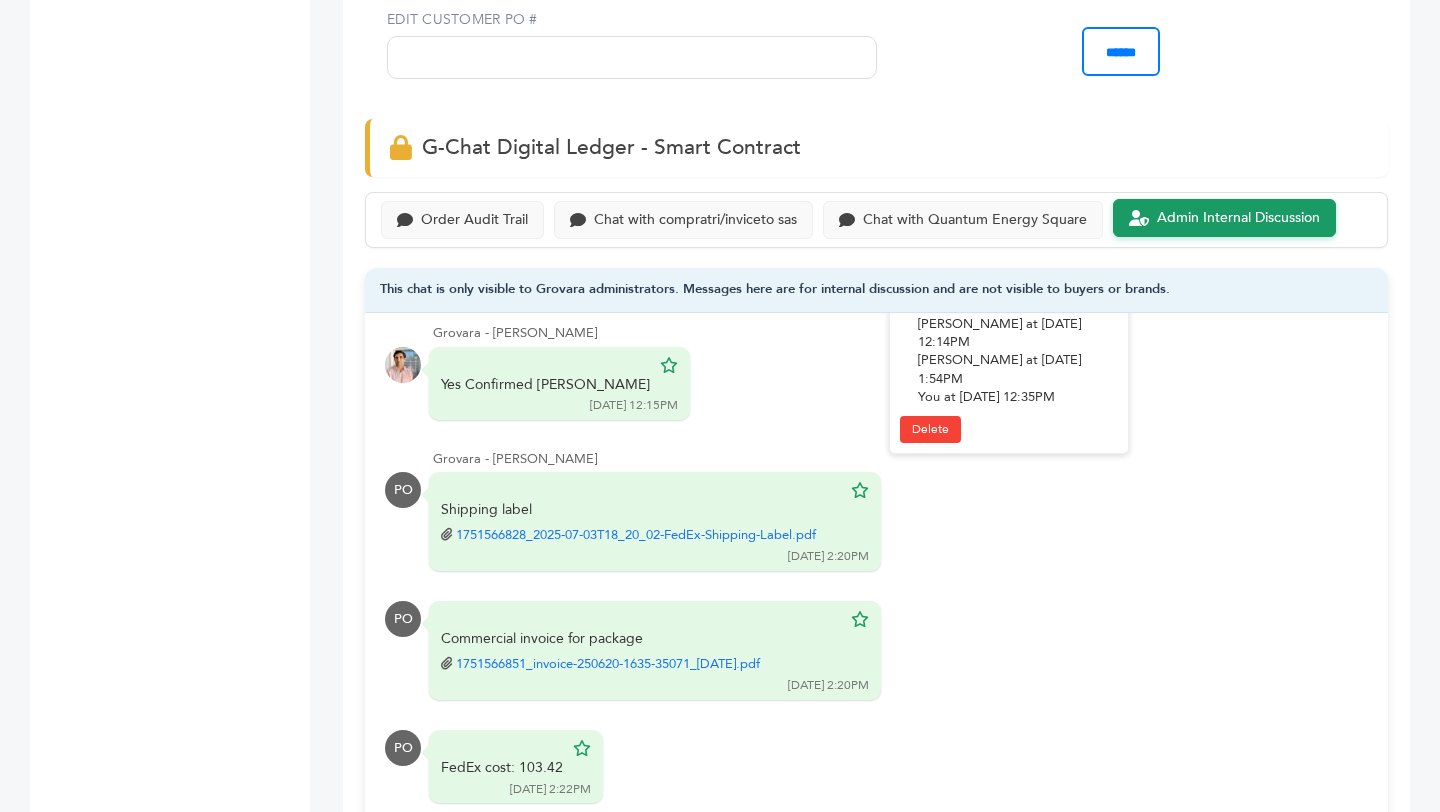 scroll, scrollTop: 998, scrollLeft: 0, axis: vertical 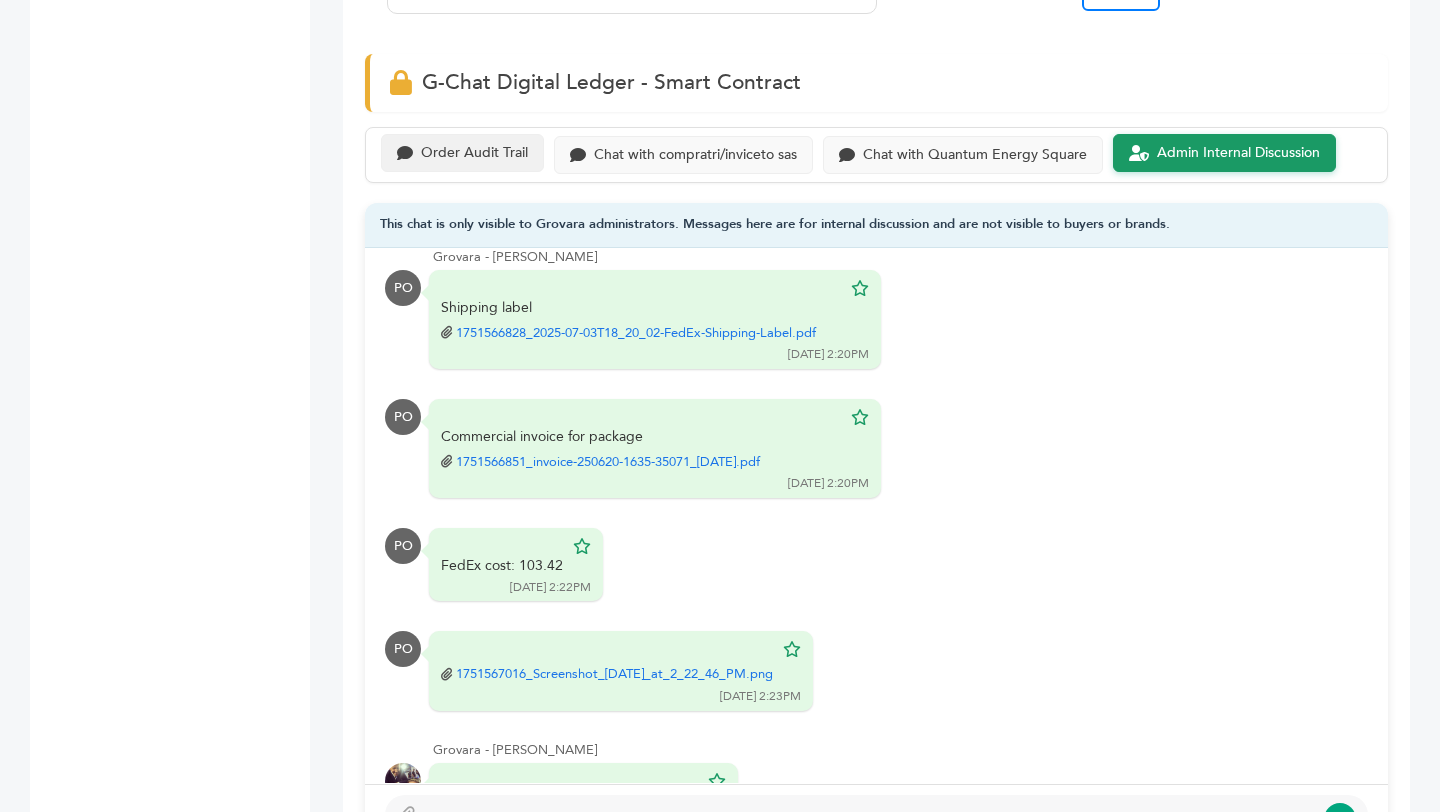 click on "Order Audit Trail" at bounding box center (462, 153) 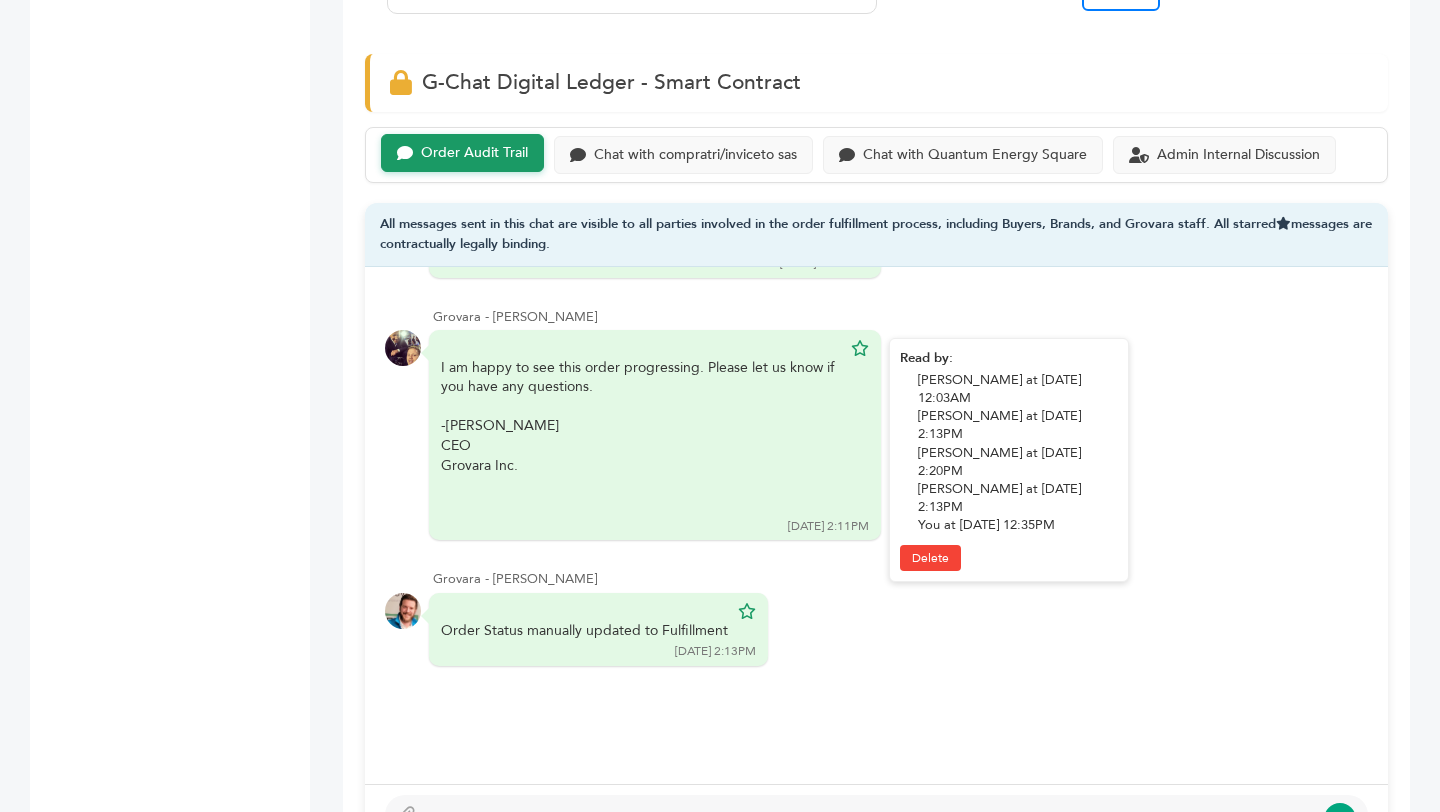 scroll, scrollTop: 212, scrollLeft: 0, axis: vertical 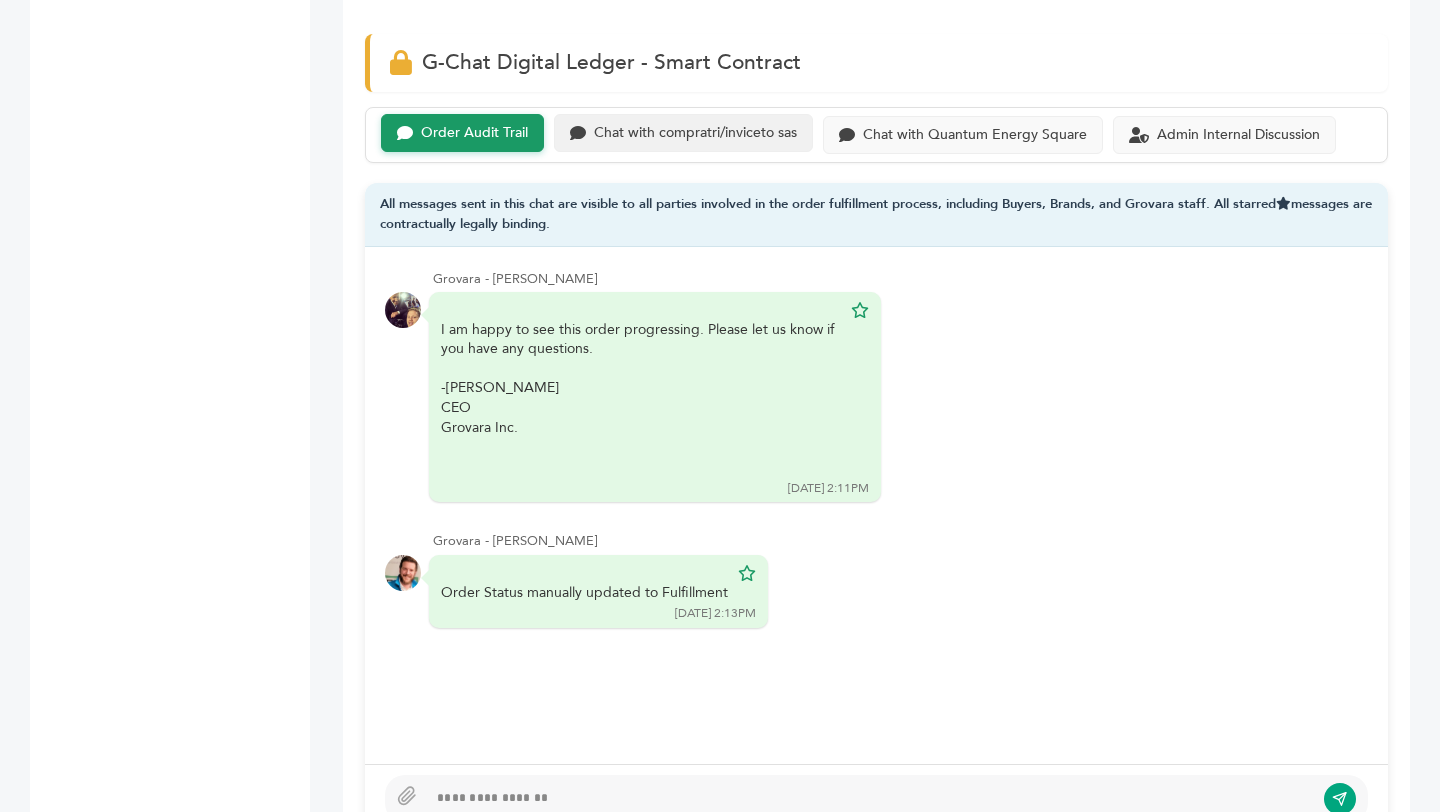 click on "Chat with compratri/inviceto sas" at bounding box center [695, 133] 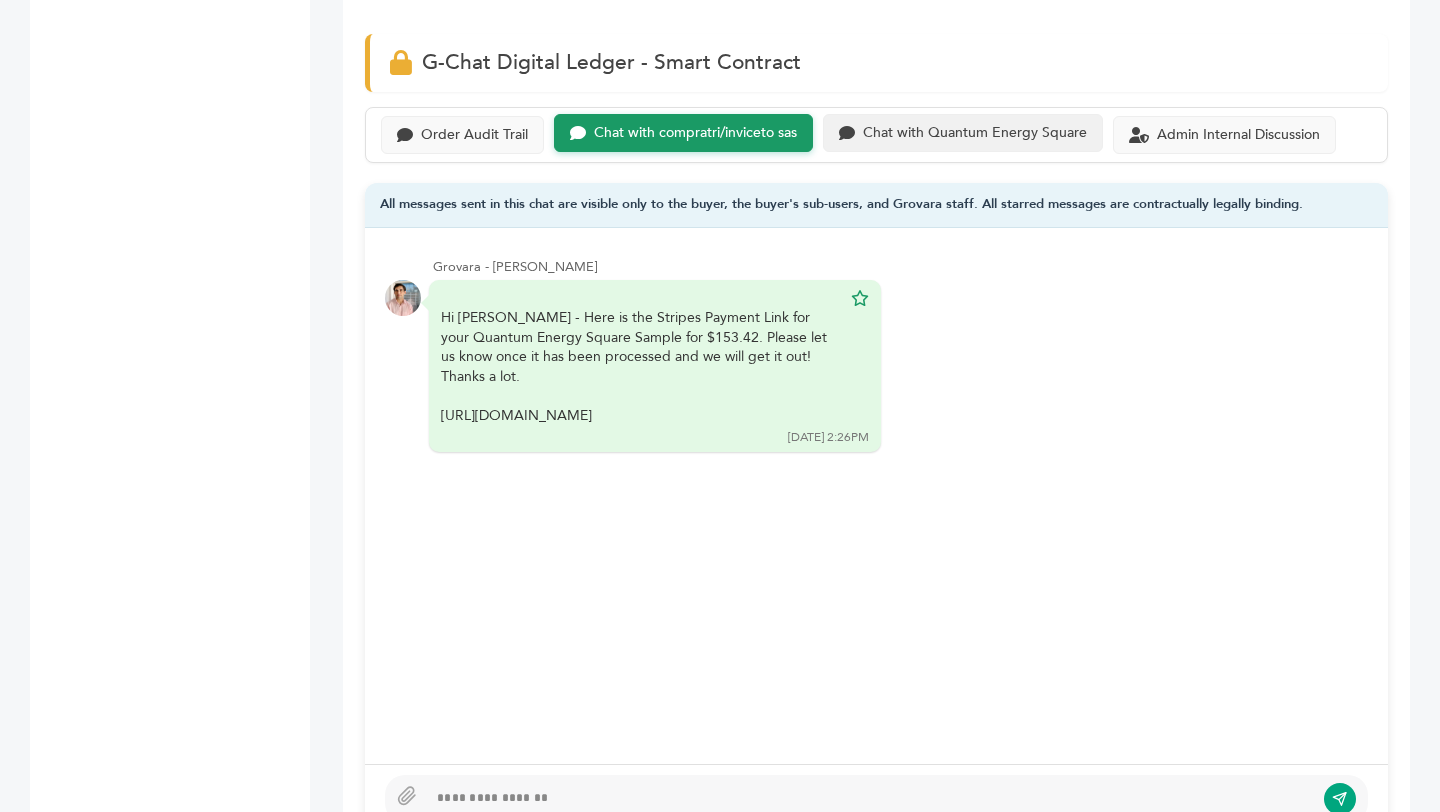 click on "Chat with Quantum Energy Square" at bounding box center (963, 133) 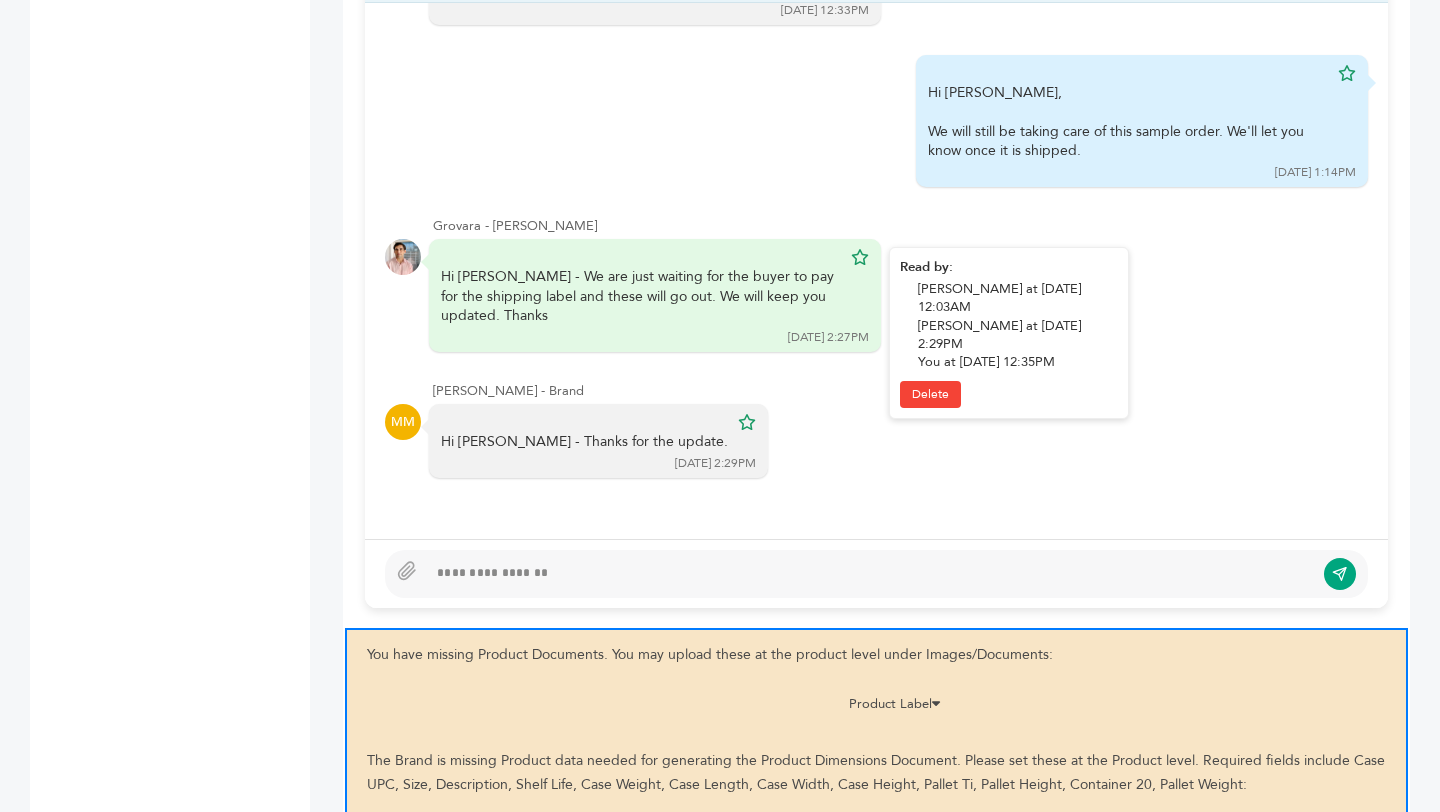 scroll, scrollTop: 1619, scrollLeft: 0, axis: vertical 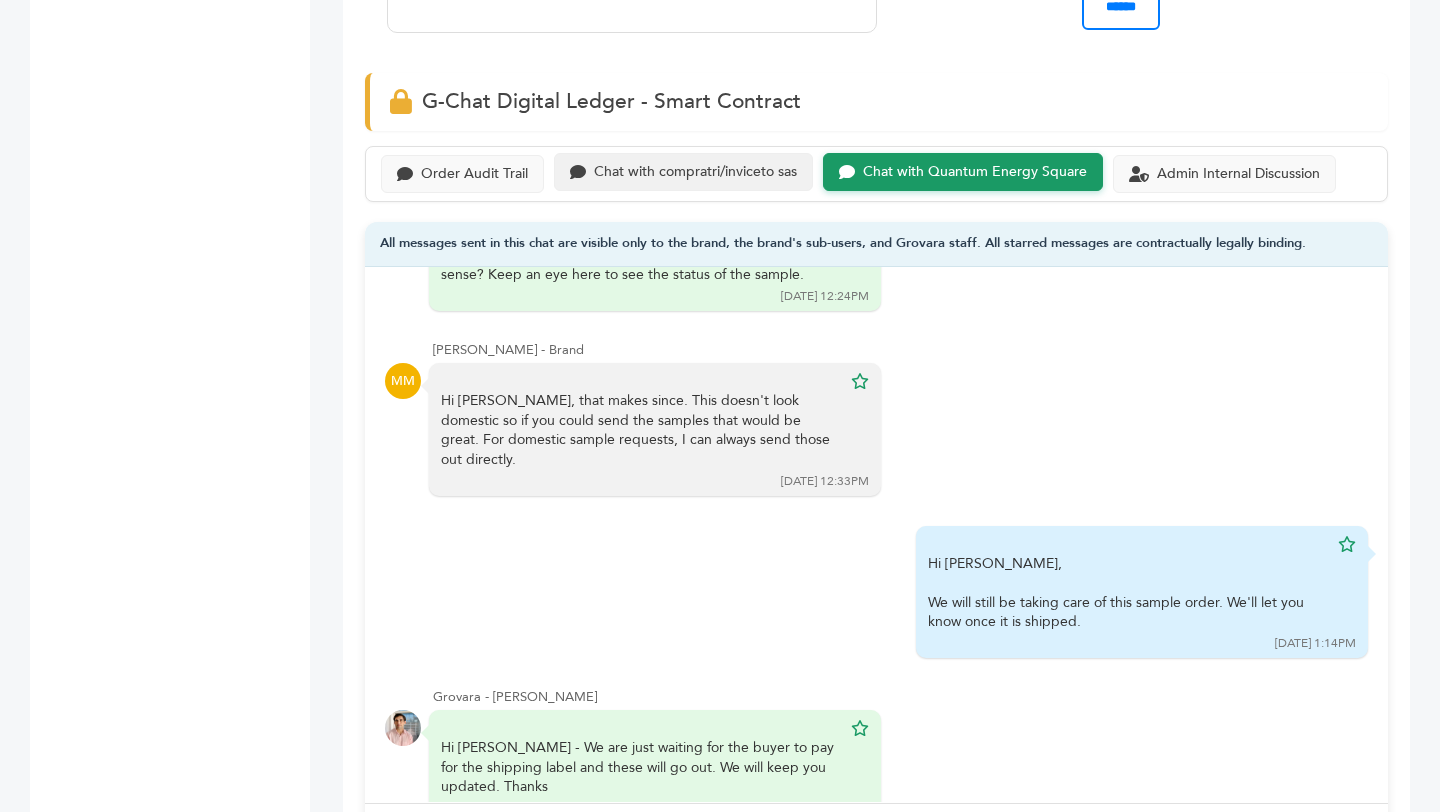 click on "Chat with compratri/inviceto sas" at bounding box center (683, 172) 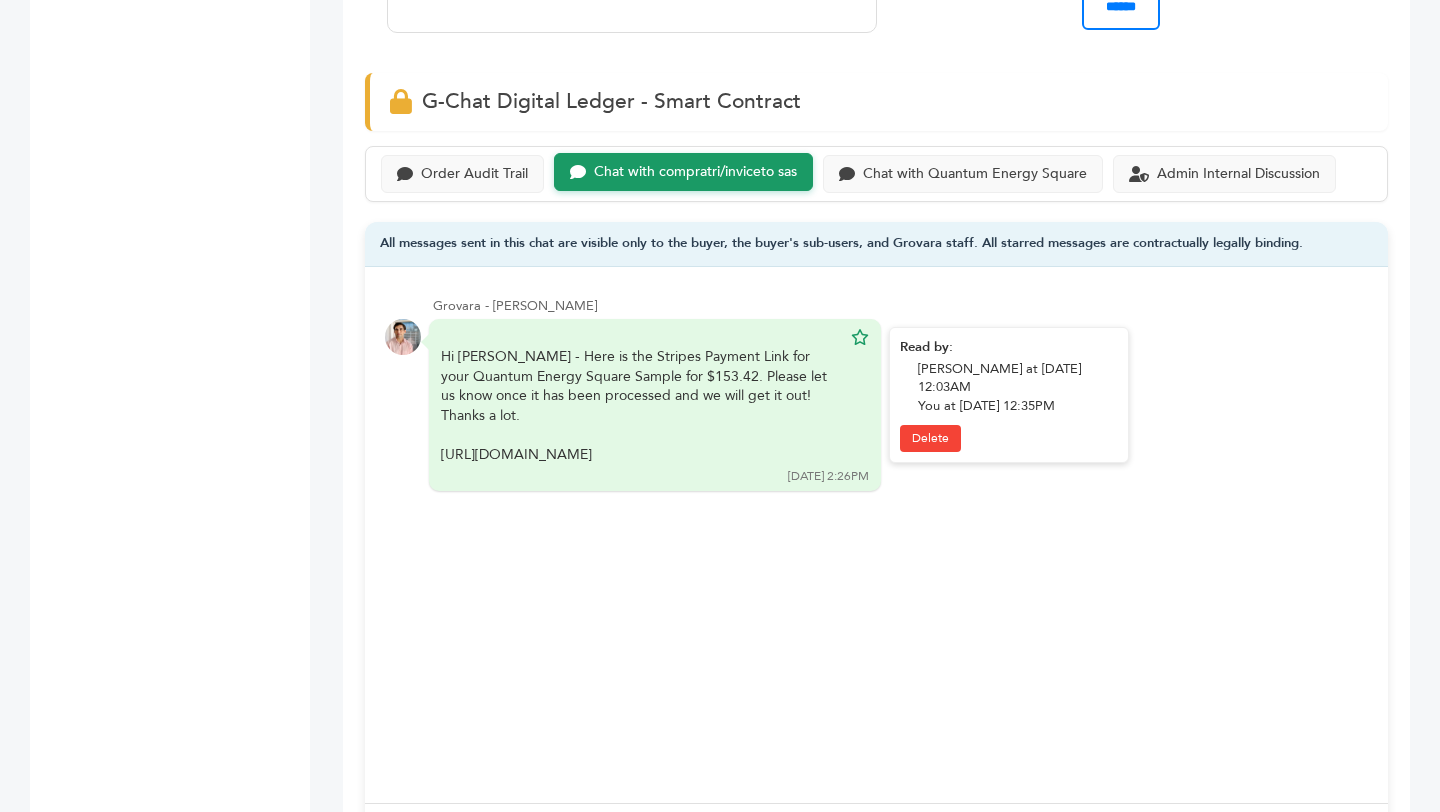 click at bounding box center (641, 435) 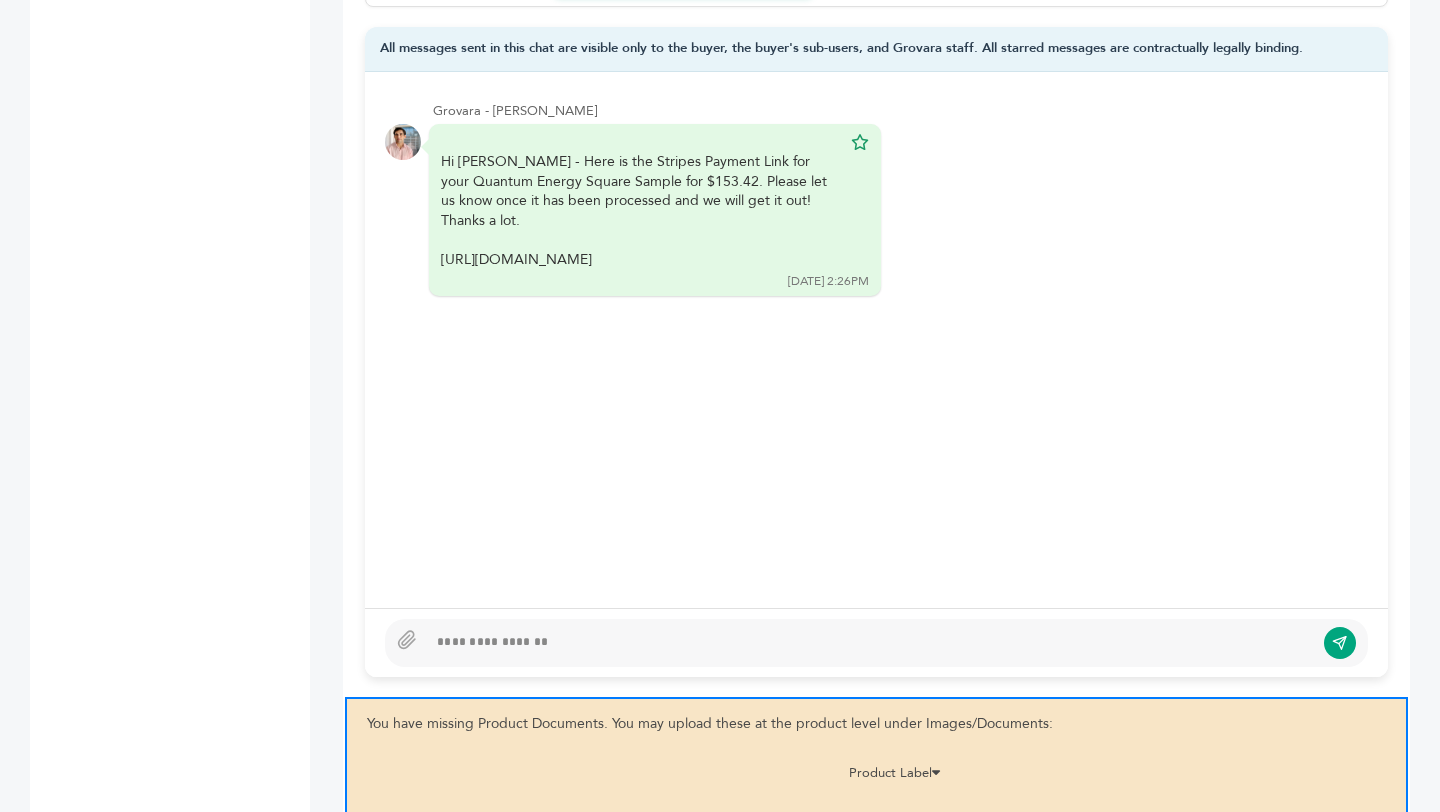 scroll, scrollTop: 1553, scrollLeft: 0, axis: vertical 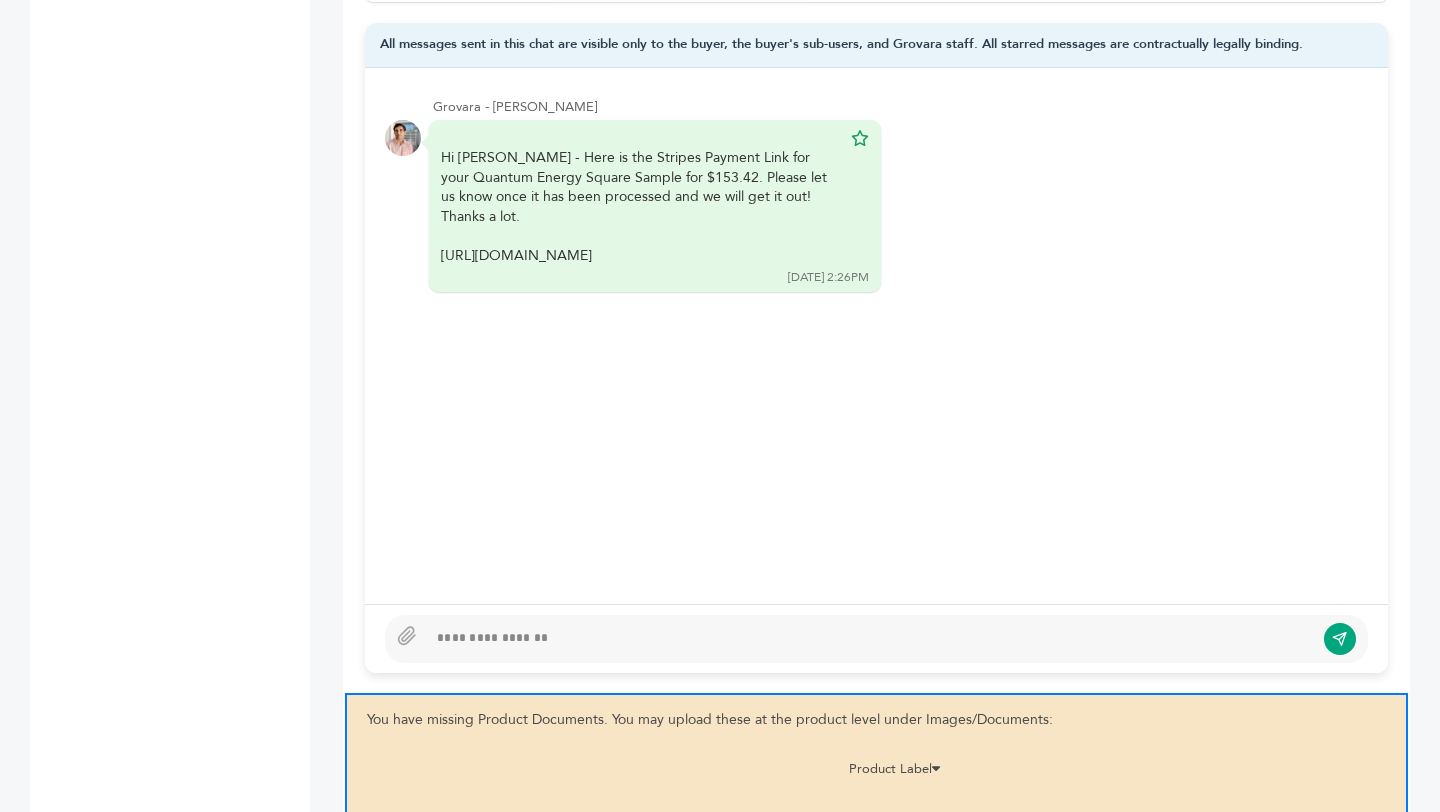click at bounding box center [870, 639] 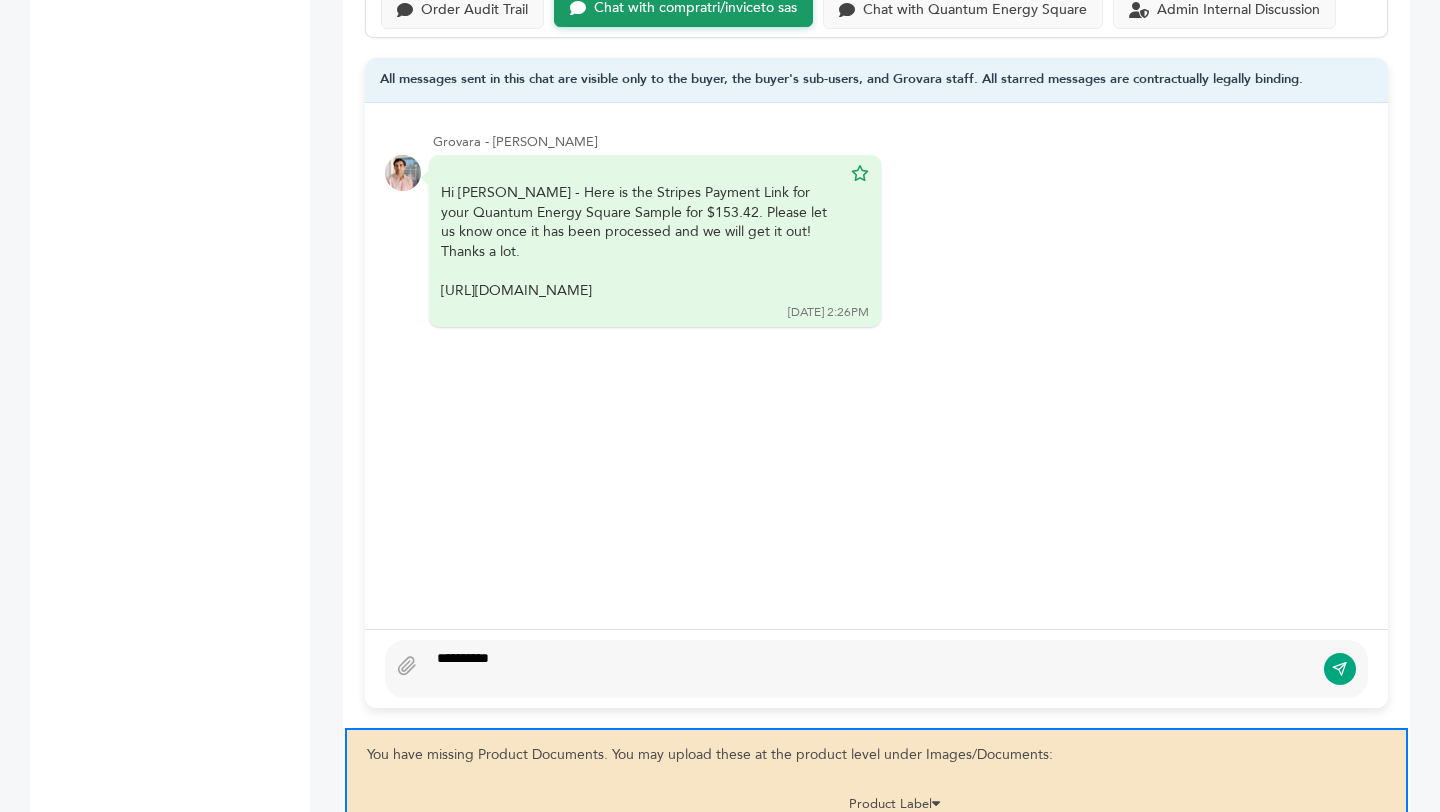 scroll, scrollTop: 1539, scrollLeft: 0, axis: vertical 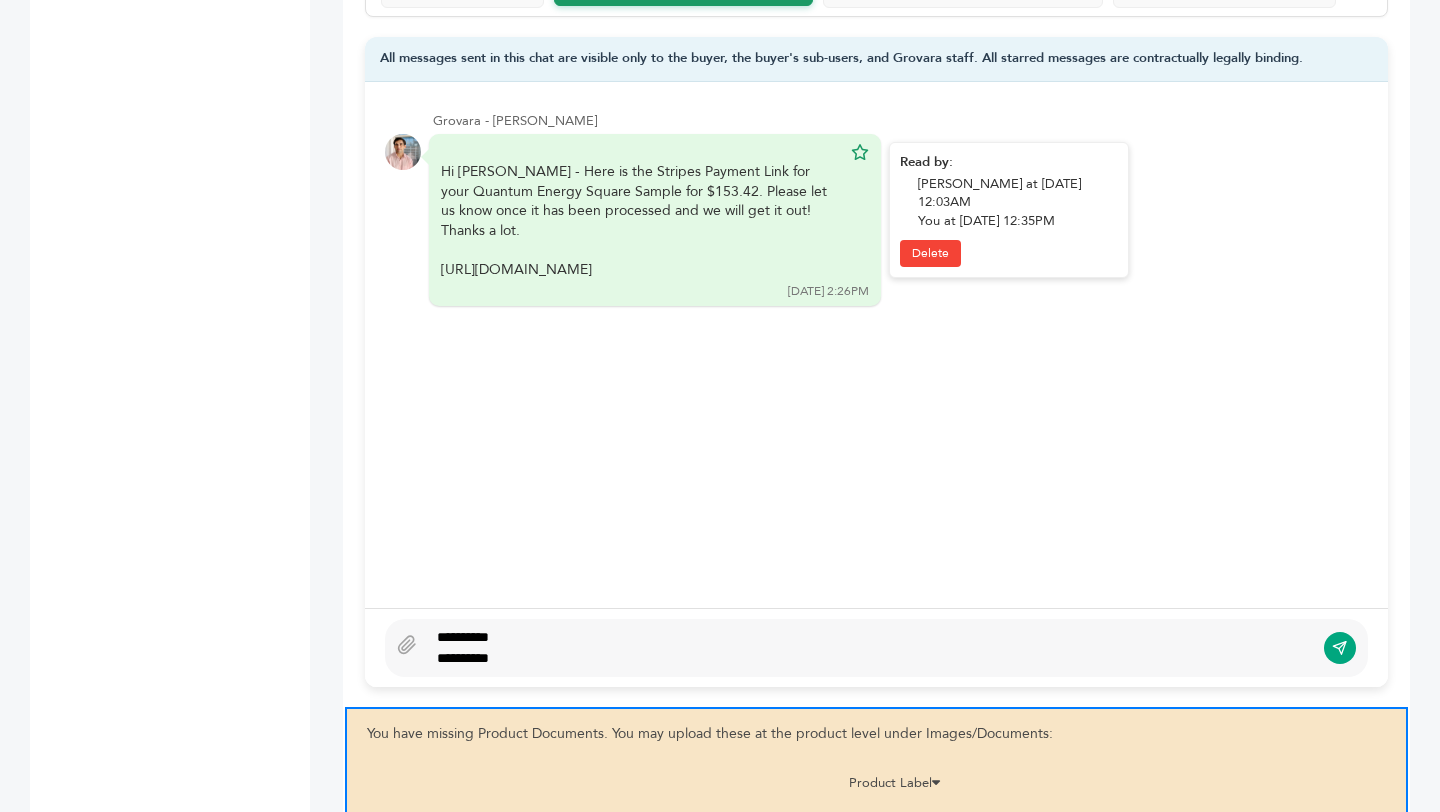 click on "https://buy.stripe.com/00waEW2D6bMG7xBeLEeUV0y" at bounding box center [641, 270] 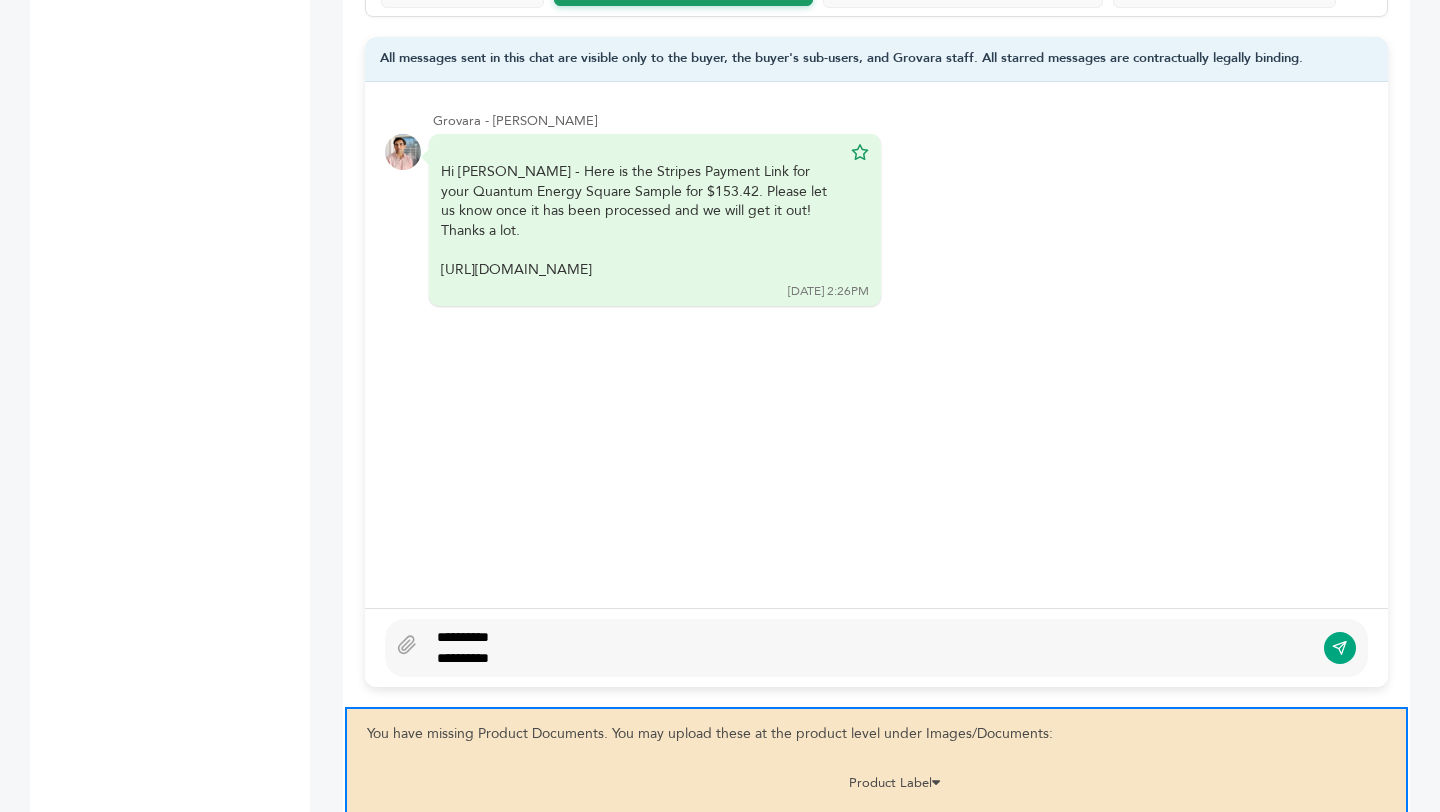 click on "**********" at bounding box center [870, 658] 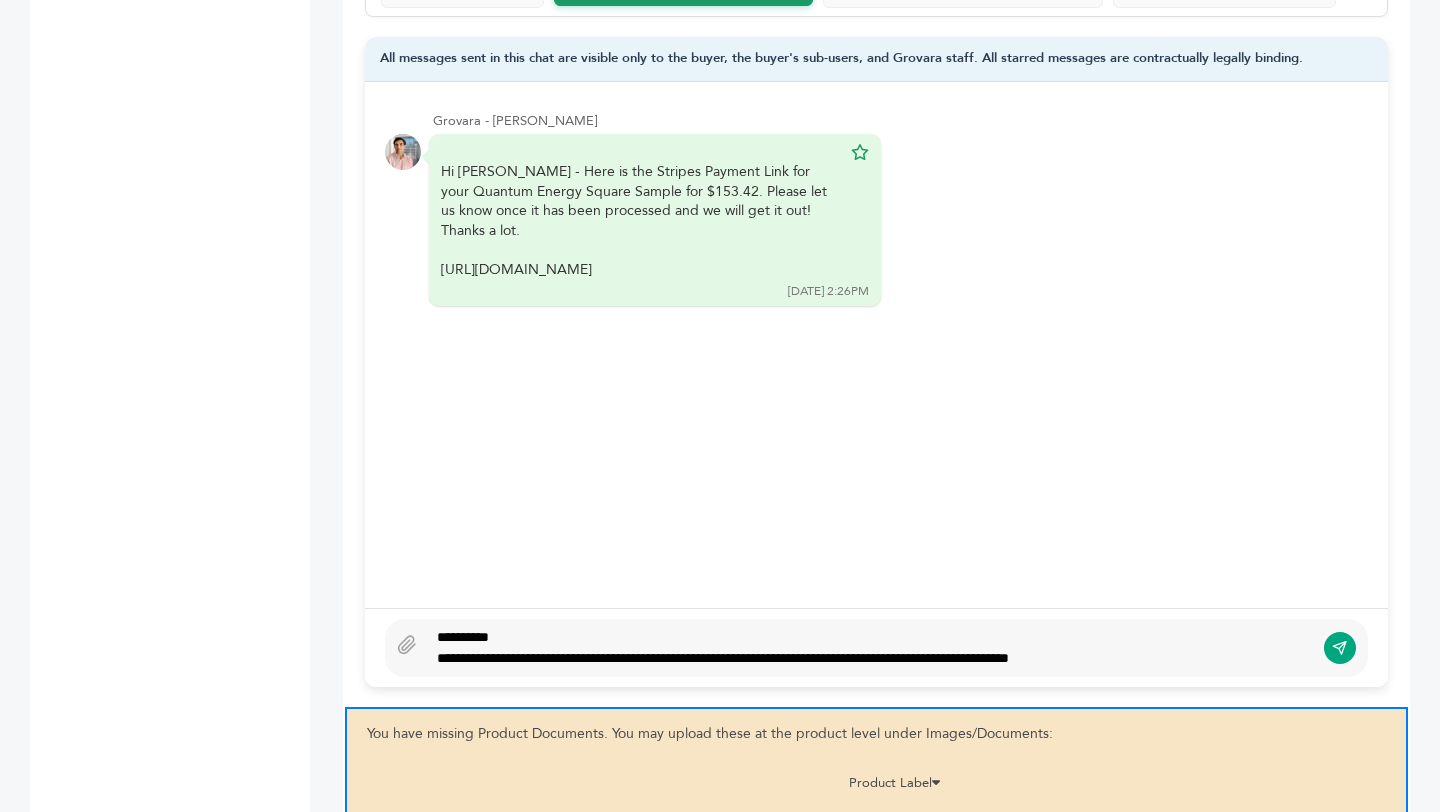 type on "**********" 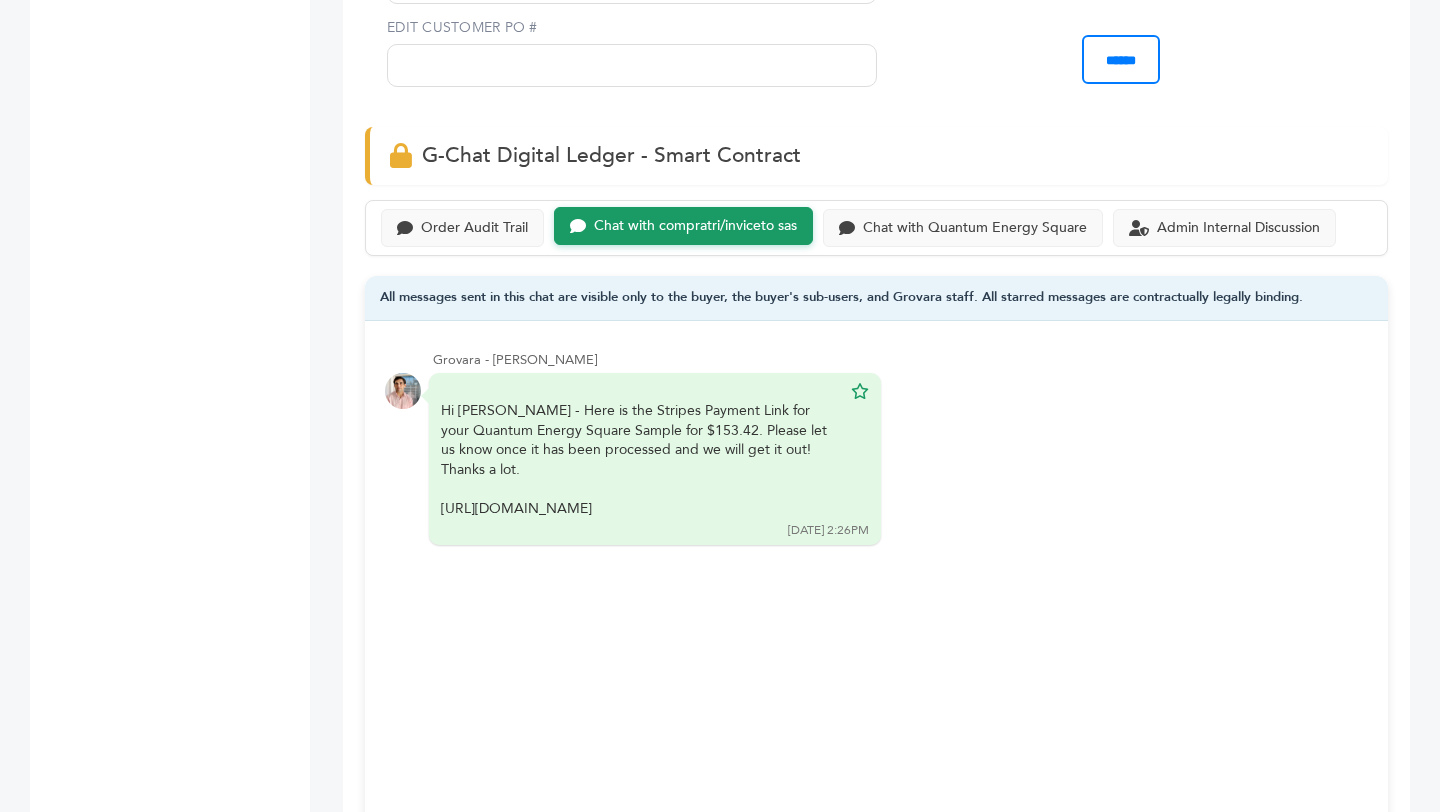 scroll, scrollTop: 1485, scrollLeft: 0, axis: vertical 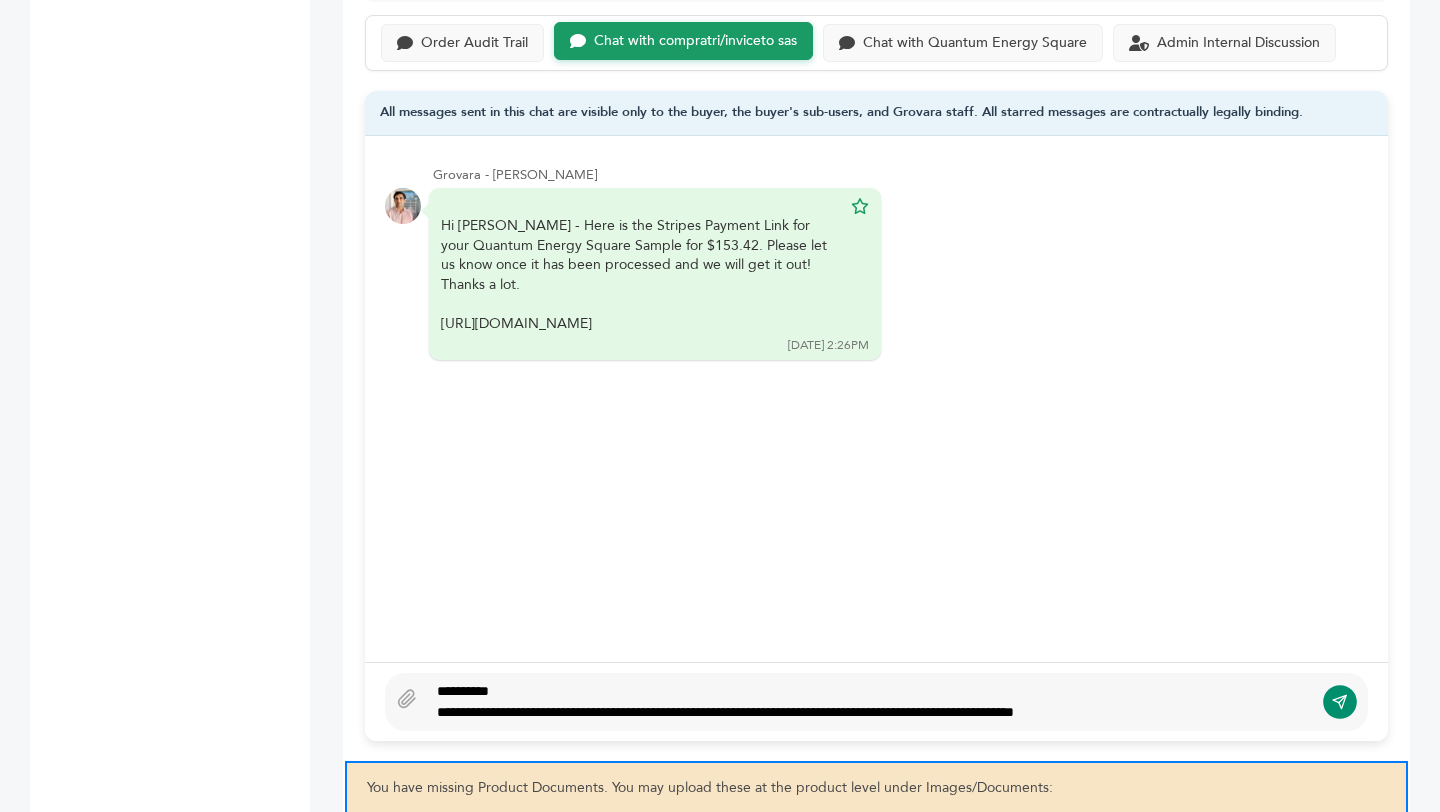 click 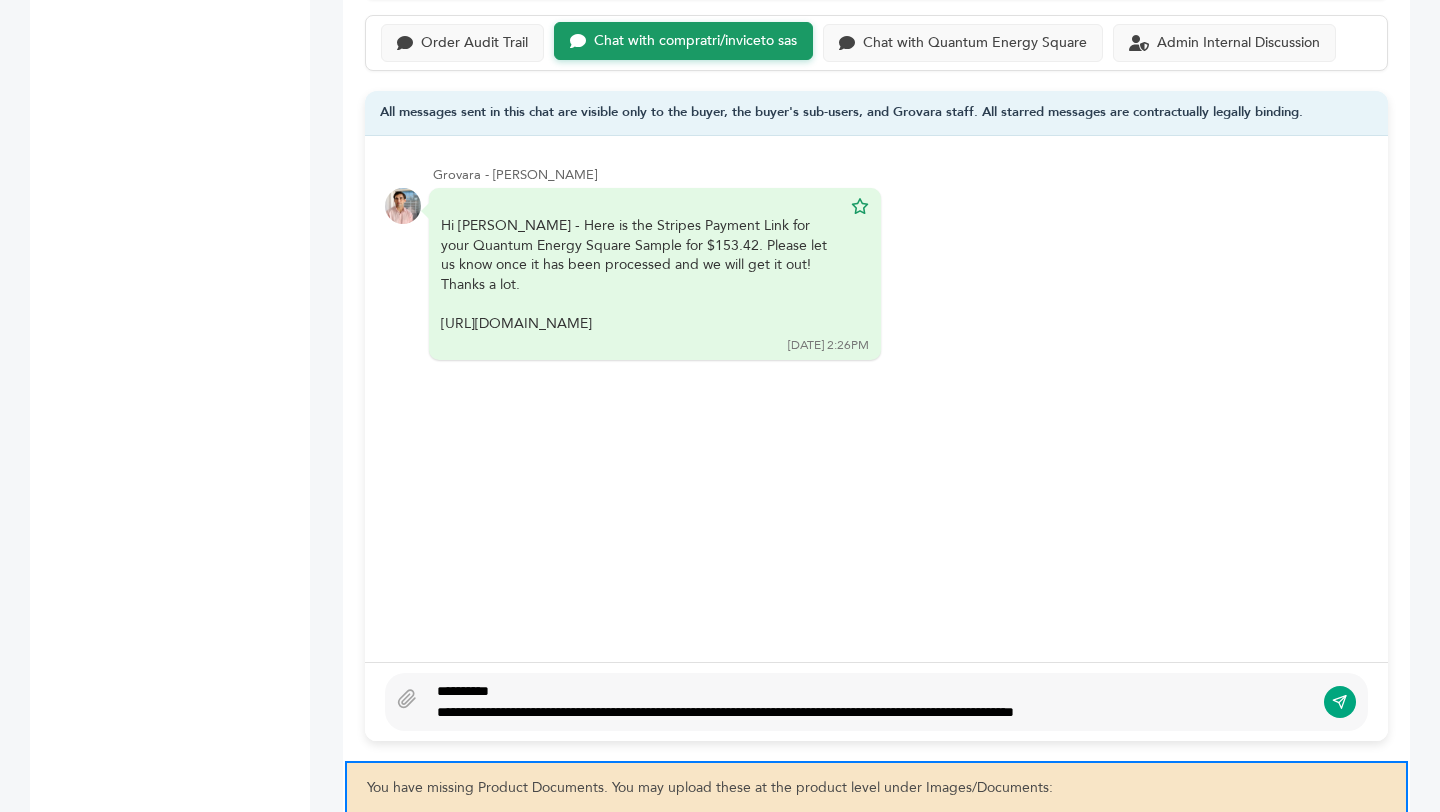 type 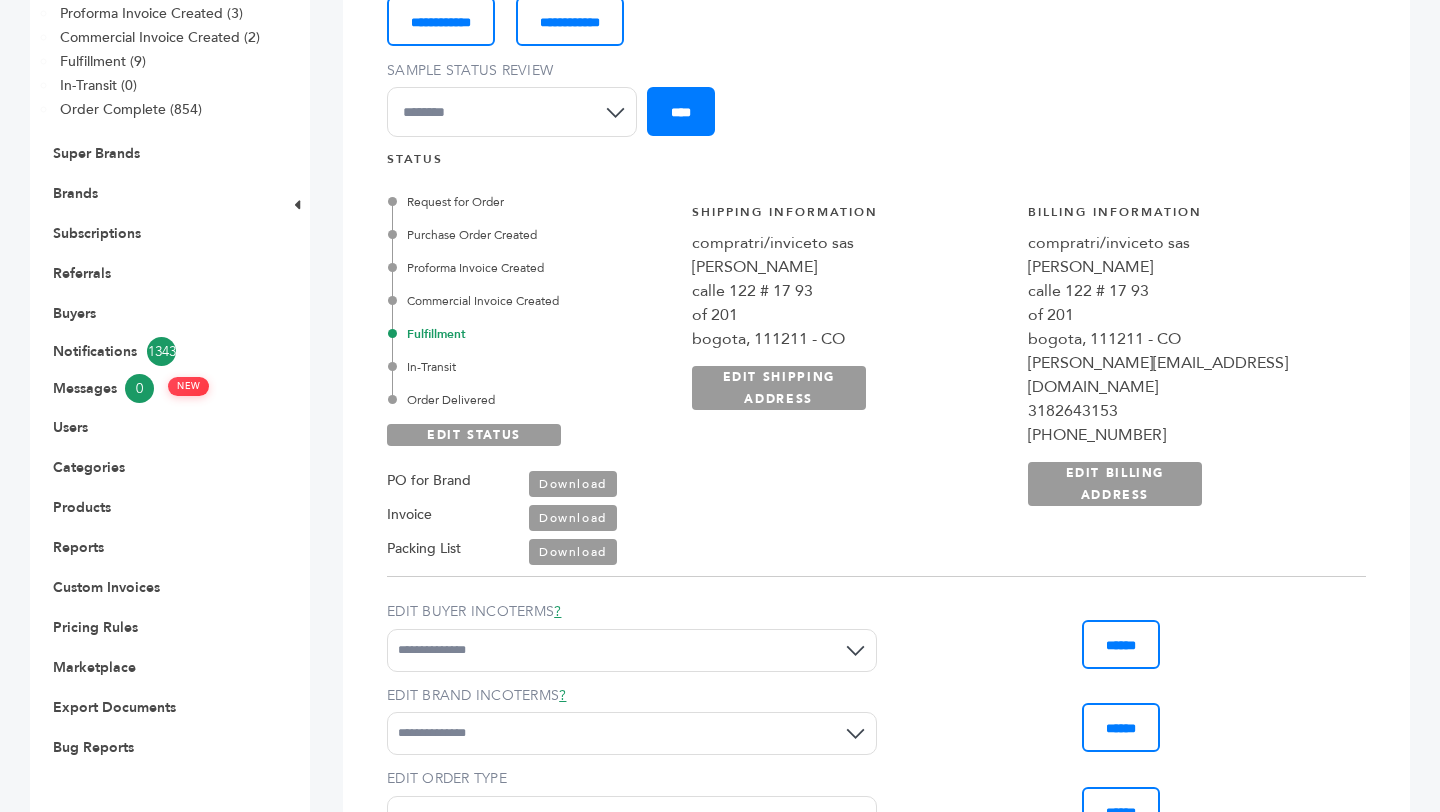 scroll, scrollTop: 0, scrollLeft: 0, axis: both 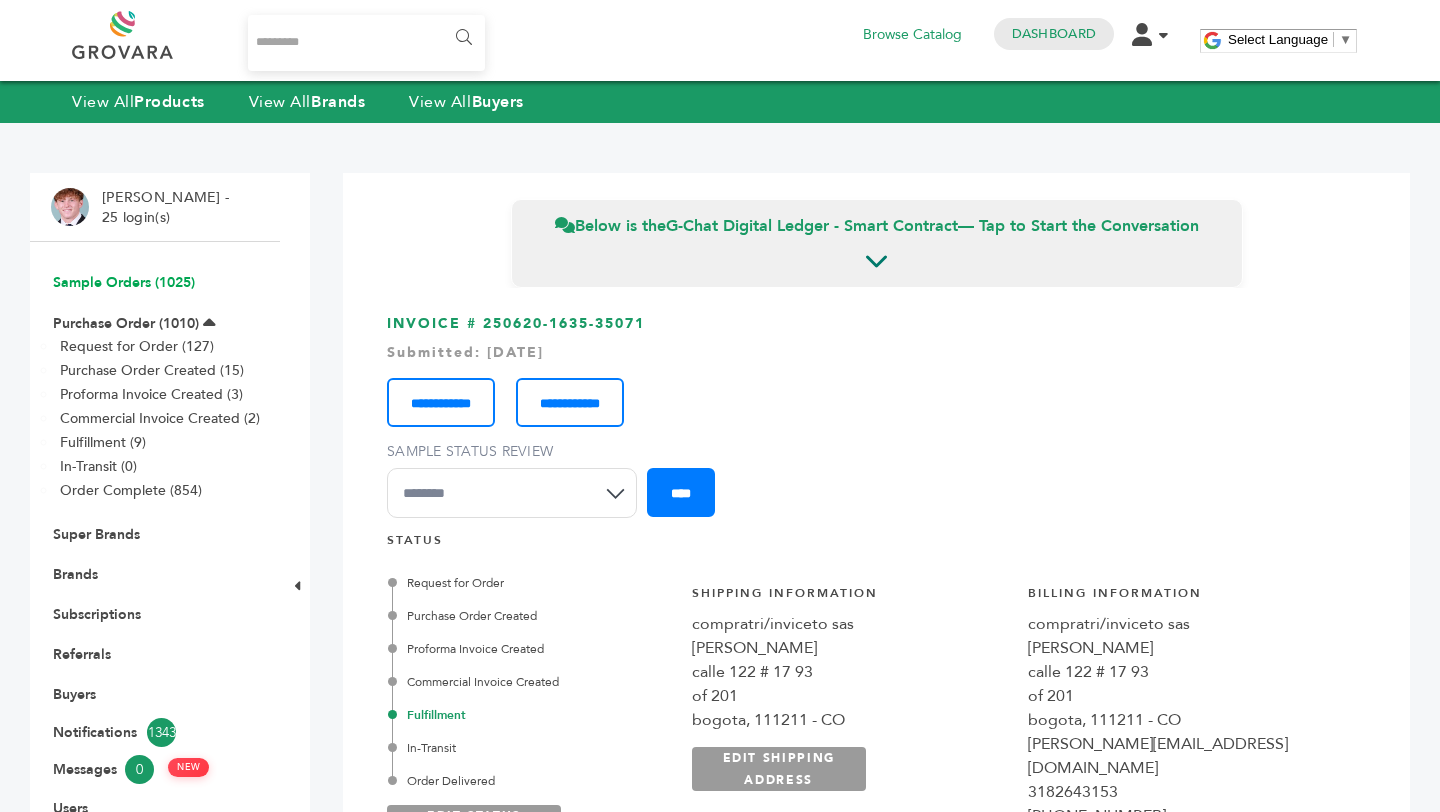 click on "Sample Orders (1025)" at bounding box center (124, 282) 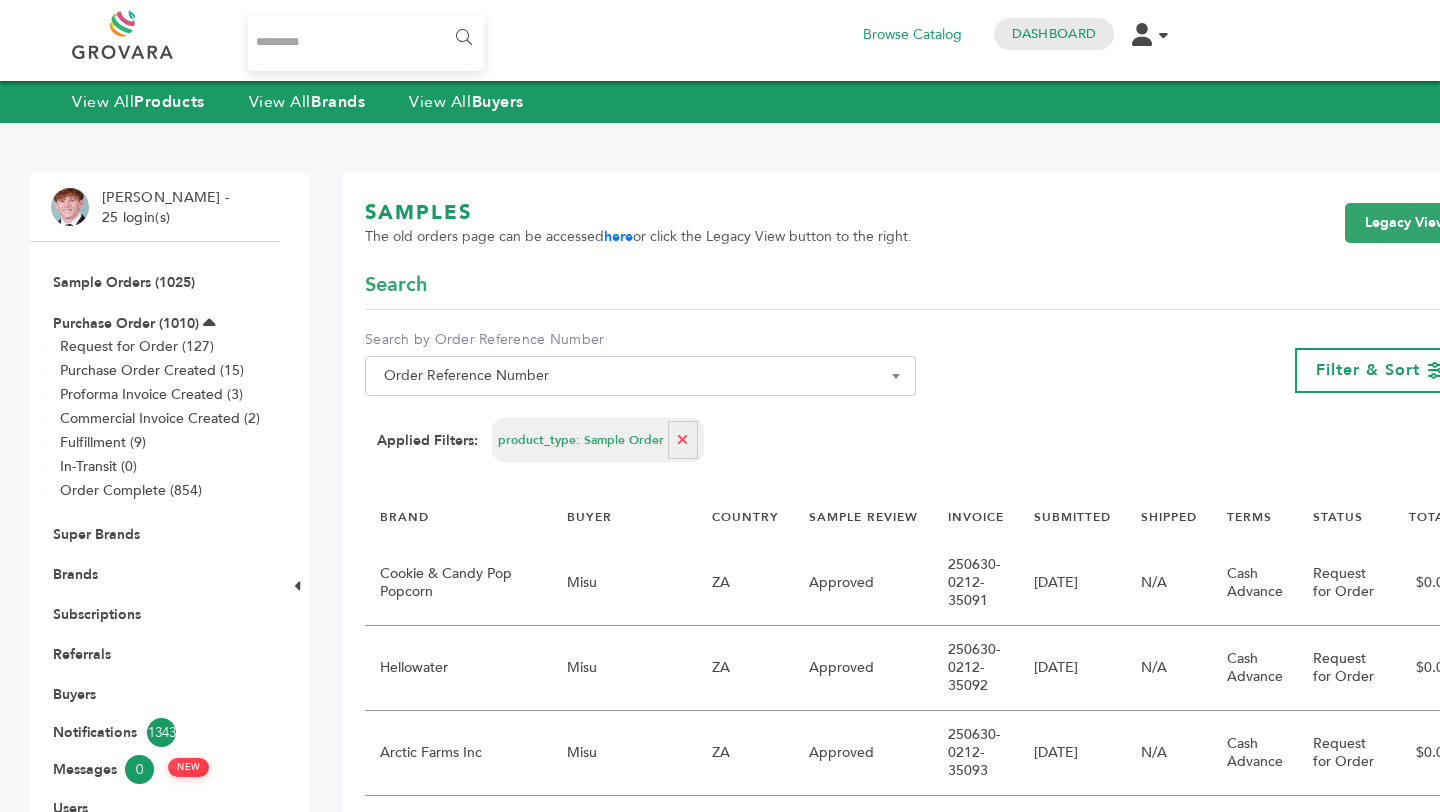 scroll, scrollTop: 0, scrollLeft: 0, axis: both 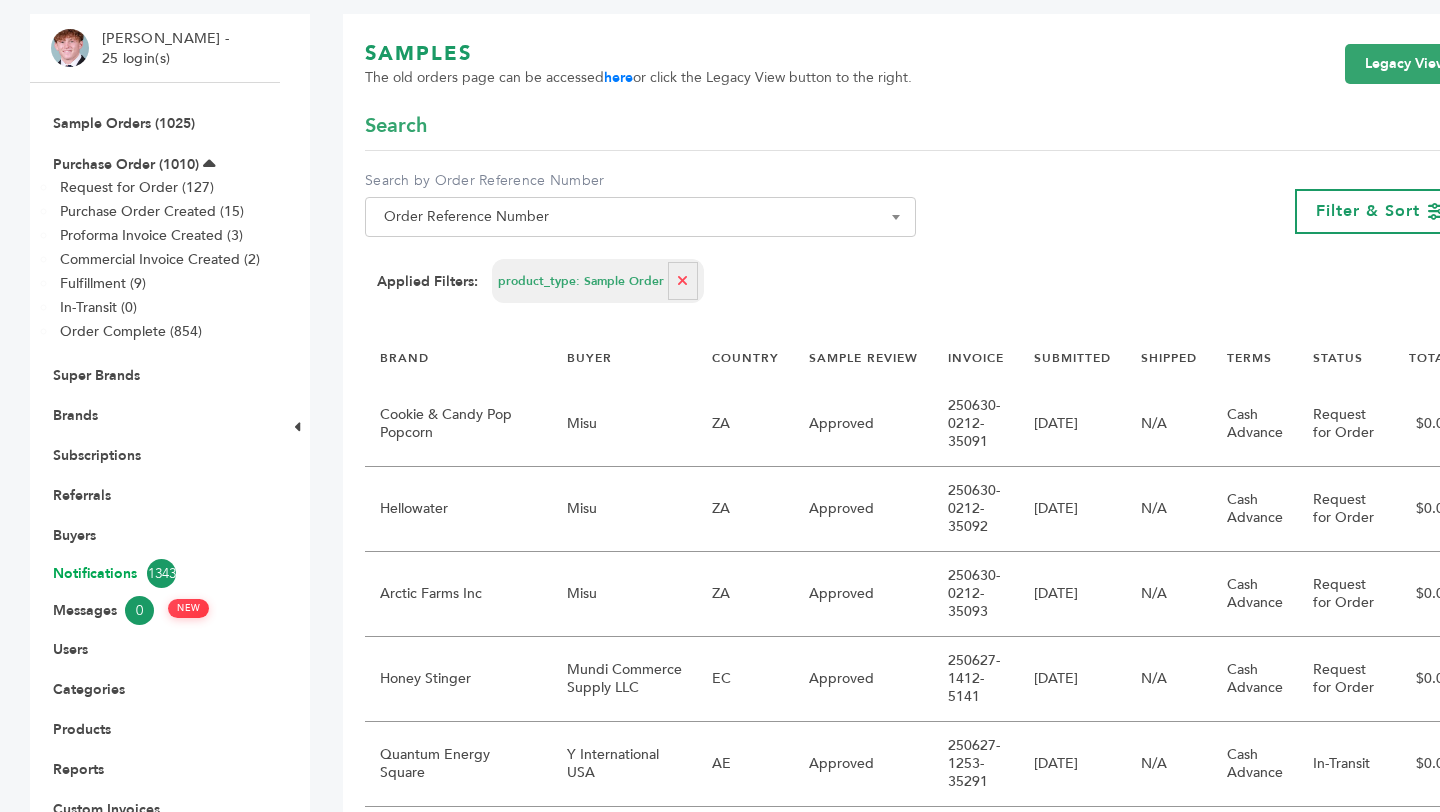 click on "Notifications
1343" at bounding box center (155, 573) 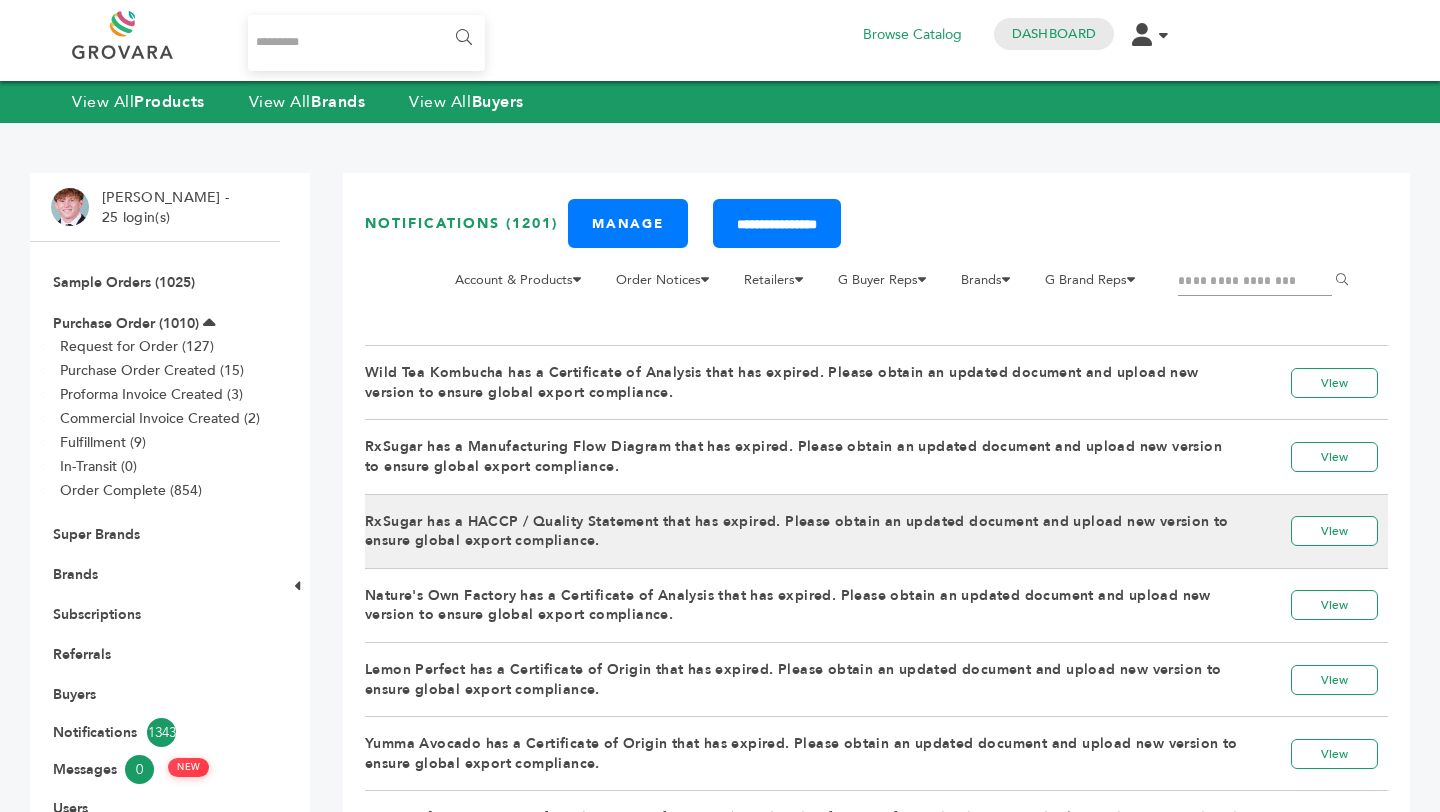 scroll, scrollTop: 0, scrollLeft: 0, axis: both 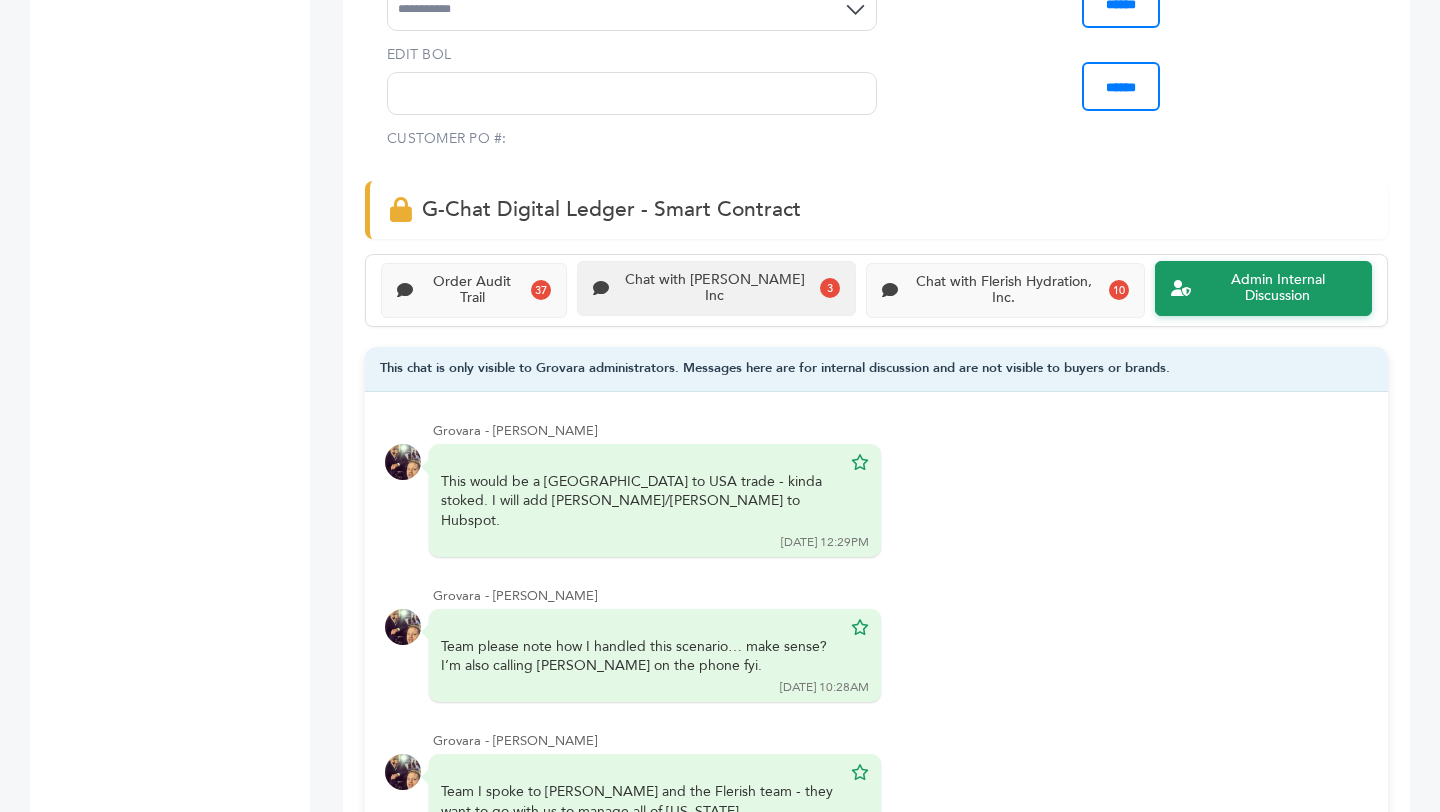 click on "Chat with Muller Inc
3" at bounding box center [716, 289] 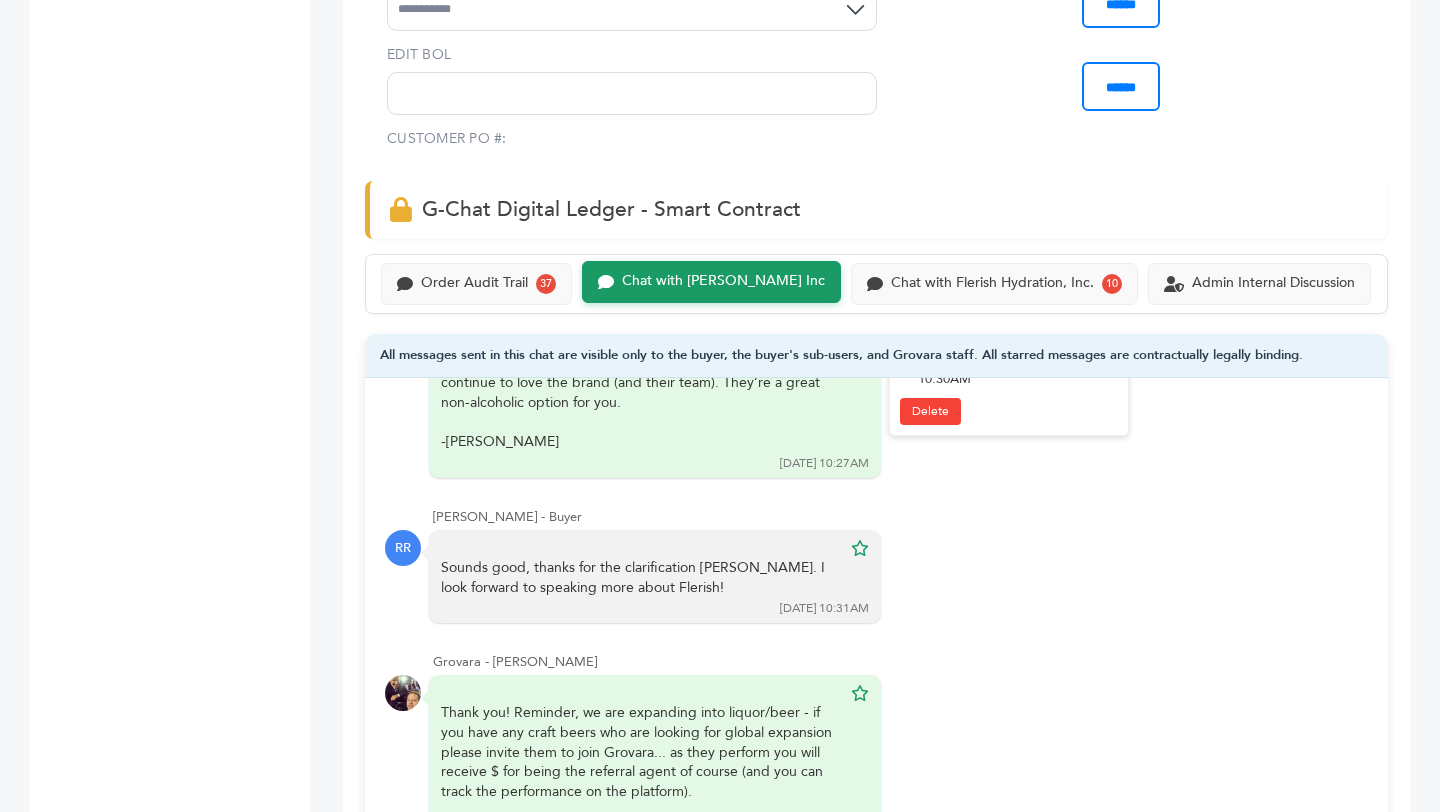 scroll, scrollTop: 363, scrollLeft: 0, axis: vertical 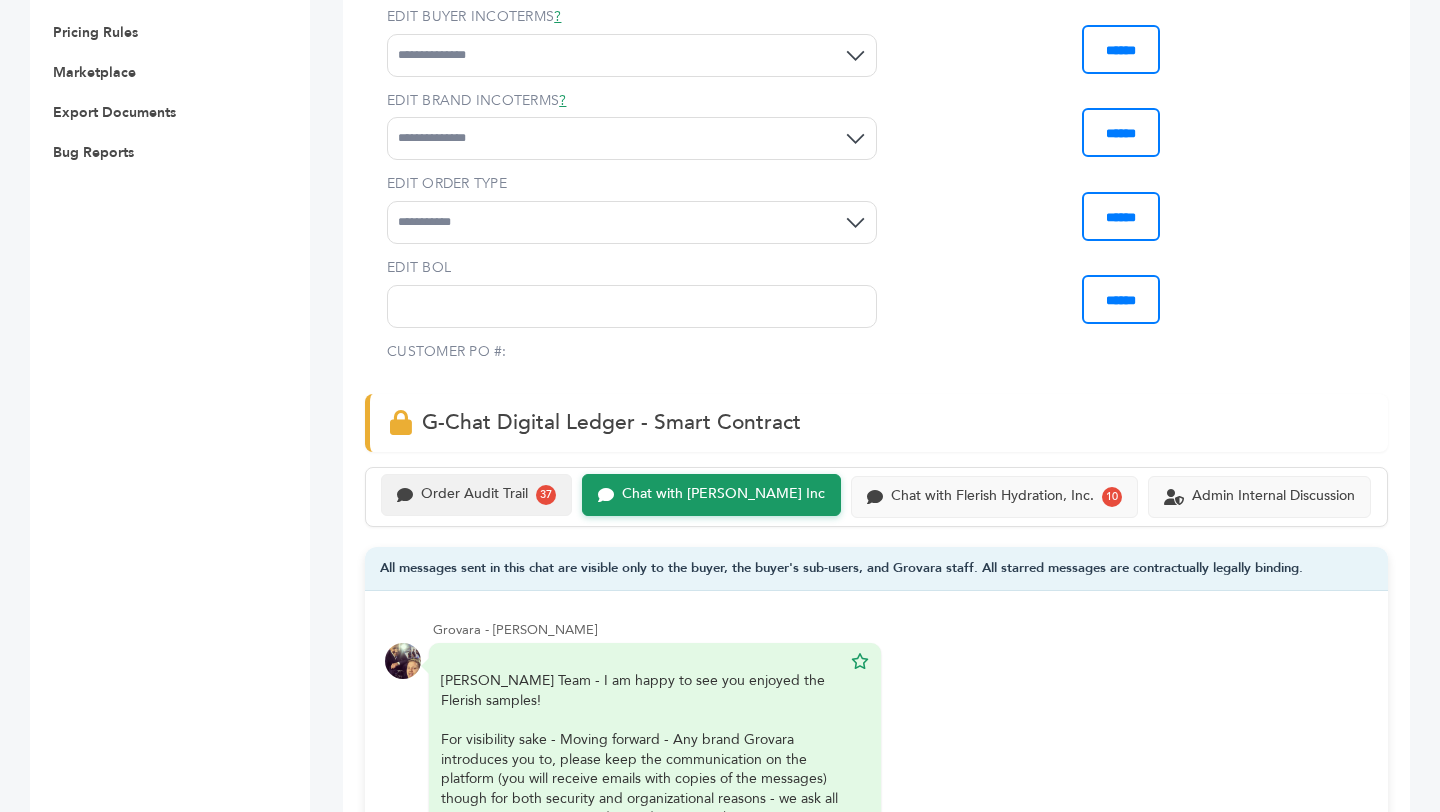 click on "Order Audit Trail" at bounding box center [474, 494] 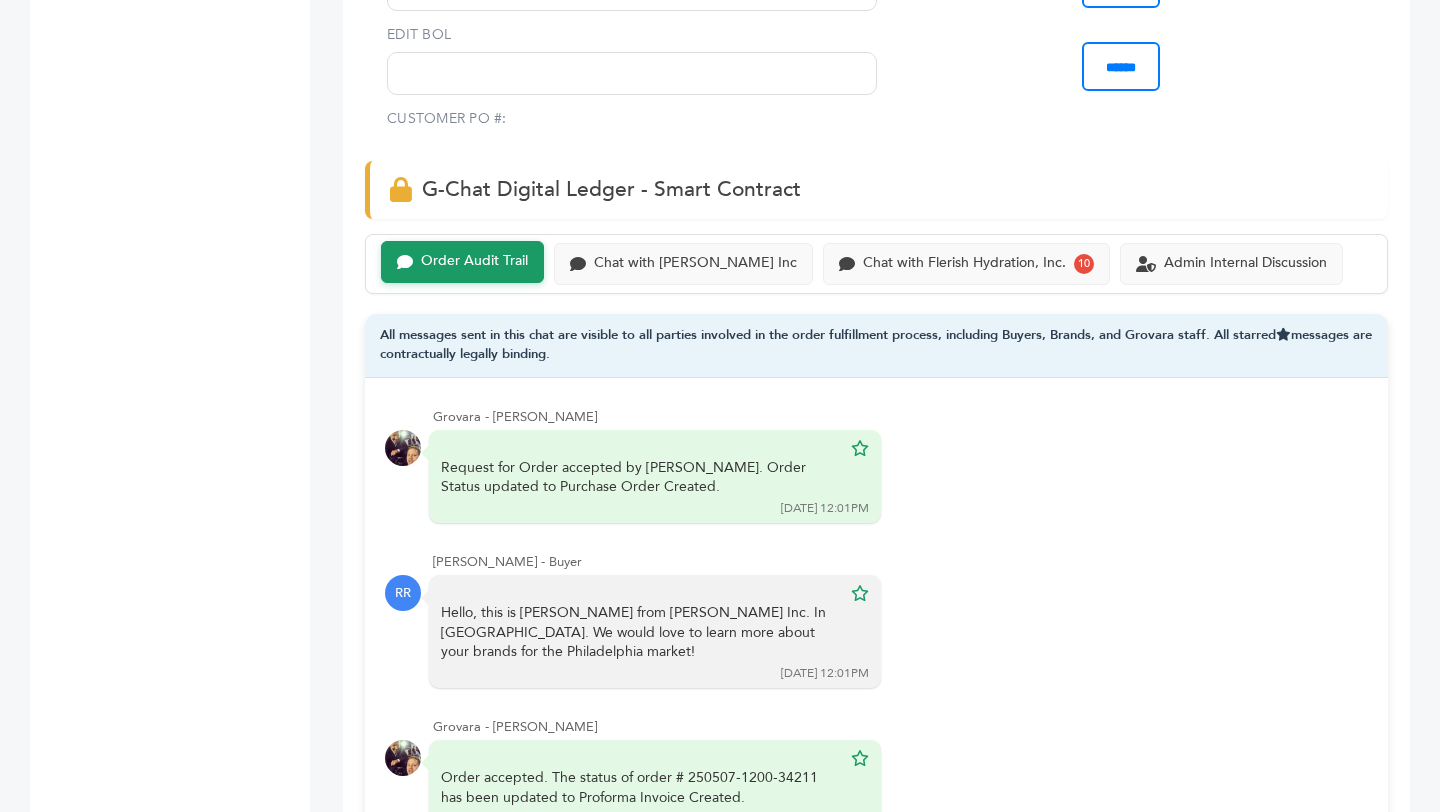 scroll, scrollTop: 1228, scrollLeft: 0, axis: vertical 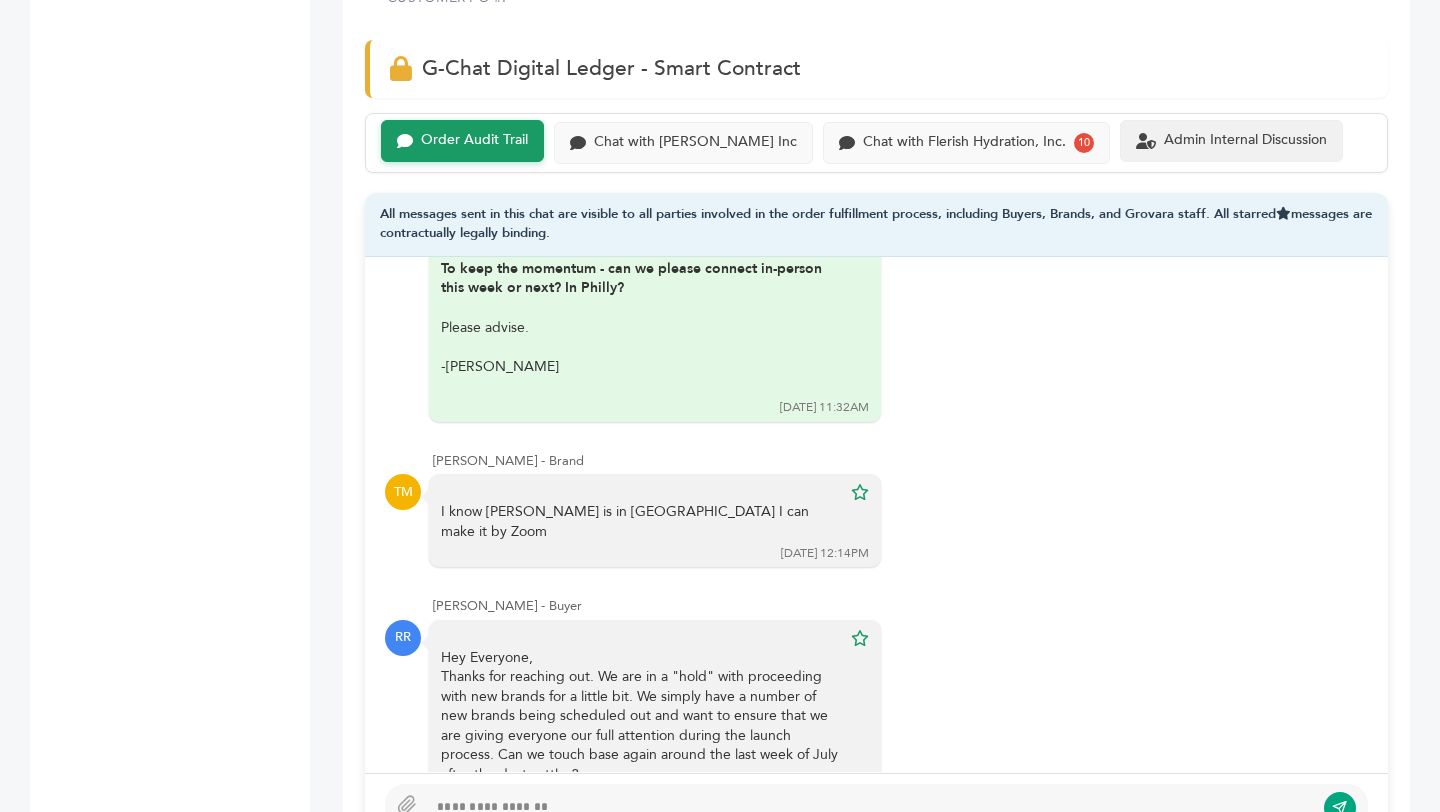 click on "Admin Internal Discussion" at bounding box center (1231, 141) 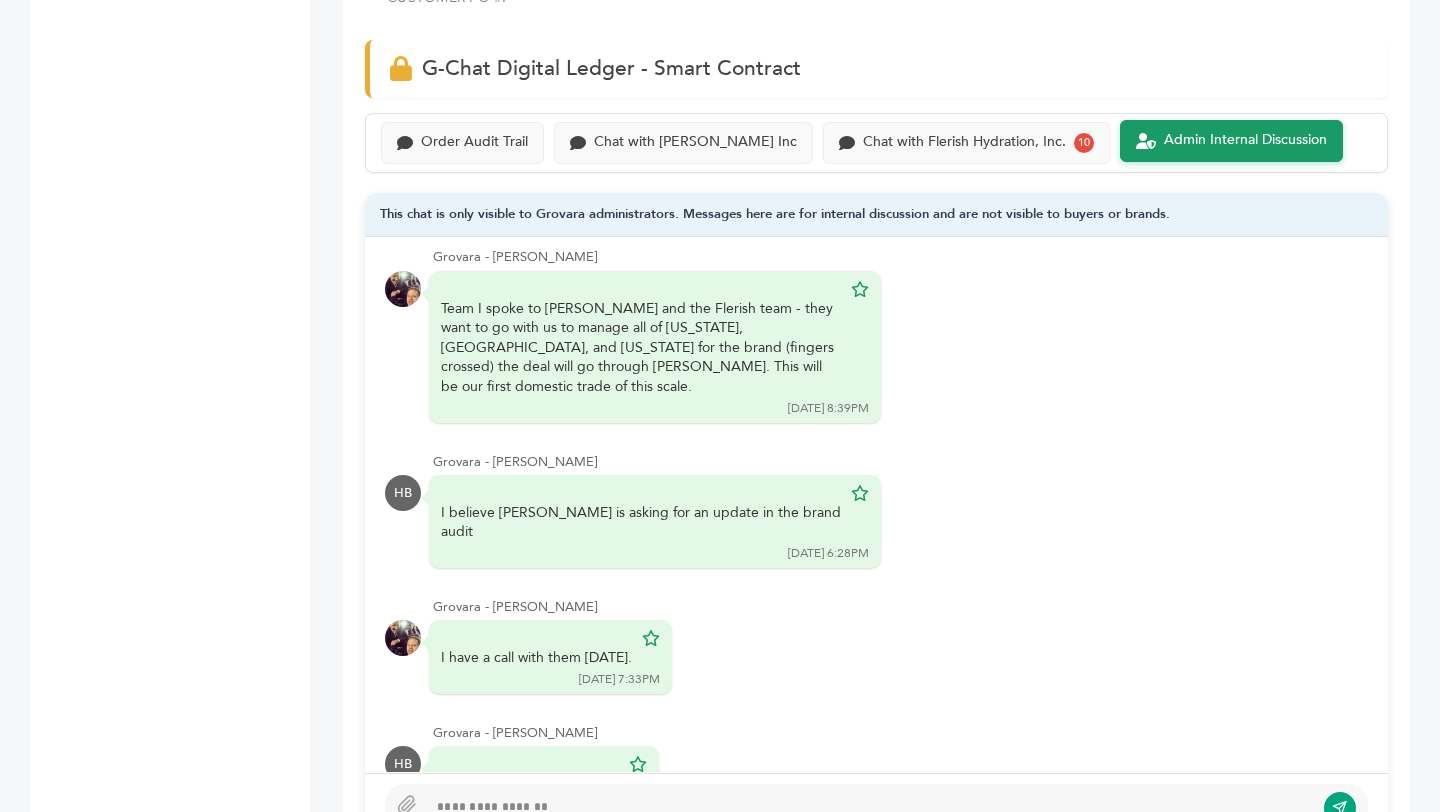 scroll, scrollTop: 763, scrollLeft: 0, axis: vertical 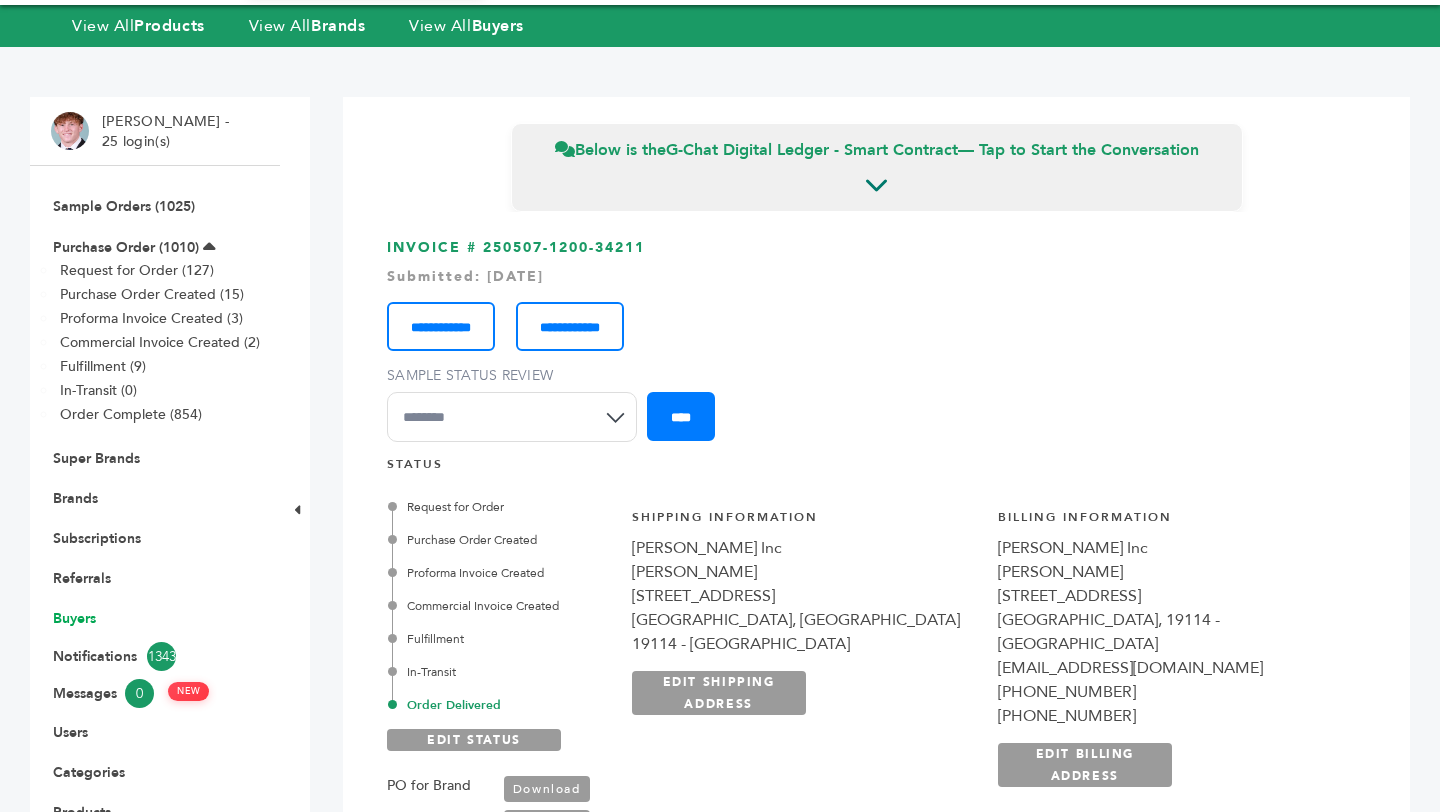 click on "Buyers" at bounding box center [74, 618] 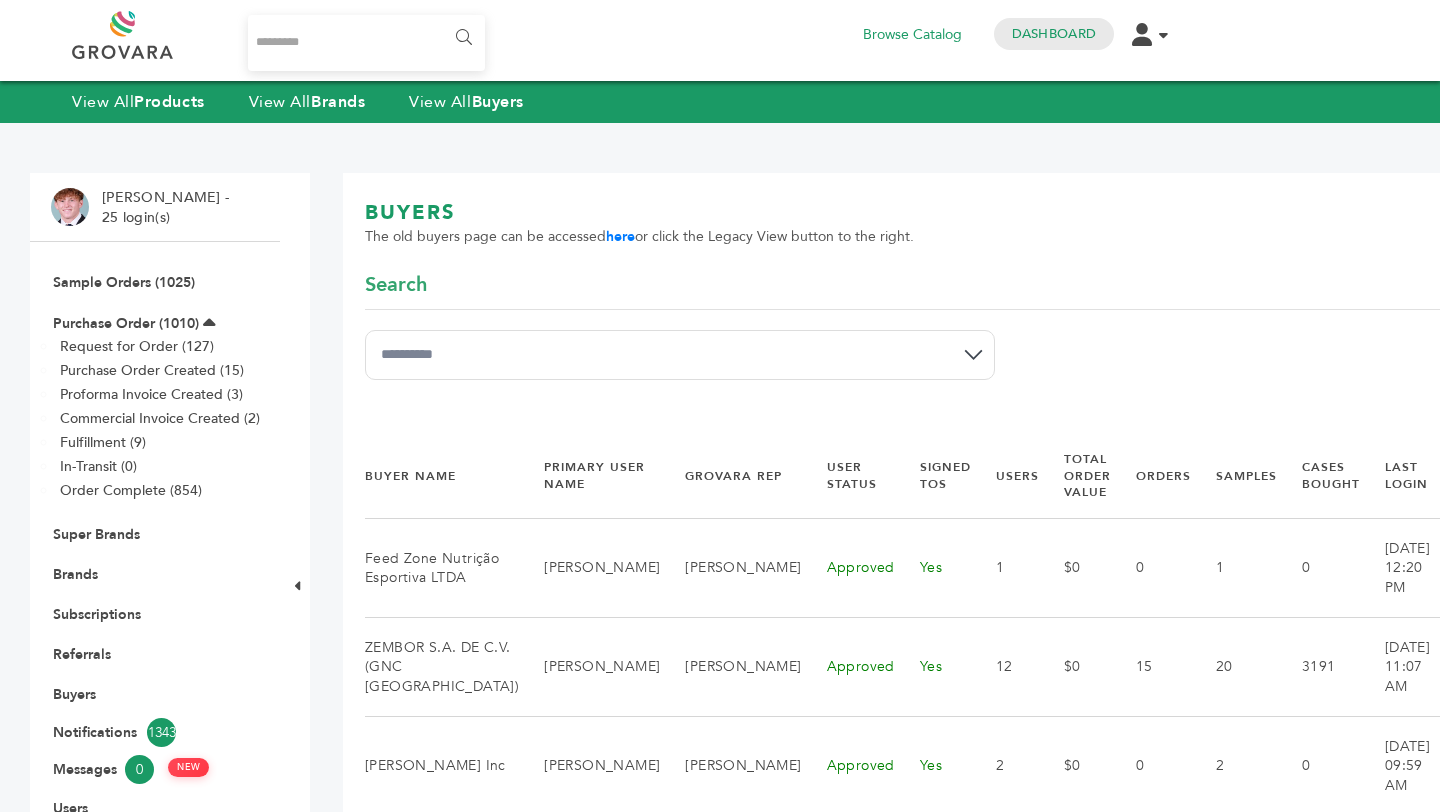 scroll, scrollTop: 0, scrollLeft: 0, axis: both 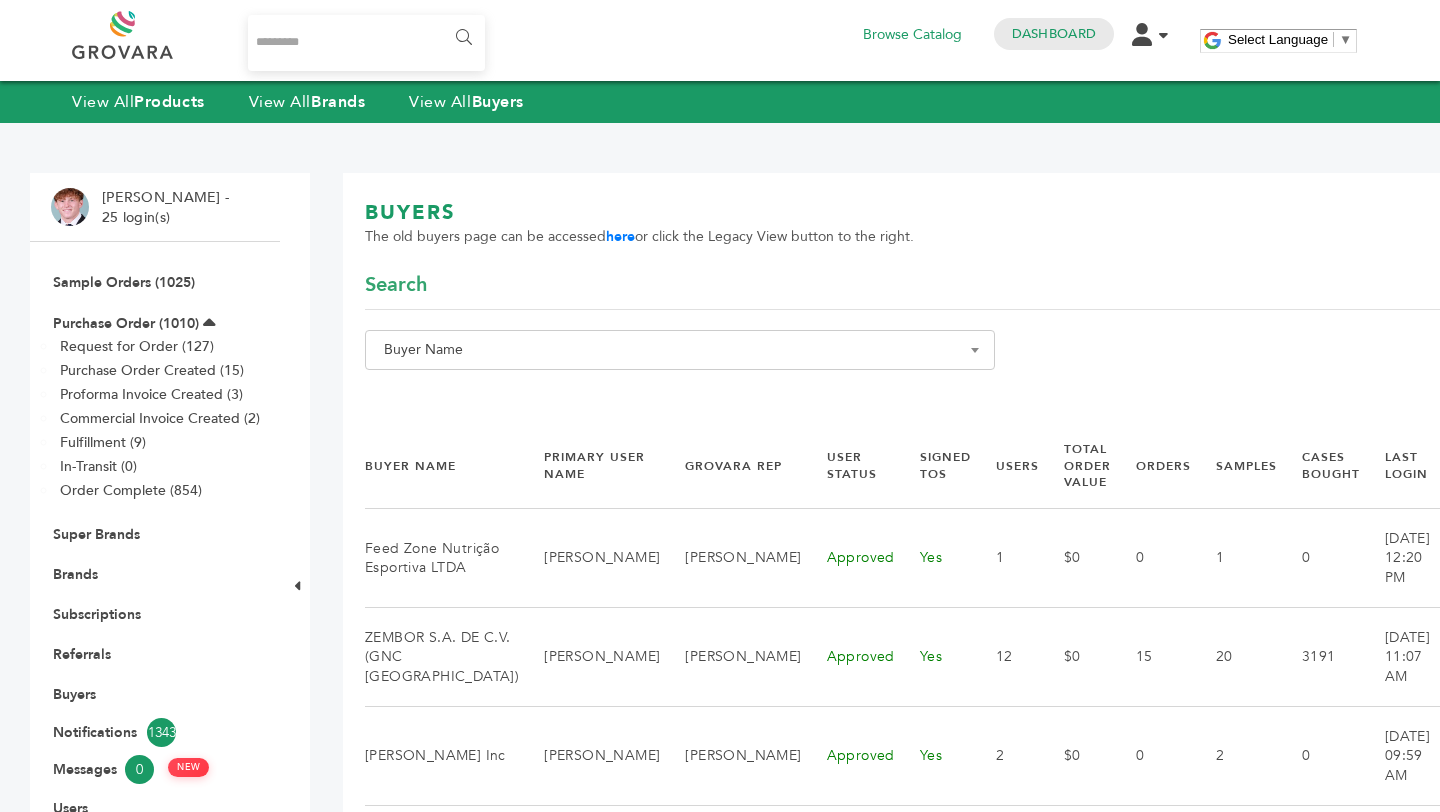 click on "Buyer Name" at bounding box center (680, 350) 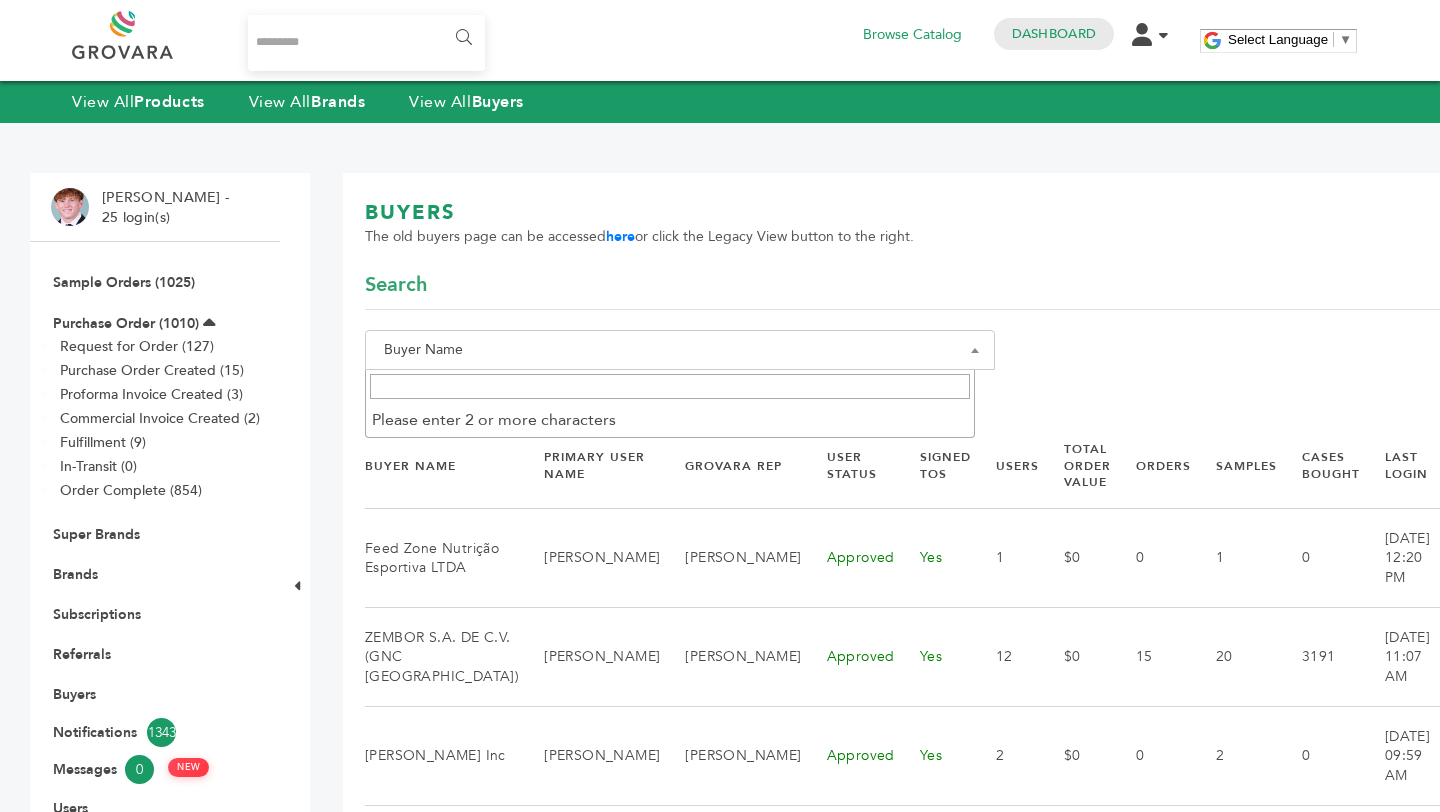 click at bounding box center [670, 386] 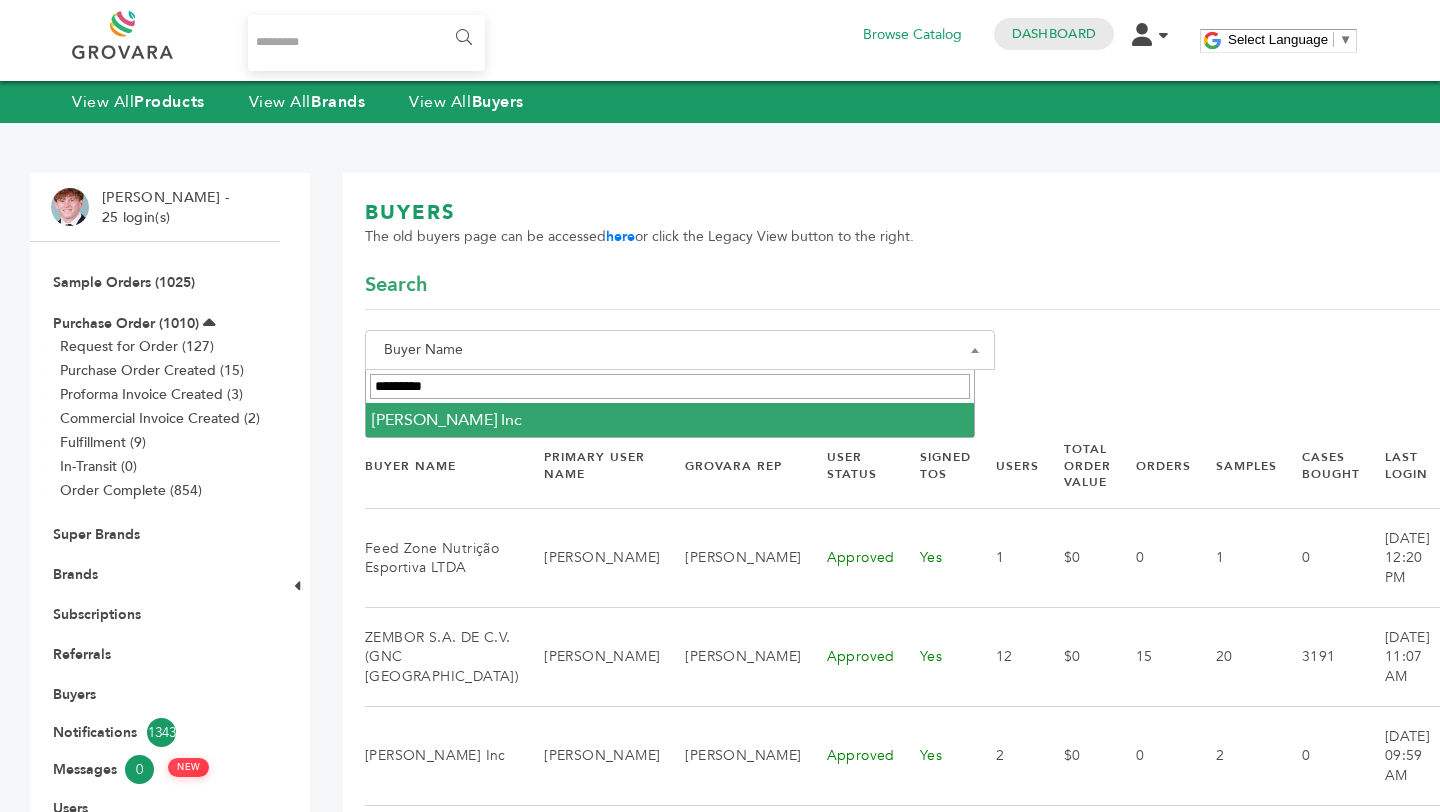 type on "**********" 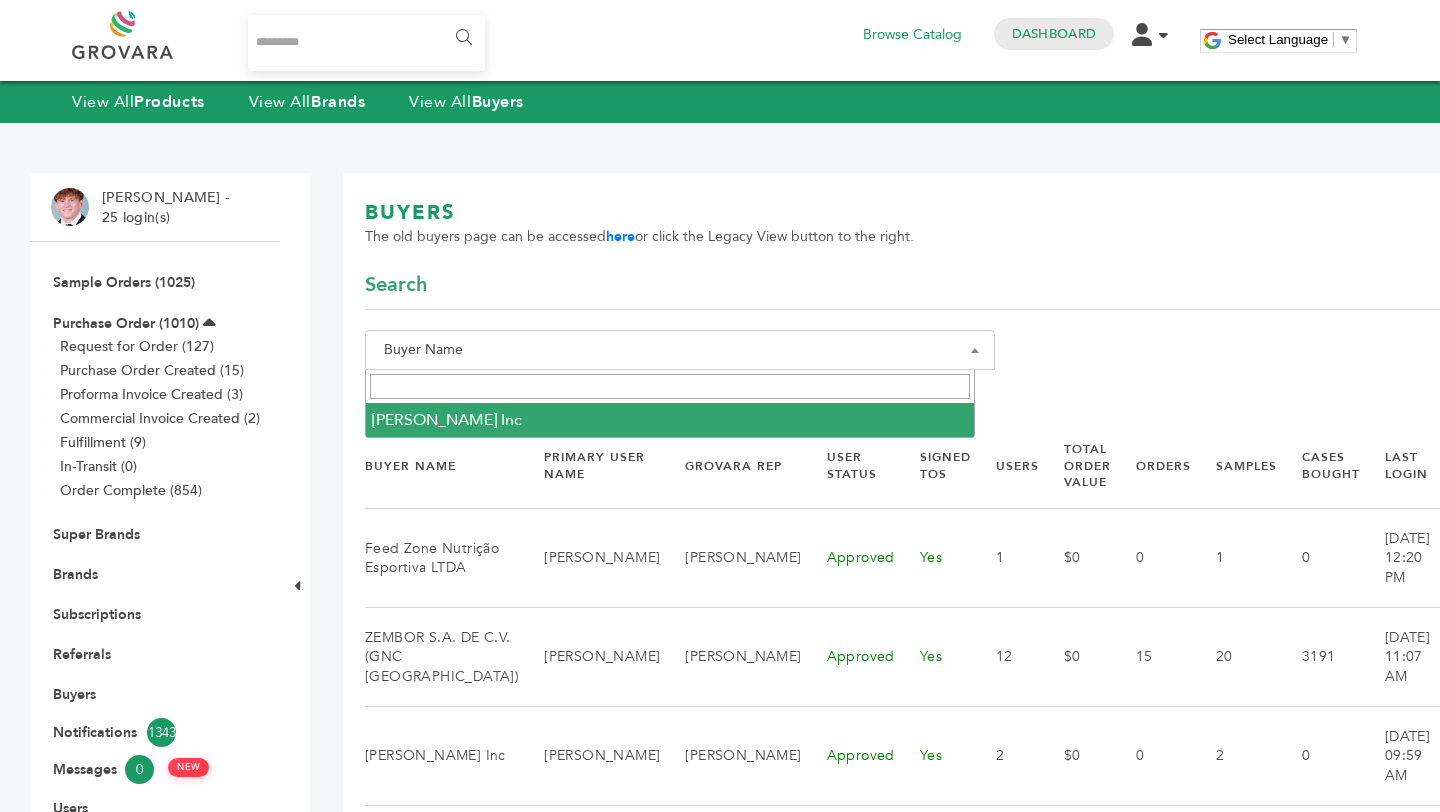 select on "**********" 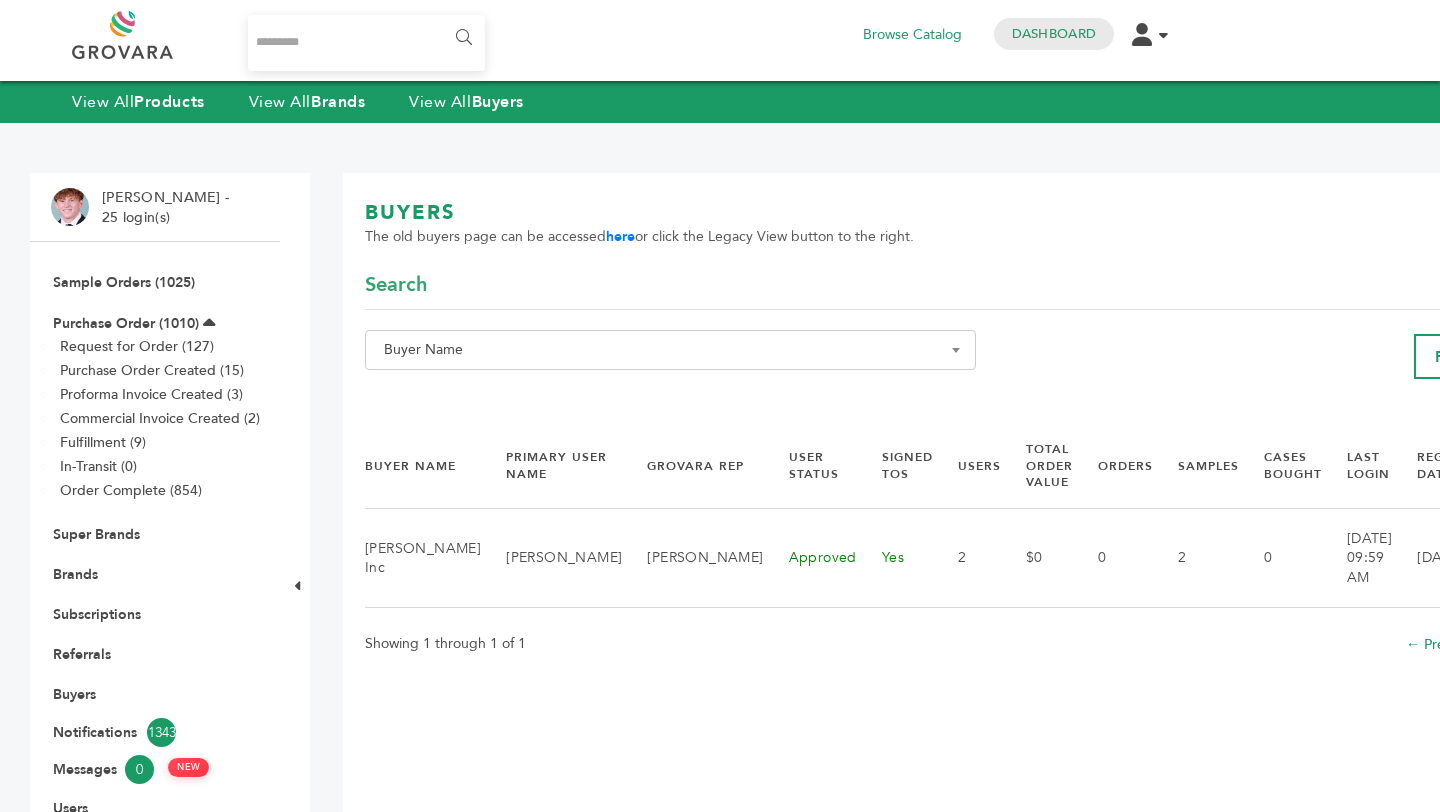 scroll, scrollTop: 0, scrollLeft: 0, axis: both 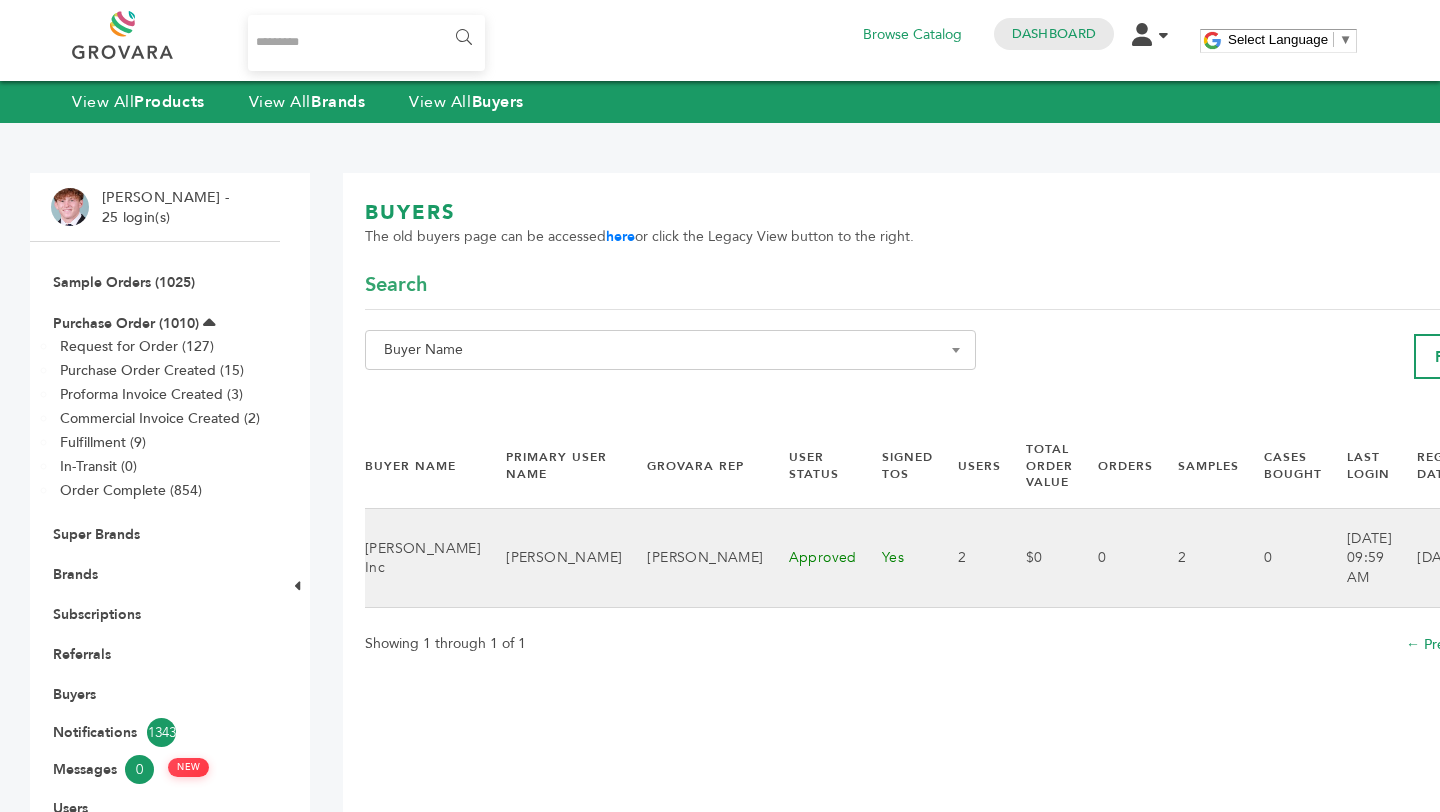 click on "View Actions" at bounding box center (1537, 558) 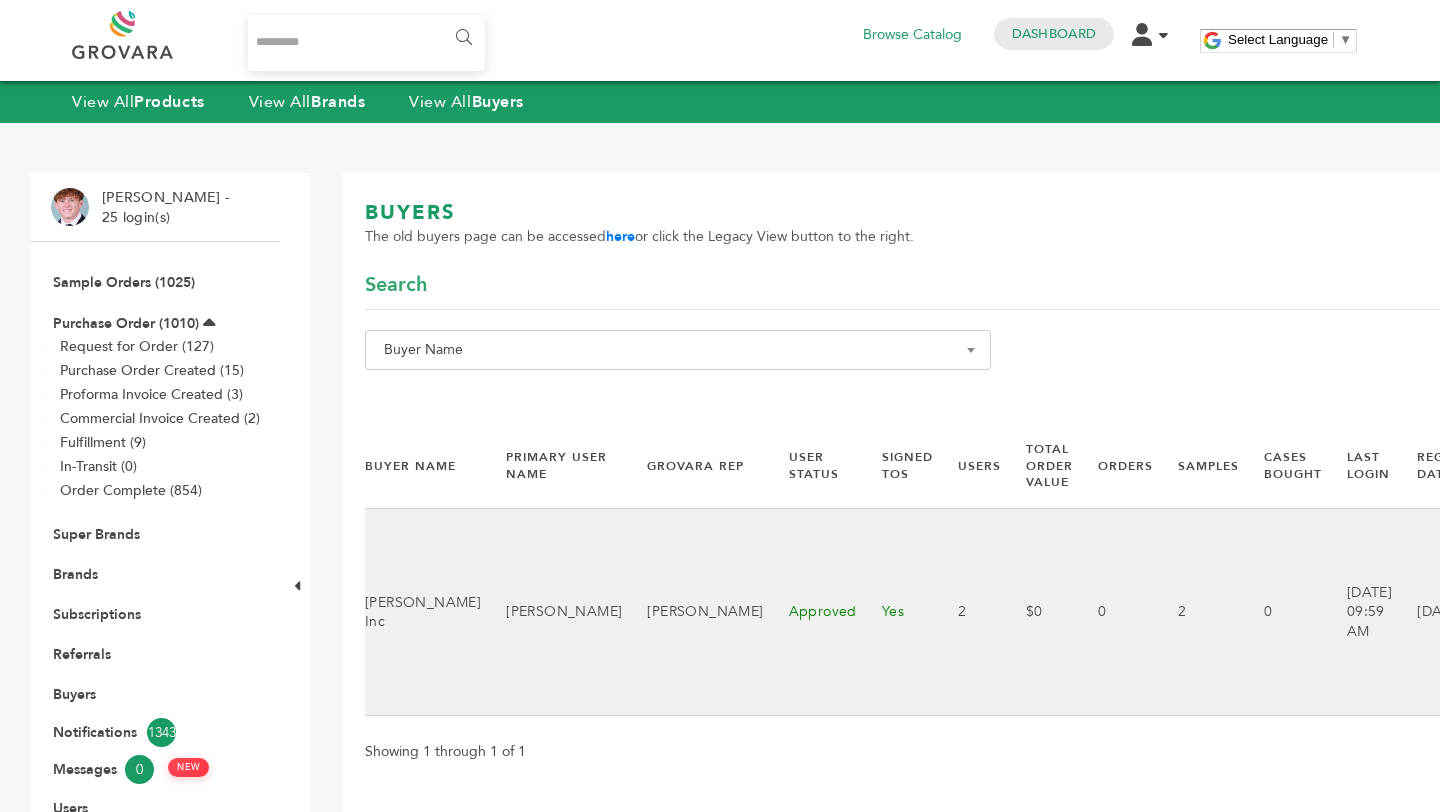 click on "View" at bounding box center [1553, 612] 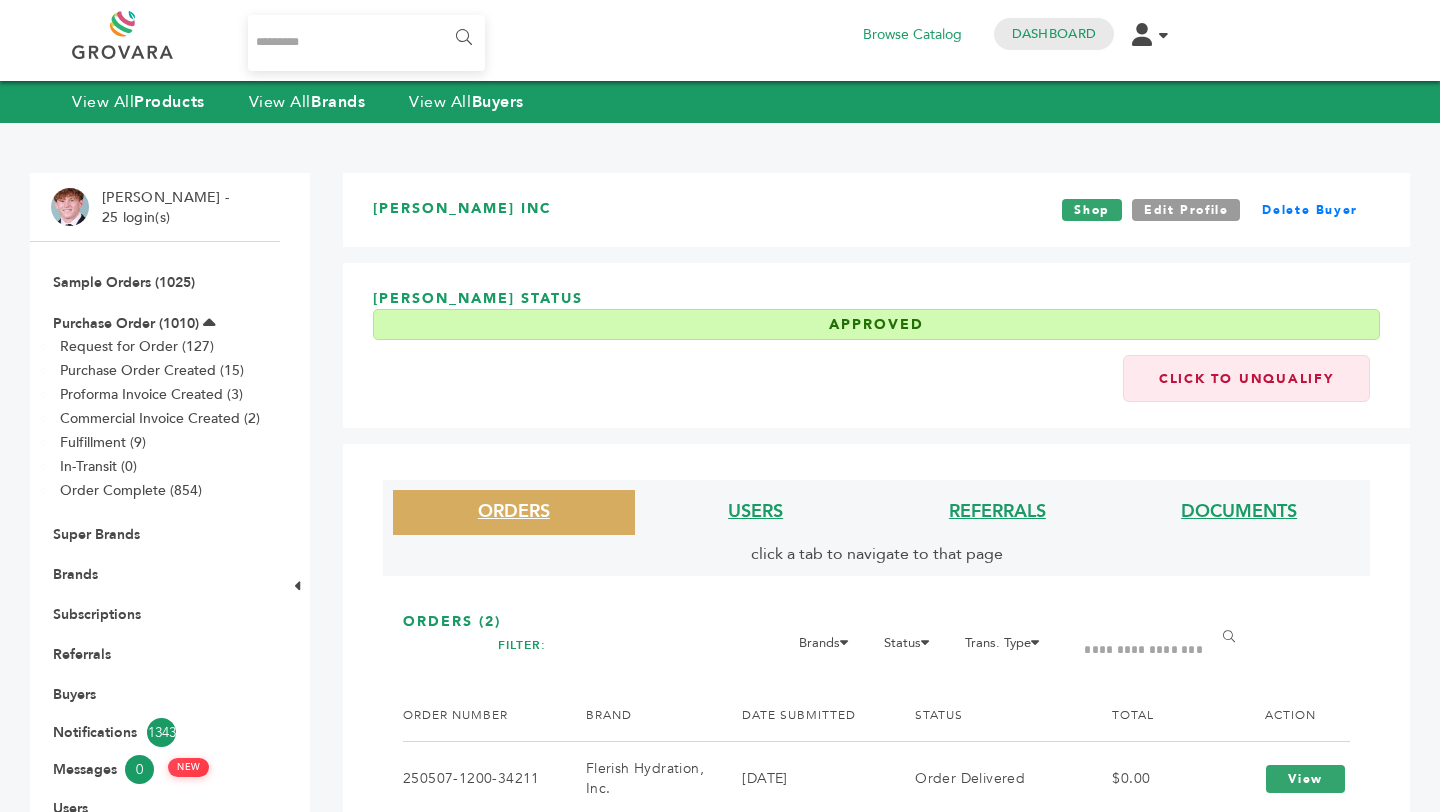 scroll, scrollTop: 0, scrollLeft: 0, axis: both 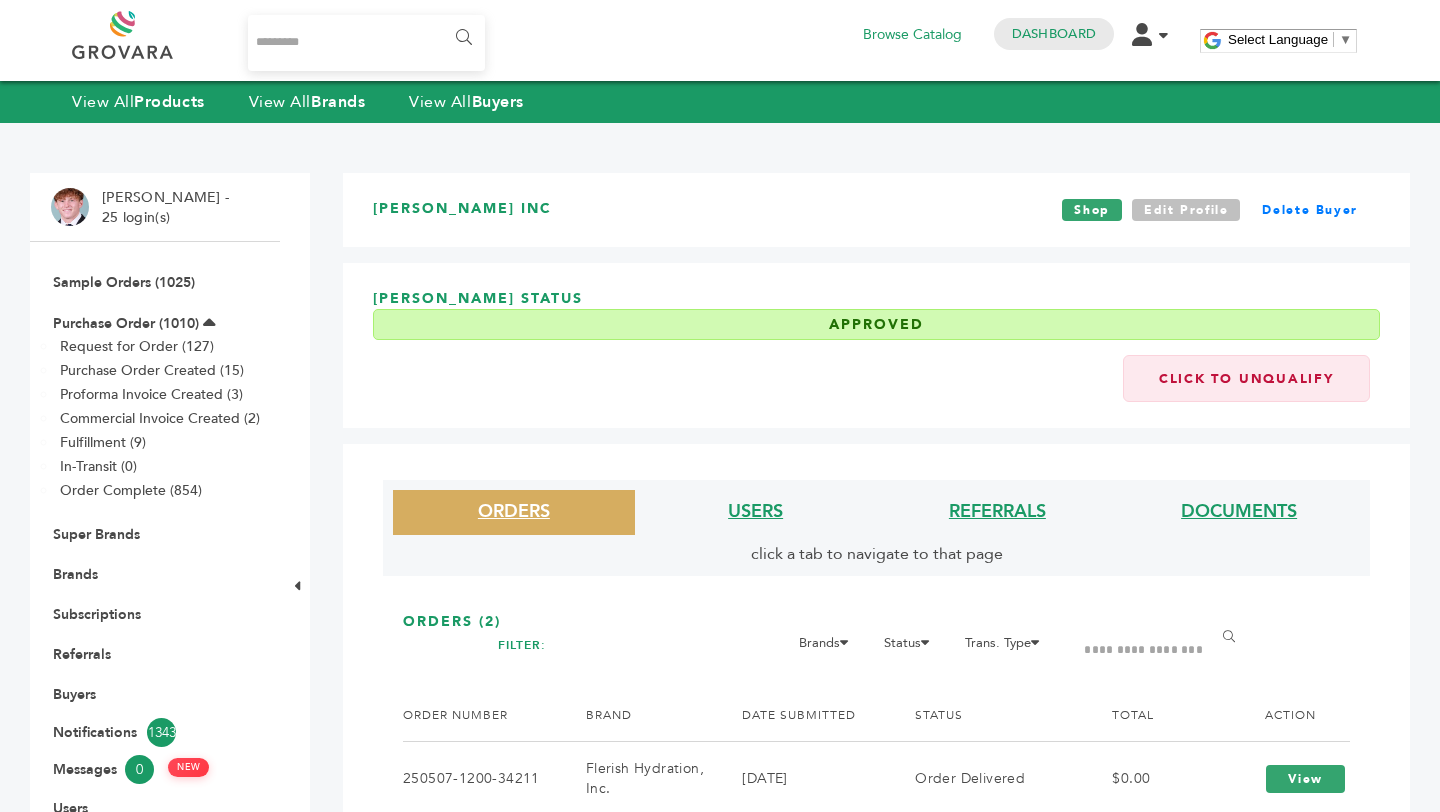 click on "Edit Profile" at bounding box center (1186, 210) 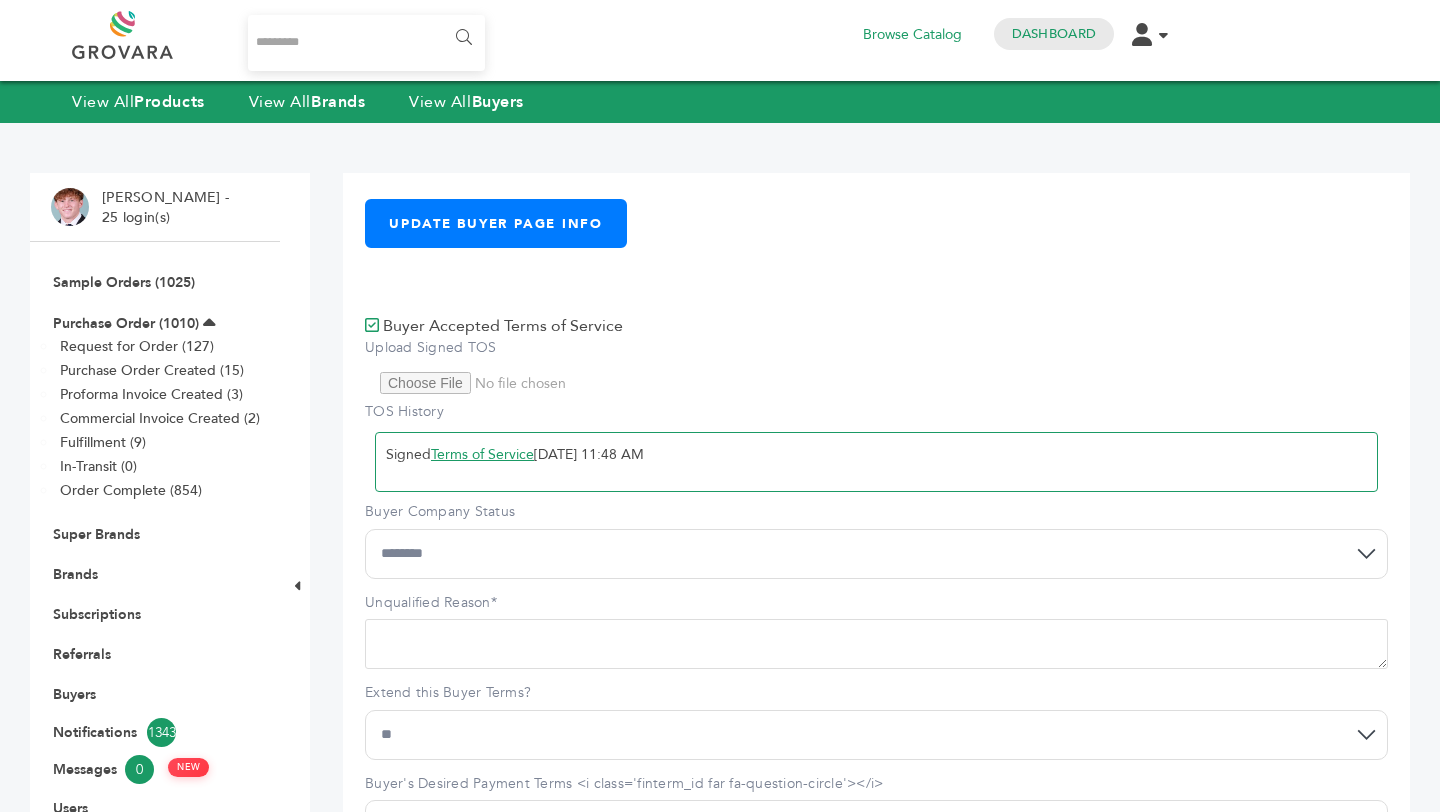 scroll, scrollTop: 0, scrollLeft: 0, axis: both 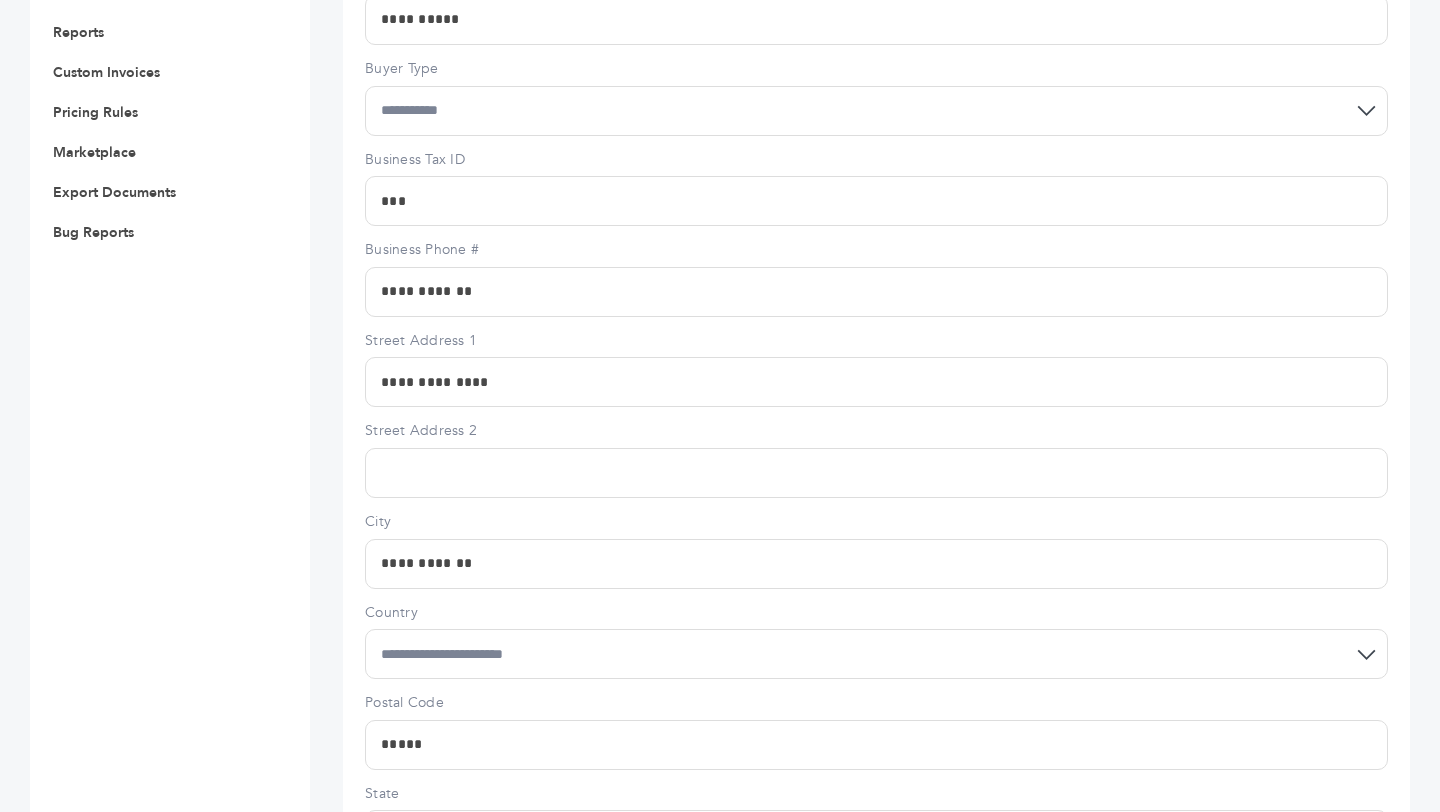 click on "Max Gallagher -  25 login(s)
Sample Orders (1025)
Purchase Order (1010)
Request for Order (127)
Purchase Order Created (15)
Proforma Invoice Created (3)
Commercial Invoice Created (2)
Fulfillment (9)
In-Transit (0)
Order Complete (854)
Super Brands
Brands
Subscriptions
Referrals
Buyers
Notifications
1343
Messages
0
NEW
Users
Categories
Products
Reports
Custom Invoices
Pricing Rules
Marketplace" at bounding box center (155, 382) 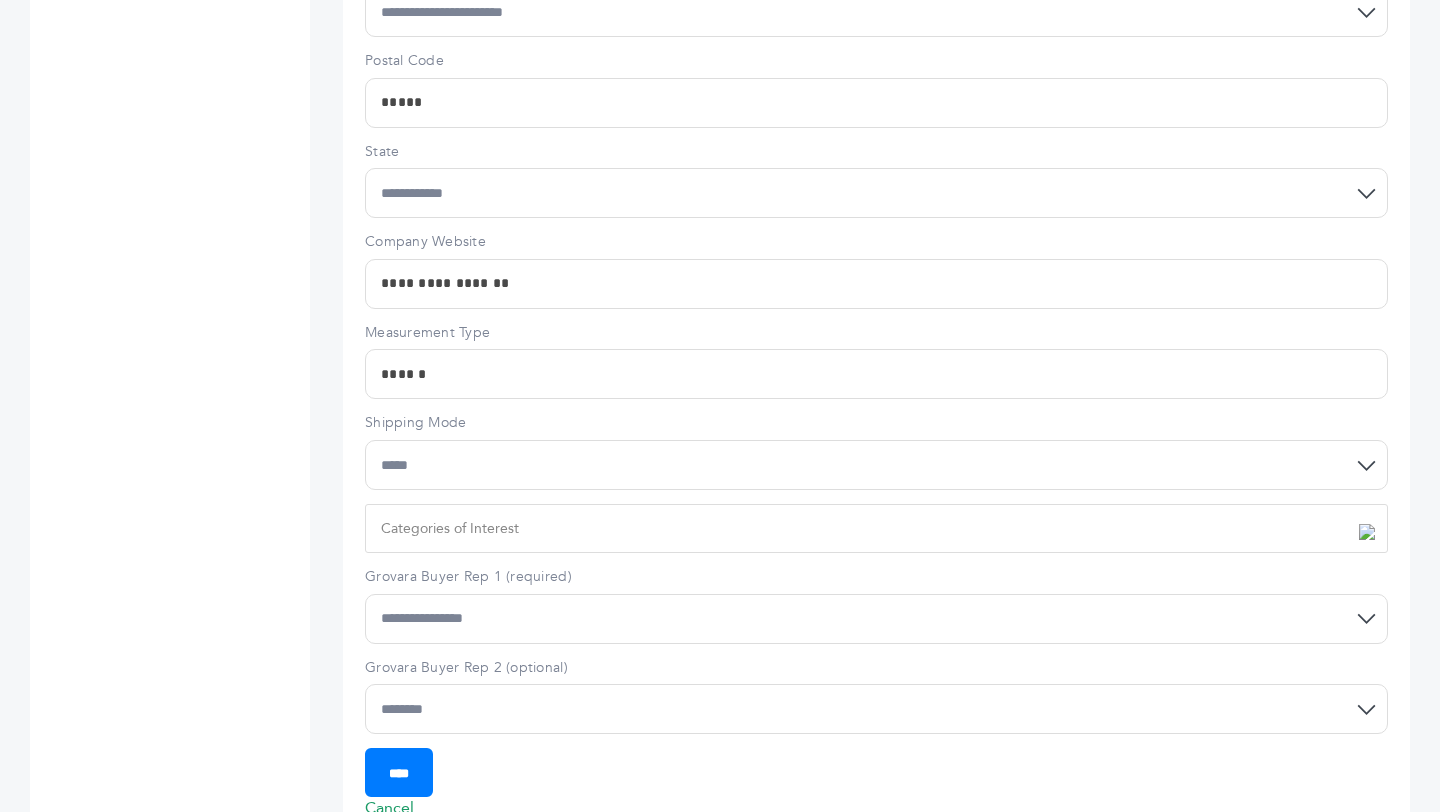 scroll, scrollTop: 1565, scrollLeft: 0, axis: vertical 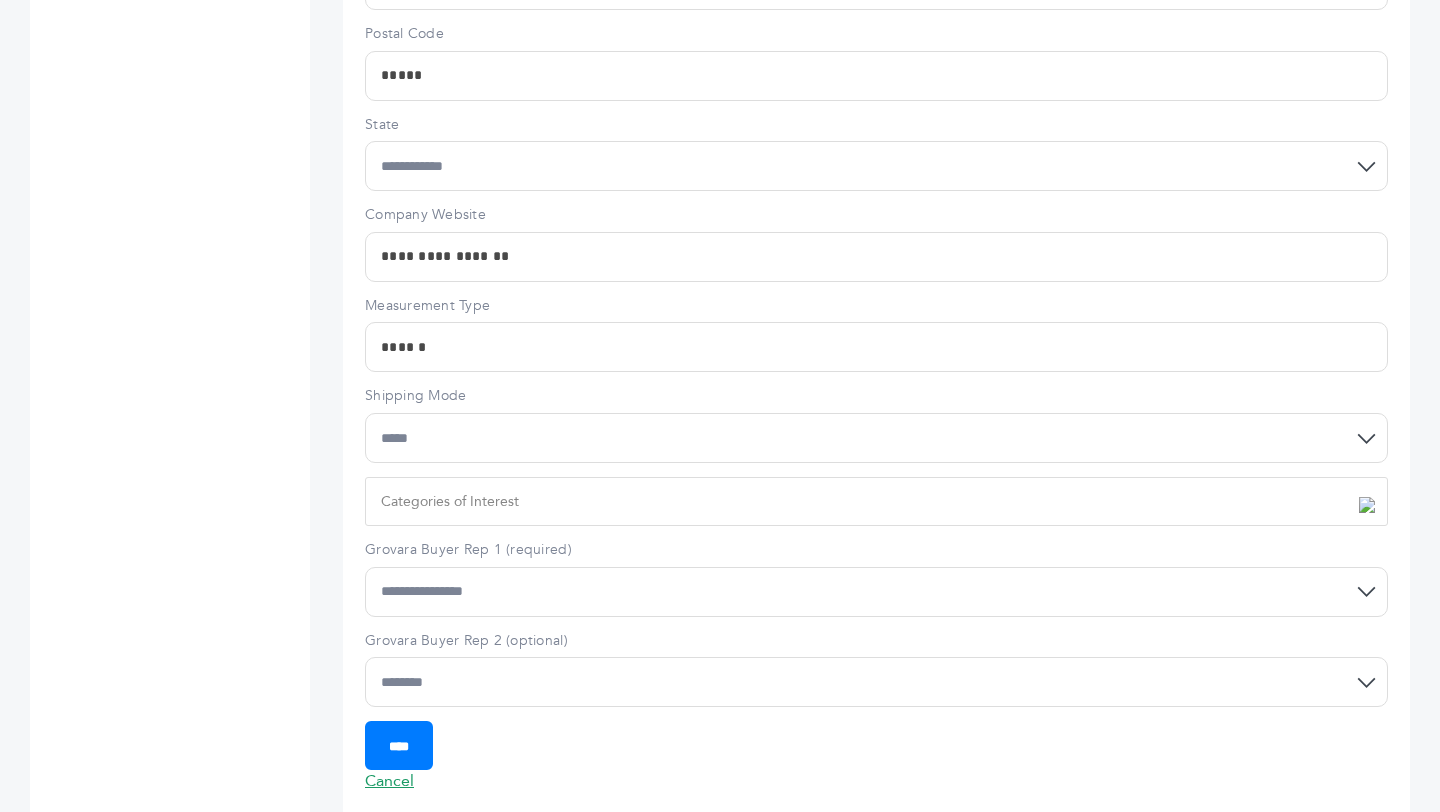 click on "**********" at bounding box center (876, 257) 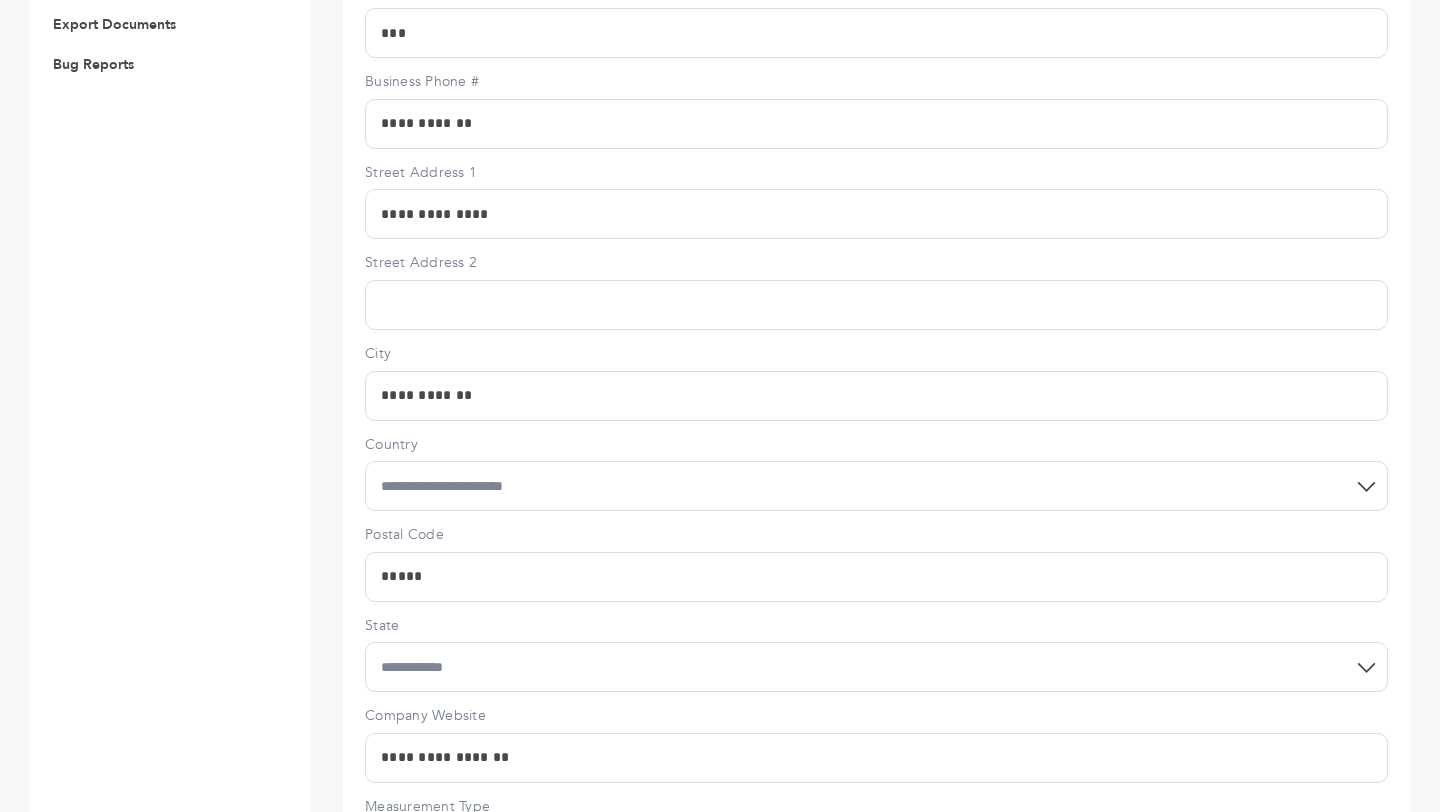 scroll, scrollTop: 1030, scrollLeft: 0, axis: vertical 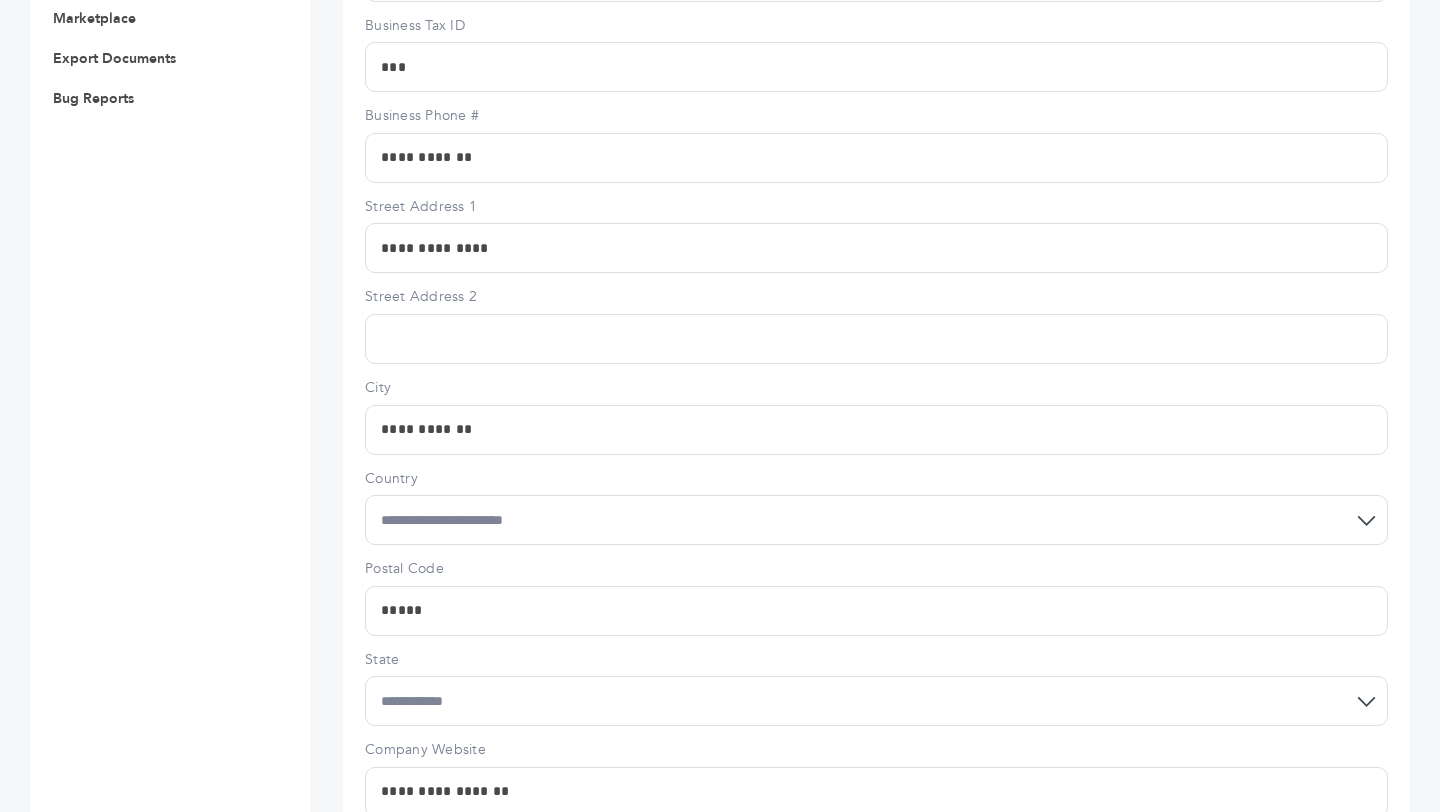 click on "**********" at bounding box center (876, 248) 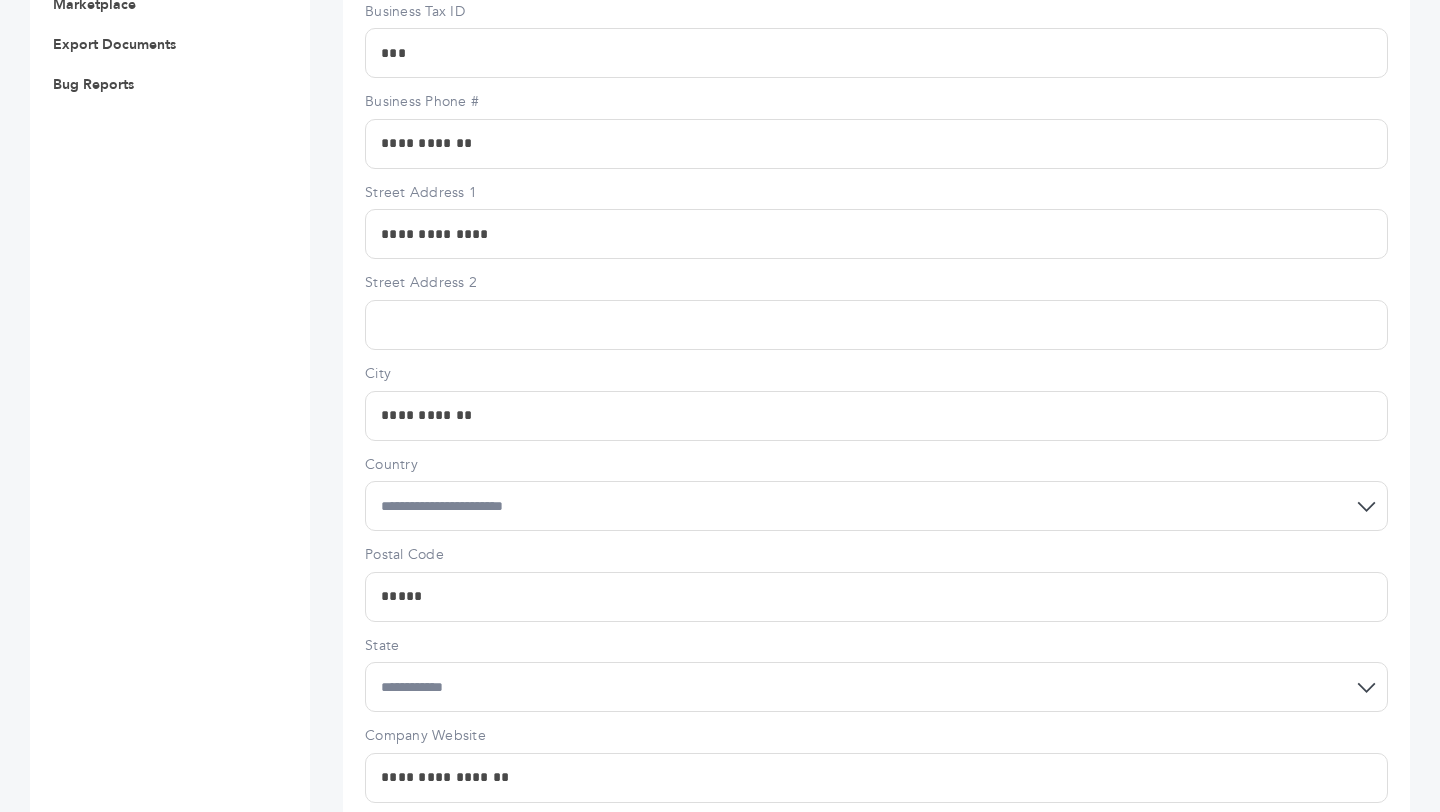 scroll, scrollTop: 953, scrollLeft: 0, axis: vertical 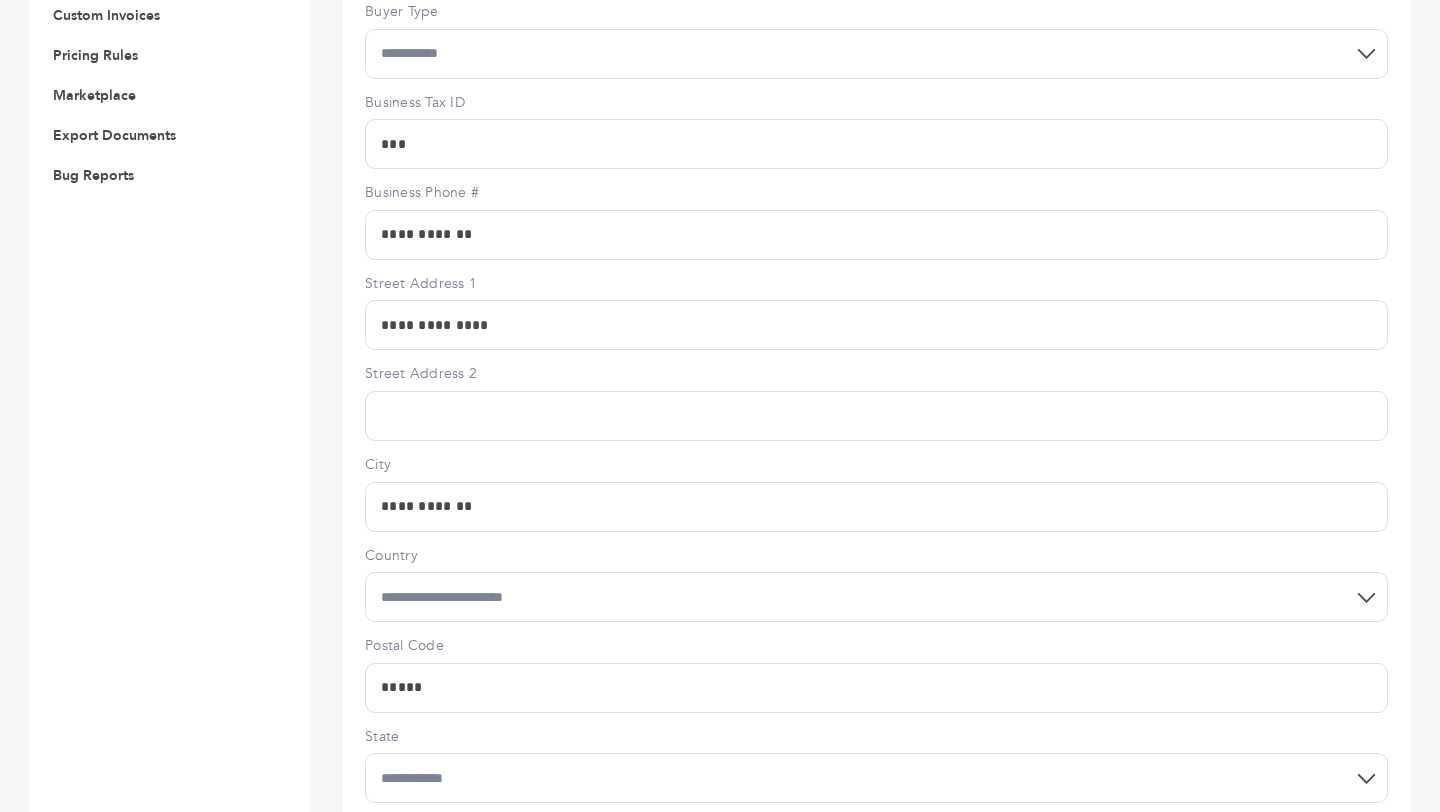 click on "**********" at bounding box center [876, 235] 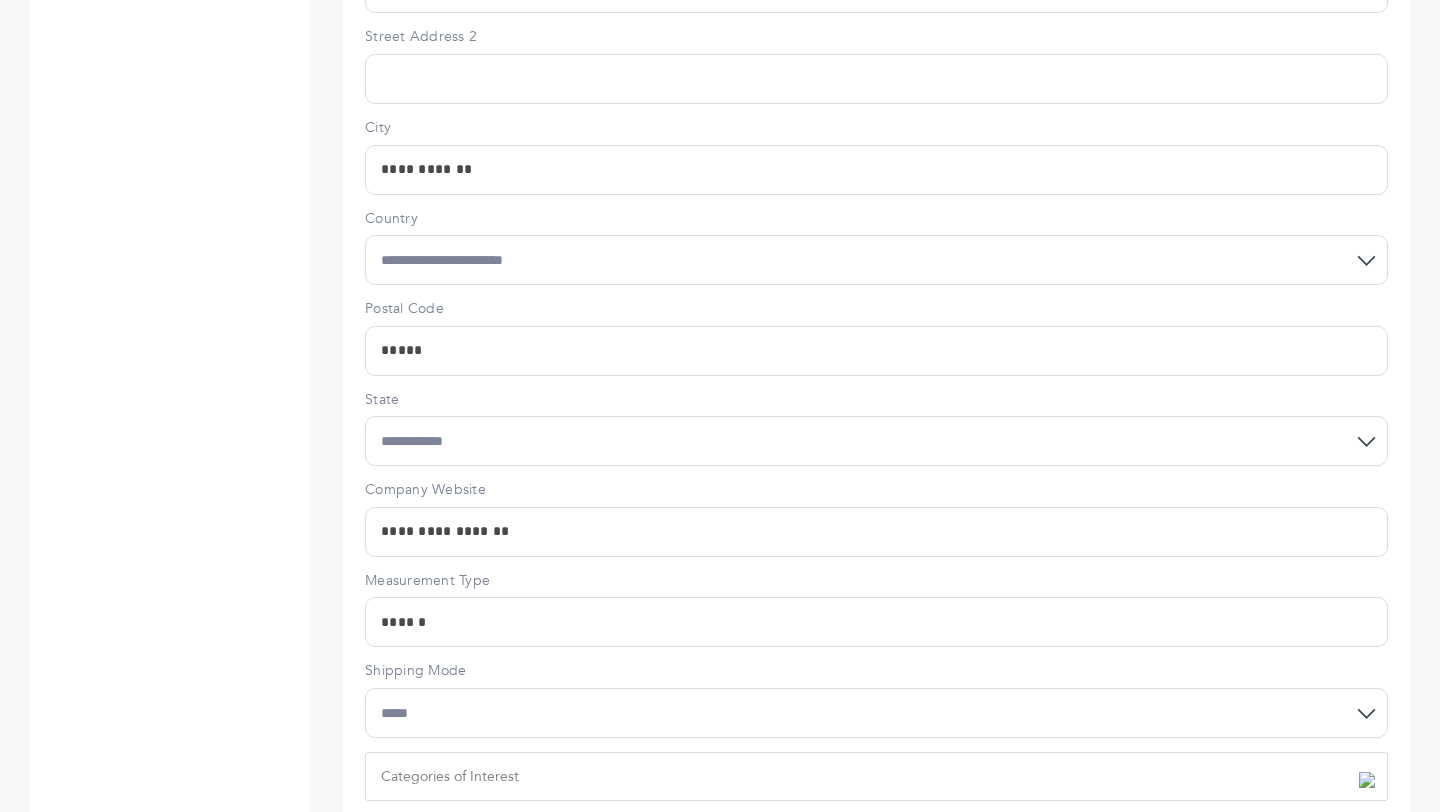scroll, scrollTop: 0, scrollLeft: 0, axis: both 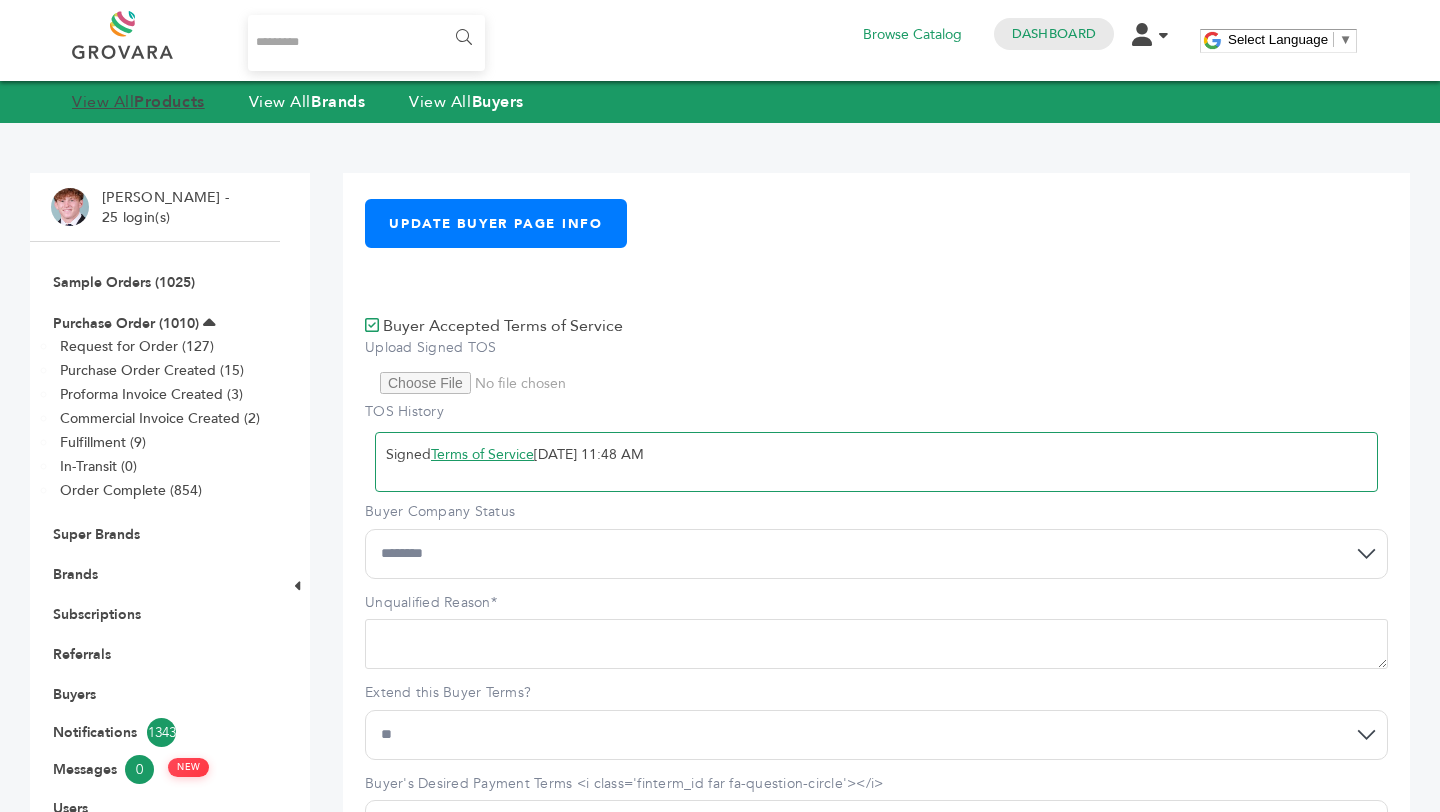 click on "Products" at bounding box center [169, 102] 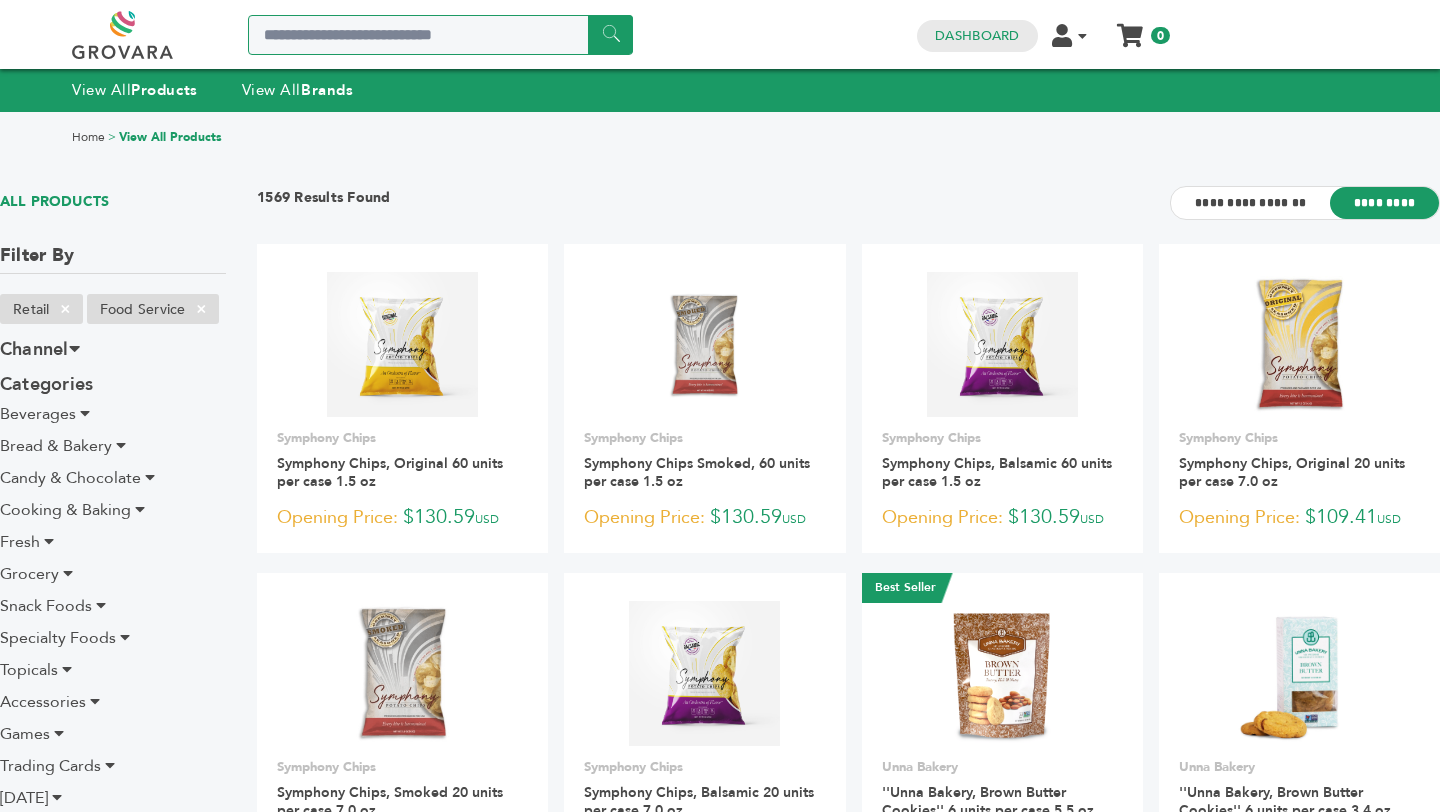 scroll, scrollTop: 0, scrollLeft: 0, axis: both 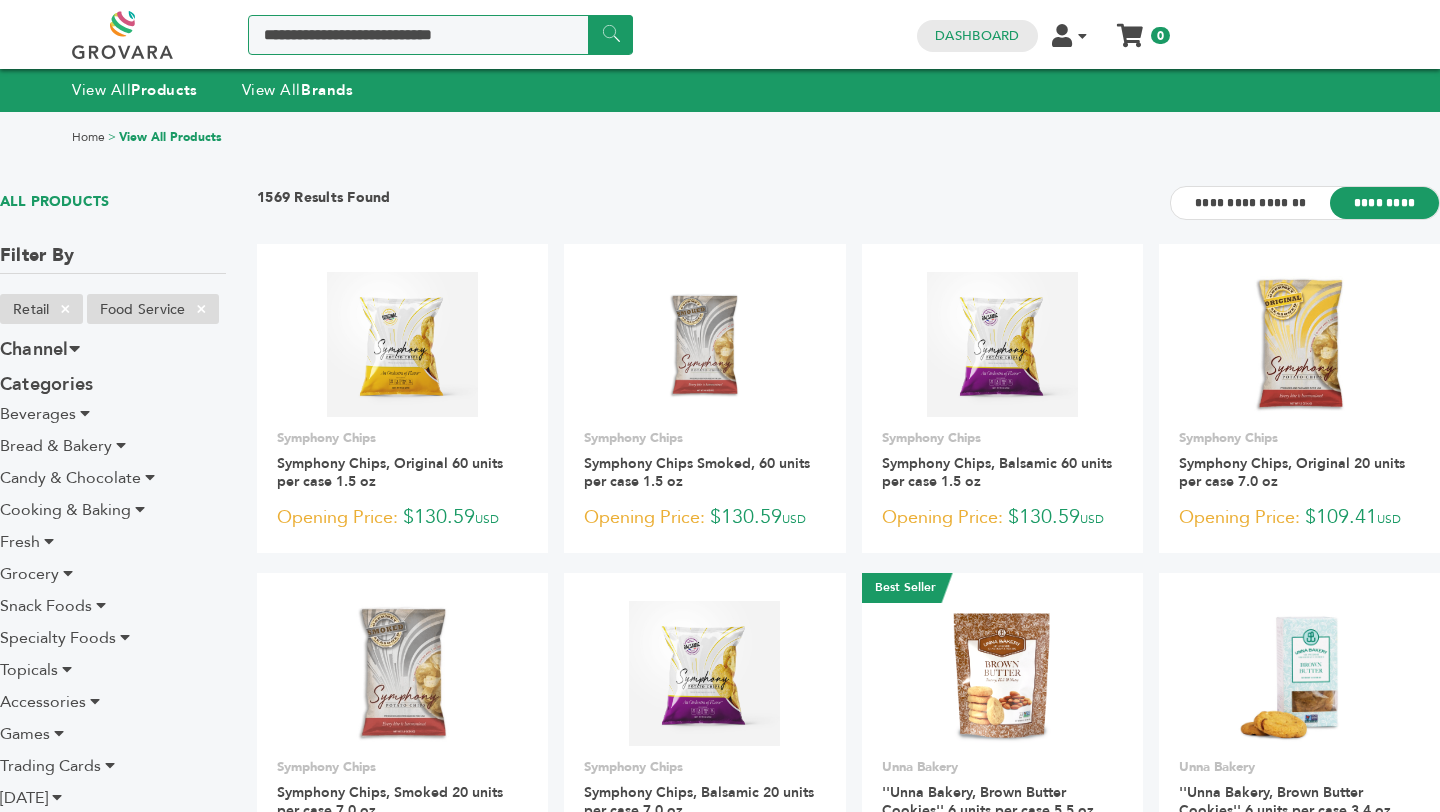 click at bounding box center [440, 35] 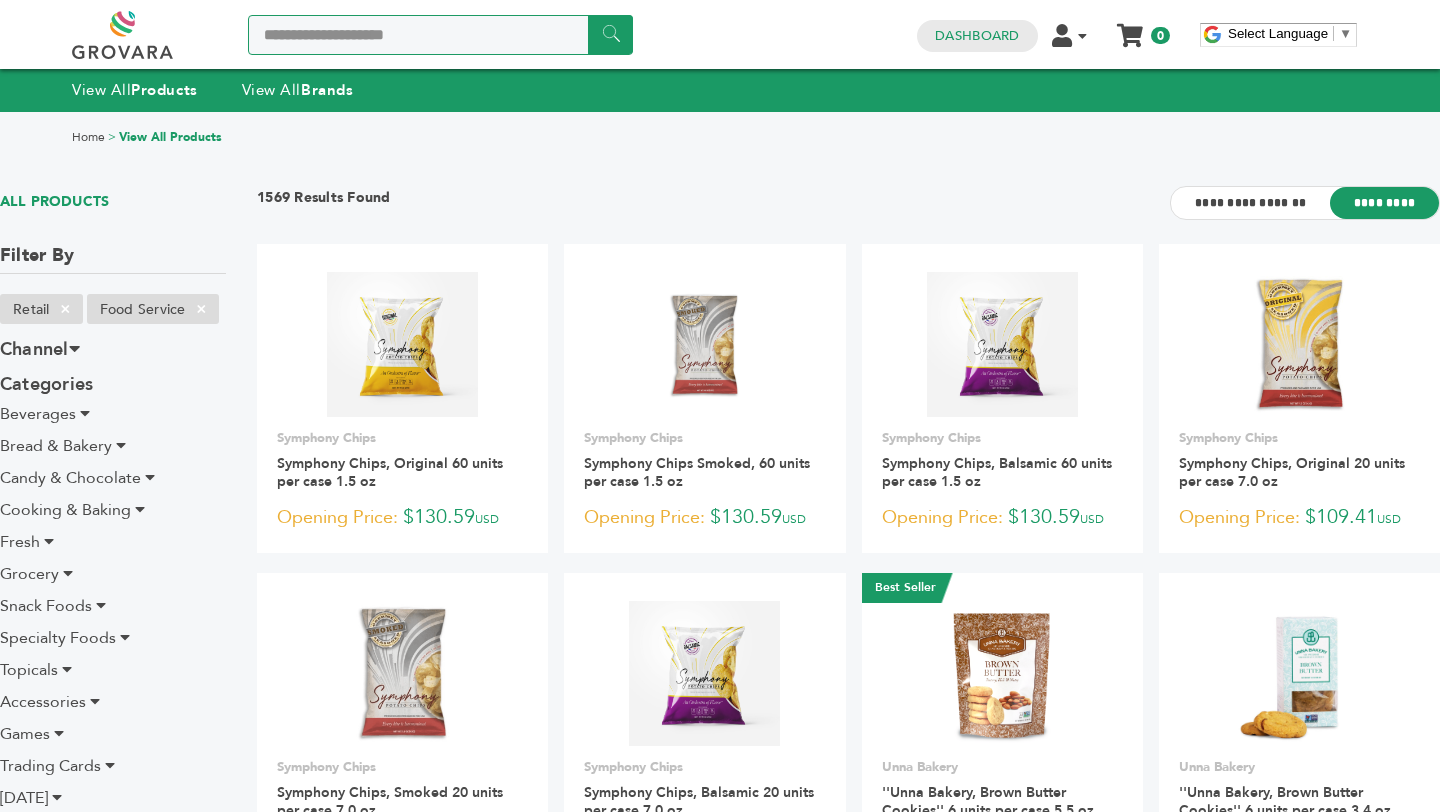 type on "**********" 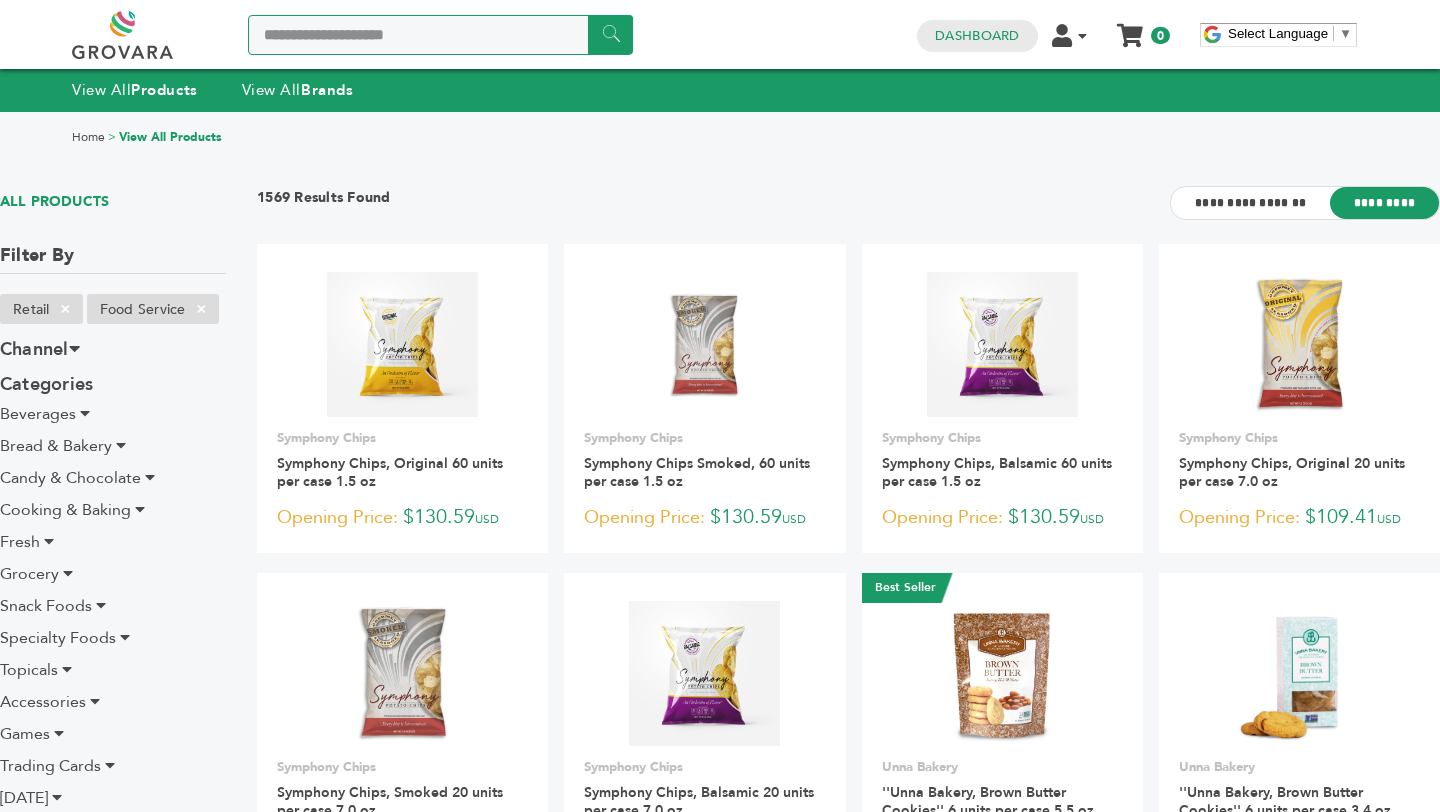 click on "******" at bounding box center (610, 34) 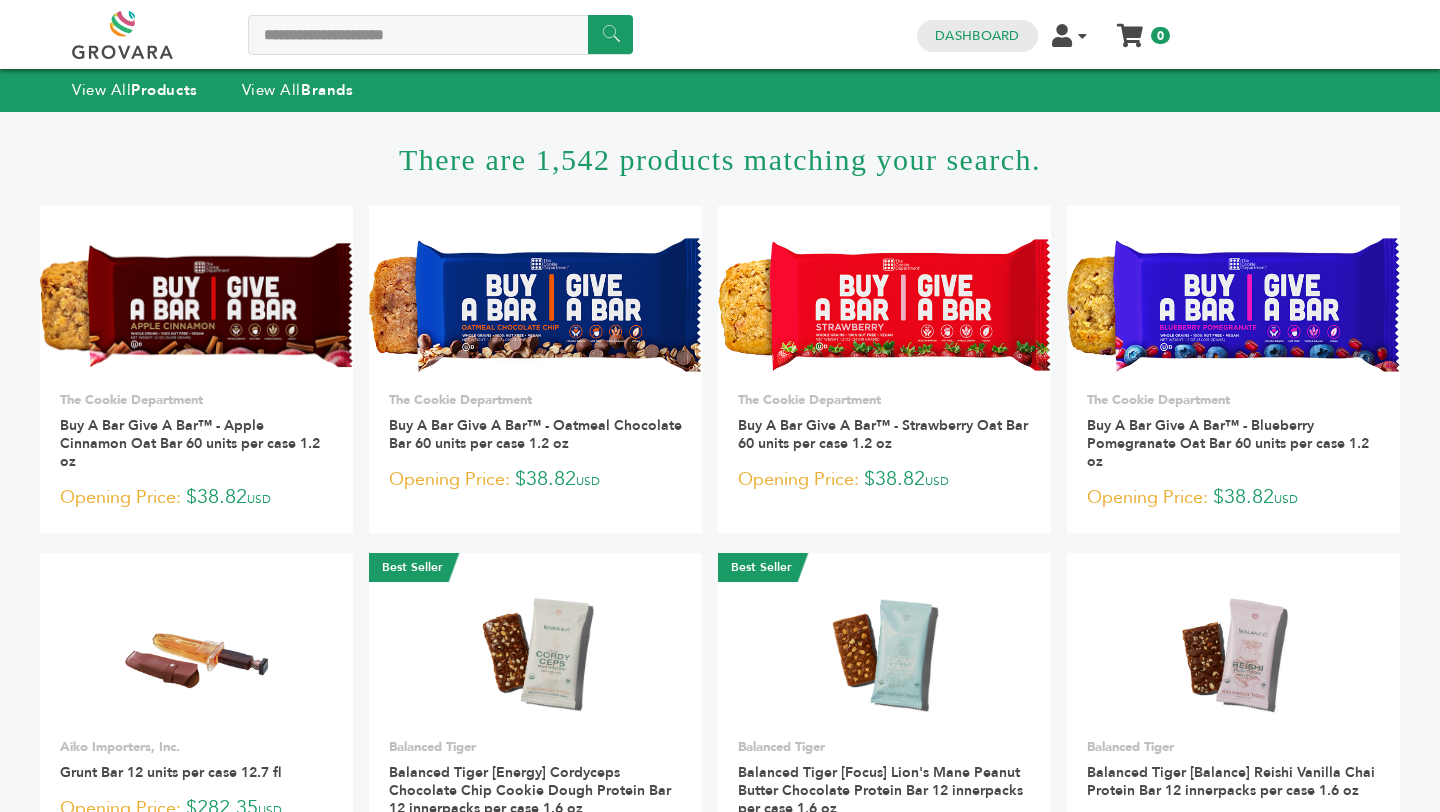 scroll, scrollTop: 0, scrollLeft: 0, axis: both 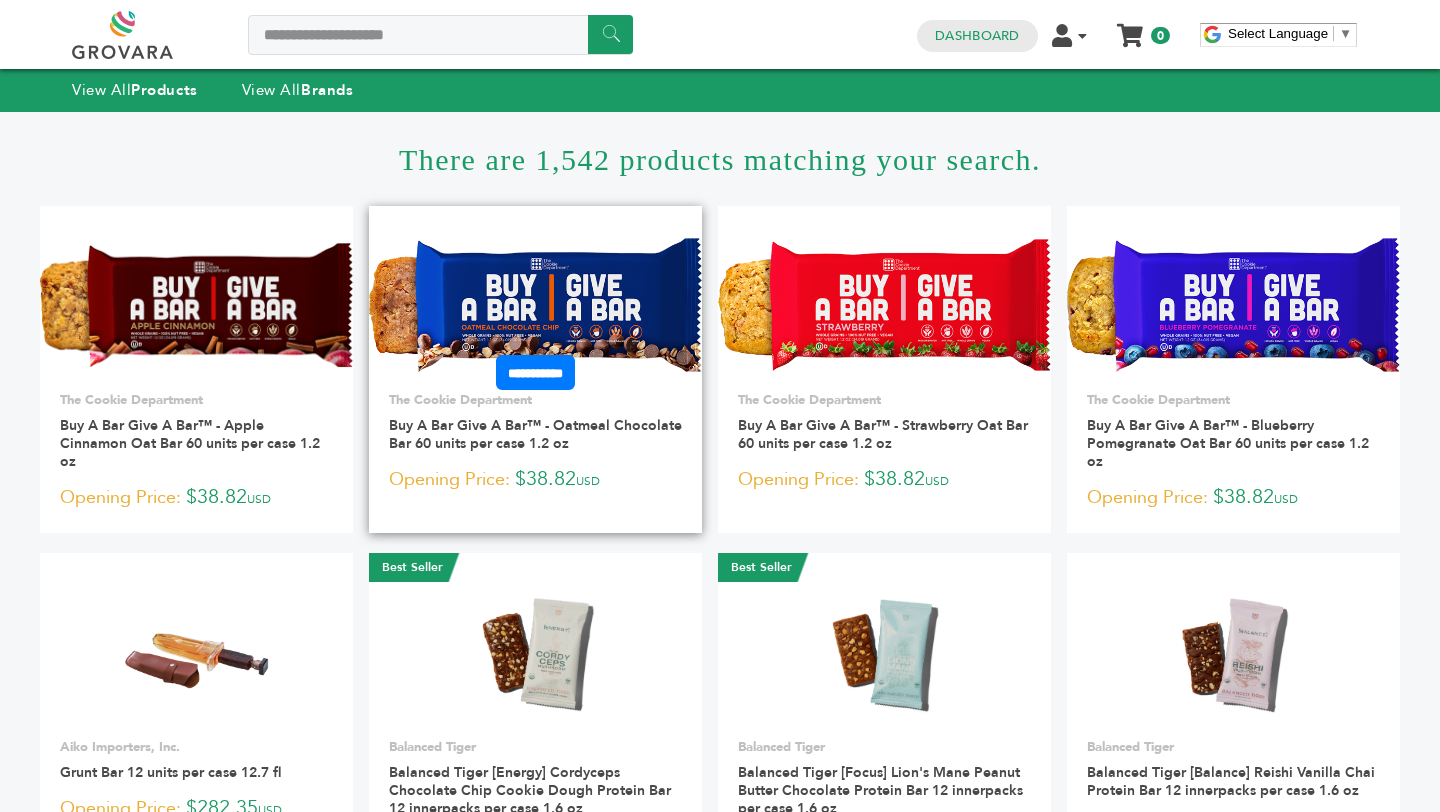 click at bounding box center (535, 305) 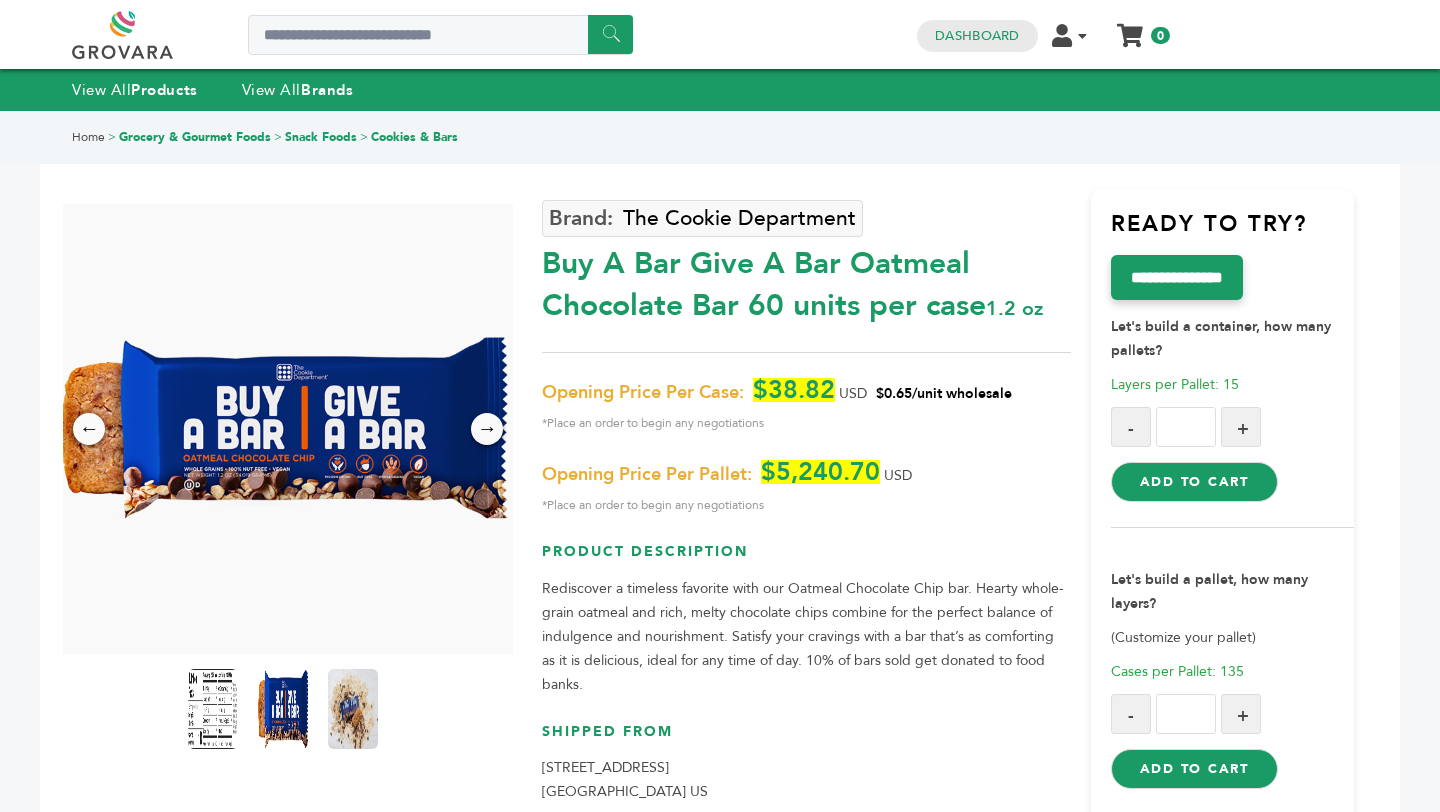 scroll, scrollTop: 0, scrollLeft: 0, axis: both 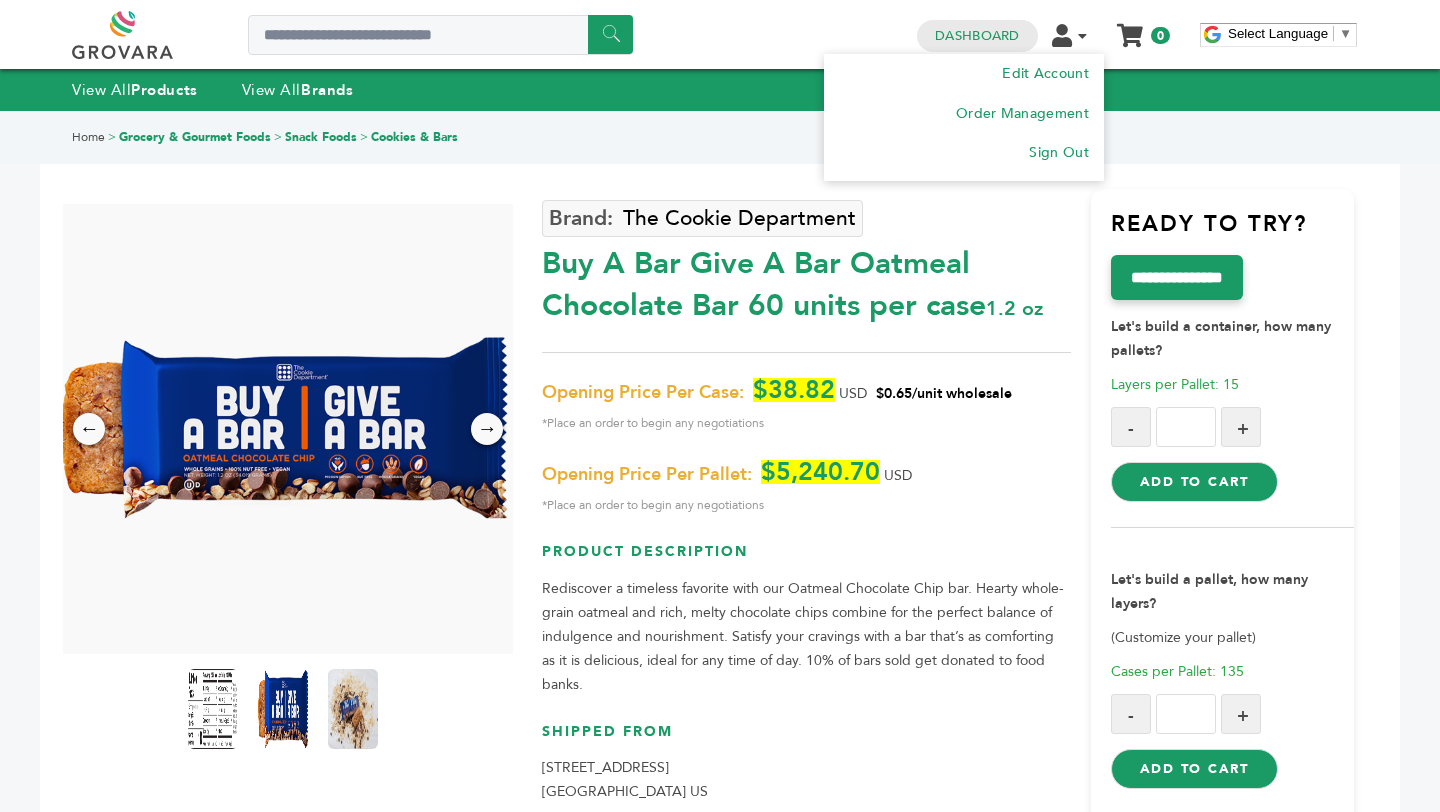 click at bounding box center (1082, 36) 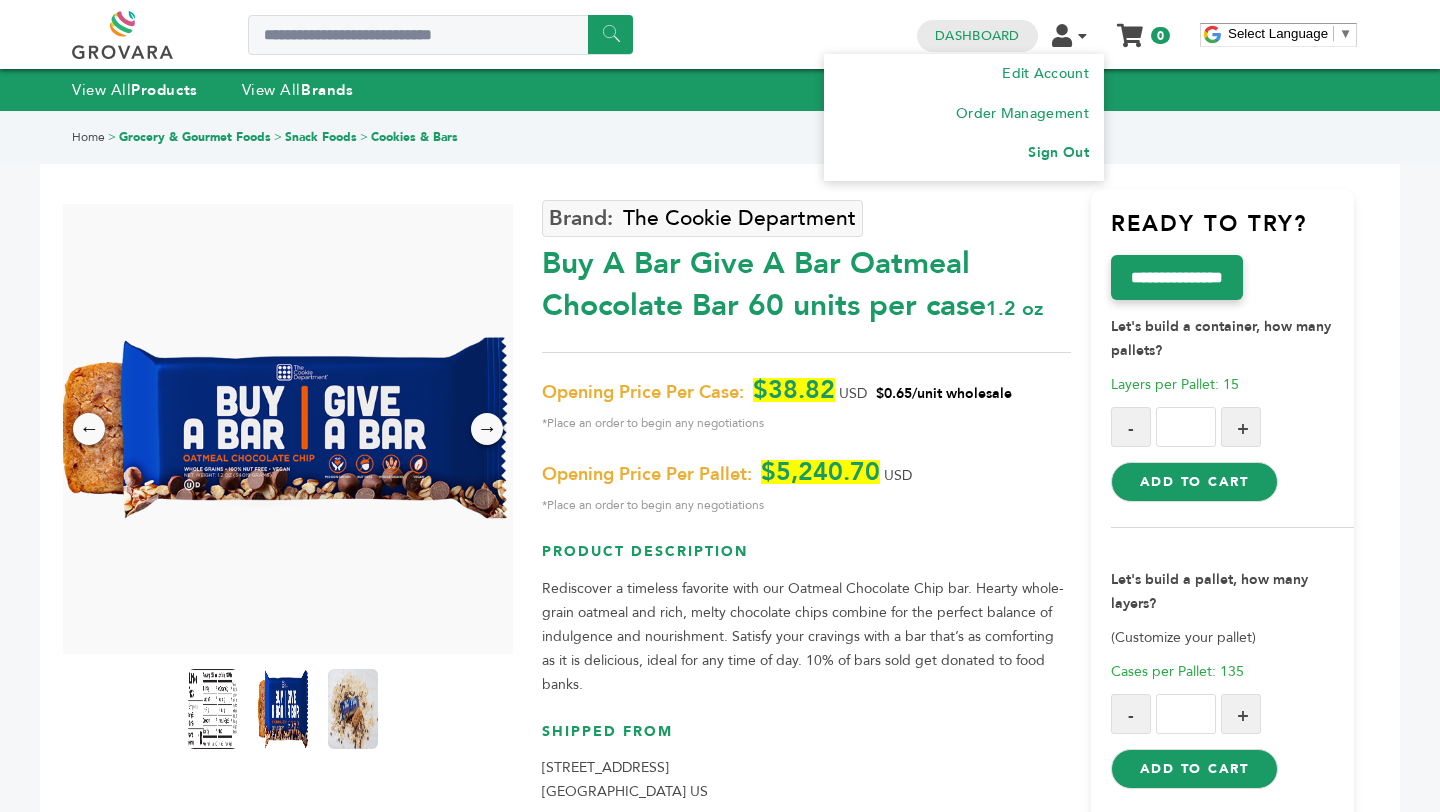 click on "Sign Out" at bounding box center [1058, 152] 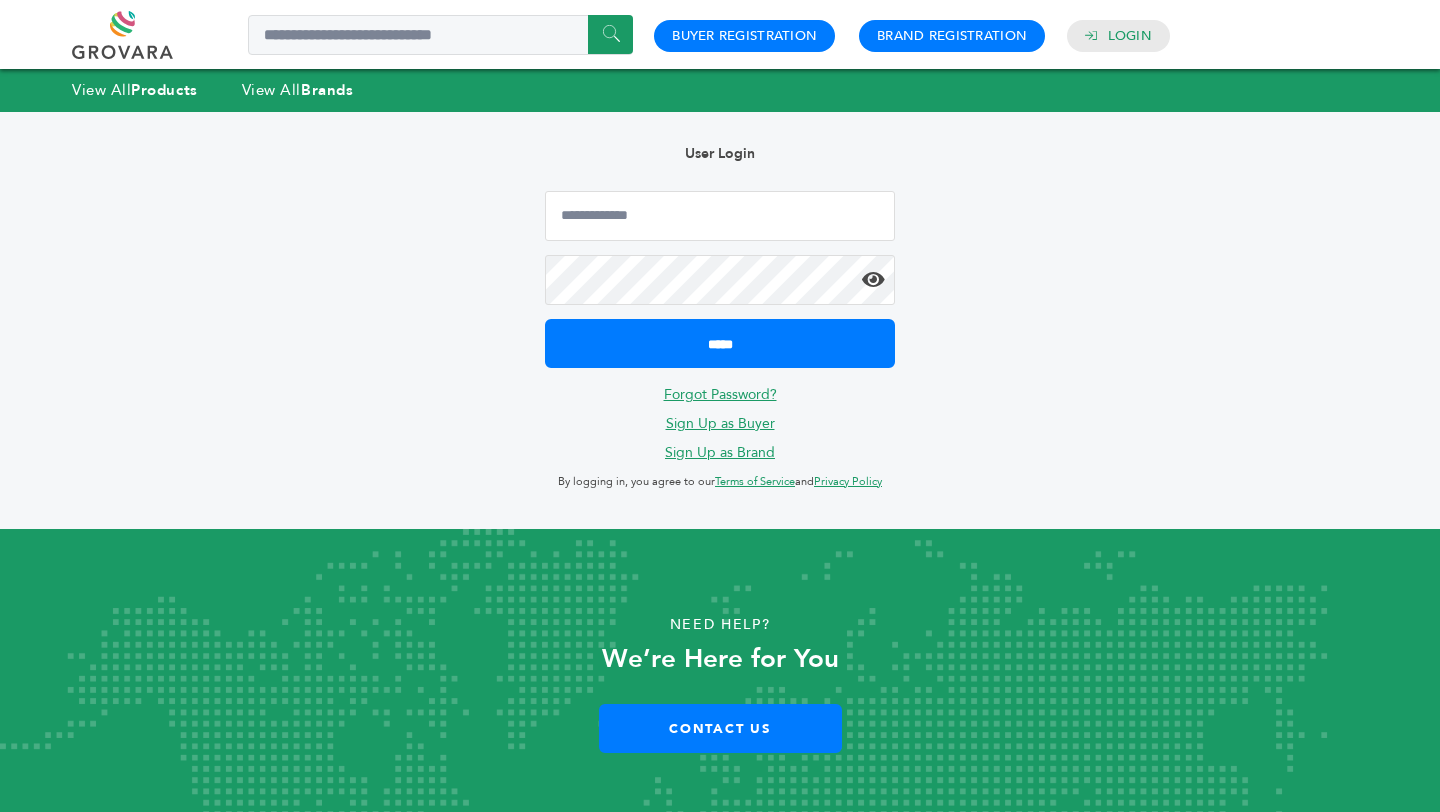 scroll, scrollTop: 0, scrollLeft: 0, axis: both 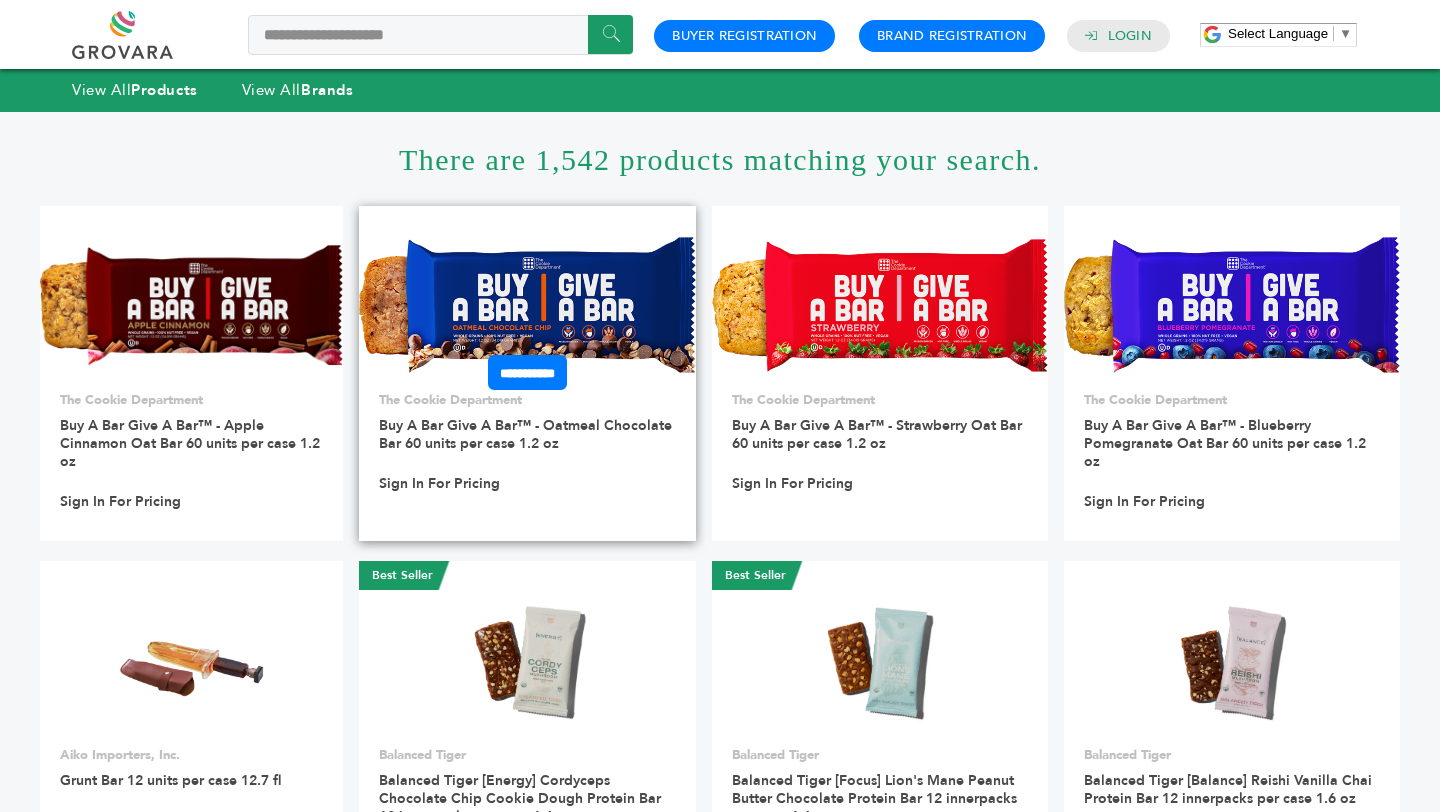 click at bounding box center [527, 305] 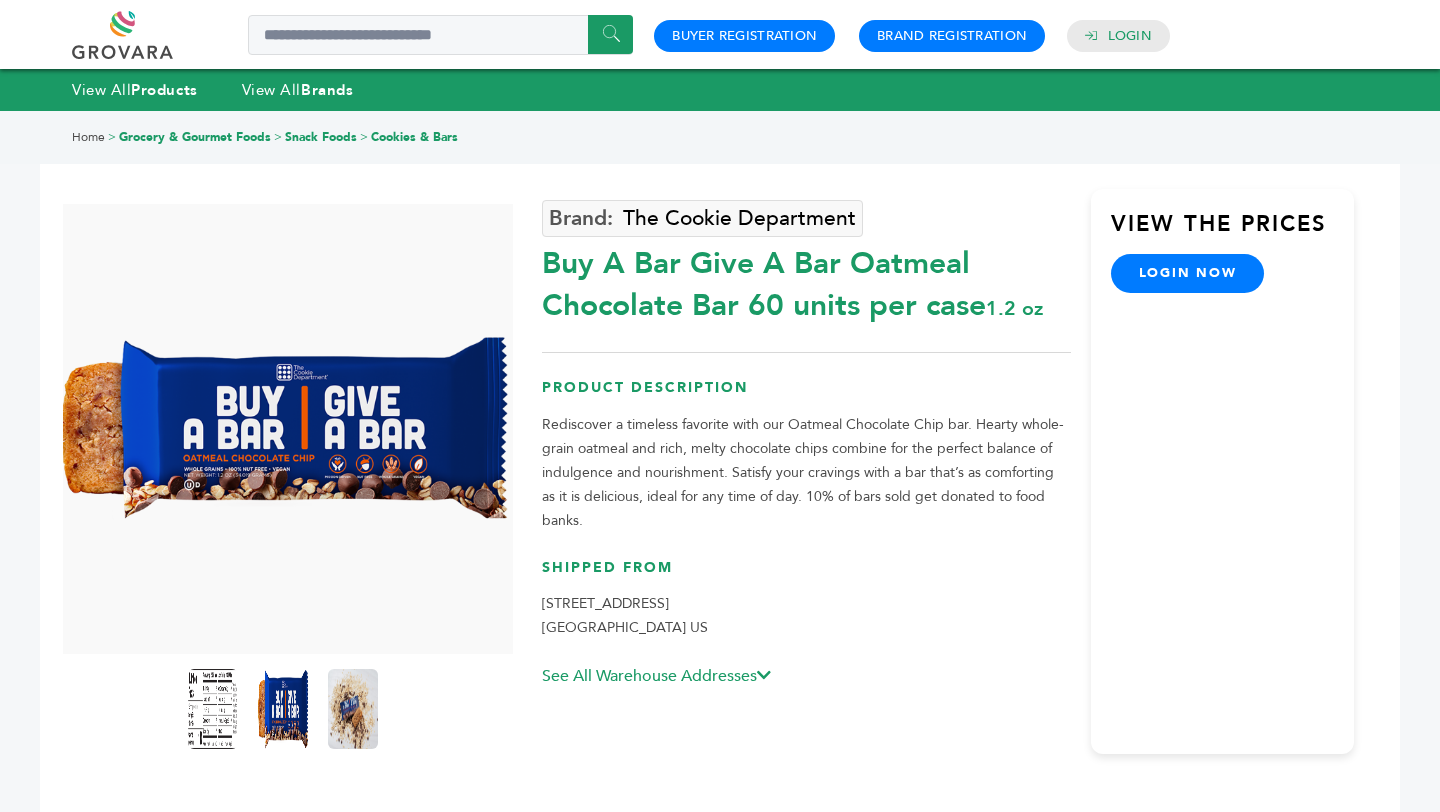 scroll, scrollTop: 0, scrollLeft: 0, axis: both 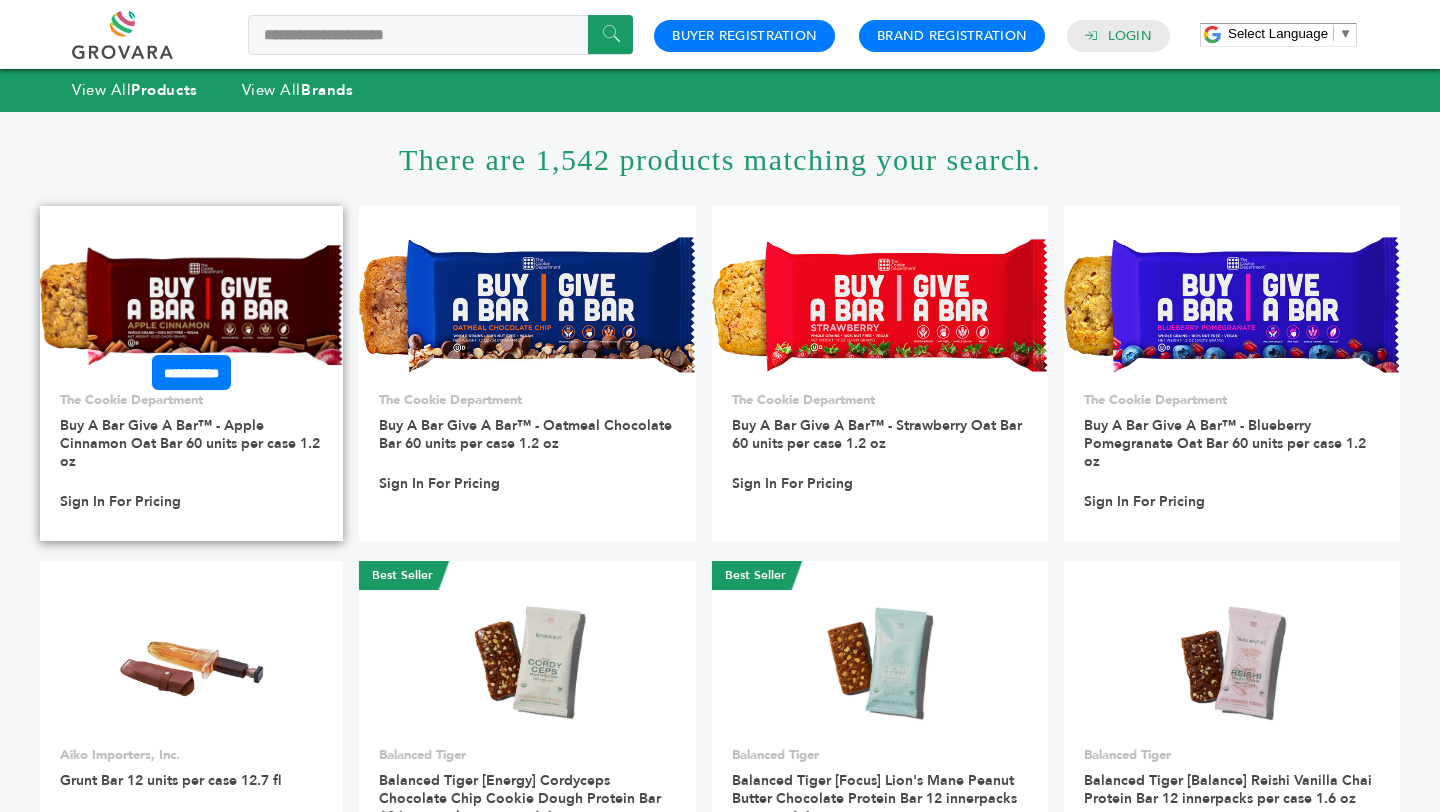 click at bounding box center [191, 305] 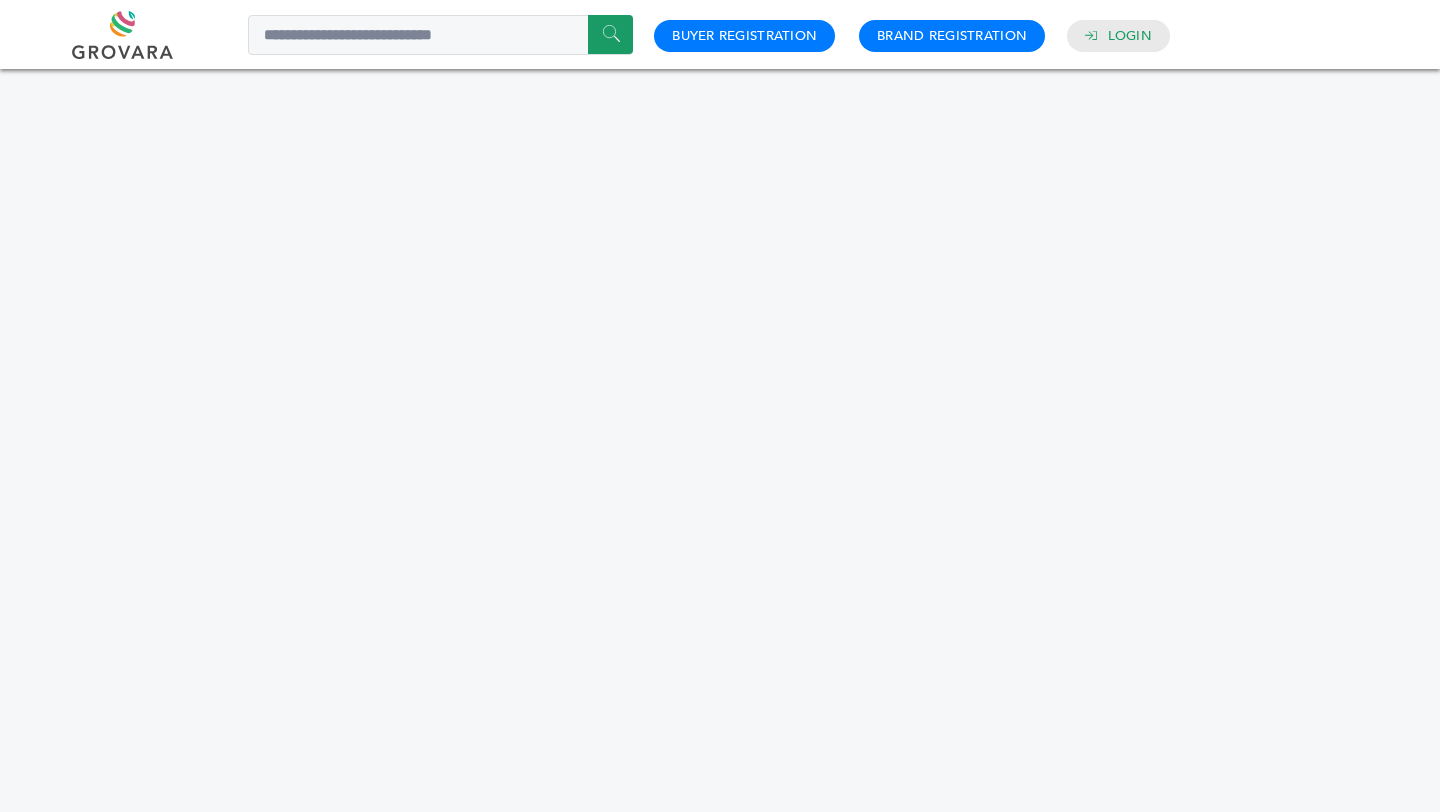 scroll, scrollTop: 0, scrollLeft: 0, axis: both 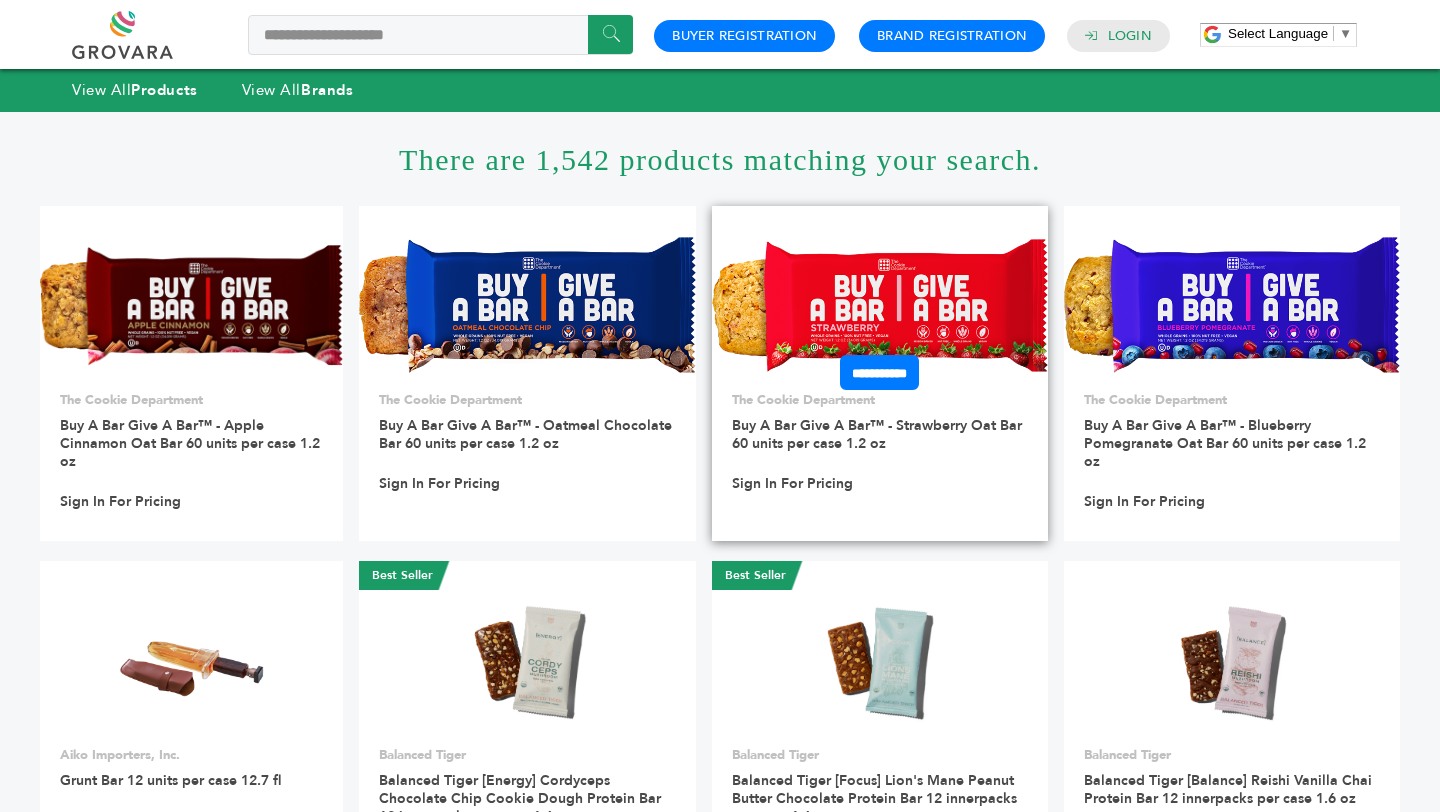 click at bounding box center [880, 306] 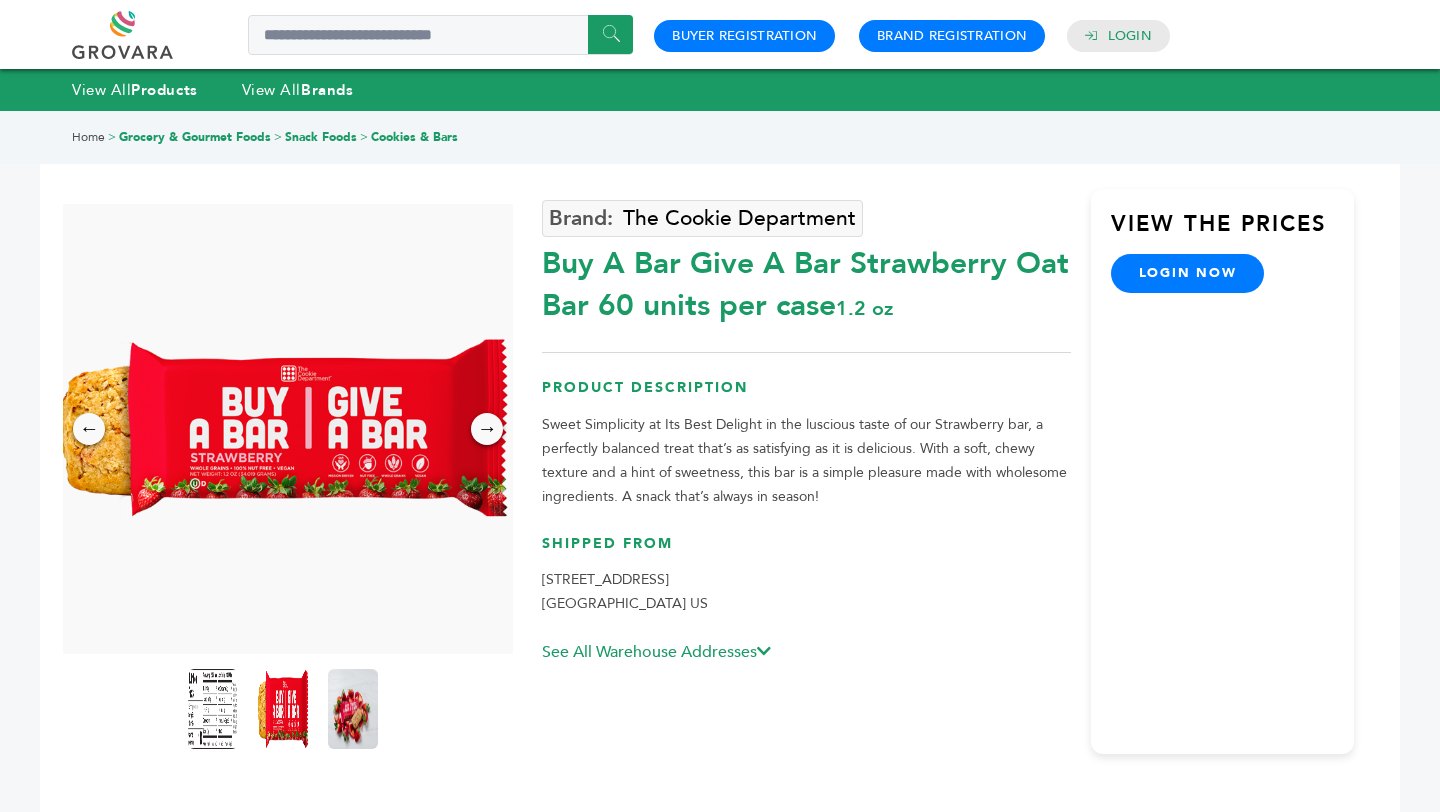 scroll, scrollTop: 0, scrollLeft: 0, axis: both 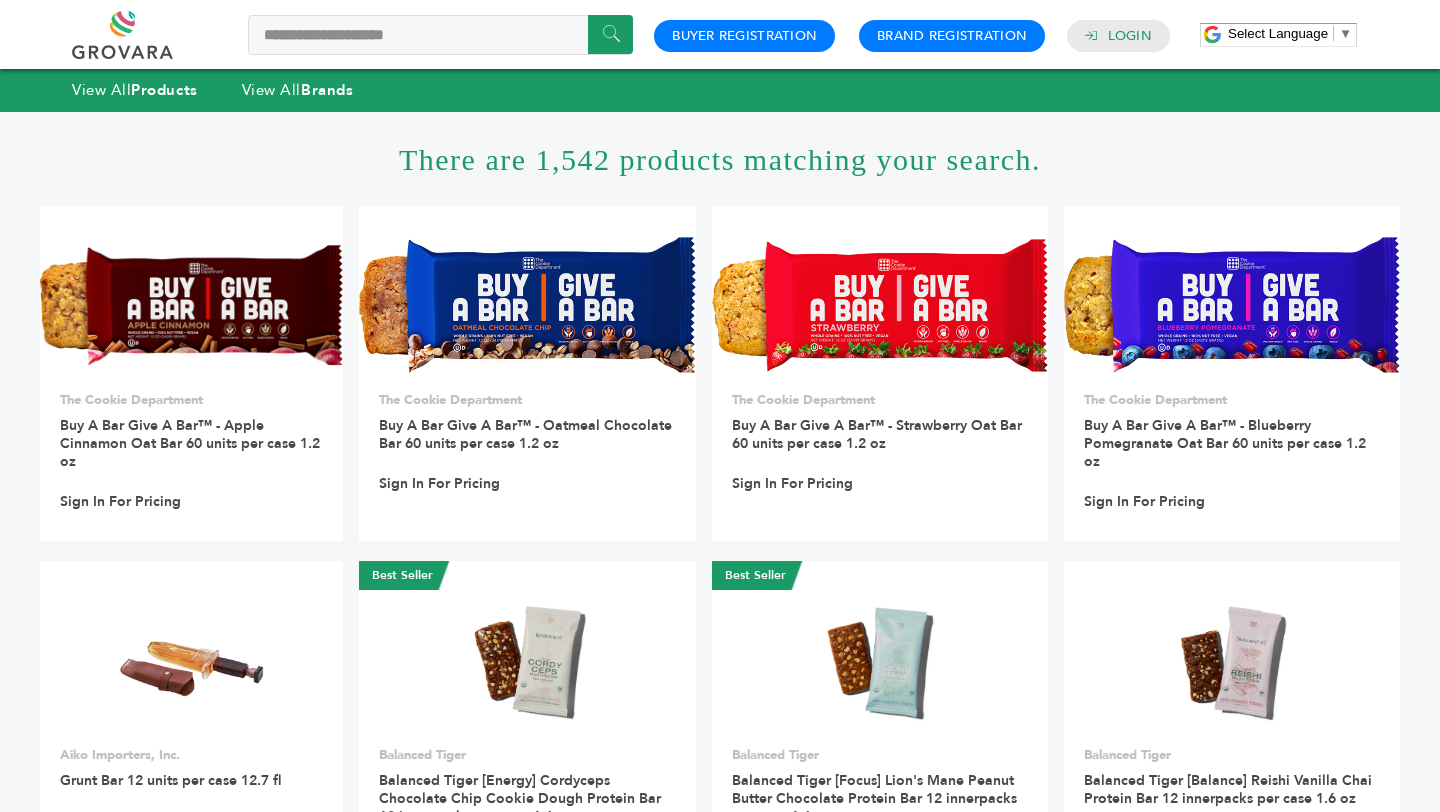 click on "There are 1,542 products matching your search." at bounding box center [720, 159] 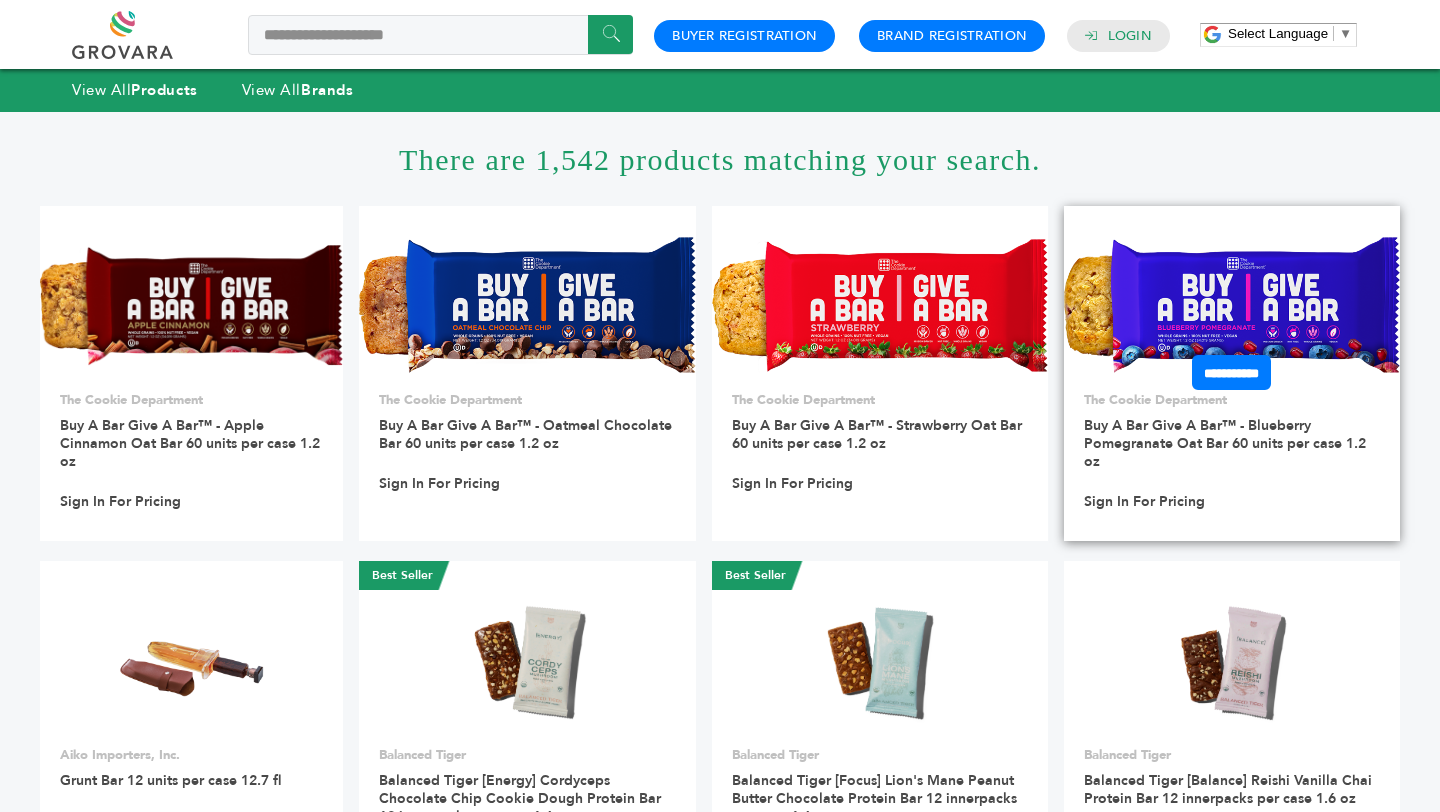 click at bounding box center [1232, 305] 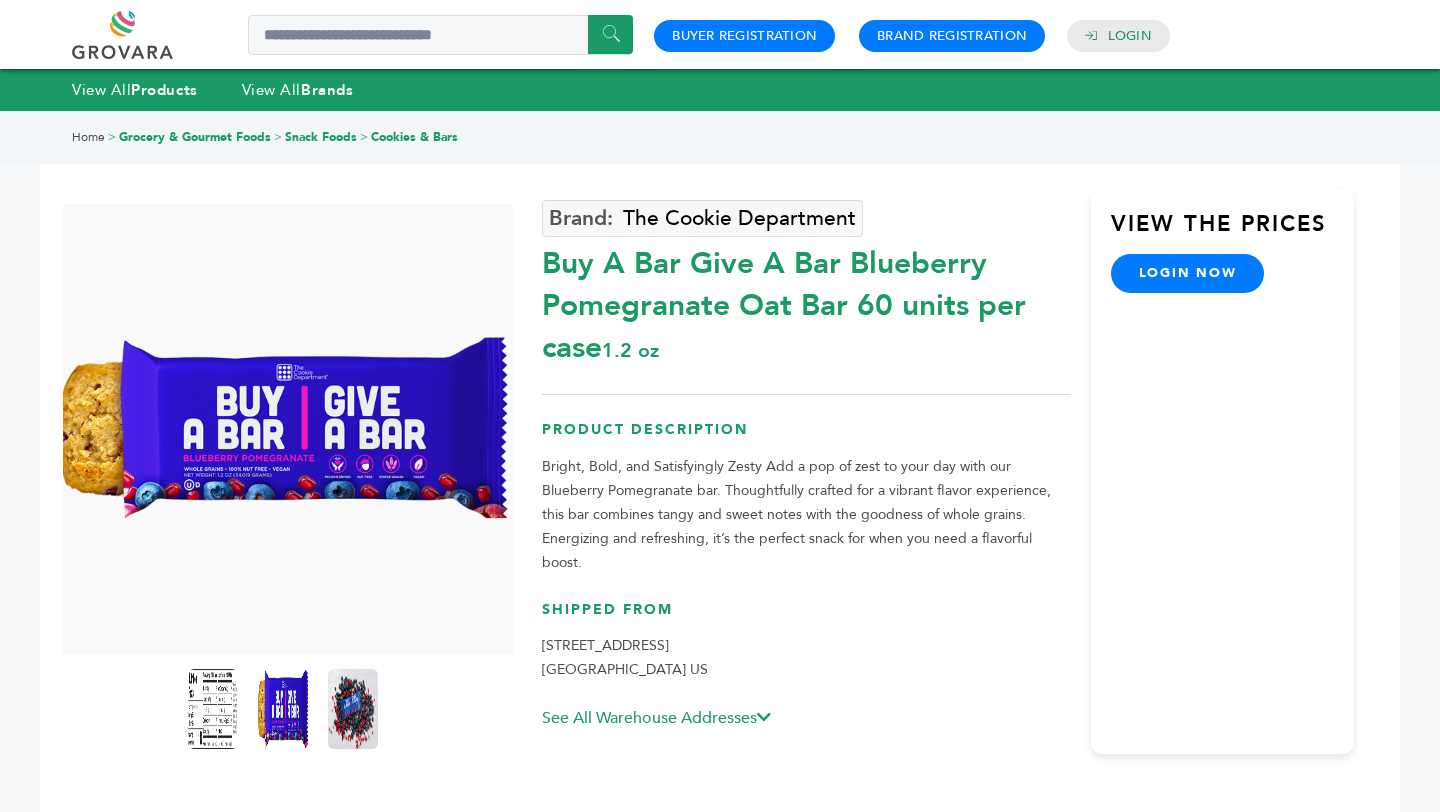 scroll, scrollTop: 0, scrollLeft: 0, axis: both 